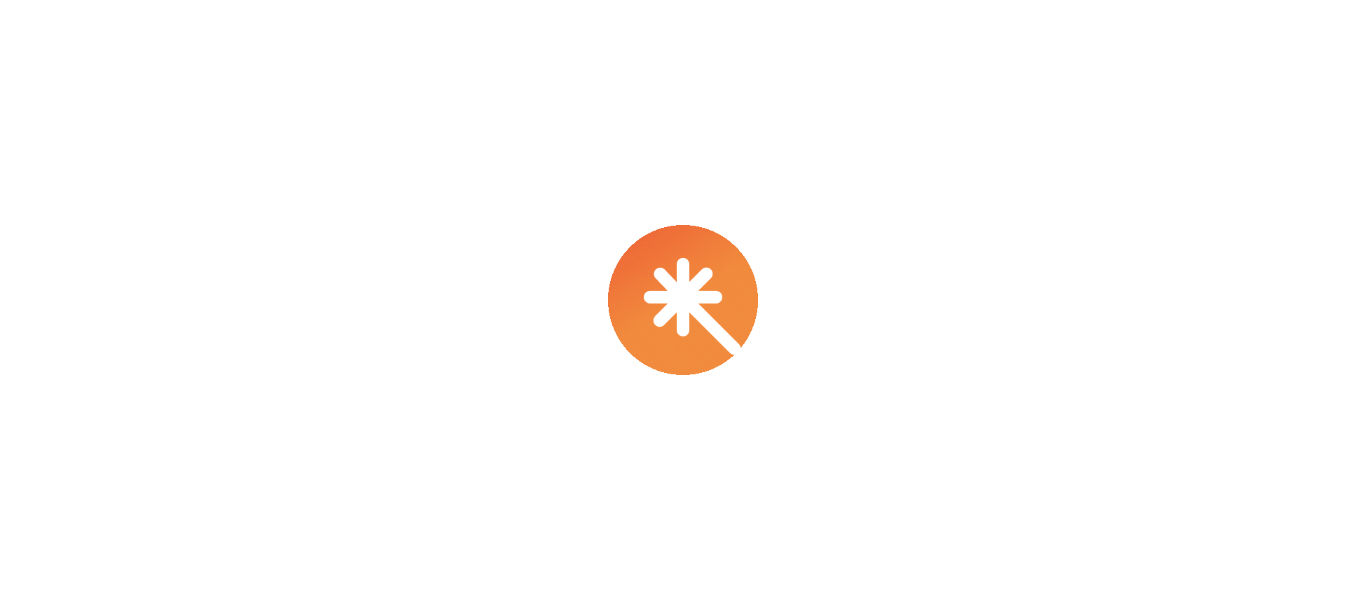 scroll, scrollTop: 0, scrollLeft: 0, axis: both 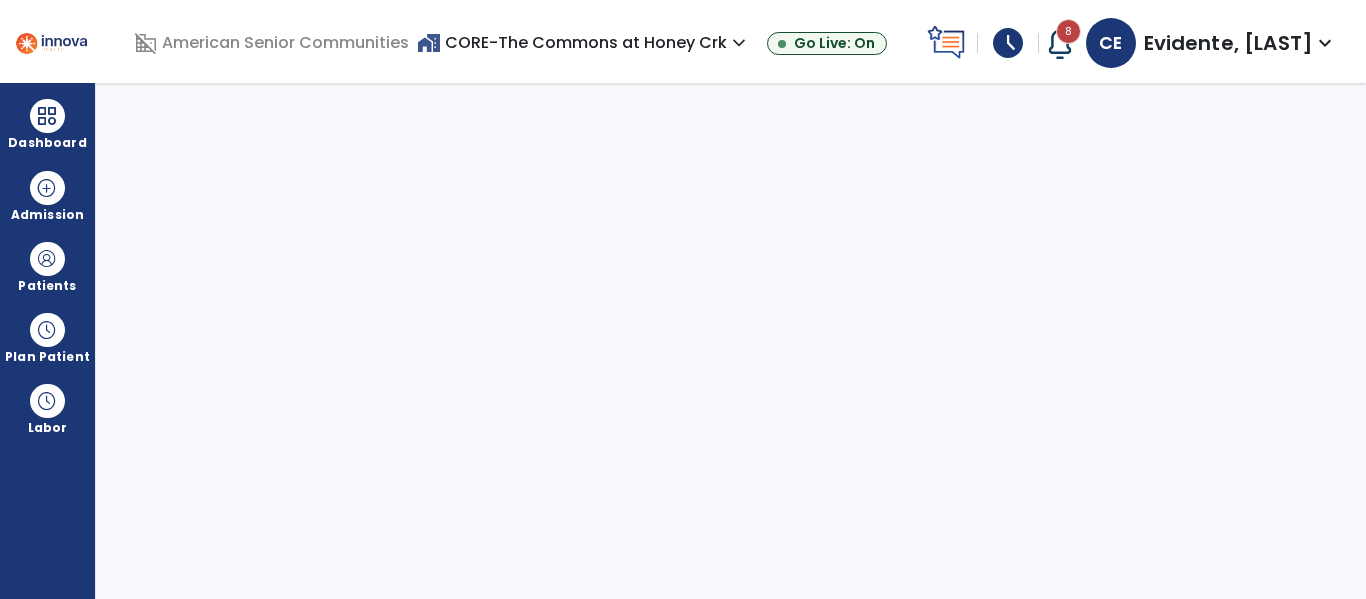 select on "****" 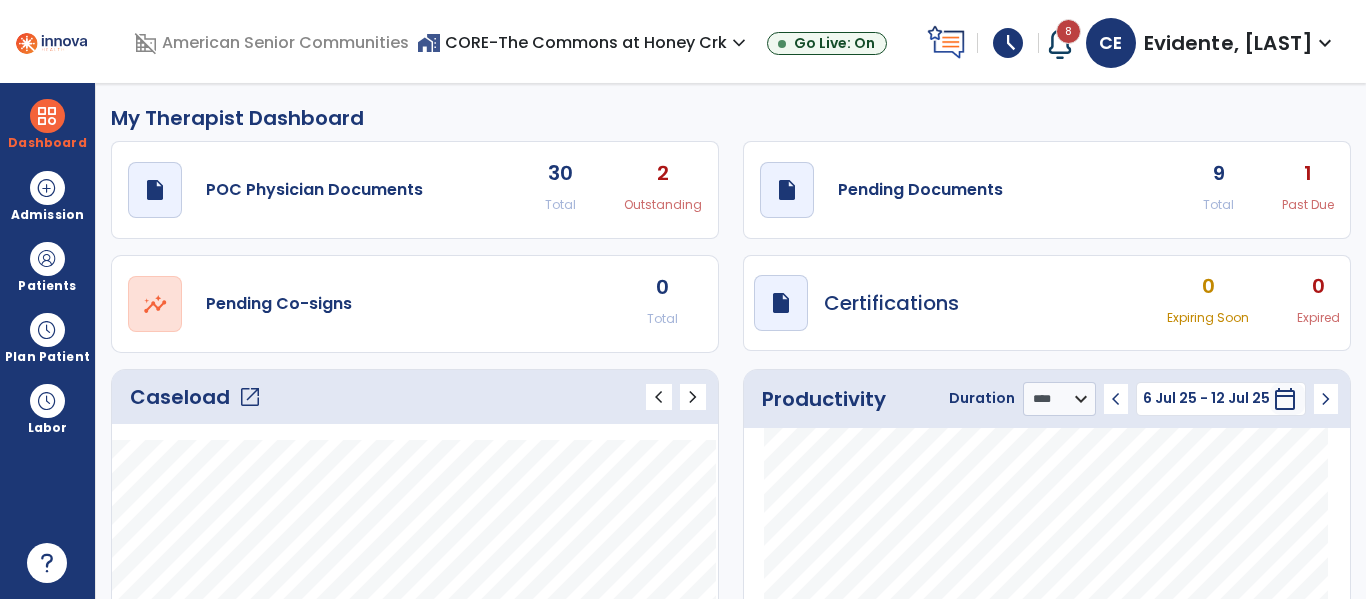 click on "open_in_new" 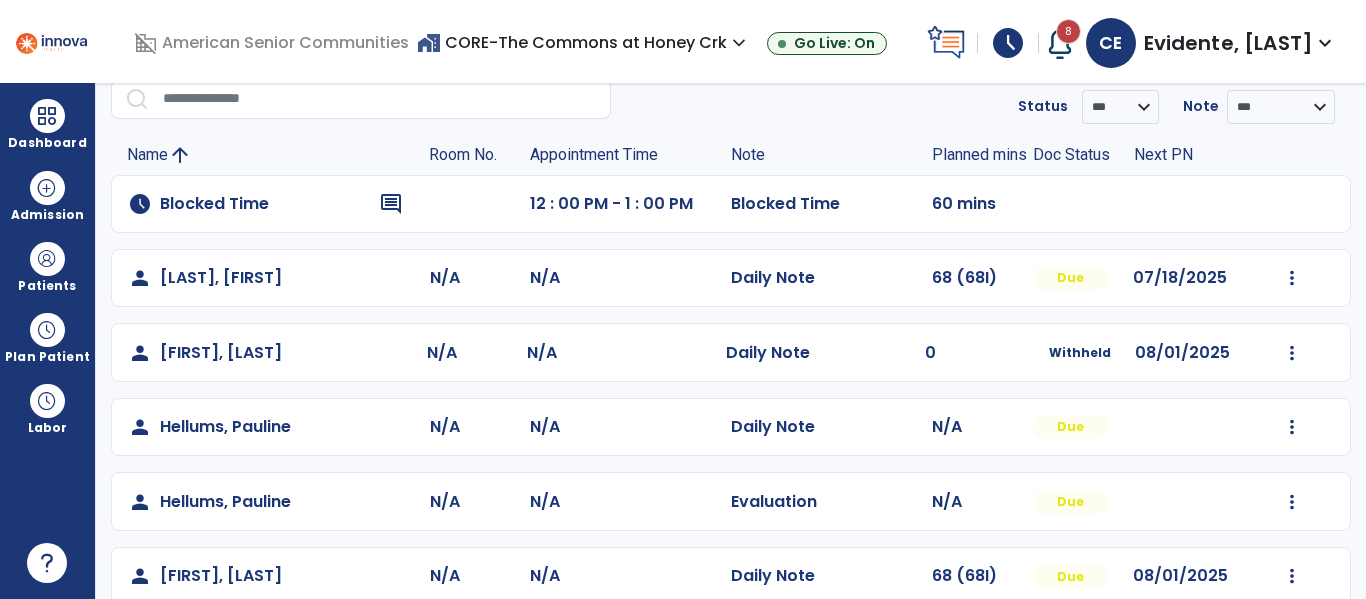 scroll, scrollTop: 78, scrollLeft: 0, axis: vertical 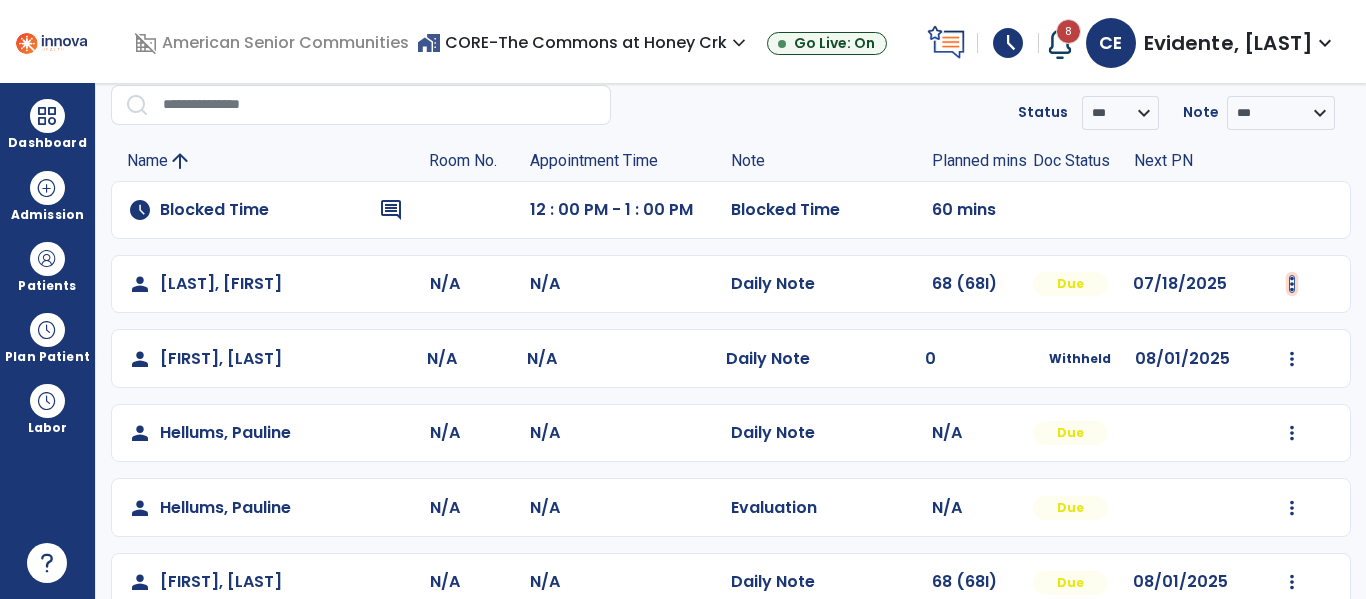 click at bounding box center [1292, 284] 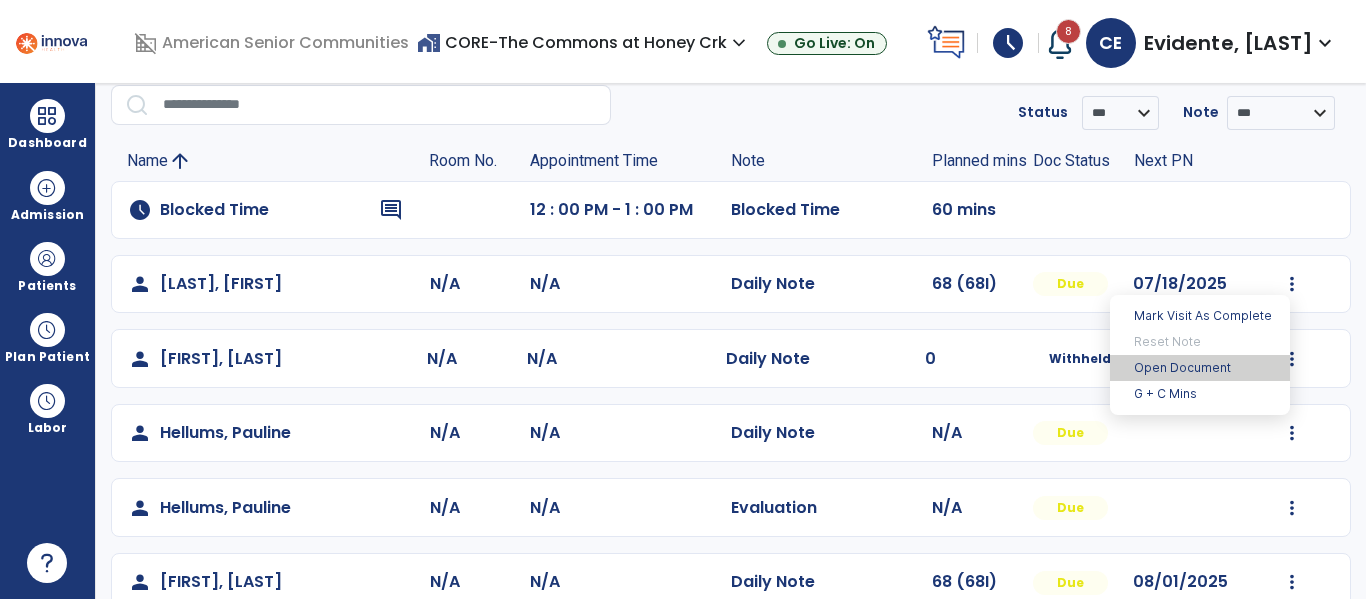 click on "Open Document" at bounding box center (1200, 368) 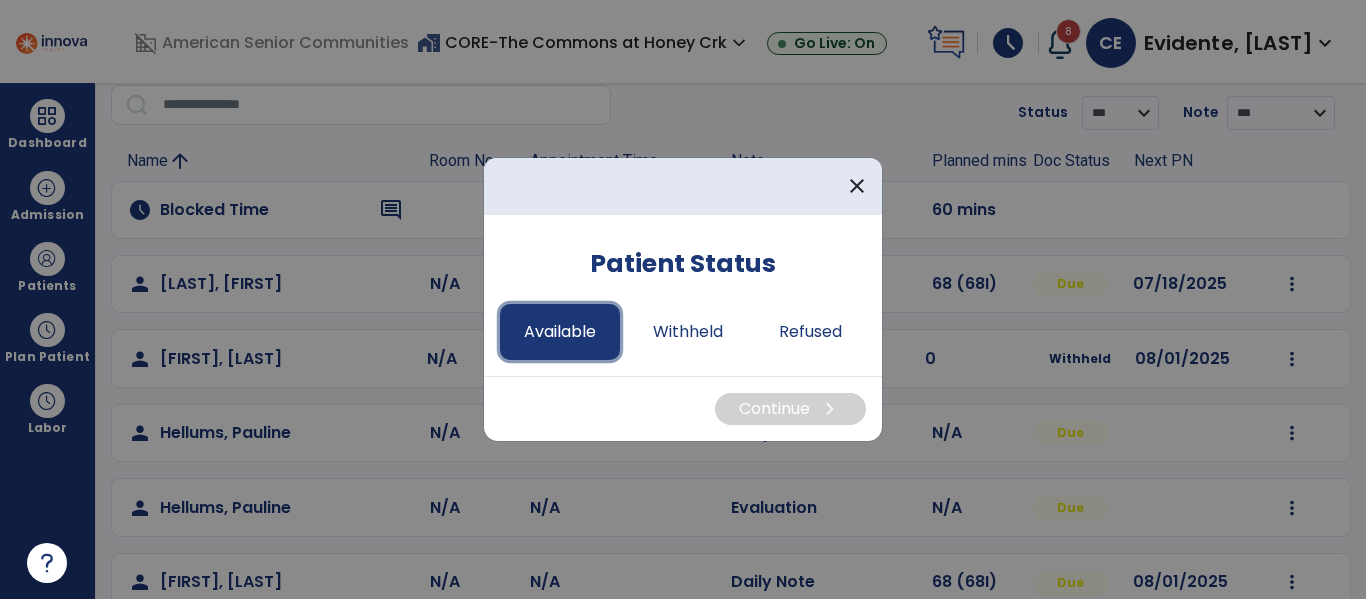 click on "Available" at bounding box center (560, 332) 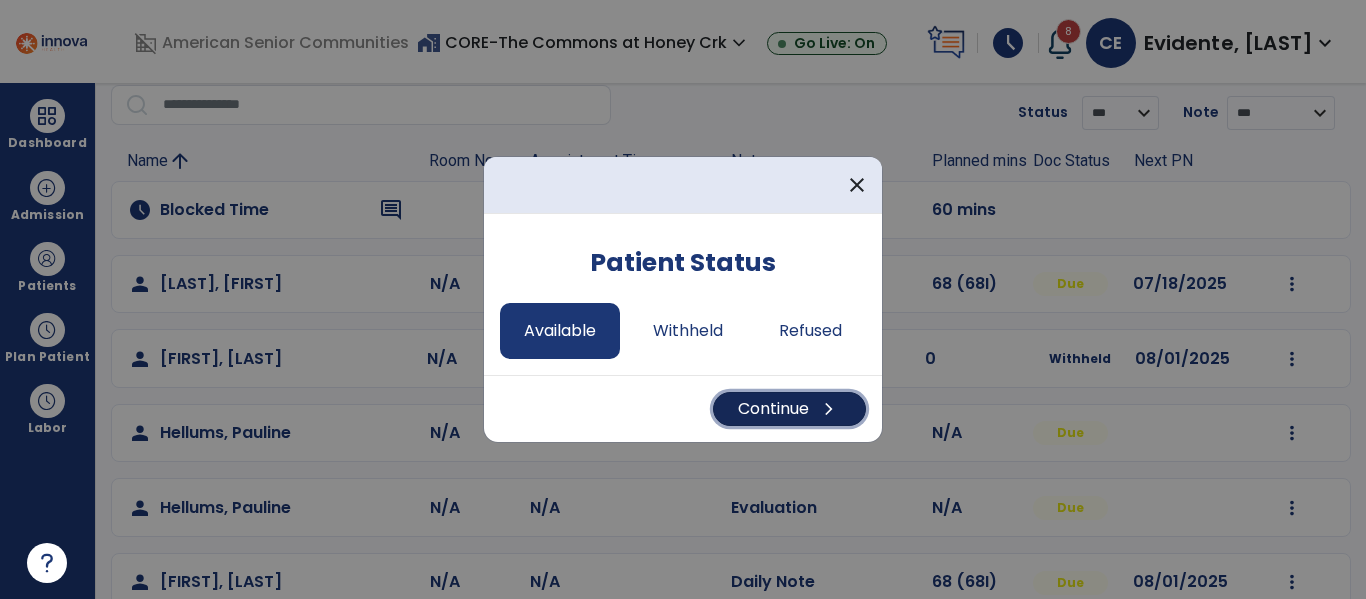 click on "Continue   chevron_right" at bounding box center [789, 409] 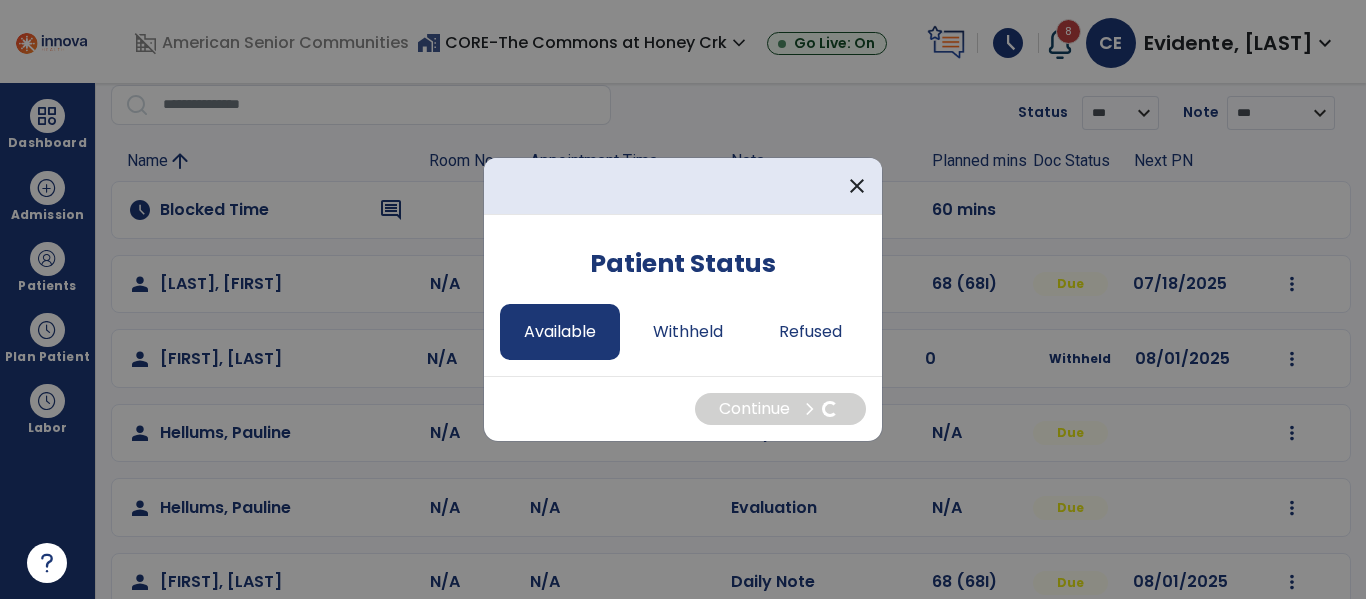 select on "*" 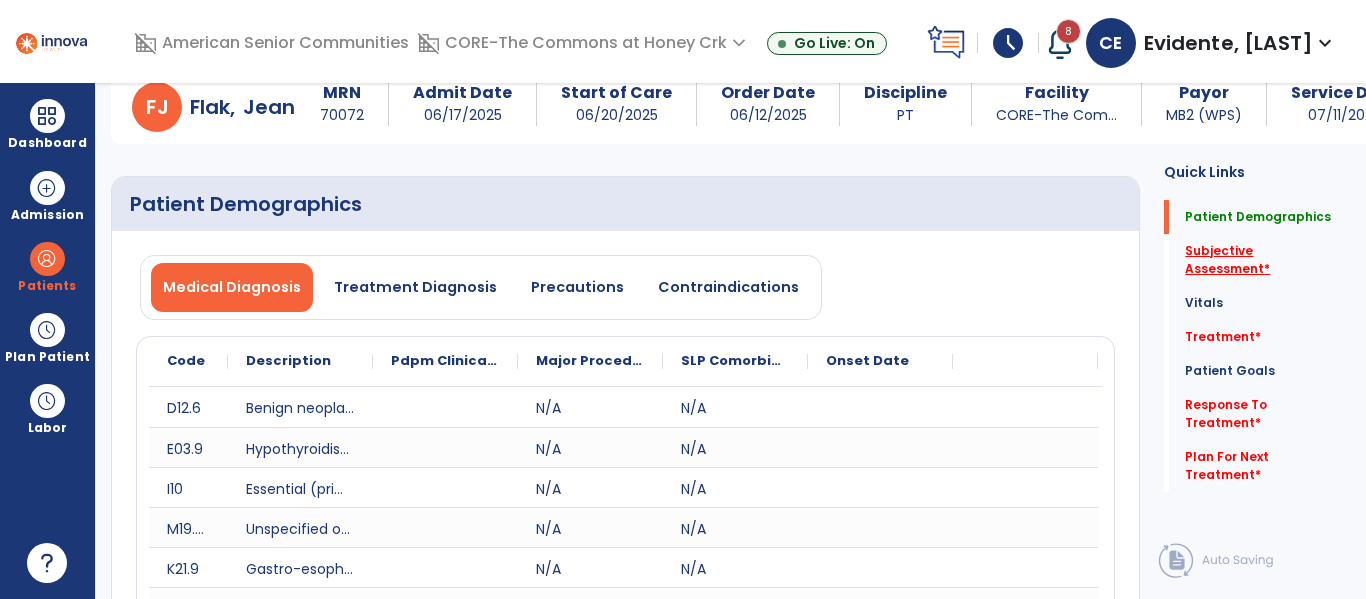click on "Subjective Assessment   *" 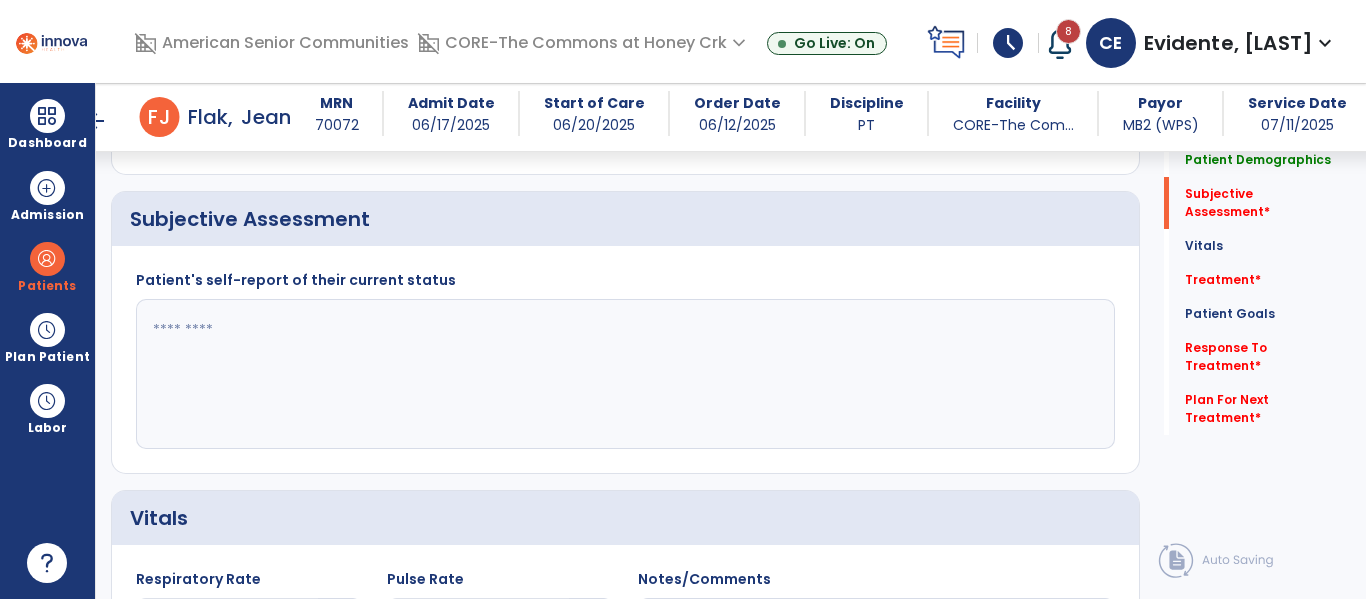 scroll, scrollTop: 667, scrollLeft: 0, axis: vertical 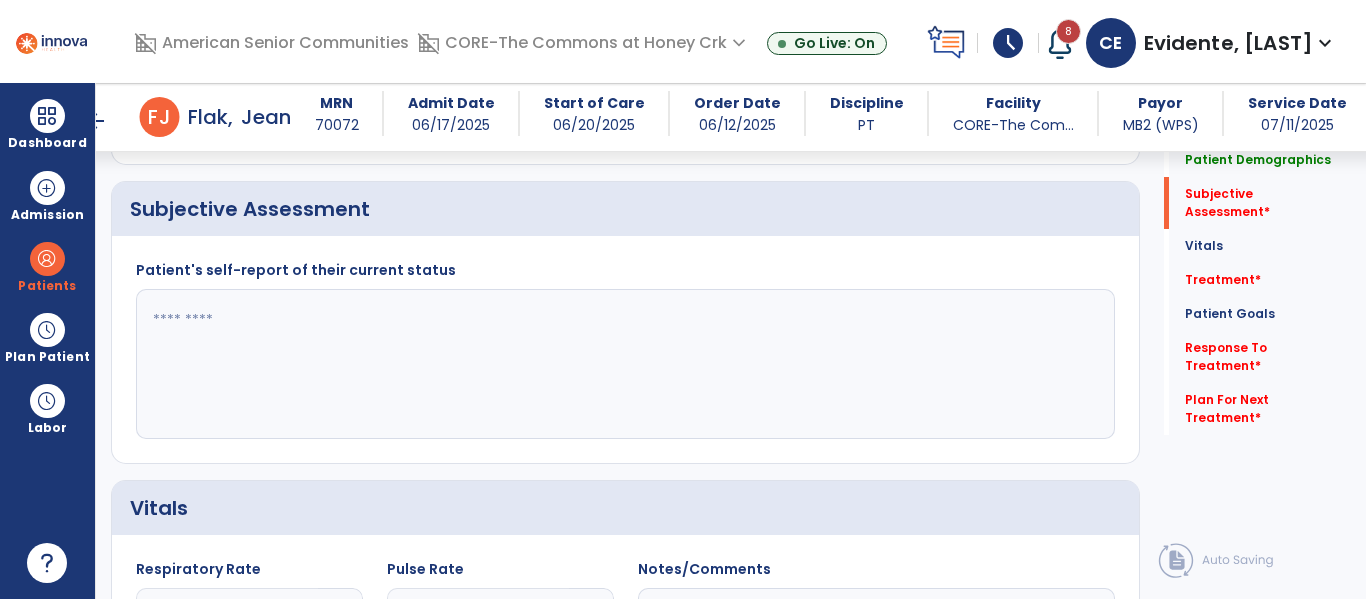 click 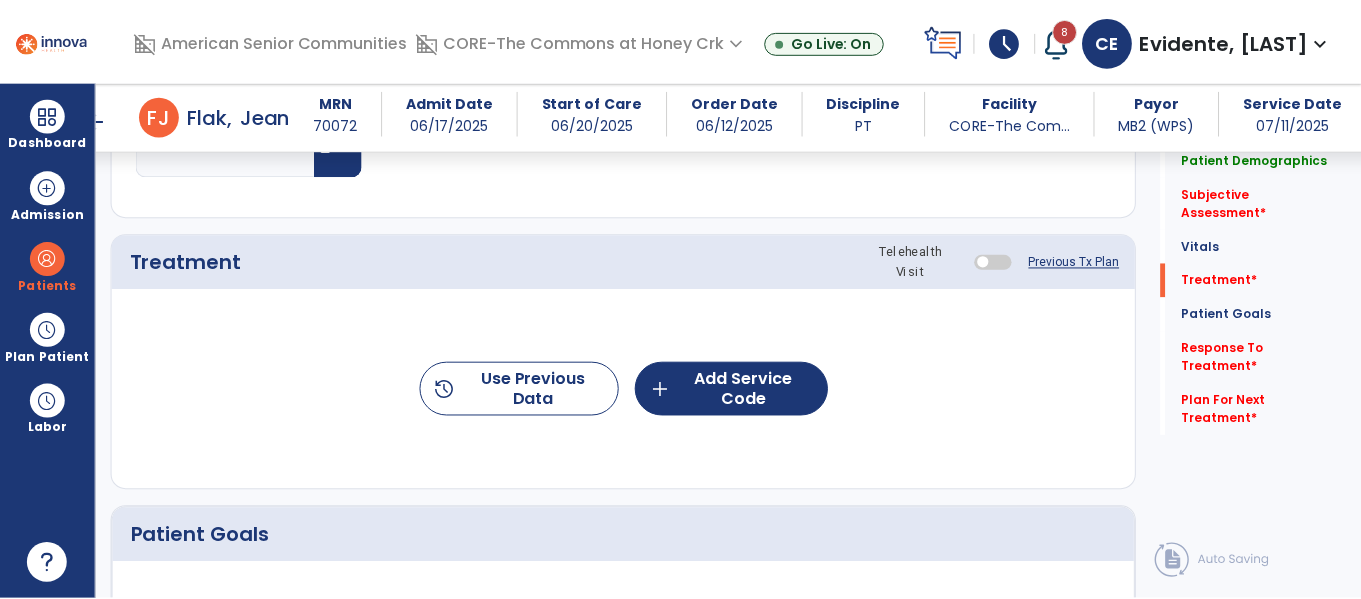 scroll, scrollTop: 1349, scrollLeft: 0, axis: vertical 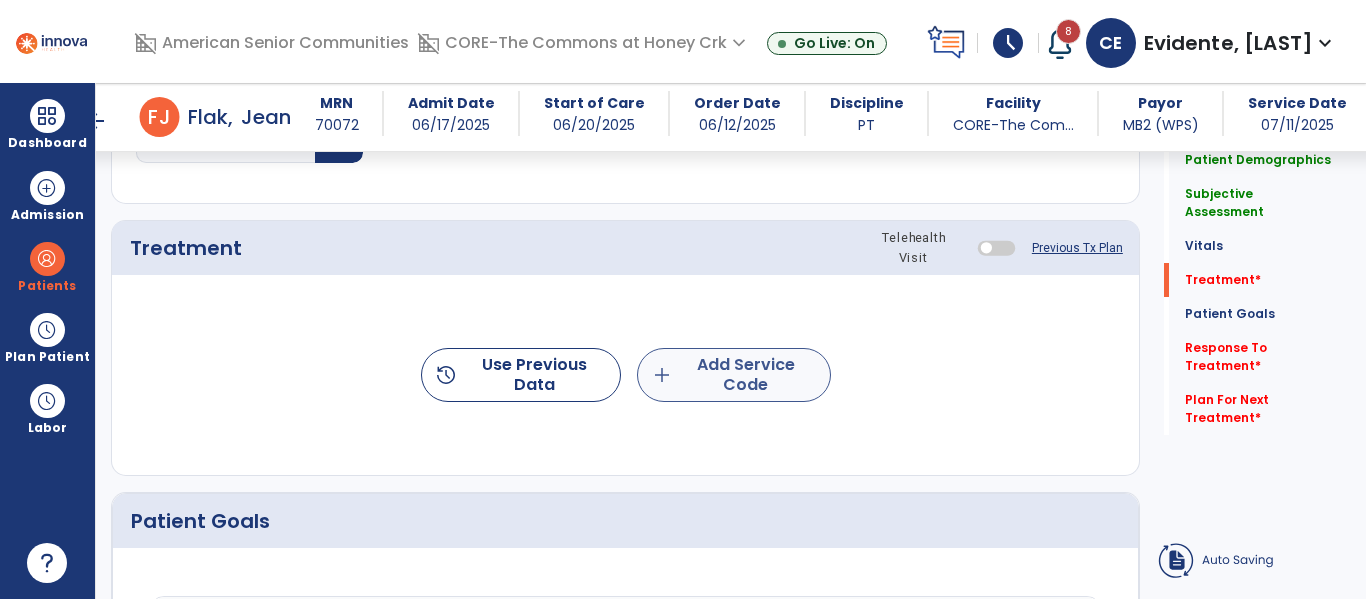 type on "**********" 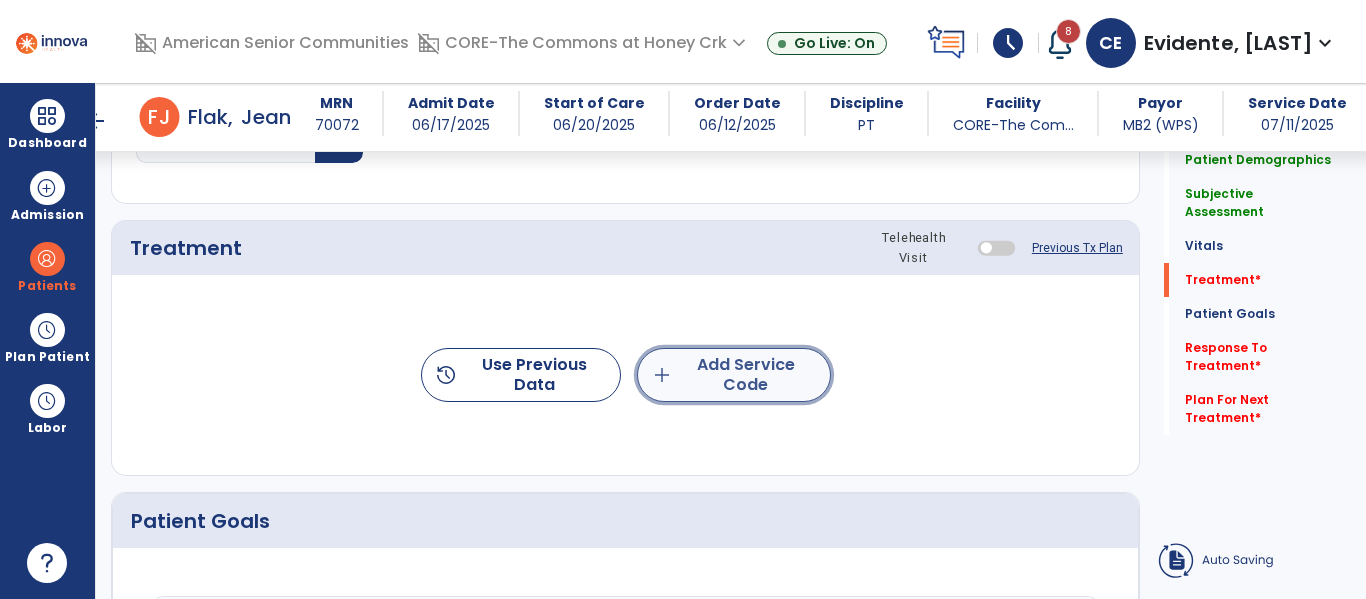 click on "add  Add Service Code" 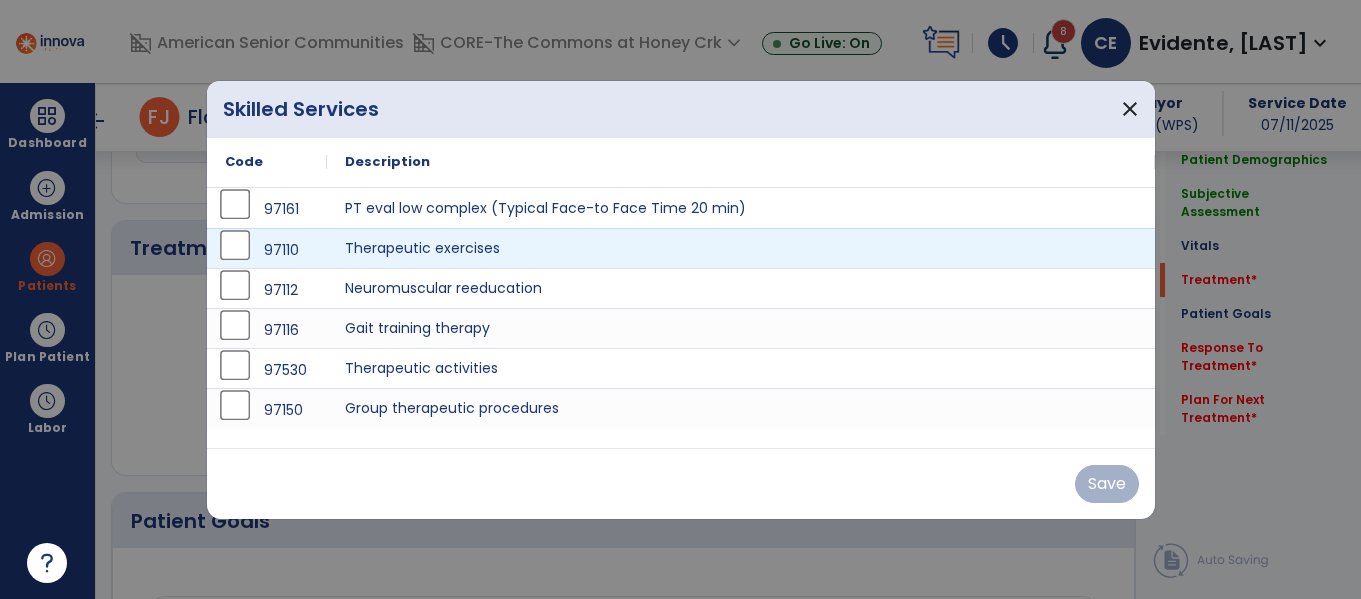 scroll, scrollTop: 1349, scrollLeft: 0, axis: vertical 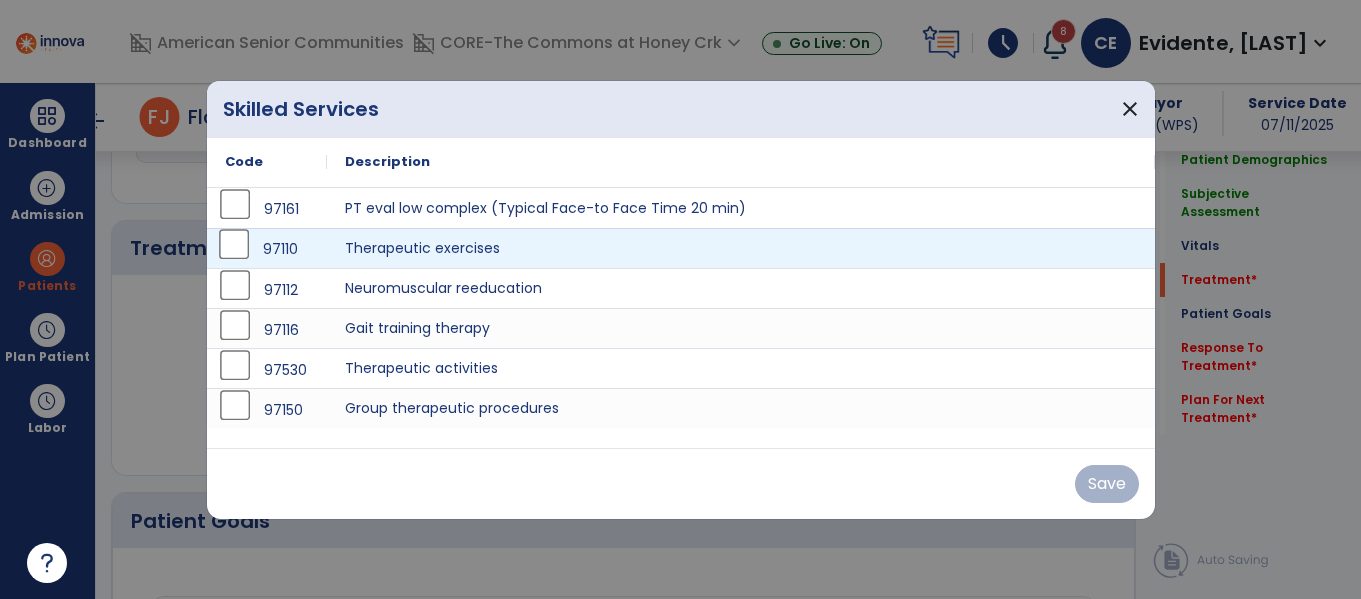 click on "97110" at bounding box center [267, 249] 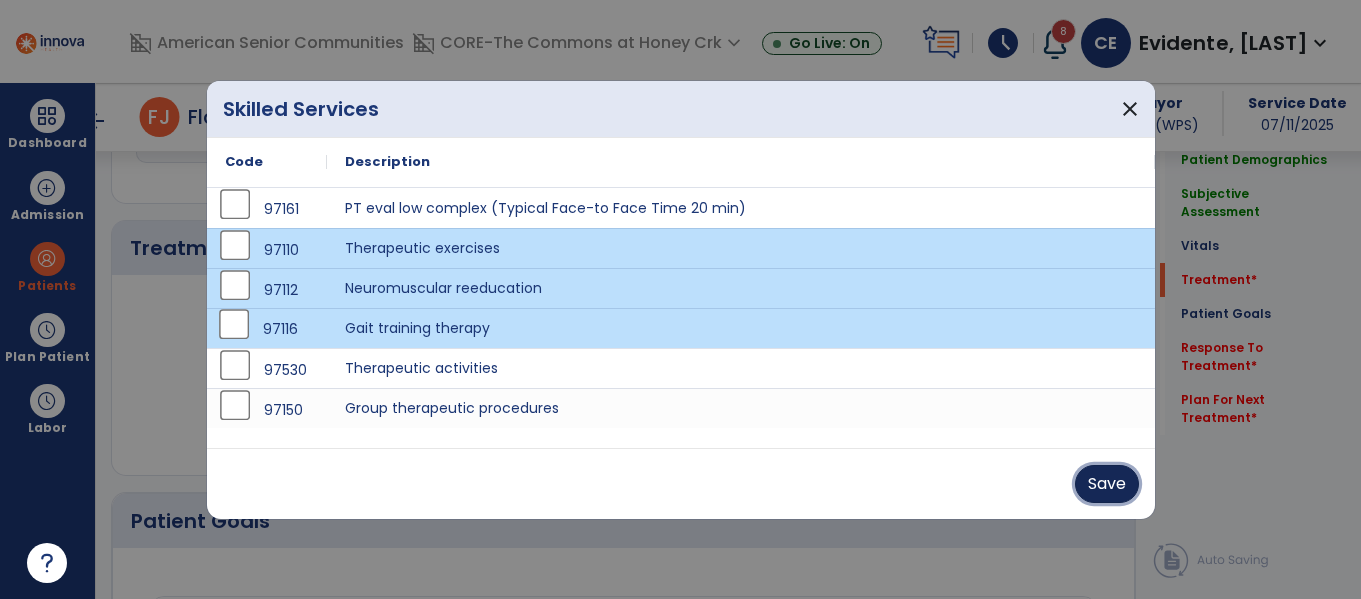 click on "Save" at bounding box center (1107, 484) 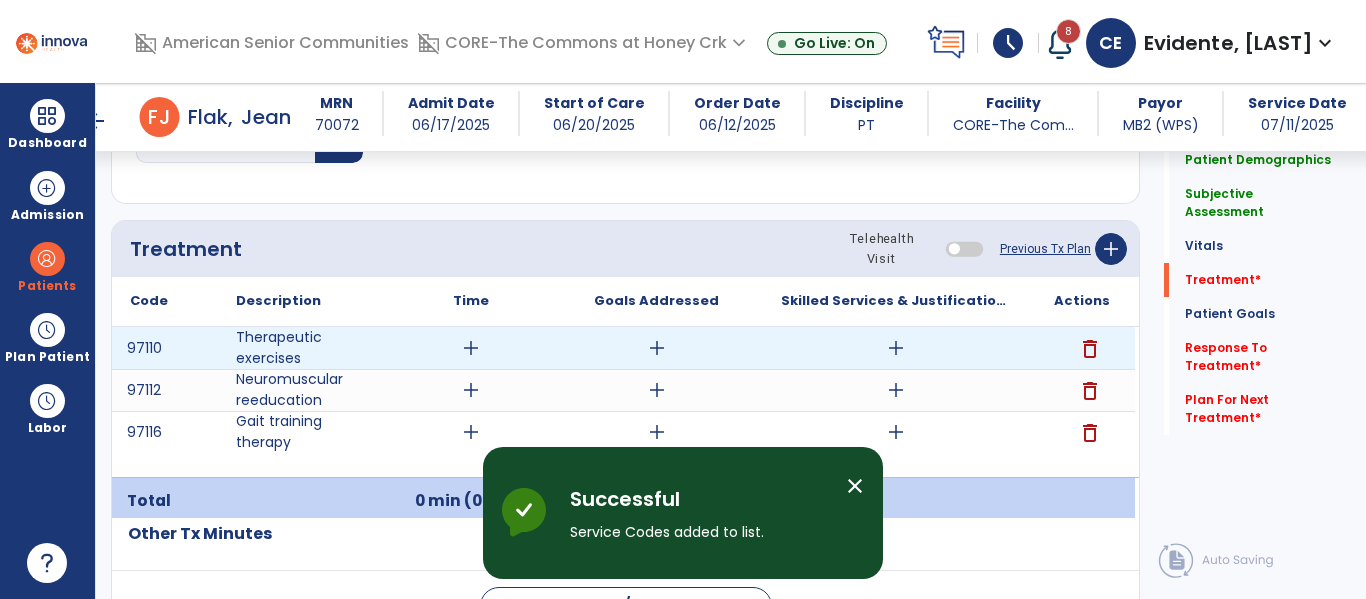 click on "add" at bounding box center [471, 348] 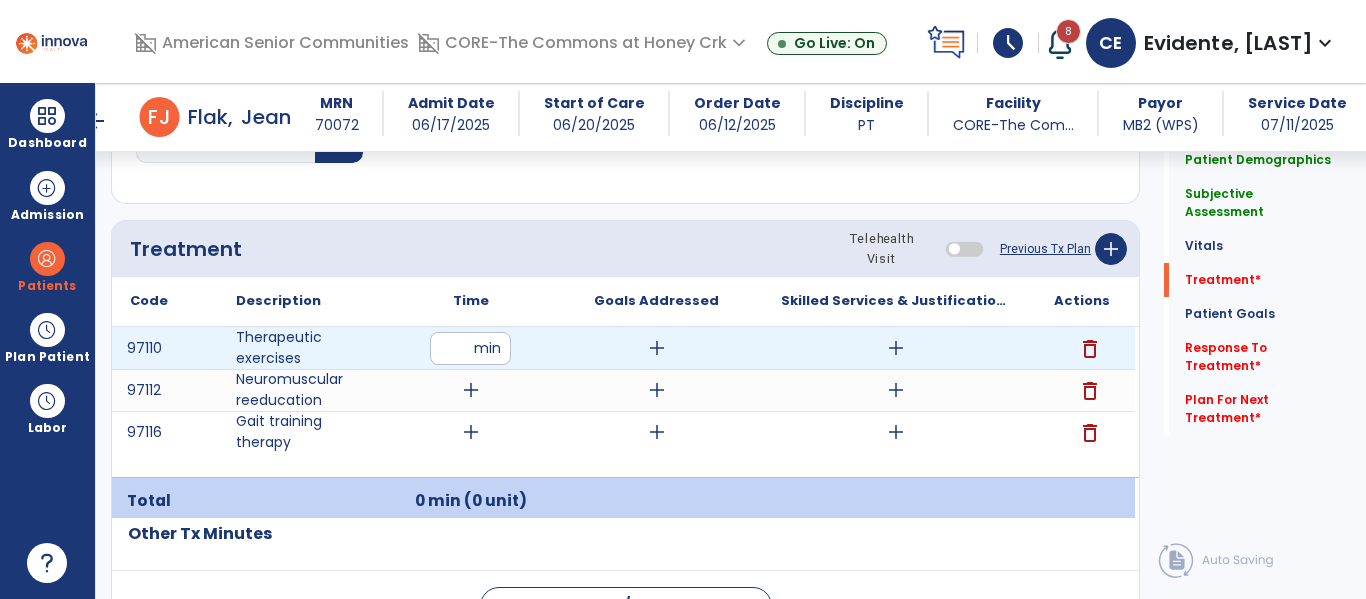 type on "**" 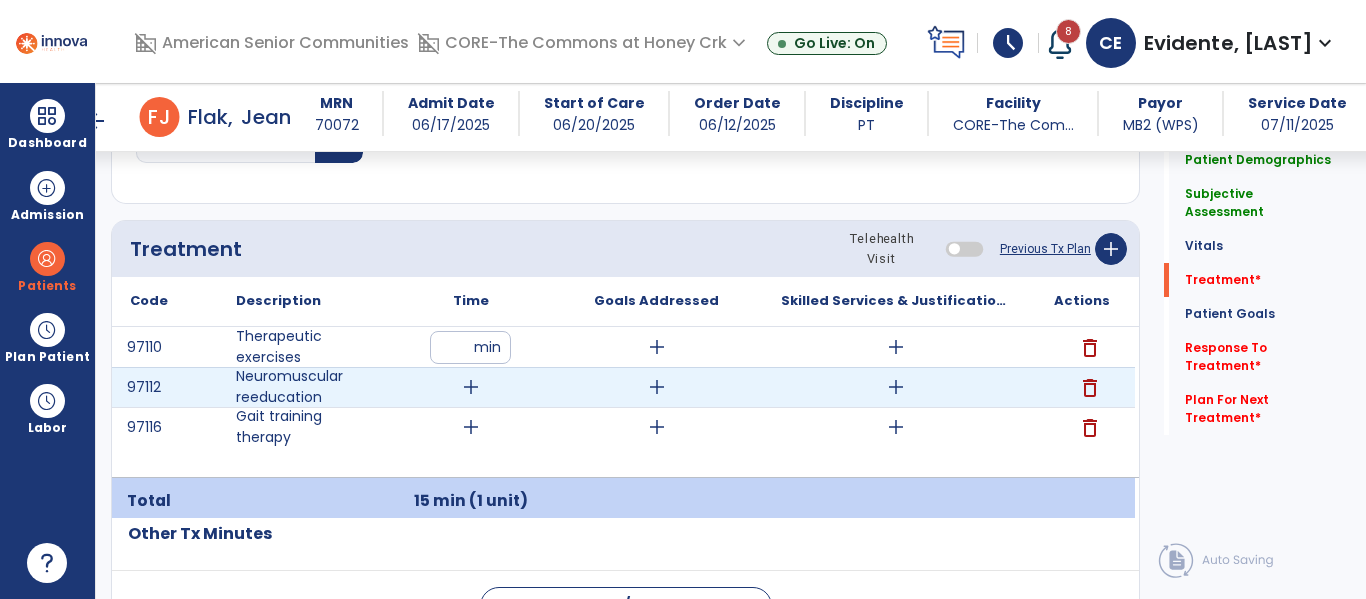 click on "add" at bounding box center [471, 387] 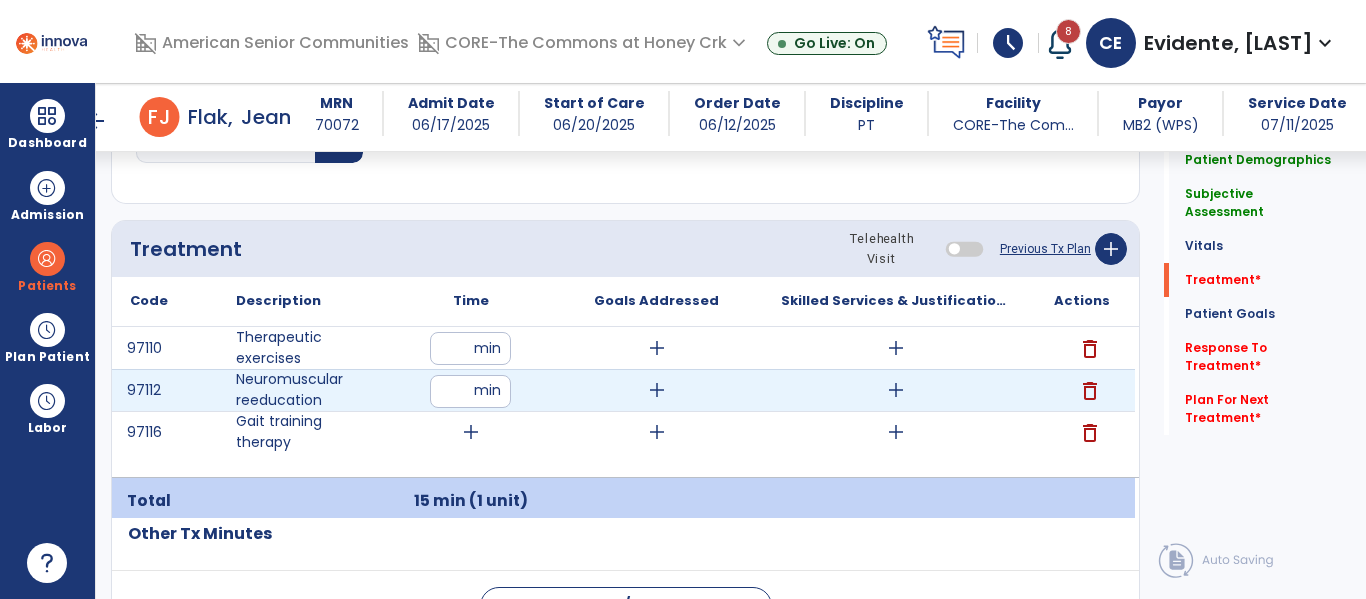 type on "**" 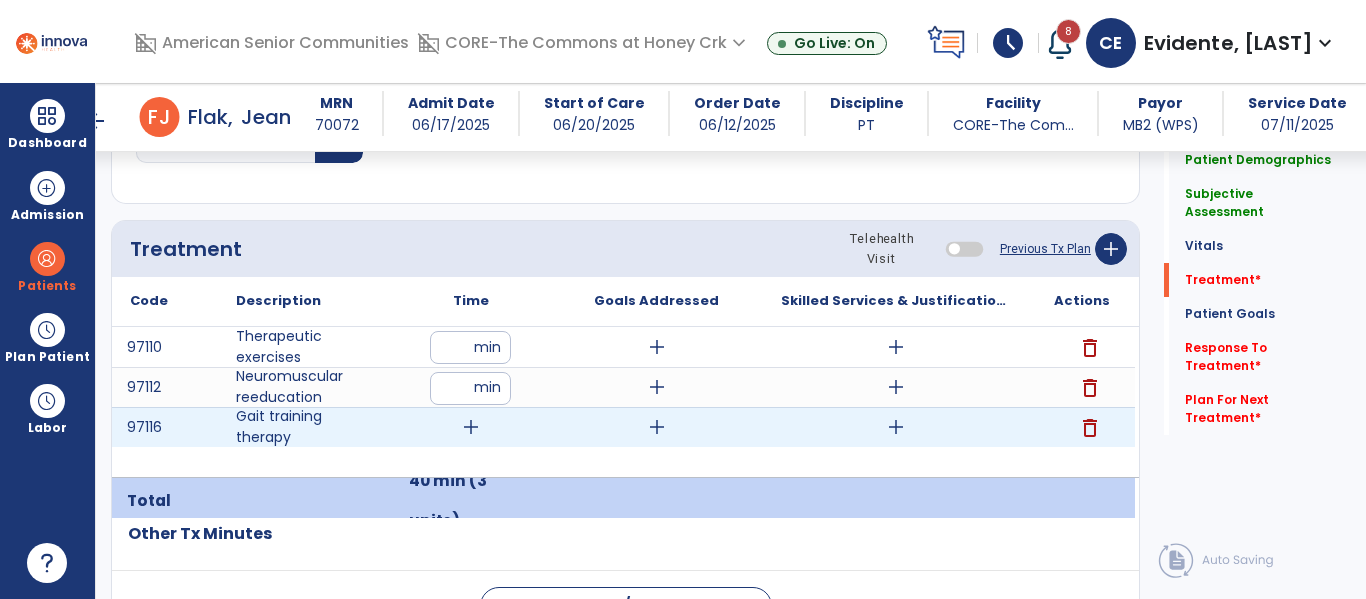 click on "add" at bounding box center (471, 427) 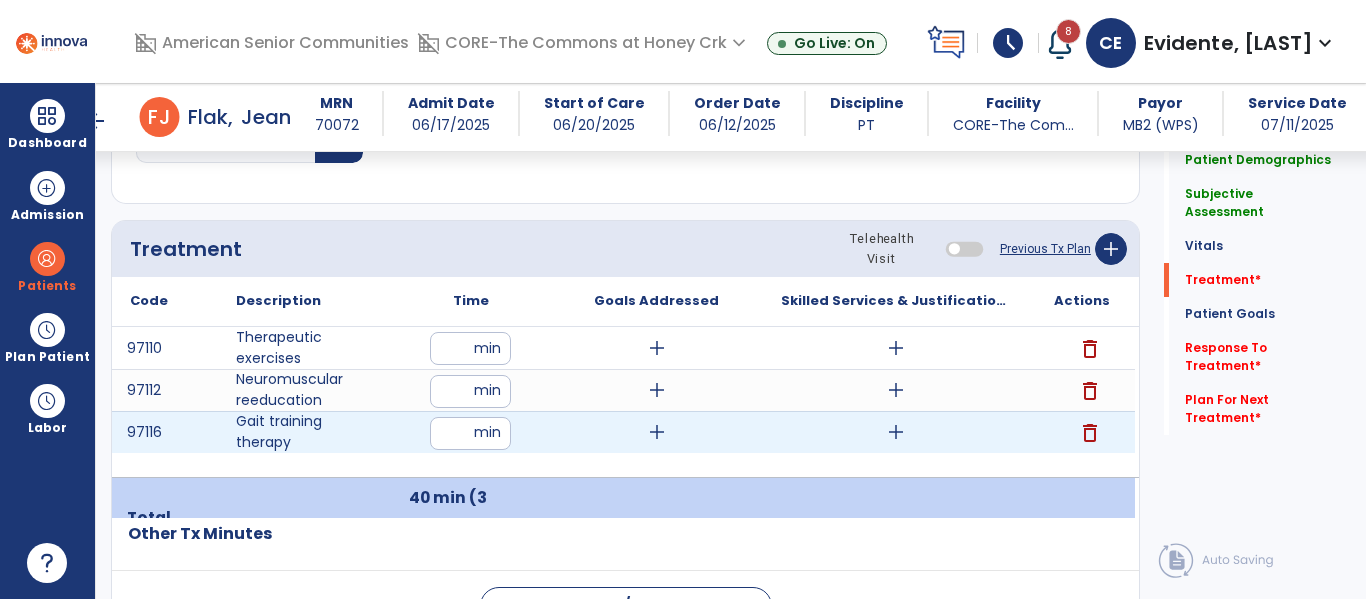 type on "**" 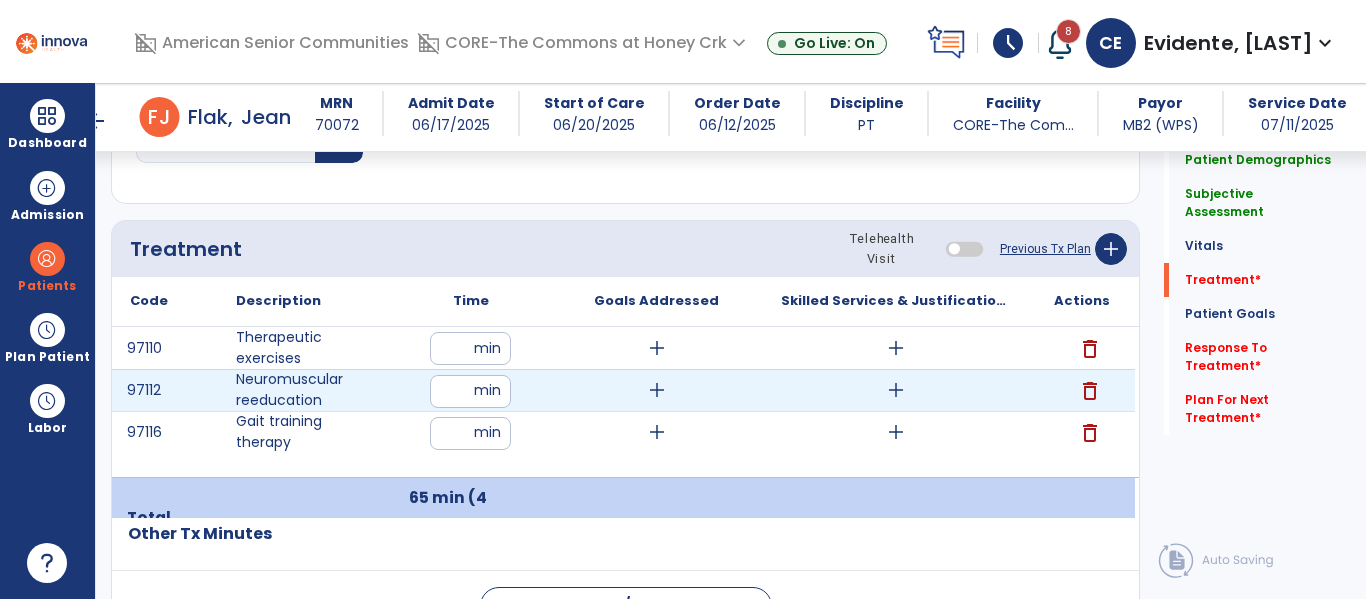 click on "**" at bounding box center (470, 391) 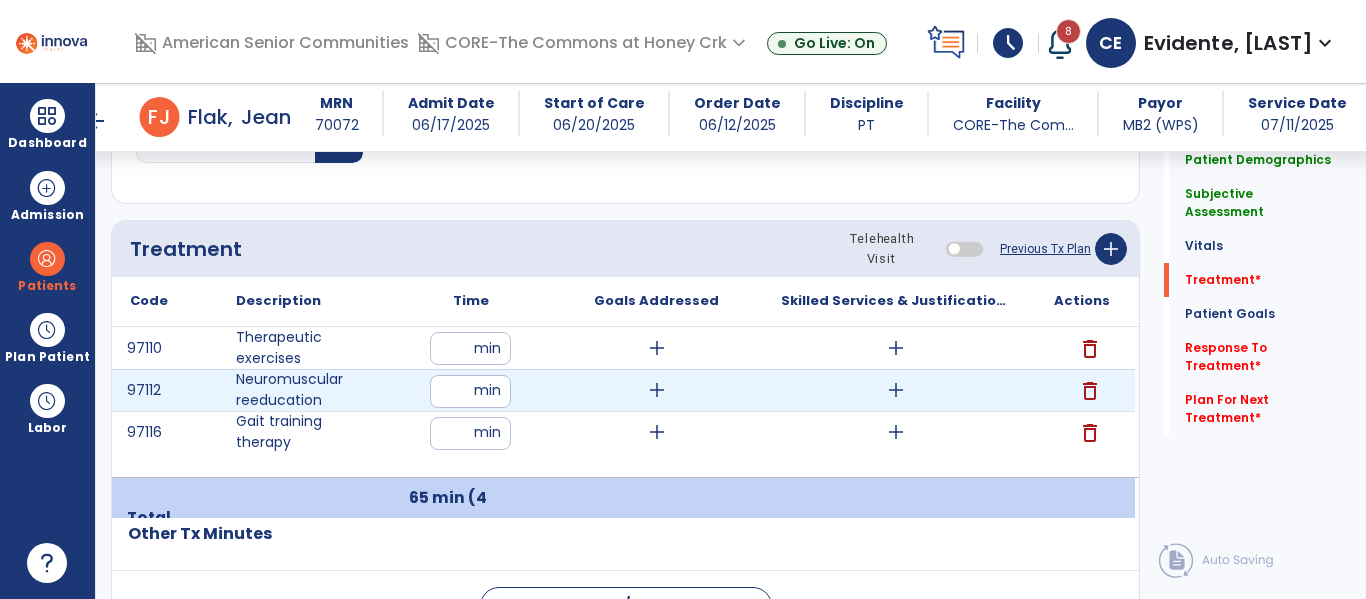 type on "**" 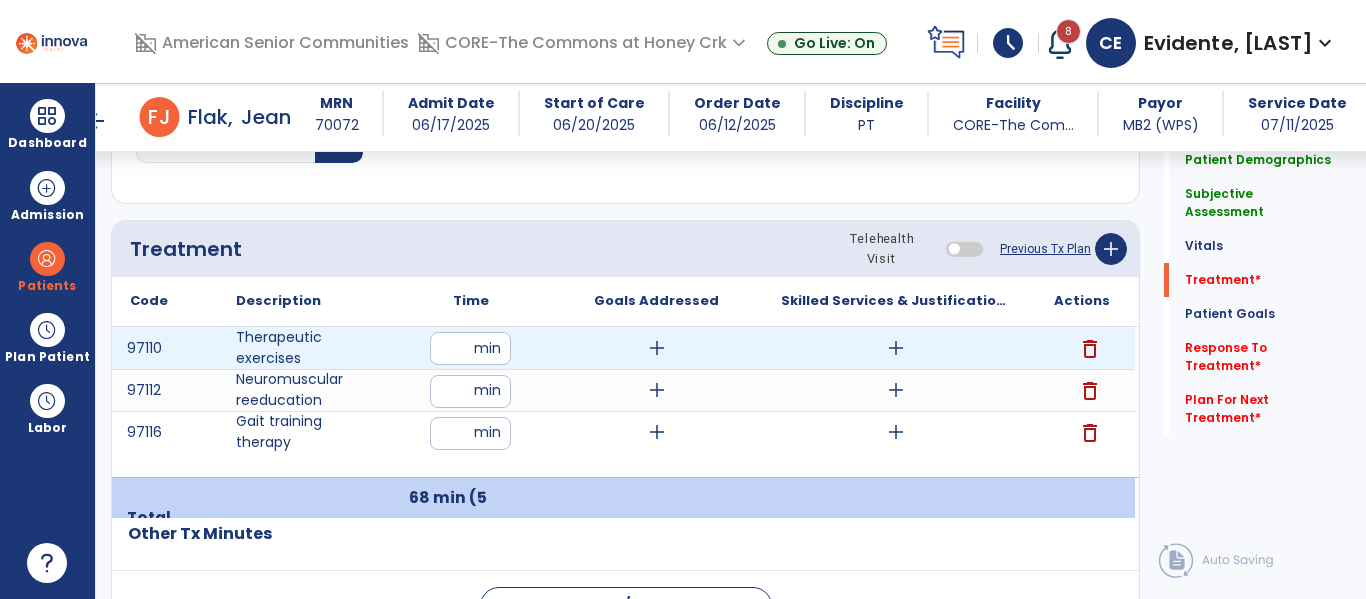 click on "add" at bounding box center (896, 348) 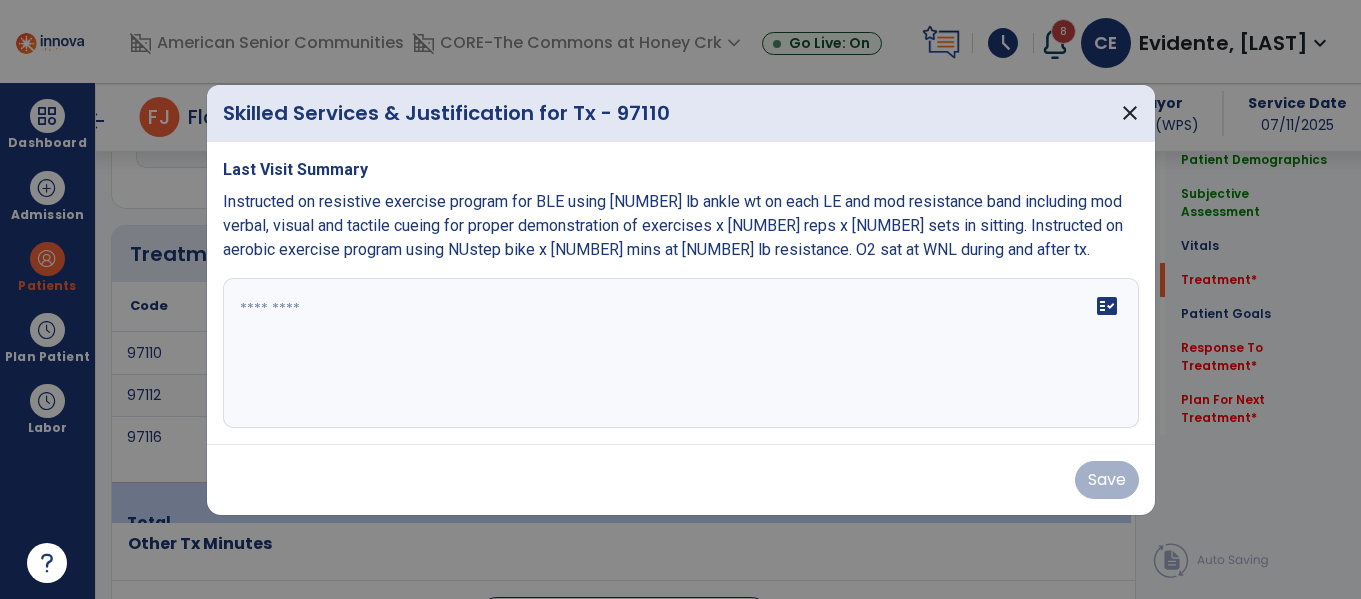 scroll, scrollTop: 1349, scrollLeft: 0, axis: vertical 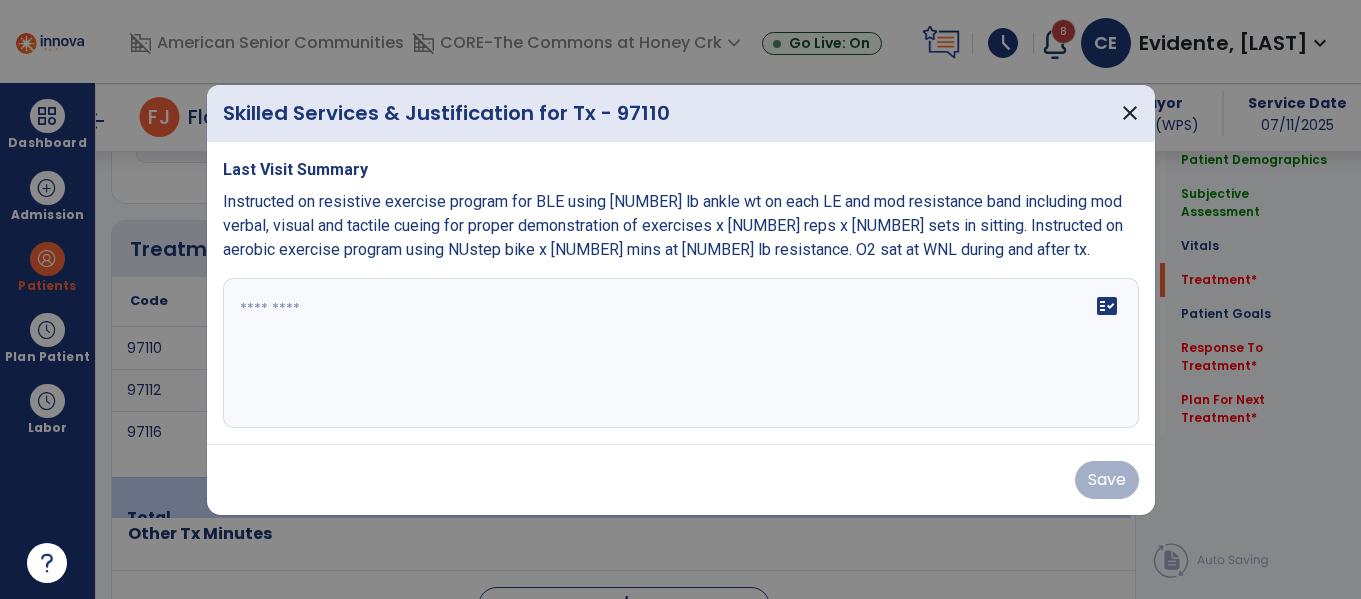 click at bounding box center (681, 353) 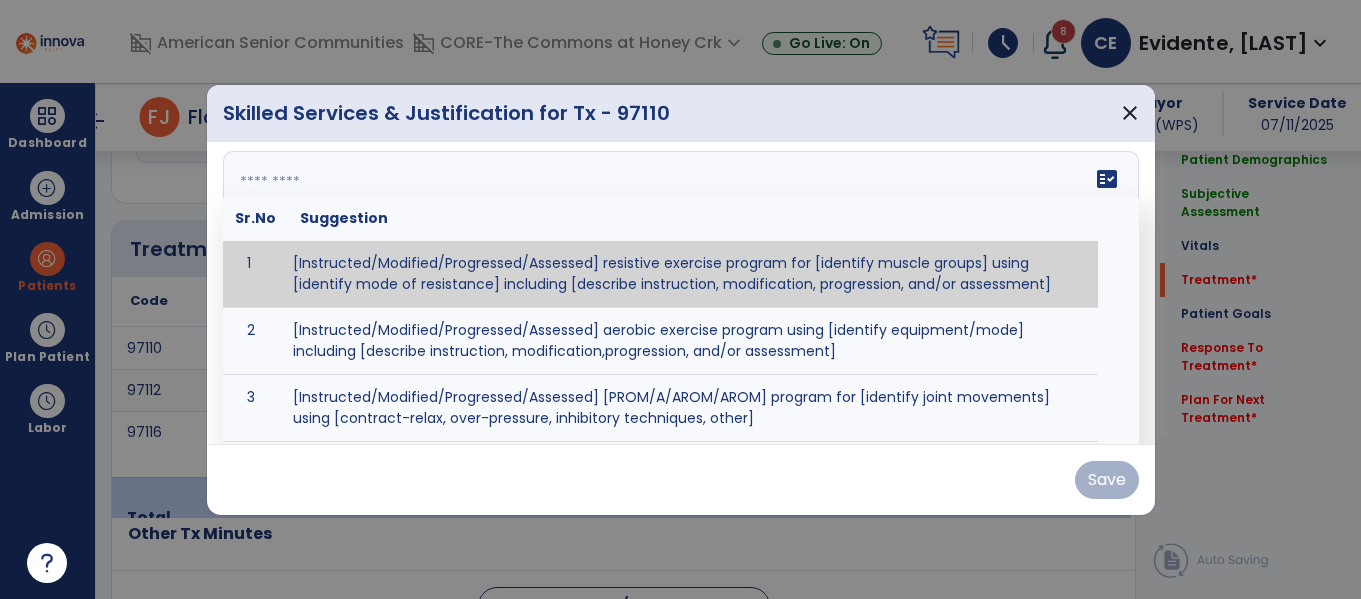 scroll, scrollTop: 138, scrollLeft: 0, axis: vertical 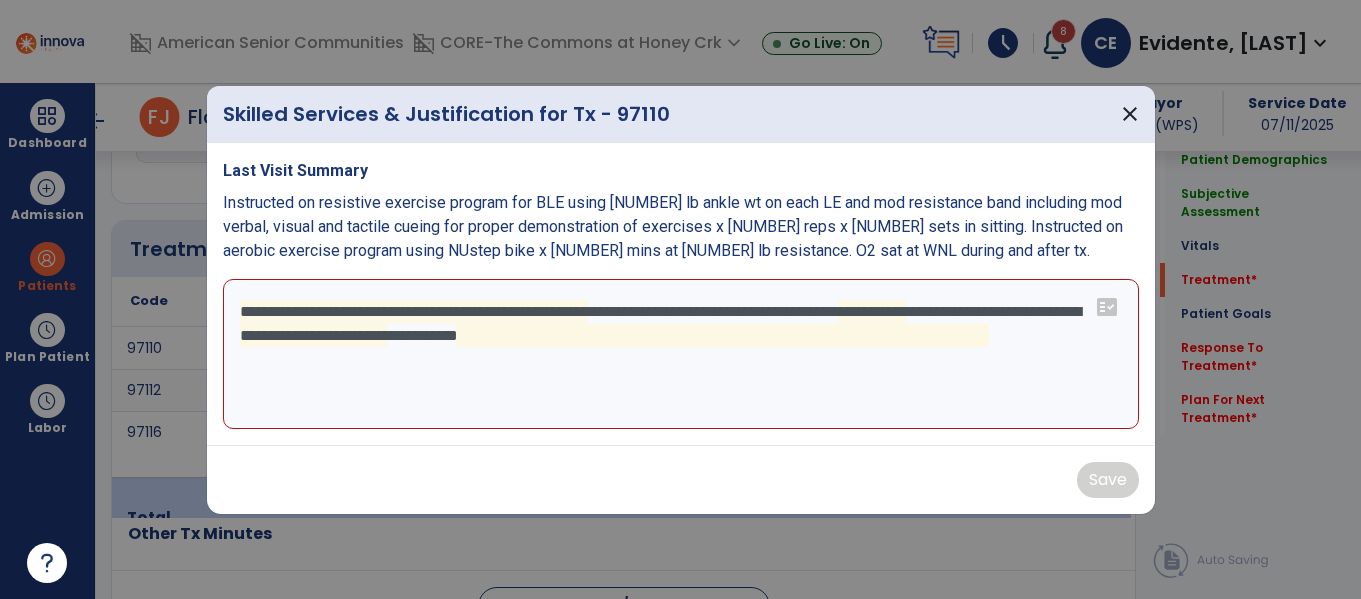 click on "**********" at bounding box center [681, 354] 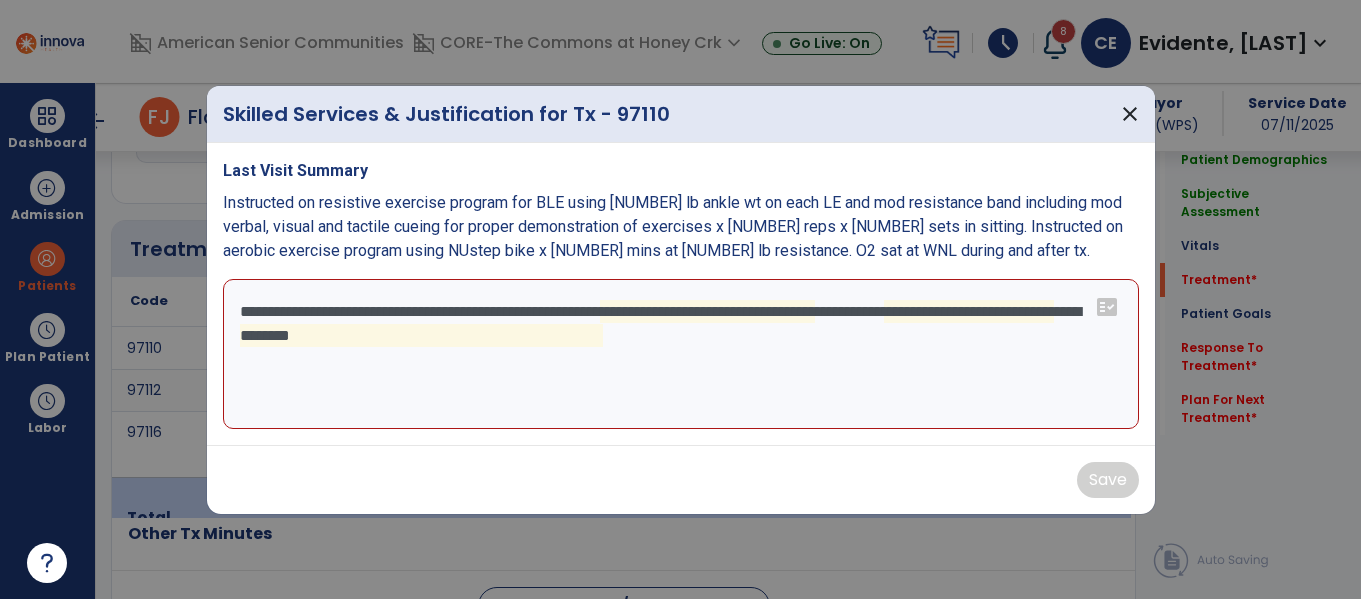 click on "**********" at bounding box center [681, 354] 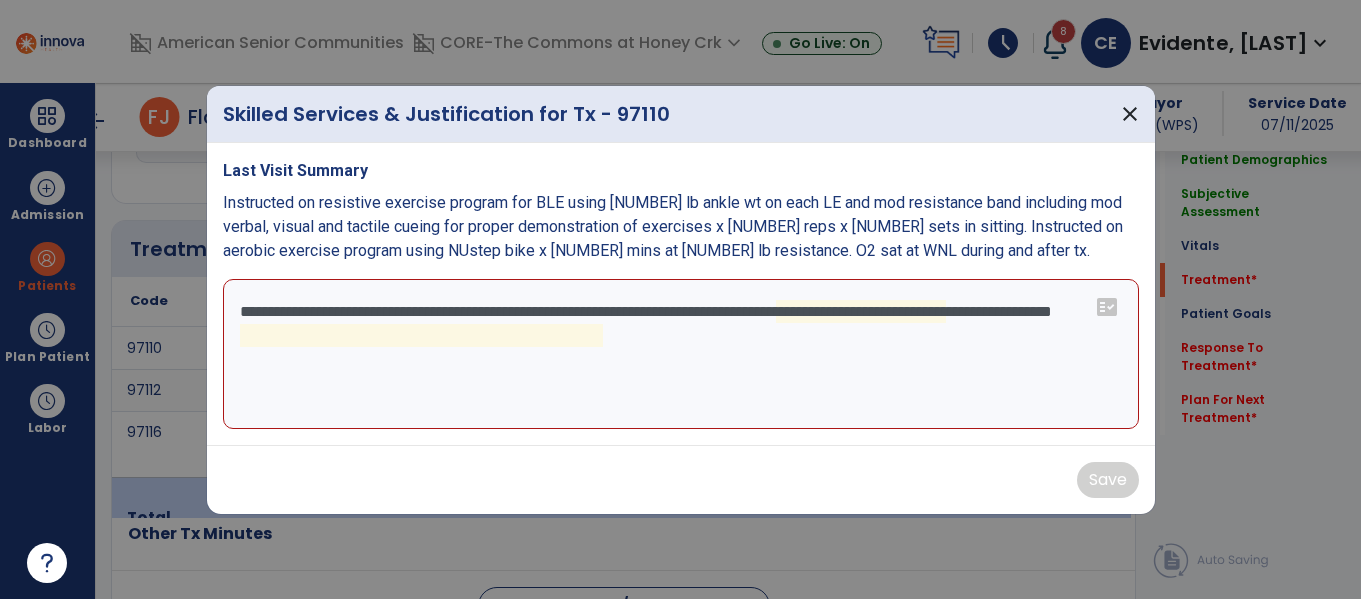 click on "**********" at bounding box center [681, 354] 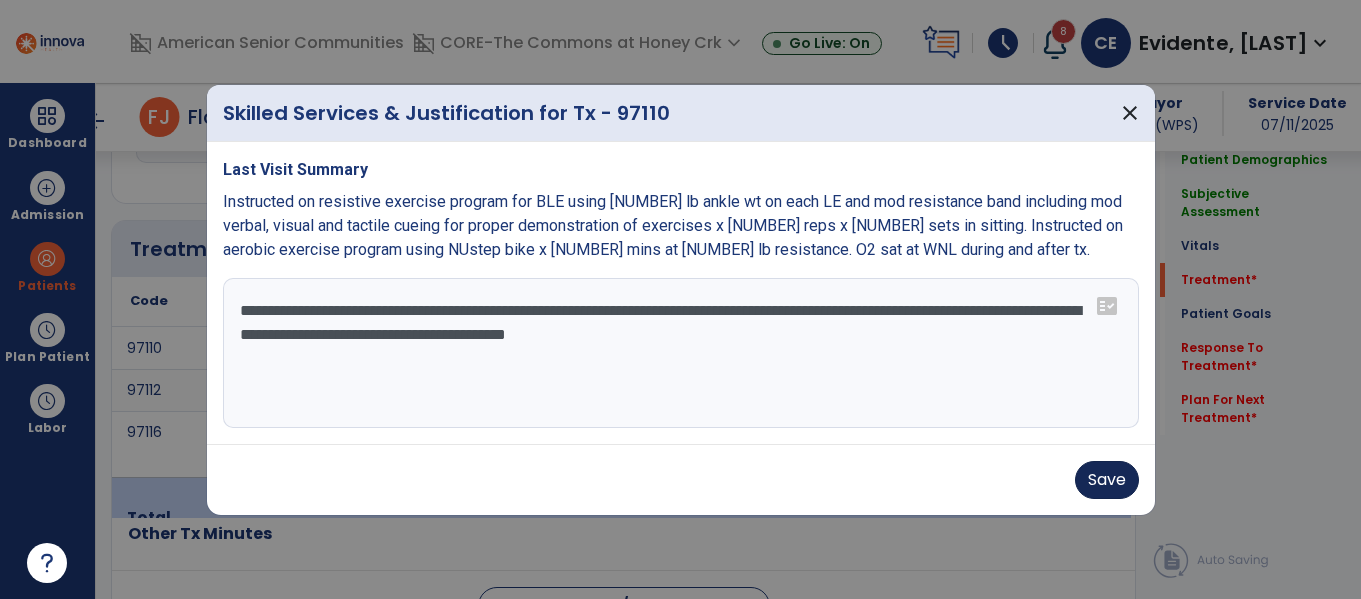 type on "**********" 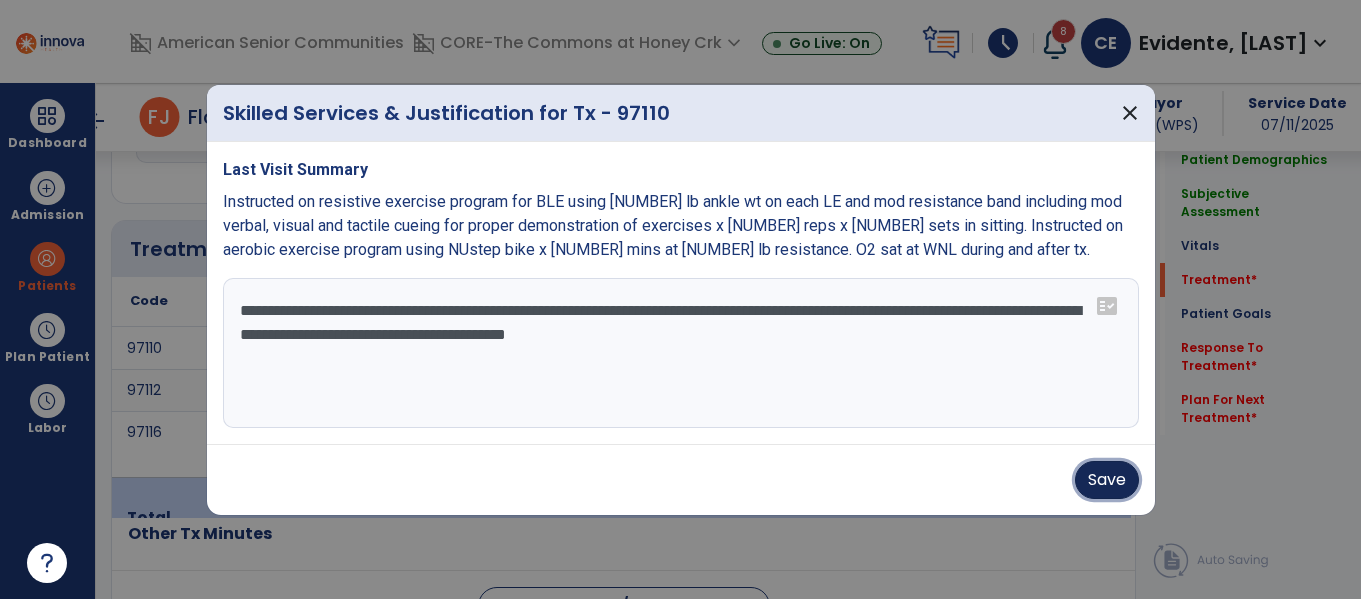 click on "Save" at bounding box center [1107, 480] 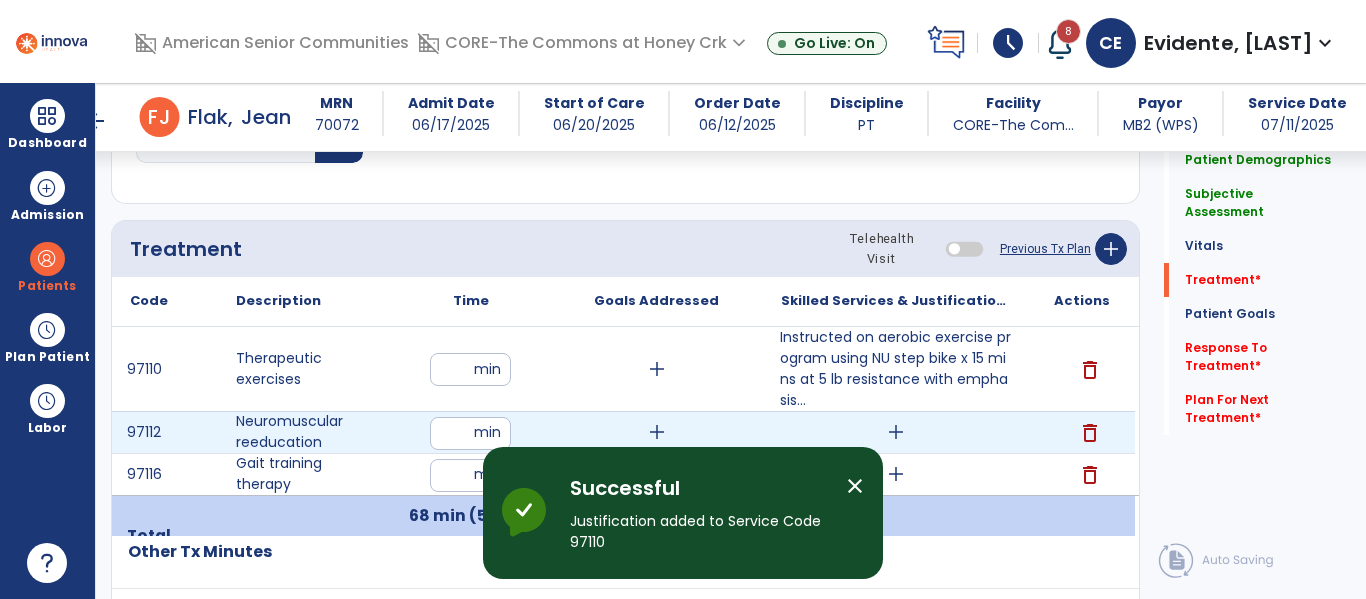 click on "add" at bounding box center [896, 432] 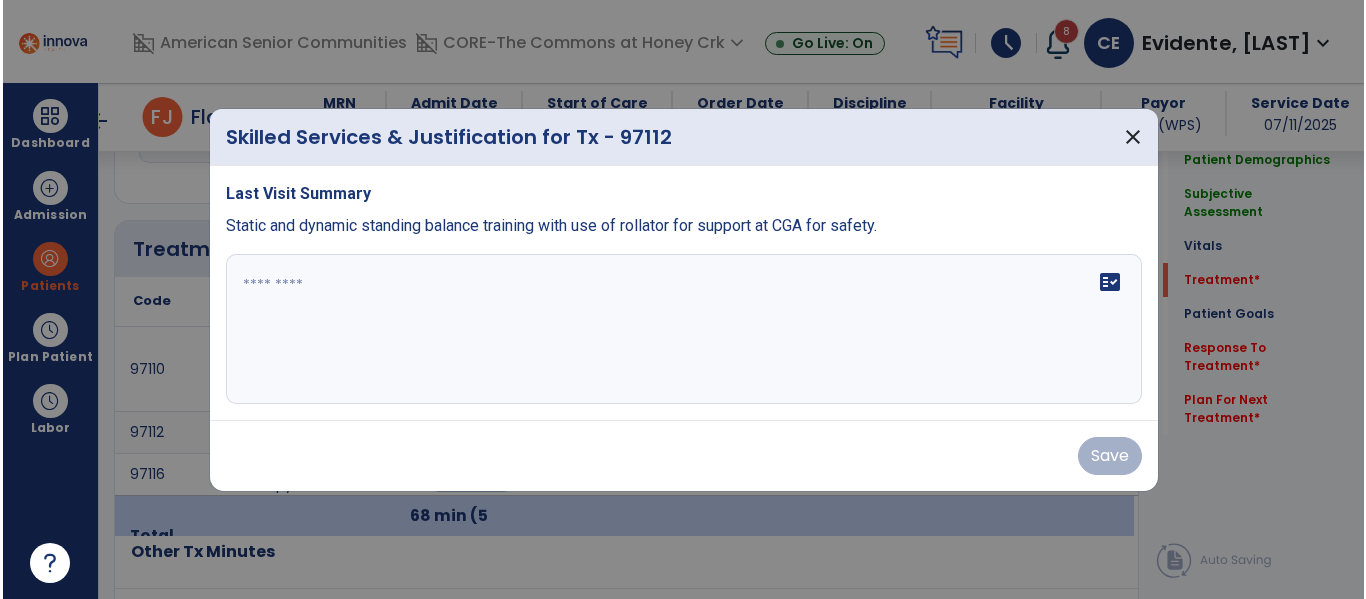 scroll, scrollTop: 1349, scrollLeft: 0, axis: vertical 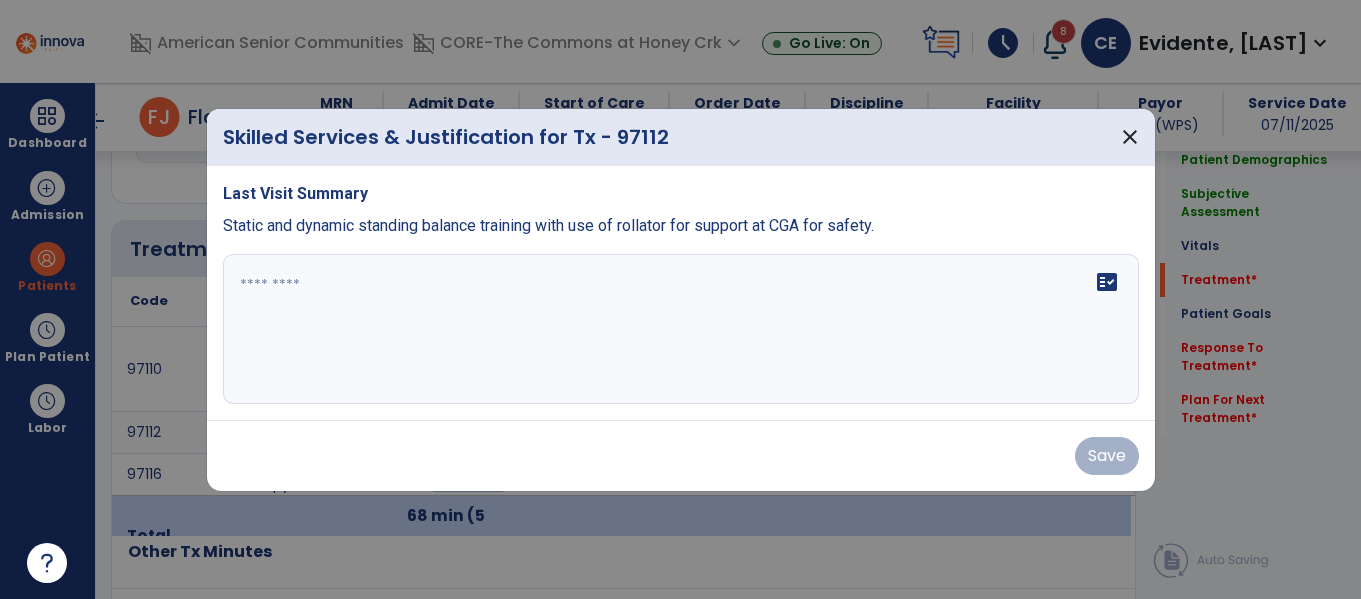 click on "fact_check" at bounding box center [681, 329] 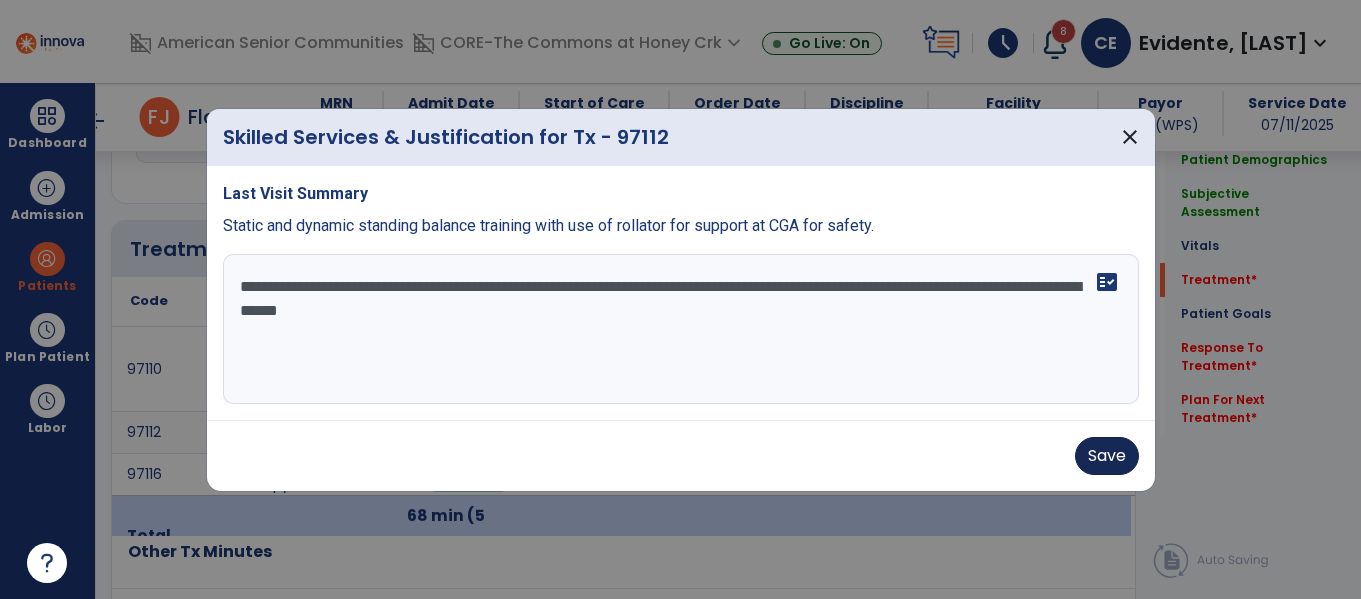type on "**********" 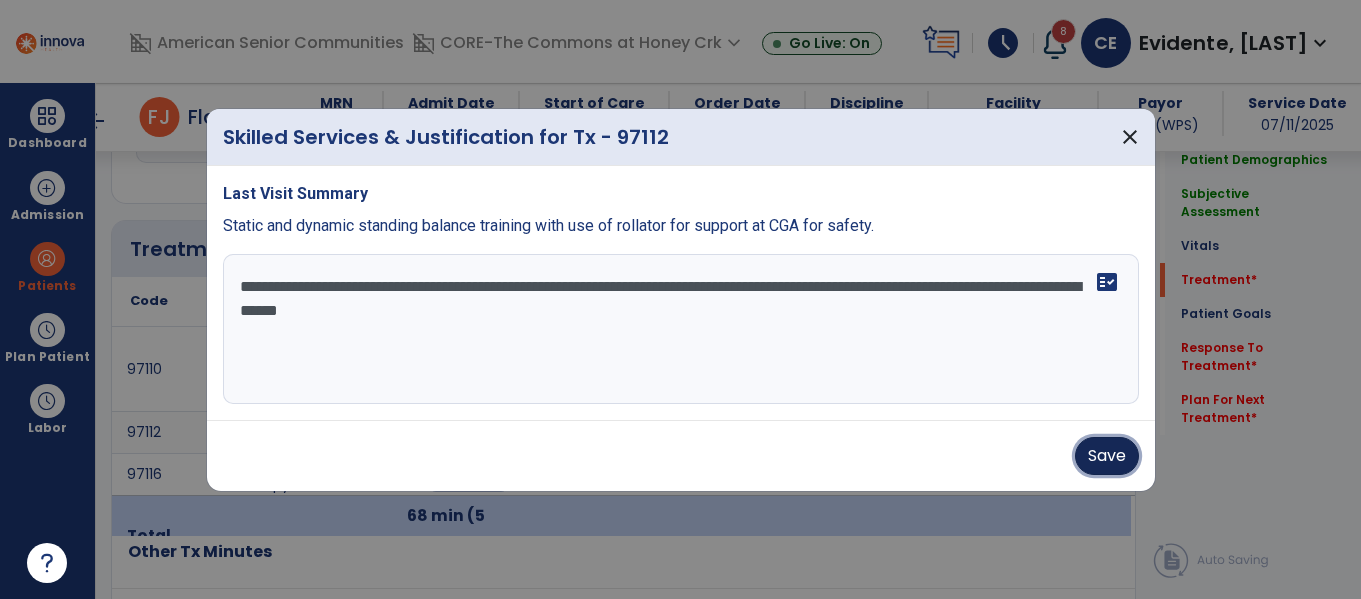 click on "Save" at bounding box center [1107, 456] 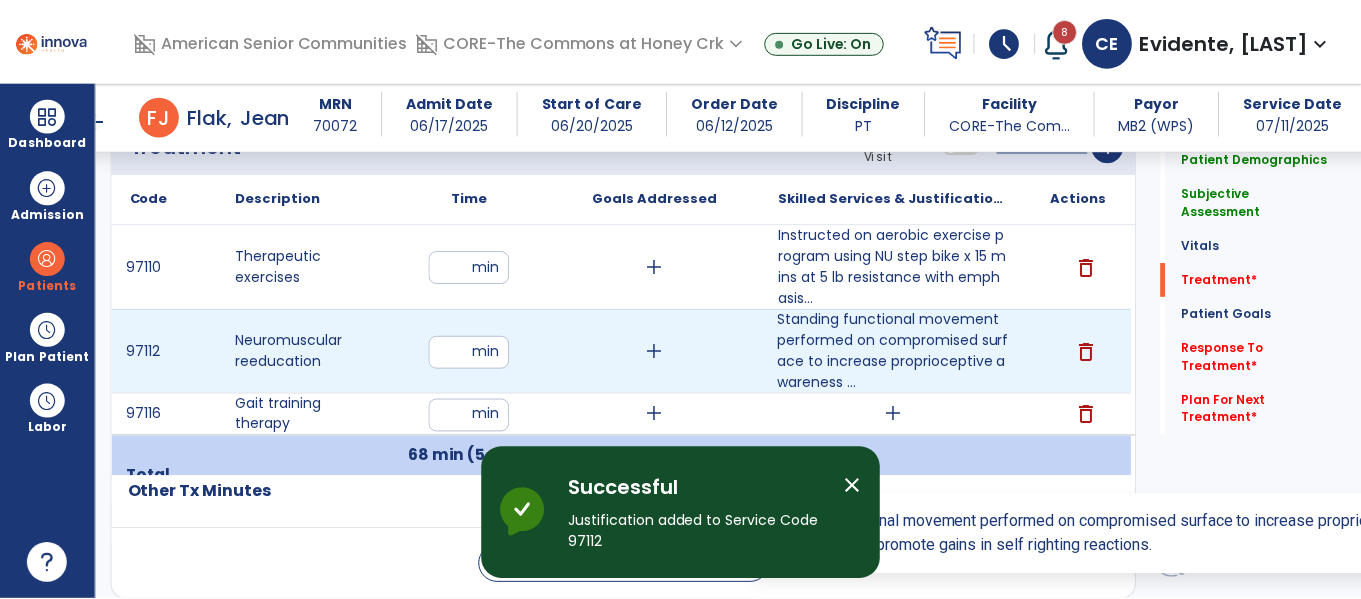 scroll, scrollTop: 1478, scrollLeft: 0, axis: vertical 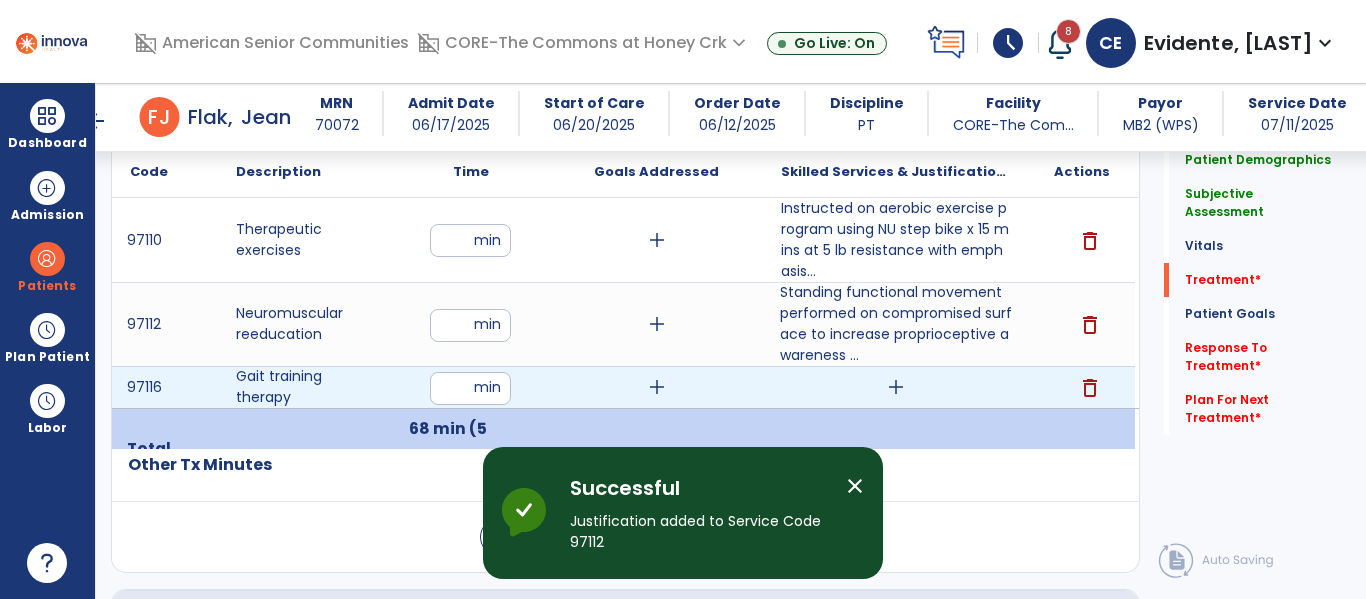 click on "add" at bounding box center [896, 387] 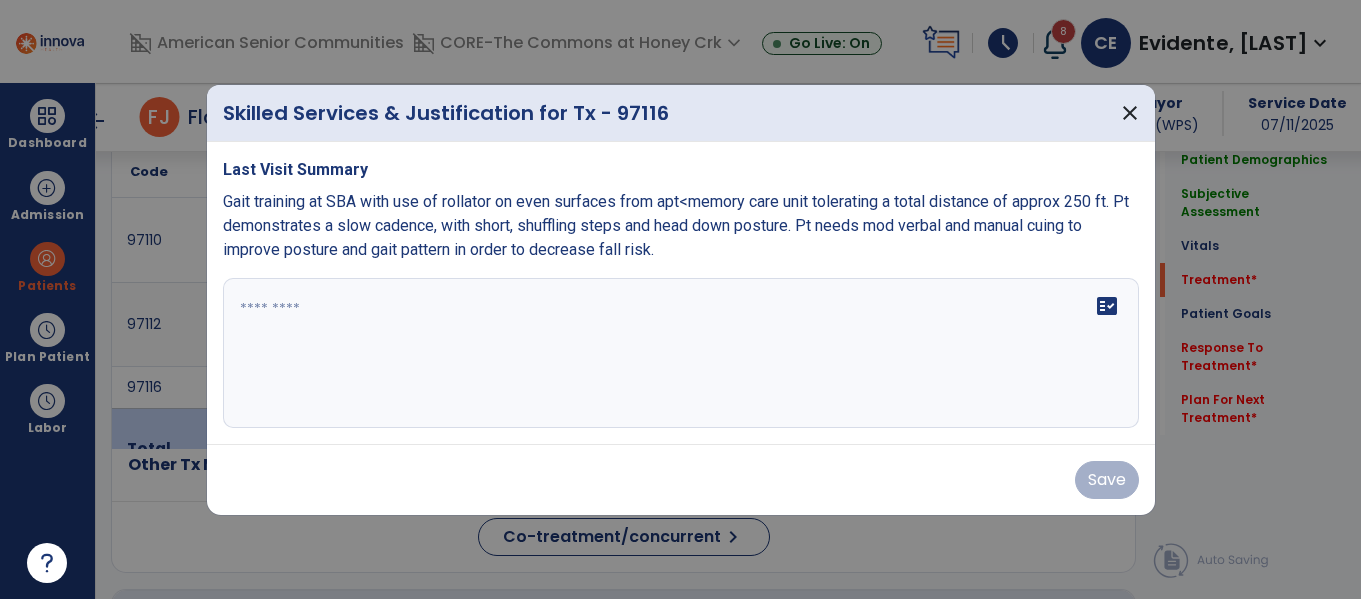 scroll, scrollTop: 1478, scrollLeft: 0, axis: vertical 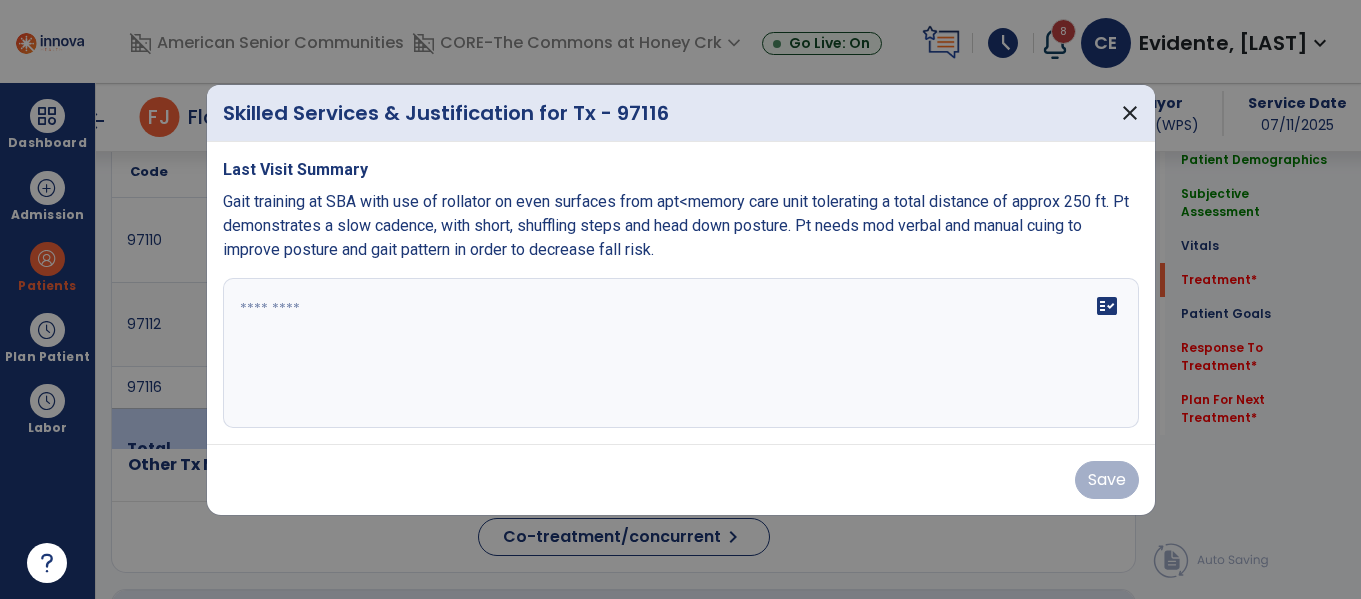 click at bounding box center (681, 353) 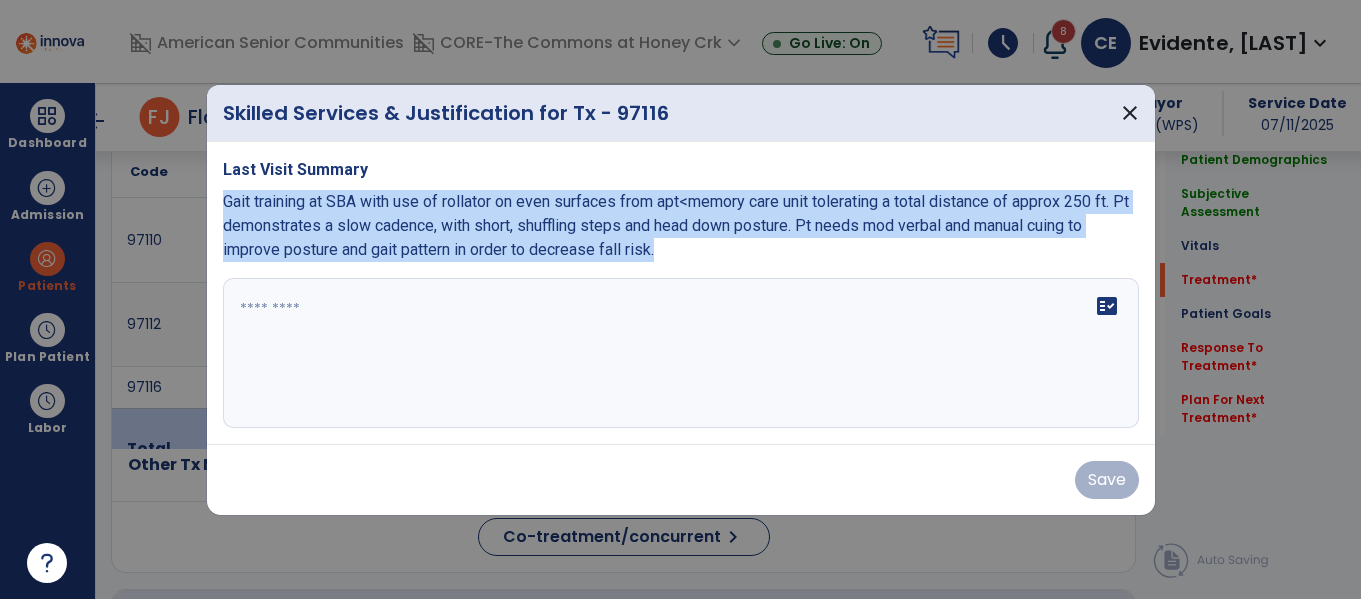 drag, startPoint x: 225, startPoint y: 195, endPoint x: 603, endPoint y: 334, distance: 402.74683 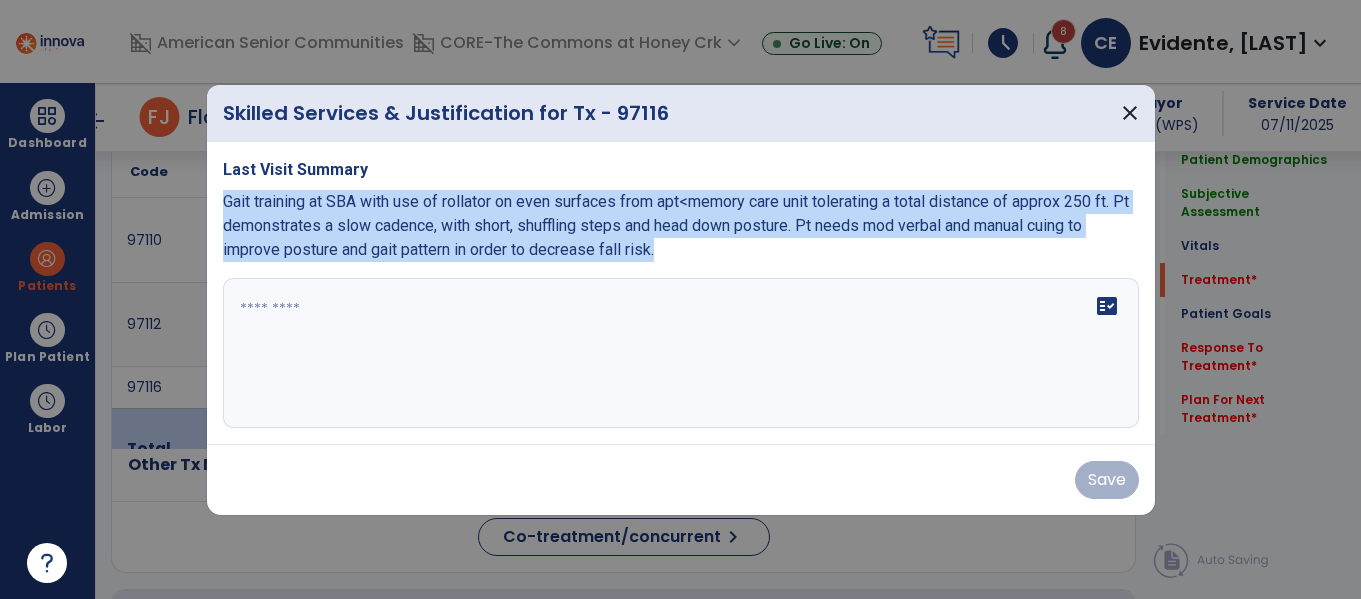 click on "Last Visit Summary Gait training at SBA with use of rollator on even surfaces from apt<0xC2><0xA0>memory care unit tolerating a total distance of approx 250 ft. Pt demonstrates a slow cadence, with short, shuffling steps and head down posture.  Pt needs mod verbal and manual cuing to improve posture and gait pattern in order to decrease fall risk.   fact_check" at bounding box center [681, 293] 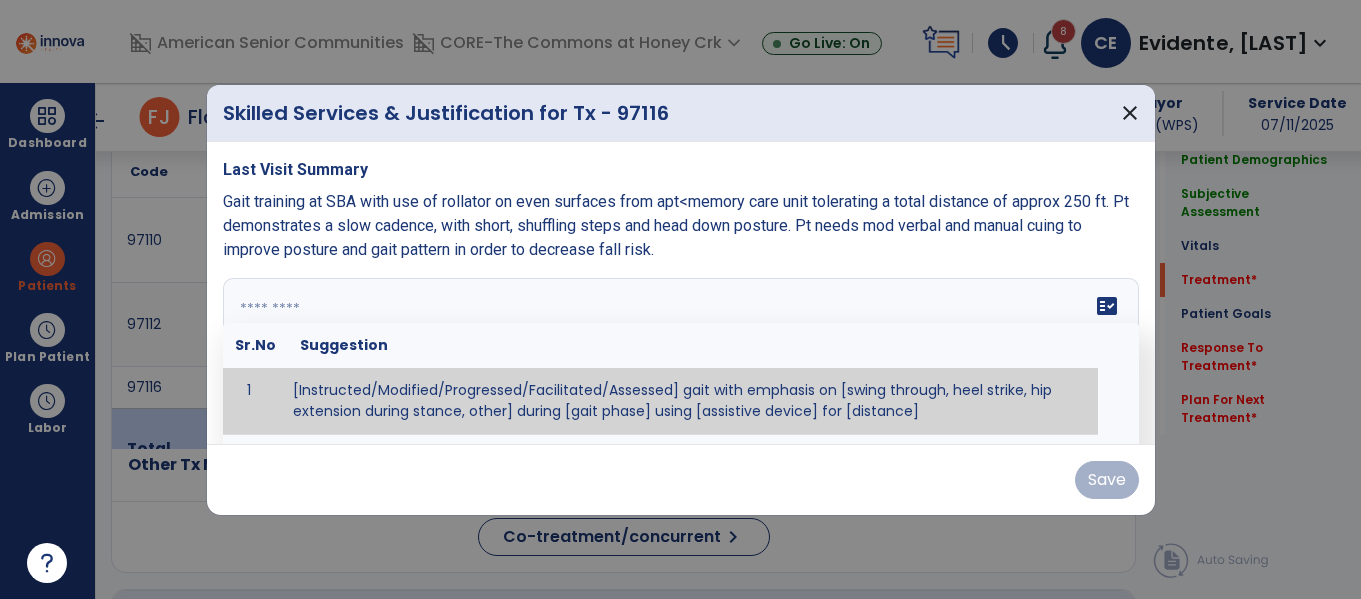 paste on "**********" 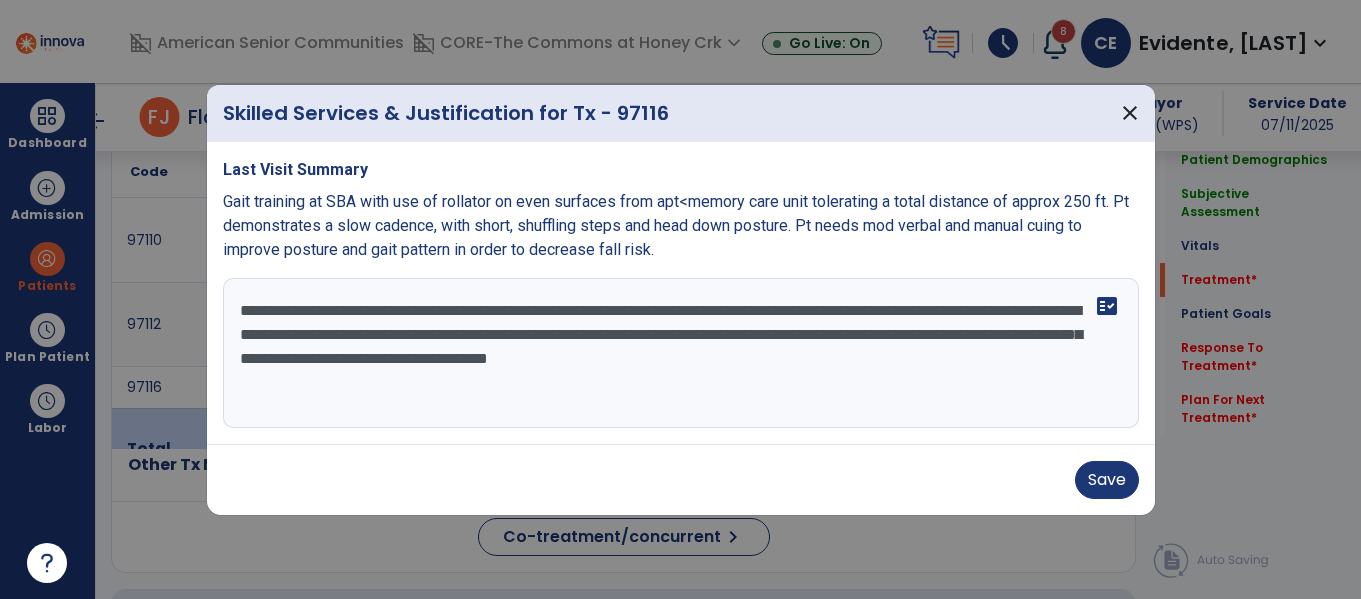 scroll, scrollTop: 16, scrollLeft: 0, axis: vertical 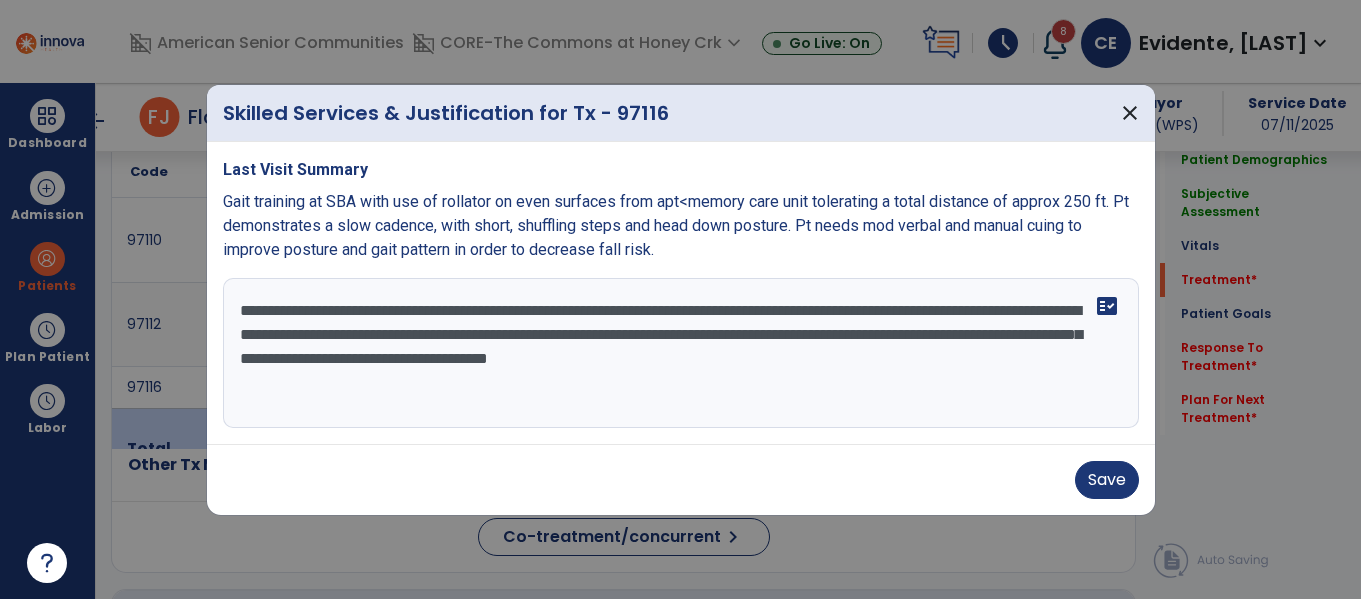 click on "**********" at bounding box center (681, 353) 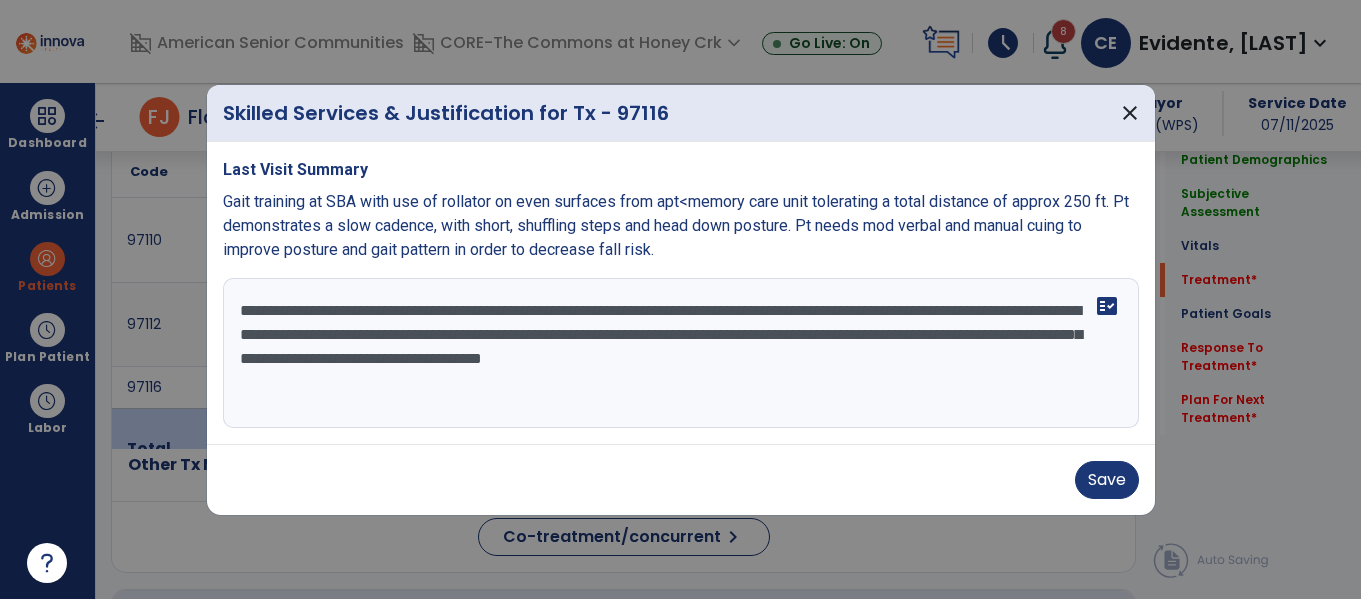 scroll, scrollTop: 0, scrollLeft: 0, axis: both 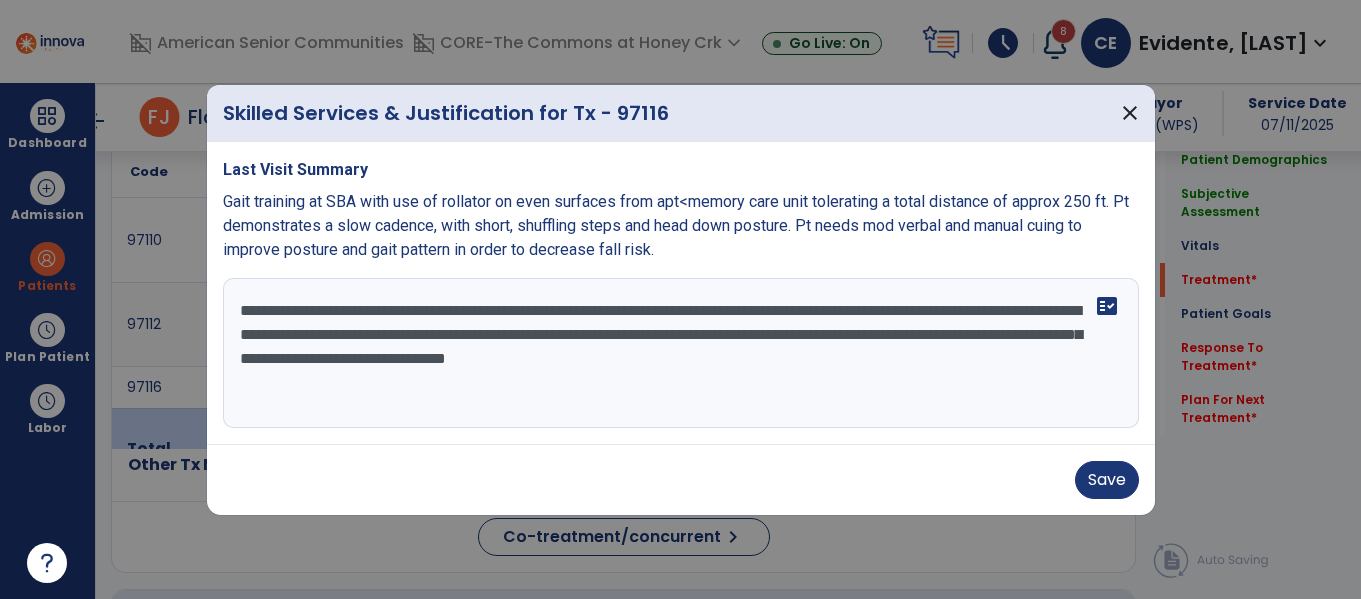 click on "**********" at bounding box center [681, 353] 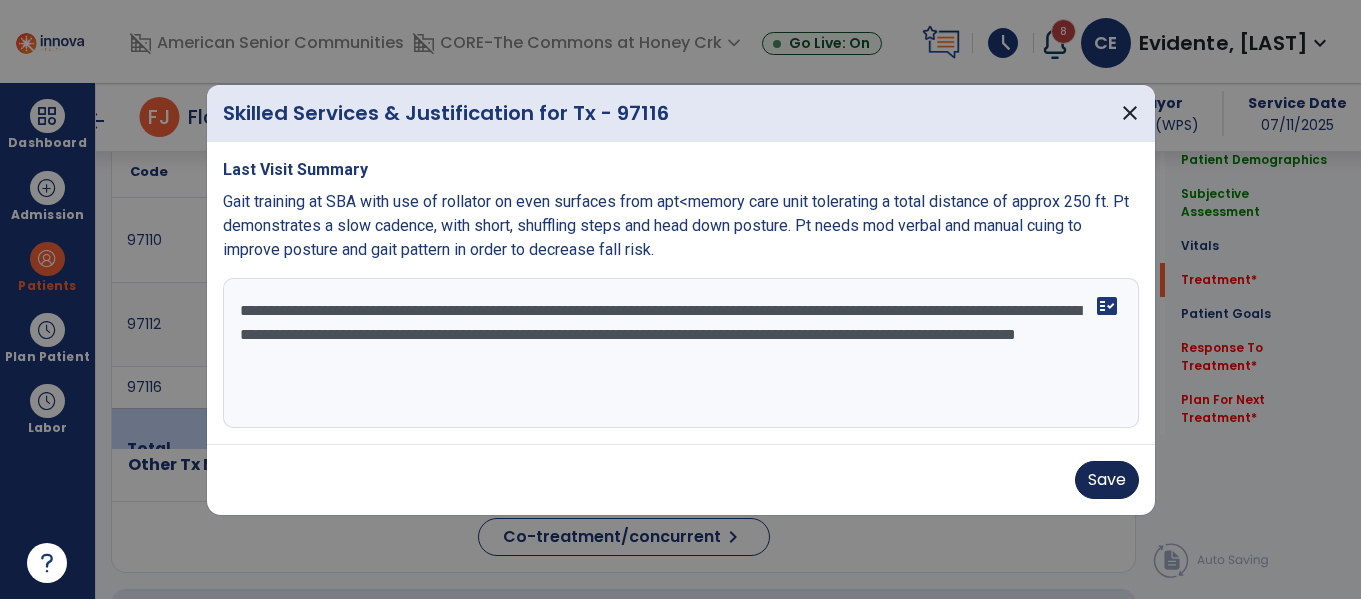 type on "**********" 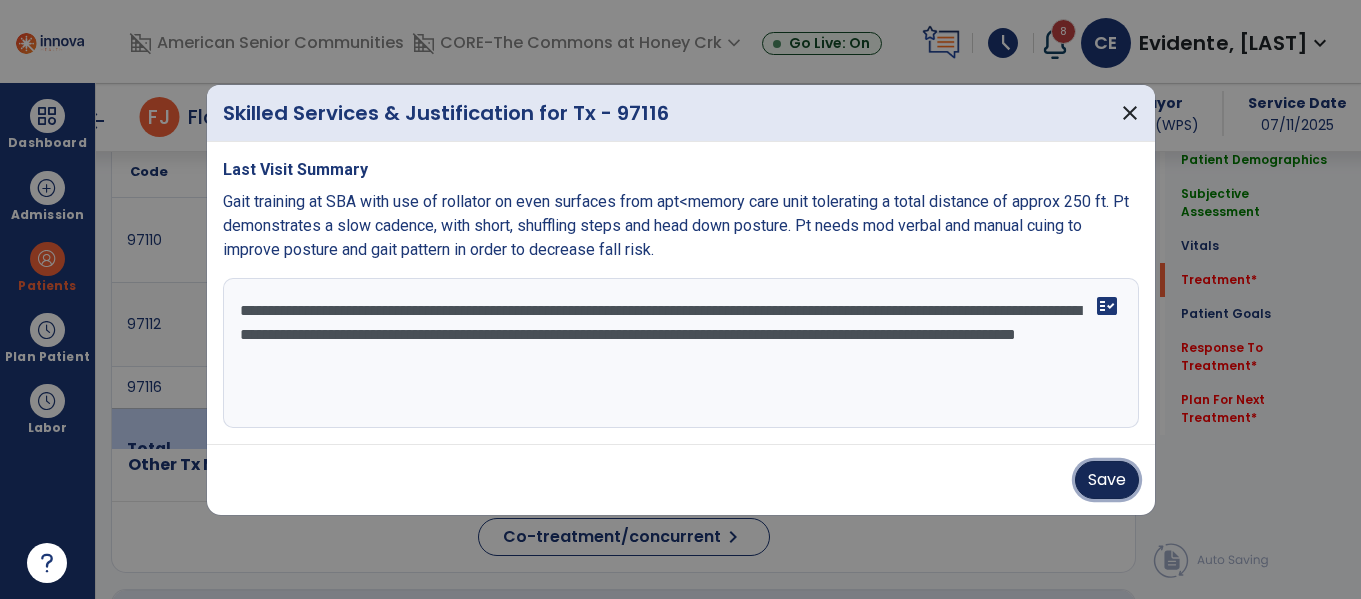 click on "Save" at bounding box center [1107, 480] 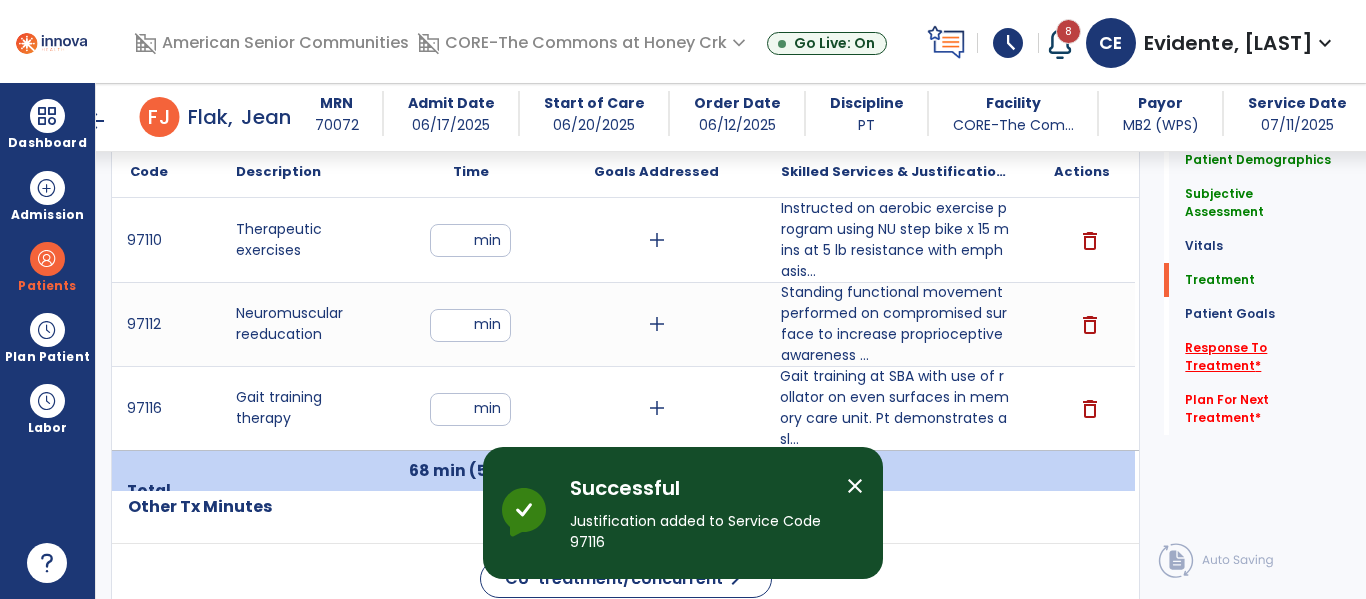 click on "Response To Treatment   *" 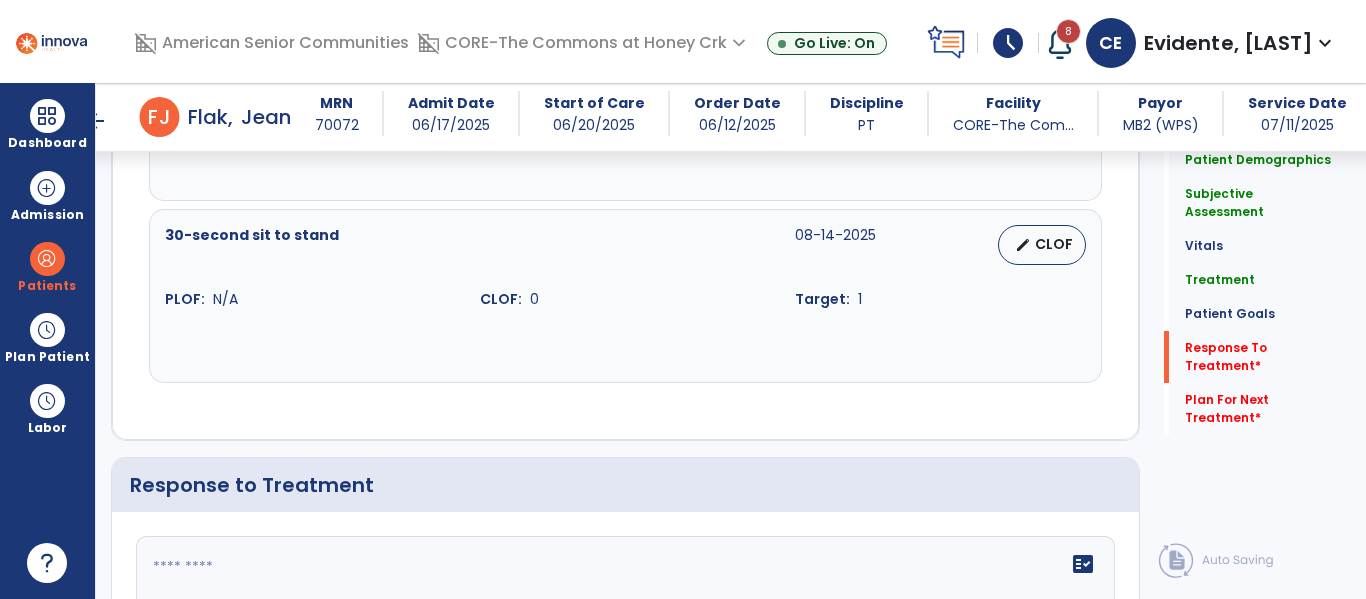 scroll, scrollTop: 2946, scrollLeft: 0, axis: vertical 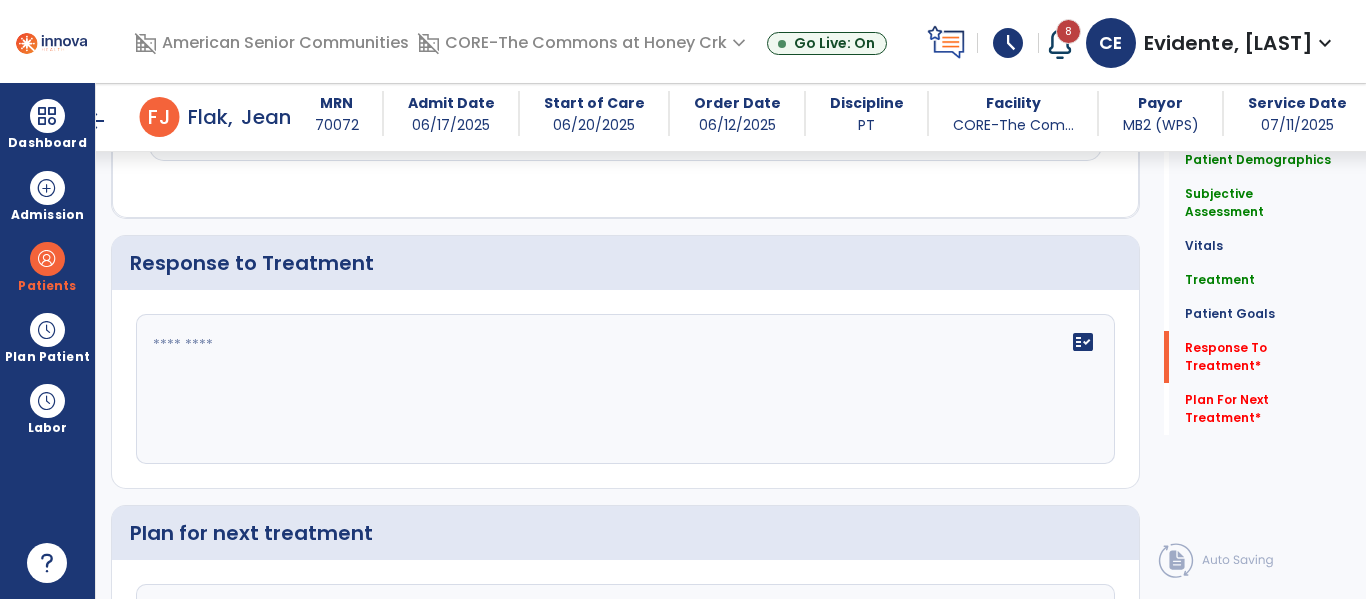 click on "fact_check" 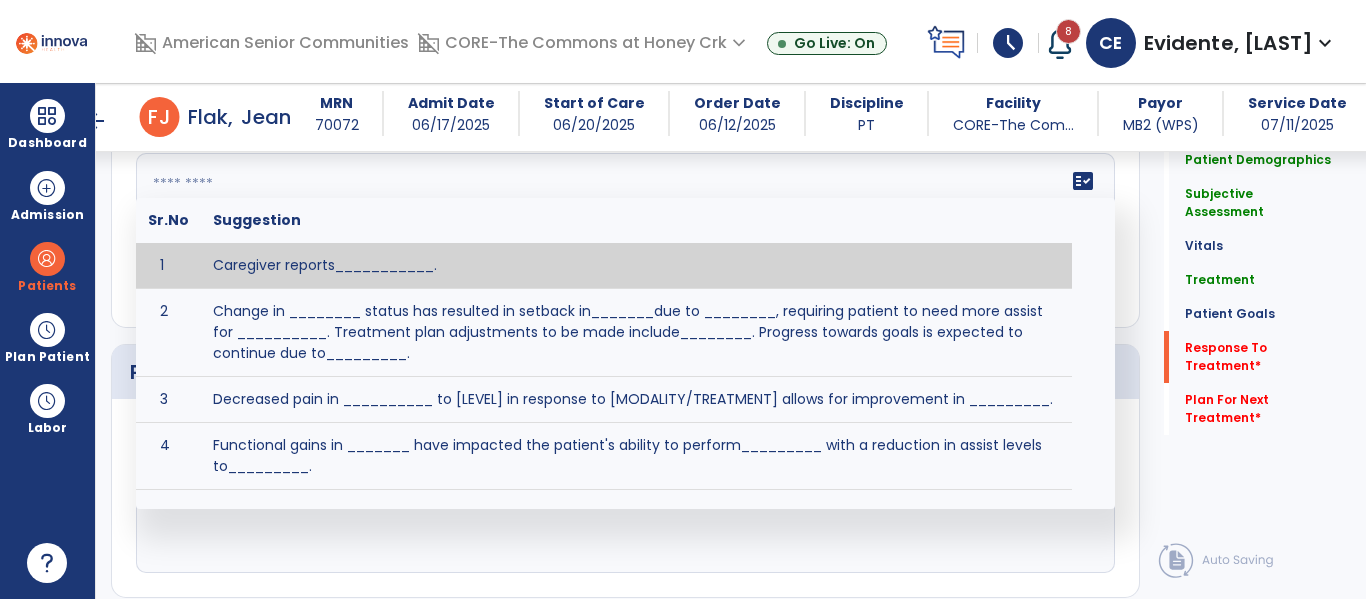 scroll, scrollTop: 3151, scrollLeft: 0, axis: vertical 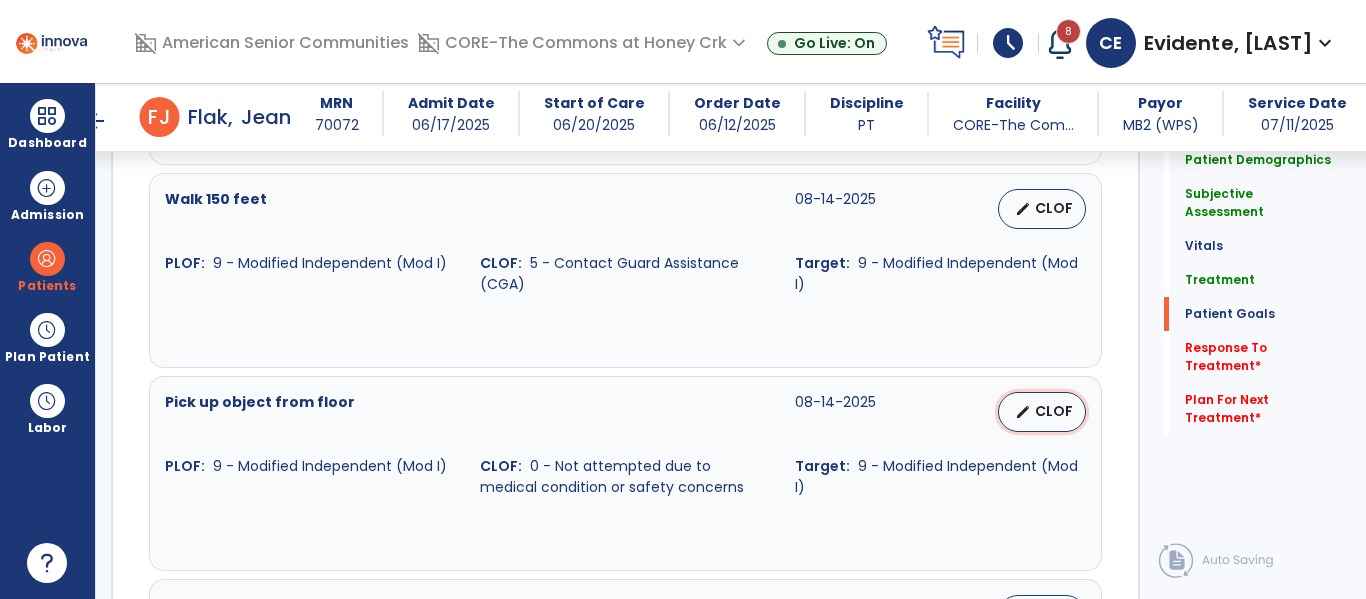 click on "edit   CLOF" at bounding box center (1042, 412) 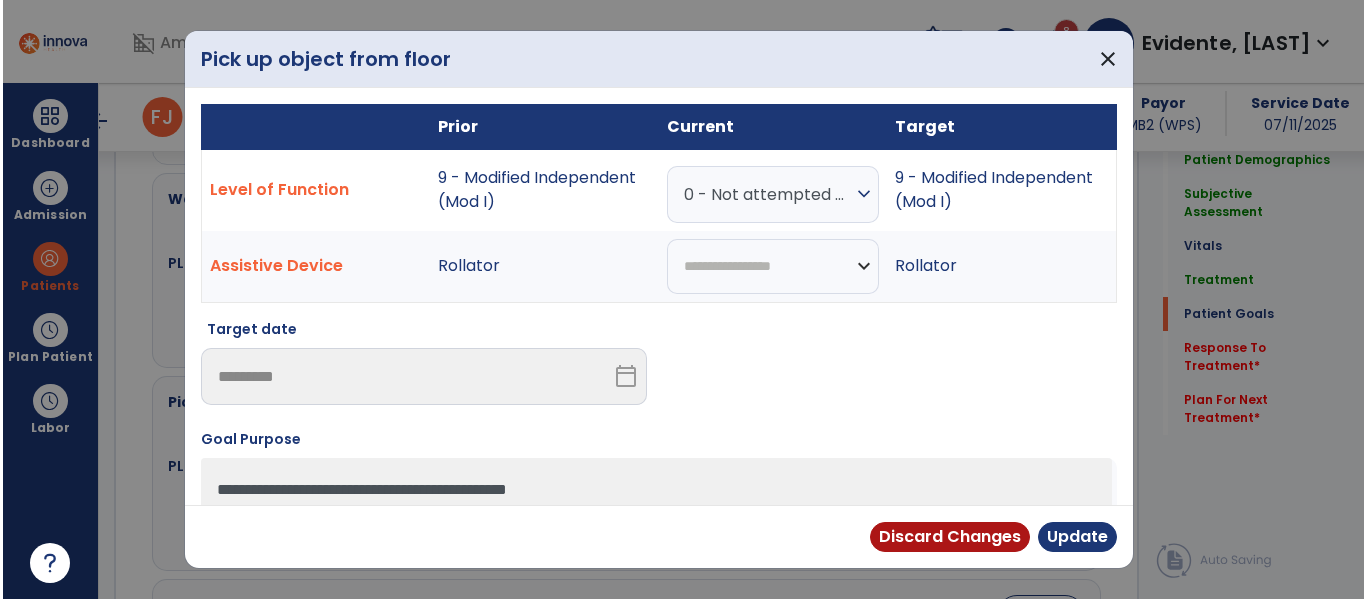 scroll, scrollTop: 2354, scrollLeft: 0, axis: vertical 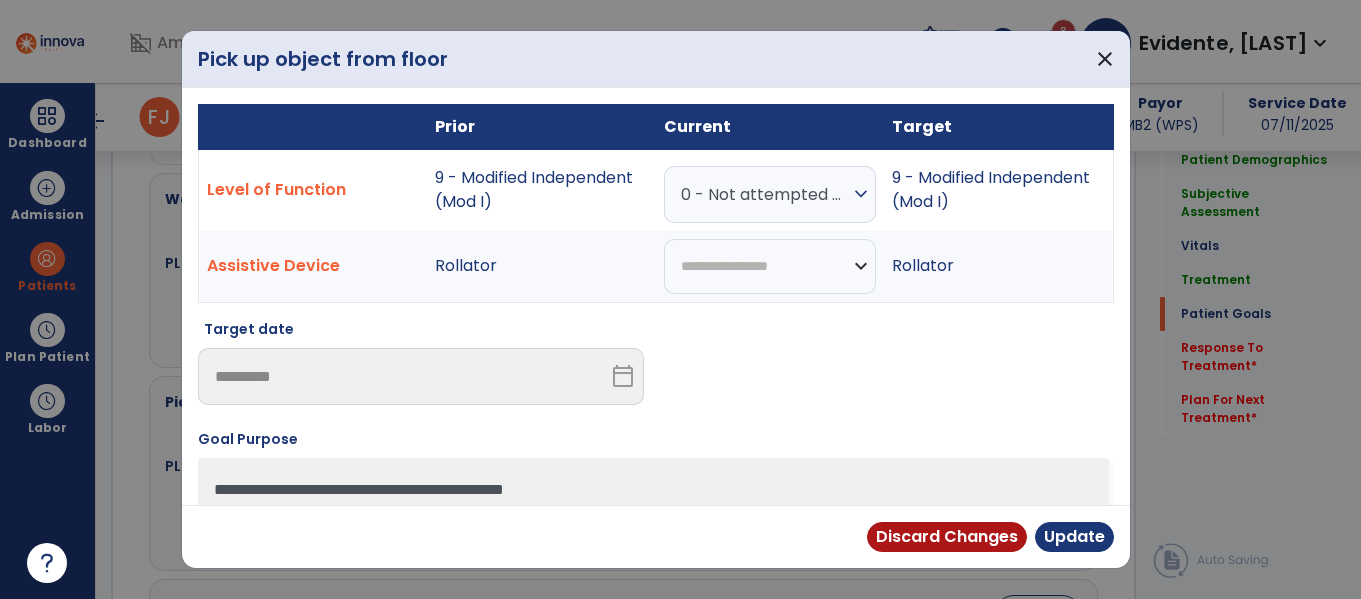 click on "0 - Not attempted due to medical condition or safety concerns" at bounding box center [765, 194] 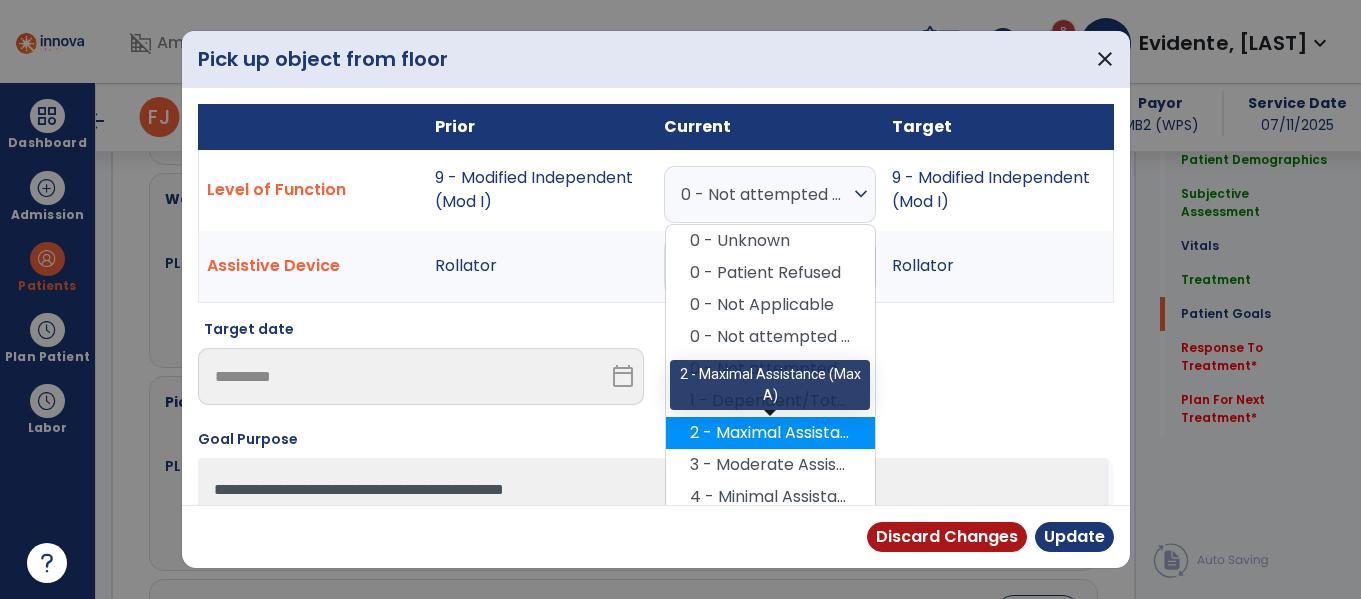 click on "2 - Maximal Assistance (Max A)" at bounding box center (770, 433) 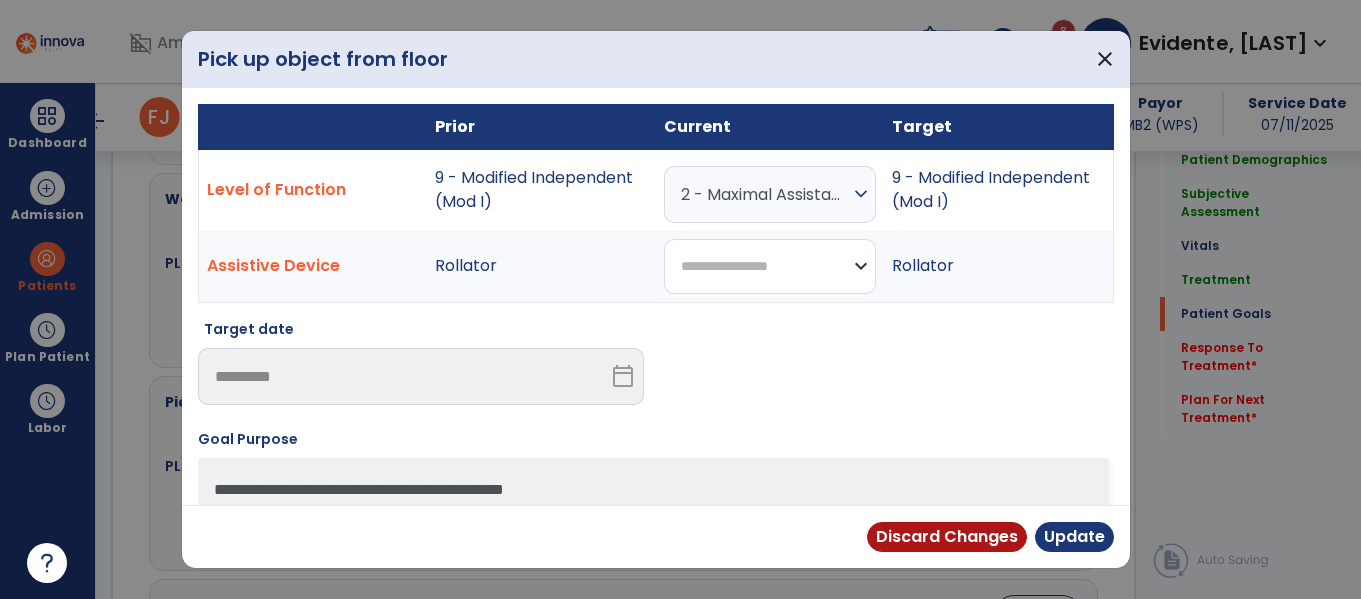 click on "**********" at bounding box center [770, 266] 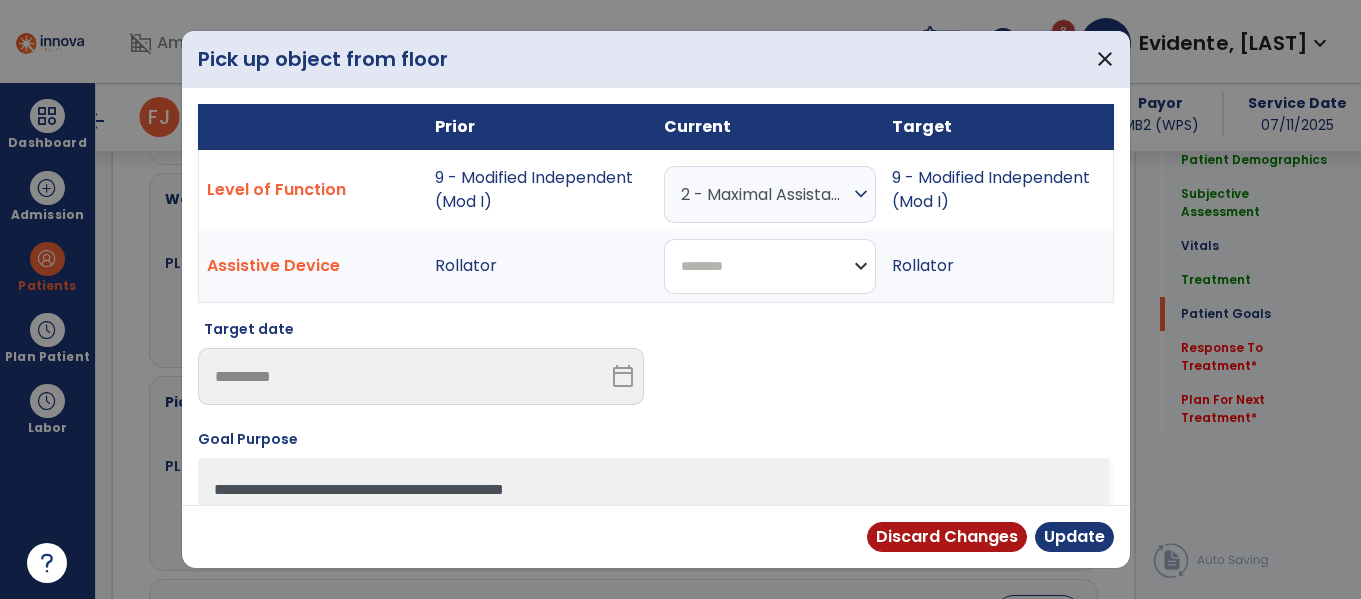 click on "**********" at bounding box center [770, 266] 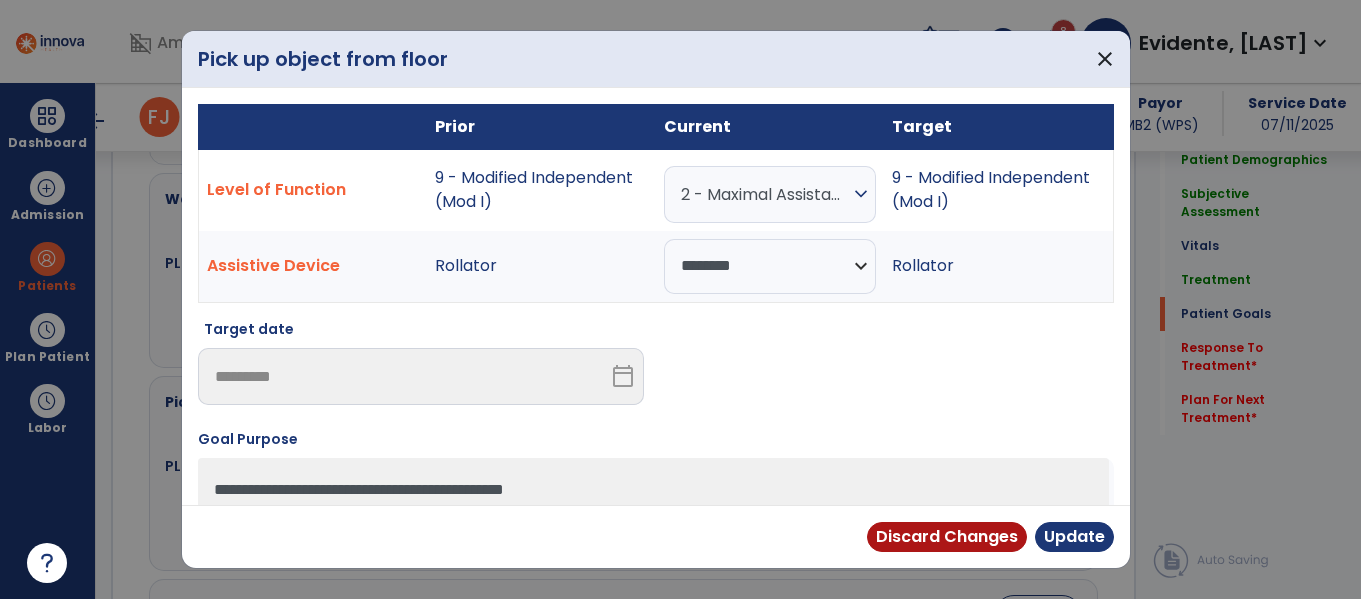 click on "Discard Changes  Update" at bounding box center [656, 536] 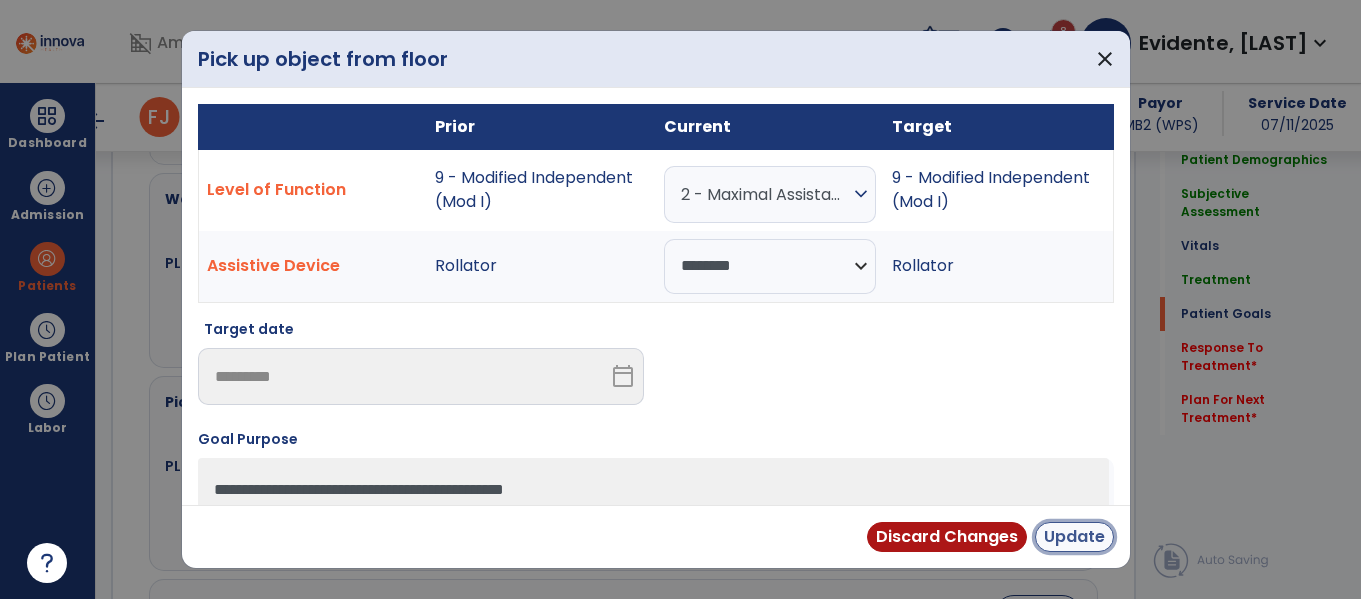 click on "Update" at bounding box center (1074, 537) 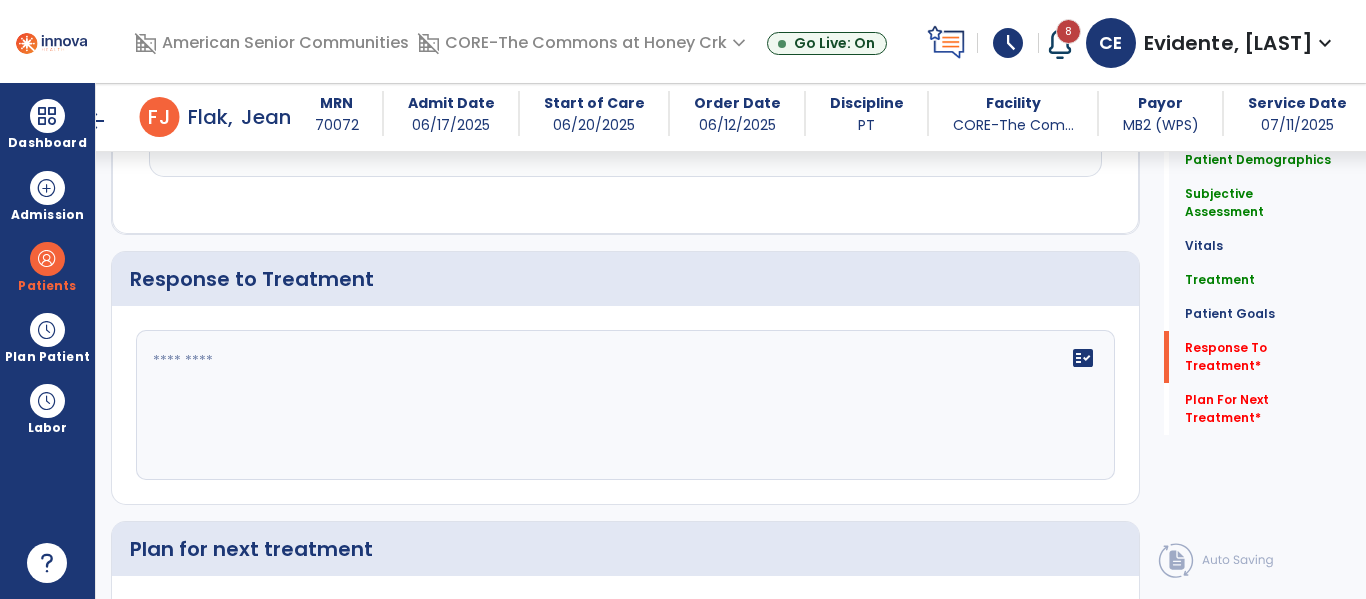 scroll, scrollTop: 2869, scrollLeft: 0, axis: vertical 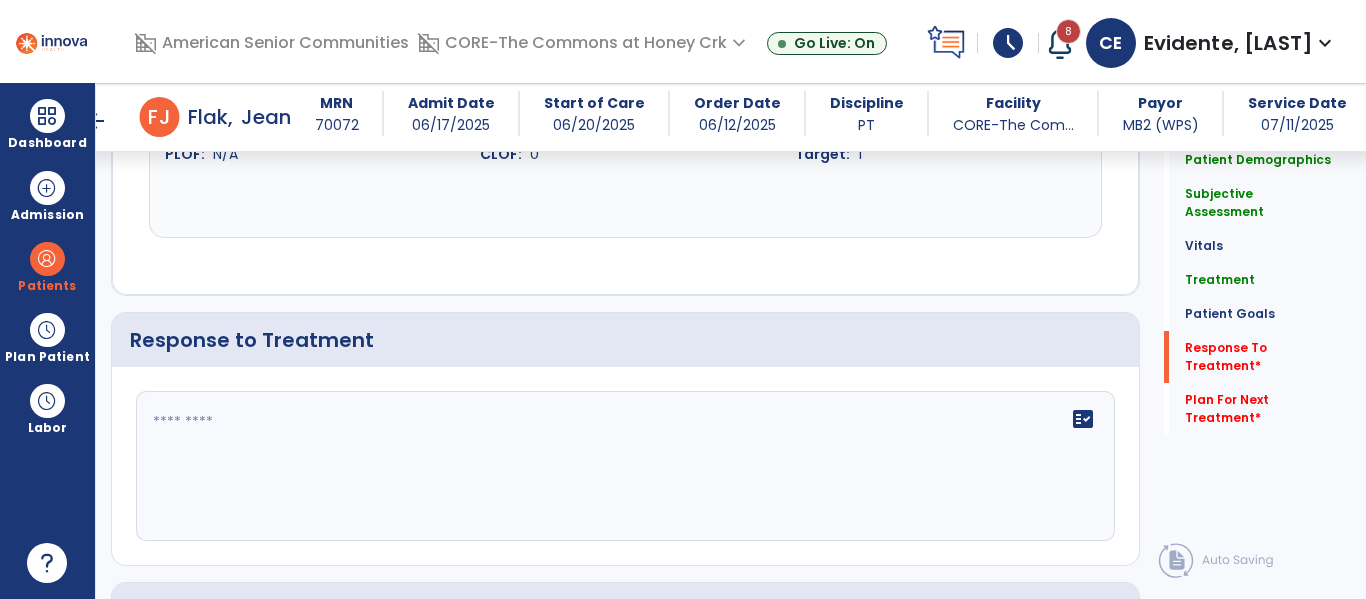click 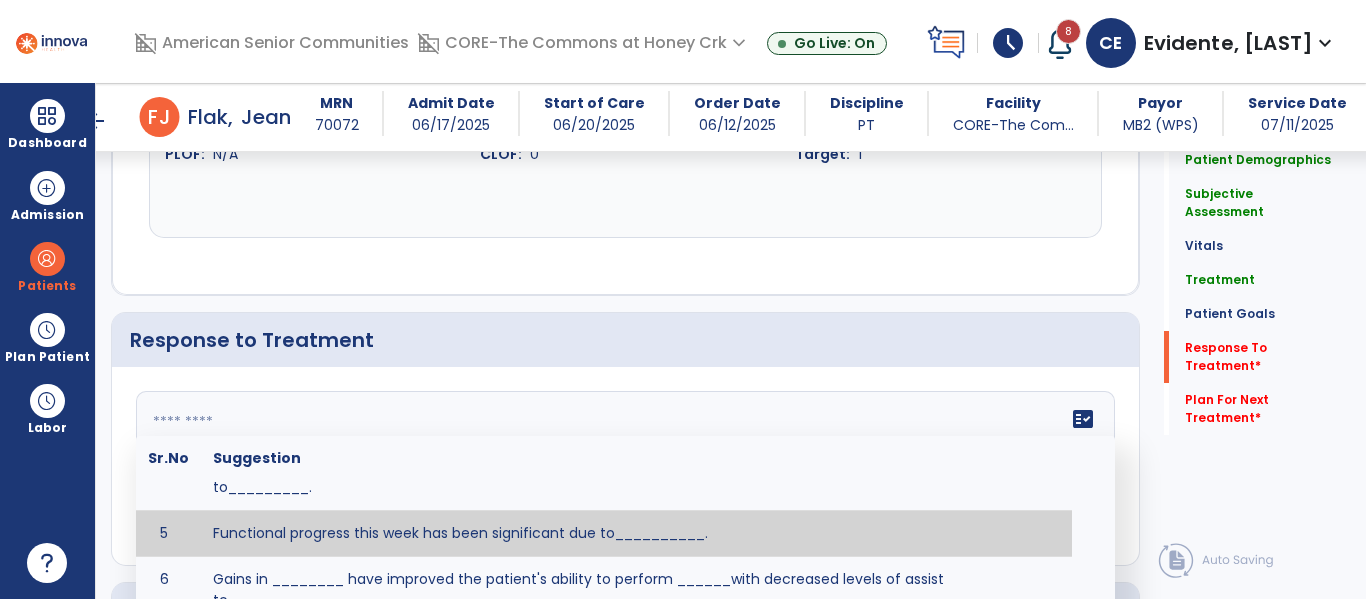 scroll, scrollTop: 189, scrollLeft: 0, axis: vertical 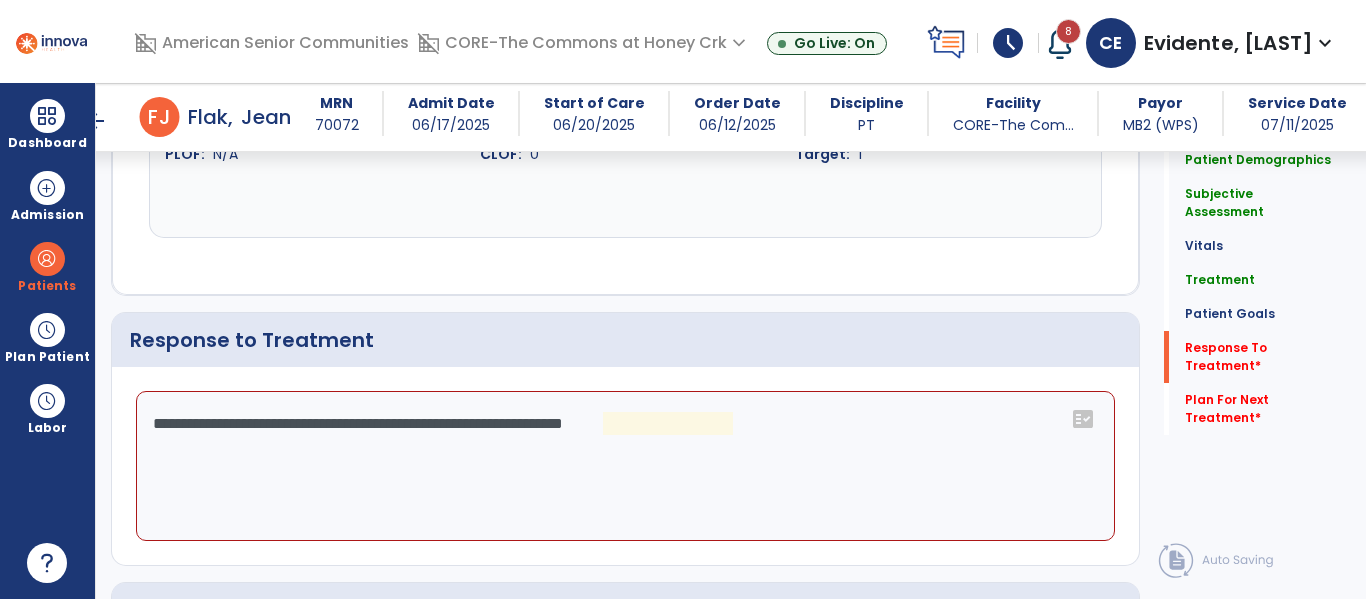 click on "**********" 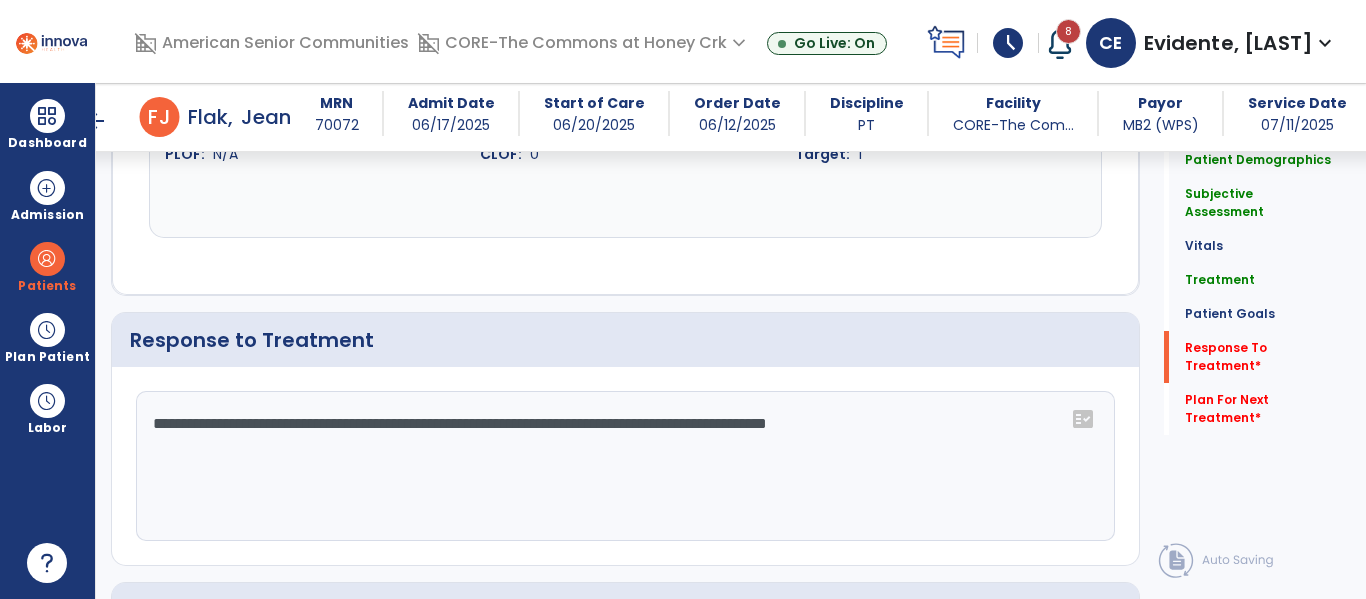 scroll, scrollTop: 3151, scrollLeft: 0, axis: vertical 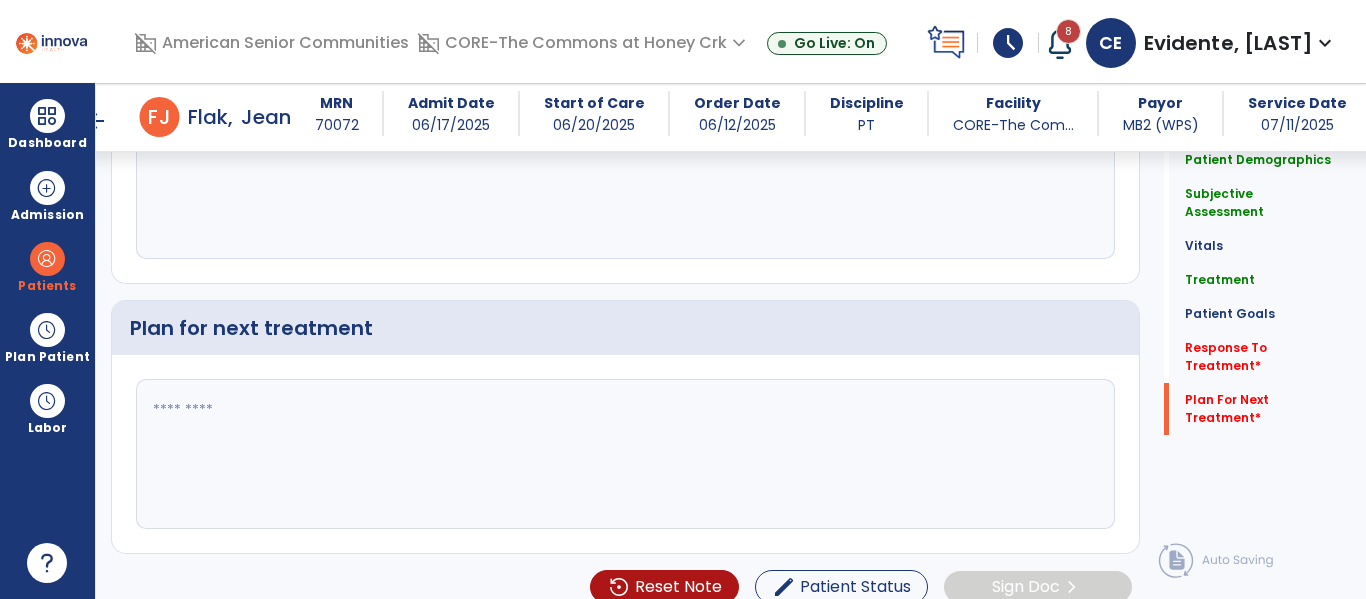 type on "**********" 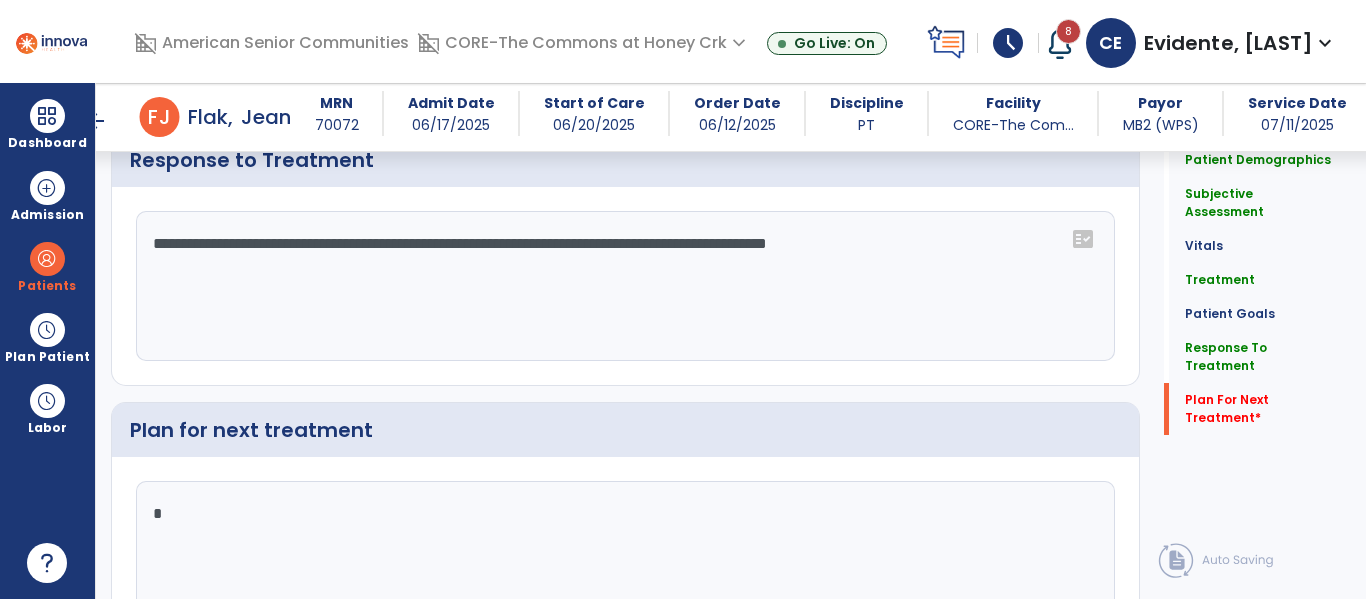 scroll, scrollTop: 3151, scrollLeft: 0, axis: vertical 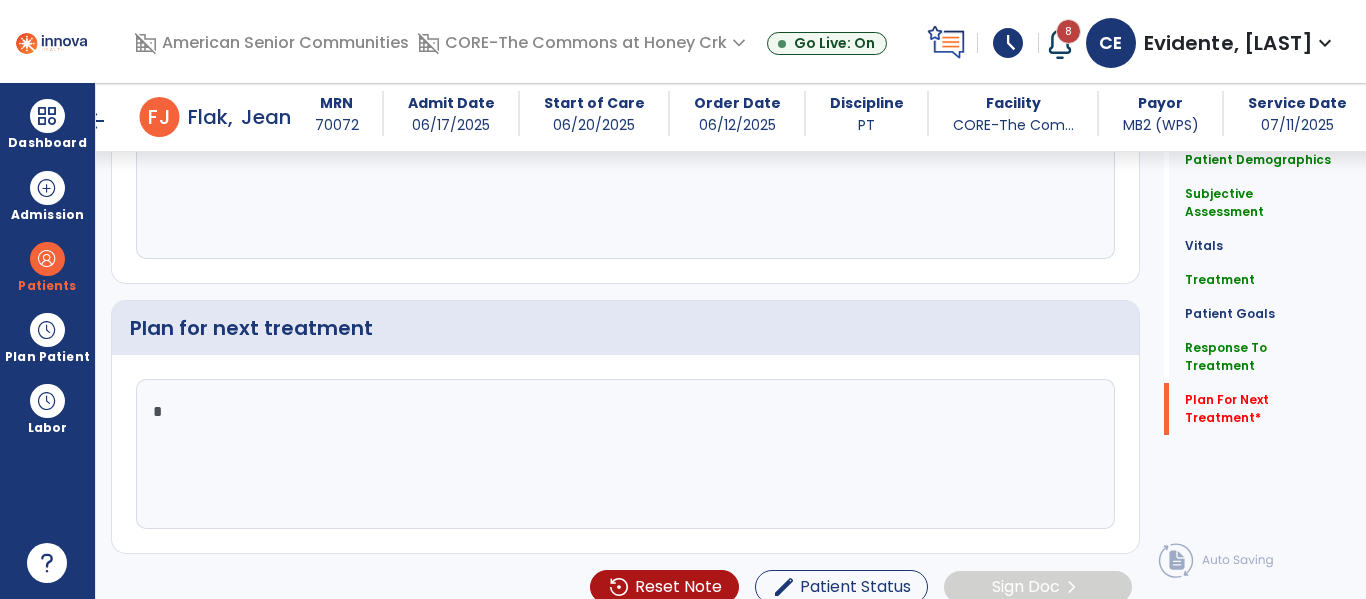 type on "*" 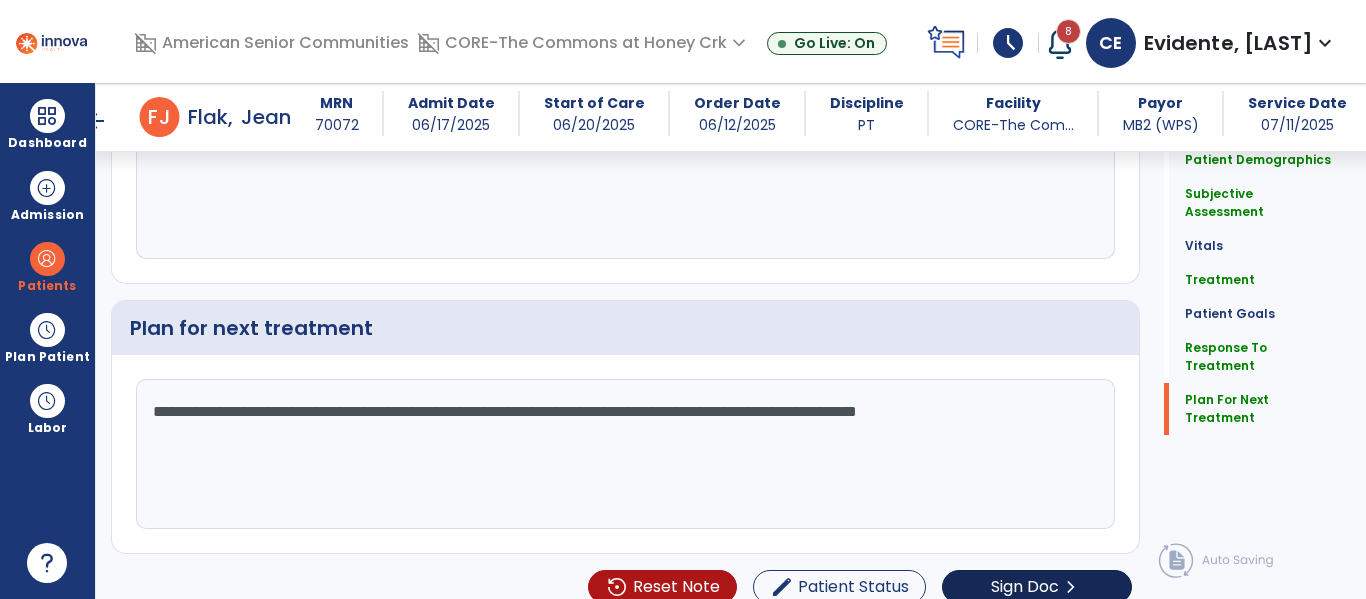 type on "**********" 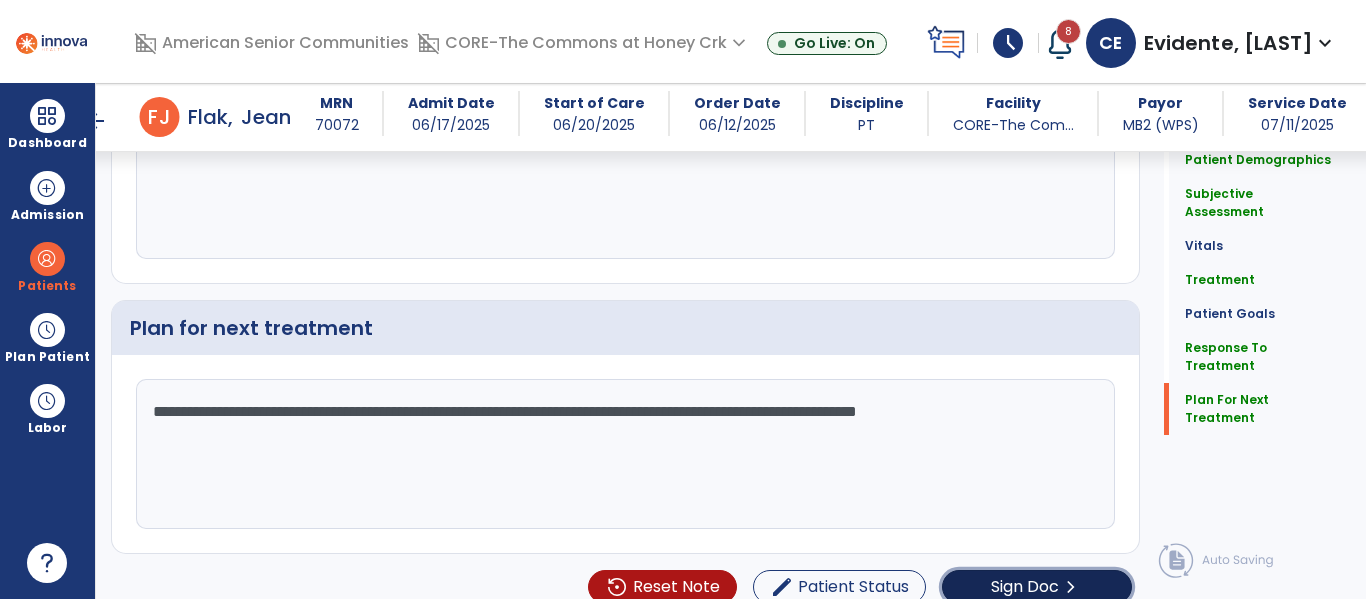 click on "Sign Doc" 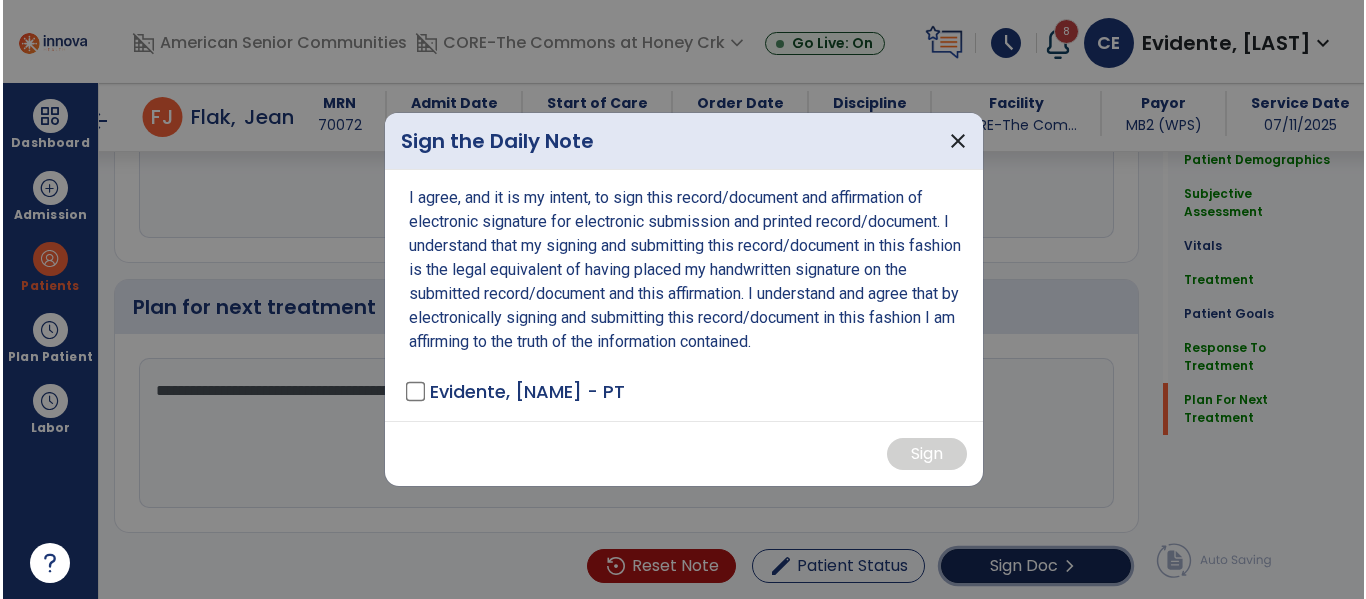 scroll, scrollTop: 3172, scrollLeft: 0, axis: vertical 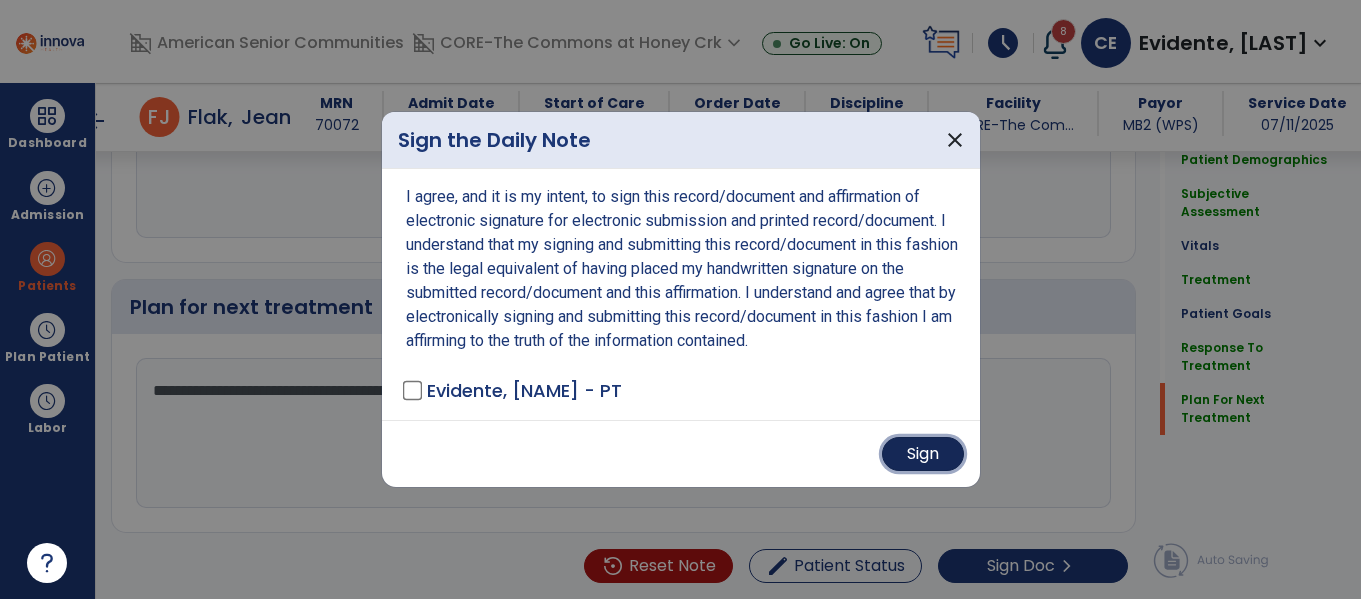 click on "Sign" at bounding box center (923, 454) 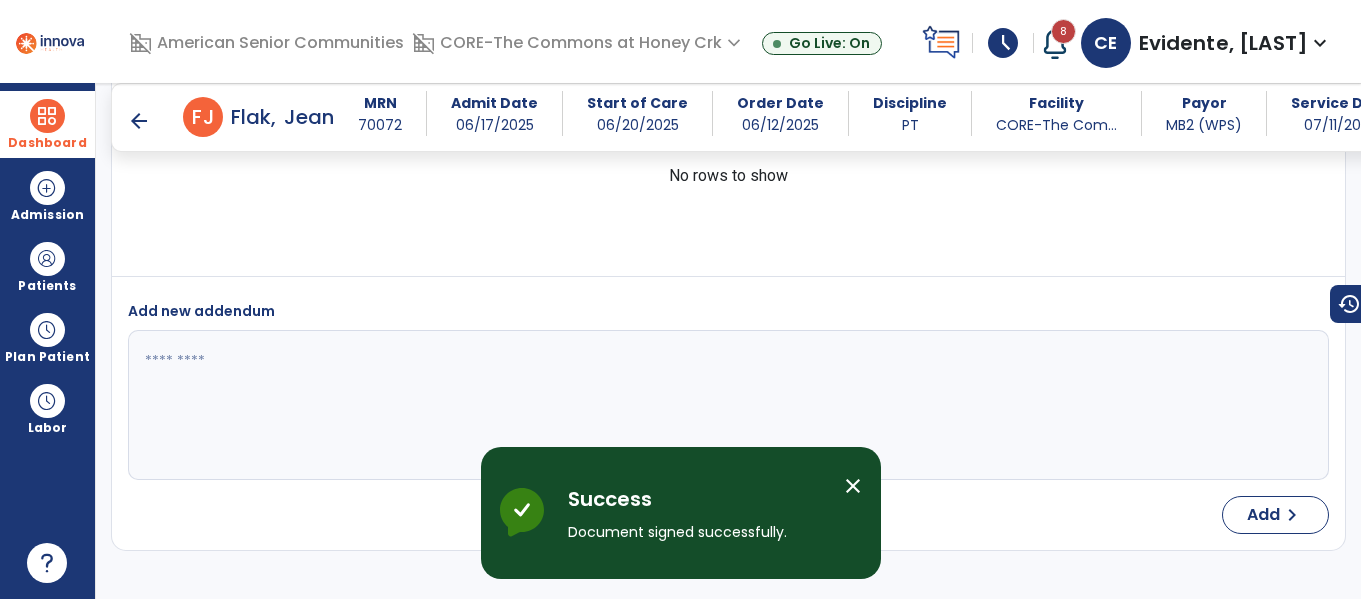 click on "Dashboard" at bounding box center (47, 124) 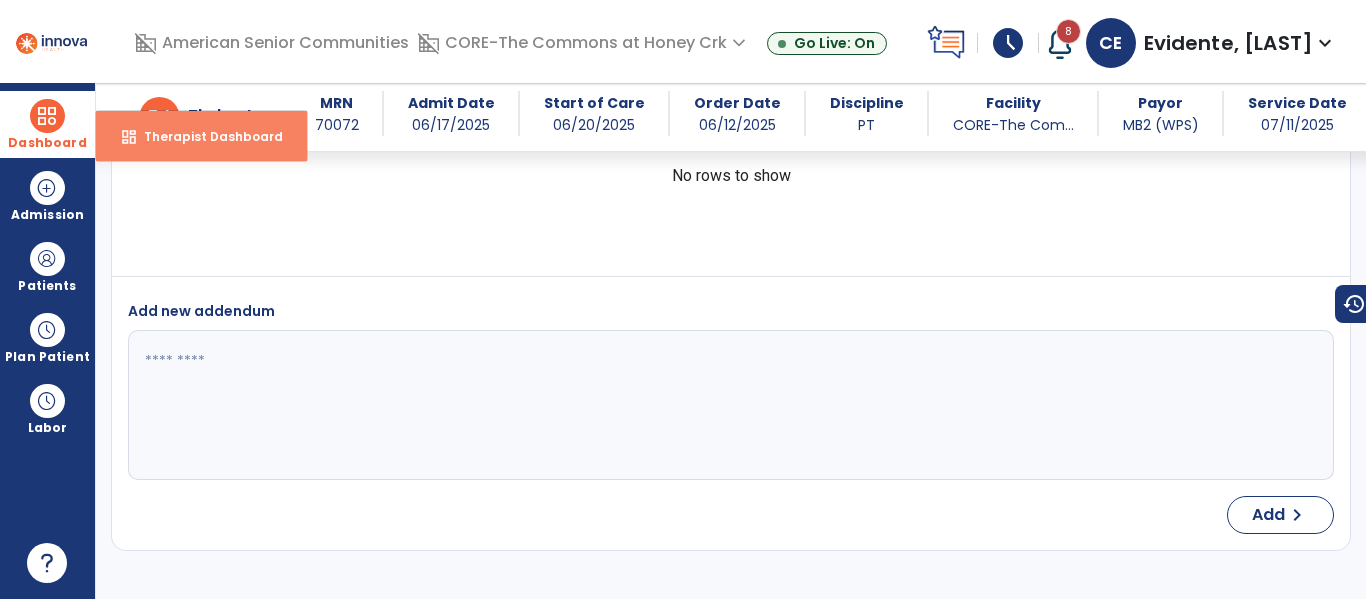 click on "Therapist Dashboard" at bounding box center [205, 136] 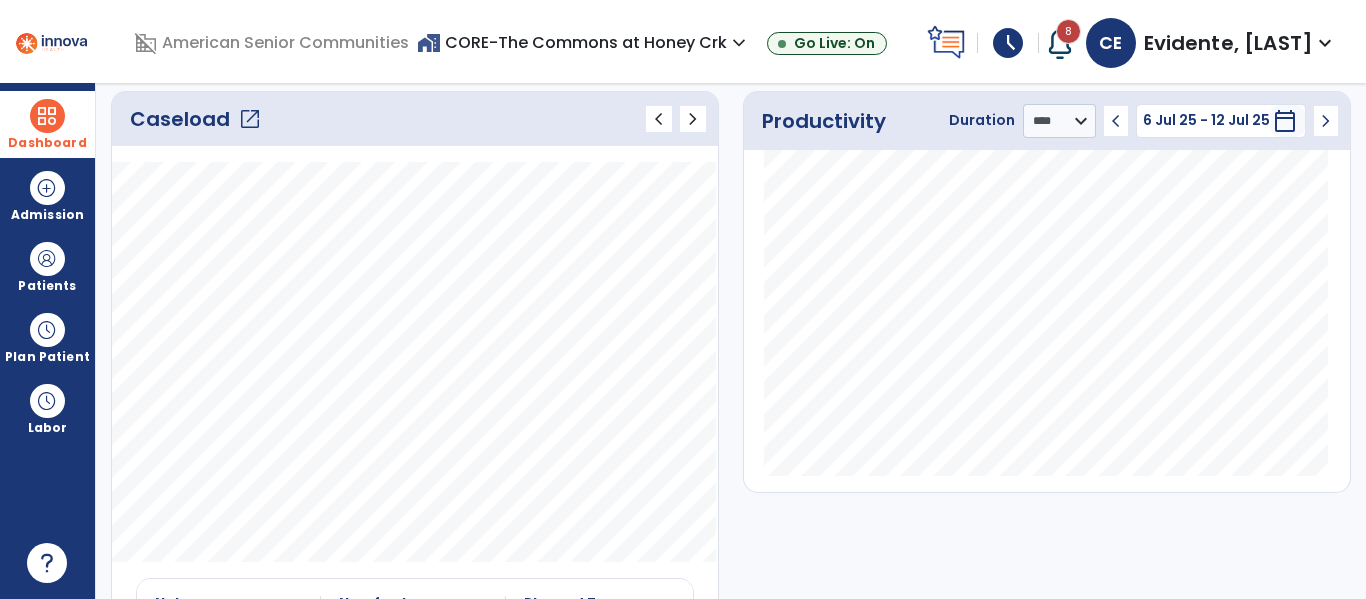 click on "open_in_new" 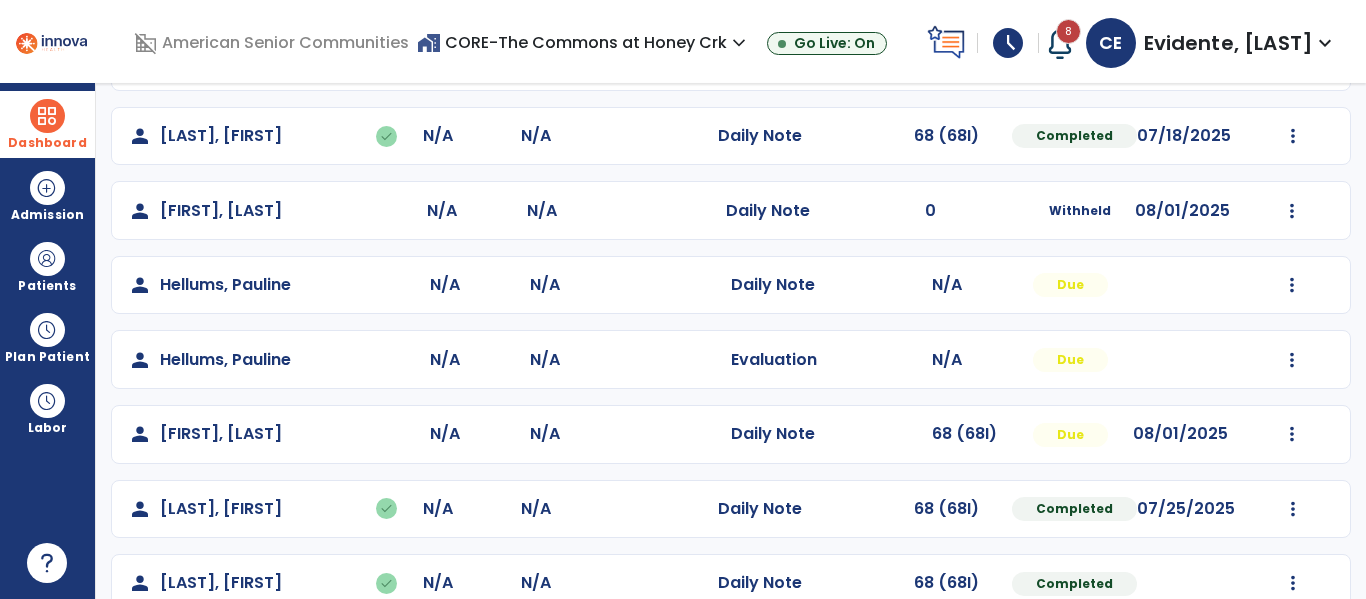 scroll, scrollTop: 229, scrollLeft: 0, axis: vertical 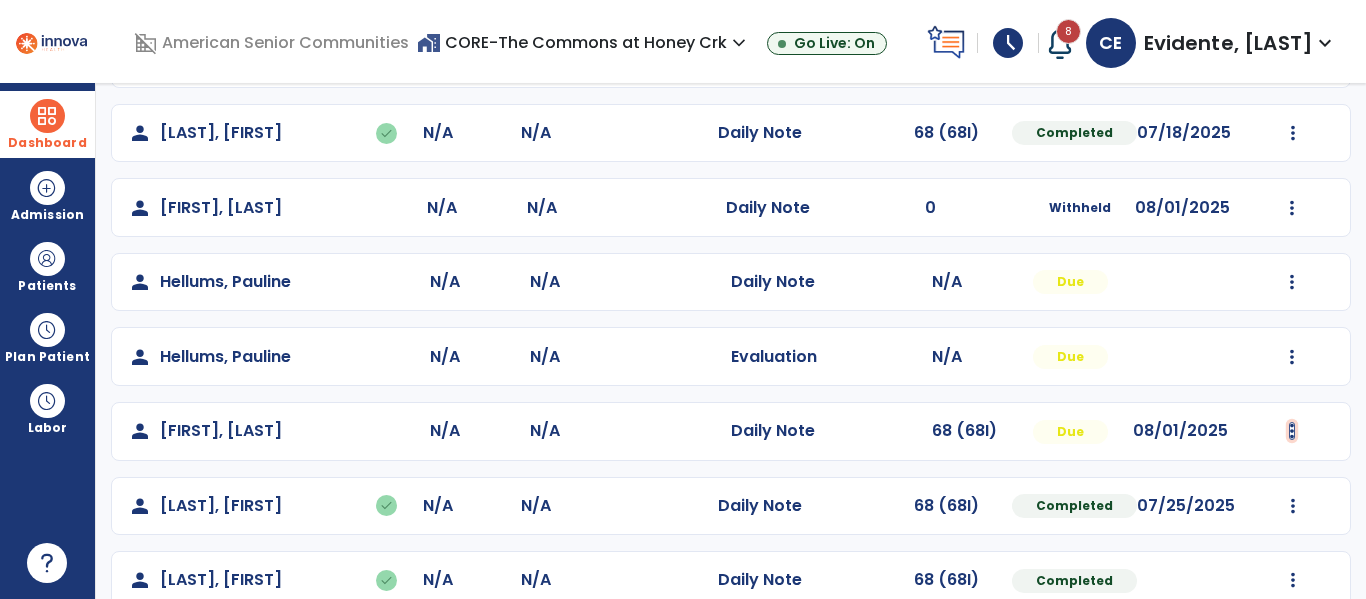 click at bounding box center [1293, 133] 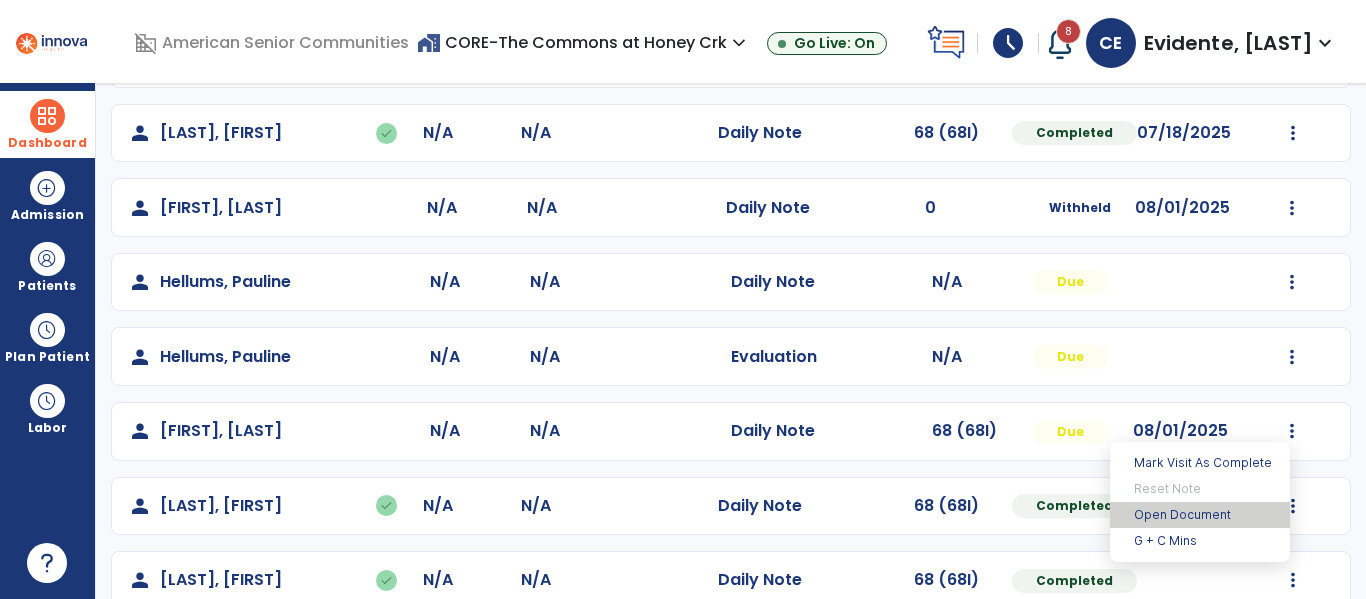 click on "Open Document" at bounding box center (1200, 515) 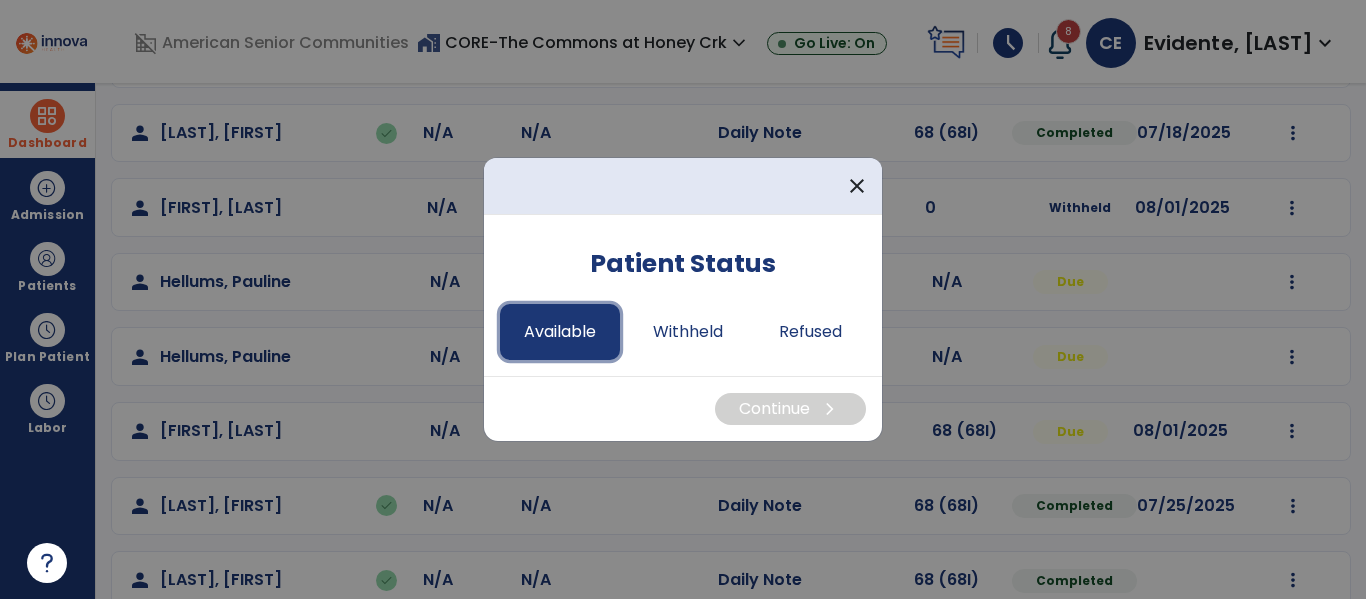 click on "Available" at bounding box center [560, 332] 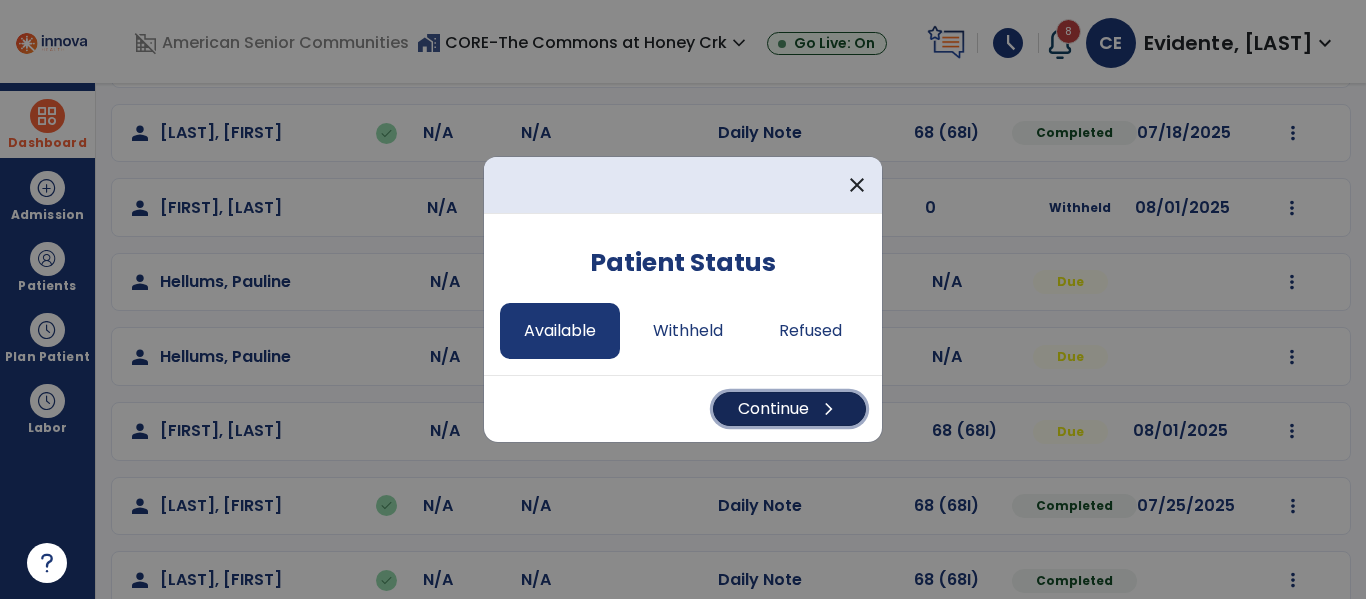 click on "Continue   chevron_right" at bounding box center (789, 409) 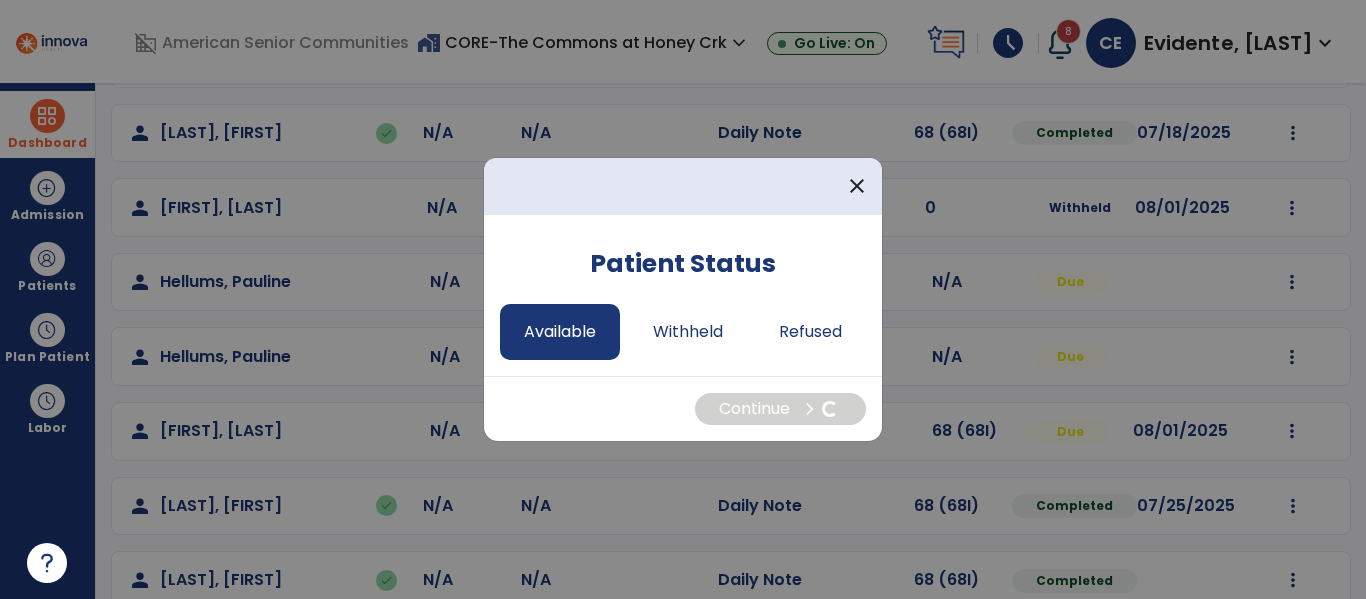 select on "*" 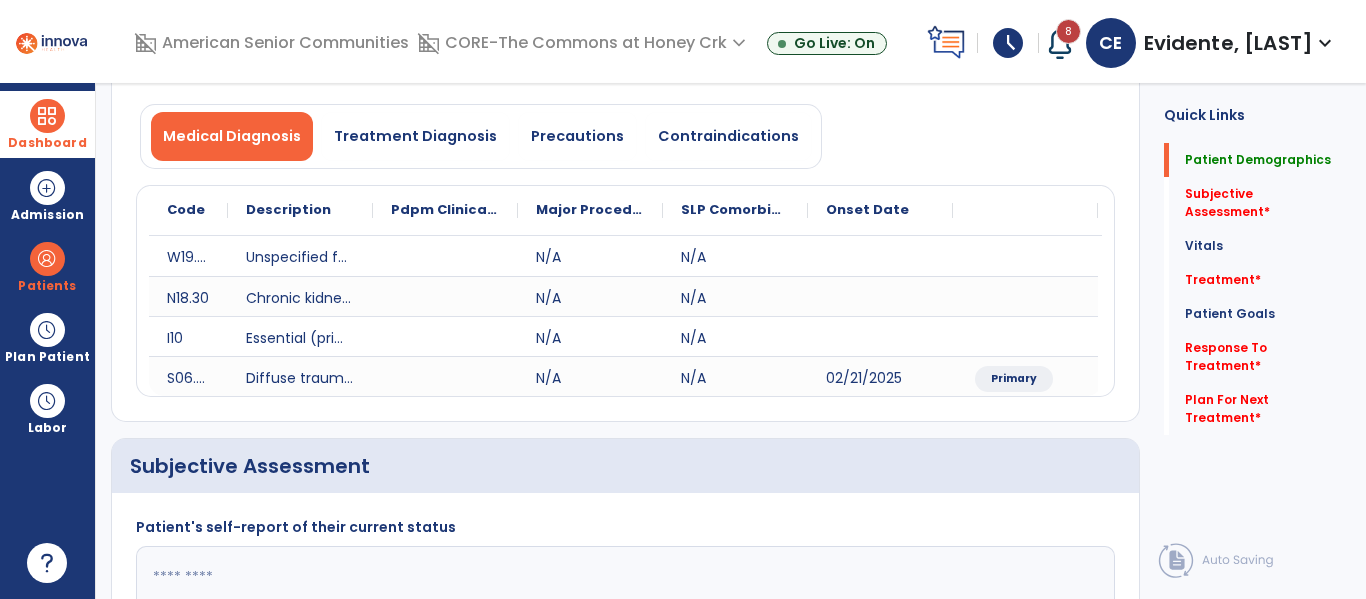 click on "Dashboard" at bounding box center [47, 124] 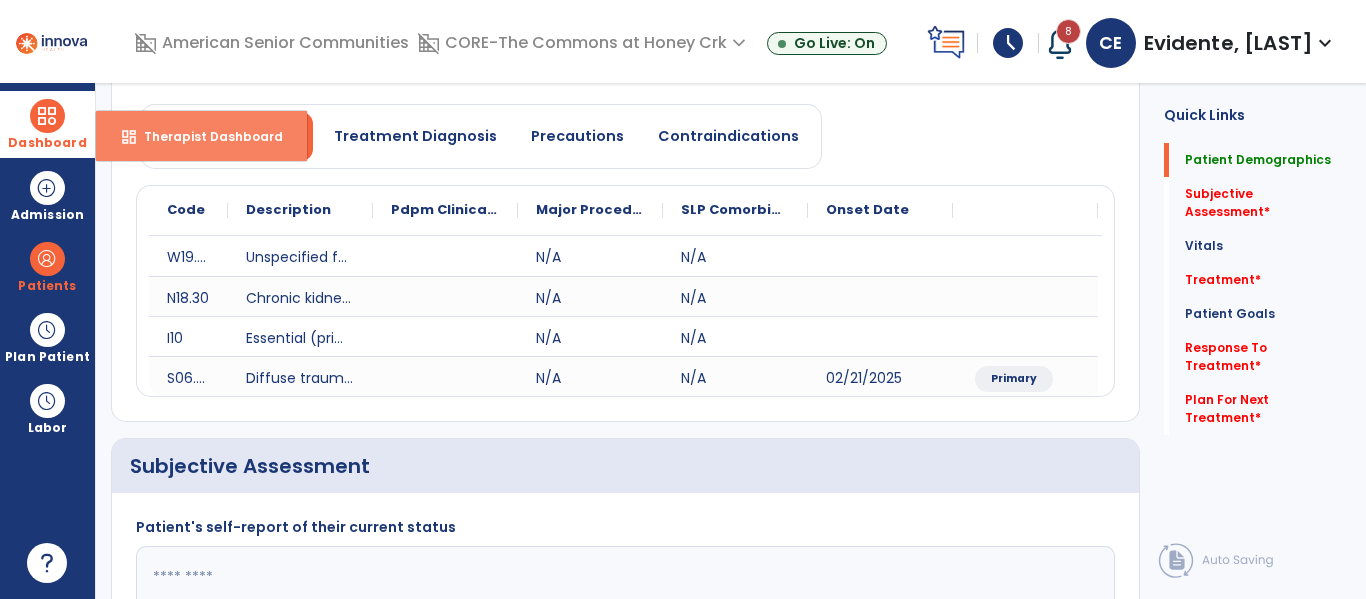 click on "Therapist Dashboard" at bounding box center (205, 136) 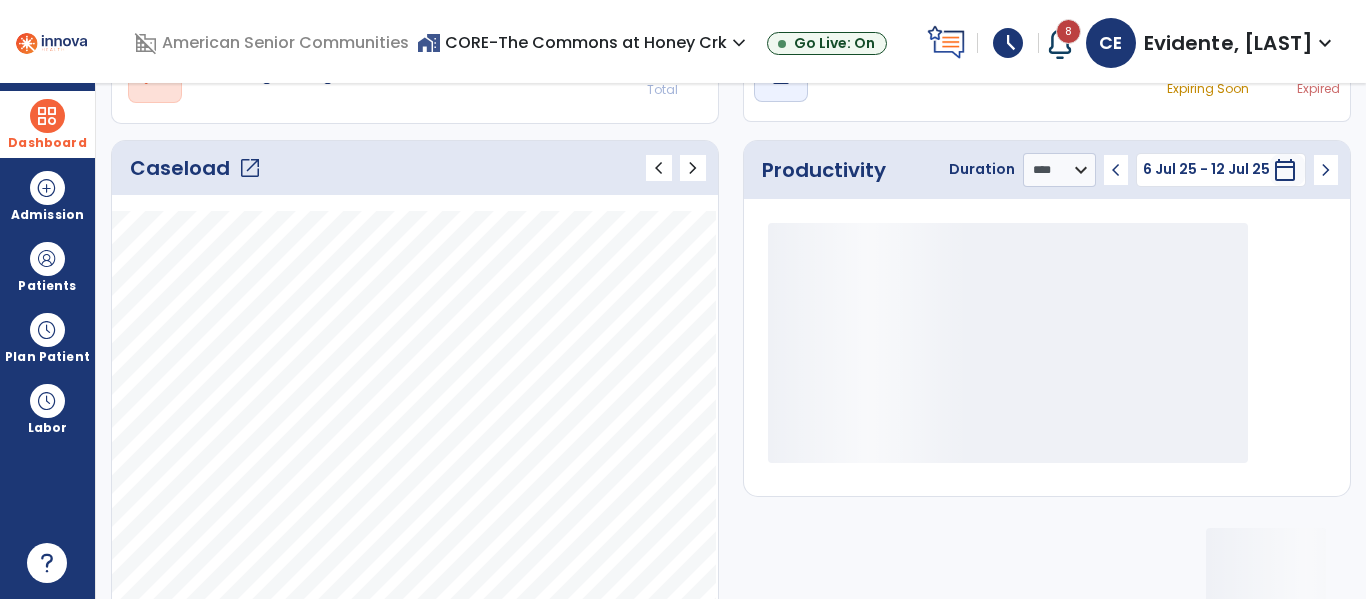 scroll, scrollTop: 255, scrollLeft: 0, axis: vertical 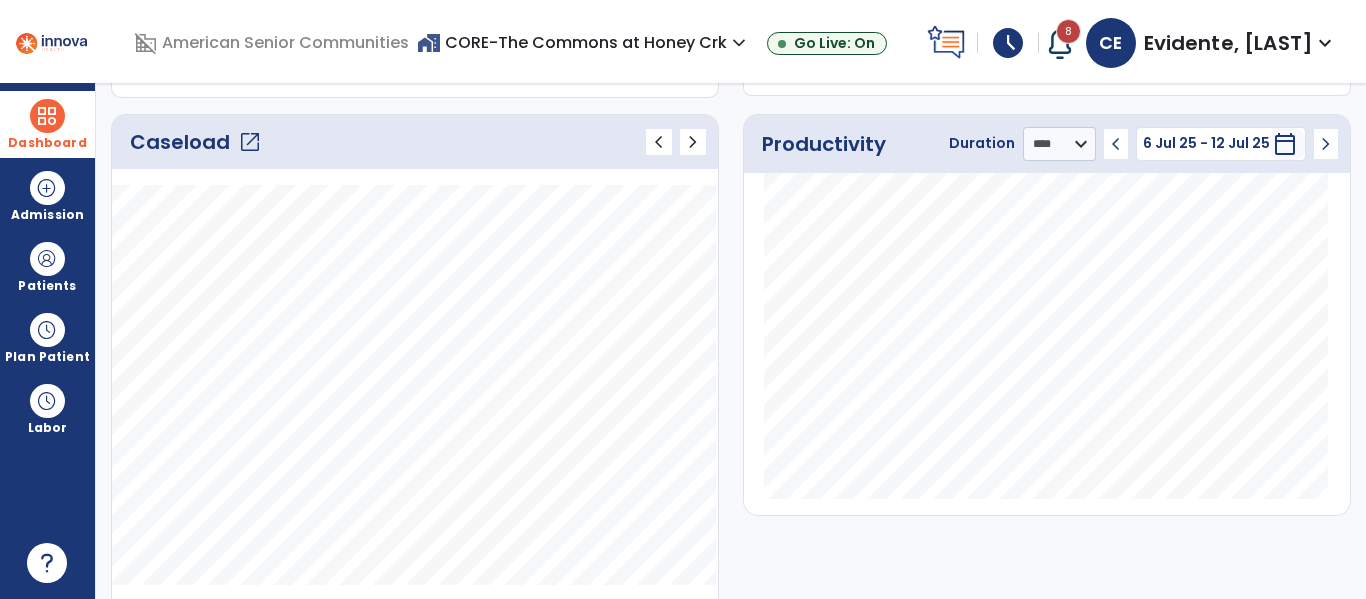 click on "open_in_new" 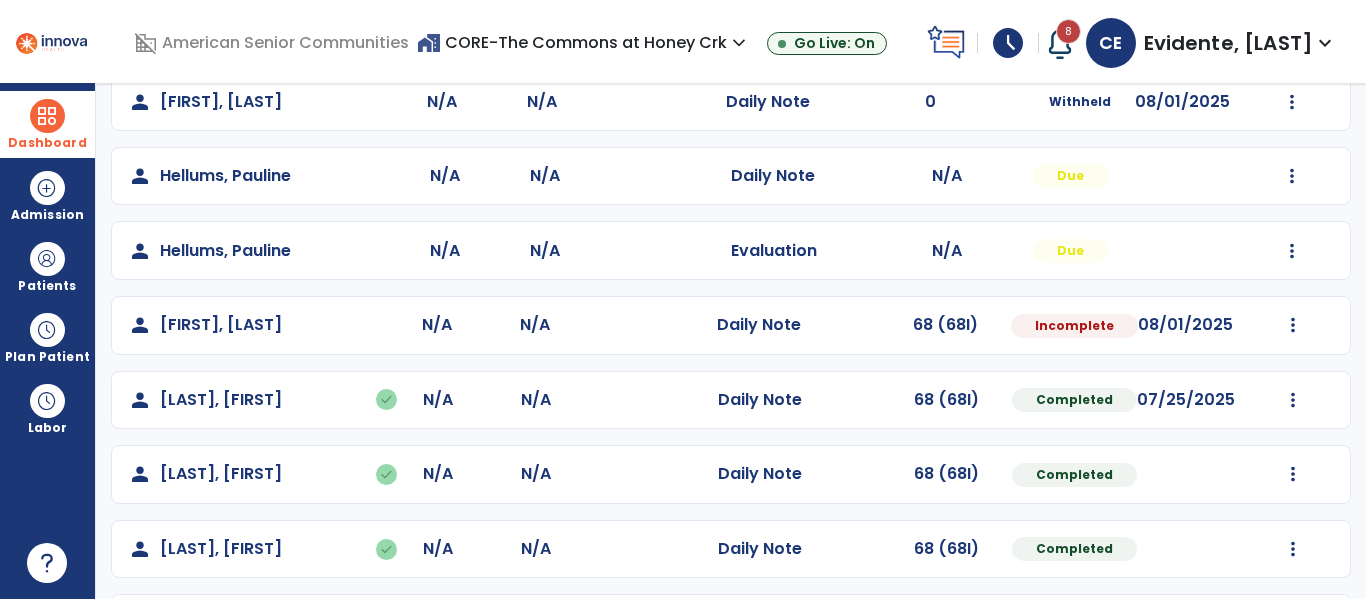 scroll, scrollTop: 334, scrollLeft: 0, axis: vertical 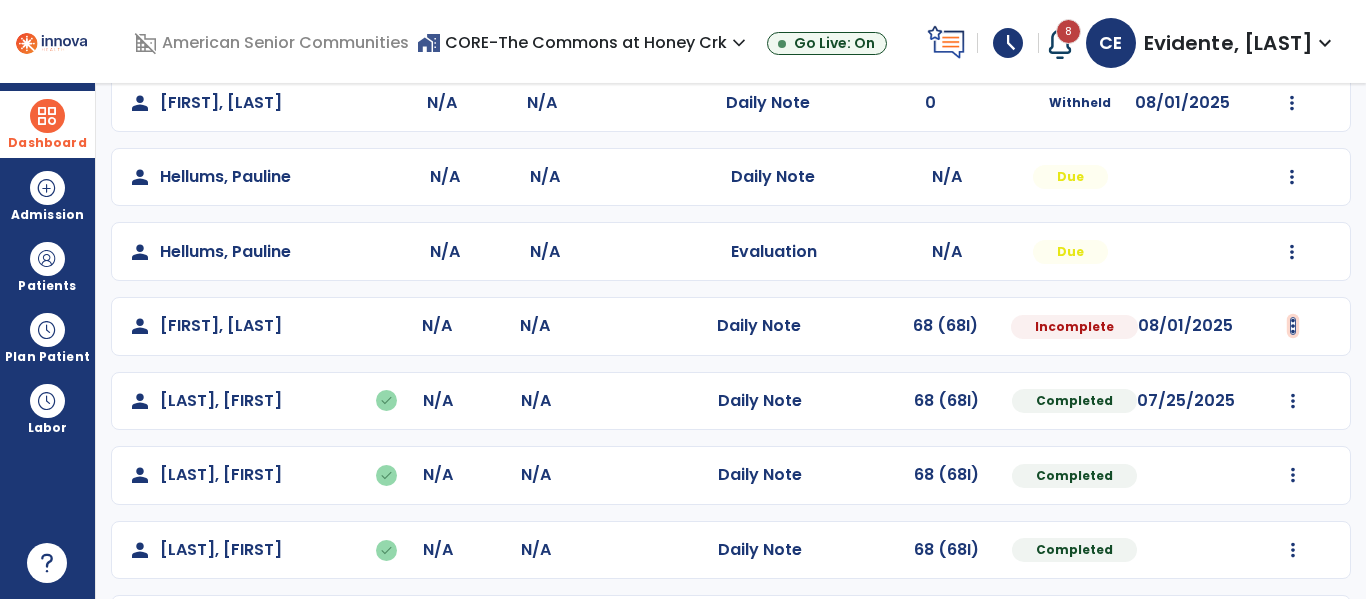 click at bounding box center (1293, 28) 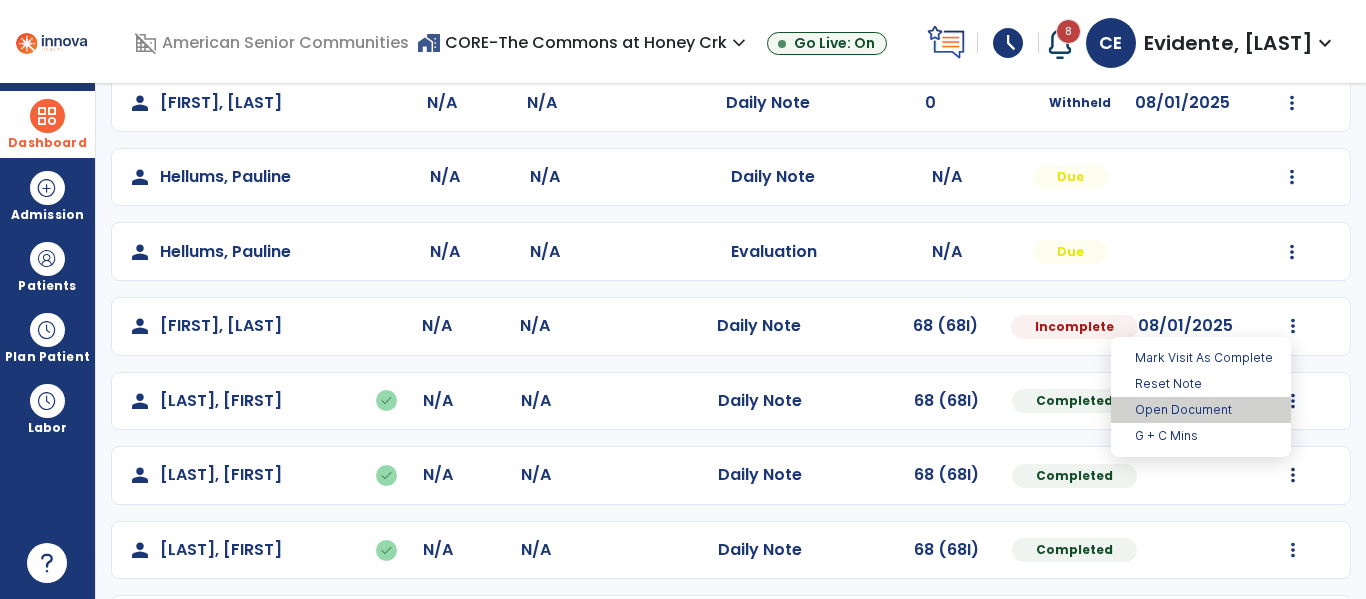 click on "Open Document" at bounding box center [1201, 410] 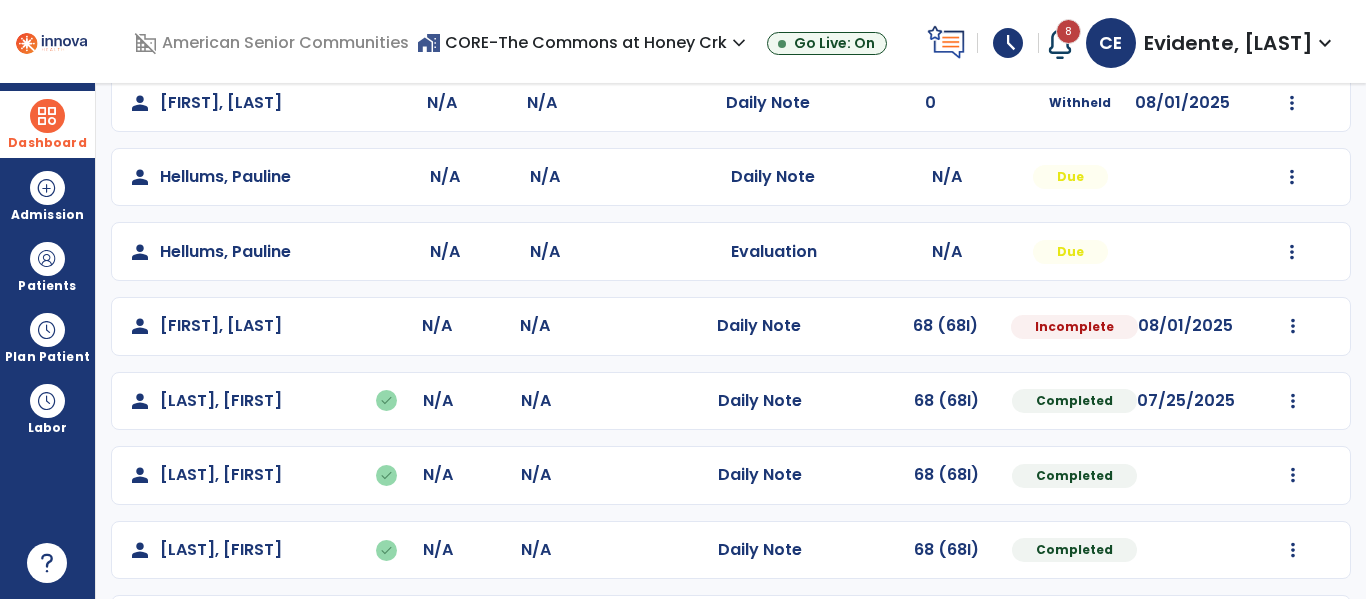 select on "*" 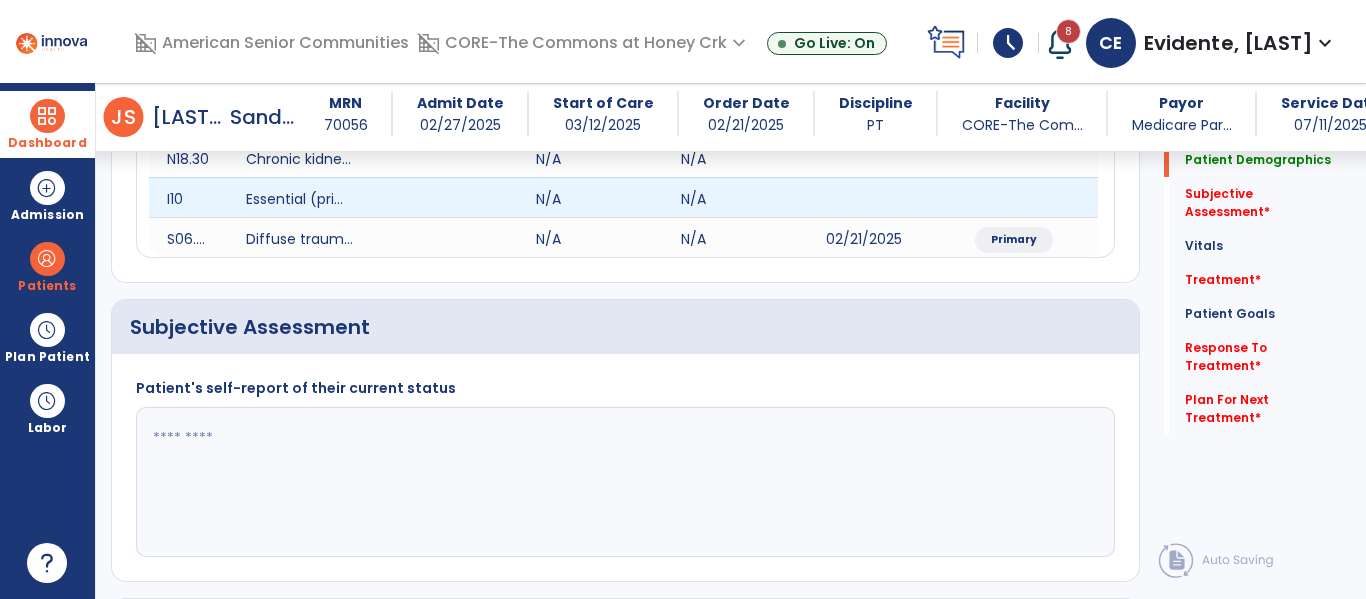 scroll, scrollTop: 351, scrollLeft: 0, axis: vertical 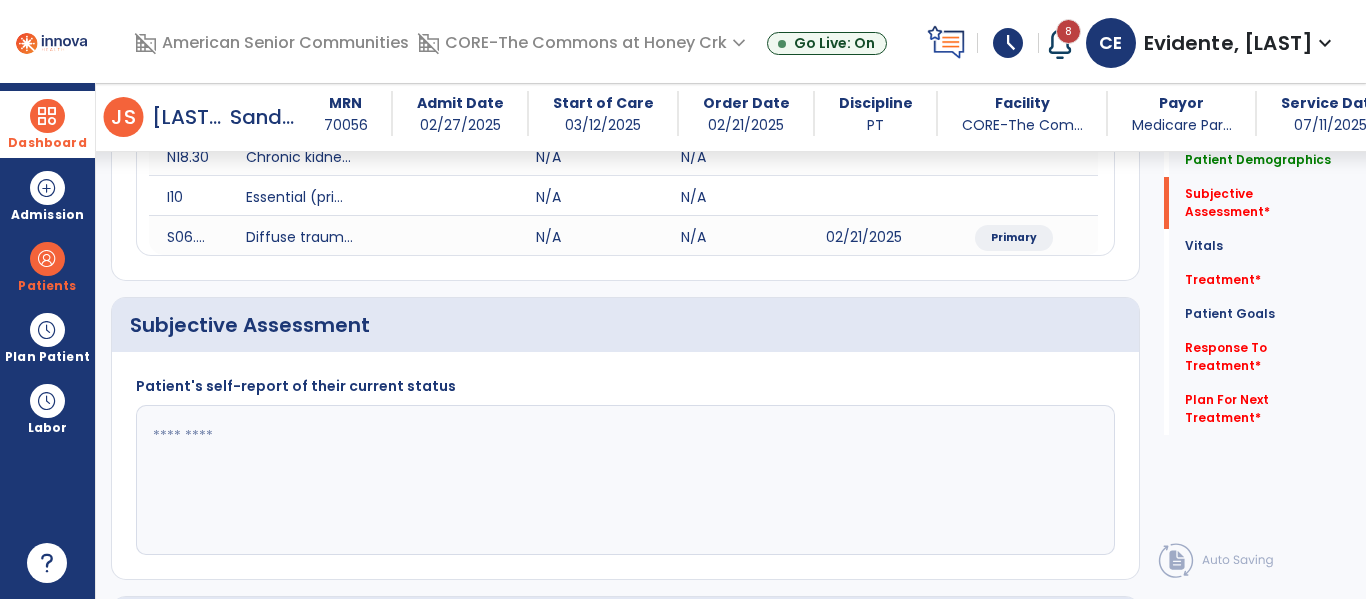 click 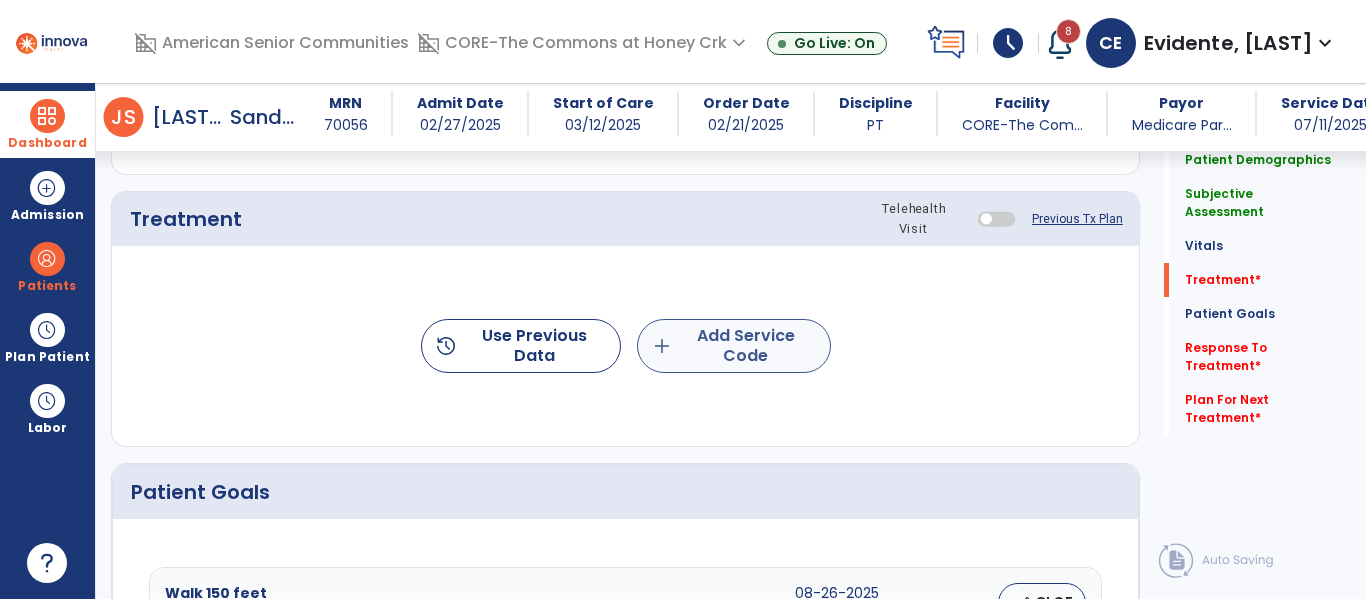 type on "**********" 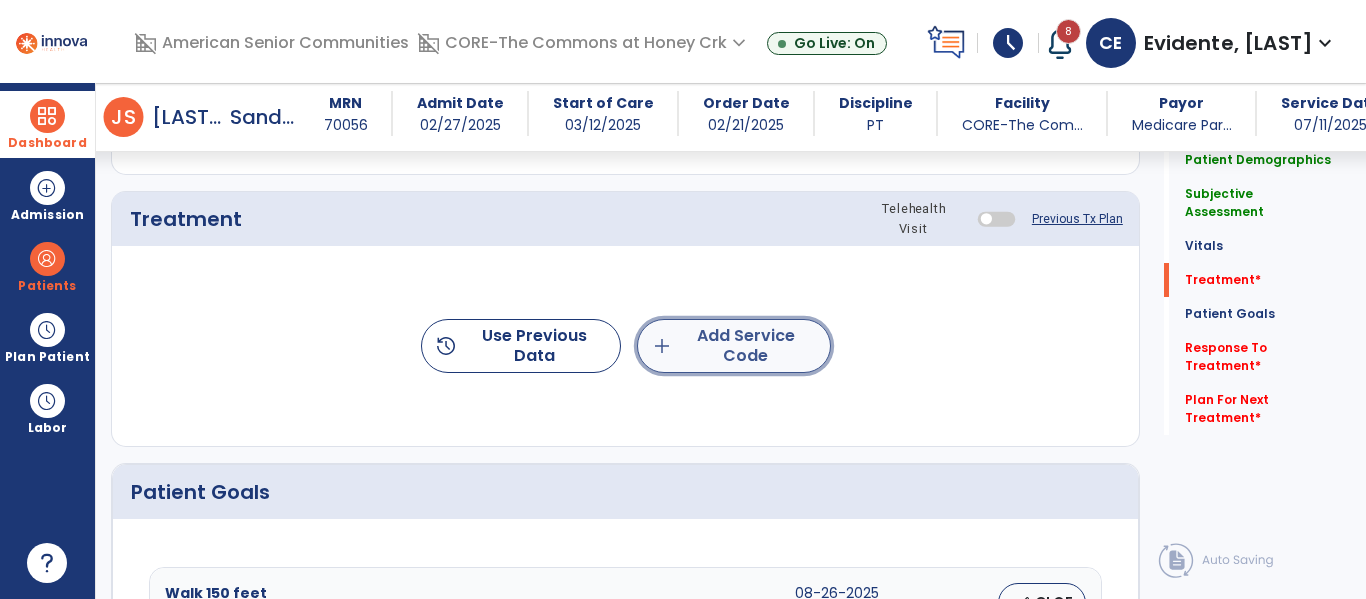 click on "add  Add Service Code" 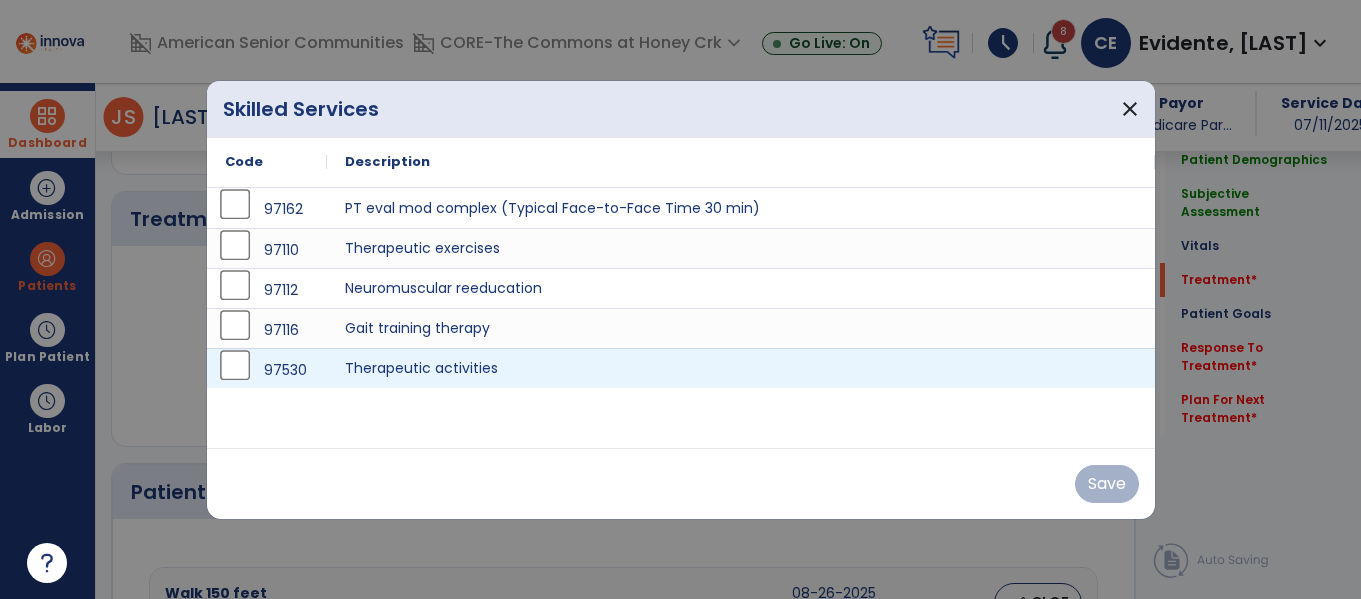 scroll, scrollTop: 1178, scrollLeft: 0, axis: vertical 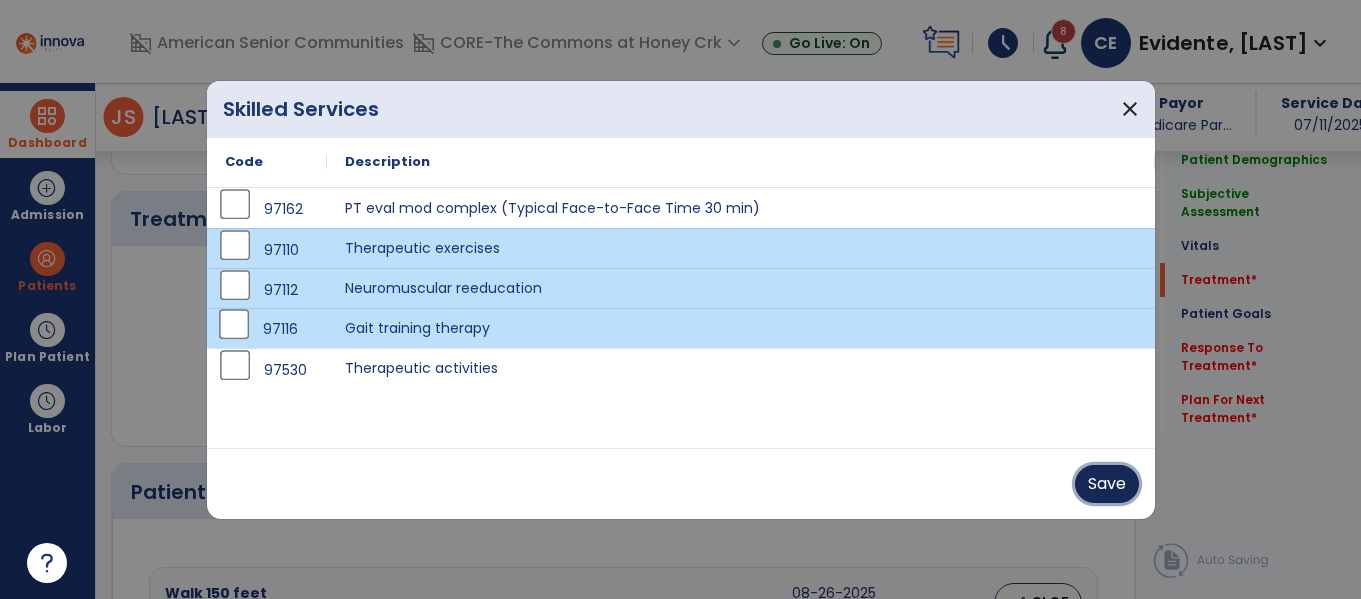 click on "Save" at bounding box center (1107, 484) 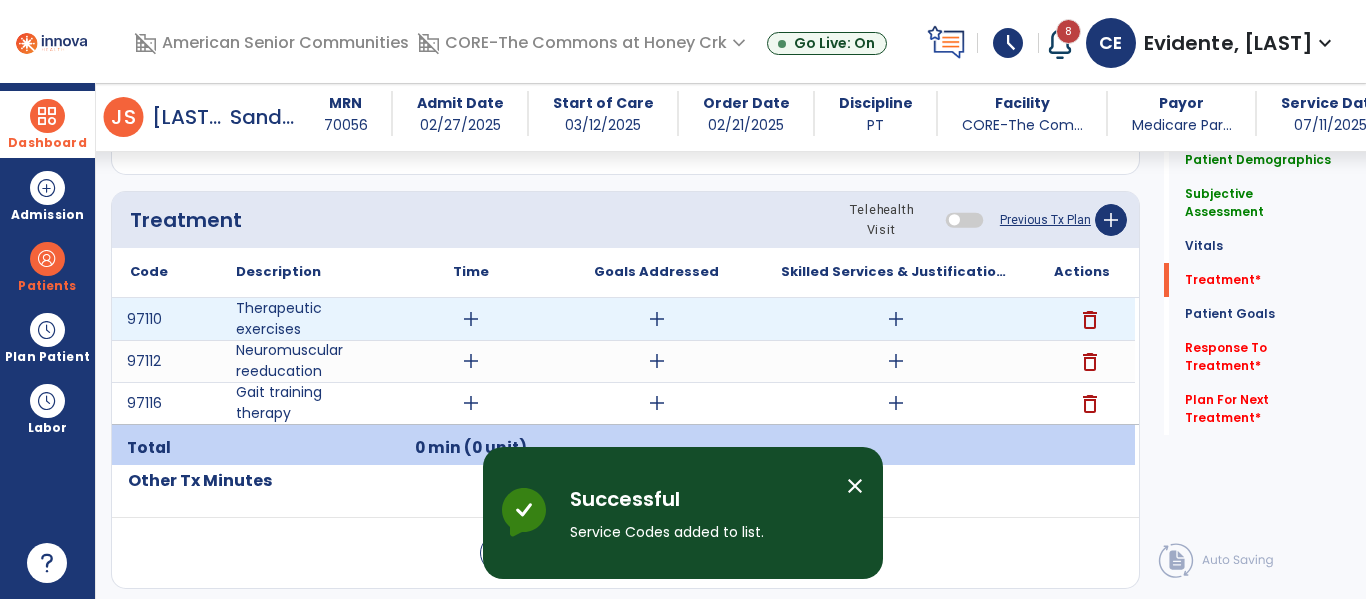 click on "add" at bounding box center [471, 319] 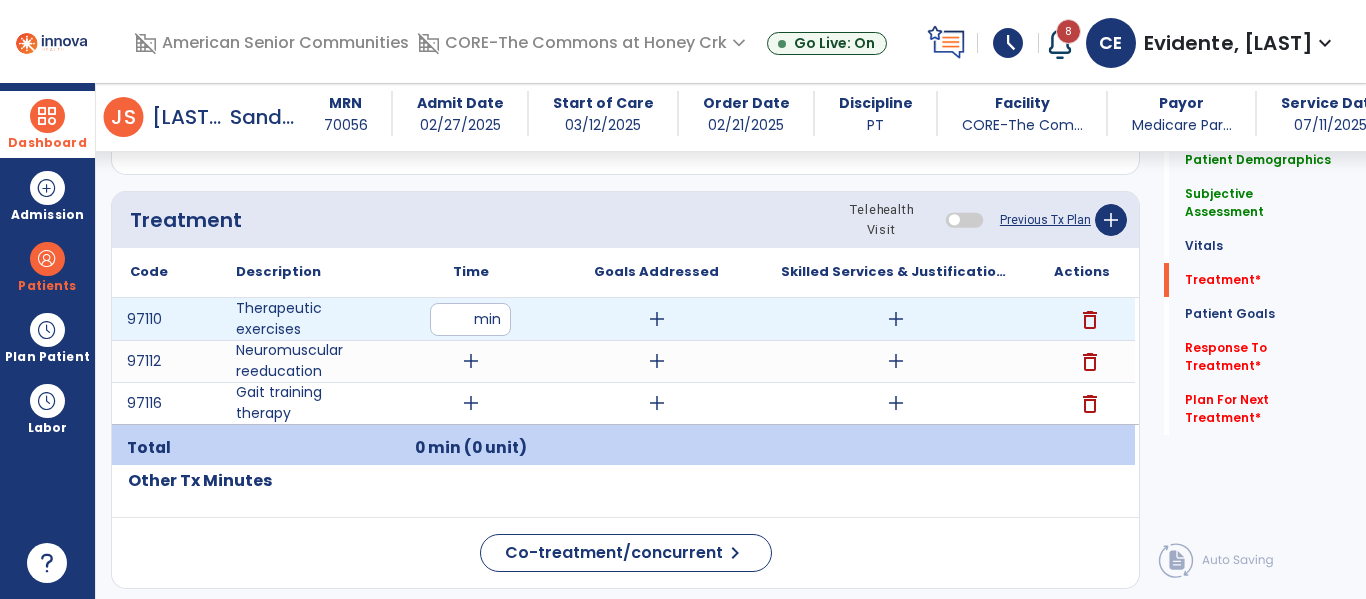 type on "**" 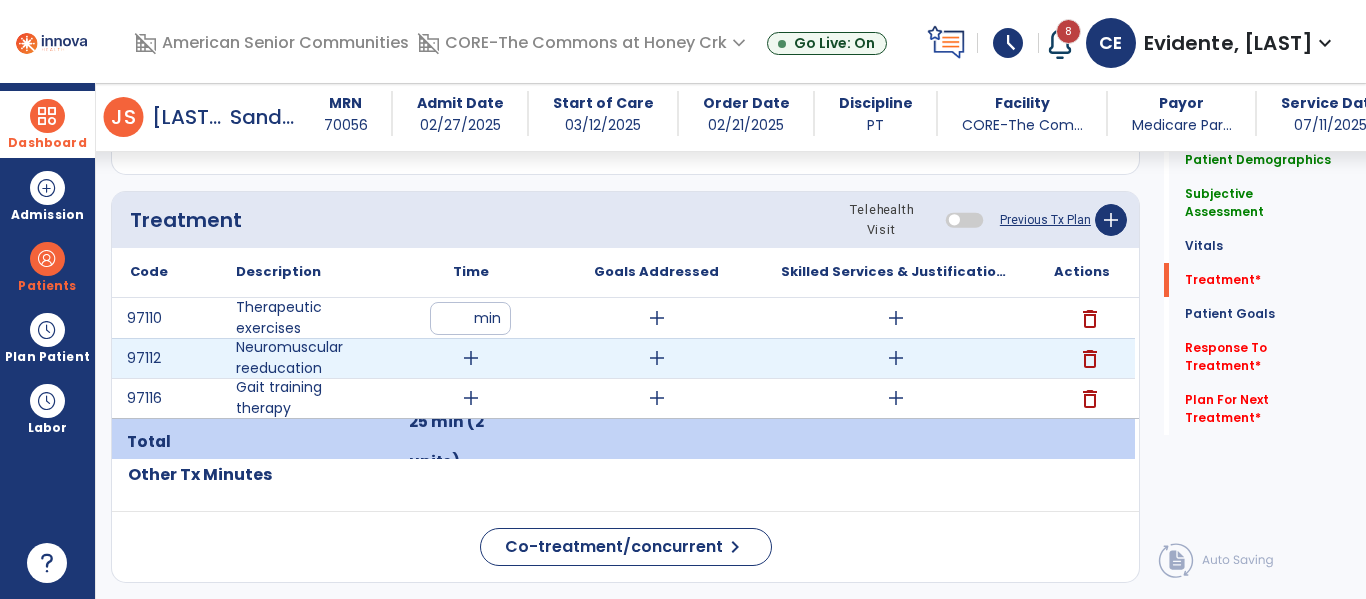 click on "add" at bounding box center (471, 358) 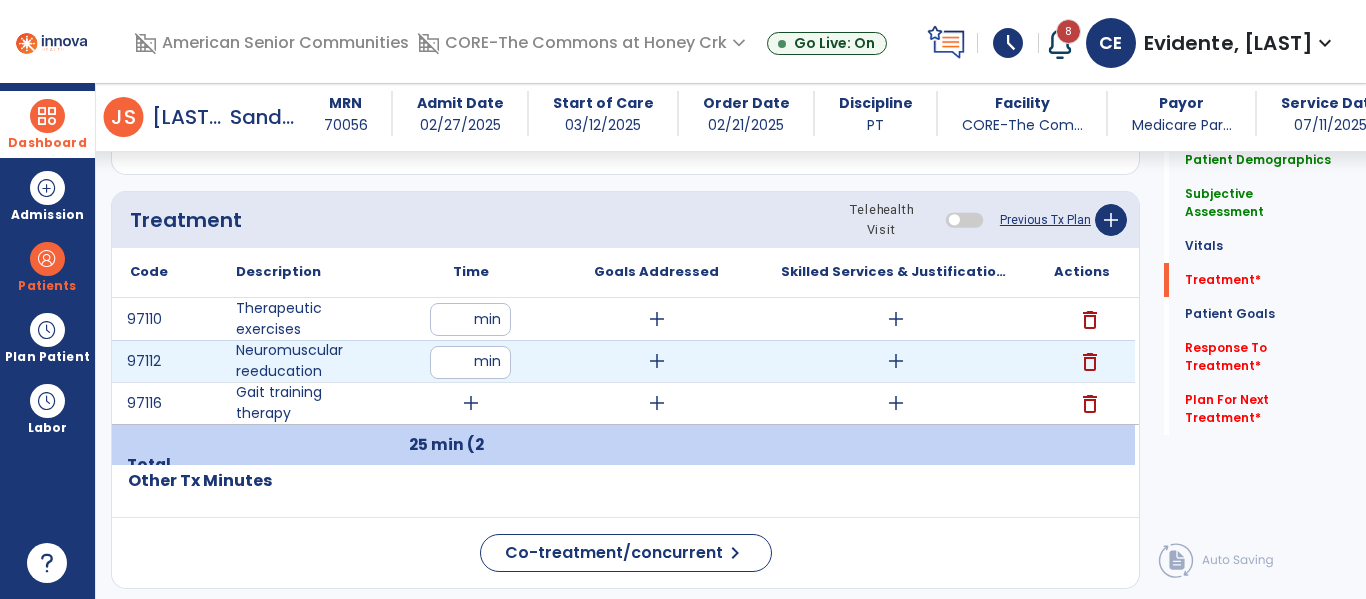 type on "**" 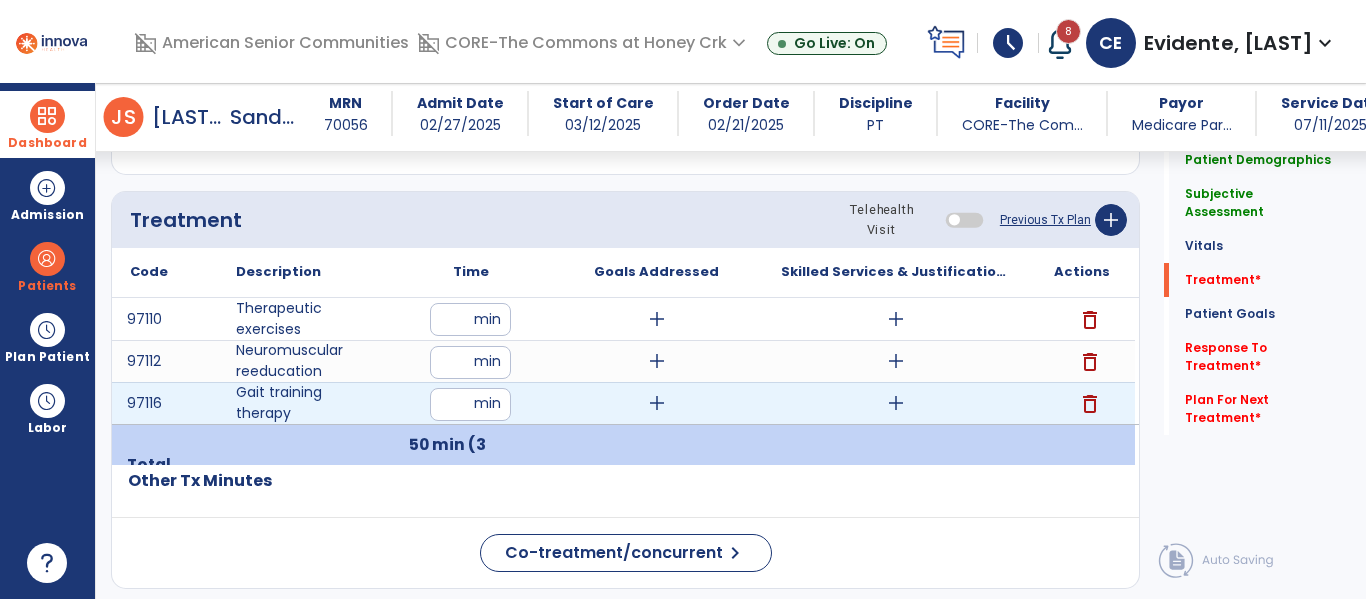 type on "**" 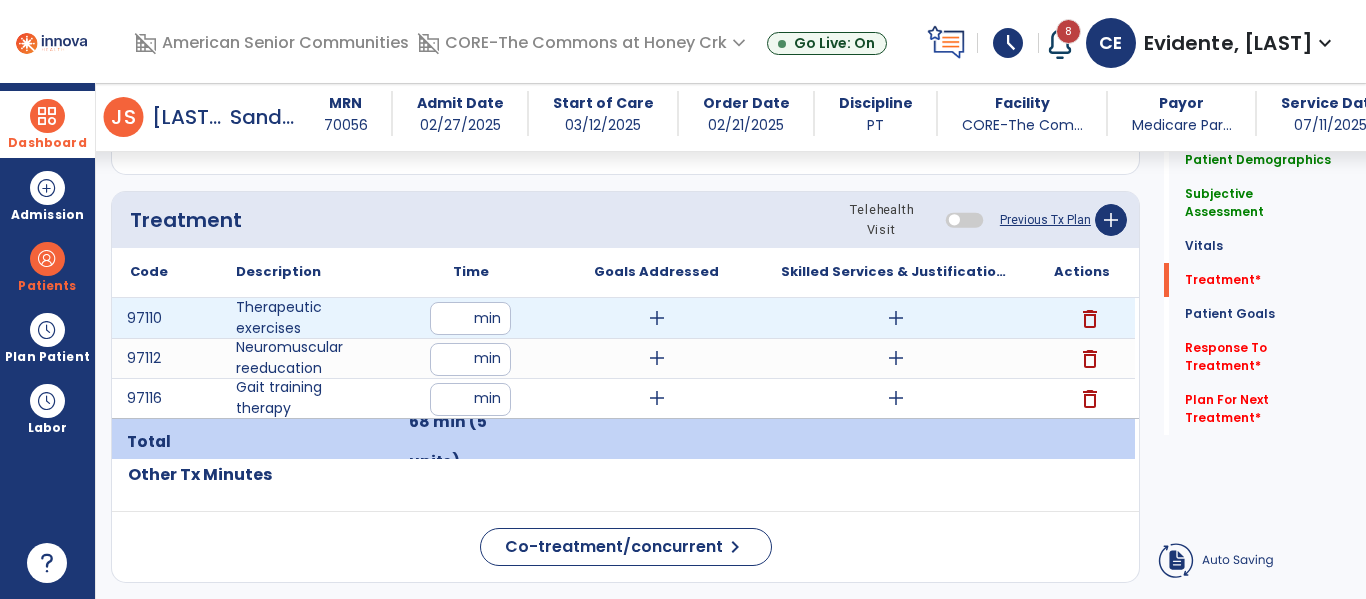 click on "add" at bounding box center (896, 318) 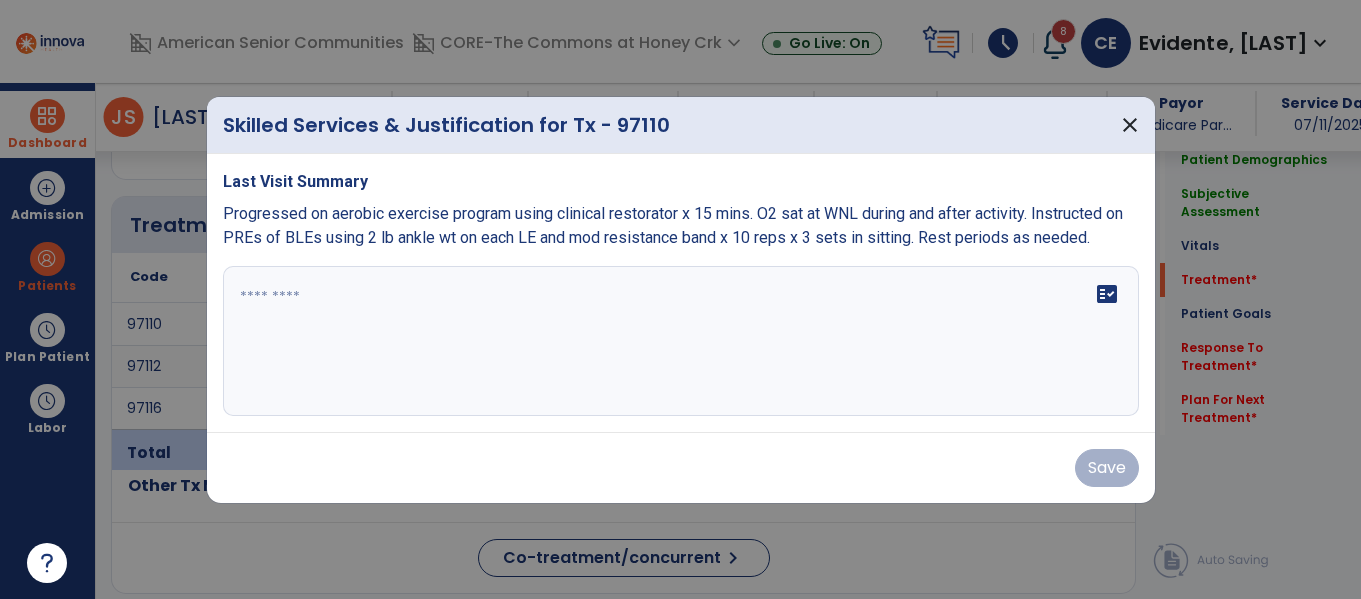 scroll, scrollTop: 1178, scrollLeft: 0, axis: vertical 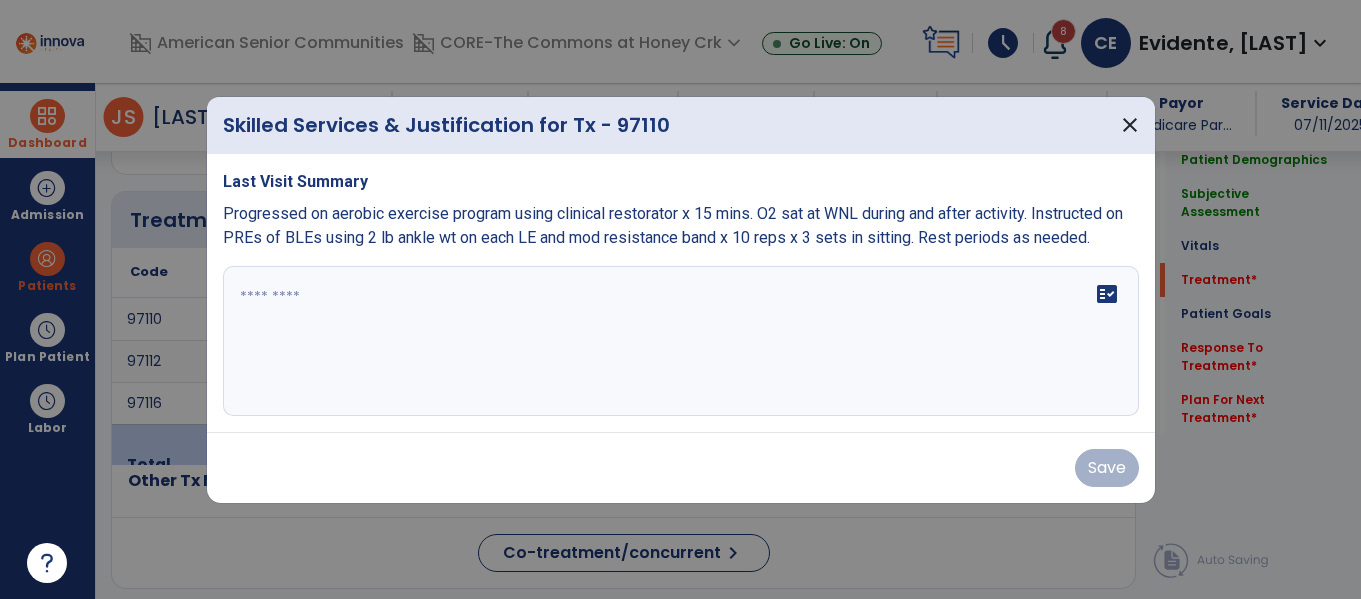 click on "fact_check" at bounding box center (681, 341) 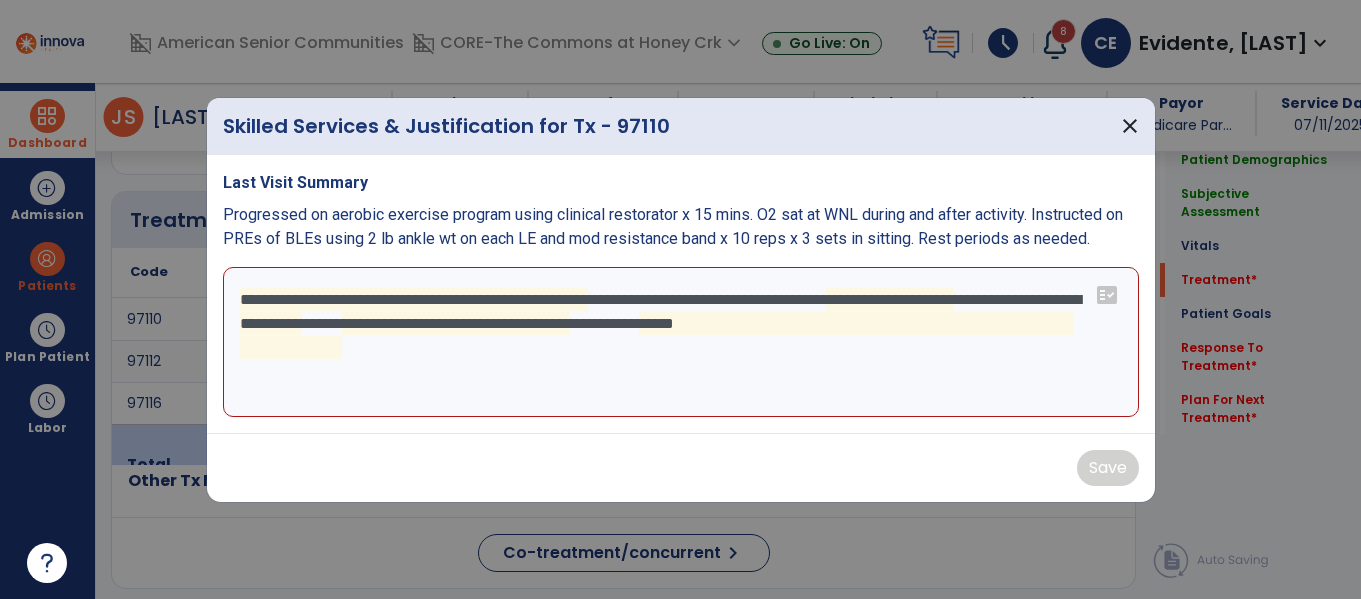 click on "**********" at bounding box center [681, 342] 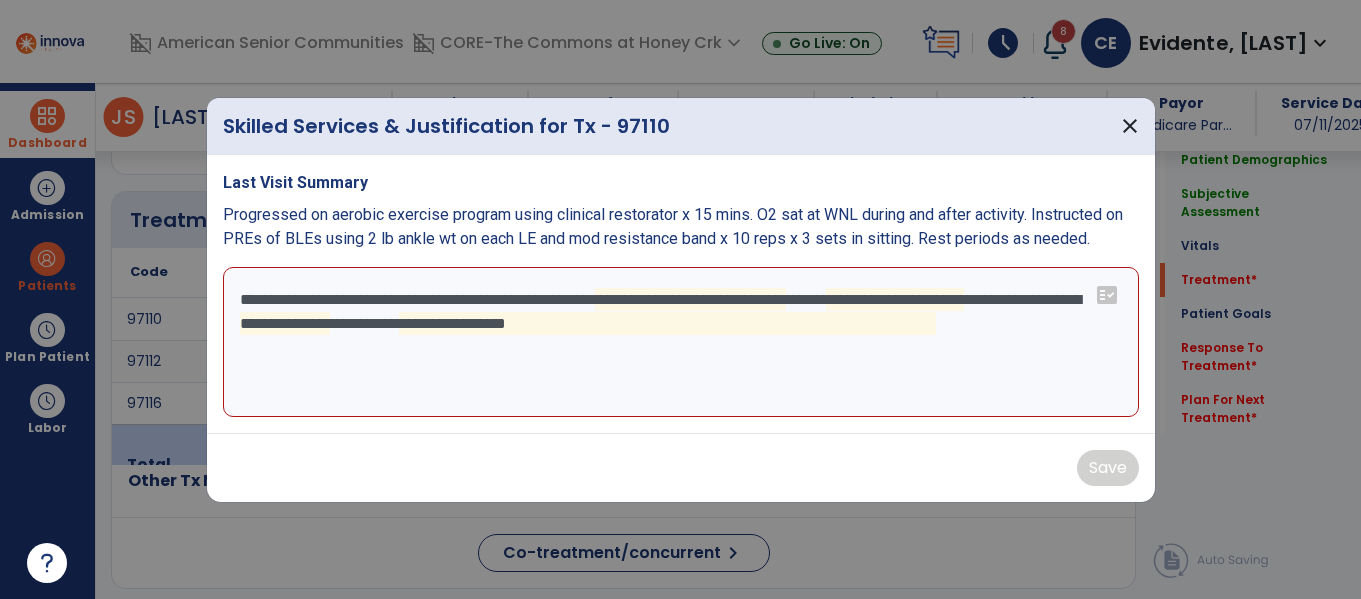 click on "**********" at bounding box center [681, 342] 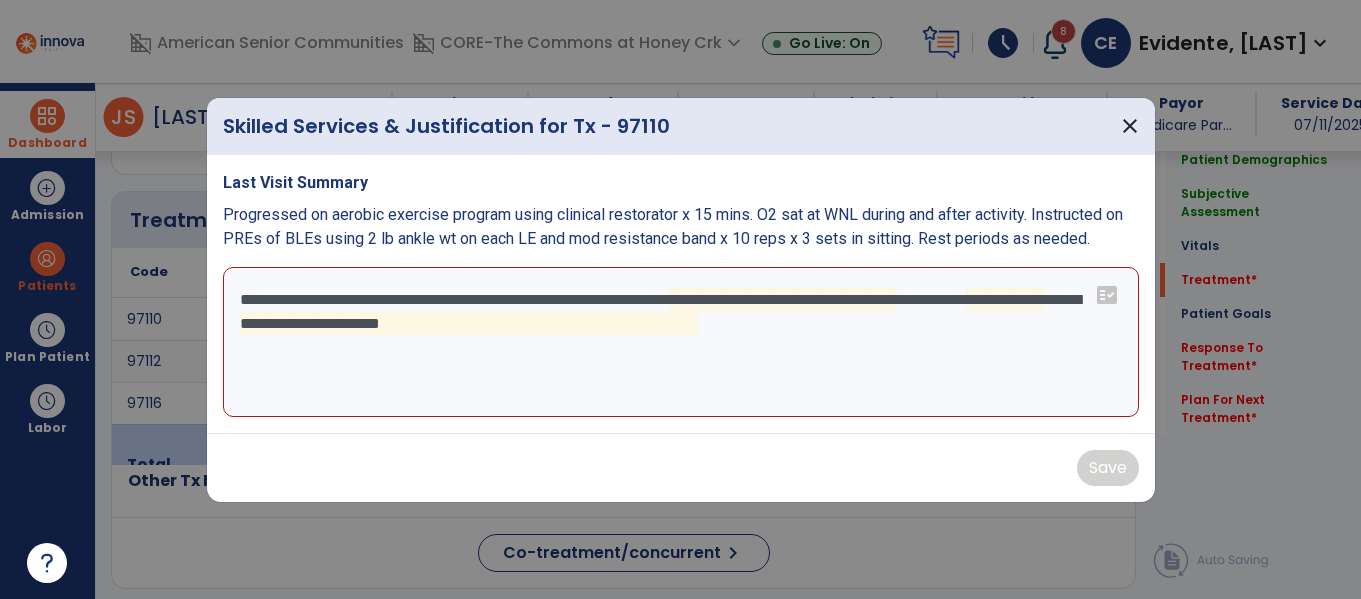 click on "**********" at bounding box center (681, 342) 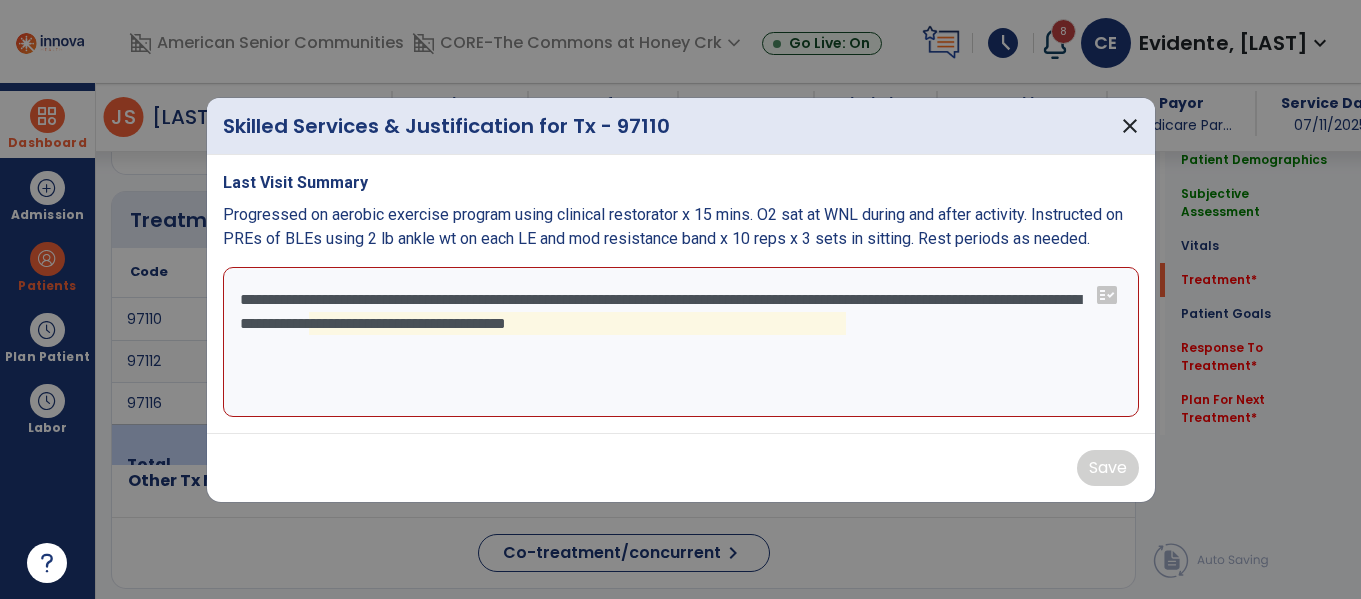 click on "**********" at bounding box center [681, 342] 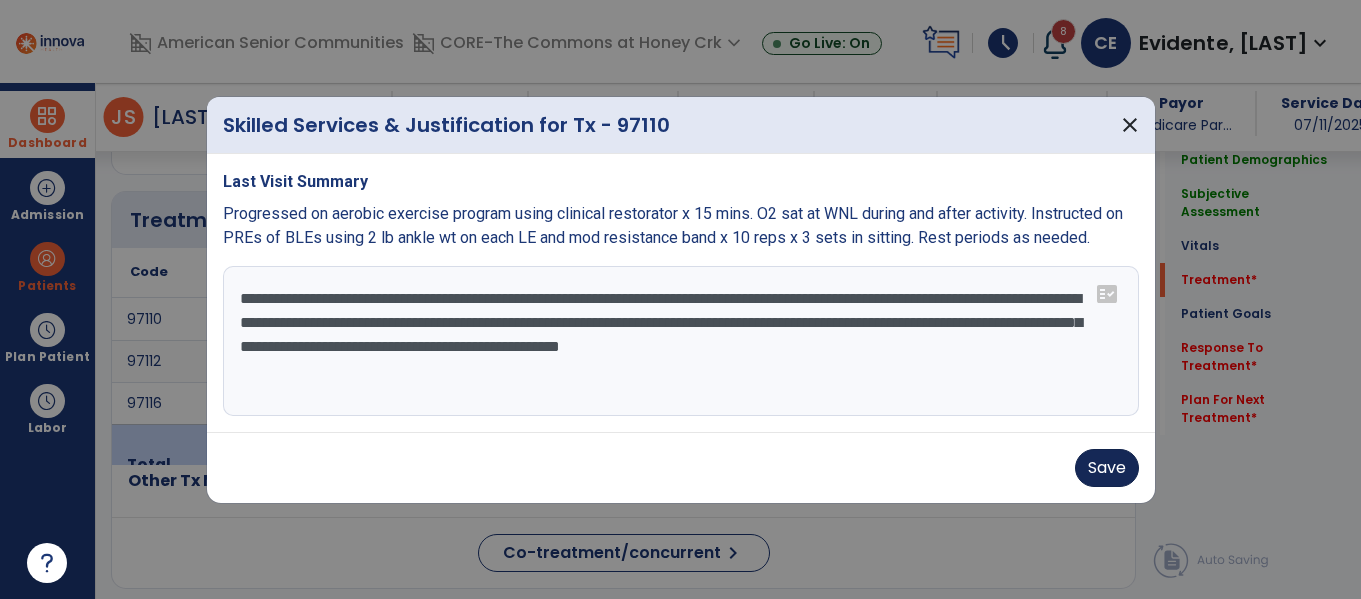 type on "**********" 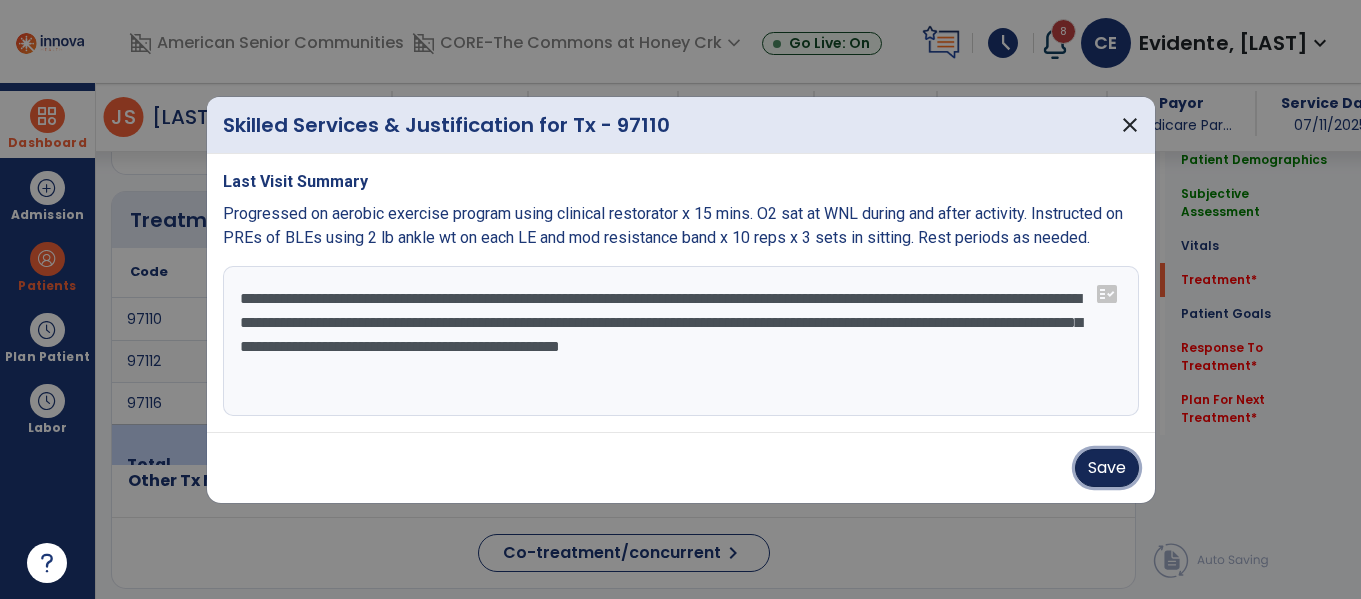 click on "Save" at bounding box center (1107, 468) 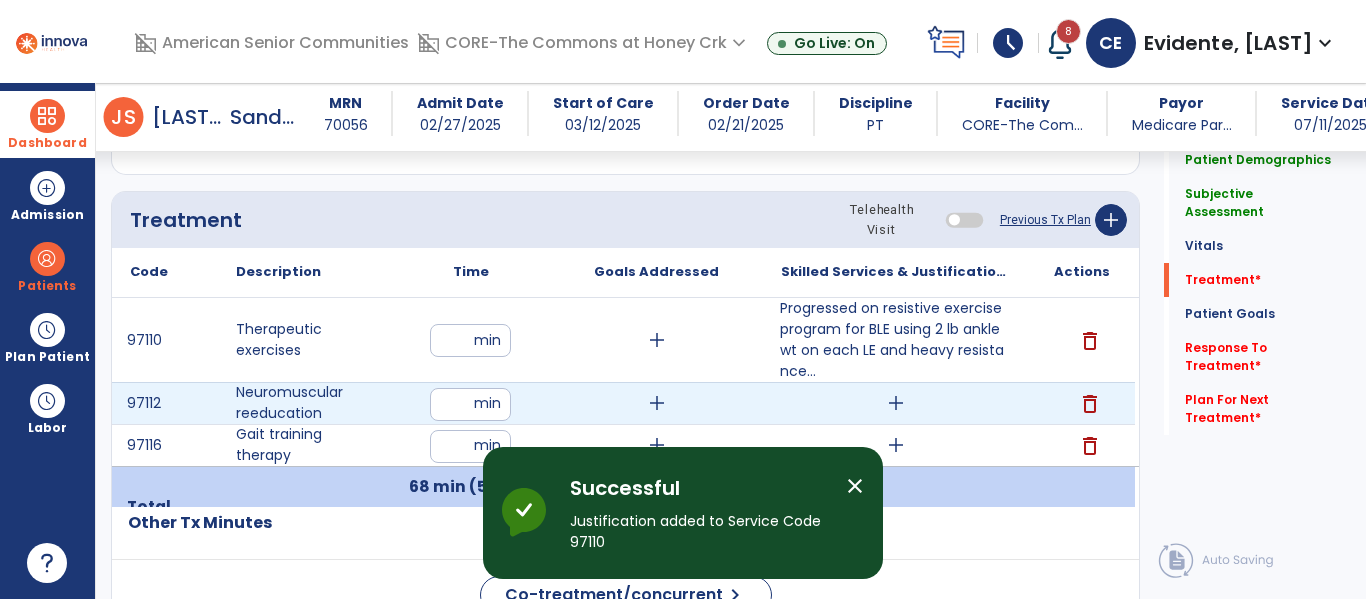 click on "add" at bounding box center (896, 403) 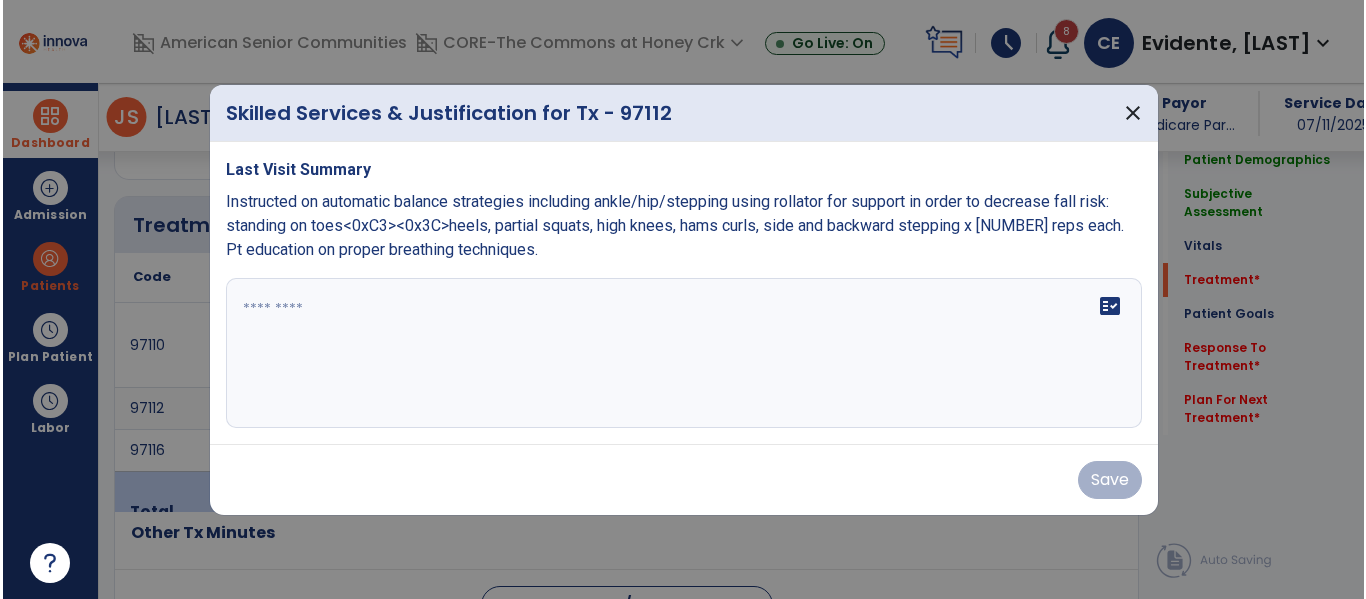 scroll, scrollTop: 1178, scrollLeft: 0, axis: vertical 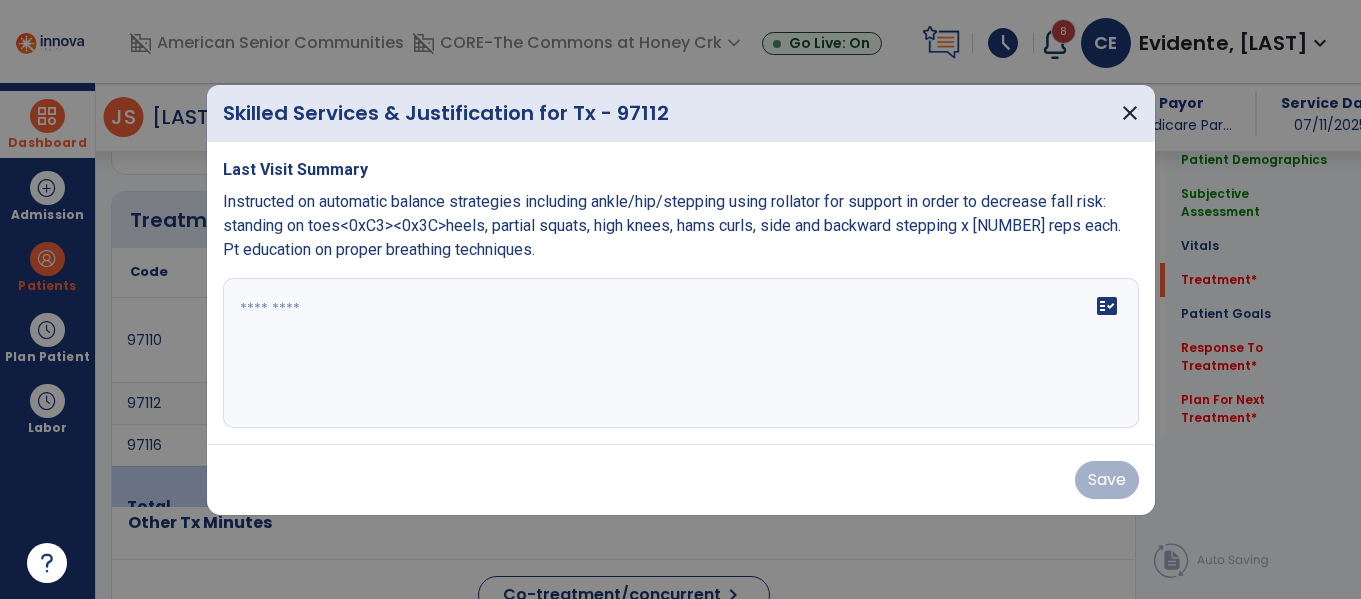 click at bounding box center [681, 353] 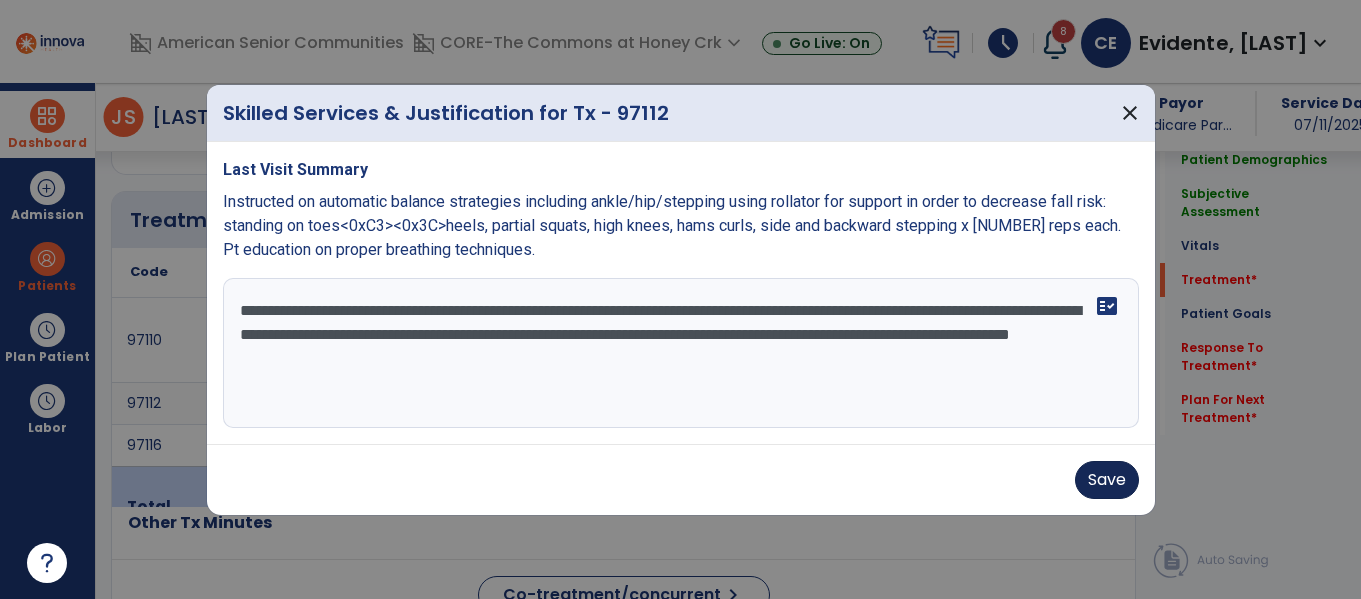 type on "**********" 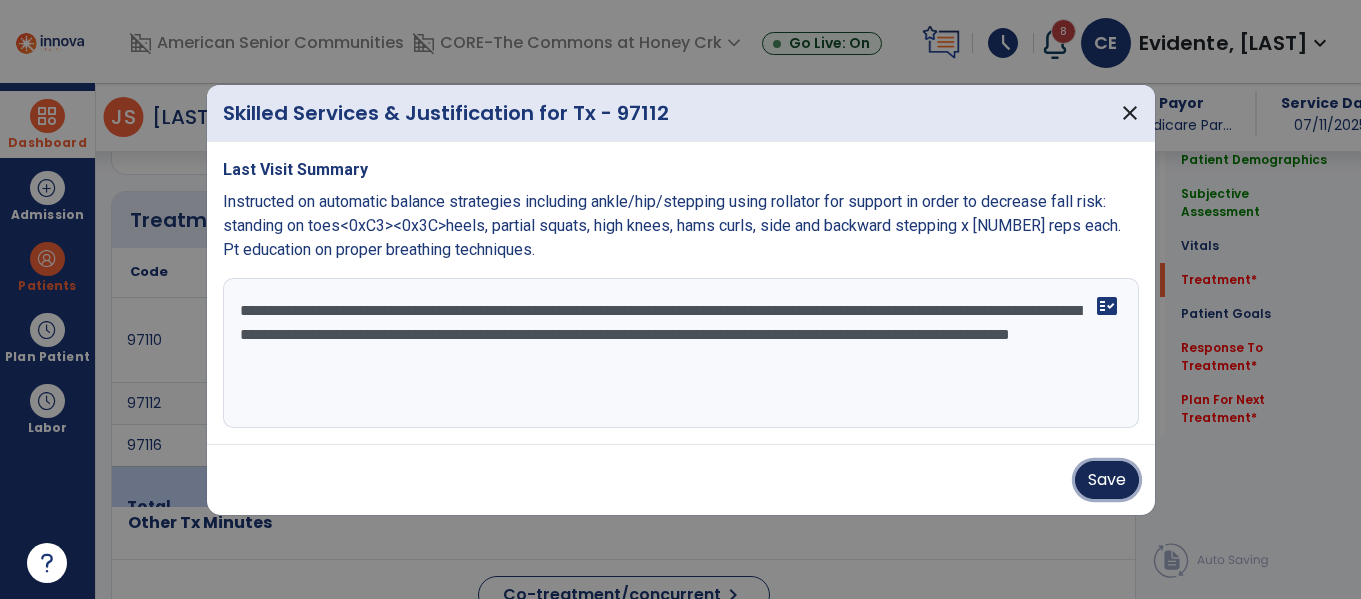 click on "Save" at bounding box center [1107, 480] 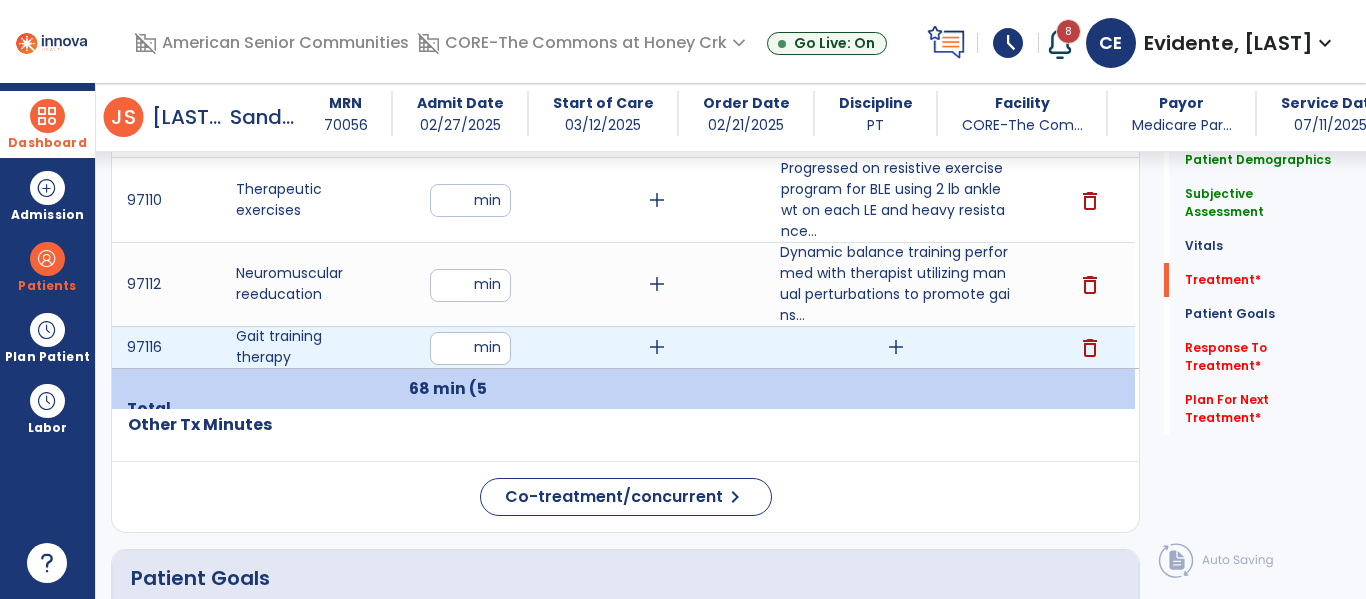 click on "add" at bounding box center [896, 347] 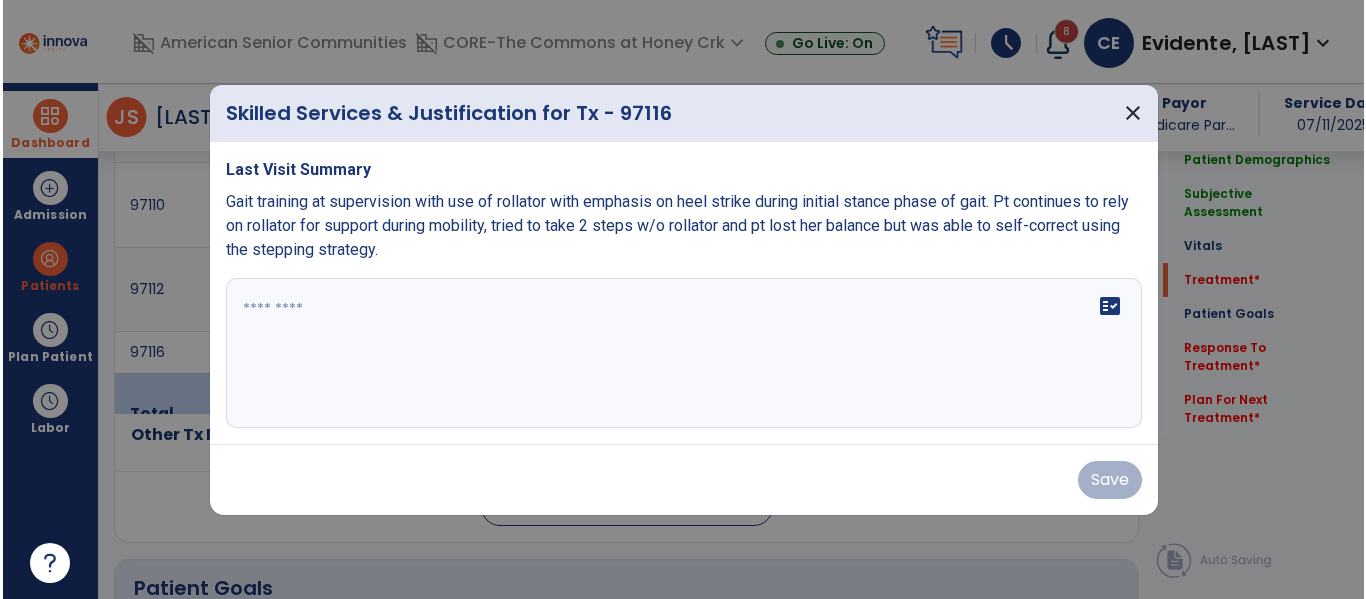 scroll, scrollTop: 1318, scrollLeft: 0, axis: vertical 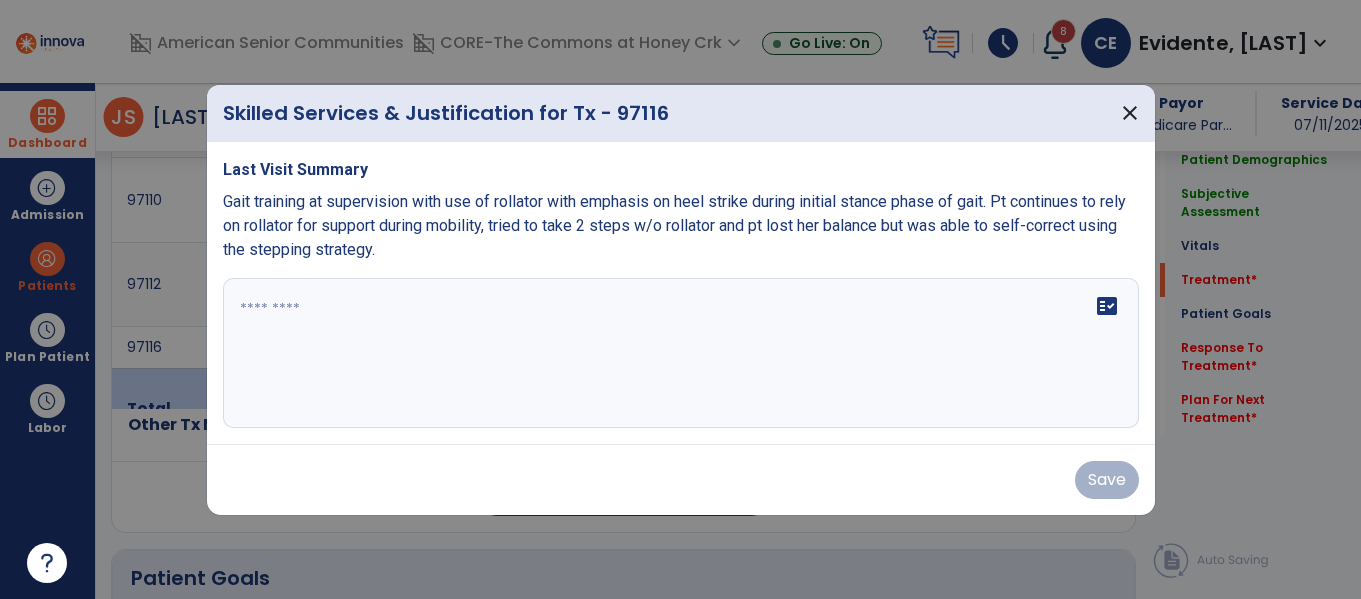 click at bounding box center [681, 353] 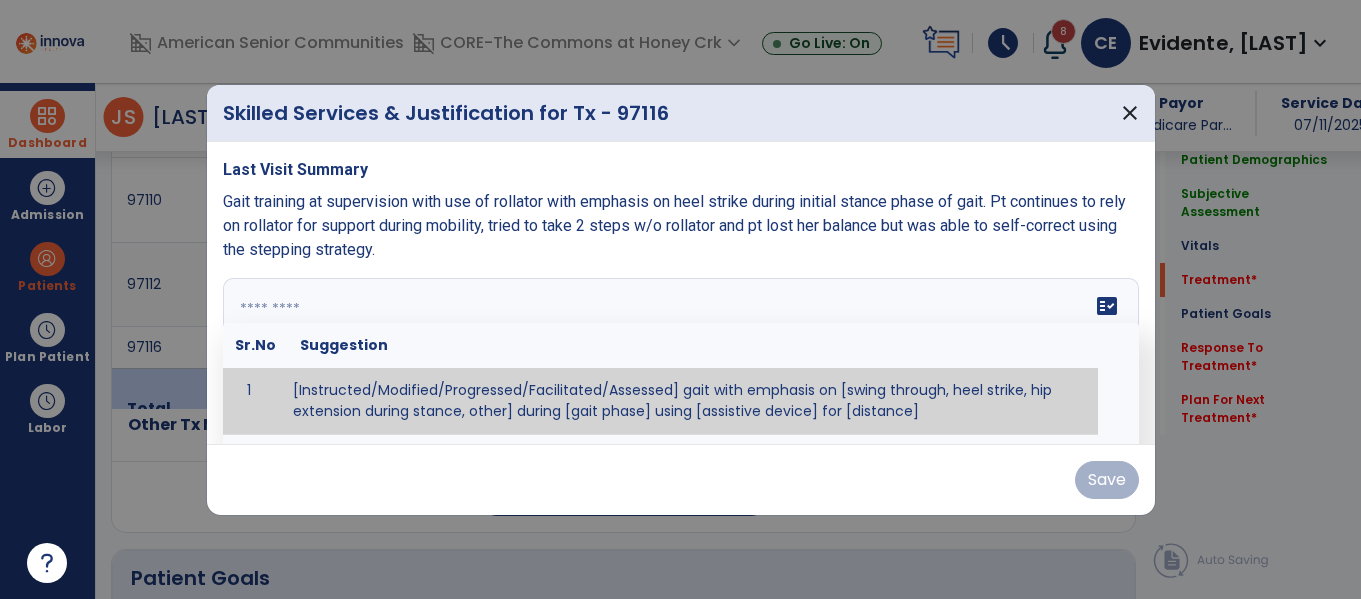 click at bounding box center (678, 353) 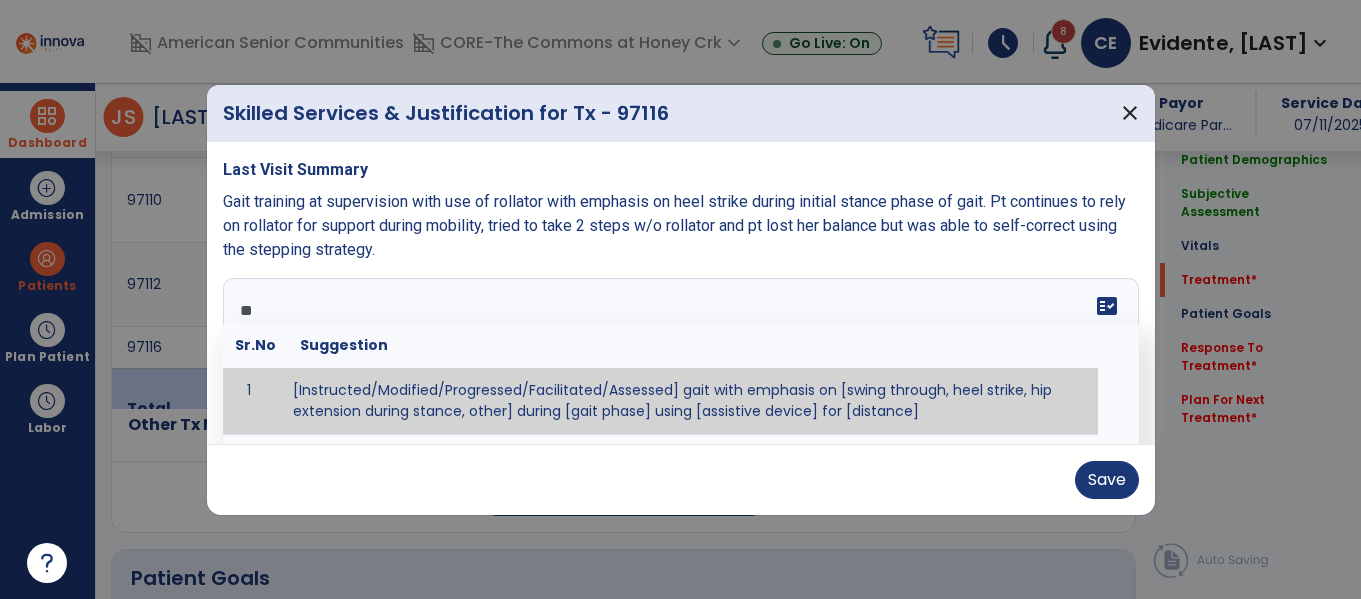 type on "*" 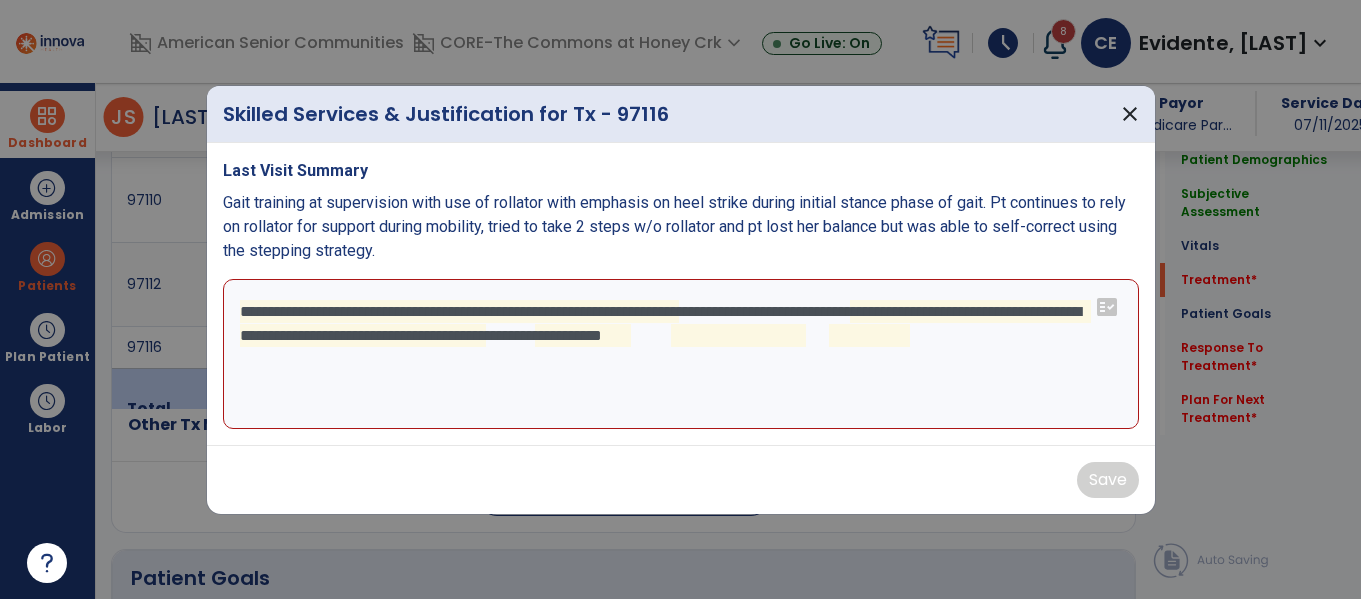 click on "**********" at bounding box center (681, 354) 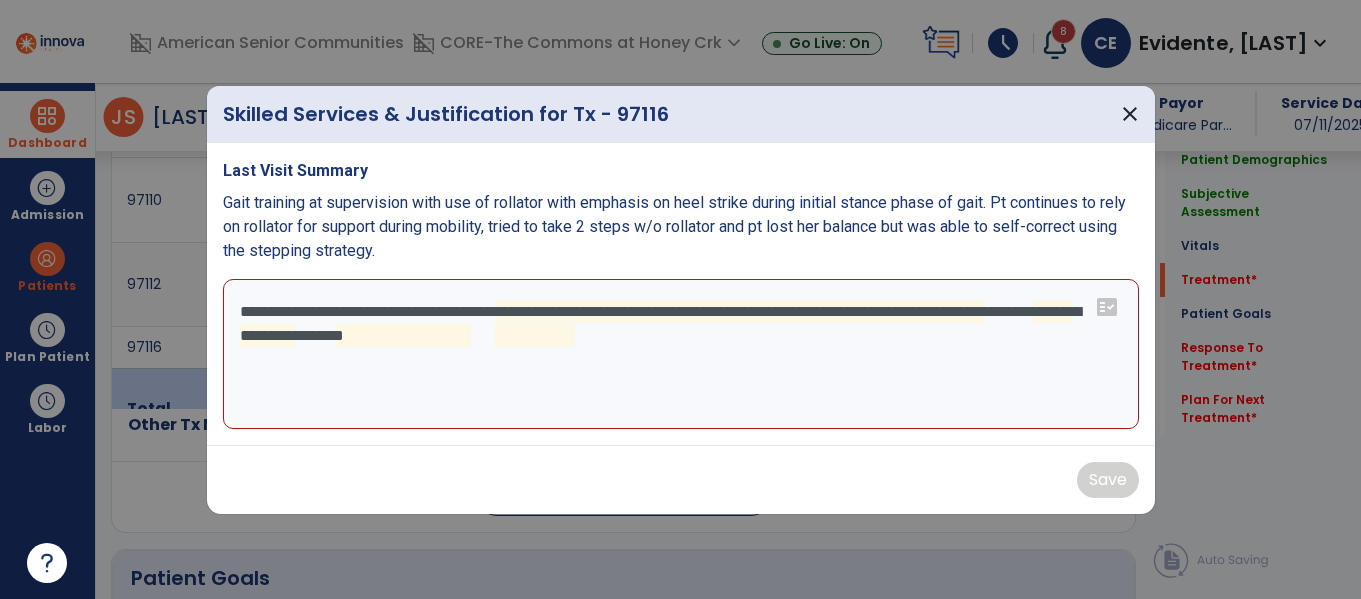 click on "**********" at bounding box center (681, 354) 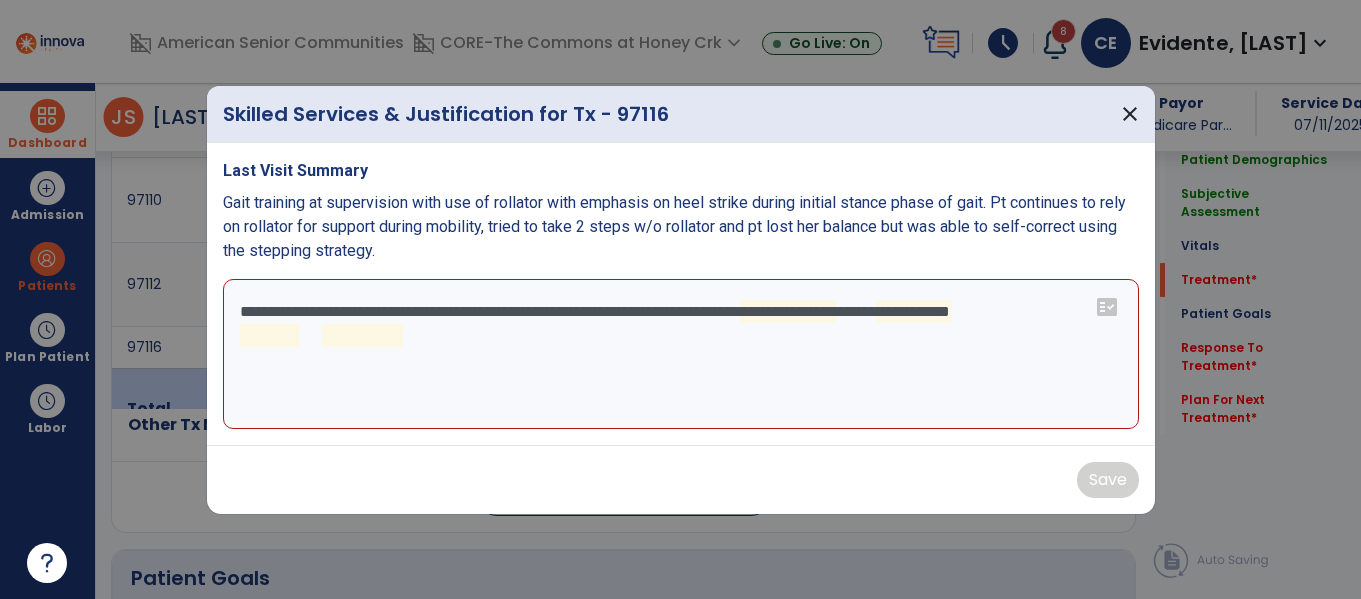 click on "**********" at bounding box center (681, 354) 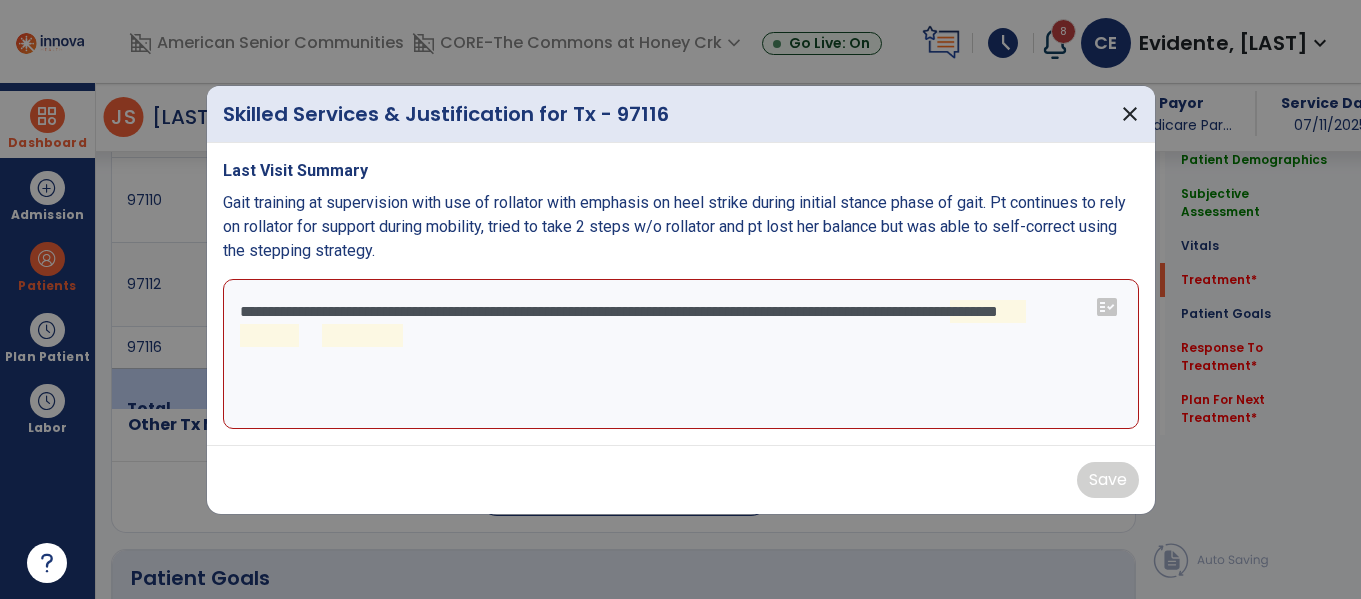 click on "**********" at bounding box center [681, 354] 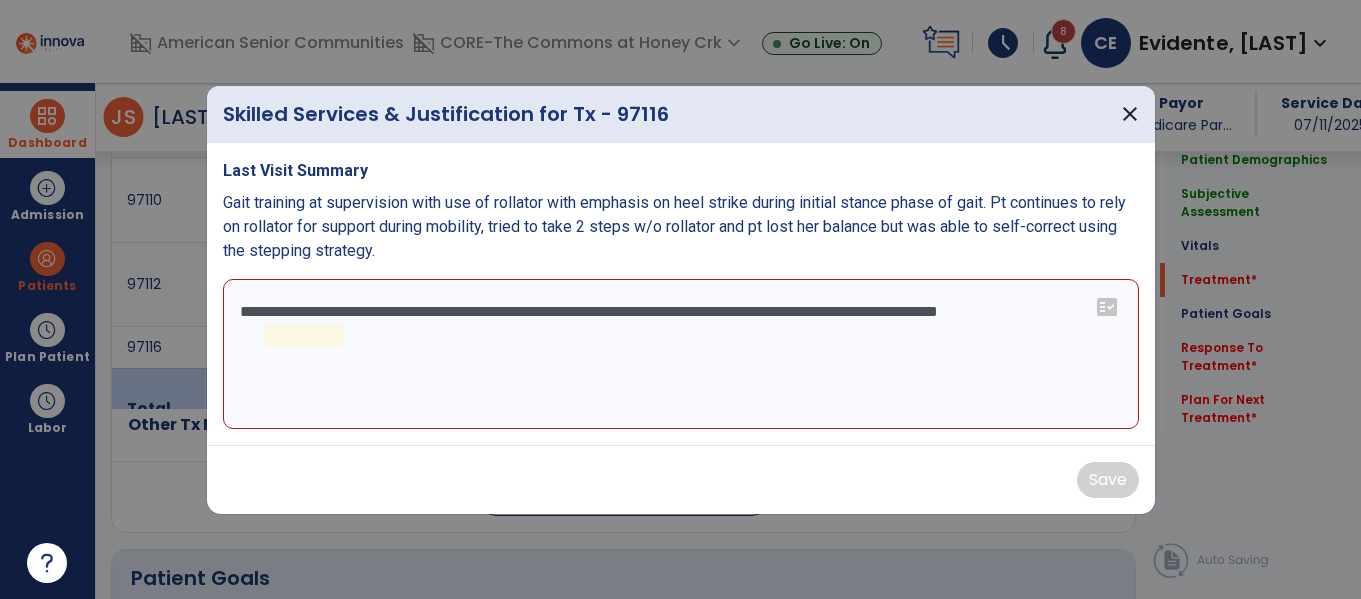click on "**********" at bounding box center [681, 354] 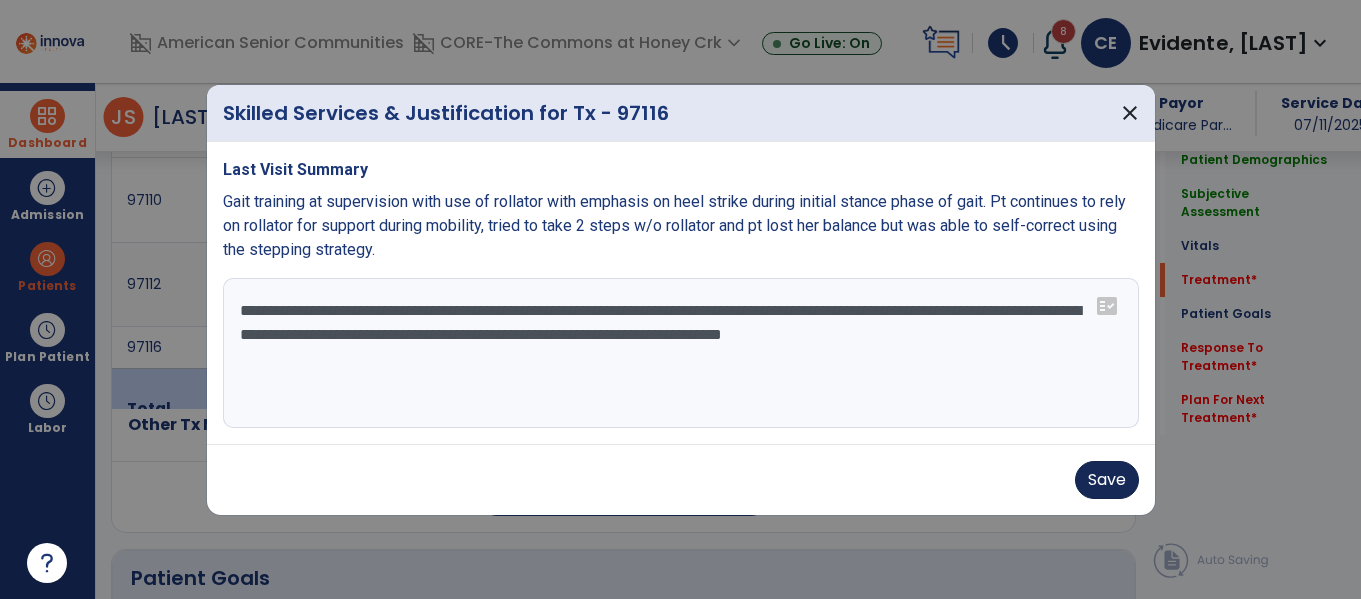 type on "**********" 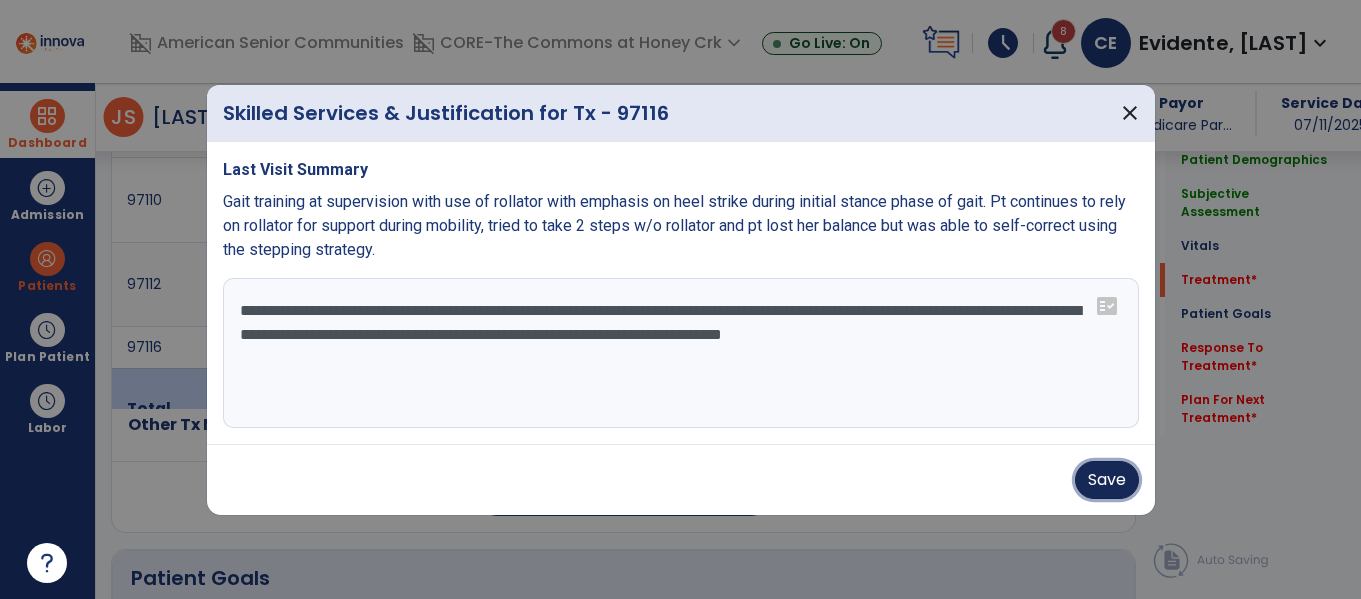 click on "Save" at bounding box center [1107, 480] 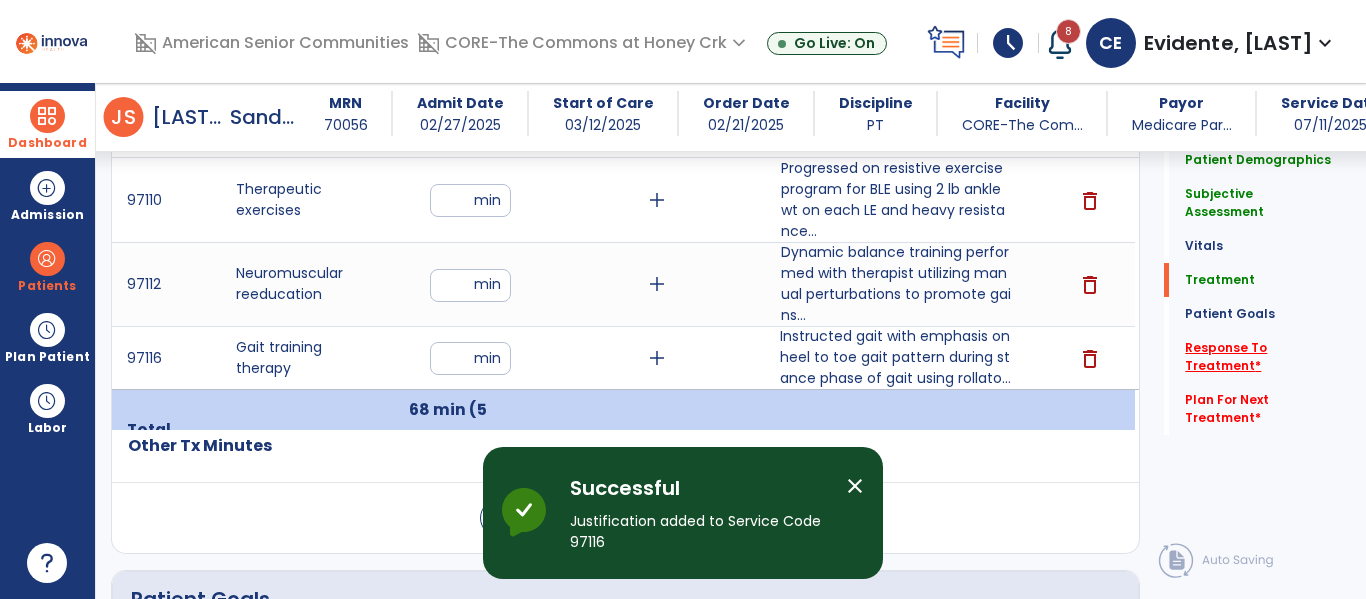 click on "Response To Treatment   *" 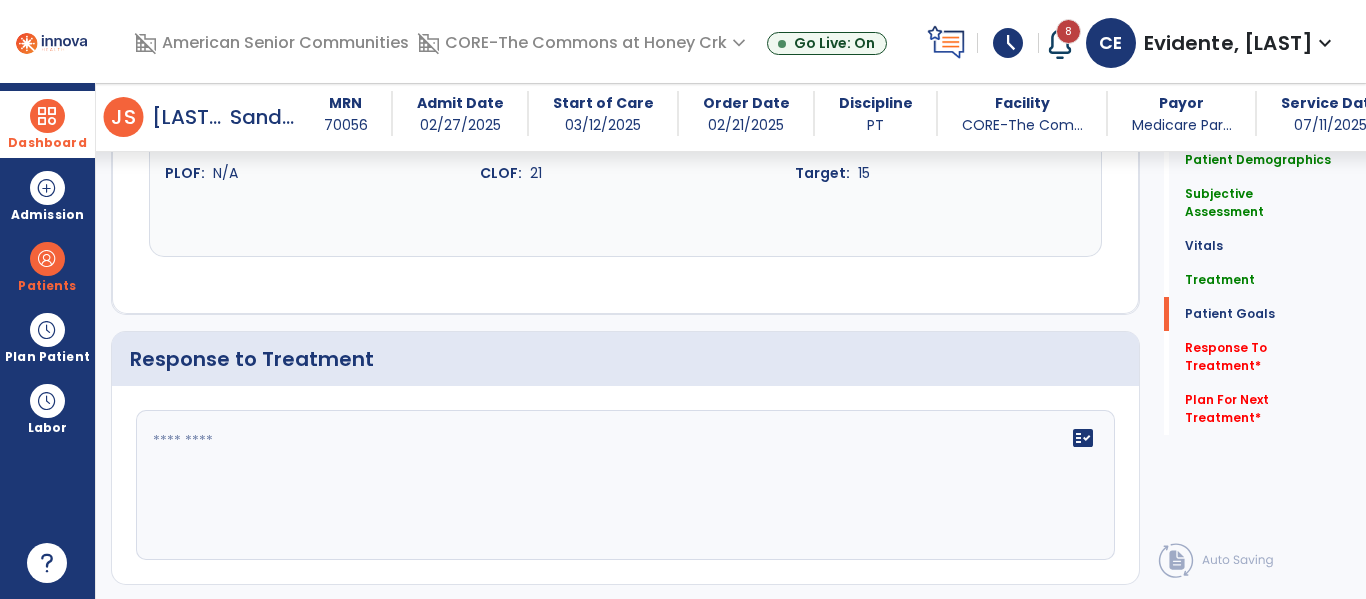 scroll, scrollTop: 2447, scrollLeft: 0, axis: vertical 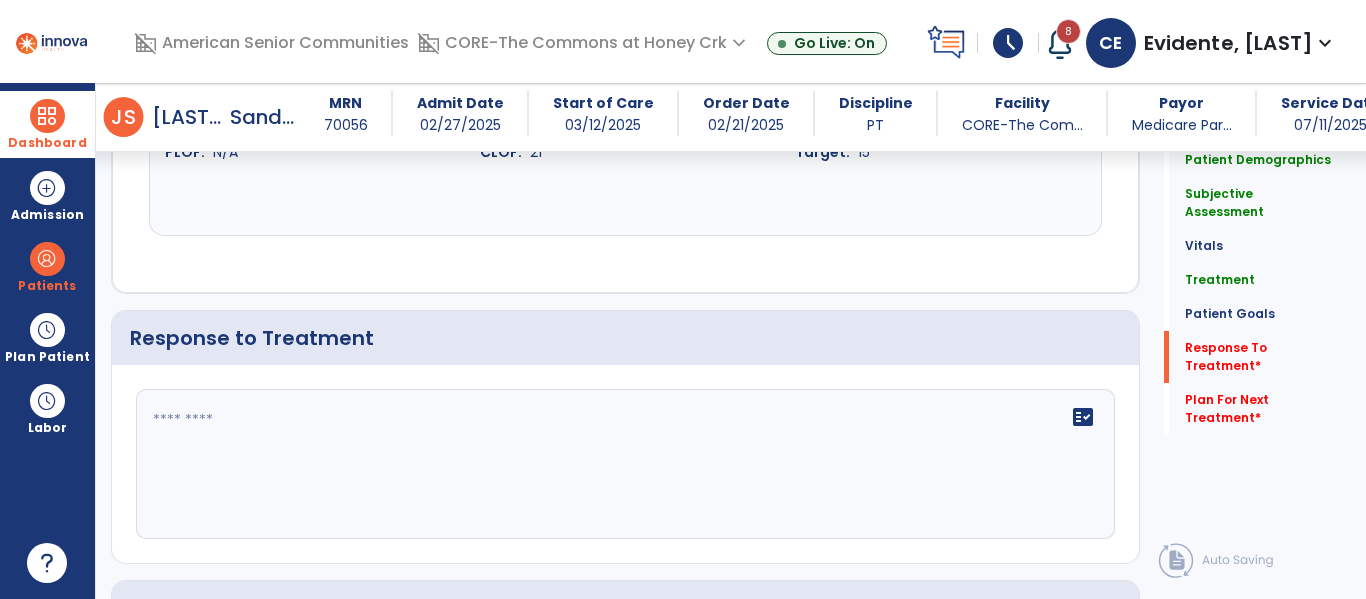 click on "fact_check" 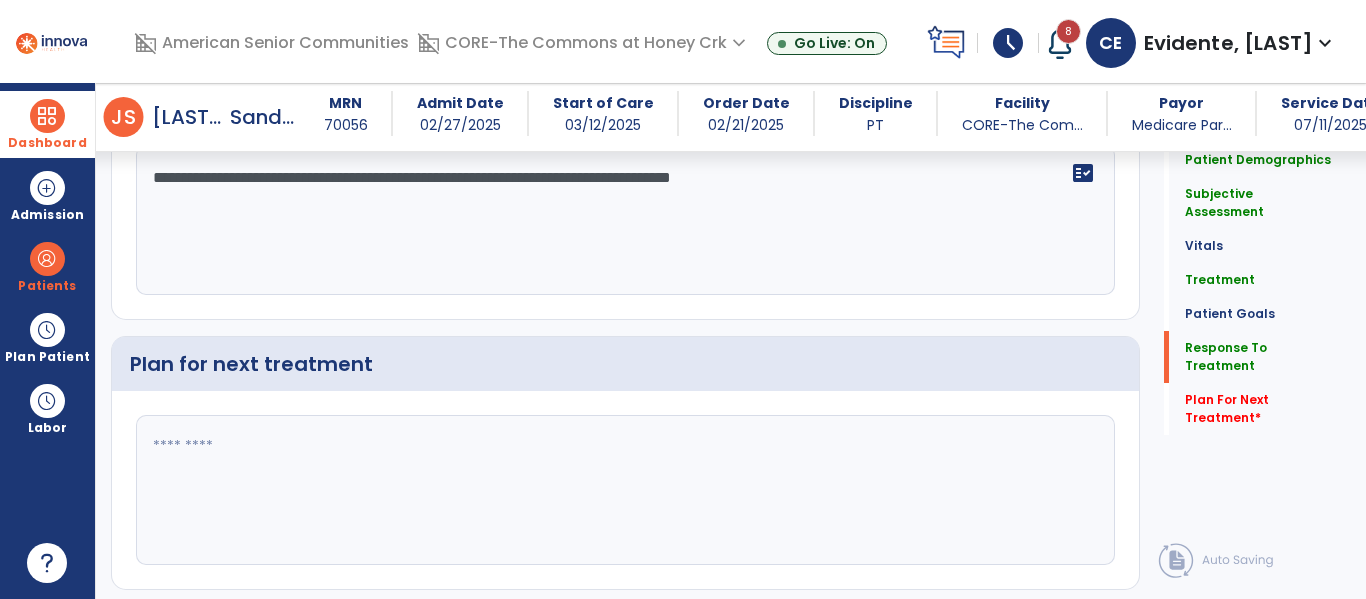 scroll, scrollTop: 2722, scrollLeft: 0, axis: vertical 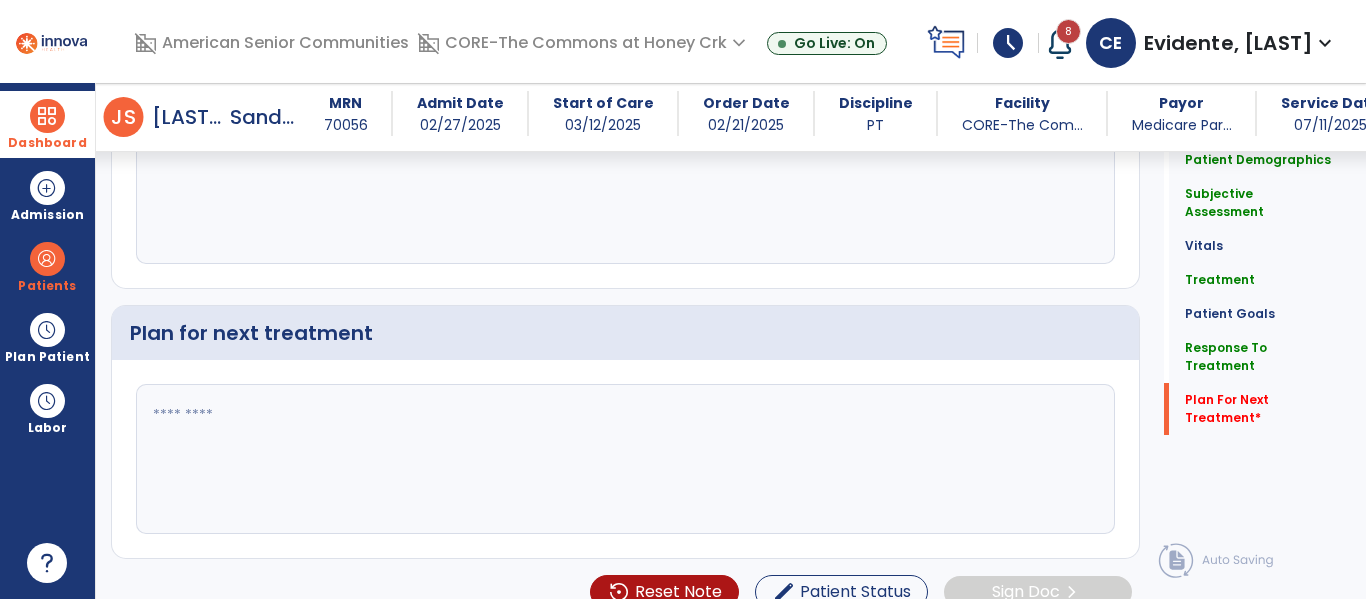 type on "**********" 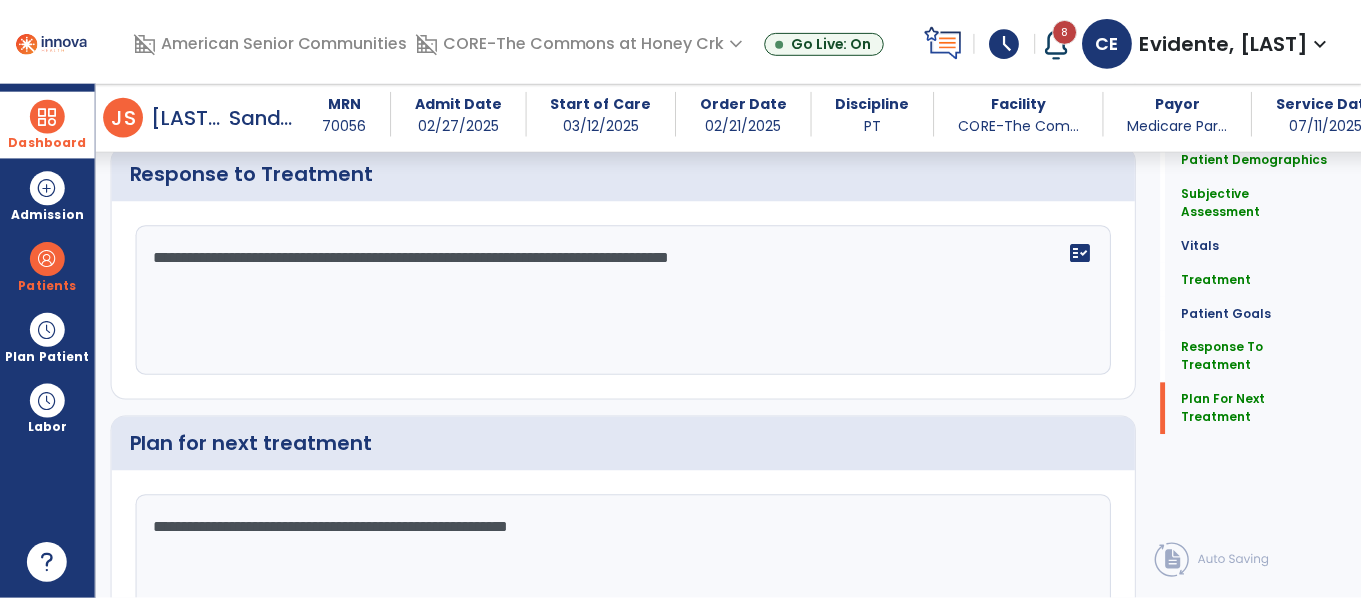 scroll, scrollTop: 2722, scrollLeft: 0, axis: vertical 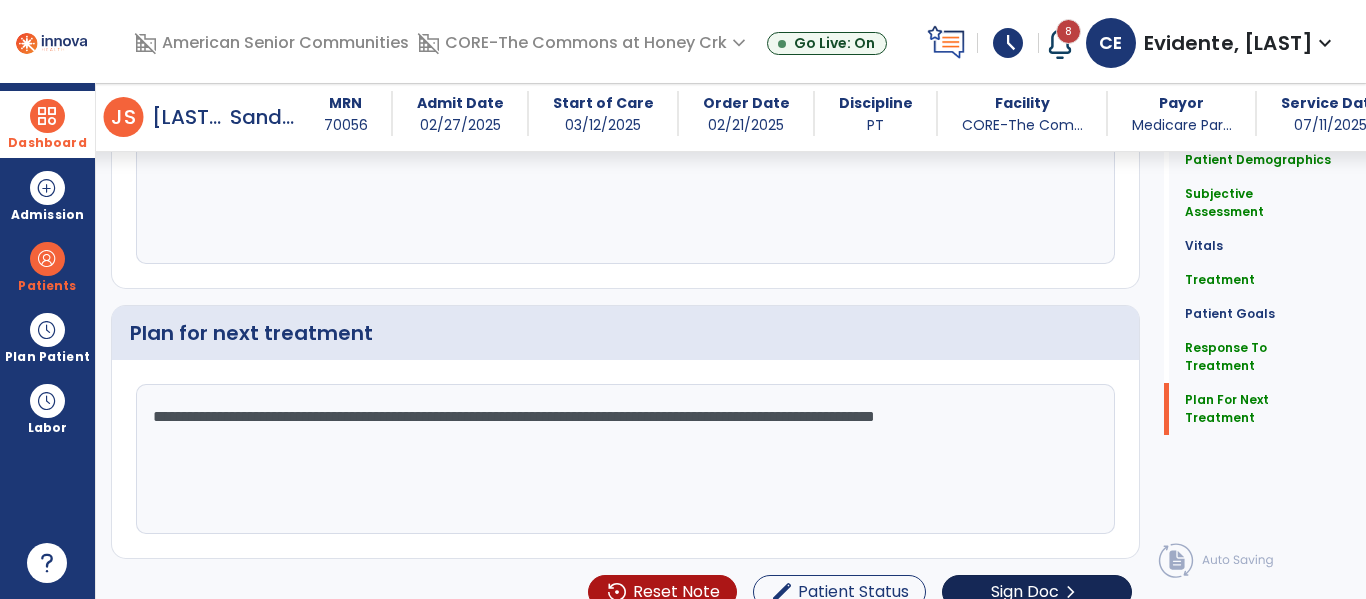 type on "**********" 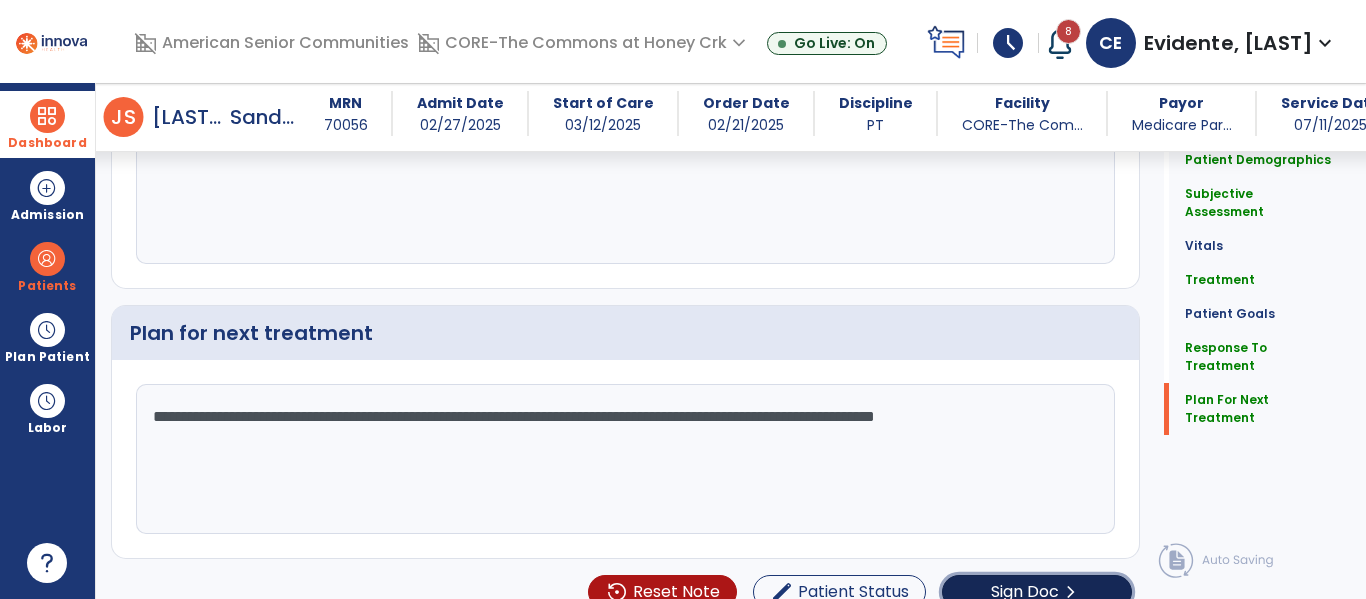 click on "Sign Doc" 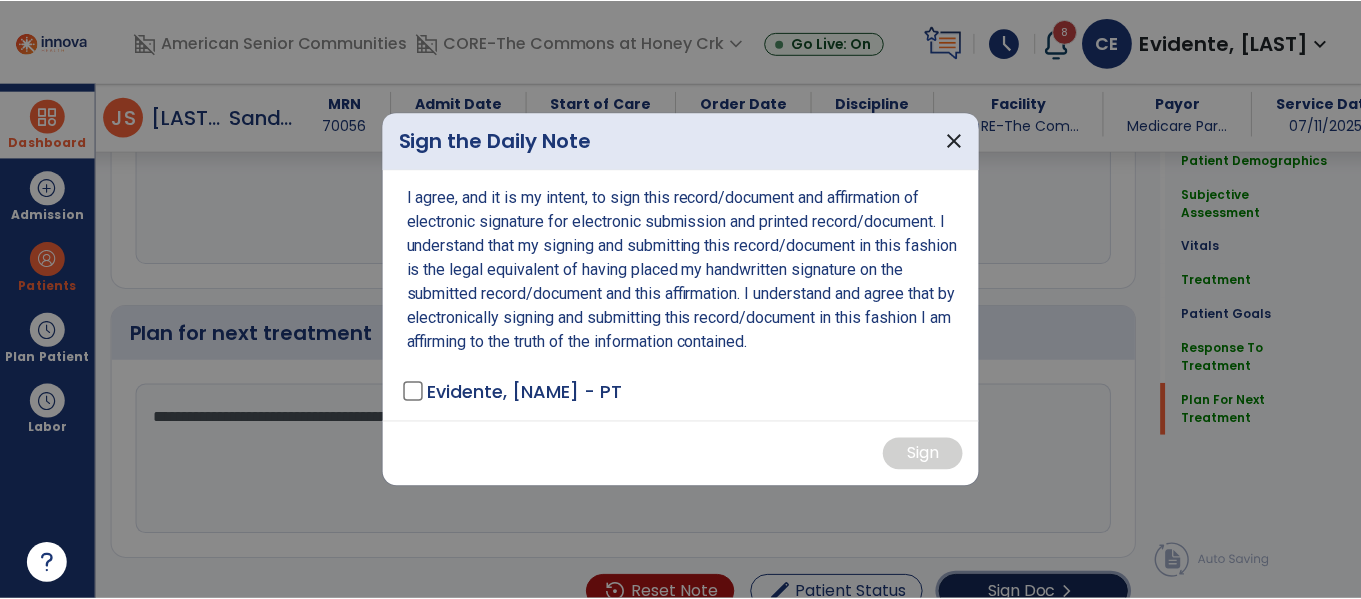 scroll, scrollTop: 2743, scrollLeft: 0, axis: vertical 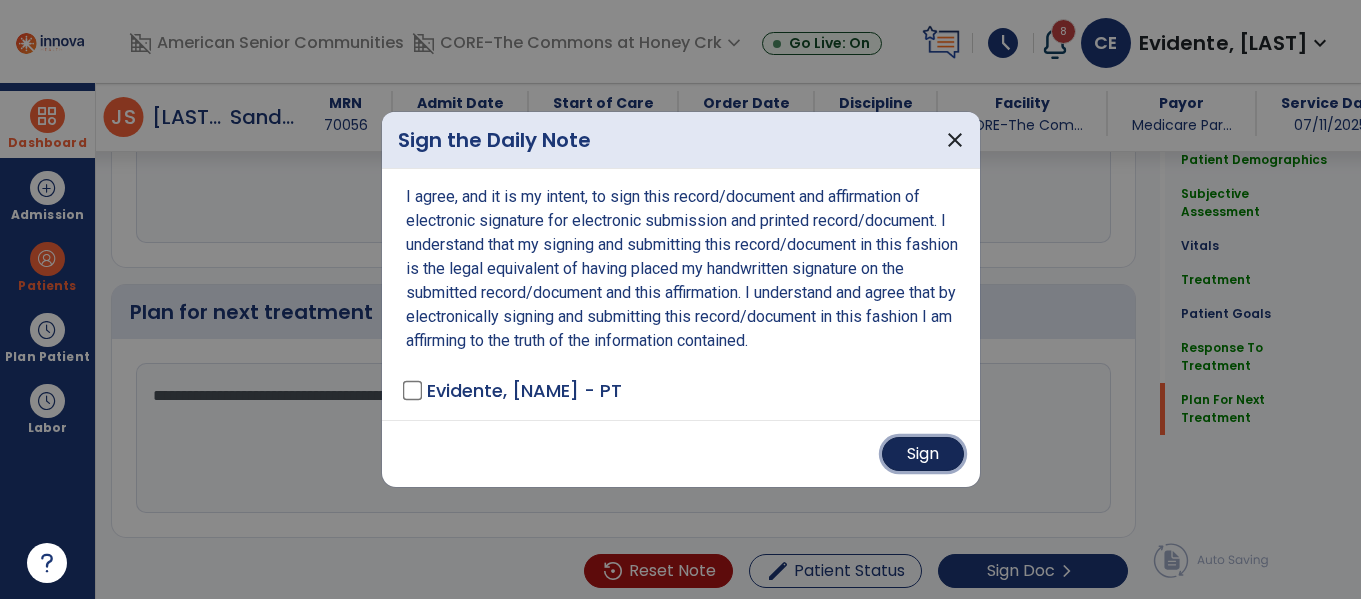 click on "Sign" at bounding box center [923, 454] 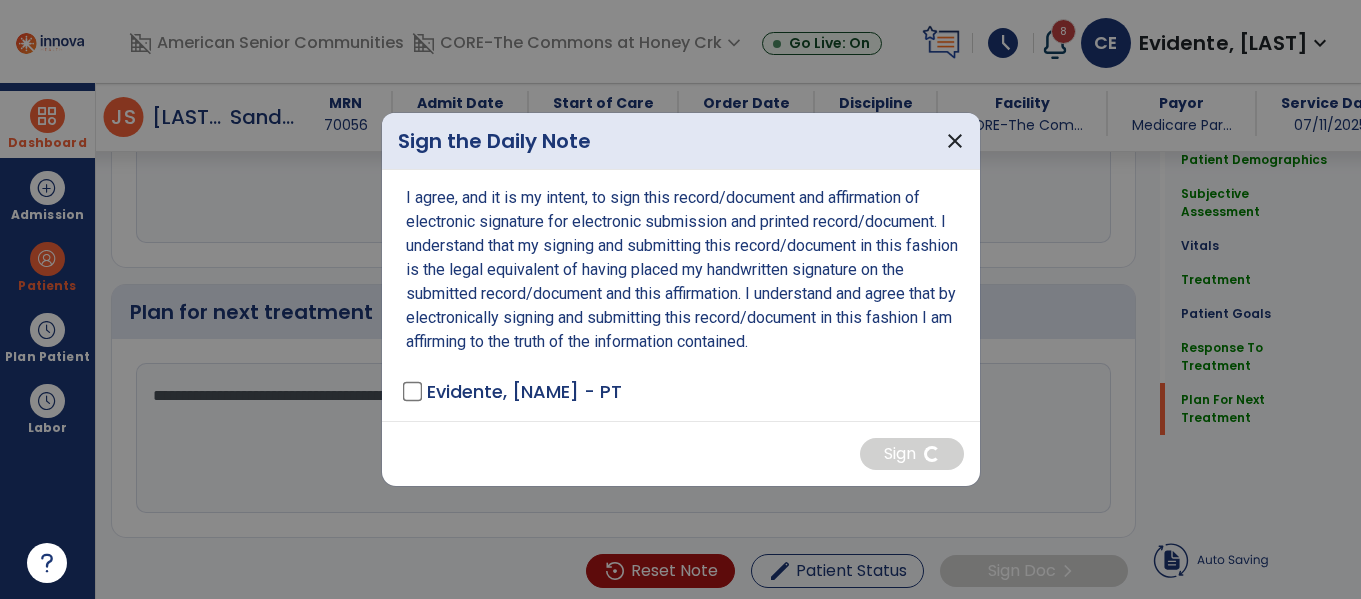 click at bounding box center [680, 299] 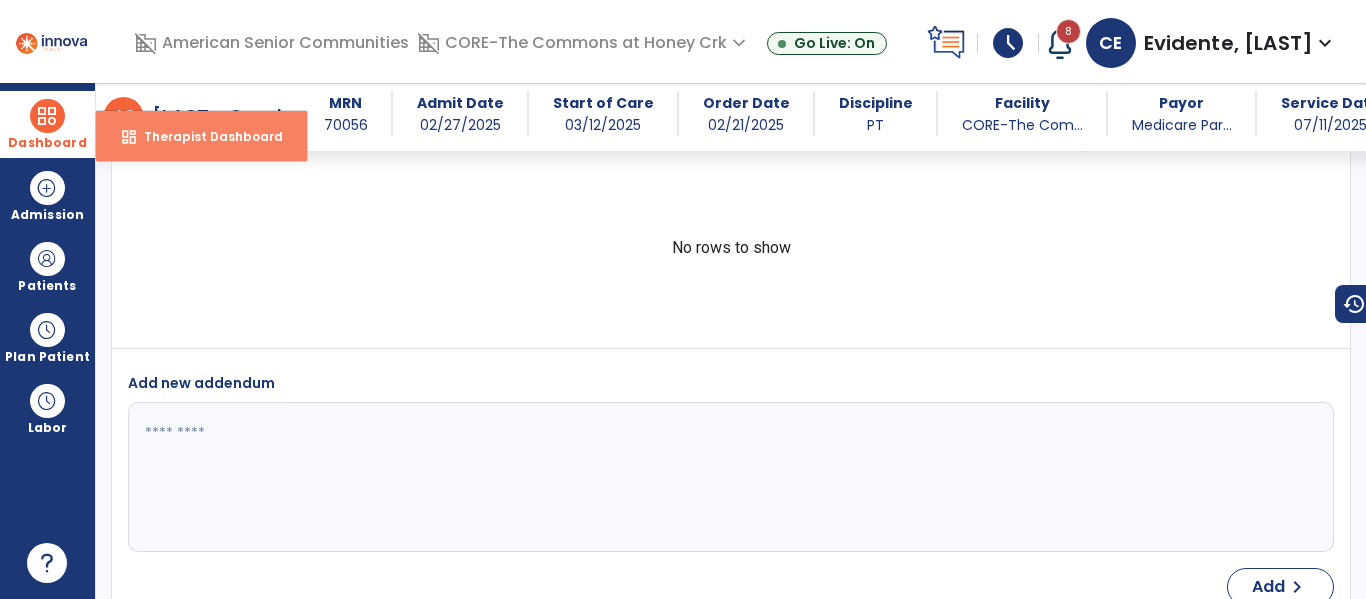 click on "Therapist Dashboard" at bounding box center (205, 136) 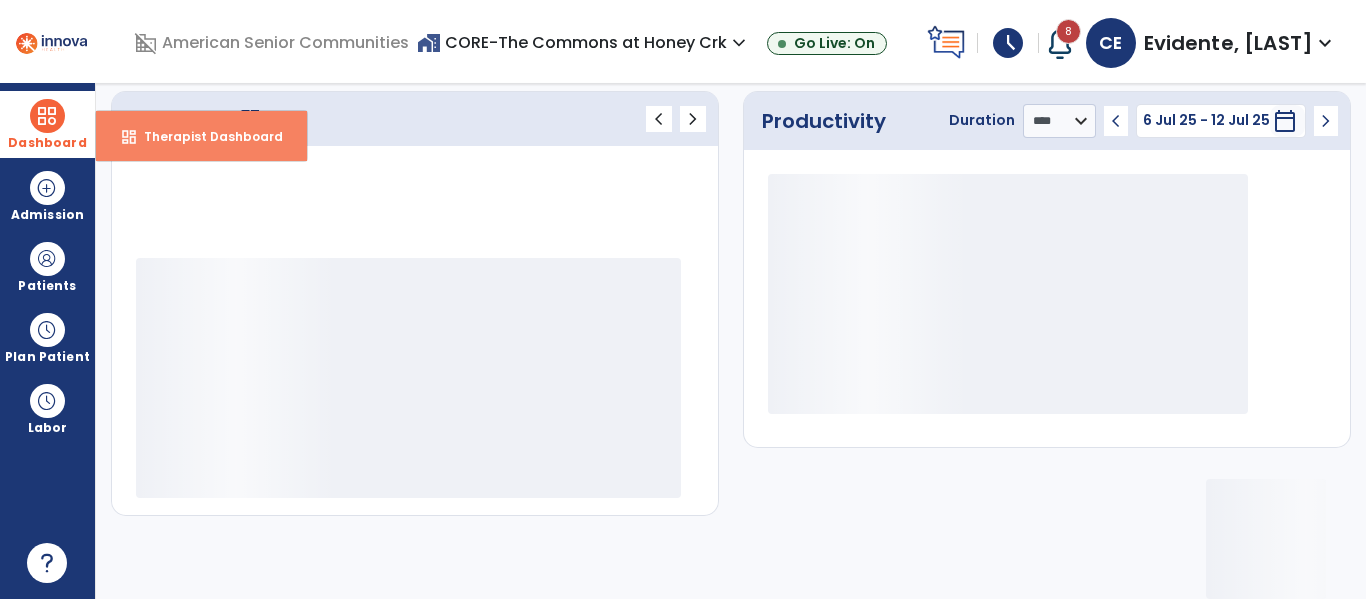 scroll, scrollTop: 278, scrollLeft: 0, axis: vertical 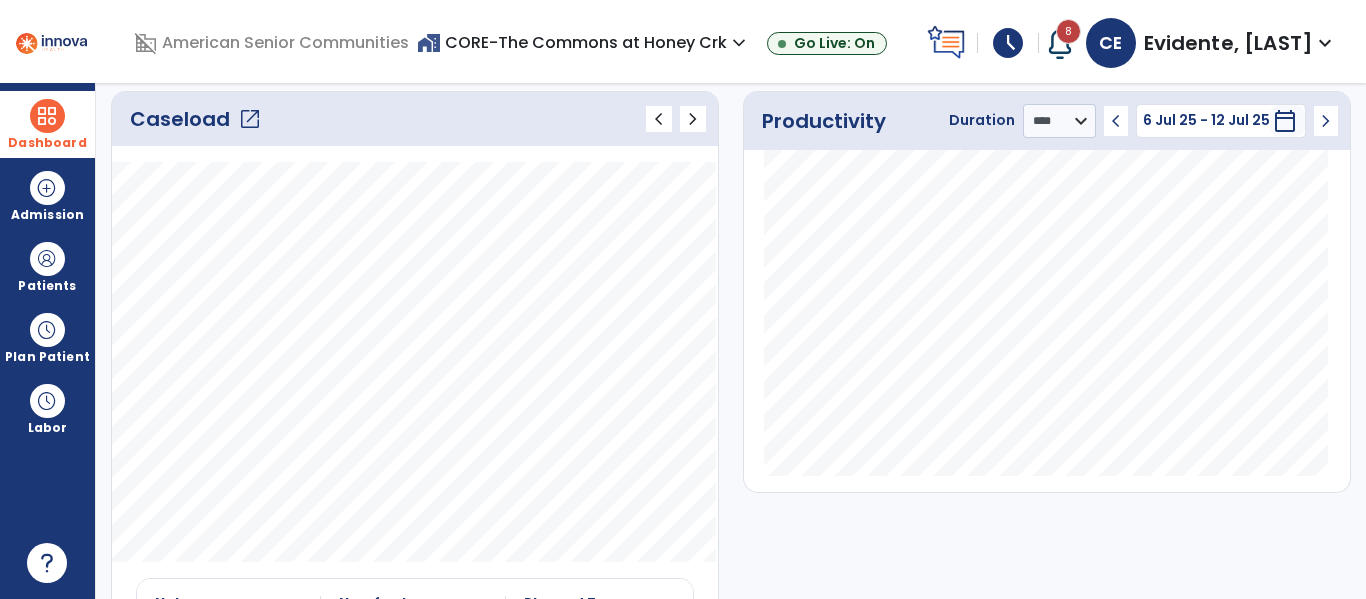 click on "Caseload   open_in_new   chevron_left   chevron_right" 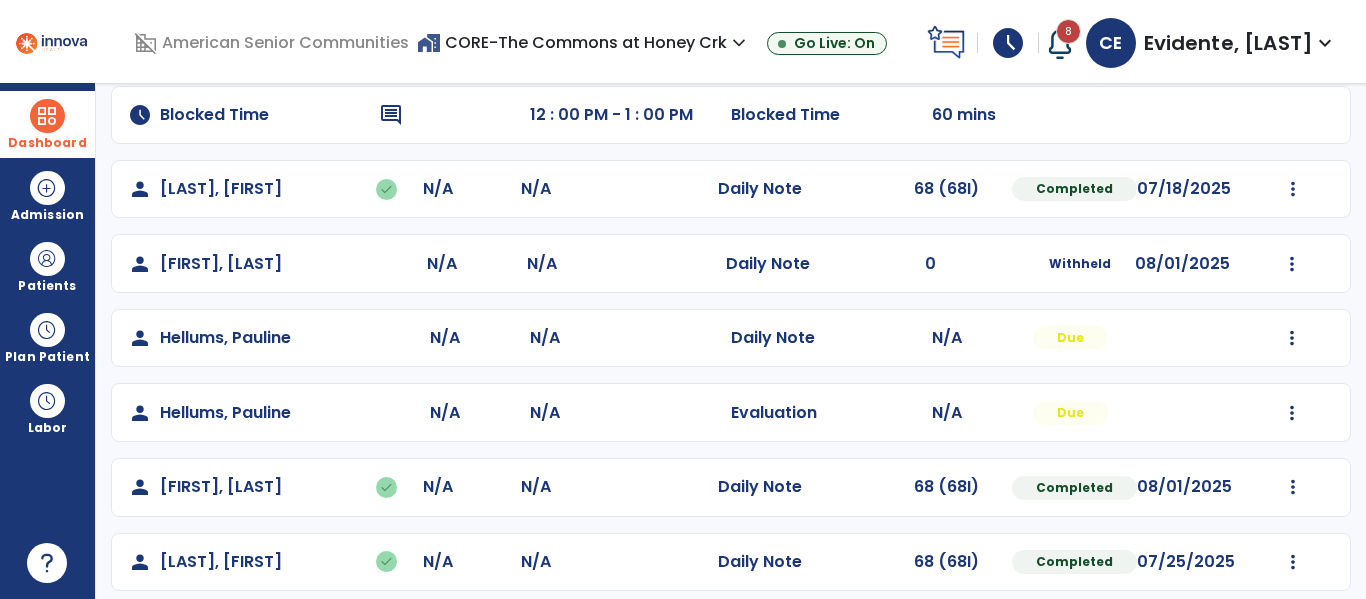 scroll, scrollTop: 171, scrollLeft: 0, axis: vertical 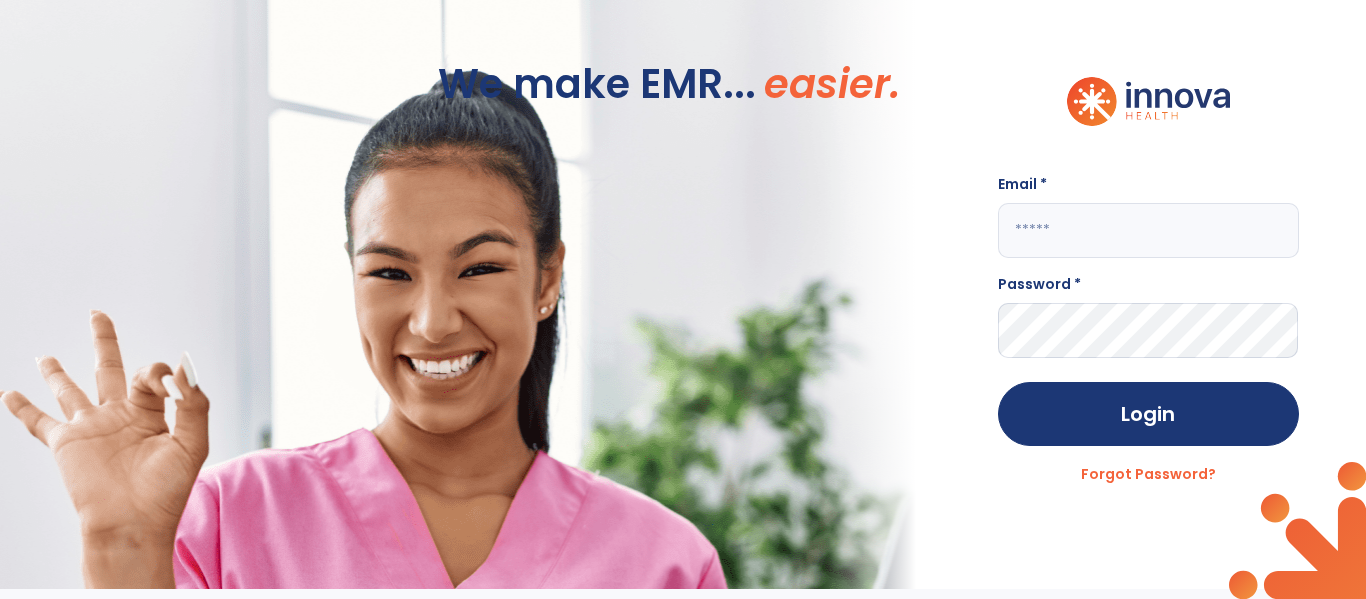 click 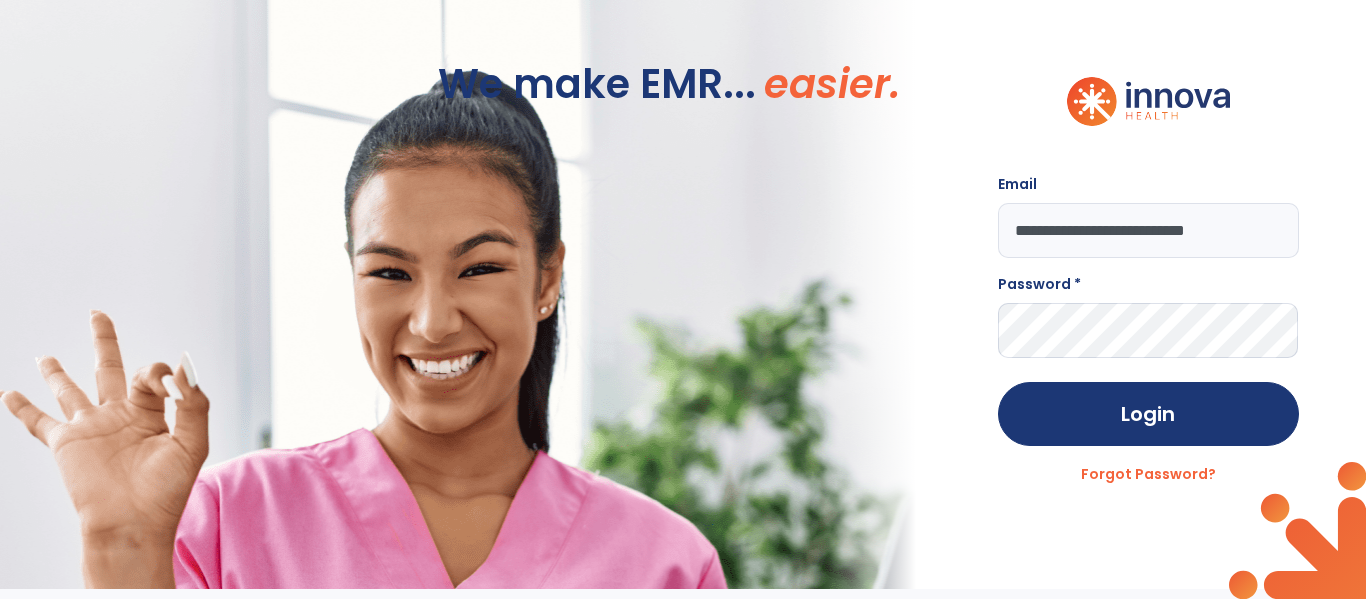 type on "**********" 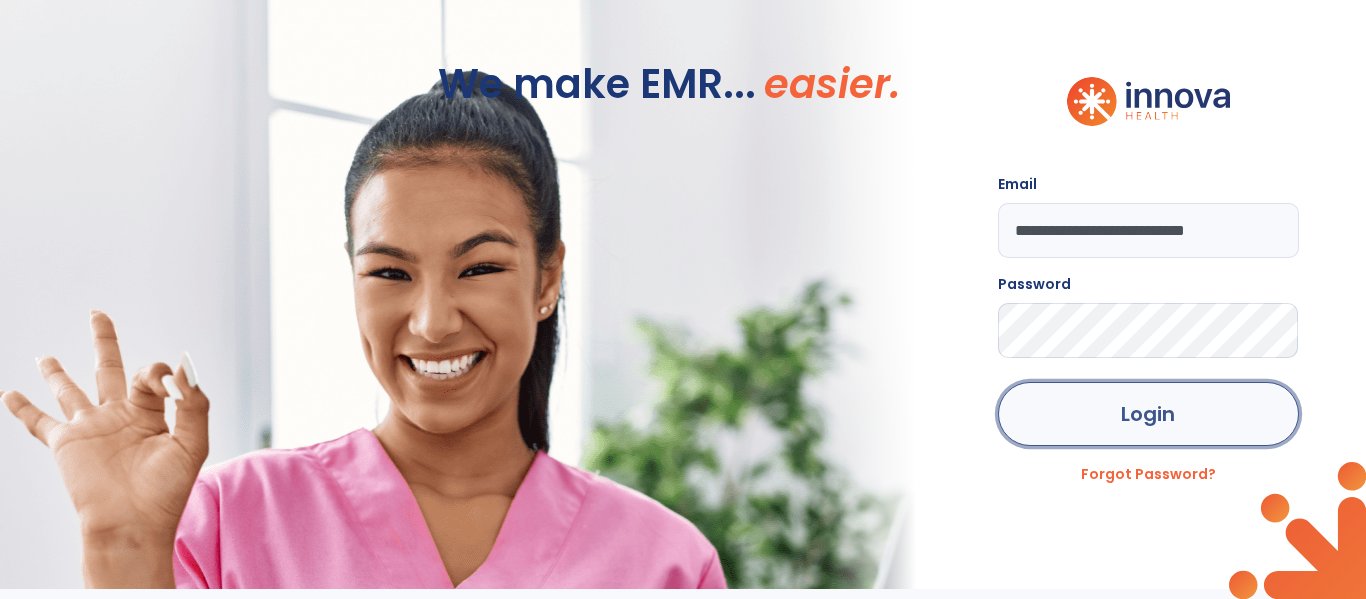 click on "Login" 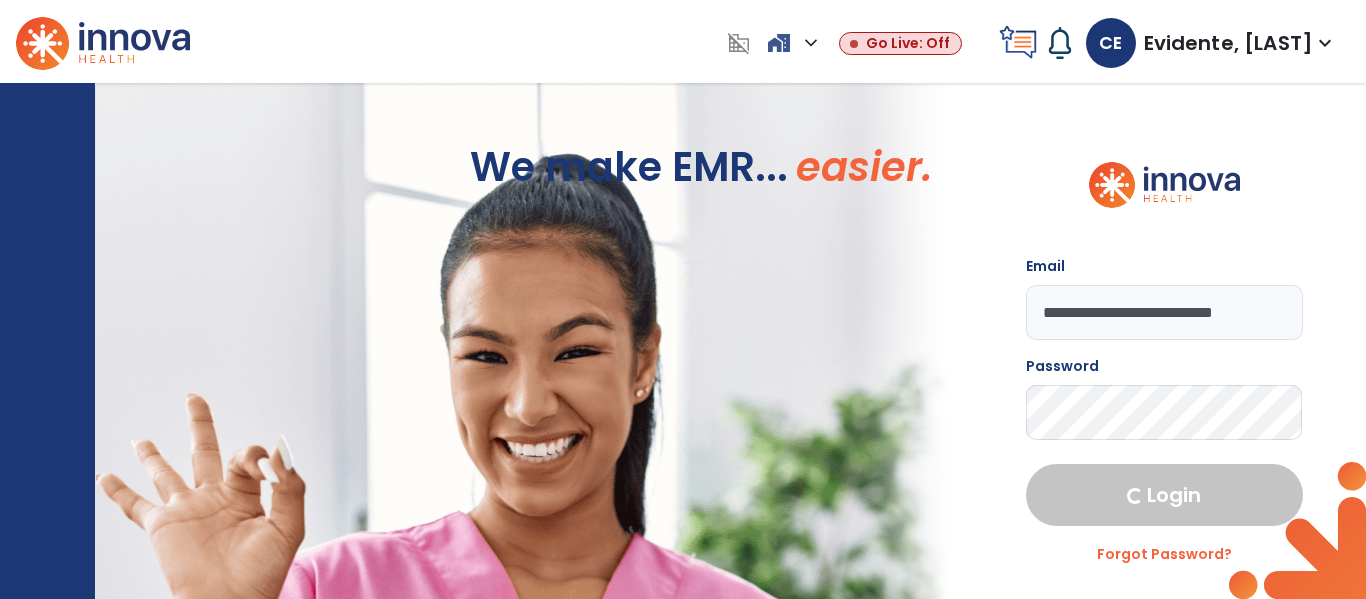 select on "****" 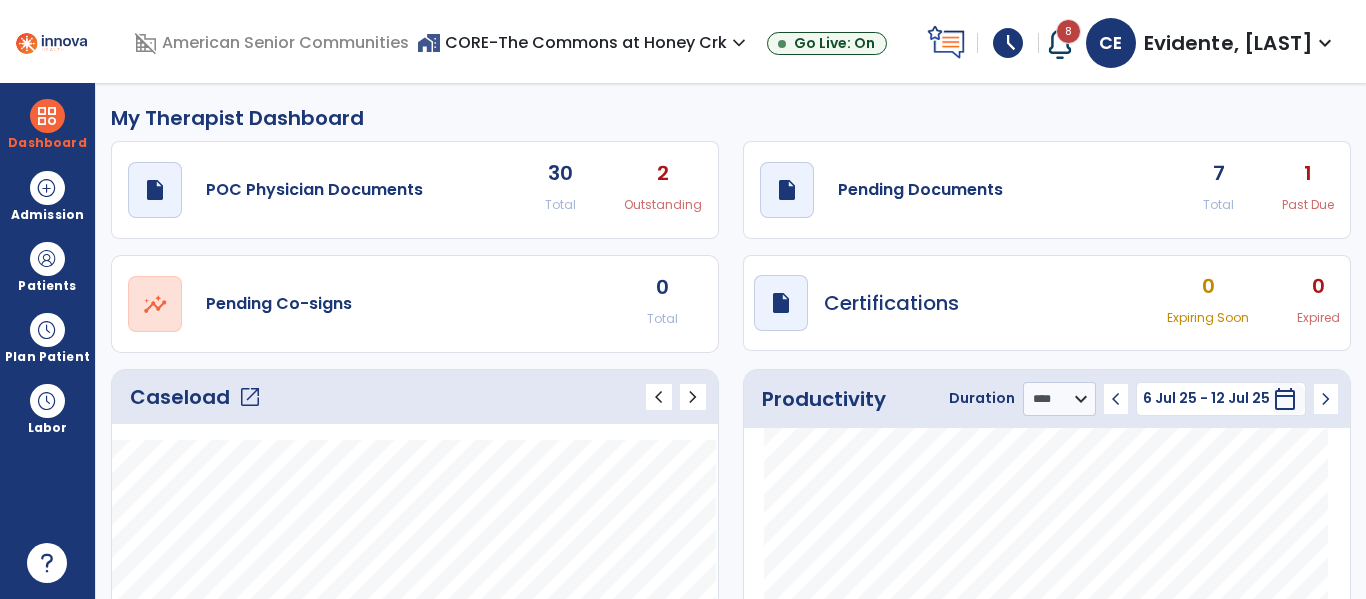 click on "open_in_new" 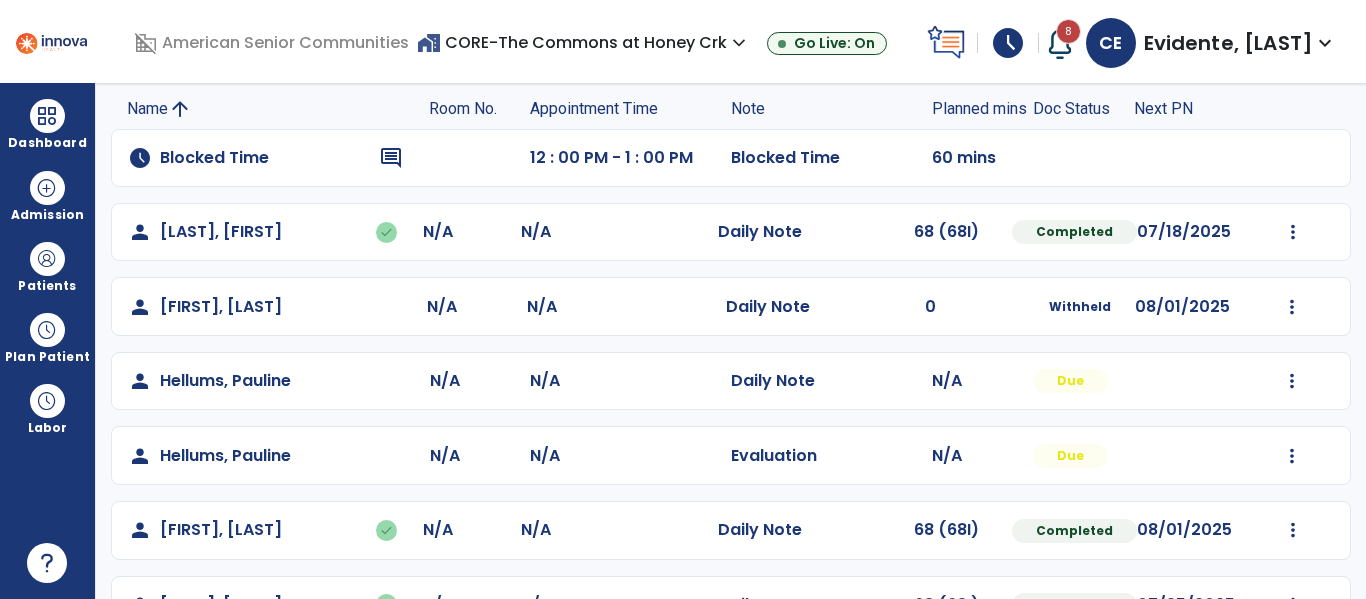 scroll, scrollTop: 487, scrollLeft: 0, axis: vertical 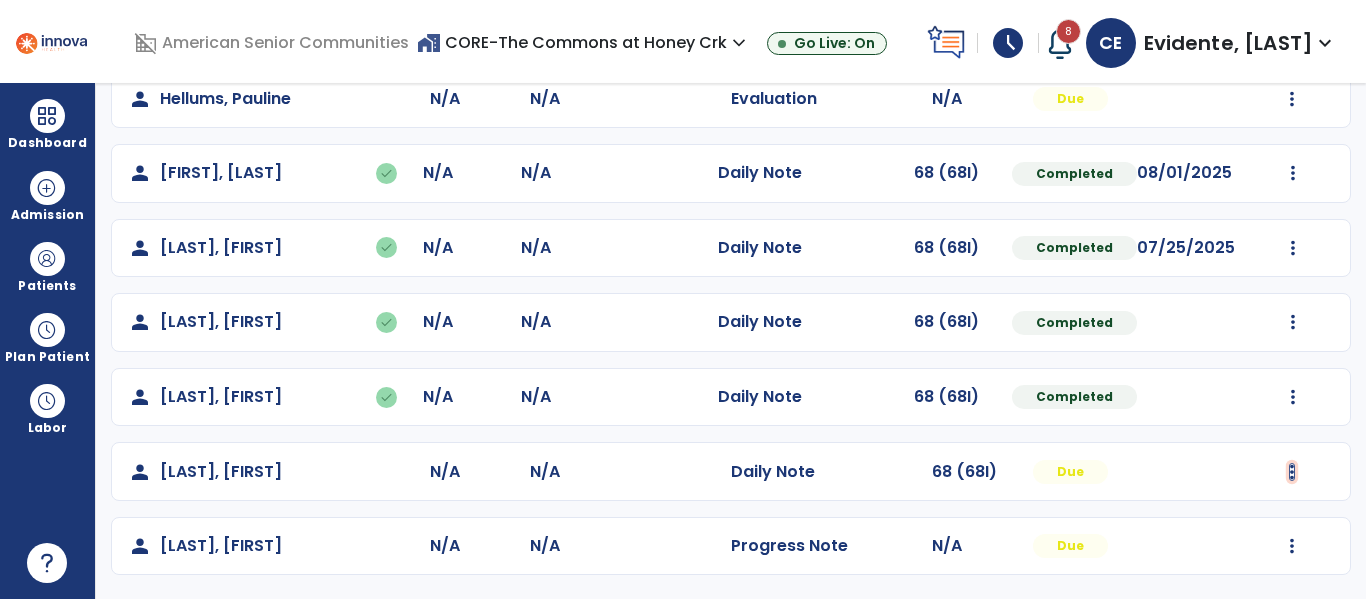 click at bounding box center (1293, -125) 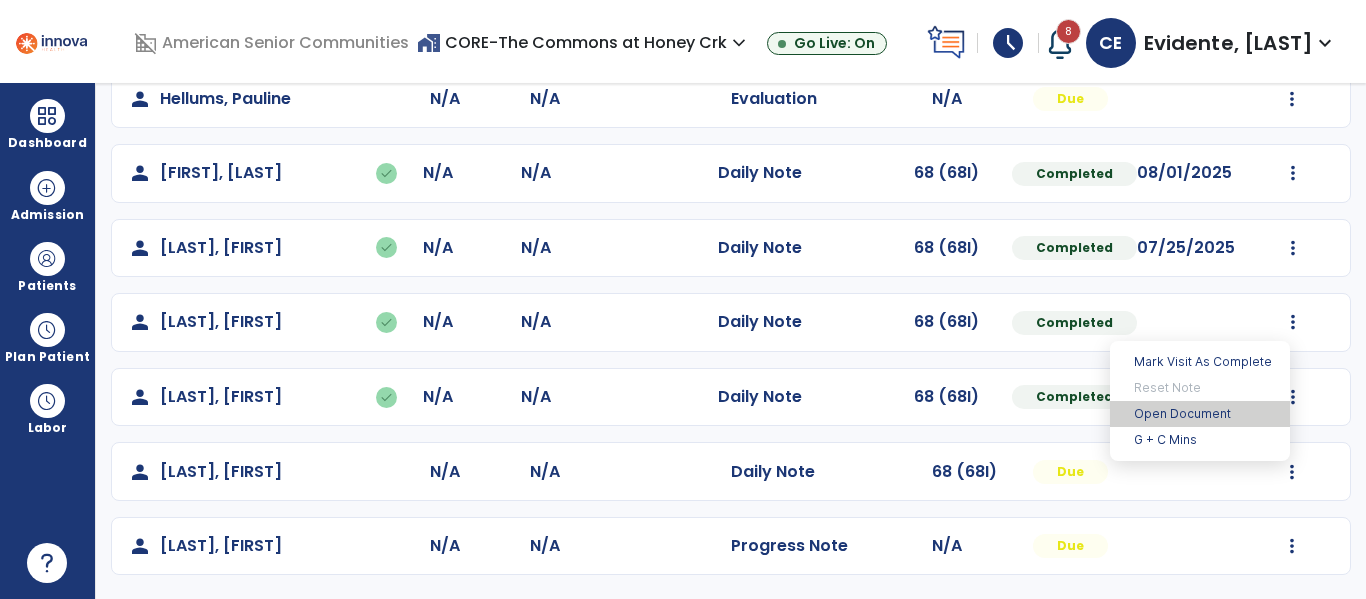 click on "Open Document" at bounding box center [1200, 414] 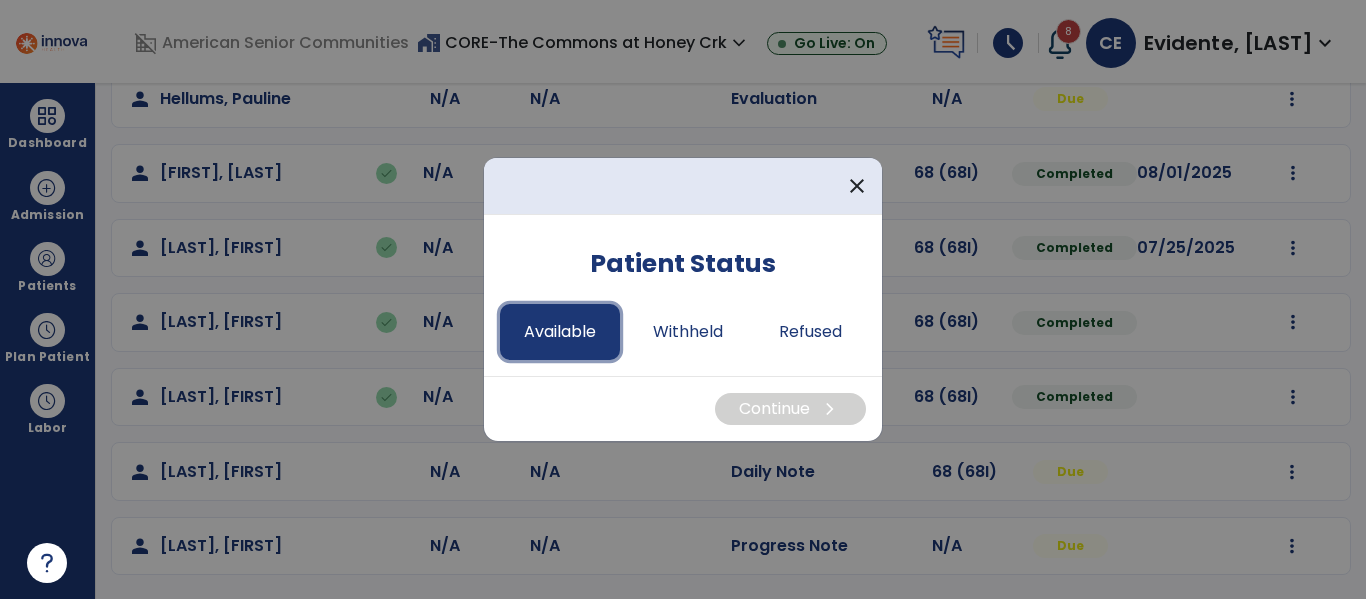 click on "Available" at bounding box center (560, 332) 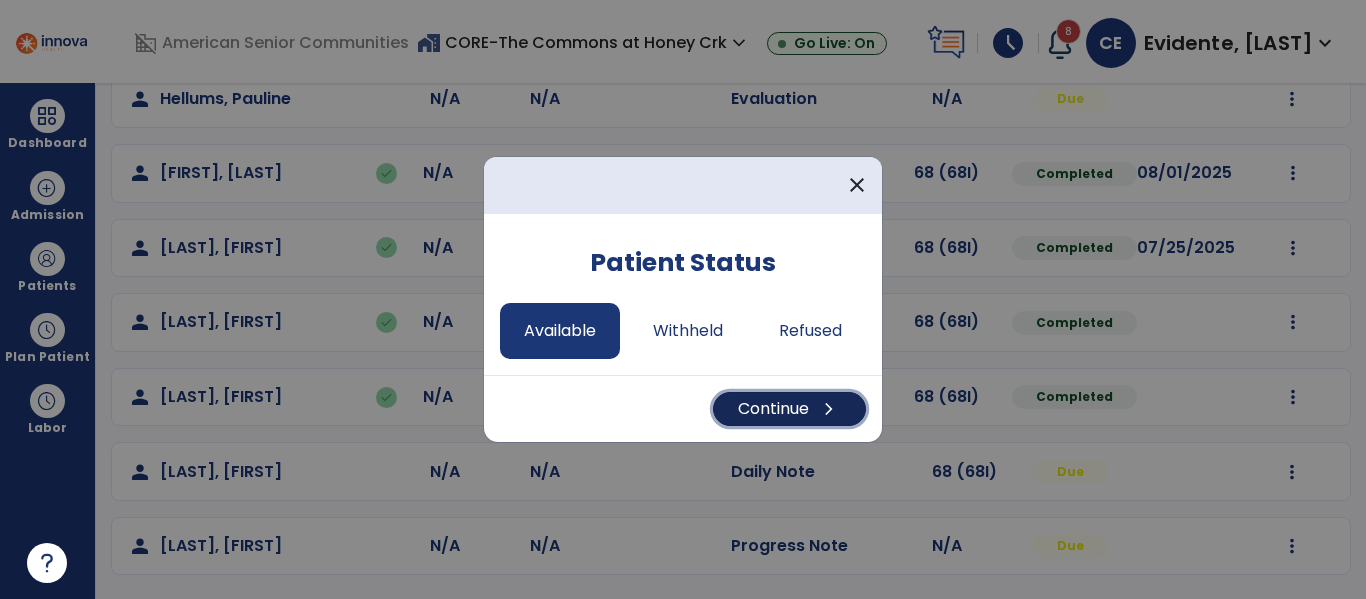 click on "Continue   chevron_right" at bounding box center (789, 409) 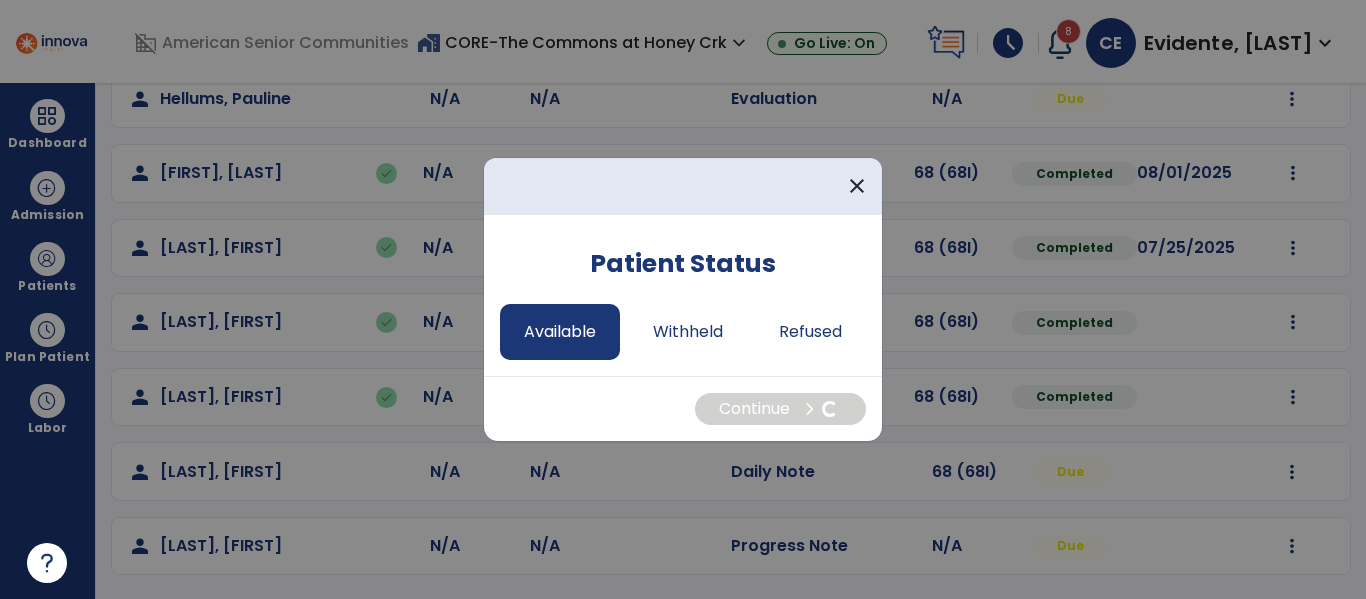 select on "*" 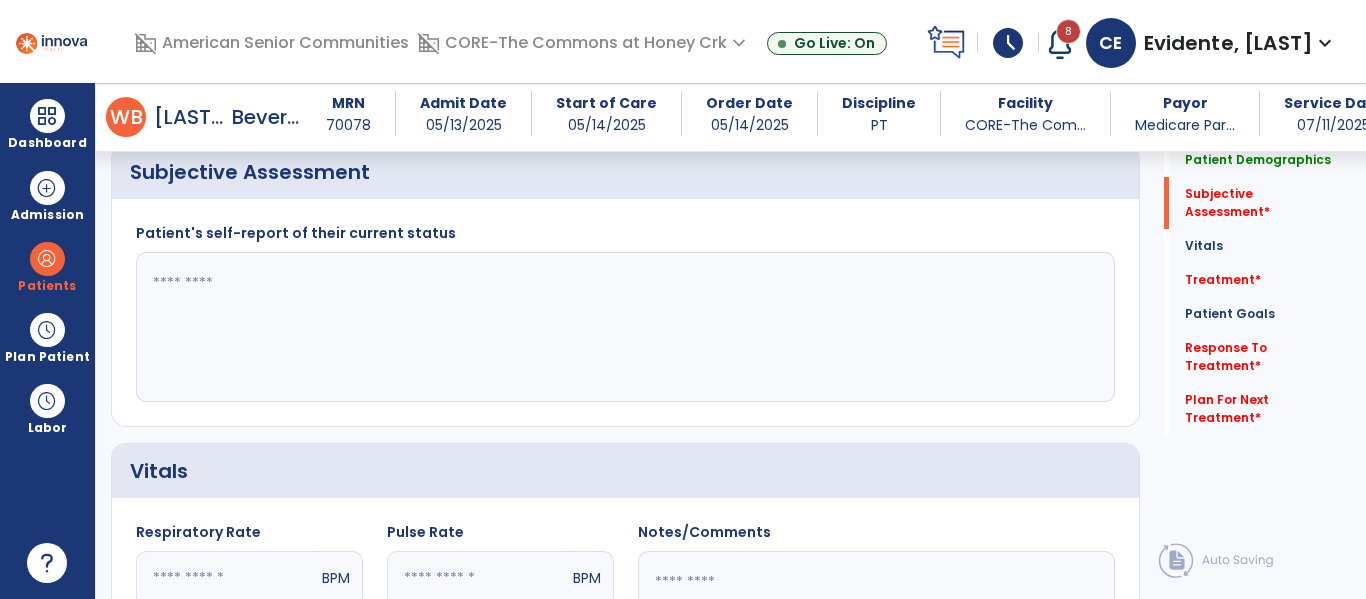 scroll, scrollTop: 547, scrollLeft: 0, axis: vertical 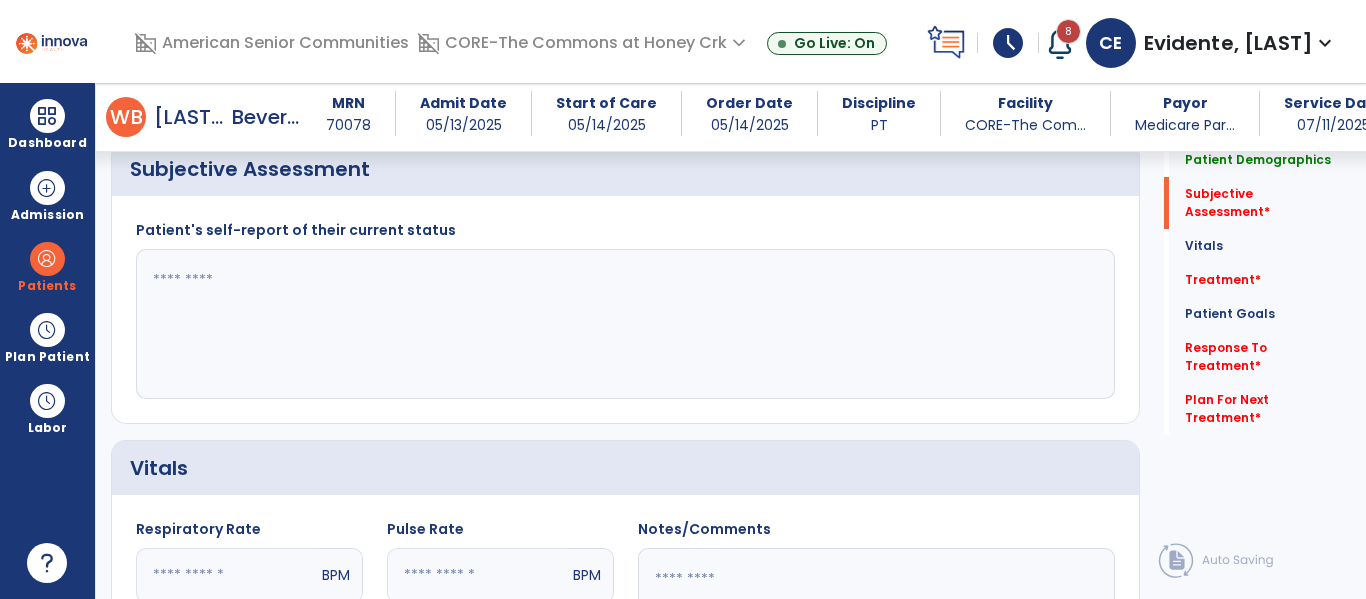 click 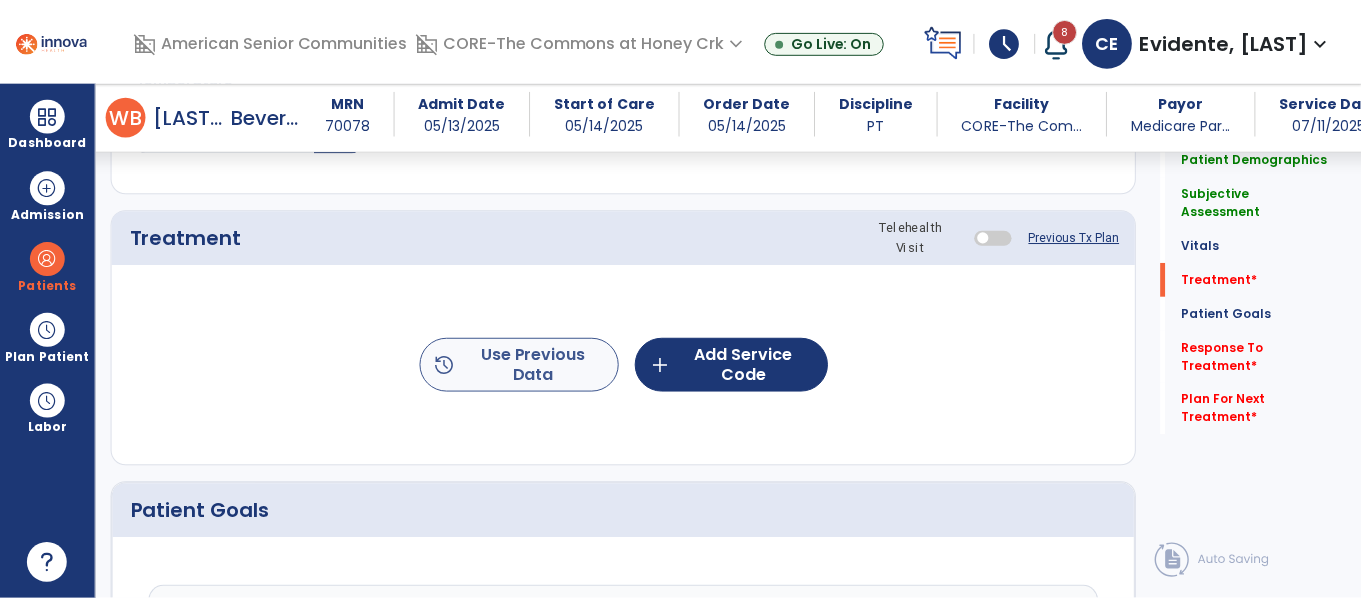 scroll, scrollTop: 1206, scrollLeft: 0, axis: vertical 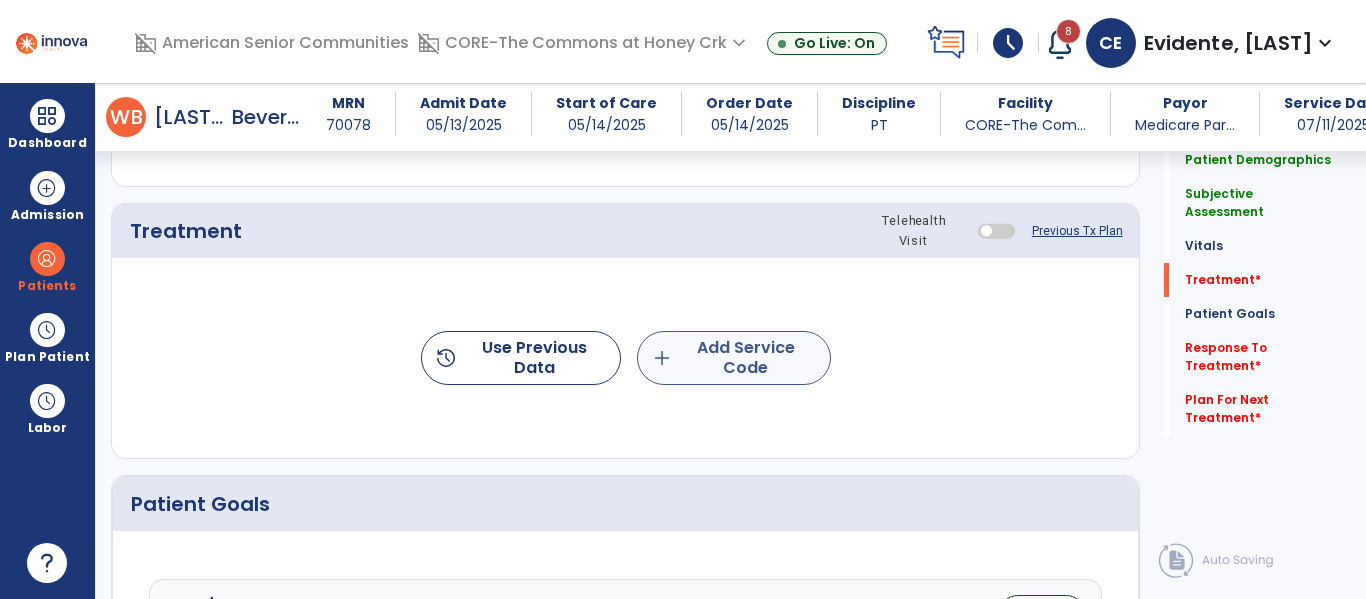 type on "**********" 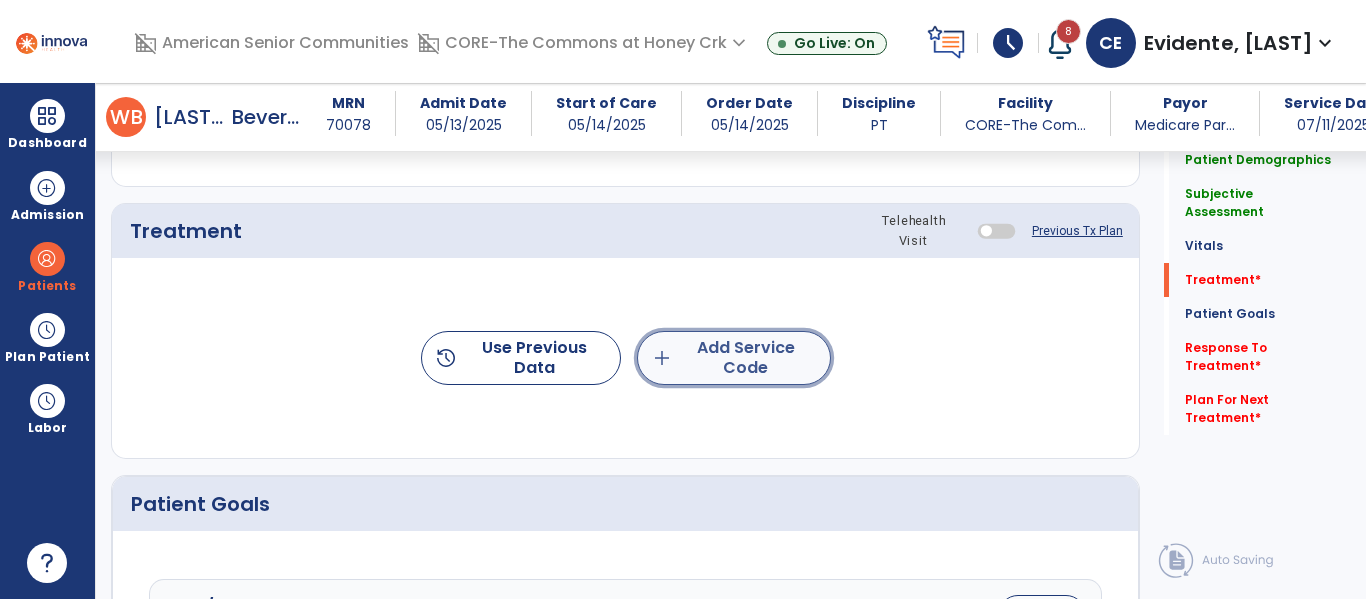click on "add" 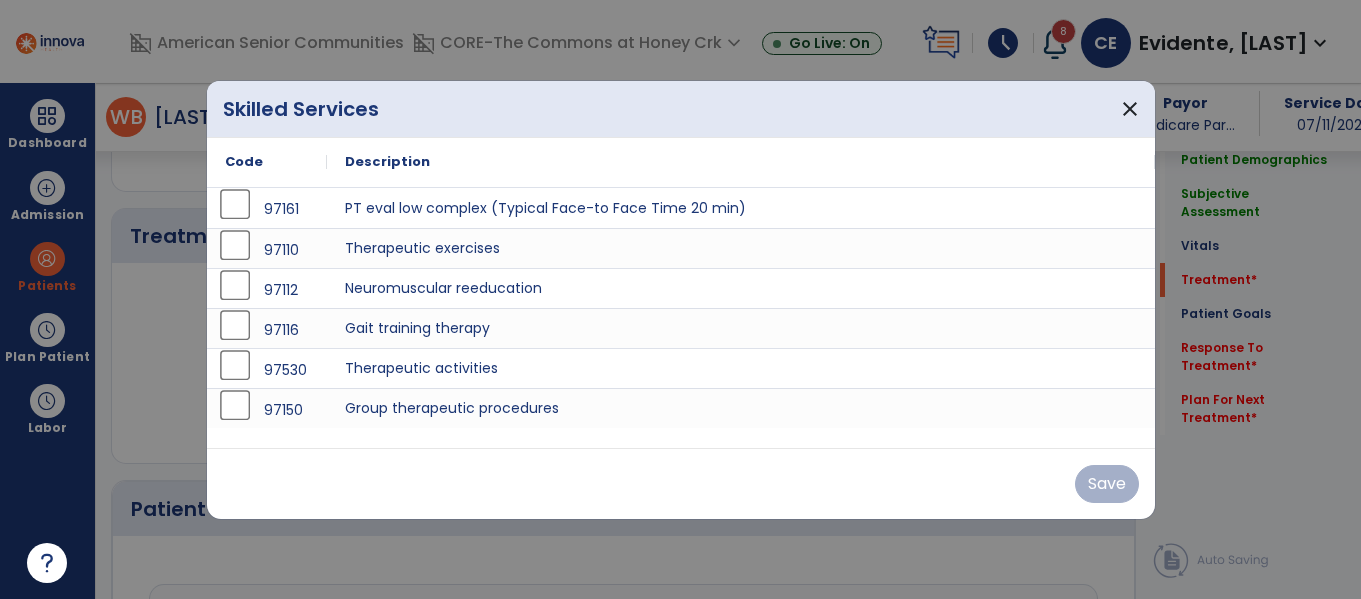 scroll, scrollTop: 1206, scrollLeft: 0, axis: vertical 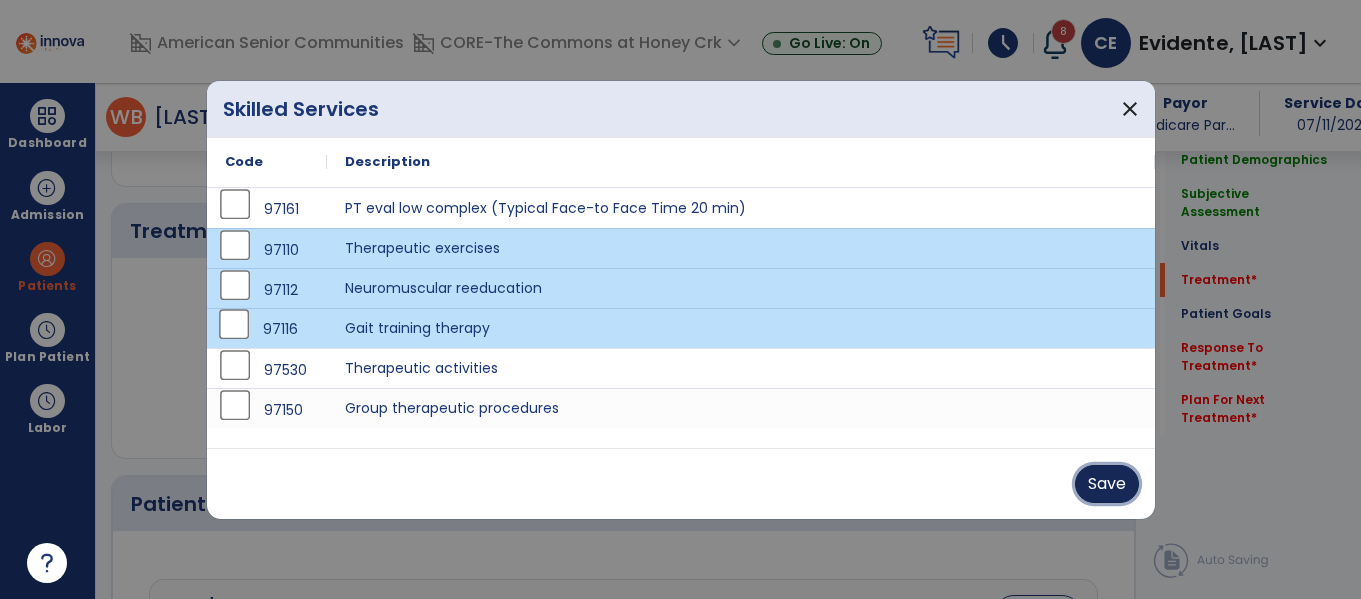 click on "Save" at bounding box center [1107, 484] 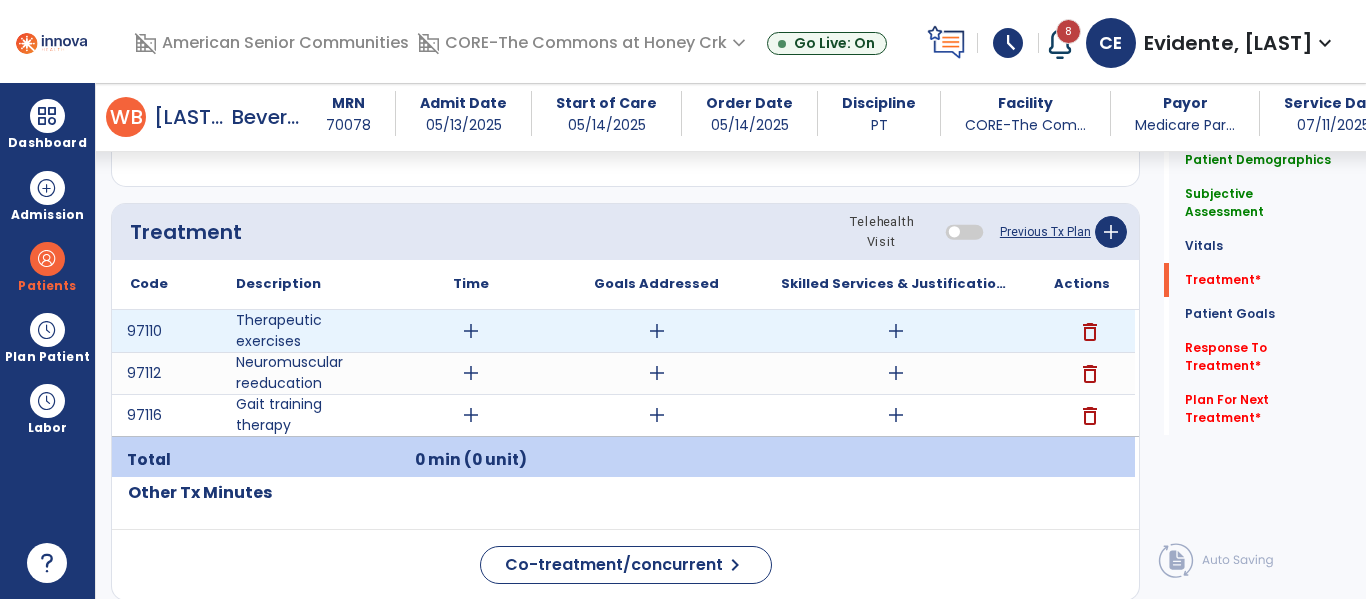 click on "add" at bounding box center (471, 331) 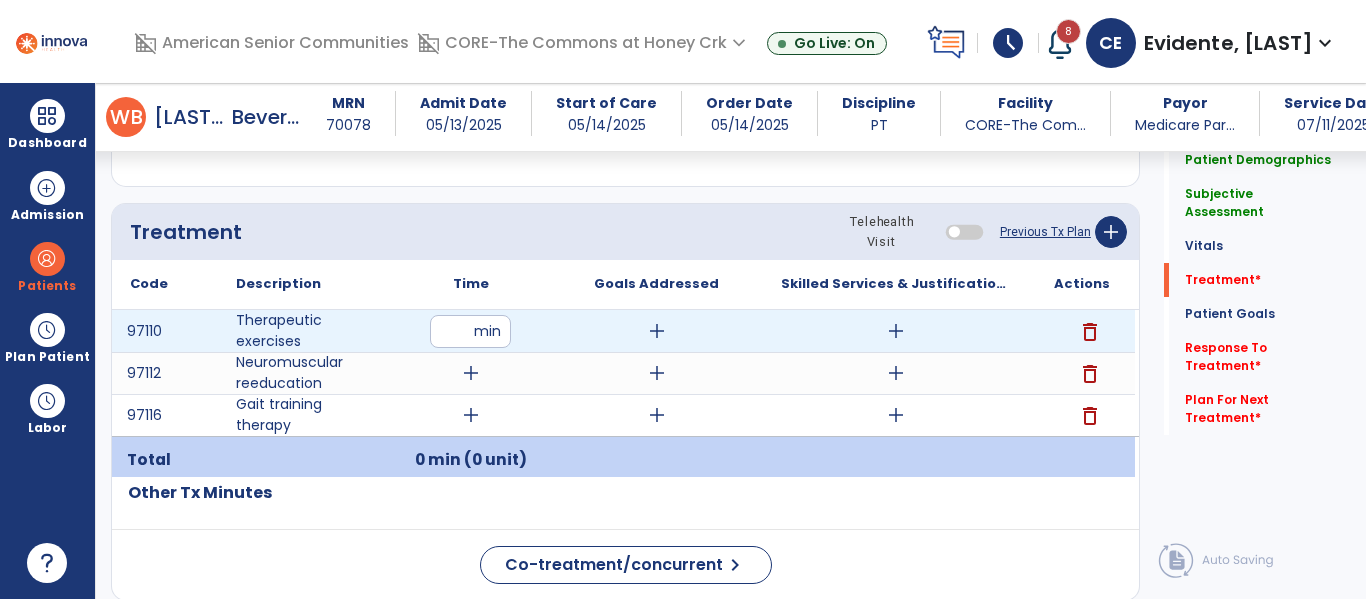 type on "**" 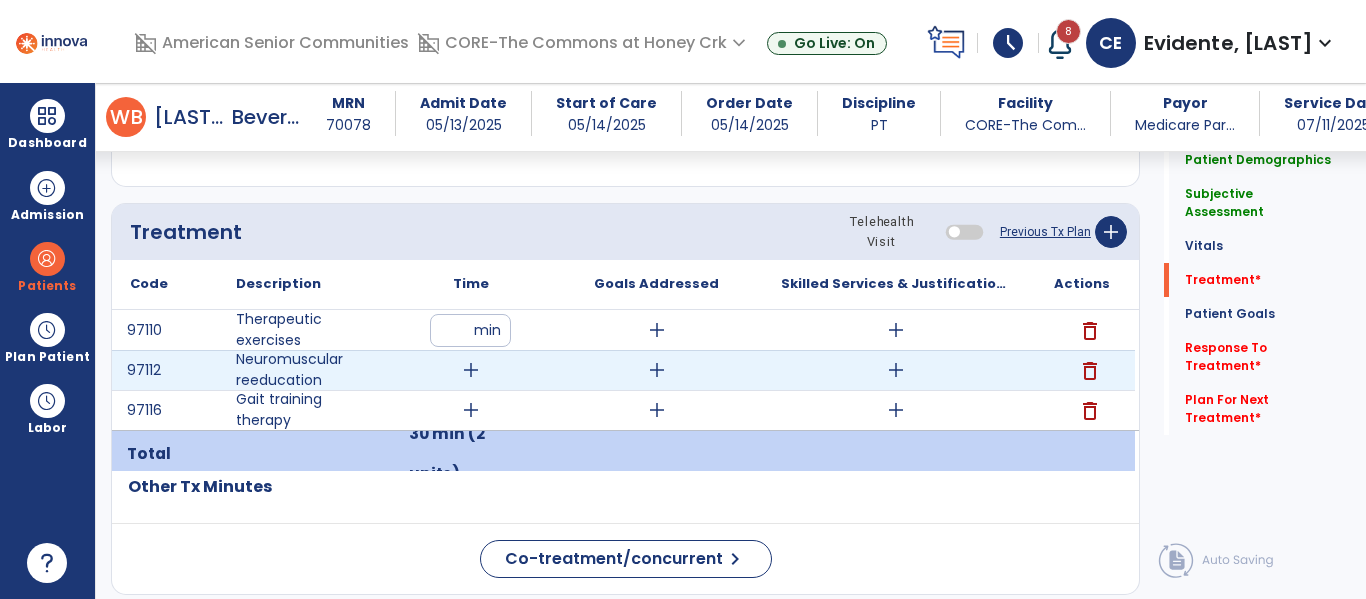 click on "add" at bounding box center [471, 370] 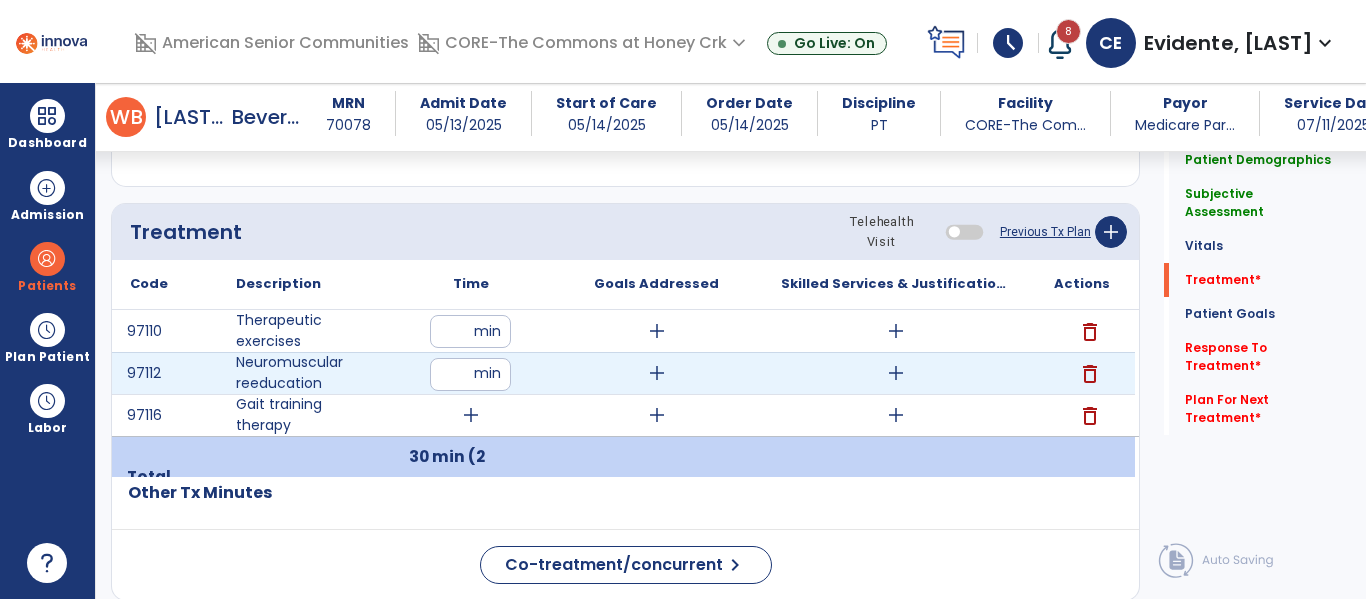type on "**" 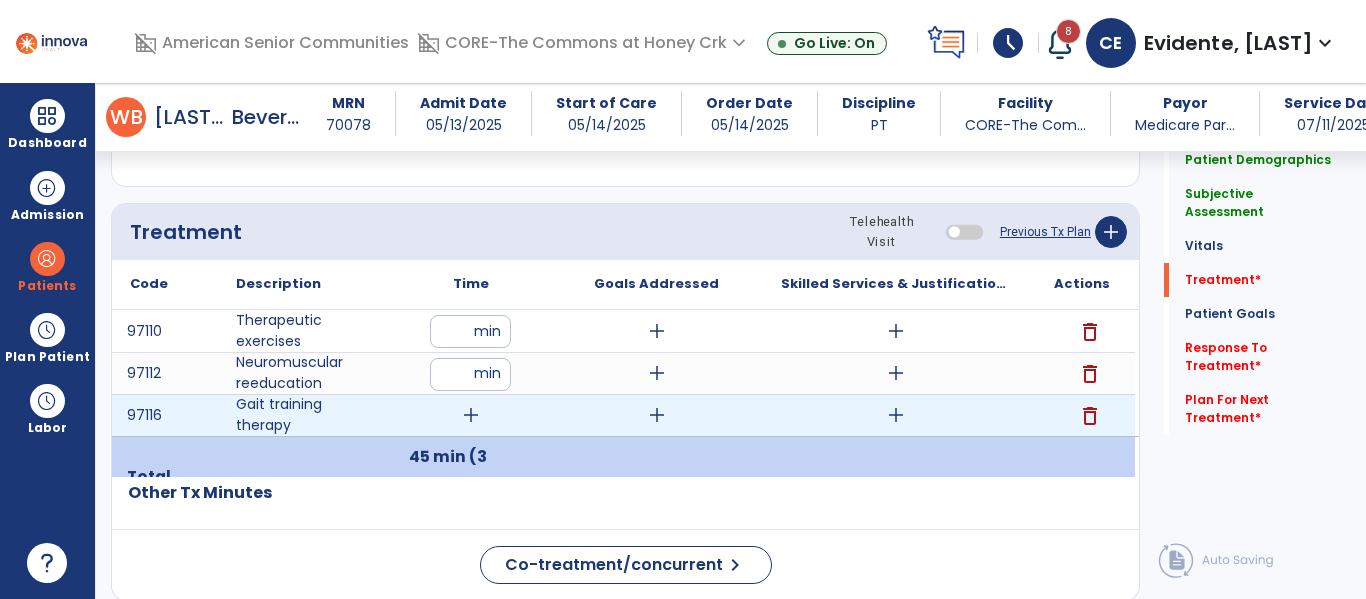 click on "add" at bounding box center (471, 415) 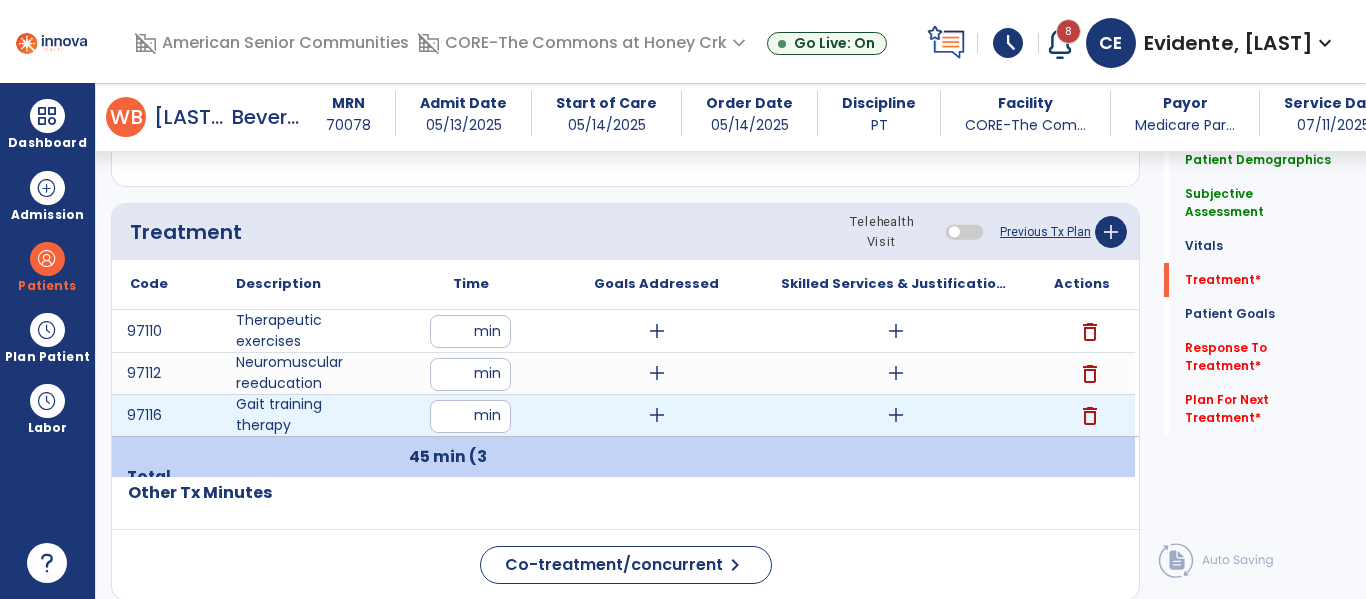 click at bounding box center (470, 416) 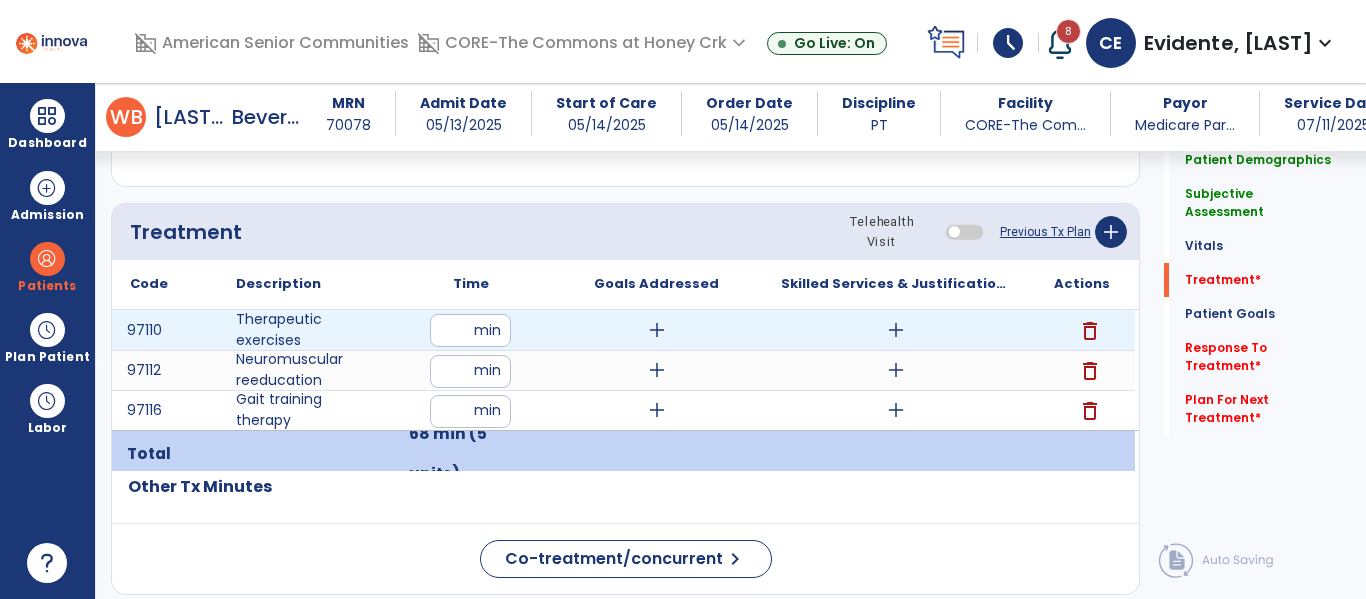 click on "add" at bounding box center (896, 330) 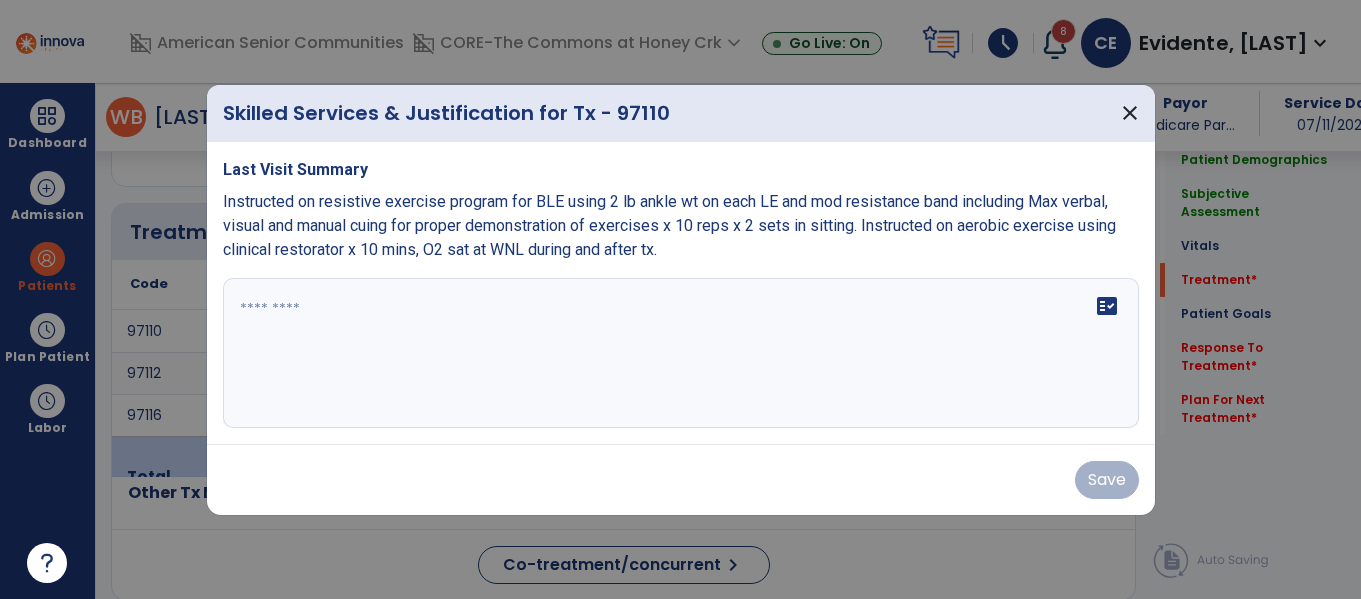 scroll, scrollTop: 1206, scrollLeft: 0, axis: vertical 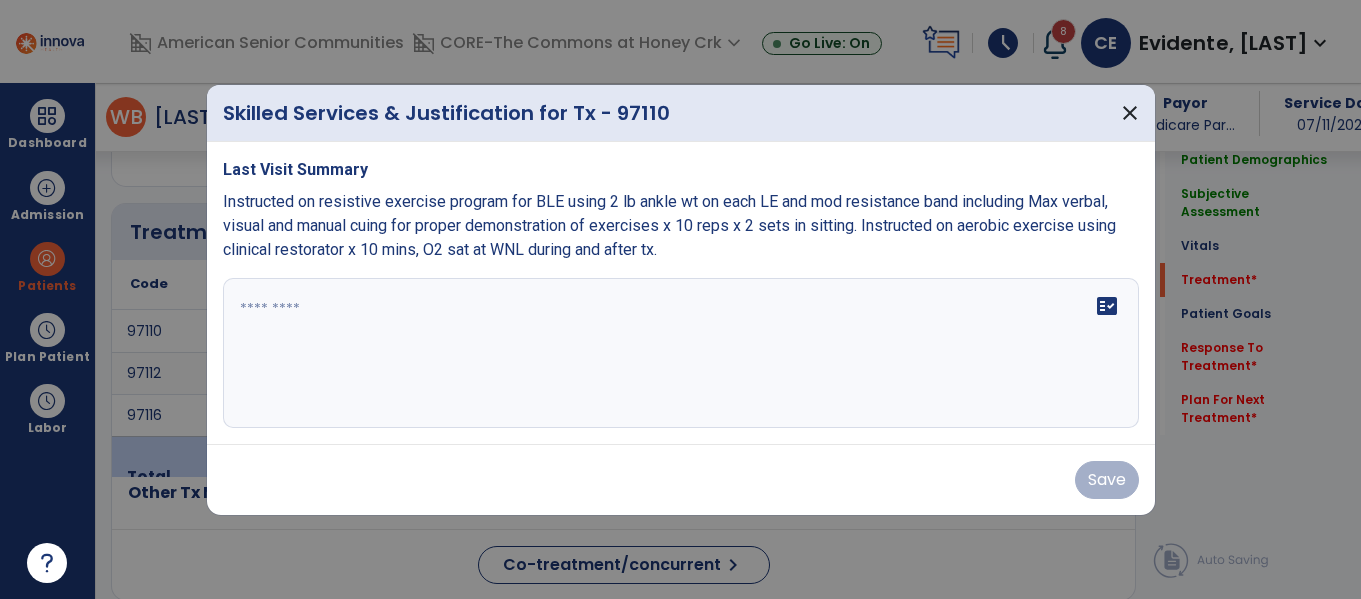 click on "fact_check" at bounding box center [681, 353] 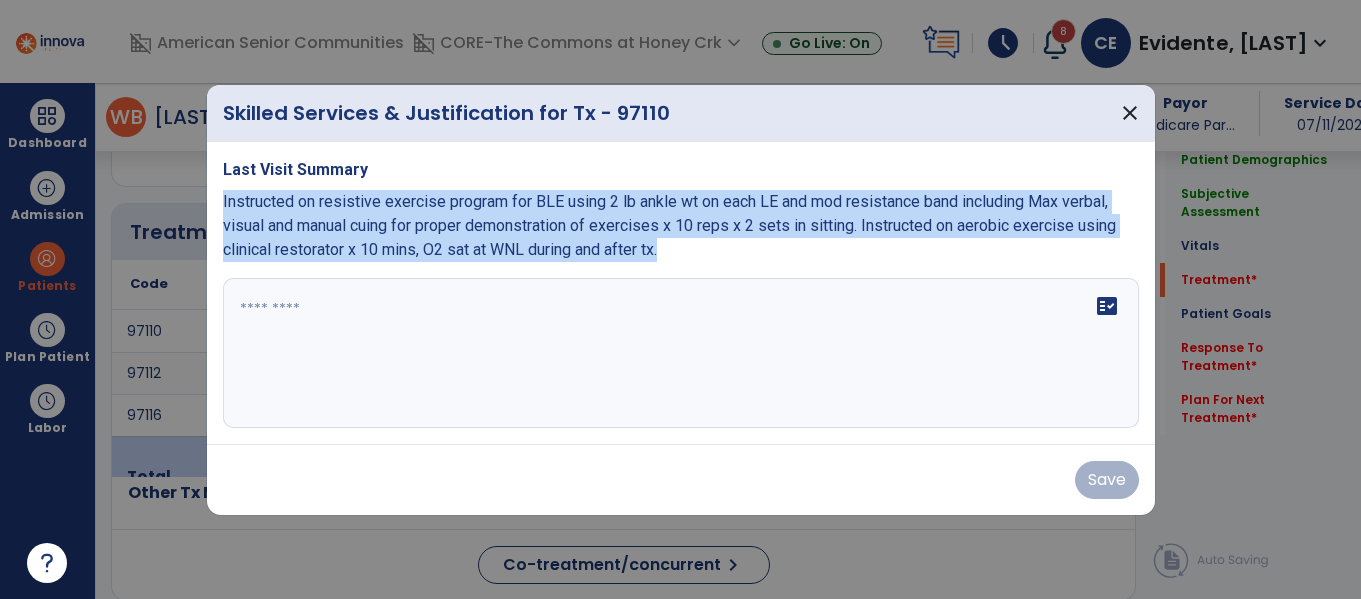 drag, startPoint x: 224, startPoint y: 195, endPoint x: 953, endPoint y: 315, distance: 738.81055 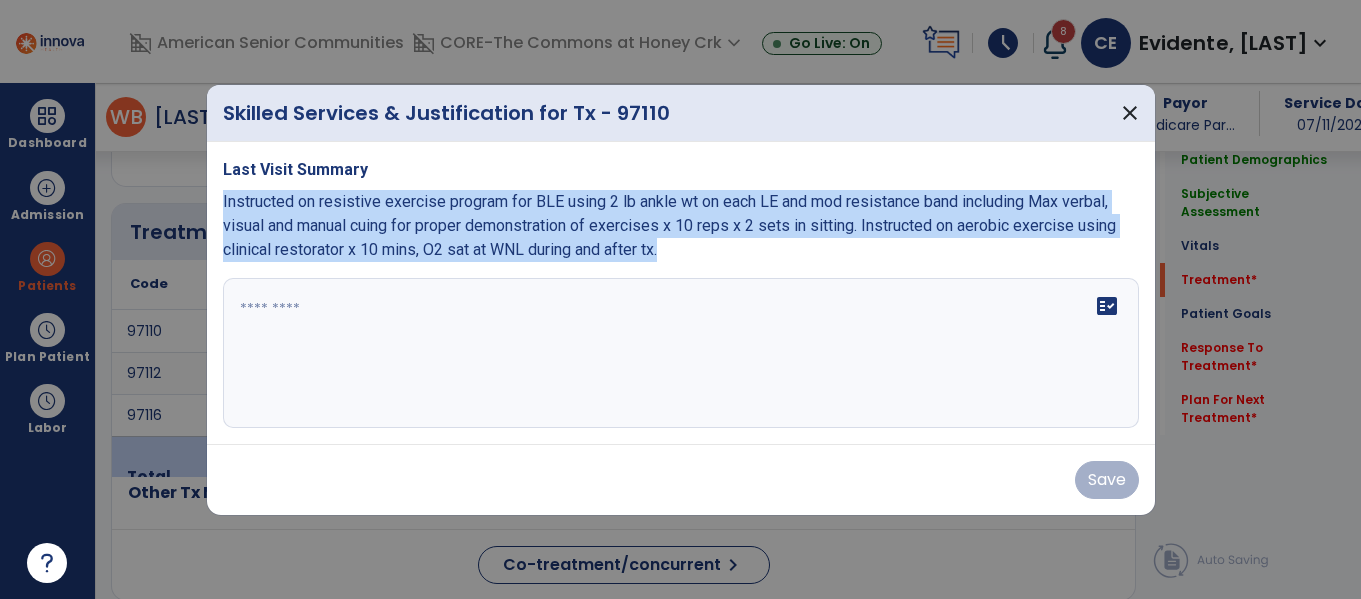 click on "Last Visit Summary Instructed on resistive exercise program for BLE using 2 lb ankle wt on each LE and mod resistance band including Max verbal, visual and manual cuing for proper demonstration of exercises x 10 reps x 2 sets in sitting. Instructed on aerobic exercise using clinical restorator x 10 mins, O2 sat at WNL during and after tx.
fact_check" at bounding box center [681, 293] 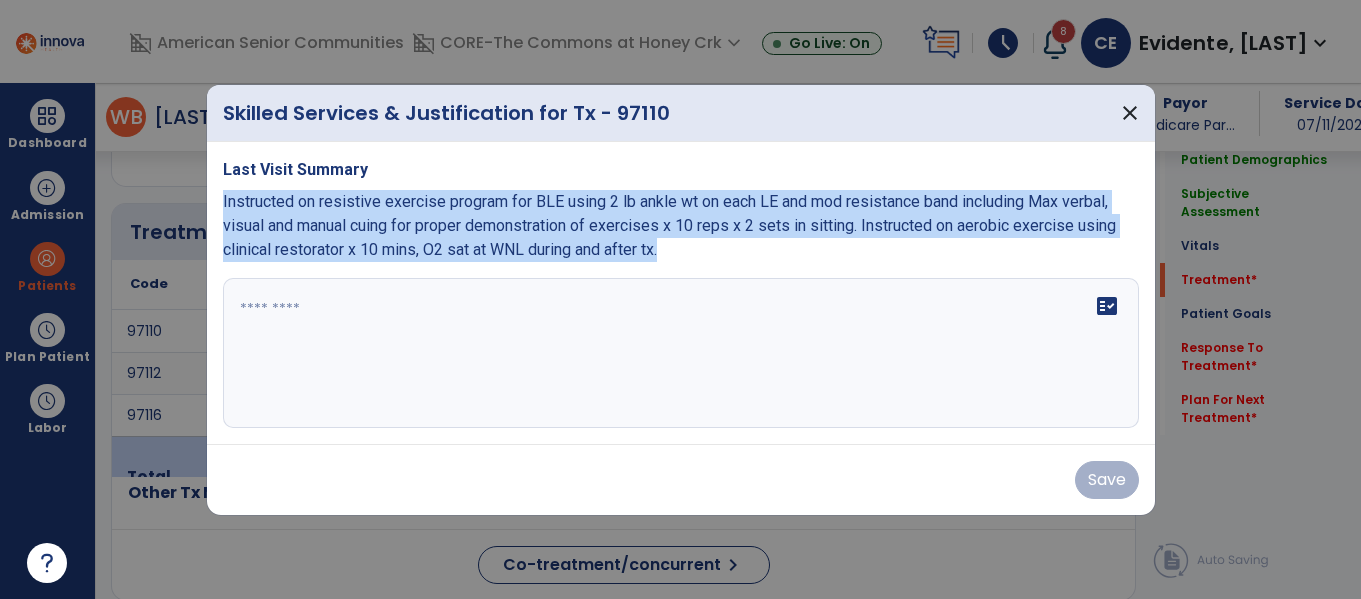 copy on "Instructed on resistive exercise program for BLE using 2 lb ankle wt on each LE and mod resistance band including Max verbal, visual and manual cuing for proper demonstration of exercises x 10 reps x 2 sets in sitting. Instructed on aerobic exercise using clinical restorator x 10 mins, O2 sat at WNL during and after tx." 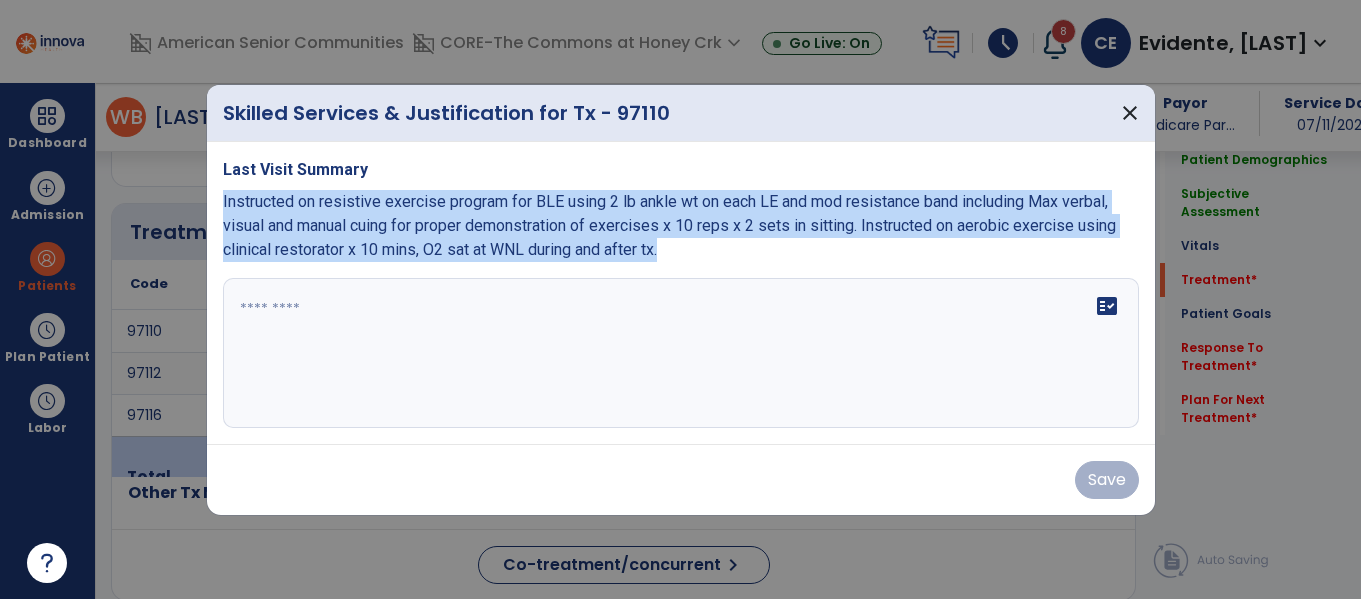 click at bounding box center (681, 353) 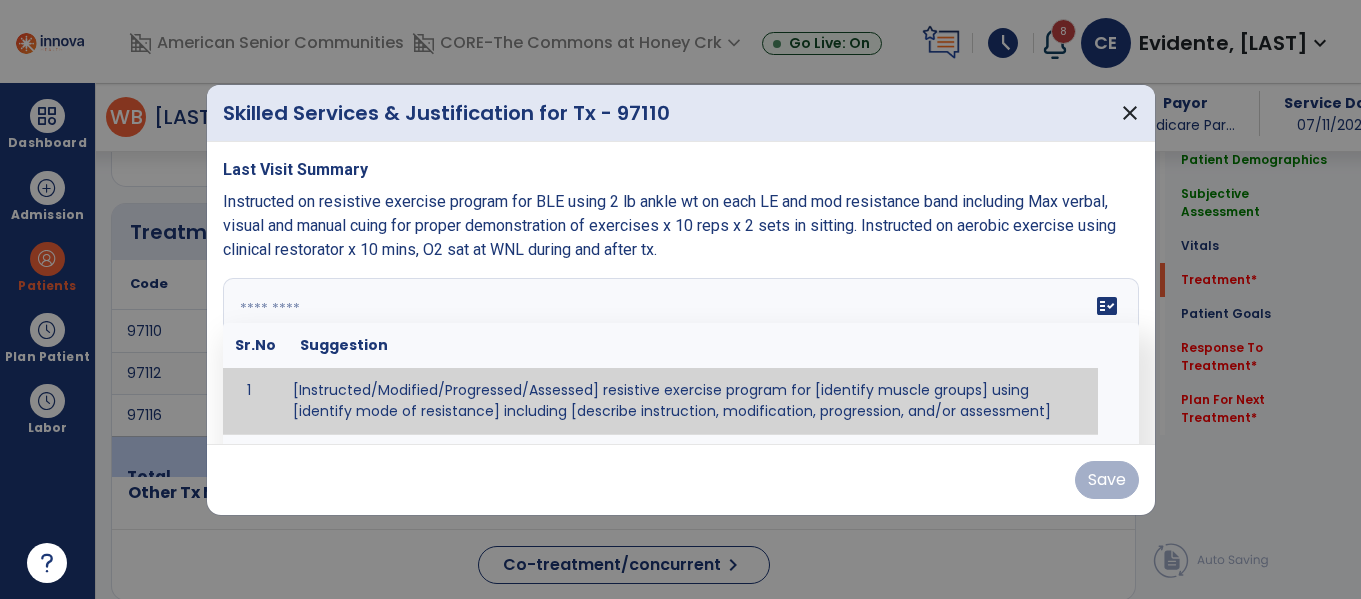 click at bounding box center [678, 353] 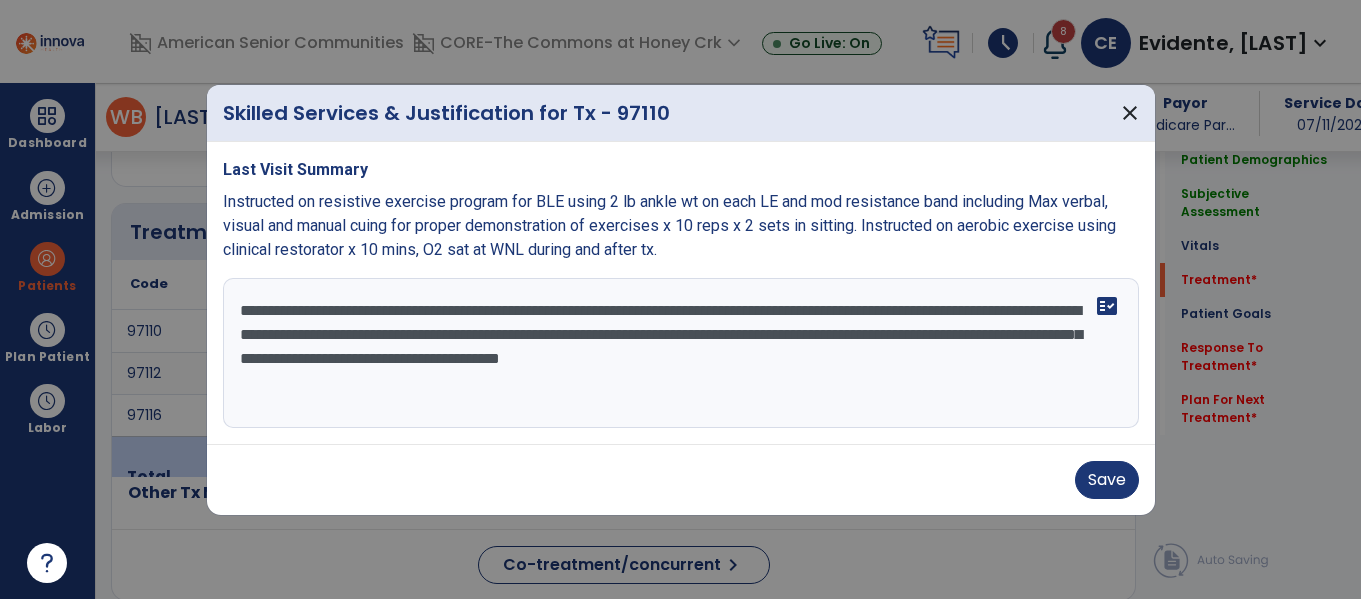 click on "**********" at bounding box center [681, 353] 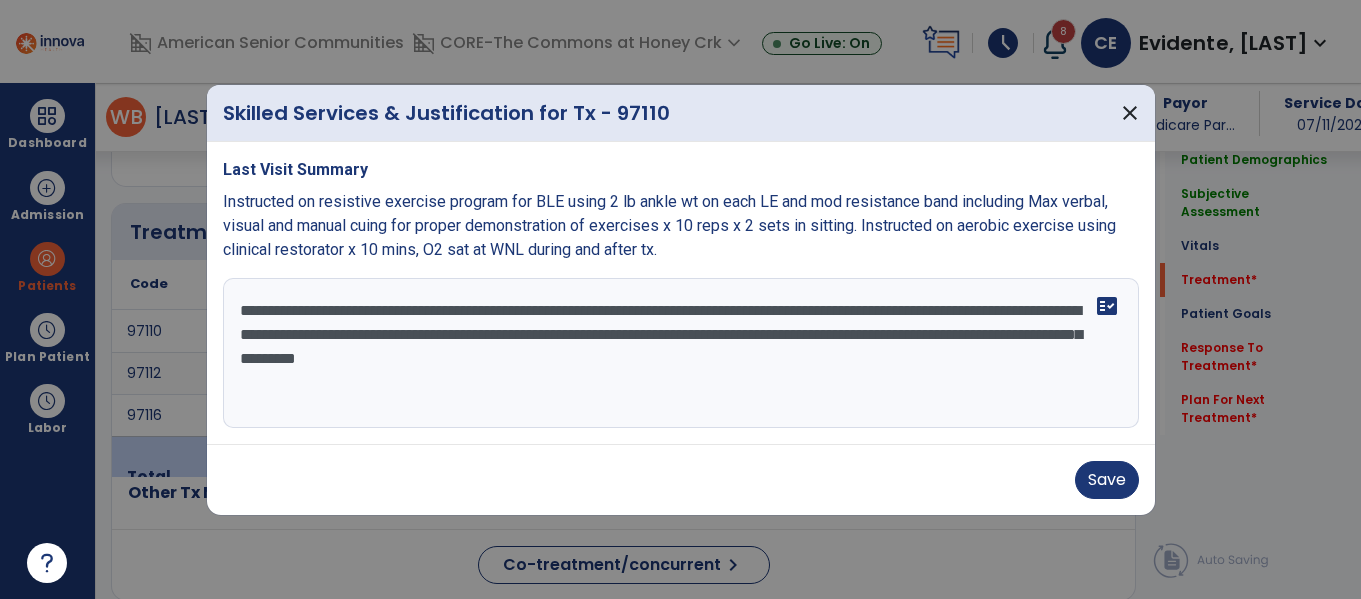click on "**********" at bounding box center (681, 353) 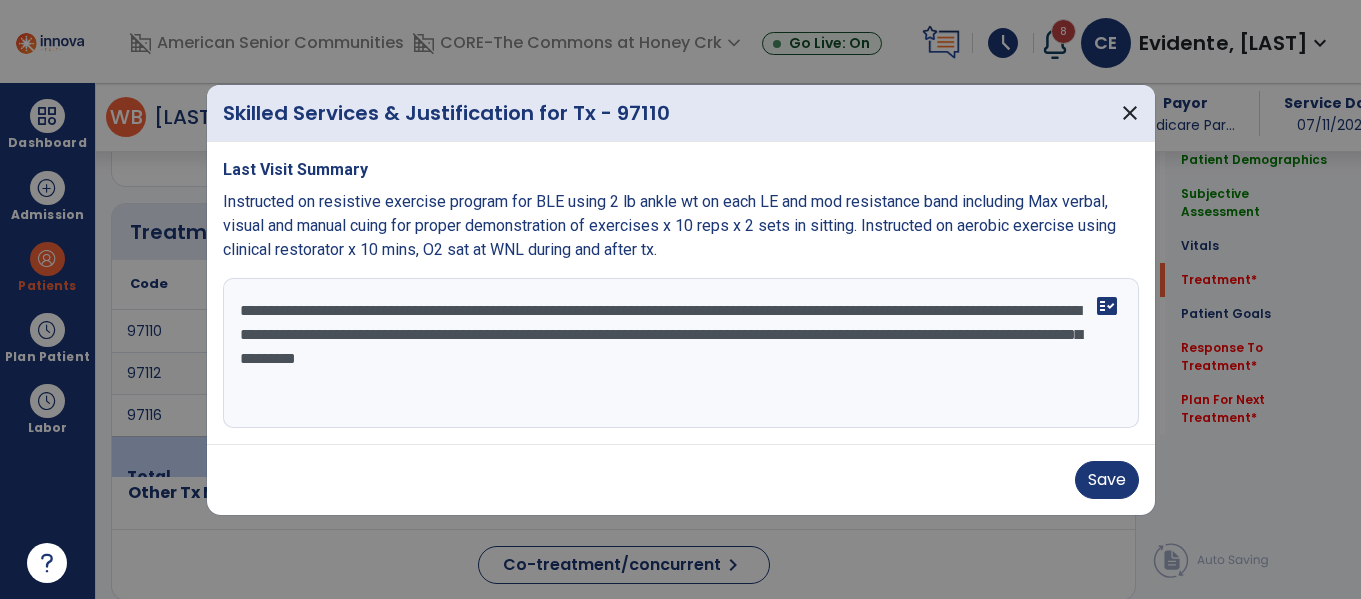 click on "**********" at bounding box center [681, 353] 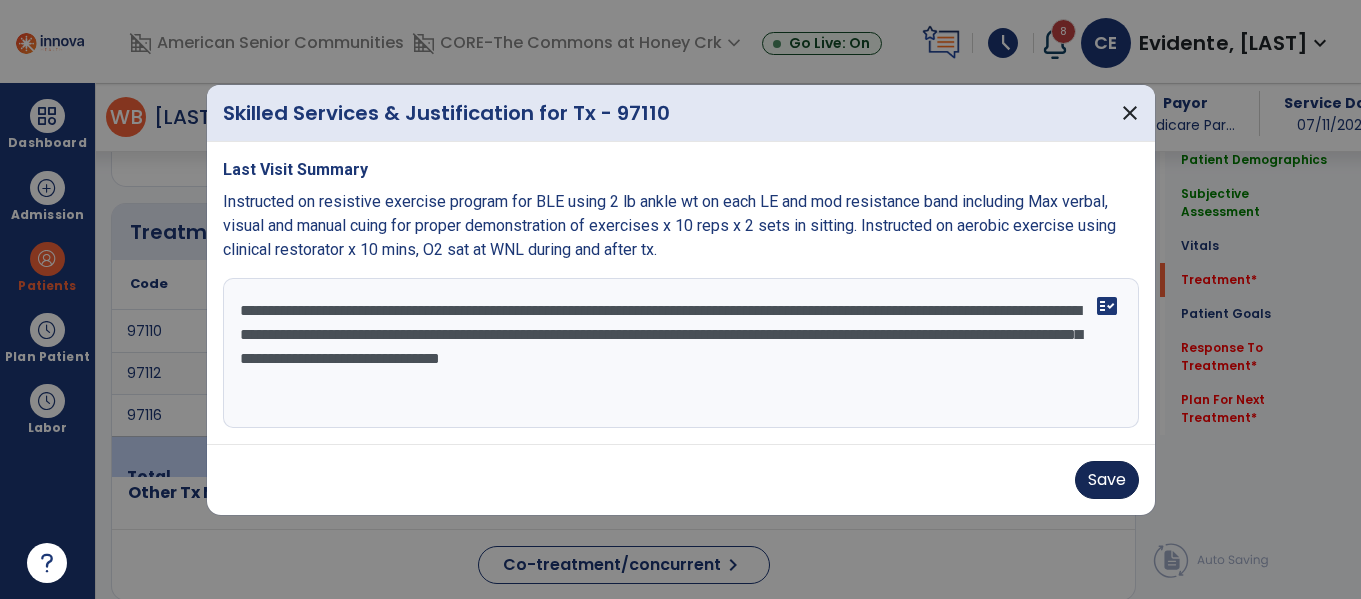 type on "**********" 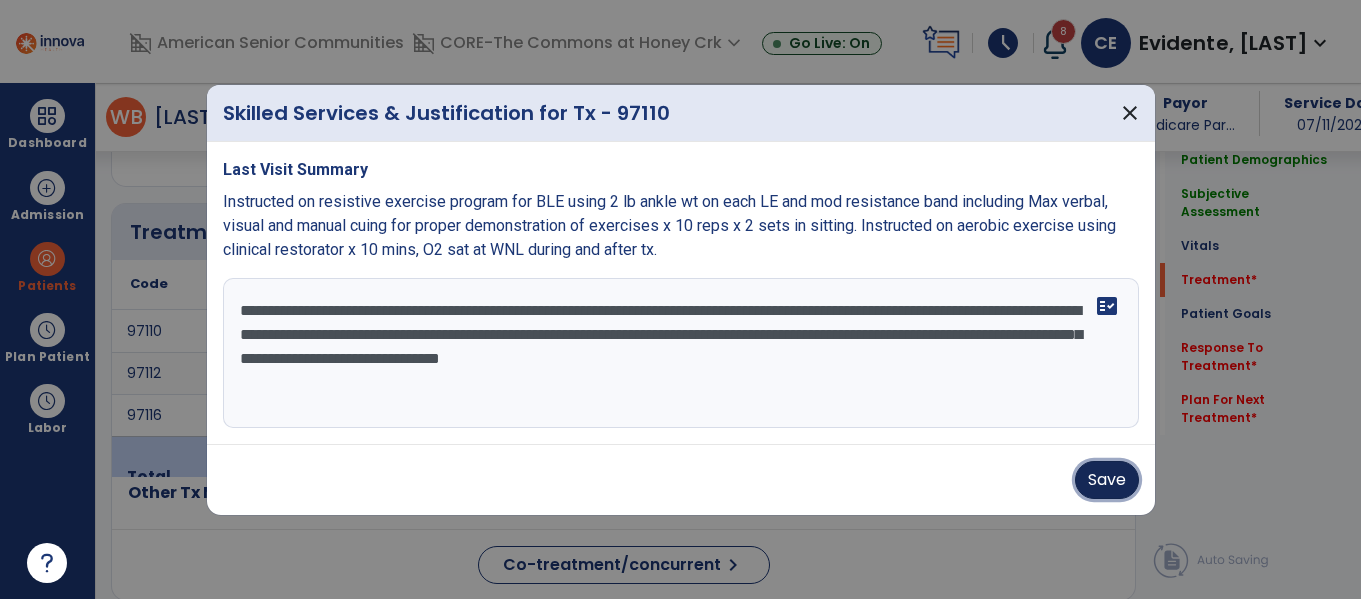 click on "Save" at bounding box center [1107, 480] 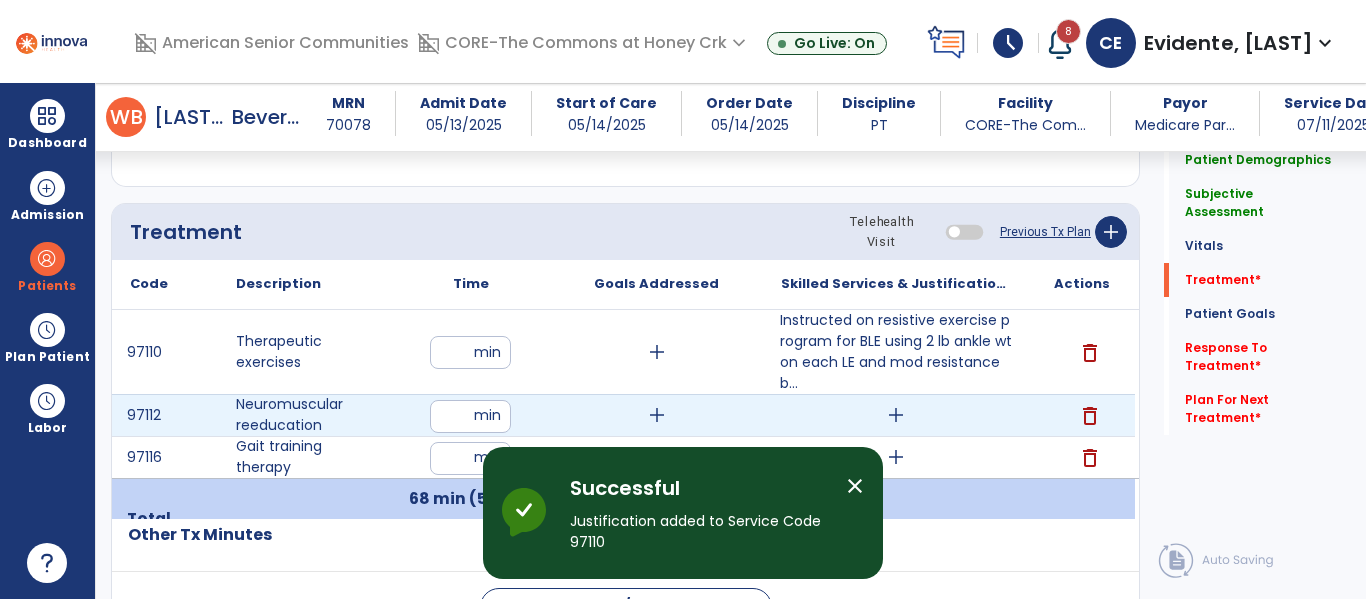 click on "add" at bounding box center [896, 415] 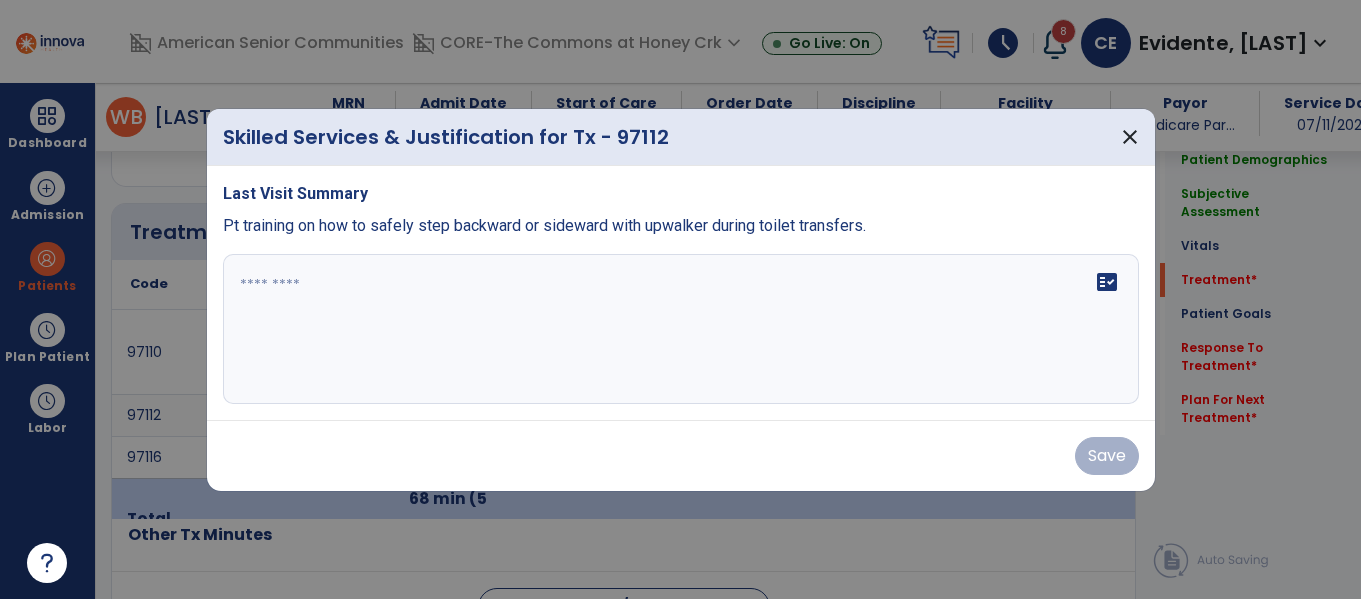 click on "Last Visit Summary Pt training on how to safely step backward or sideward with upwalker during toilet transfers. fact_check" at bounding box center (681, 293) 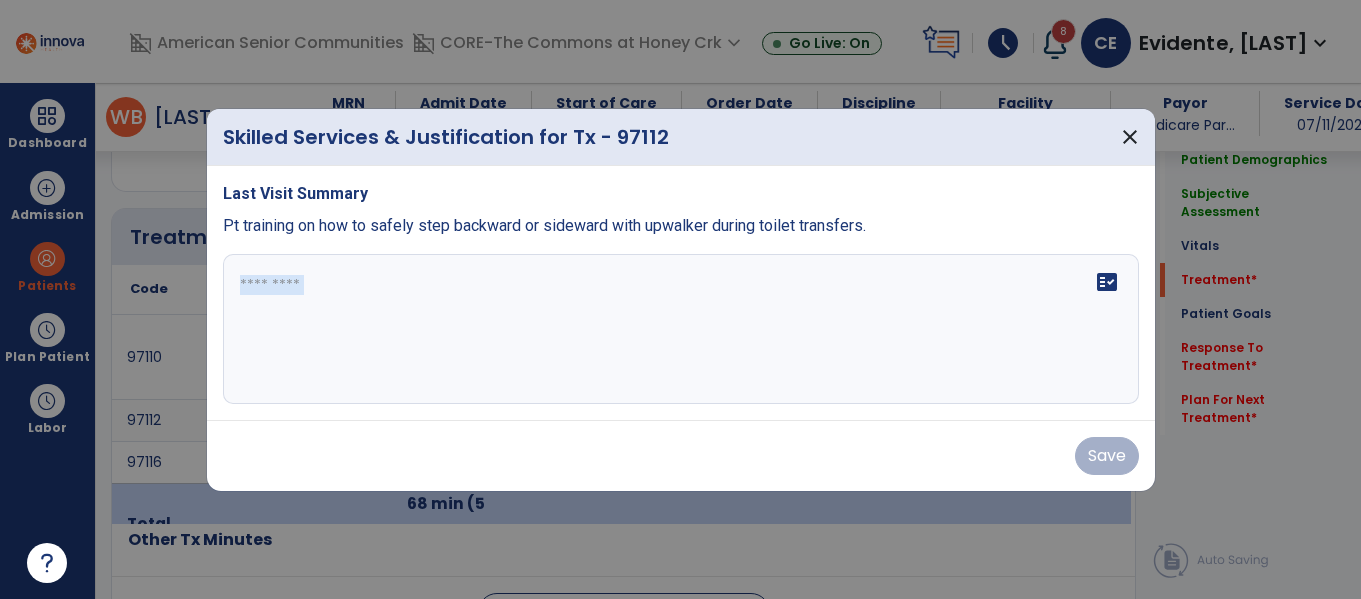 scroll, scrollTop: 1206, scrollLeft: 0, axis: vertical 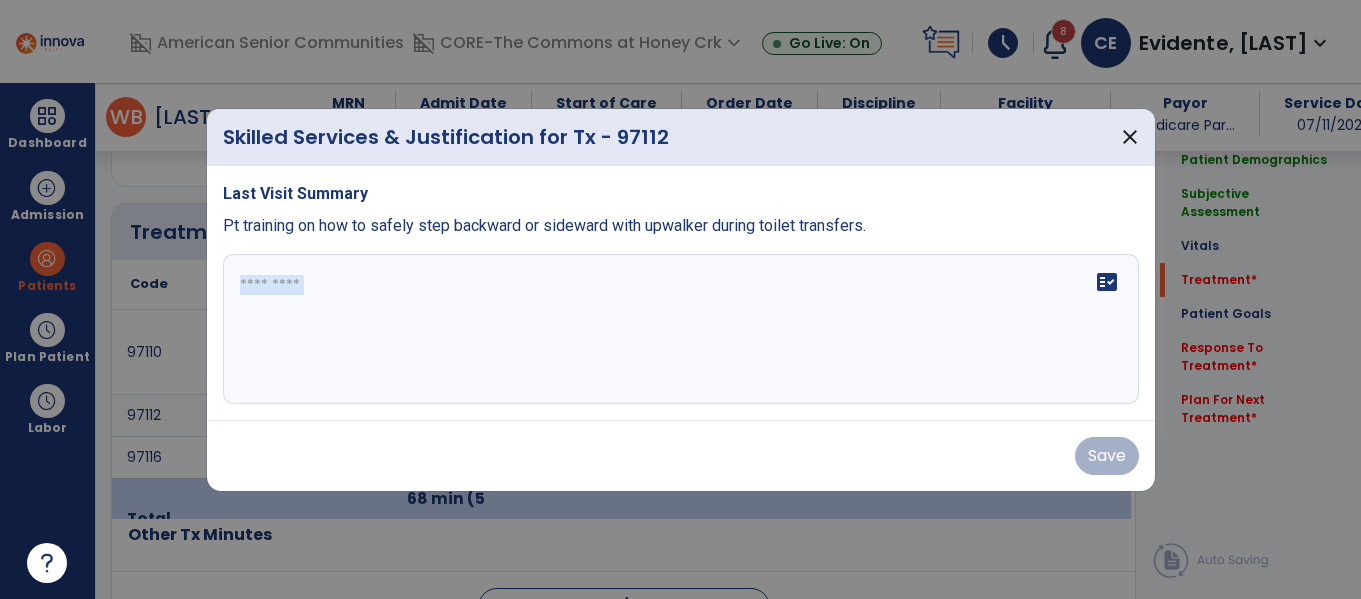 click at bounding box center [681, 329] 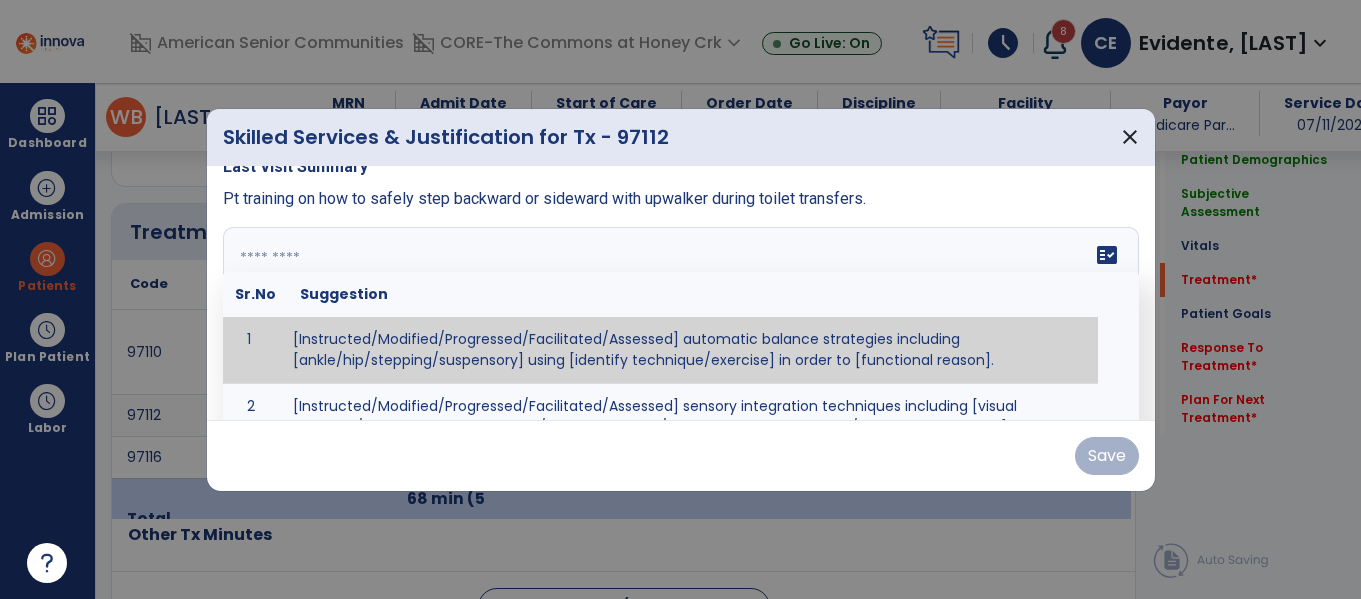 scroll, scrollTop: 30, scrollLeft: 0, axis: vertical 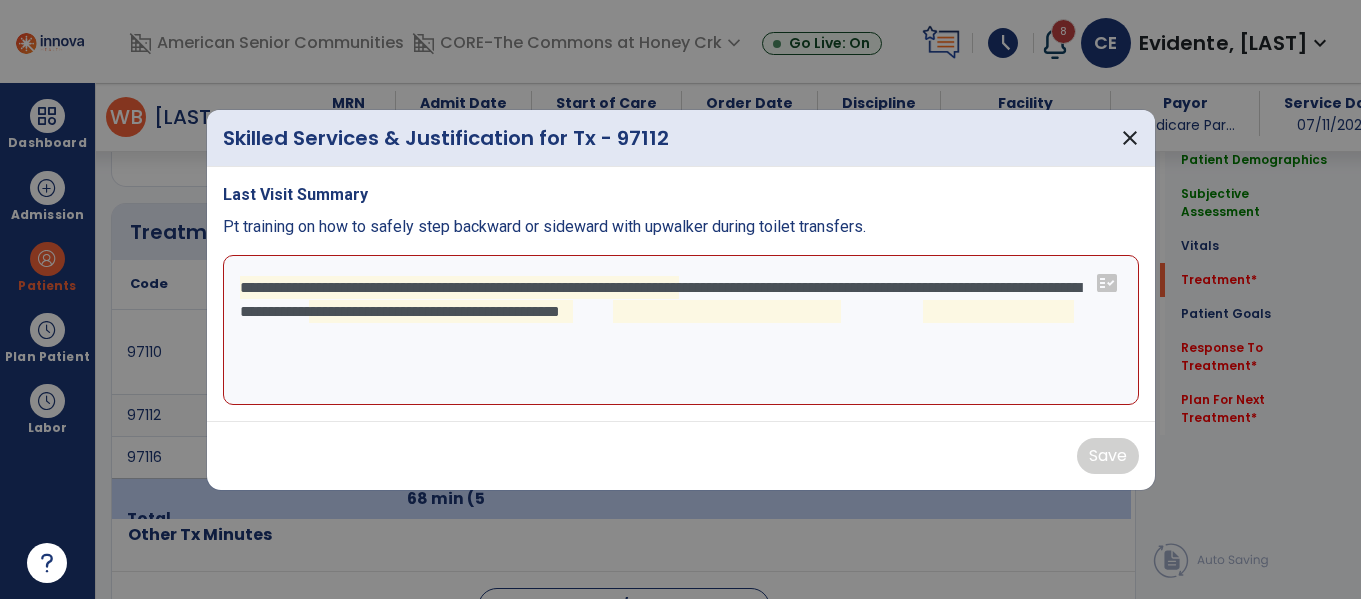 click on "**********" at bounding box center (681, 330) 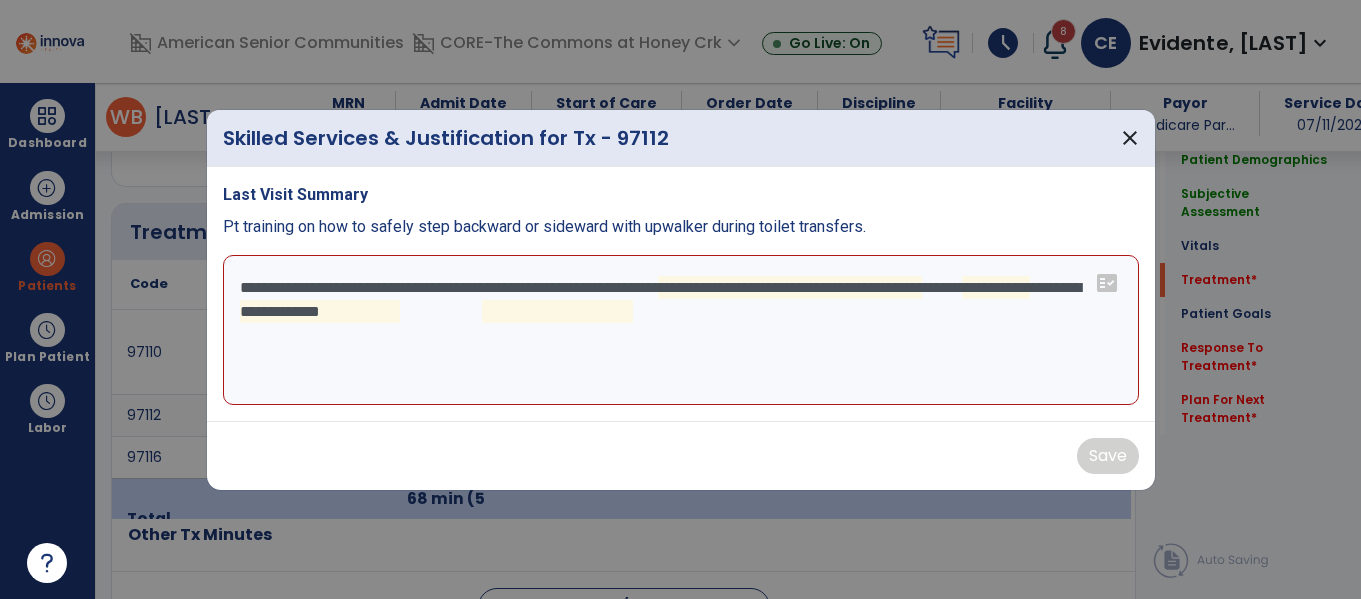 click on "**********" at bounding box center (681, 330) 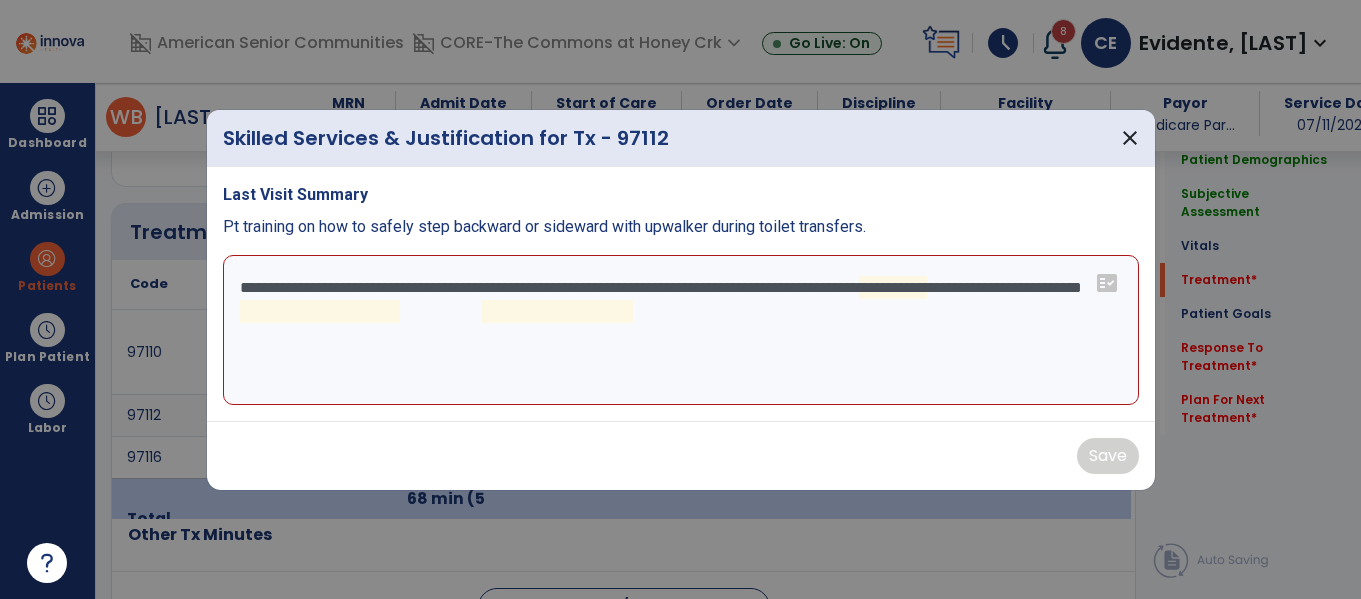 click on "**********" at bounding box center (681, 330) 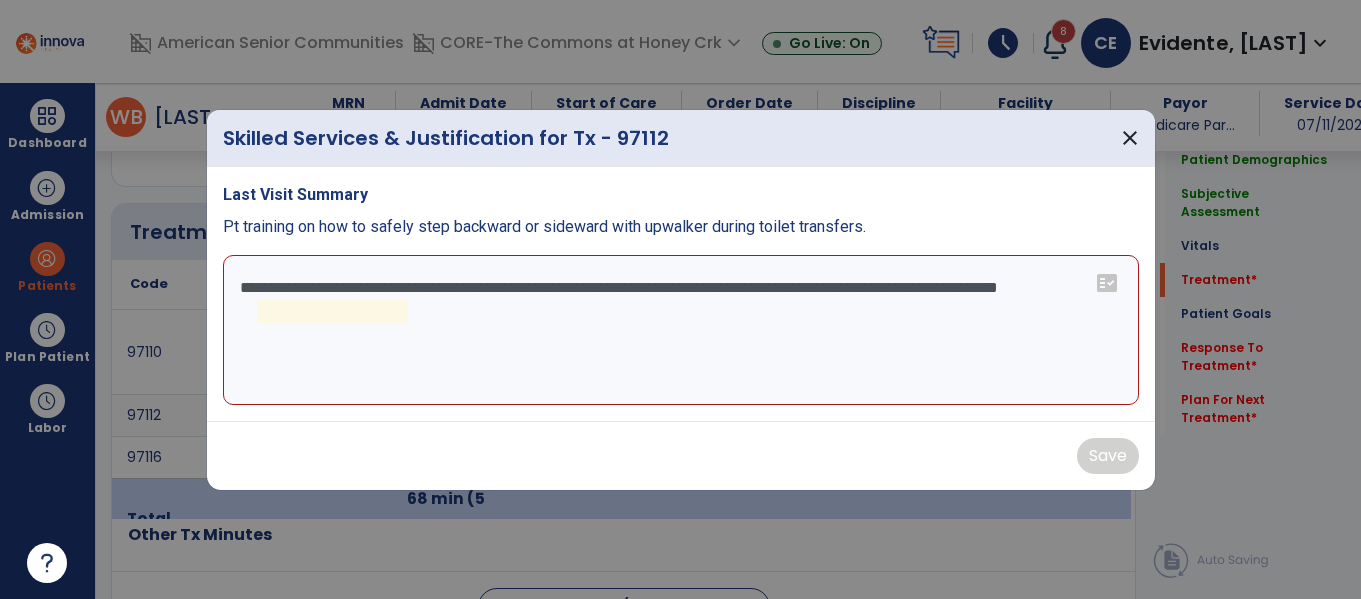 click on "**********" at bounding box center [681, 330] 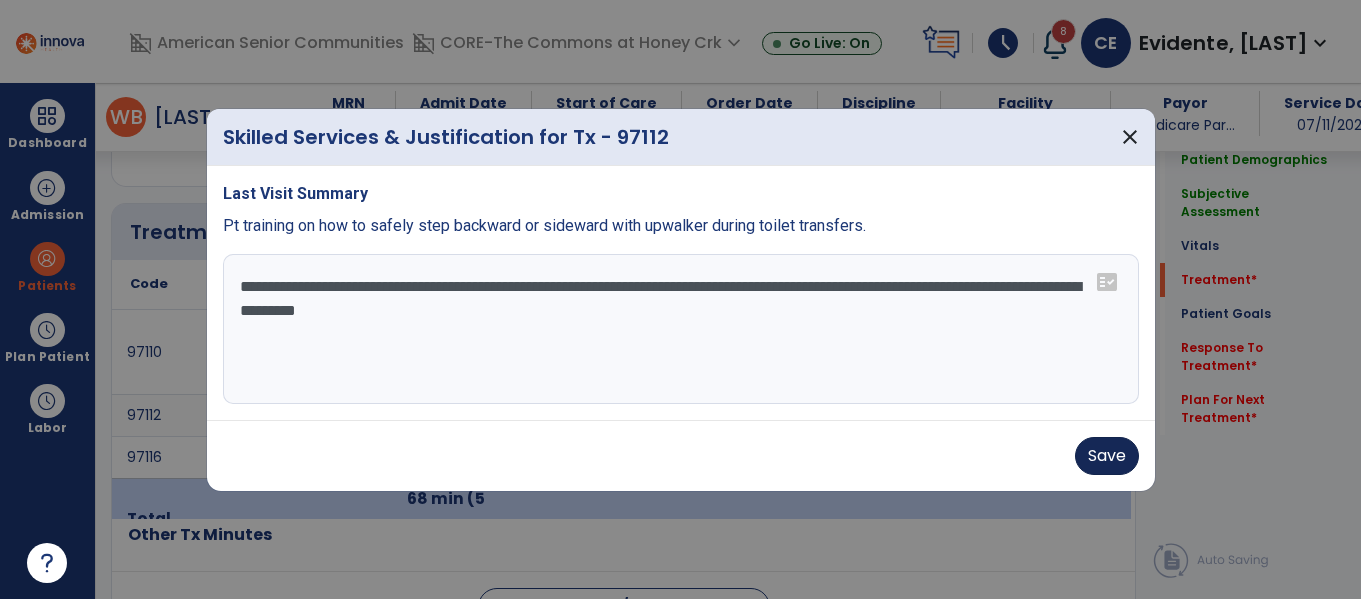 type on "**********" 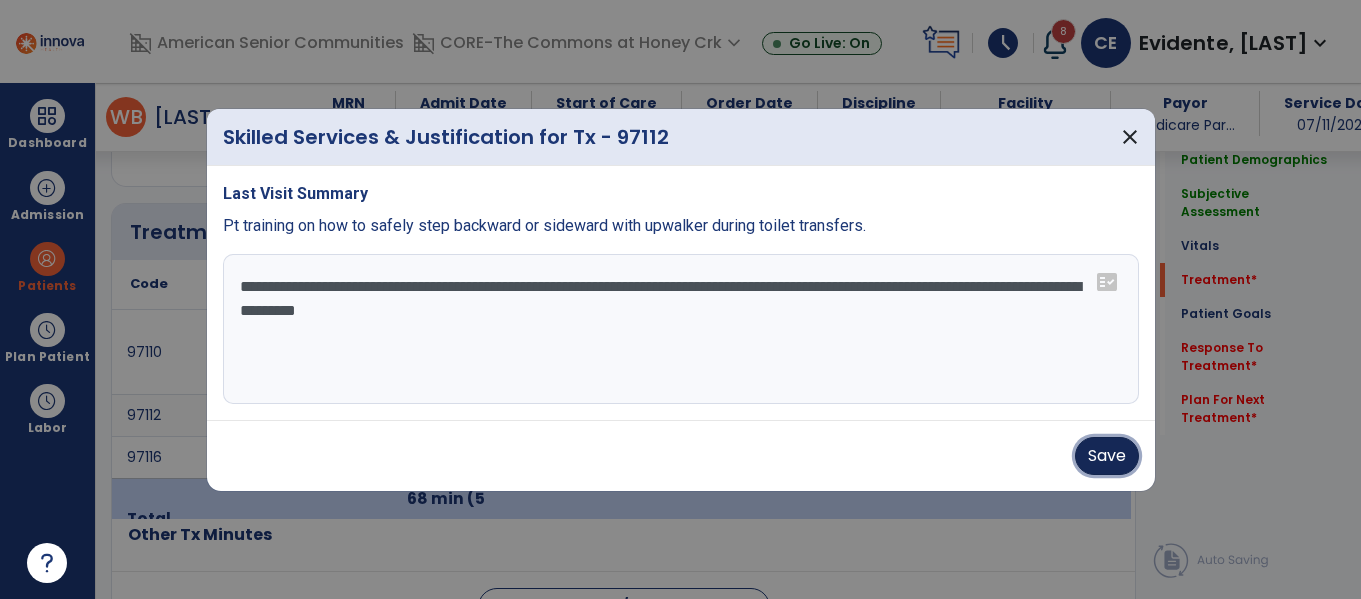 click on "Save" at bounding box center [1107, 456] 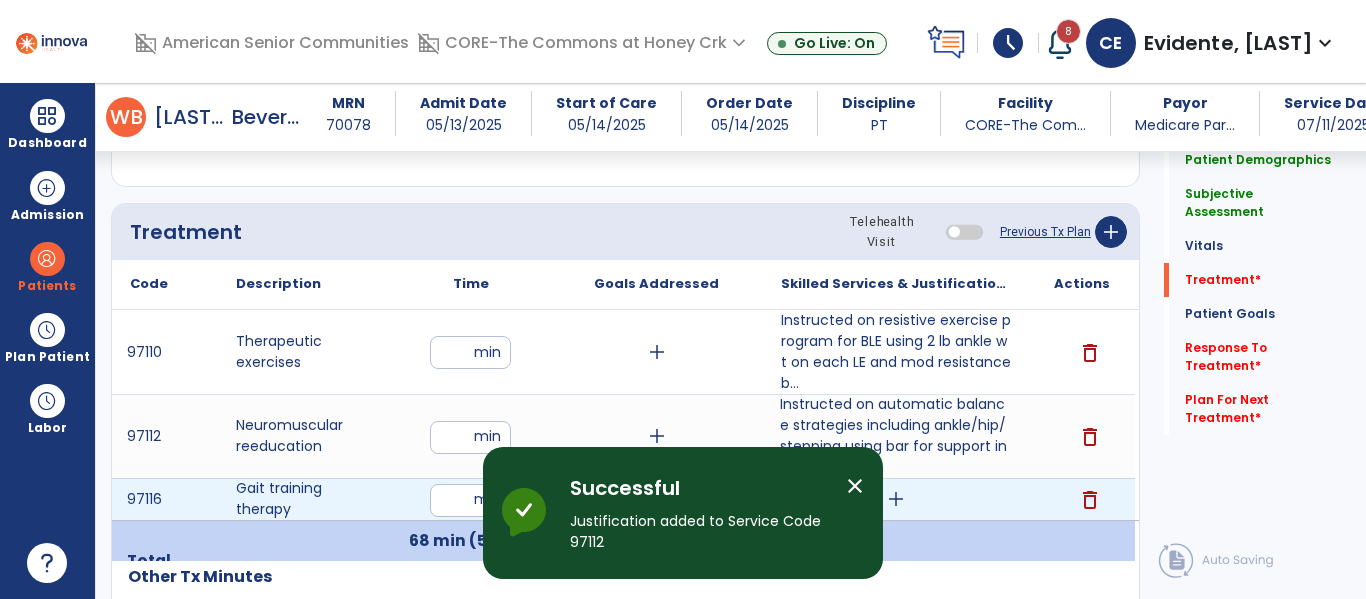 click on "add" at bounding box center (896, 499) 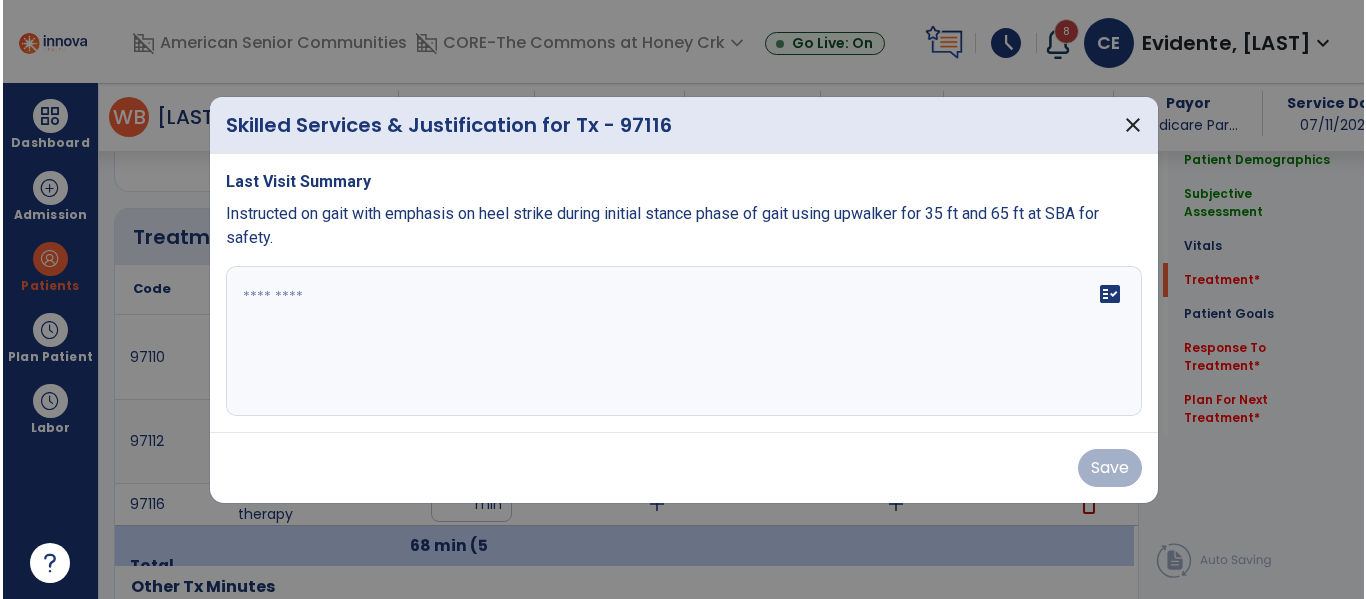 scroll, scrollTop: 1206, scrollLeft: 0, axis: vertical 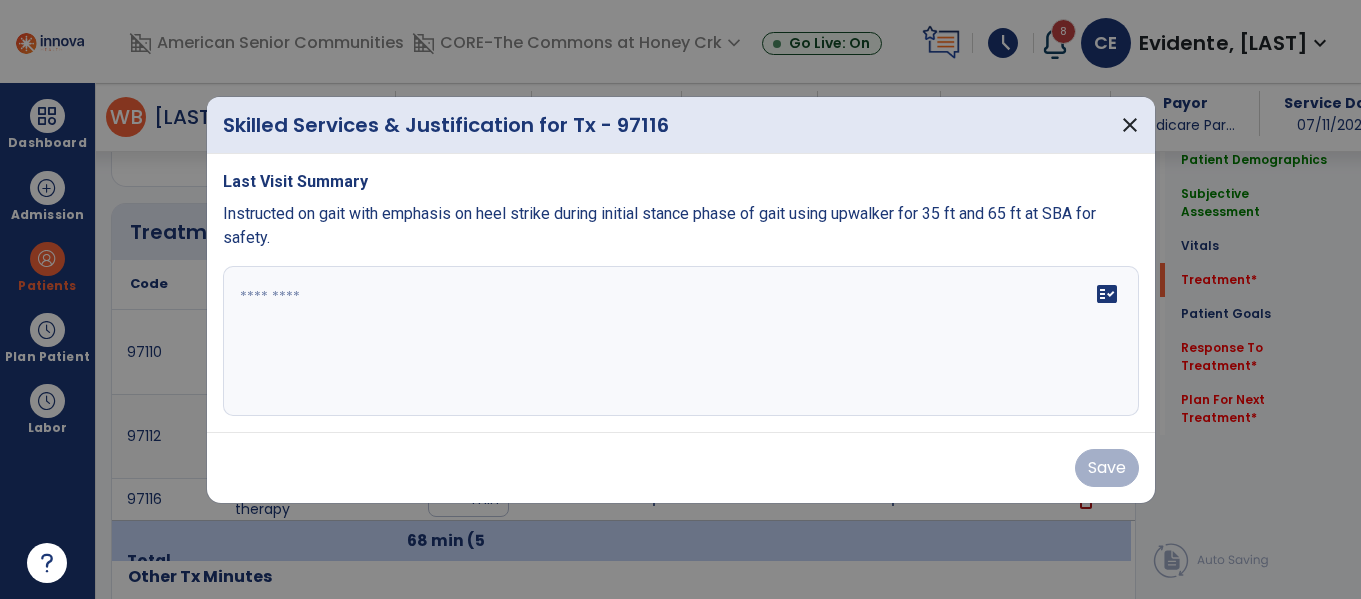 click on "fact_check" at bounding box center [681, 341] 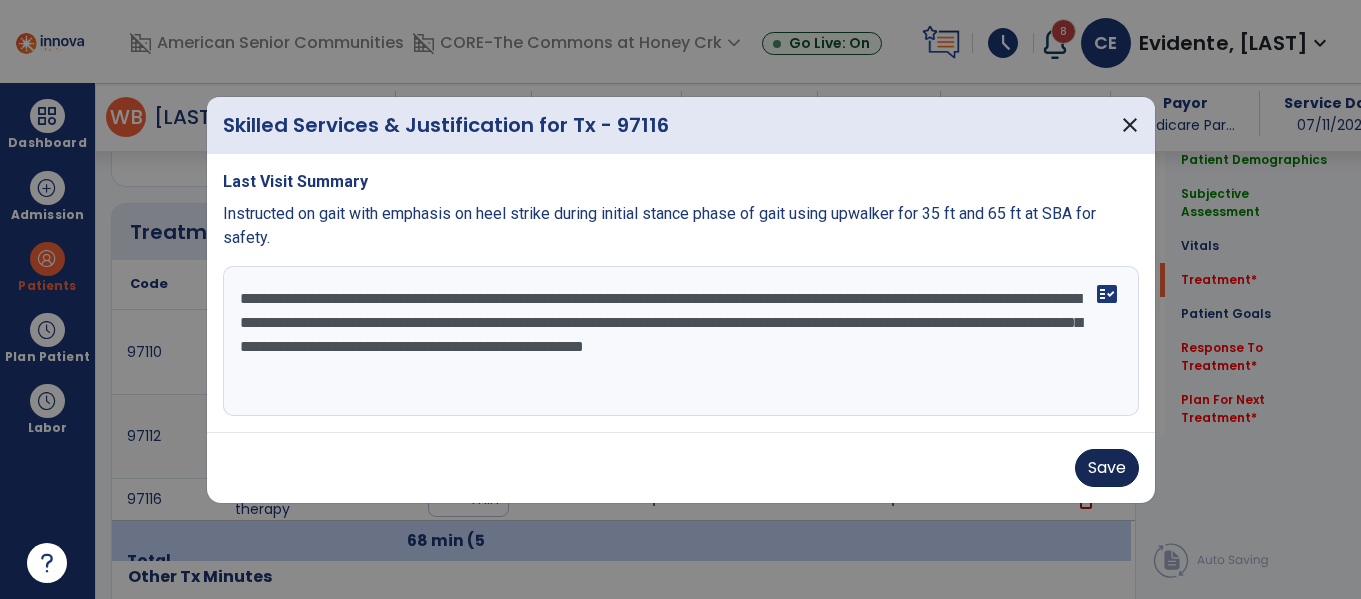 type on "**********" 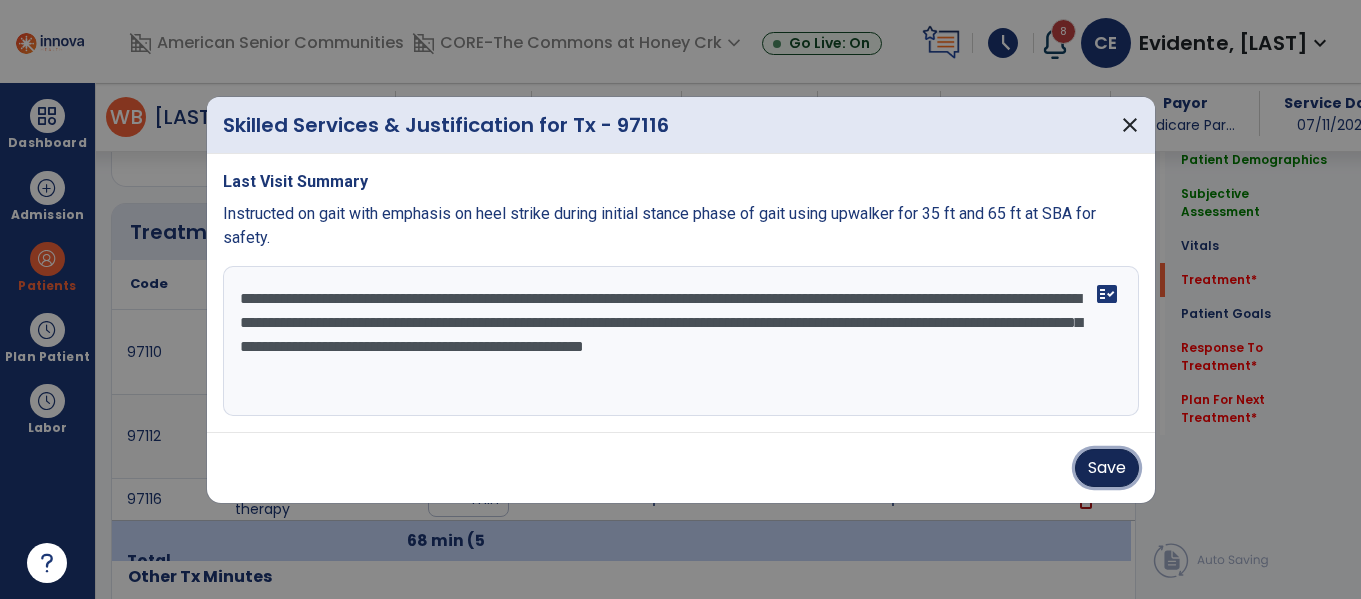 click on "Save" at bounding box center [1107, 468] 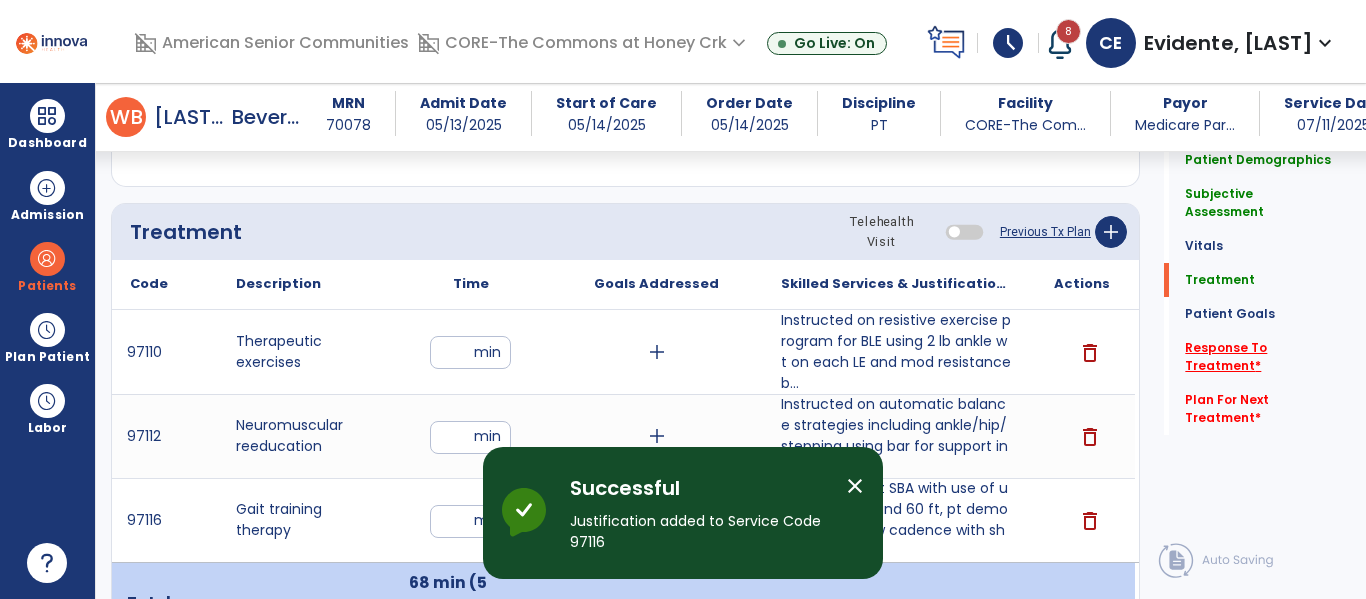 click on "Response To Treatment   *" 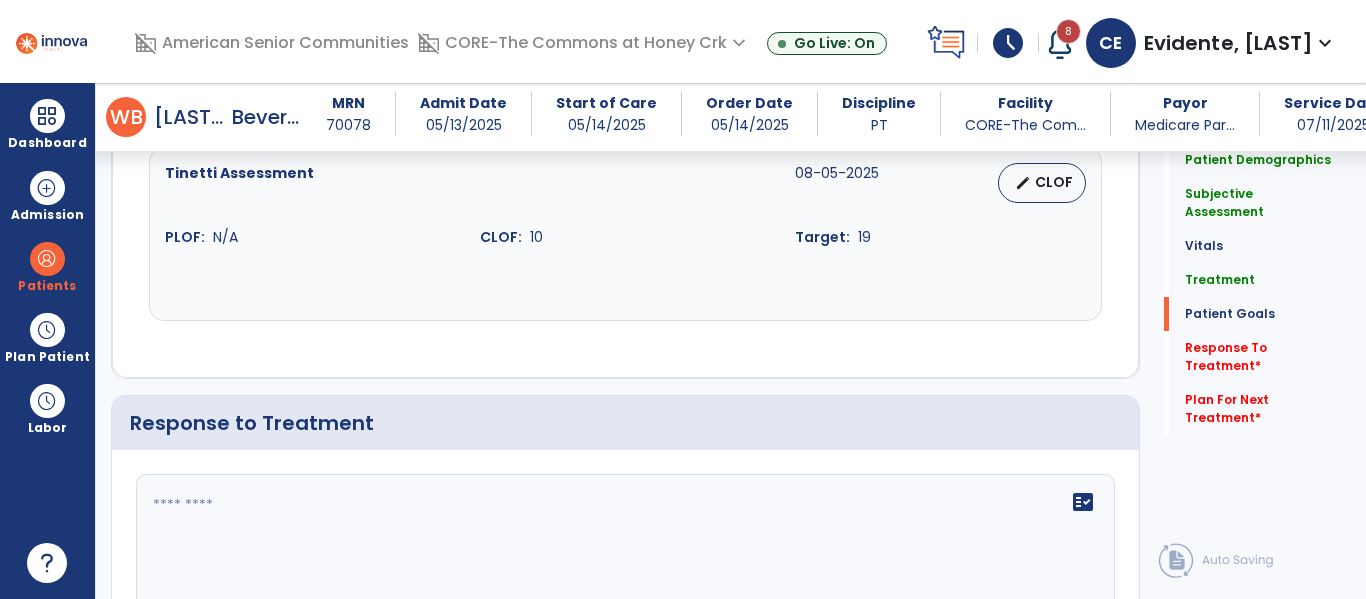 scroll, scrollTop: 2675, scrollLeft: 0, axis: vertical 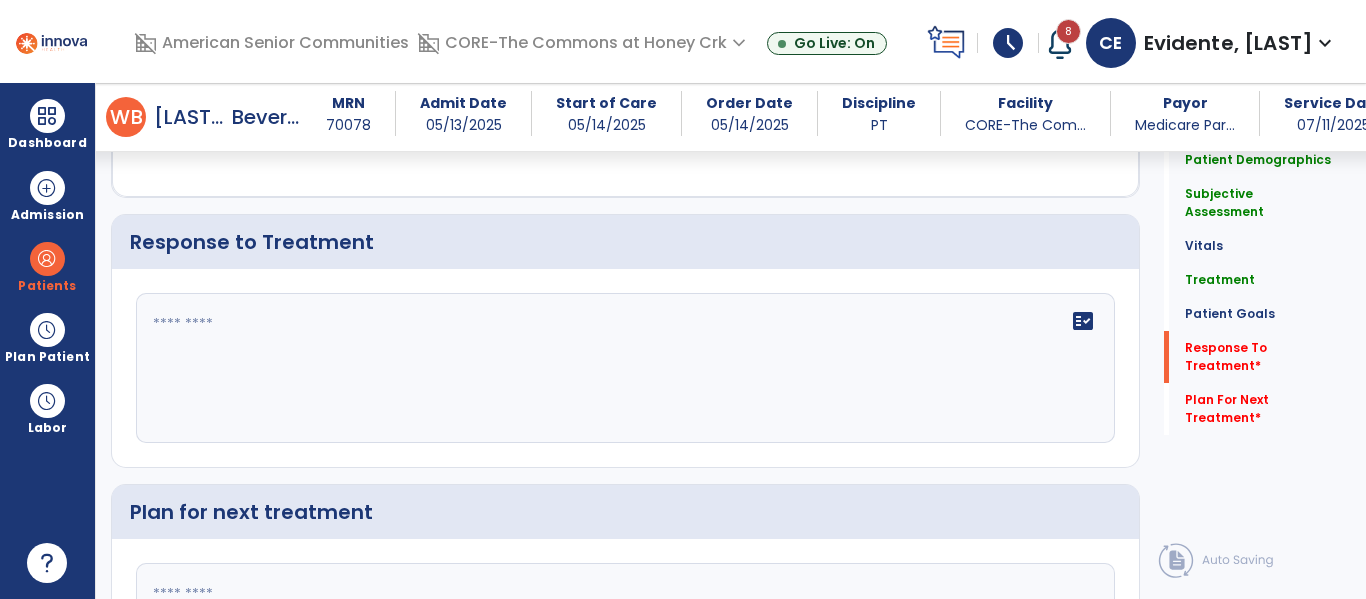 click 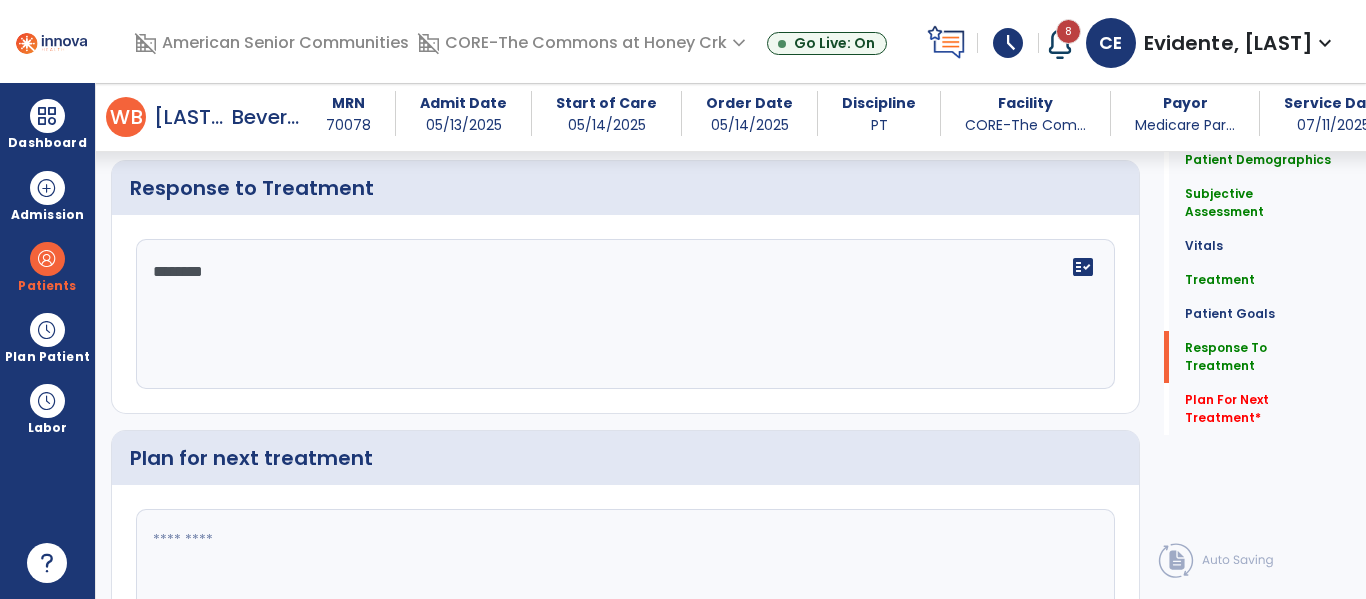 scroll, scrollTop: 2737, scrollLeft: 0, axis: vertical 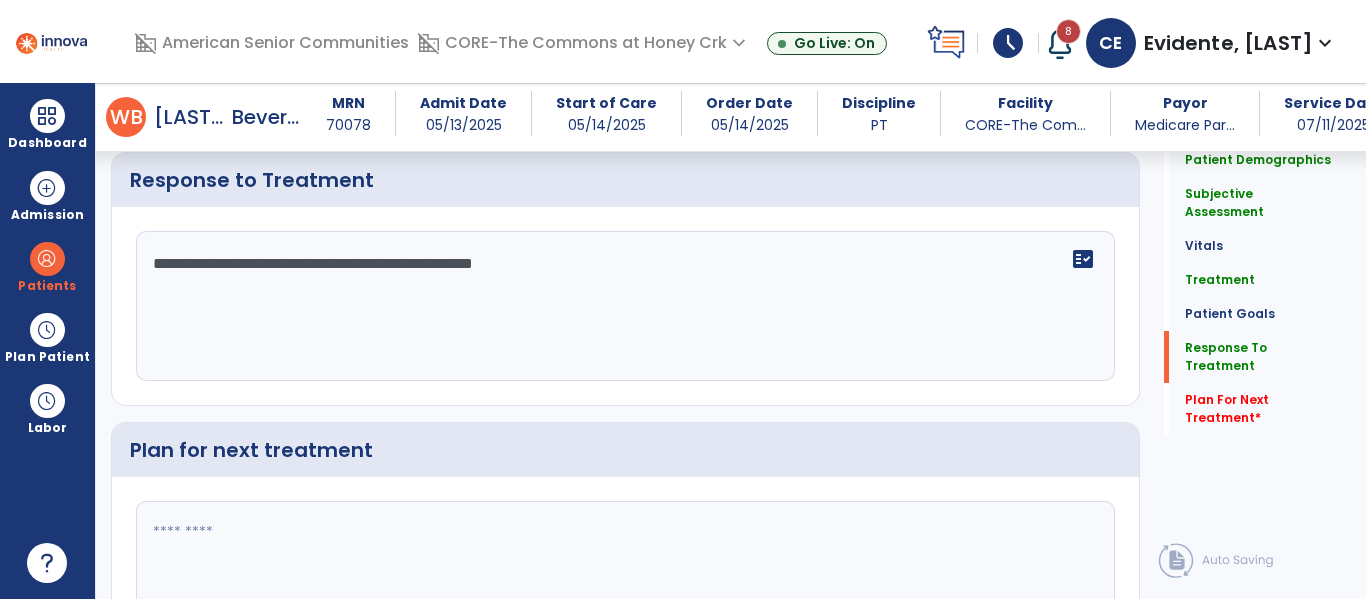 type on "**********" 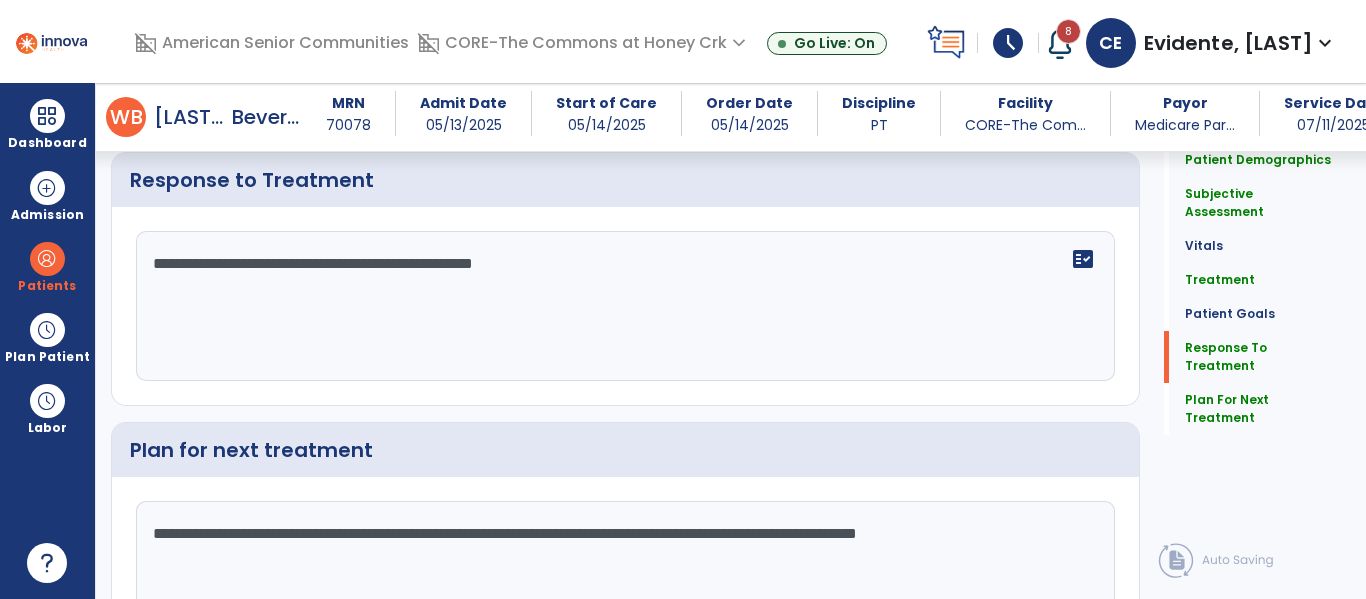 scroll, scrollTop: 2880, scrollLeft: 0, axis: vertical 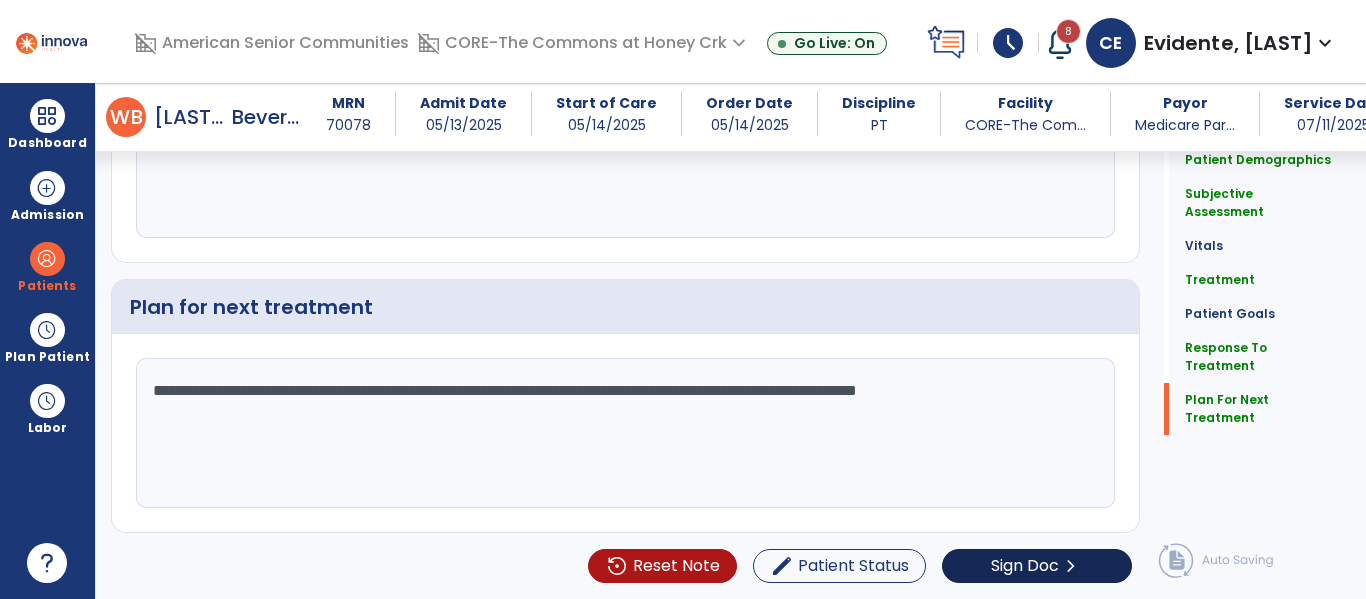 type on "**********" 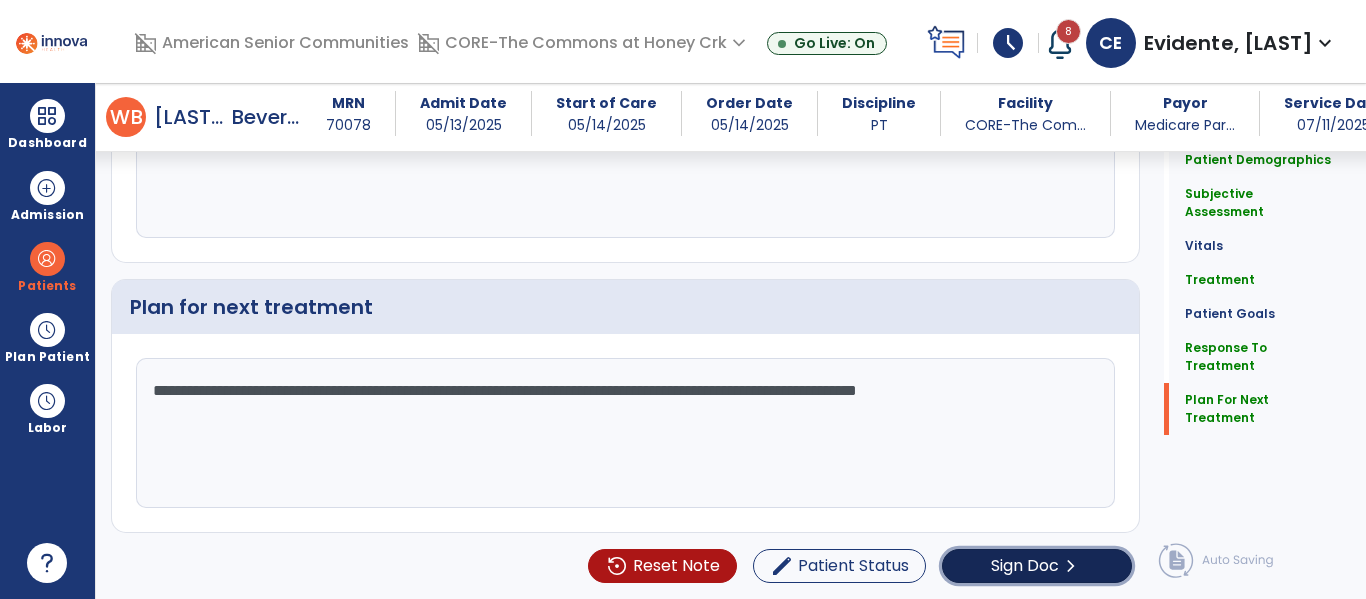 click on "Sign Doc" 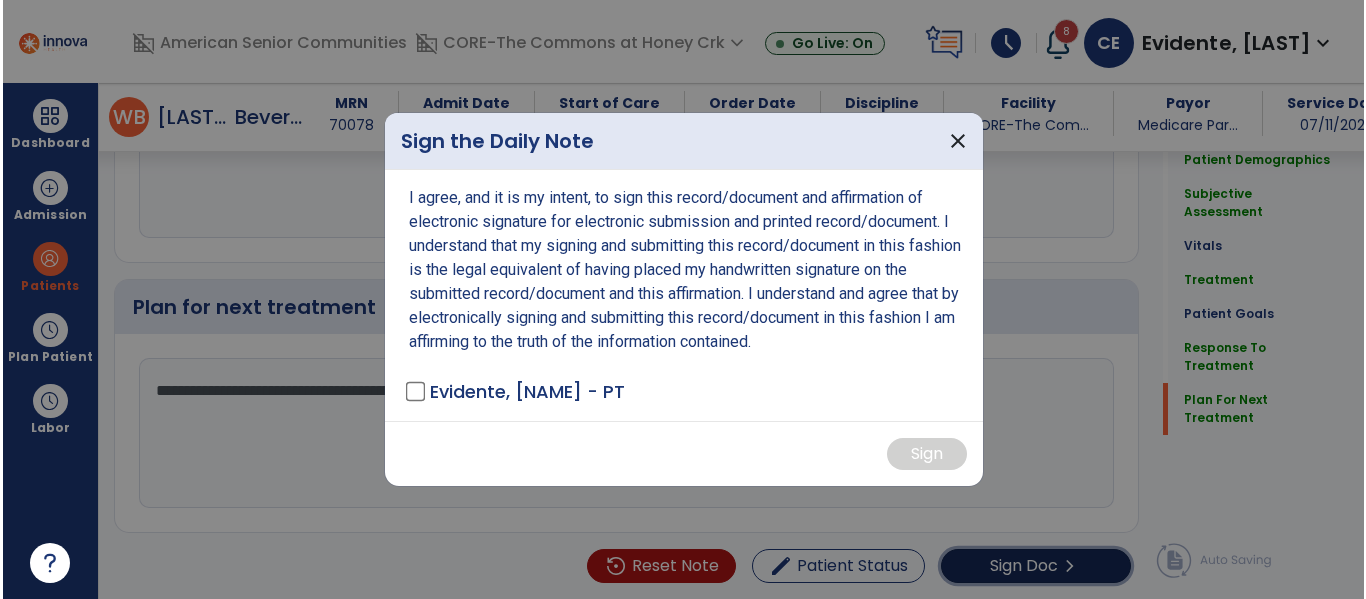 scroll, scrollTop: 2880, scrollLeft: 0, axis: vertical 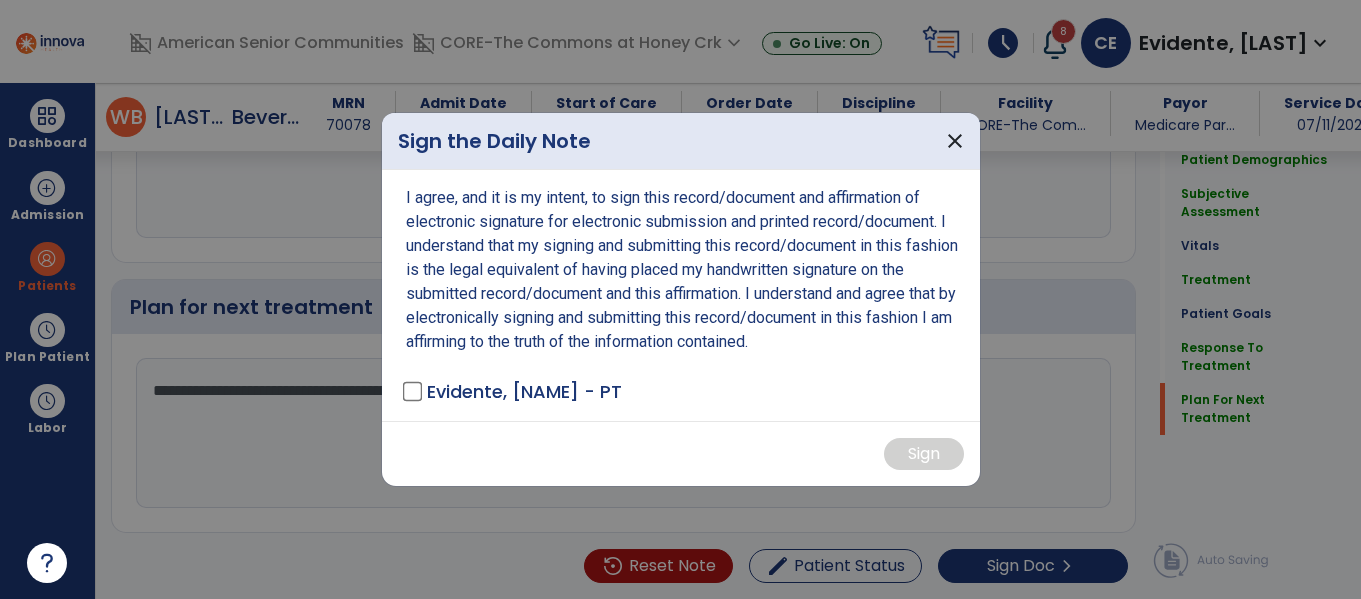 click on "Evidente, [NAME] - PT" at bounding box center [514, 391] 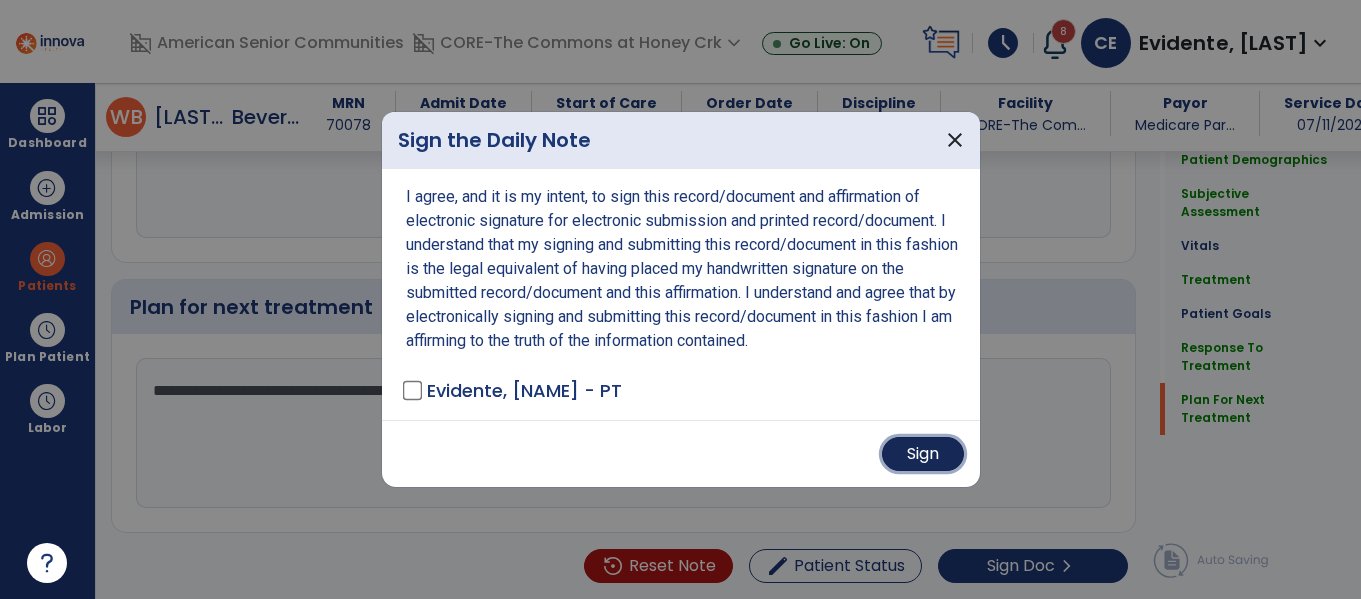 click on "Sign" at bounding box center [923, 454] 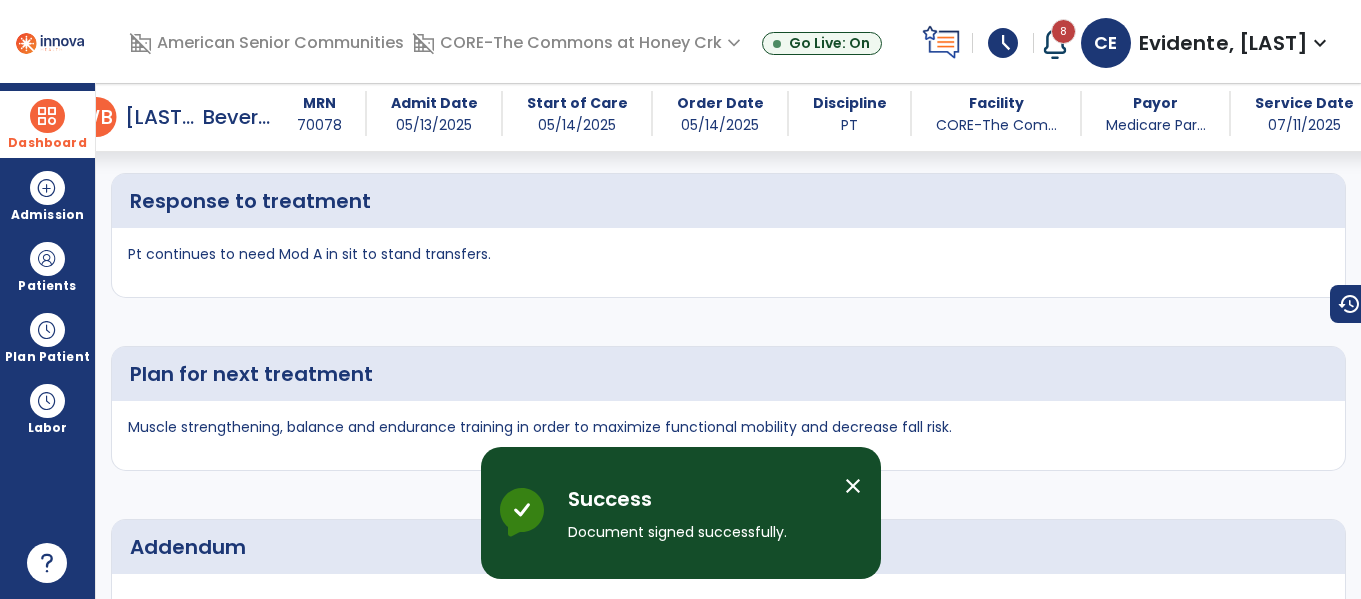 click at bounding box center (47, 116) 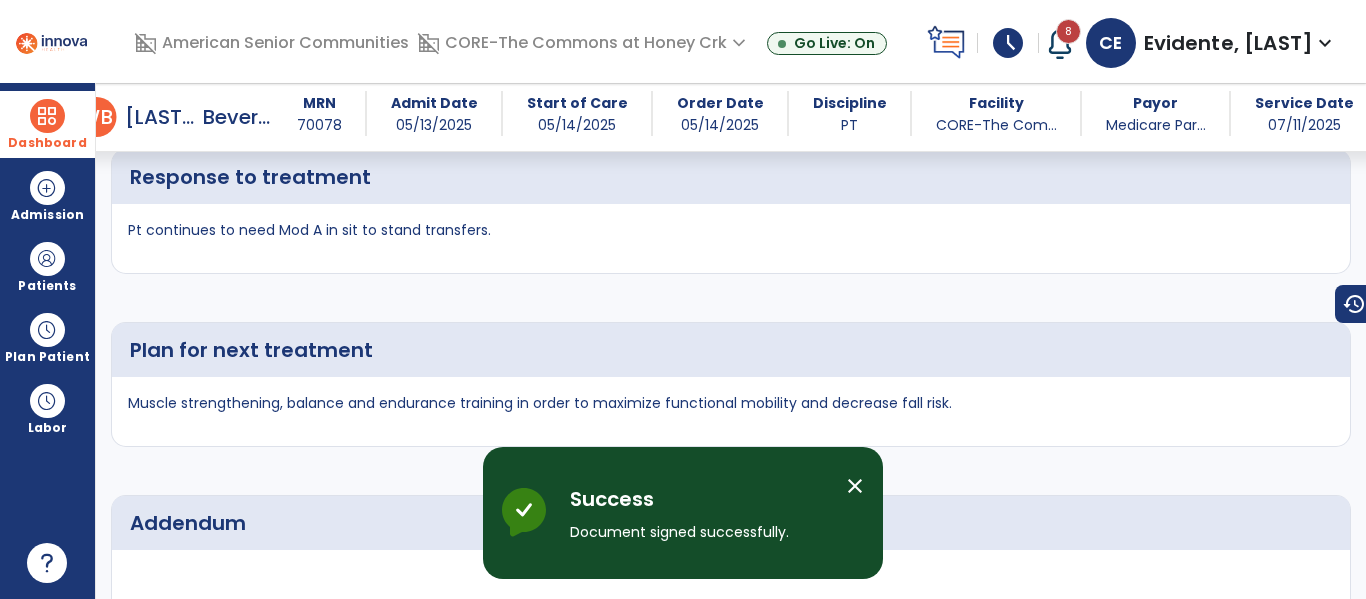 scroll, scrollTop: 3301, scrollLeft: 0, axis: vertical 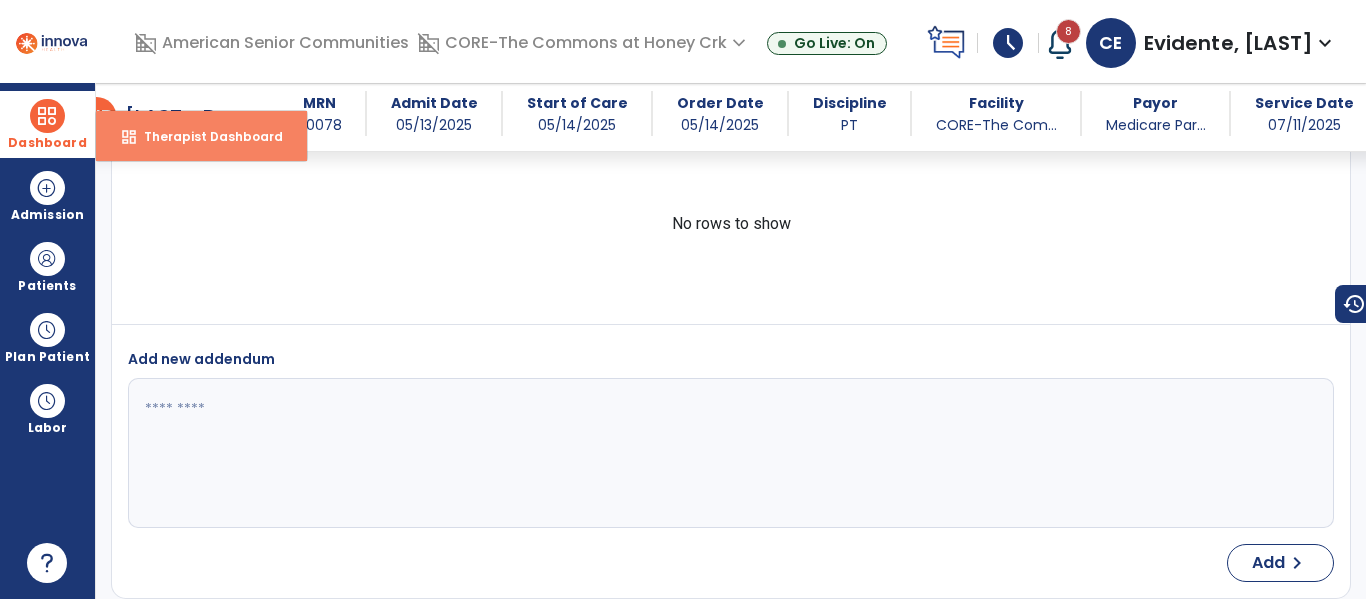 click on "Therapist Dashboard" at bounding box center [205, 136] 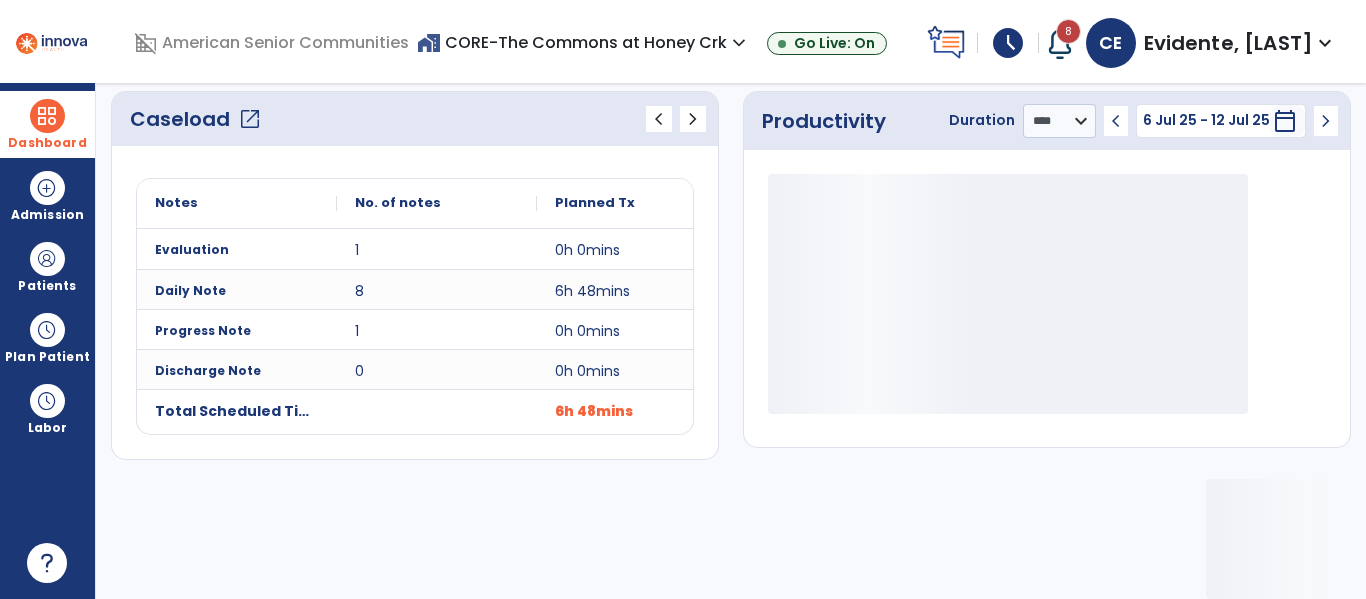 scroll, scrollTop: 278, scrollLeft: 0, axis: vertical 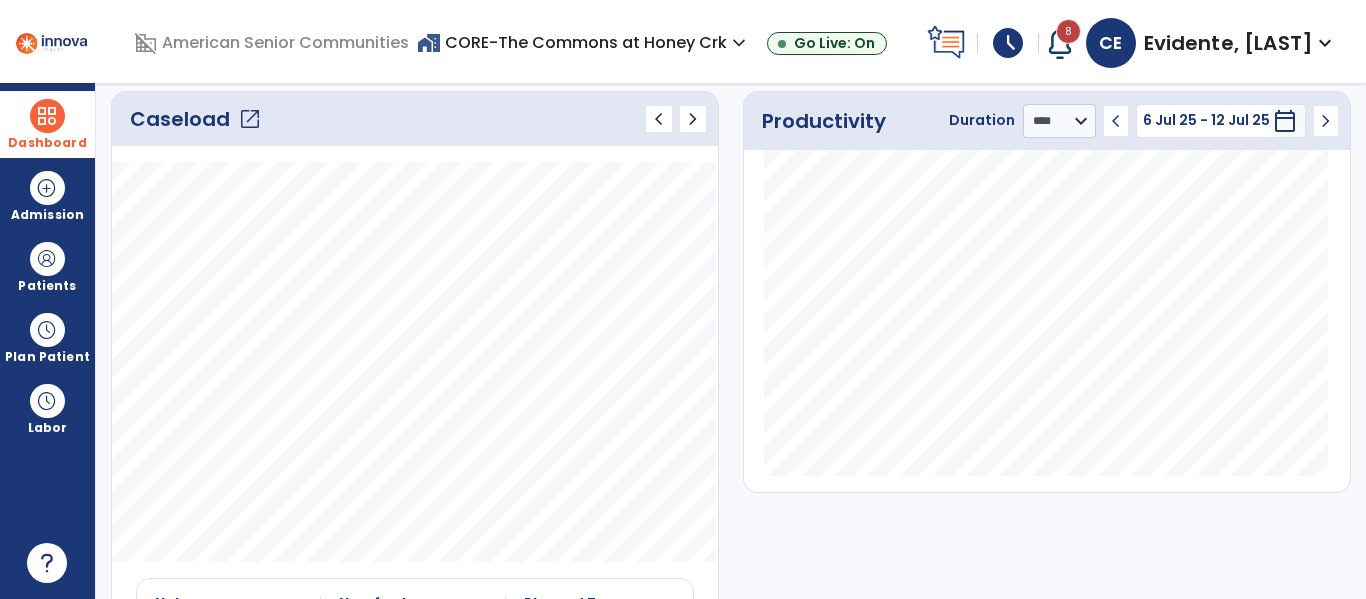 click on "open_in_new" 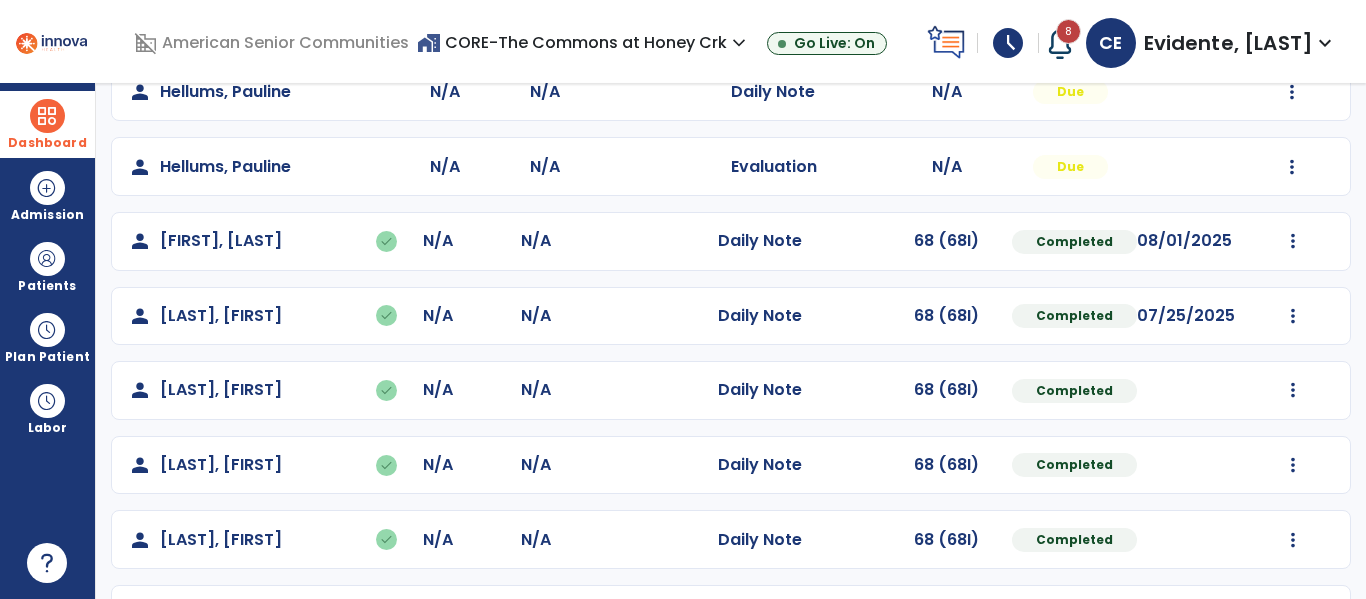 scroll, scrollTop: 487, scrollLeft: 0, axis: vertical 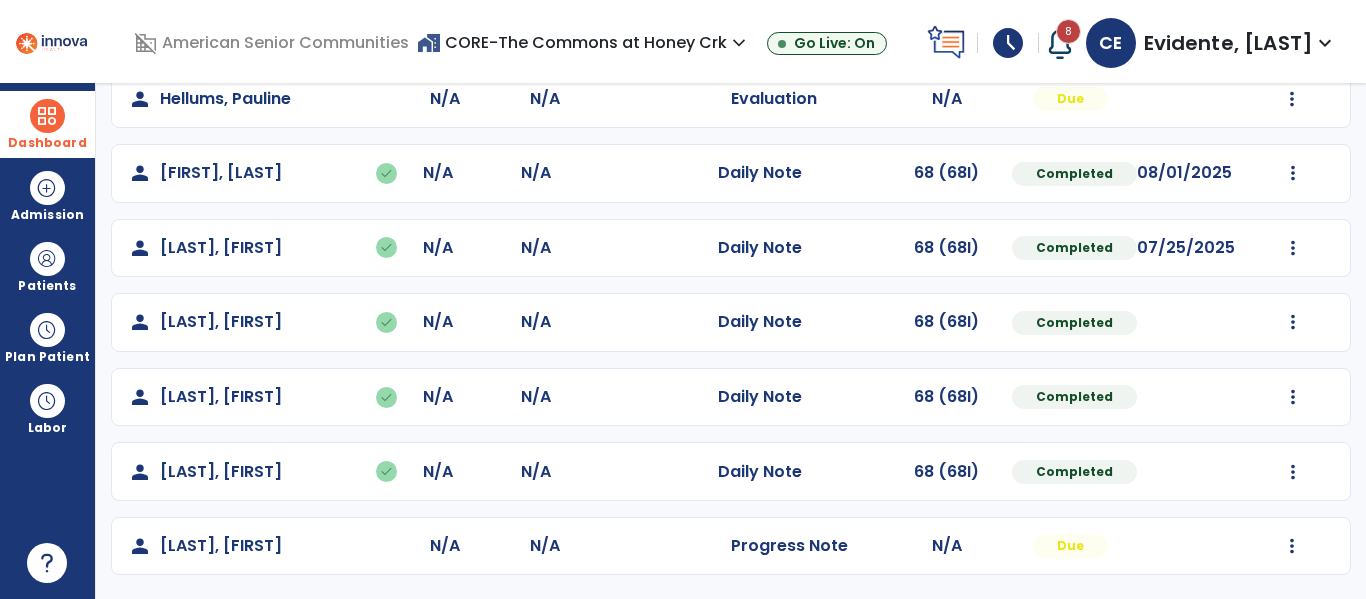 click on "Mark Visit As Complete   Reset Note   Open Document   G + C Mins" 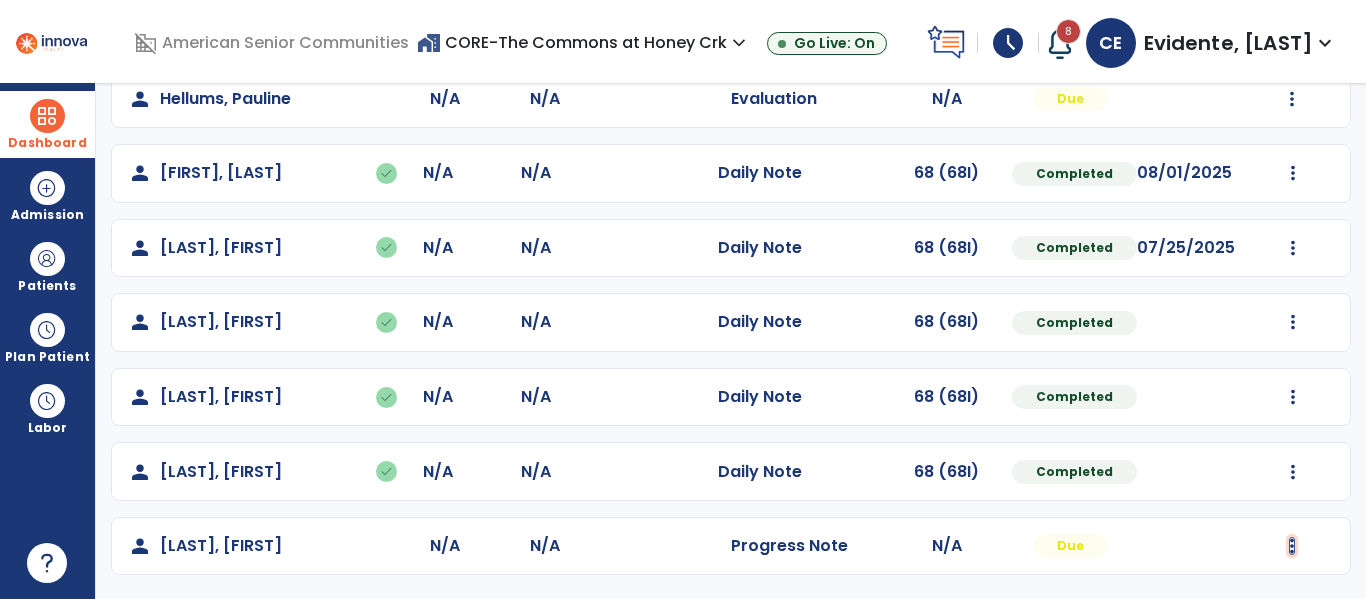click at bounding box center [1293, -125] 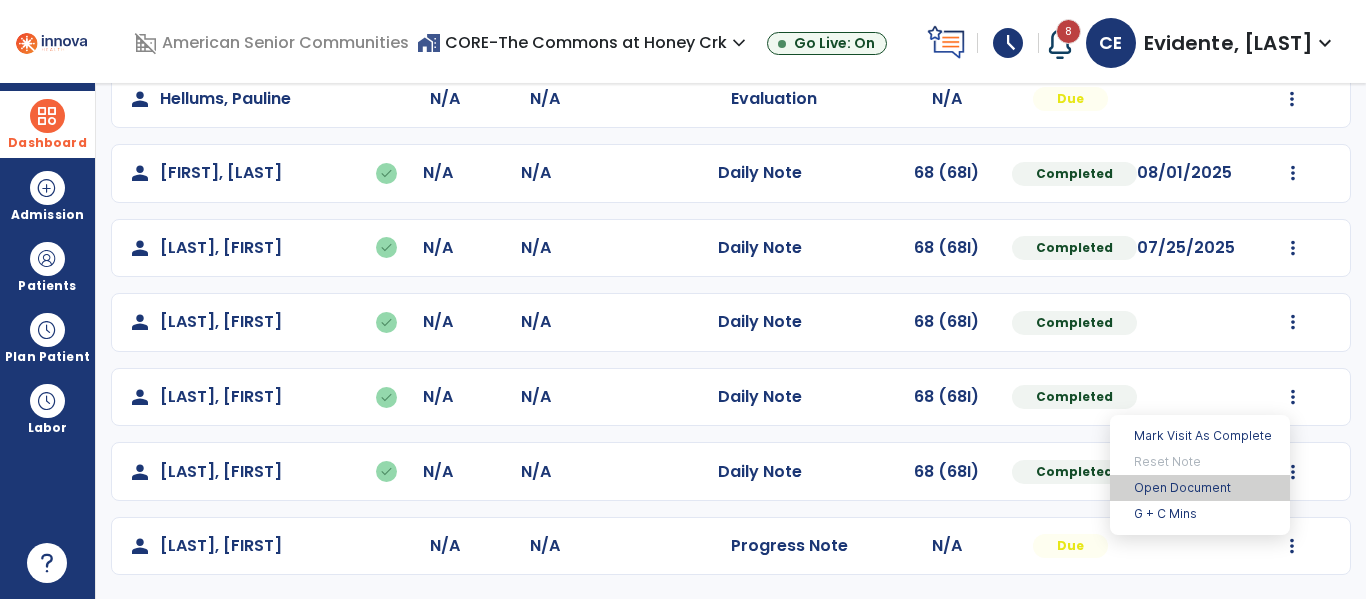 click on "Open Document" at bounding box center (1200, 488) 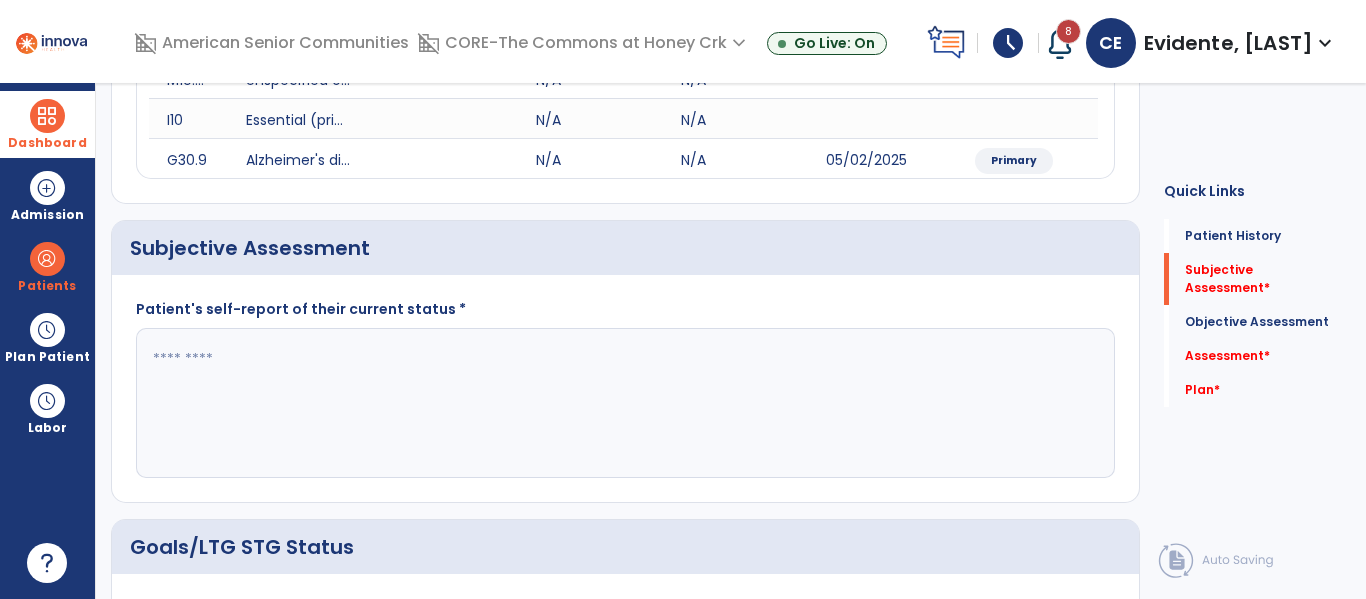 click on "Patient Demographics  Medical Diagnosis   Treatment Diagnosis   Precautions   Contraindications
Code
Description
Pdpm Clinical Category
F03.90" 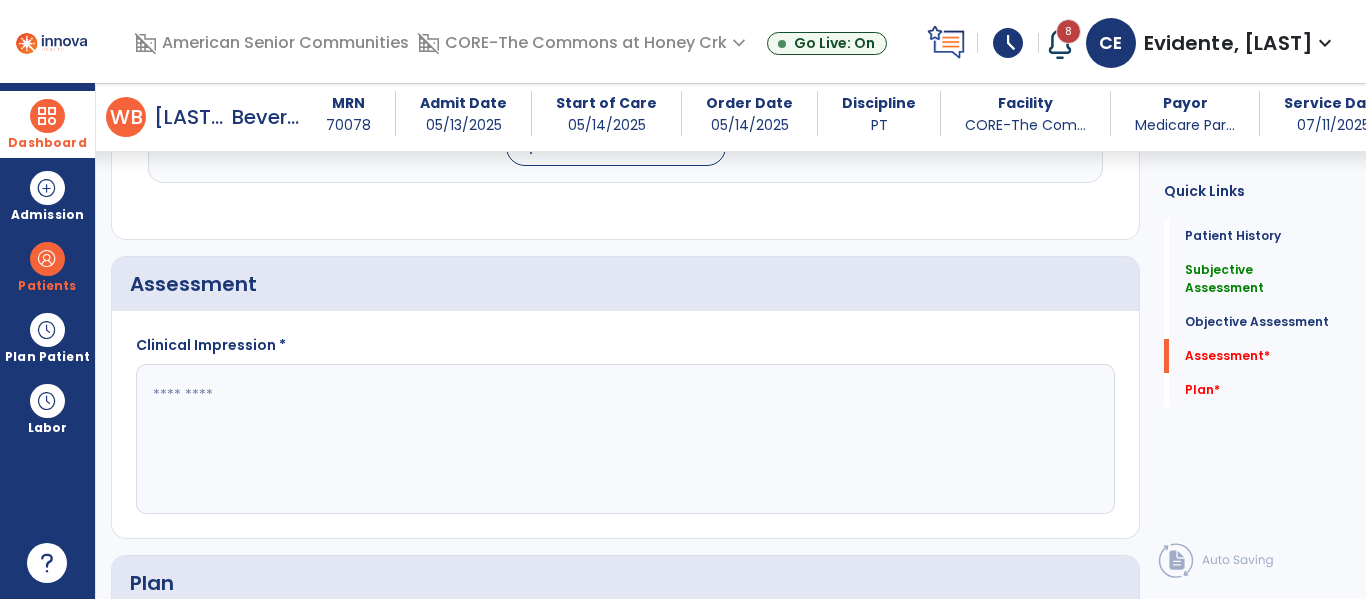scroll, scrollTop: 1830, scrollLeft: 0, axis: vertical 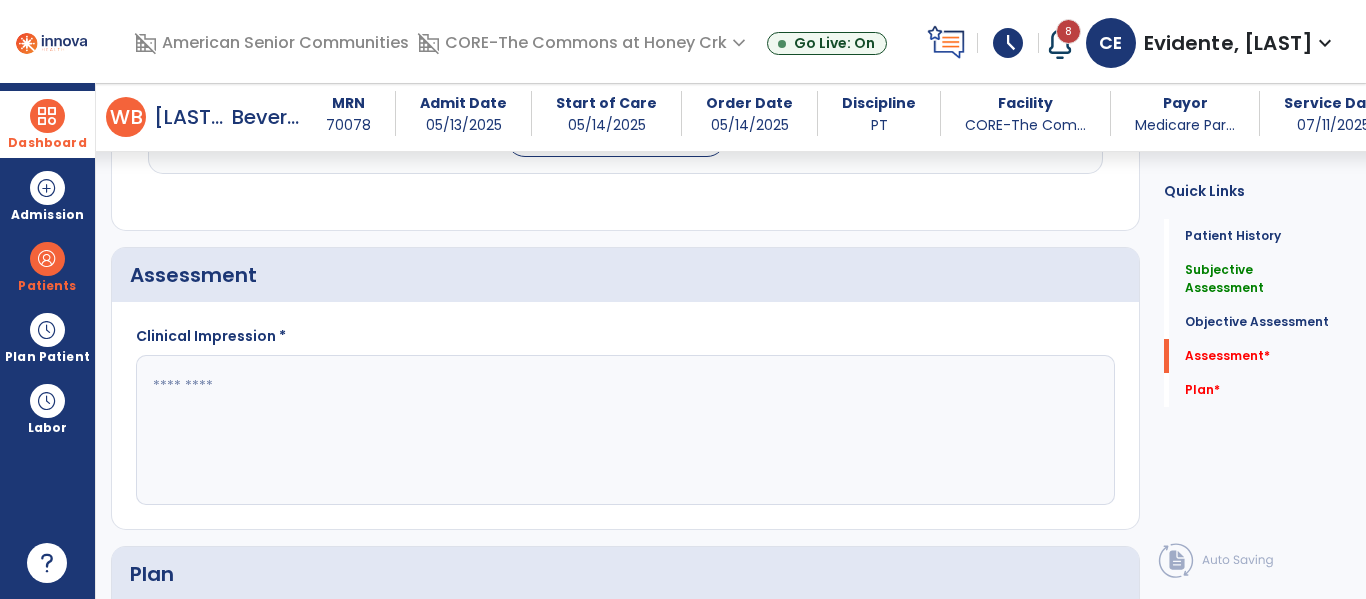 type on "**********" 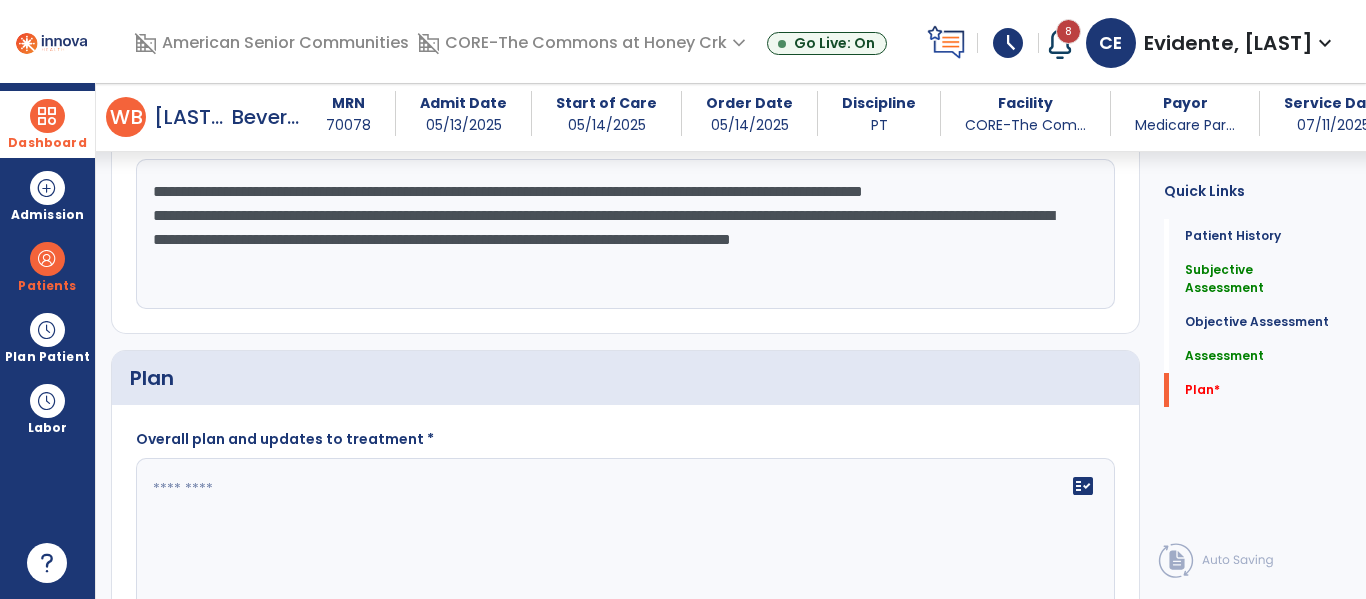 scroll, scrollTop: 2090, scrollLeft: 0, axis: vertical 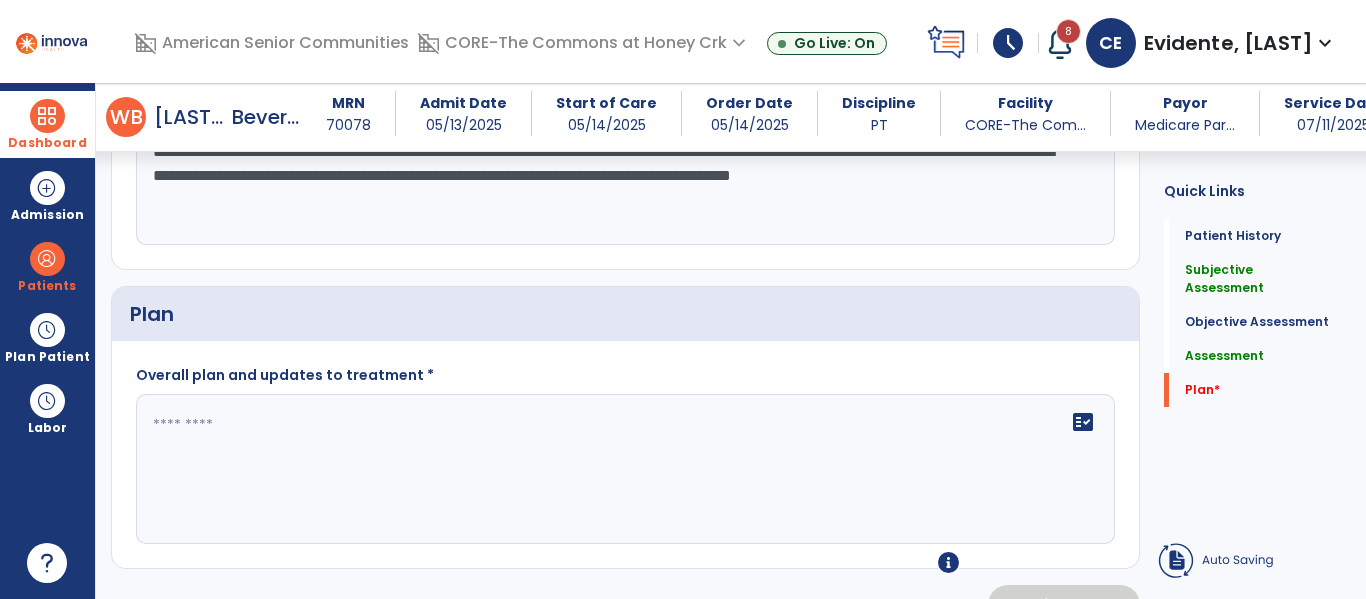 type on "**********" 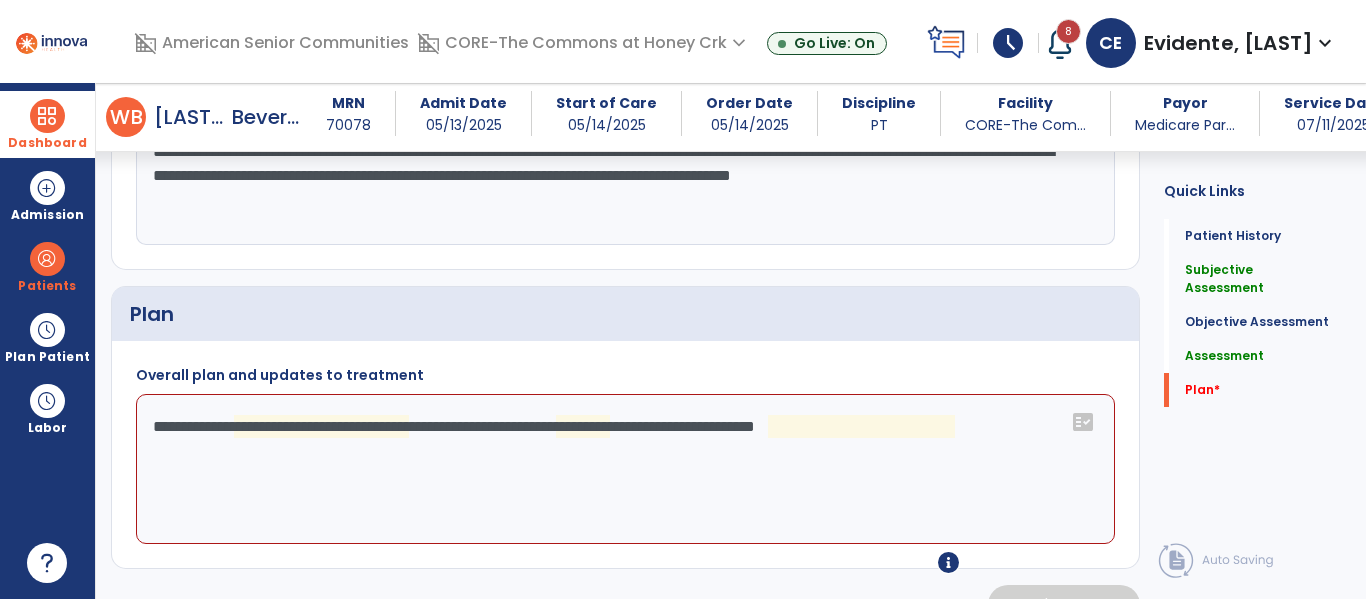 click on "**********" 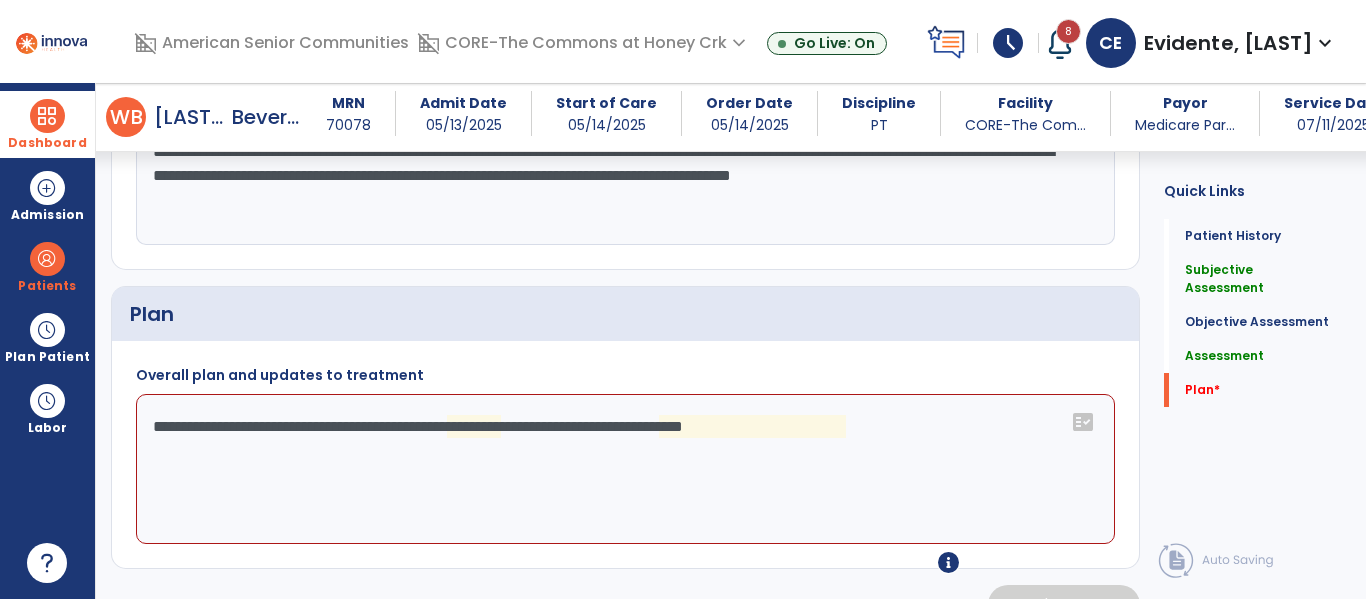 click on "**********" 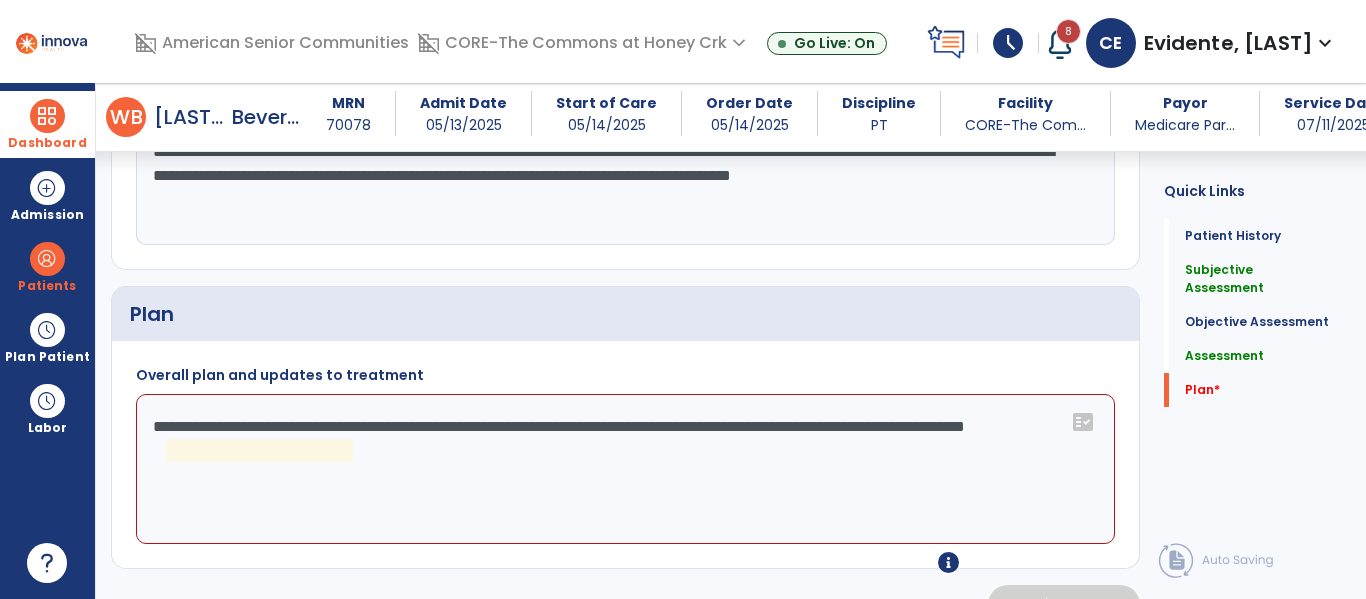 click on "**********" 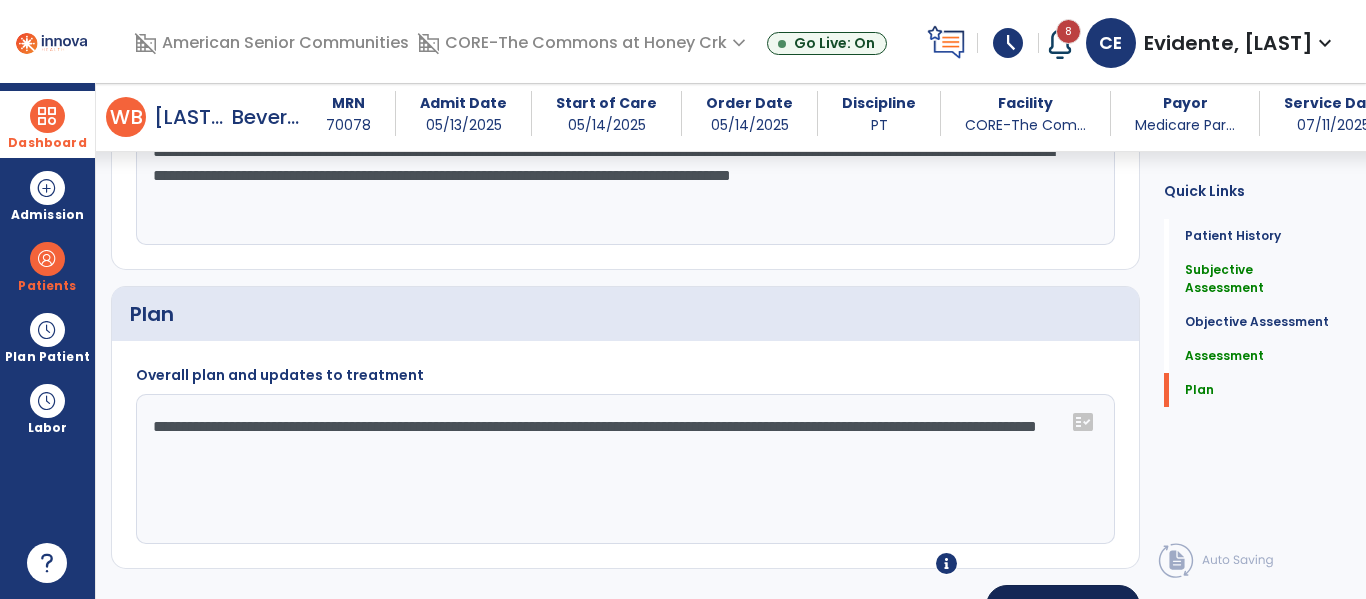 type on "**********" 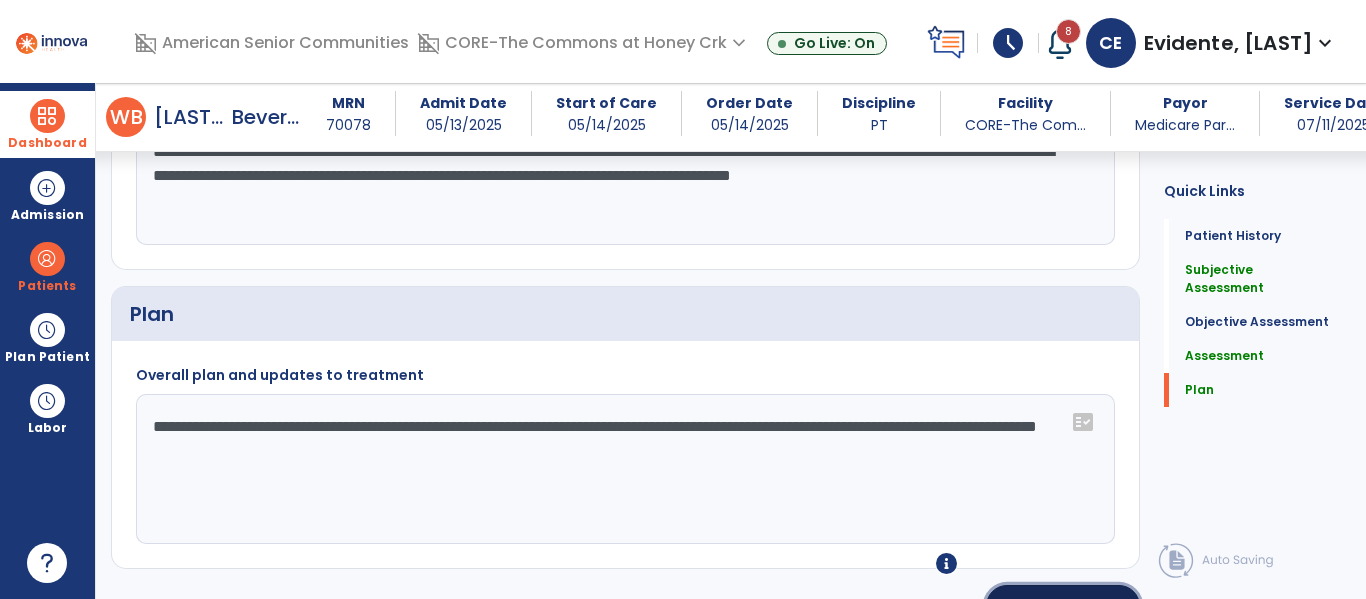 click on "chevron_right" 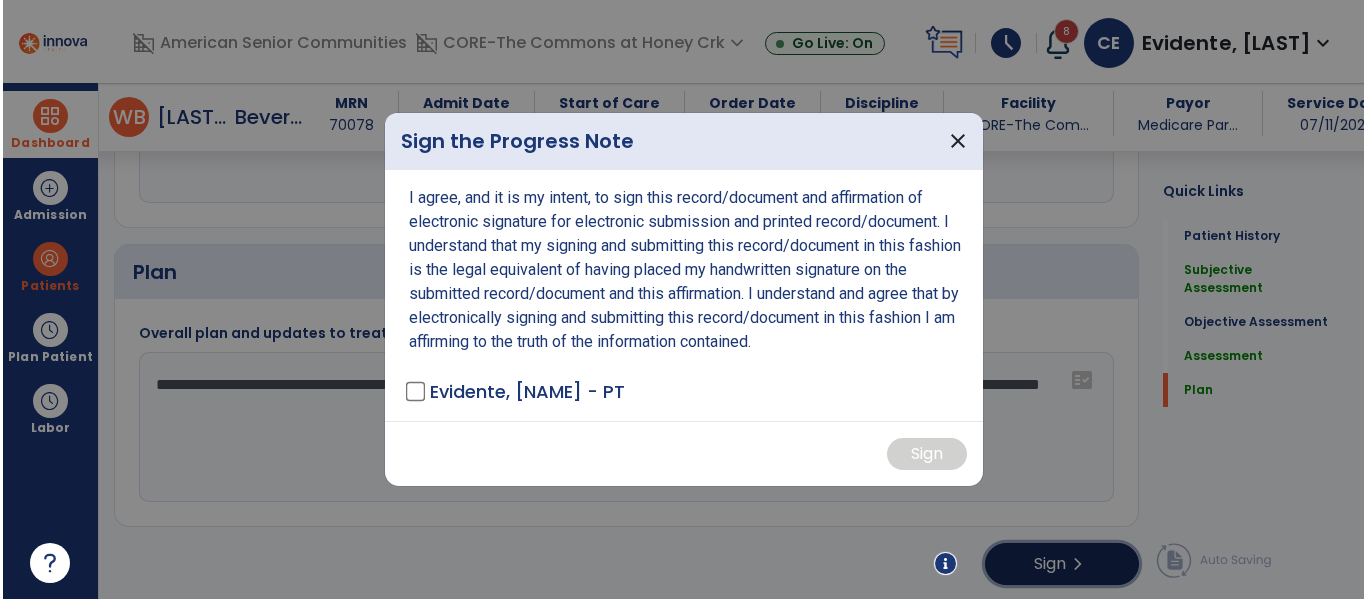 scroll, scrollTop: 2132, scrollLeft: 0, axis: vertical 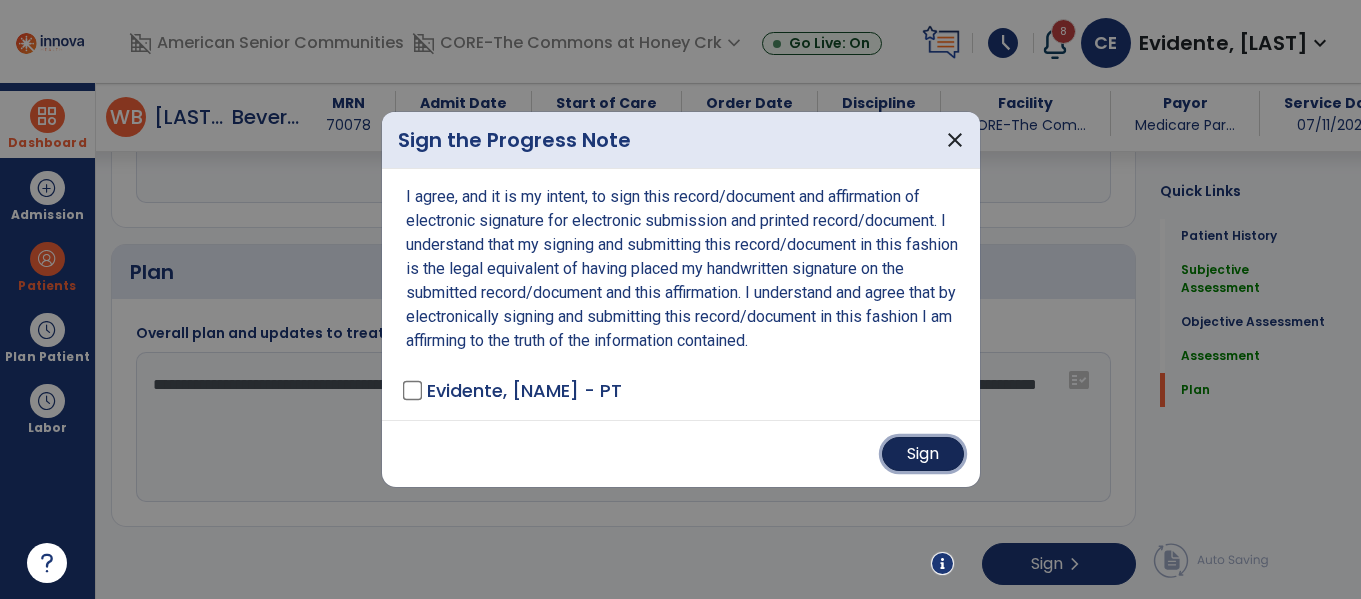 click on "Sign" at bounding box center [923, 454] 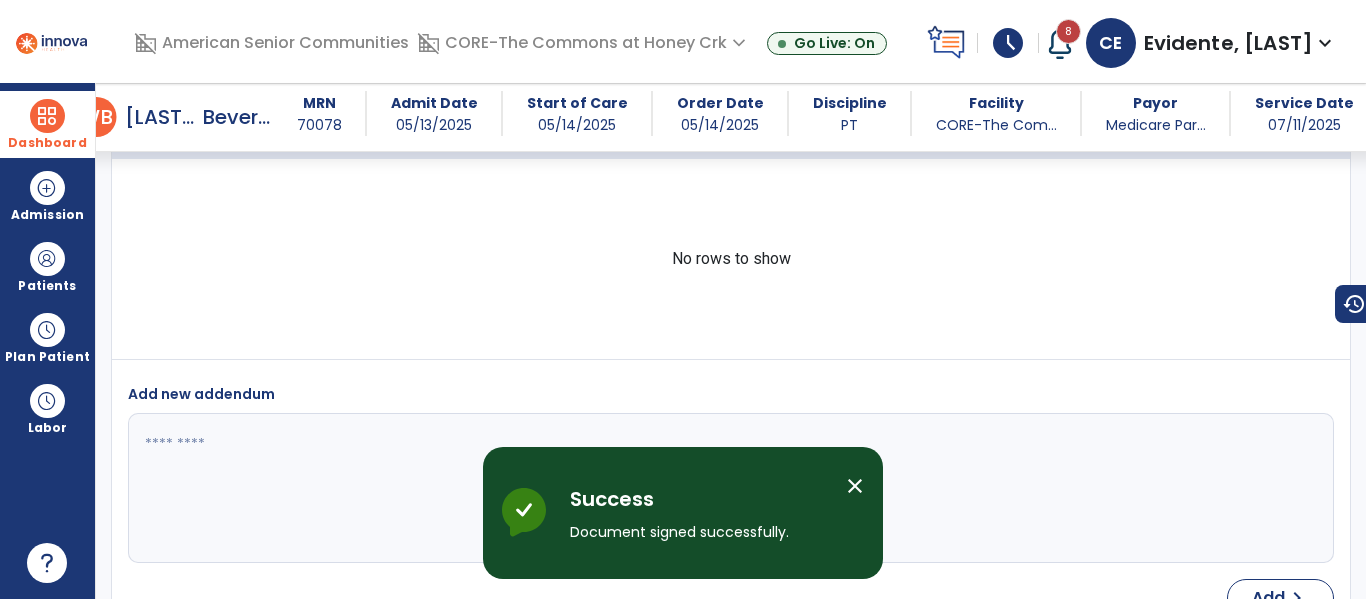 click at bounding box center (47, 116) 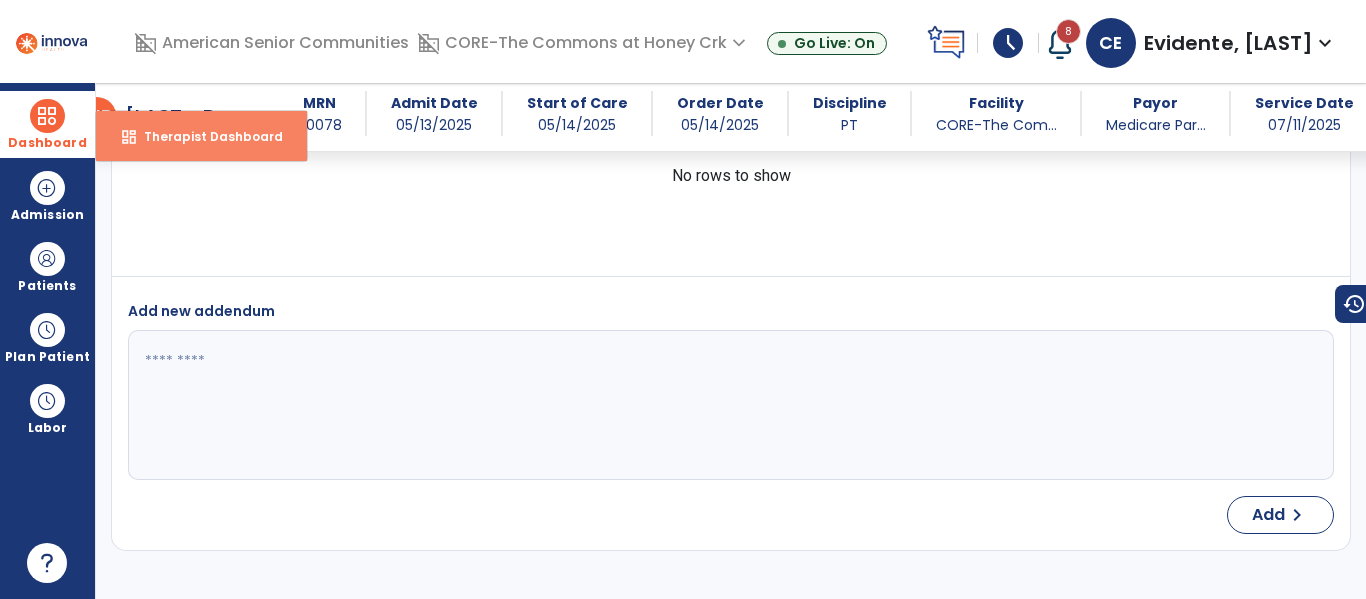 click on "dashboard  Therapist Dashboard" at bounding box center [201, 136] 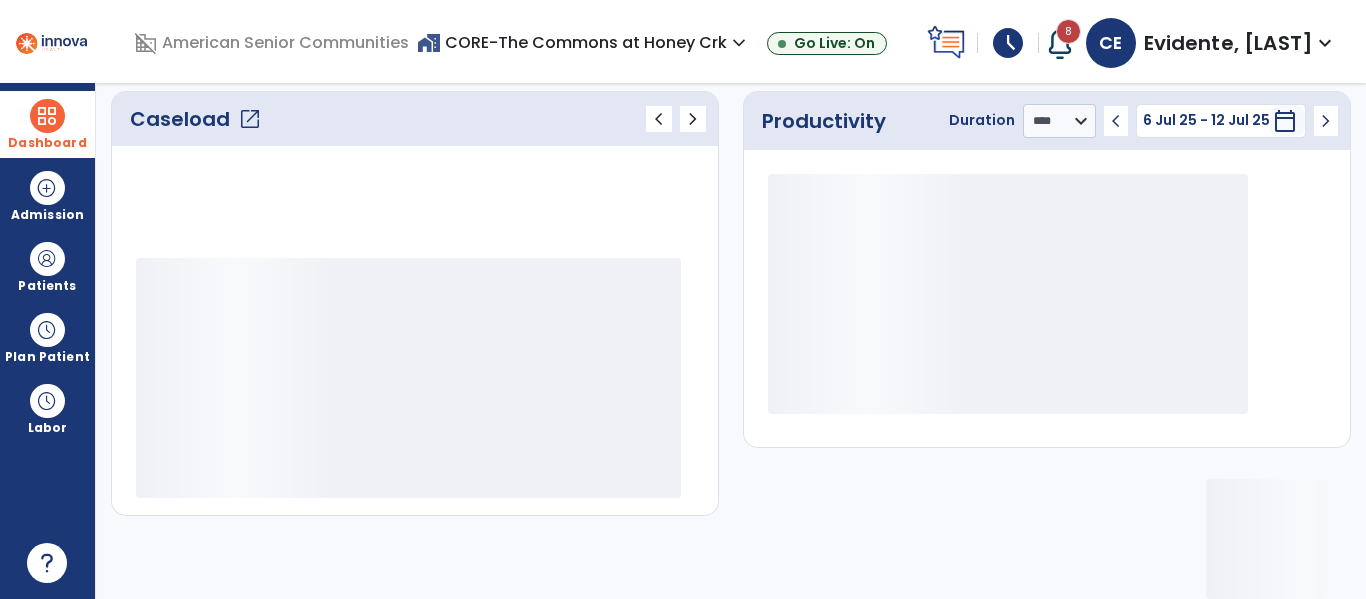 scroll, scrollTop: 278, scrollLeft: 0, axis: vertical 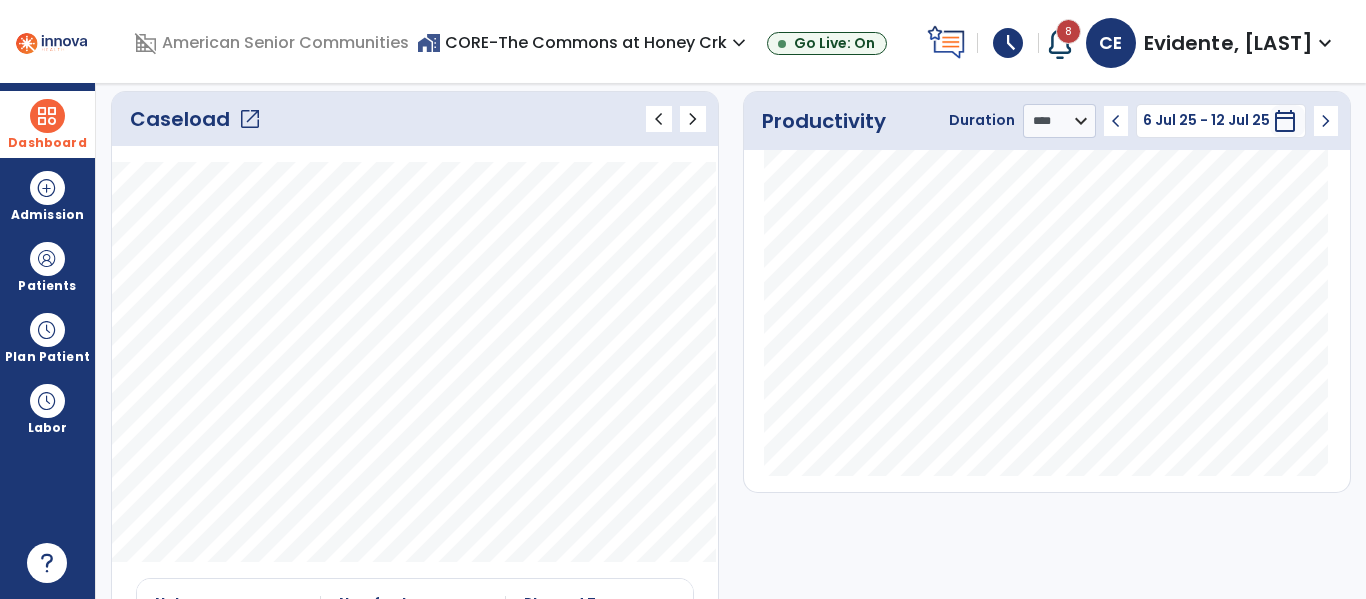 click on "open_in_new" 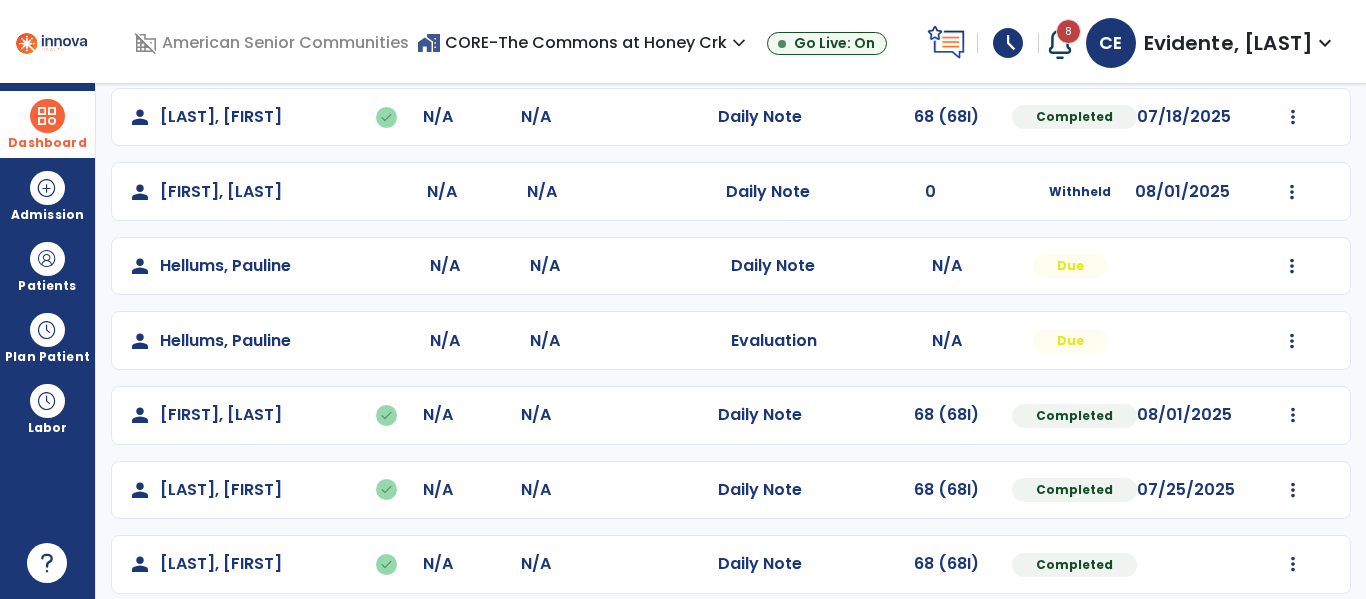 scroll, scrollTop: 250, scrollLeft: 0, axis: vertical 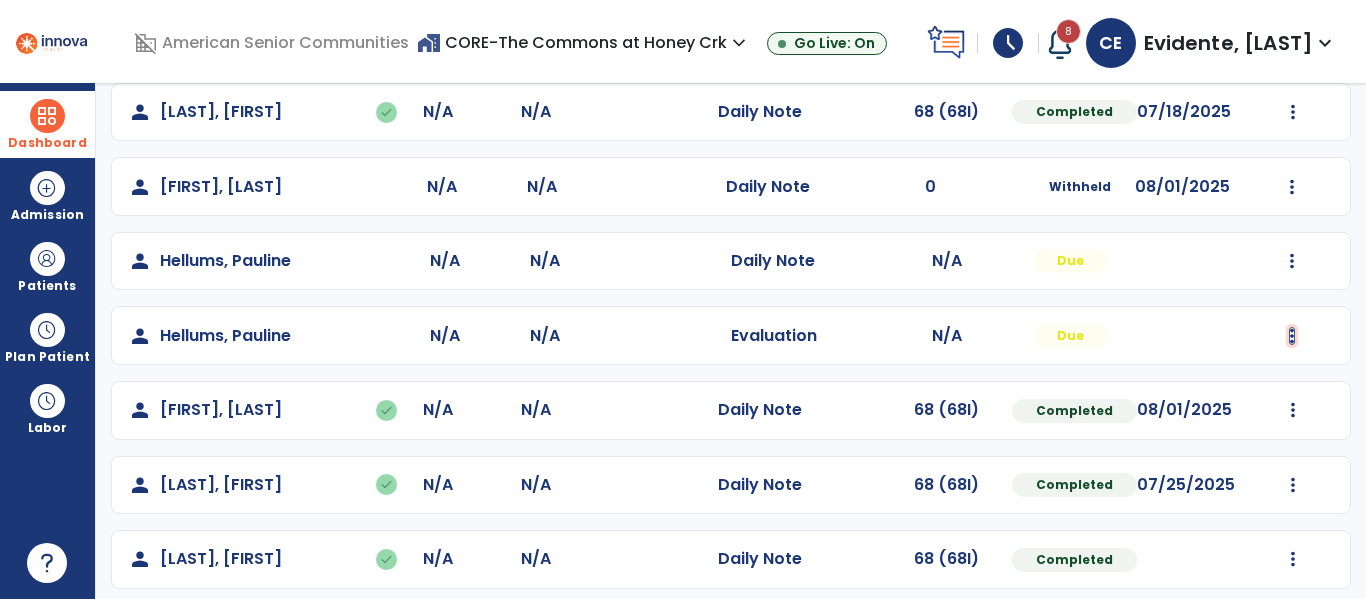 click at bounding box center [1293, 112] 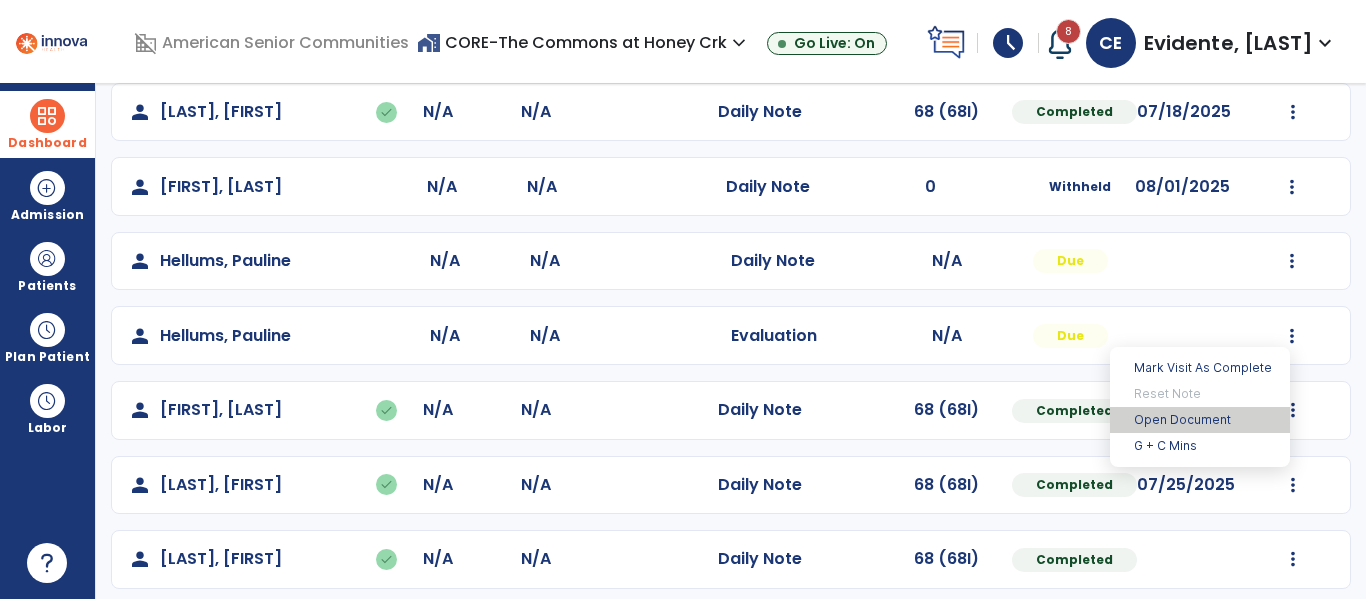 click on "Open Document" at bounding box center [1200, 420] 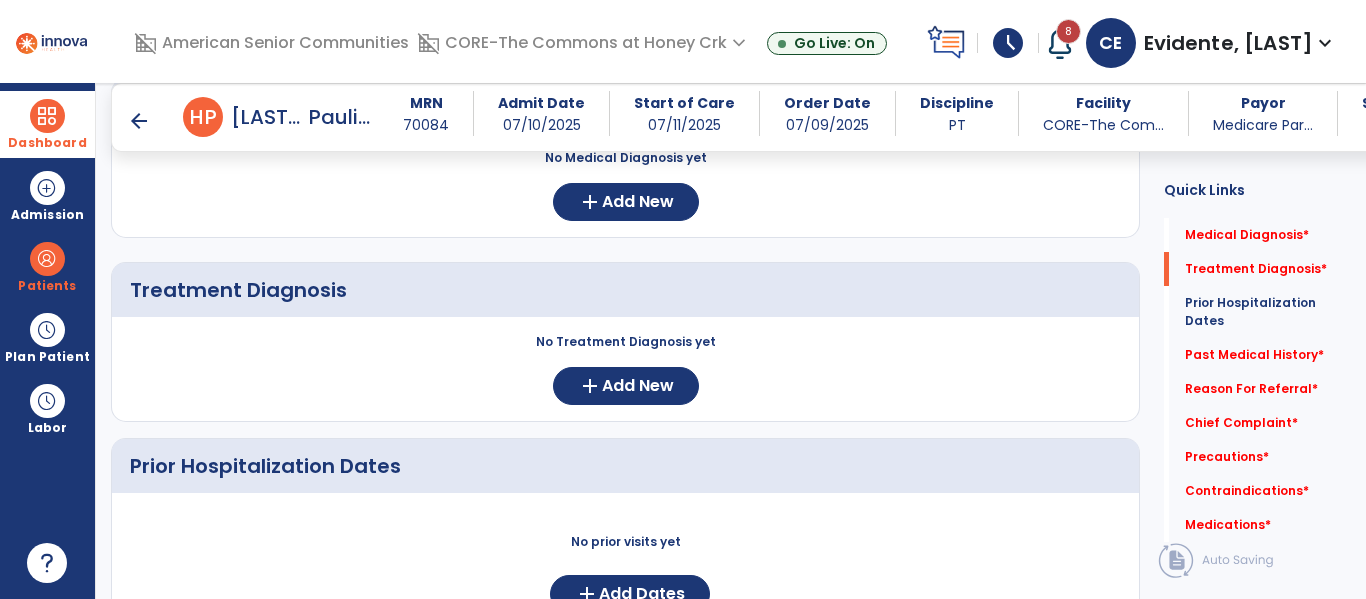 scroll, scrollTop: 0, scrollLeft: 0, axis: both 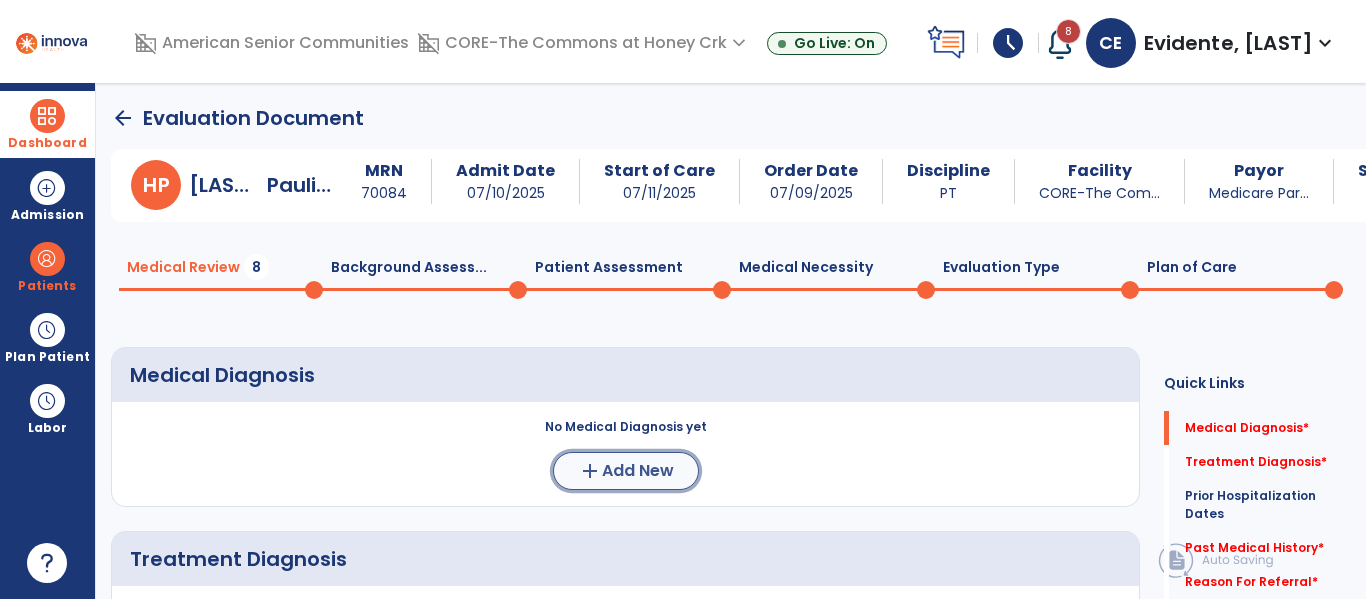 click on "Add New" 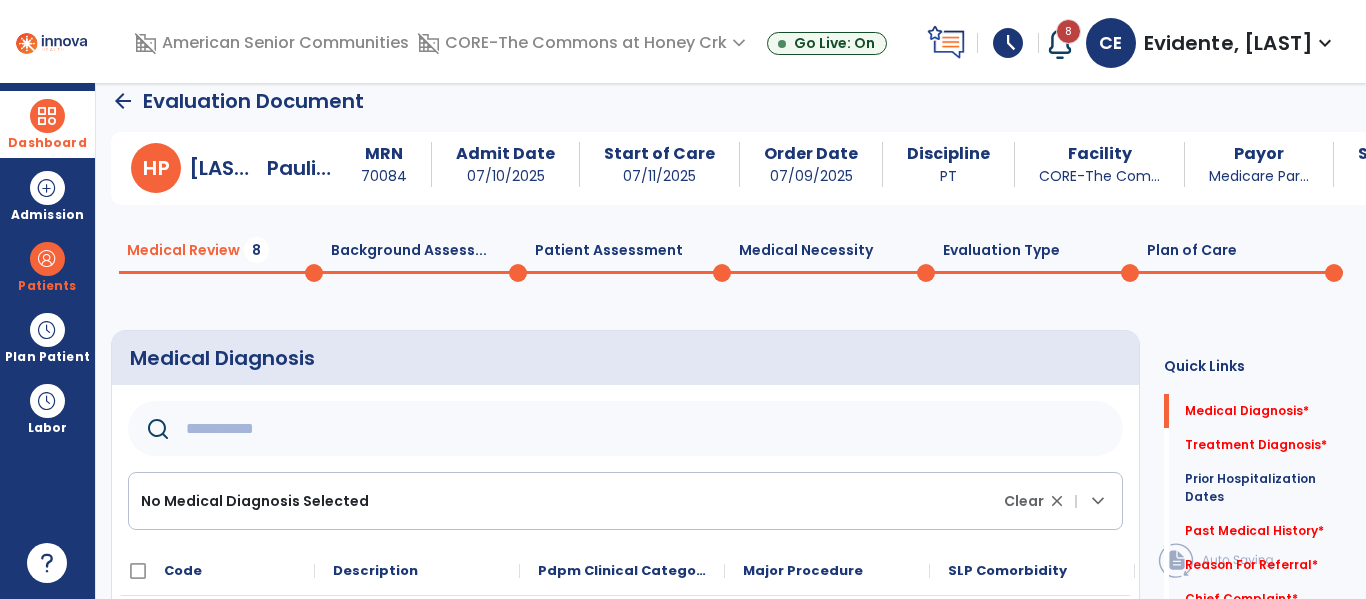 scroll, scrollTop: 18, scrollLeft: 0, axis: vertical 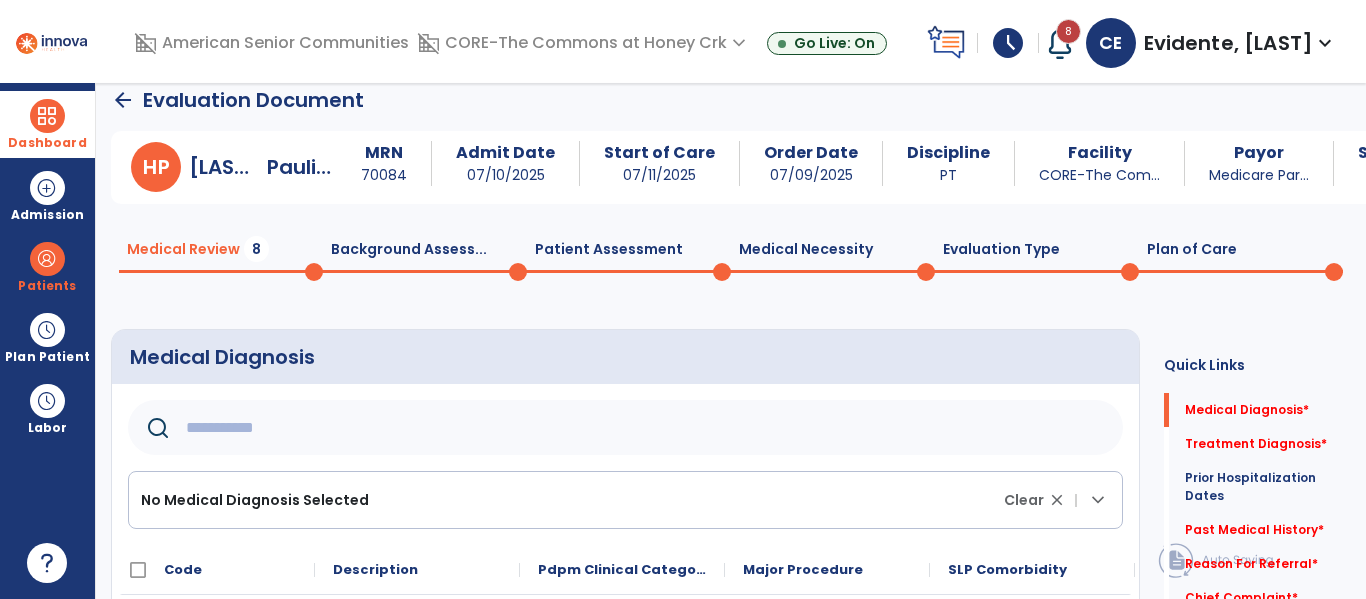 click 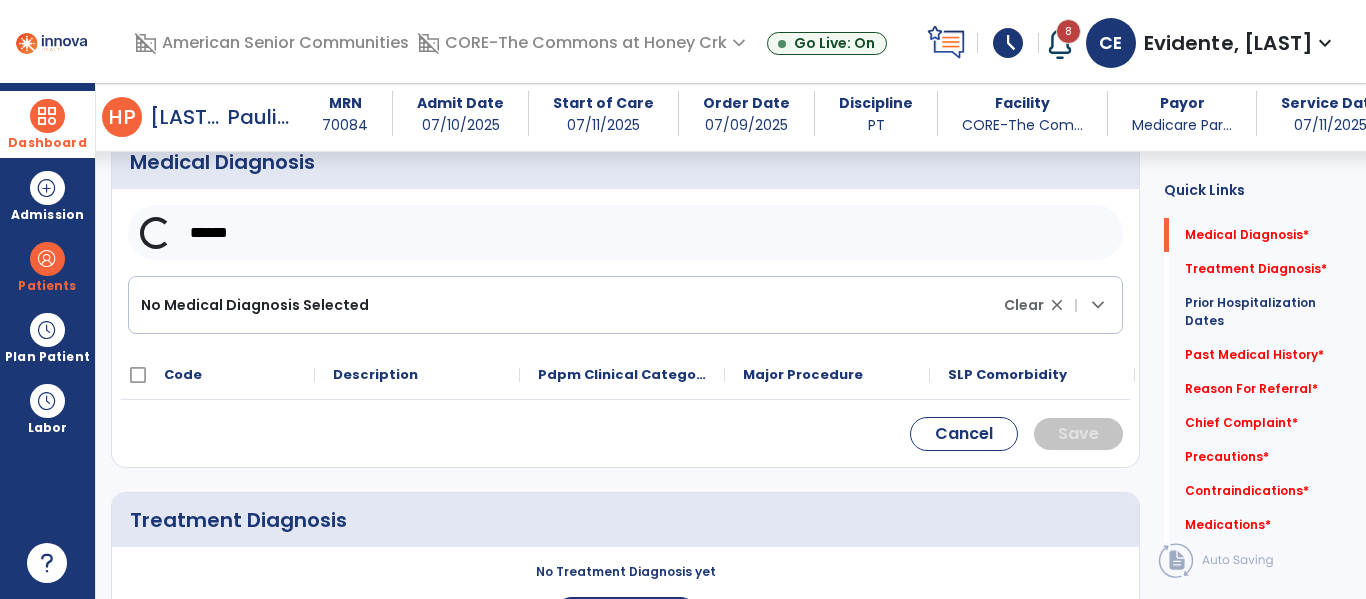 scroll, scrollTop: 202, scrollLeft: 0, axis: vertical 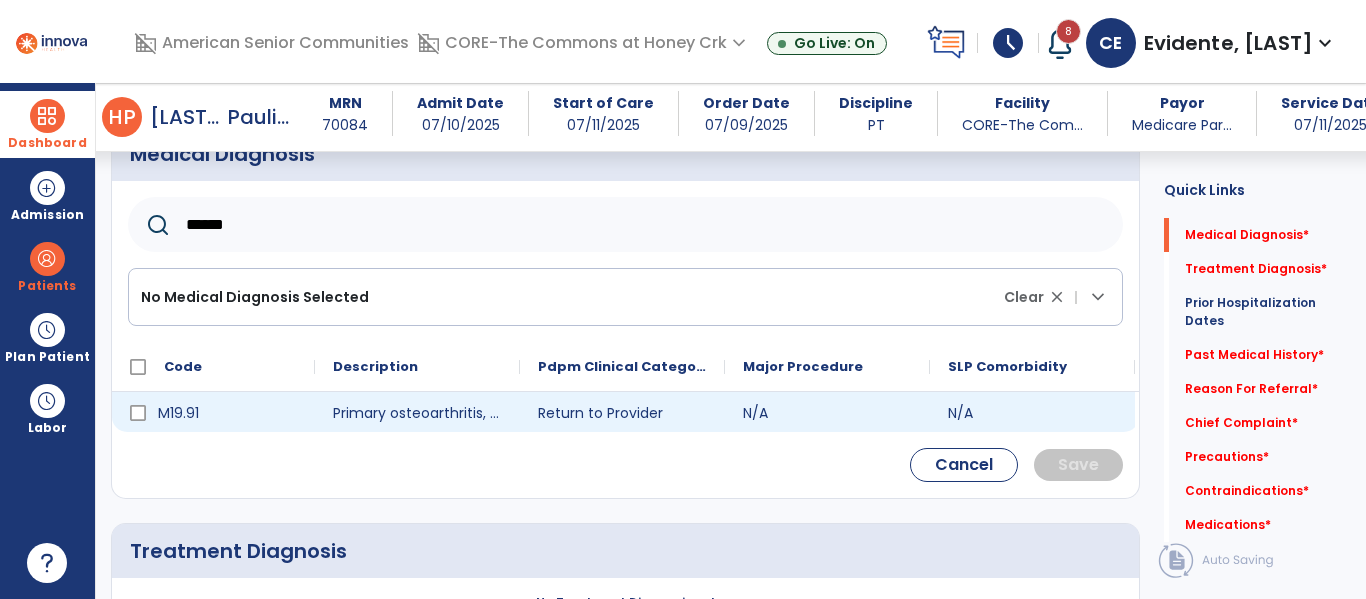 type on "******" 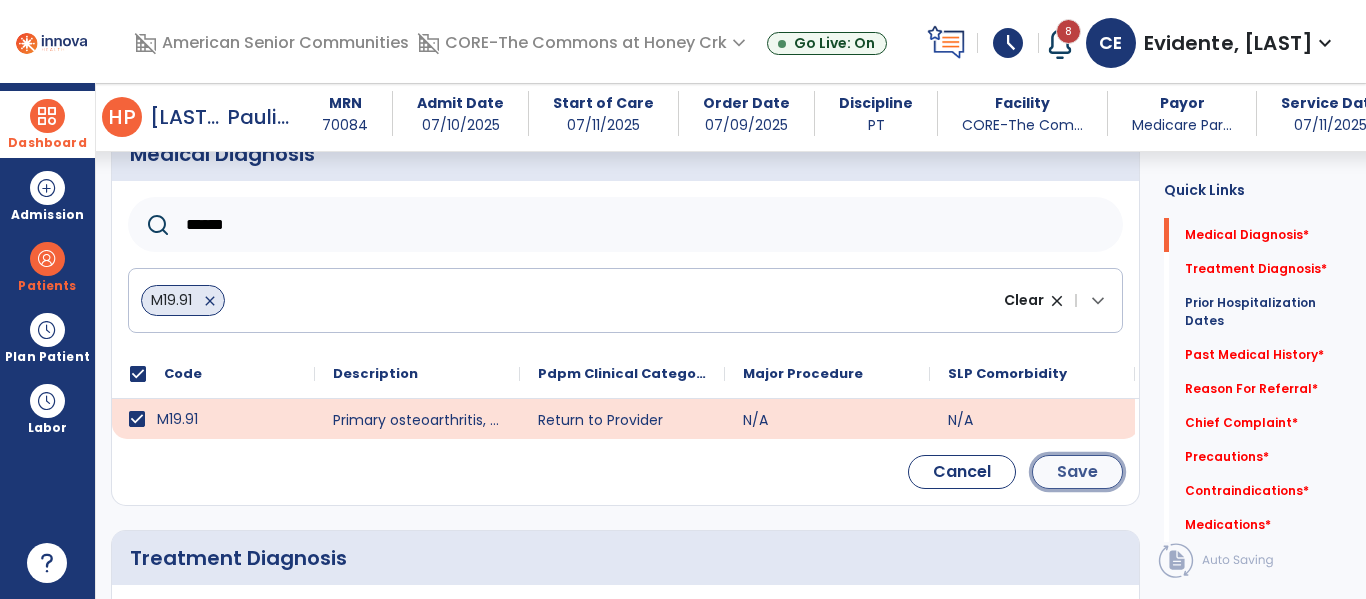 click on "Save" 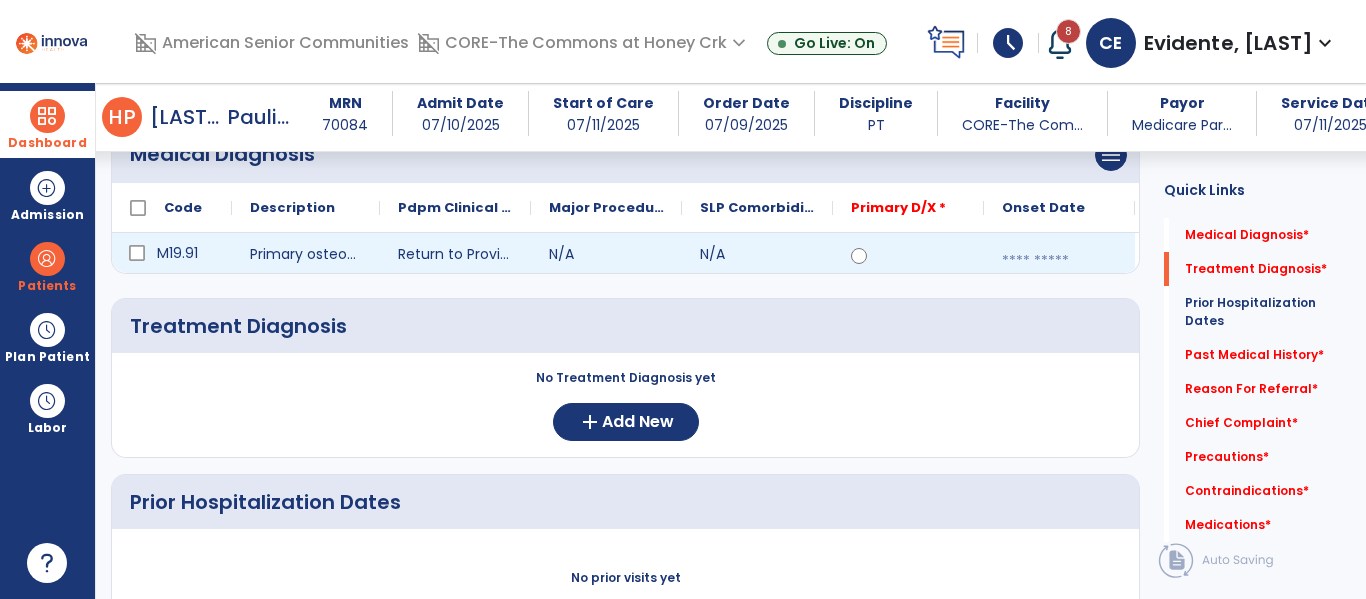 click at bounding box center (1059, 261) 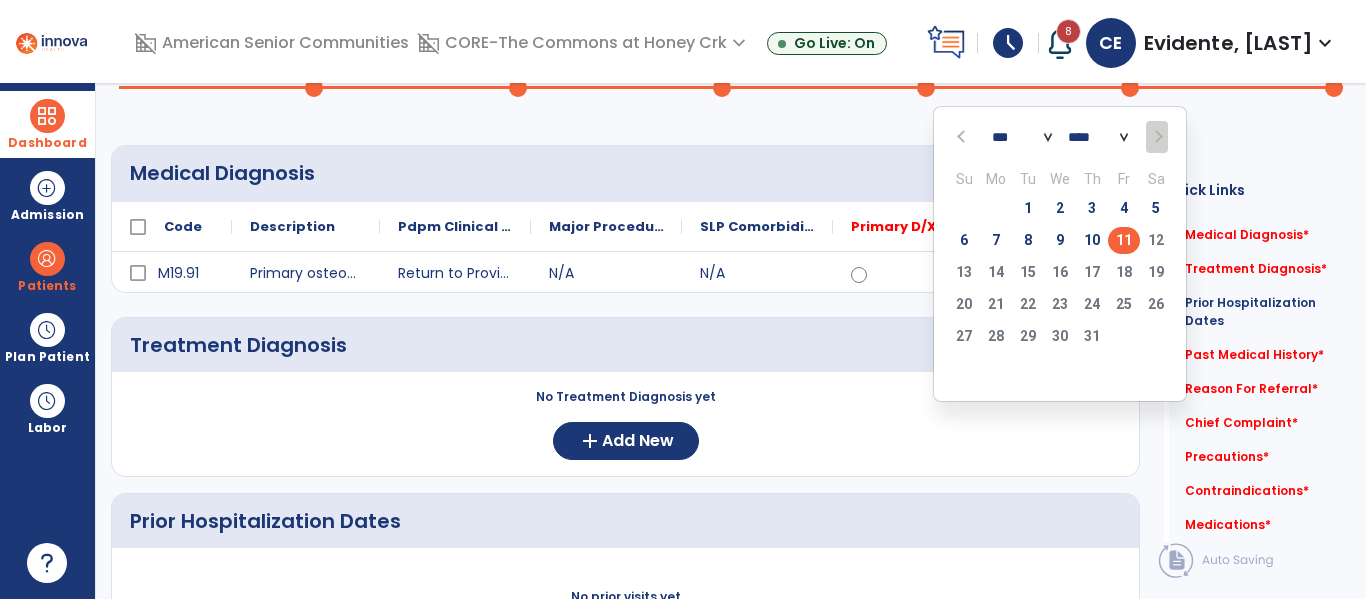 scroll, scrollTop: 0, scrollLeft: 0, axis: both 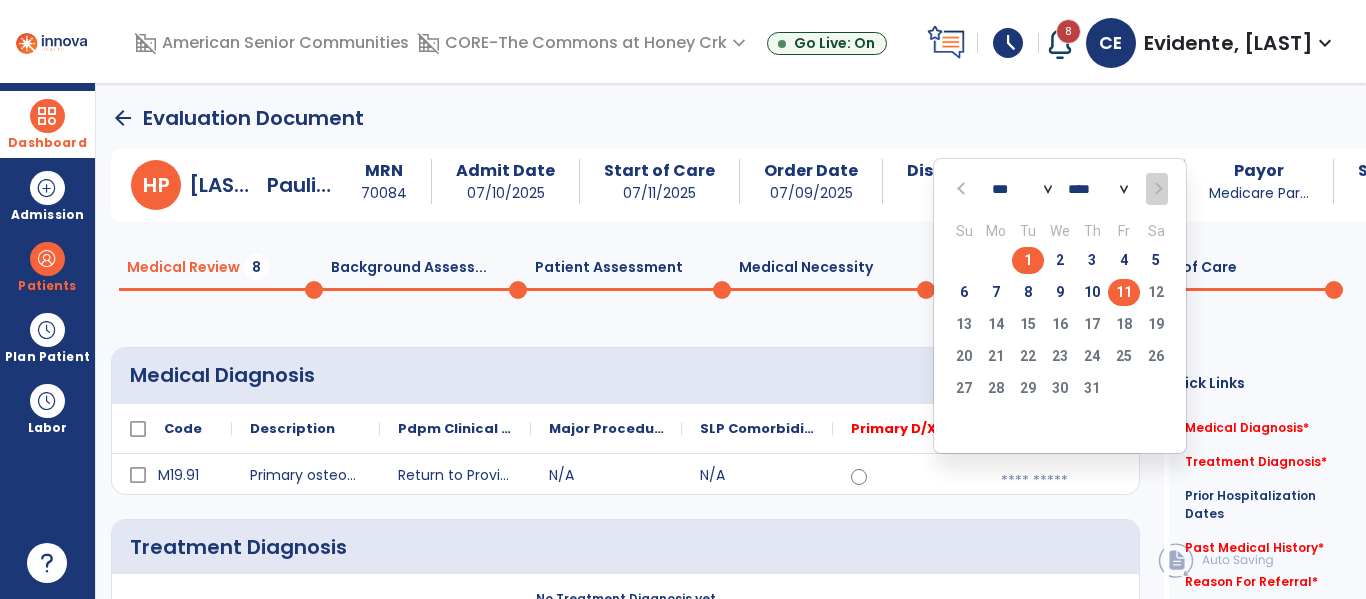 click on "1" 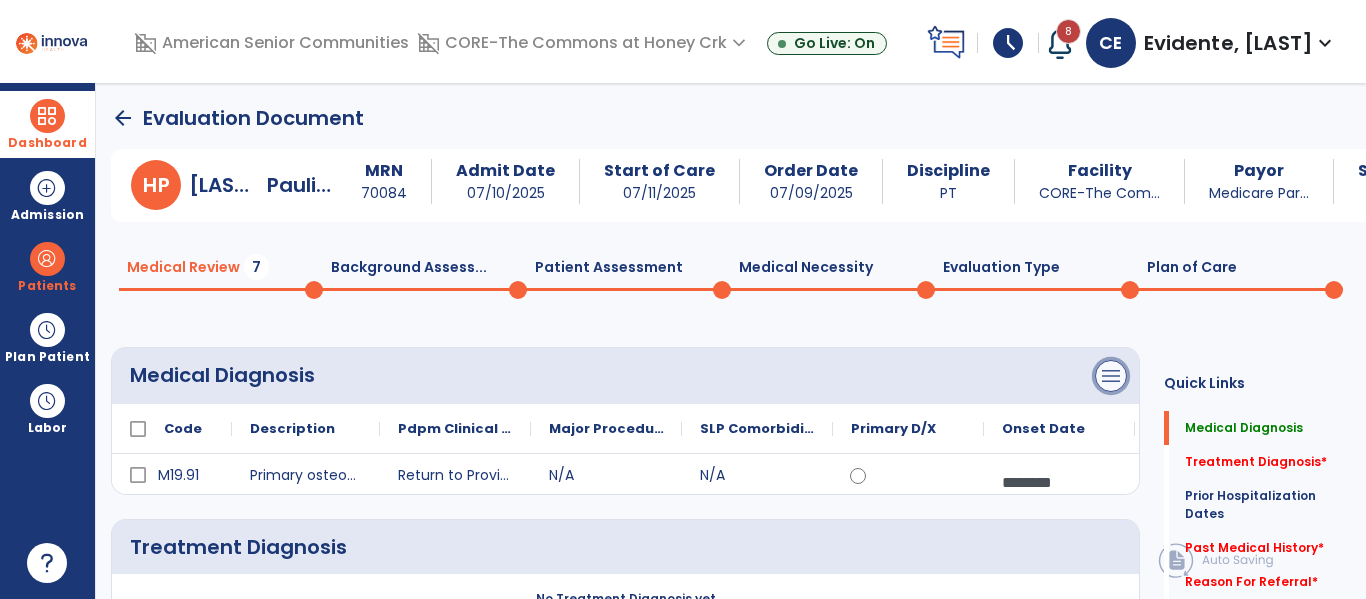 click on "menu" at bounding box center [1111, 376] 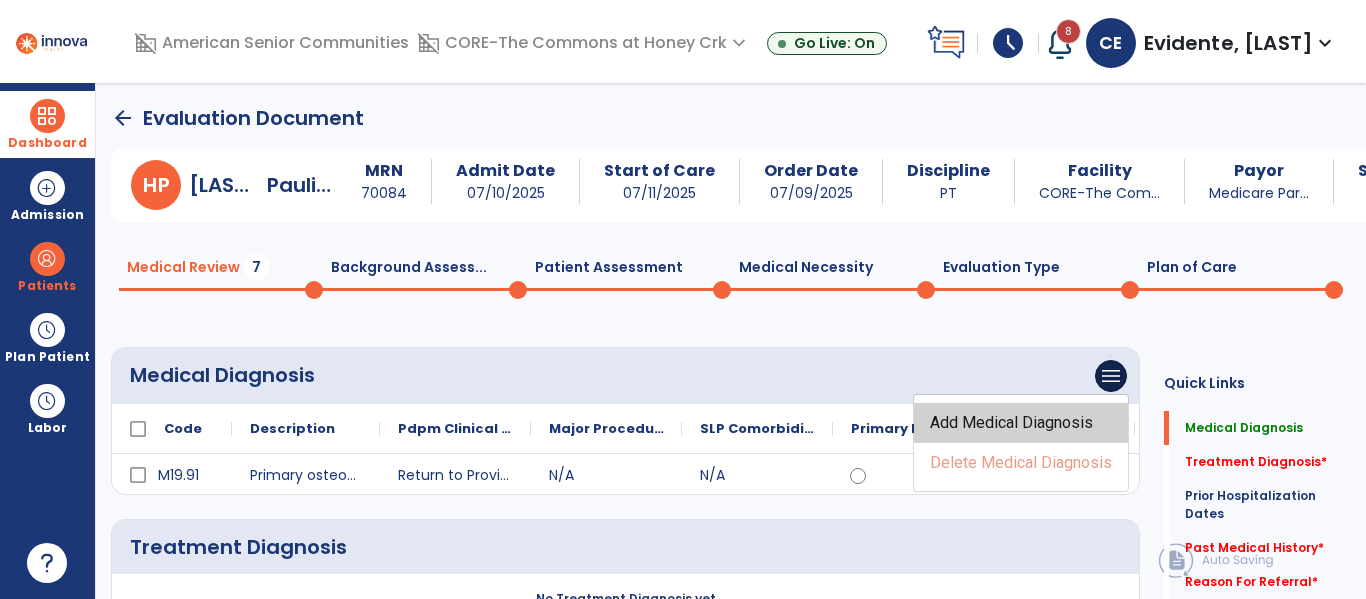 click on "Add Medical Diagnosis" 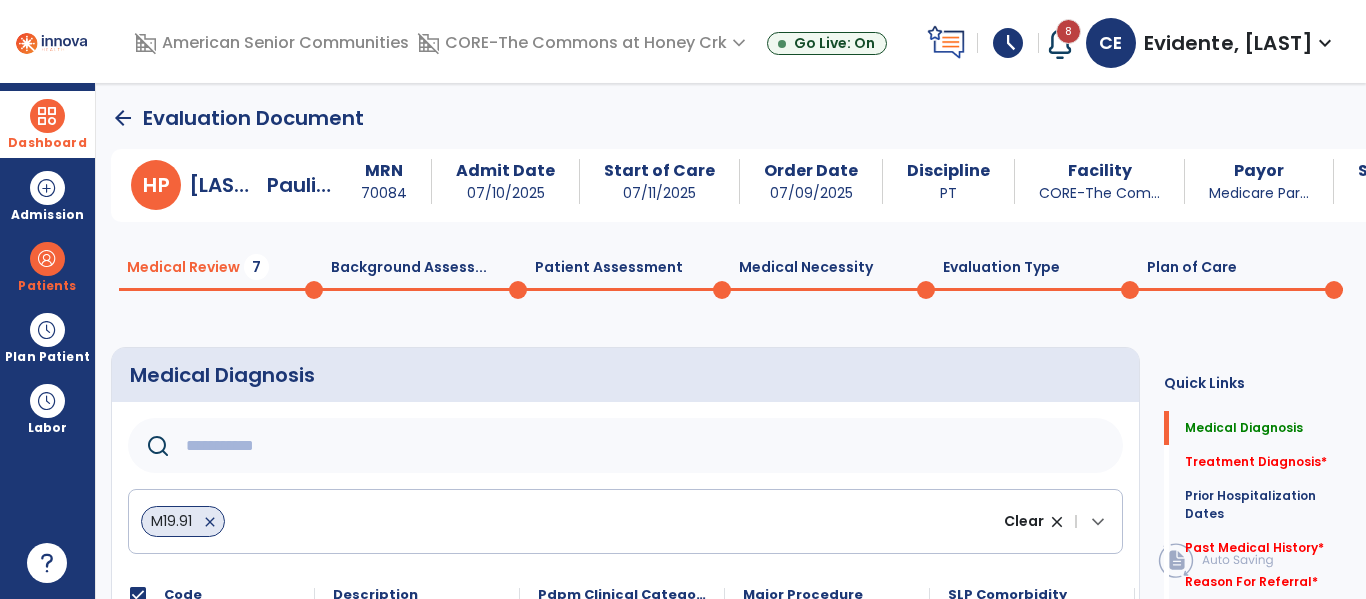 click 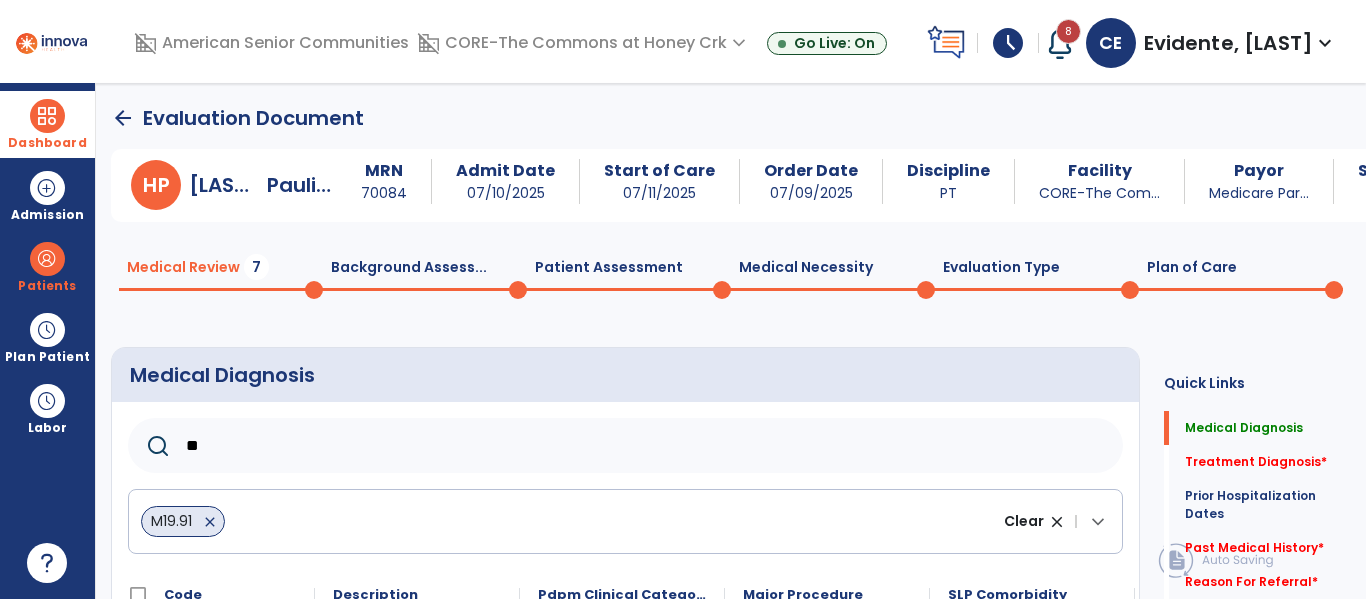 type on "*" 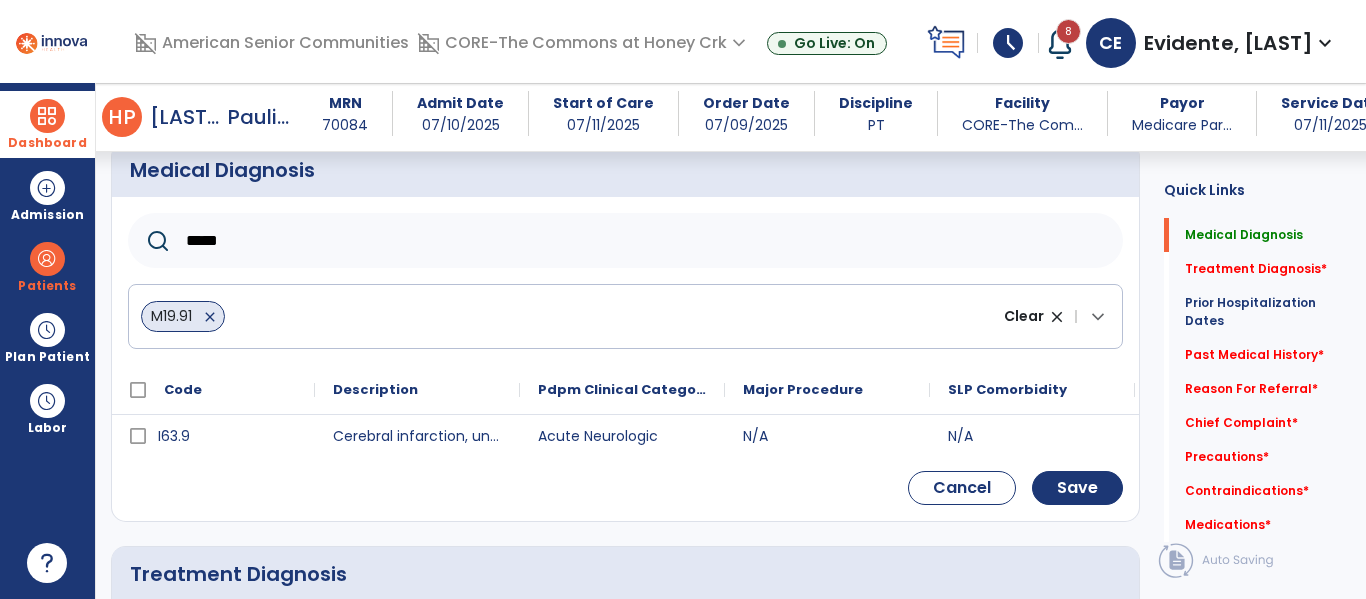 scroll, scrollTop: 193, scrollLeft: 0, axis: vertical 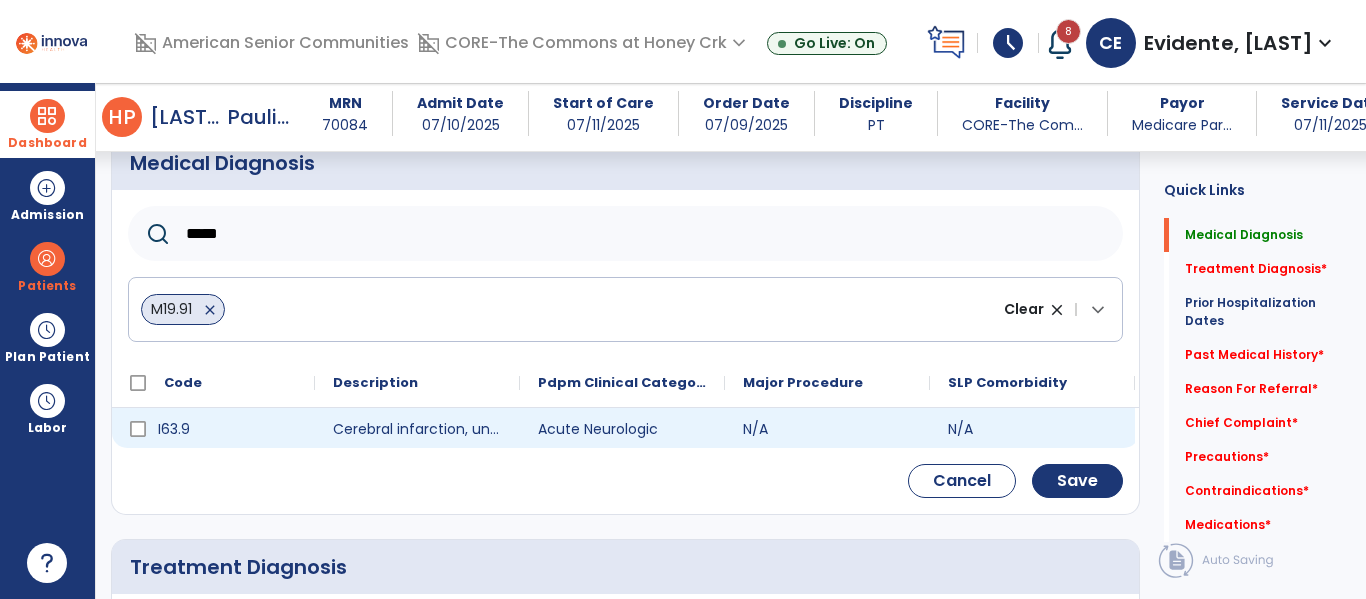 type on "*****" 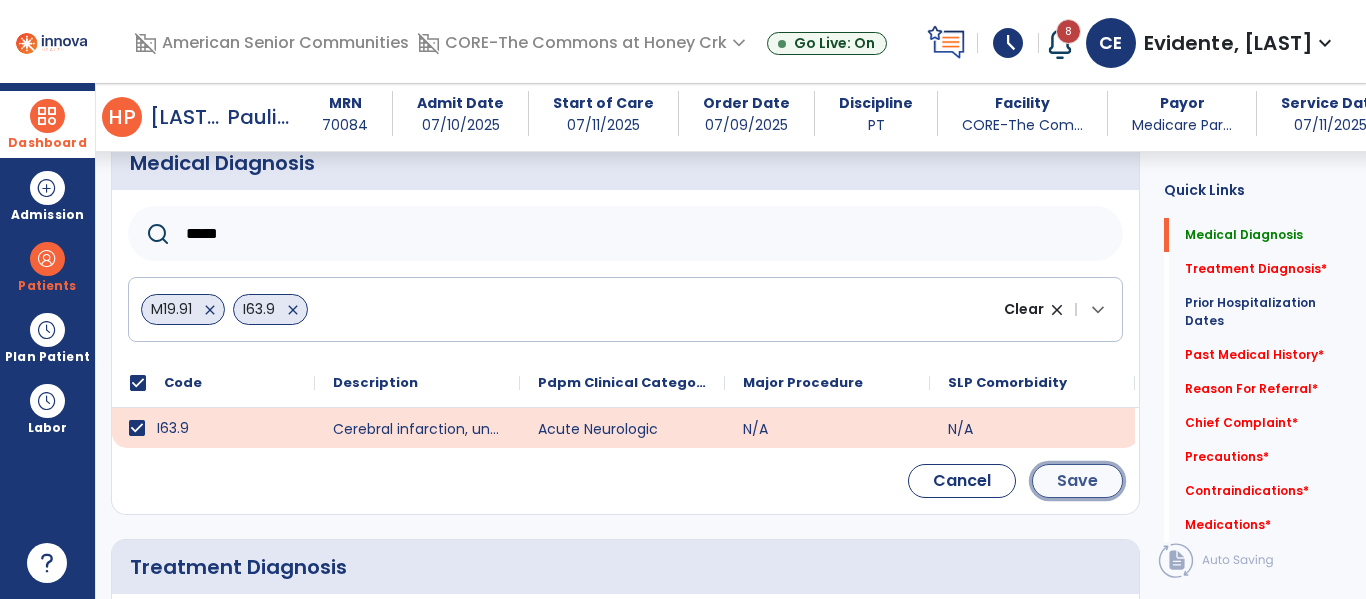 click on "Save" 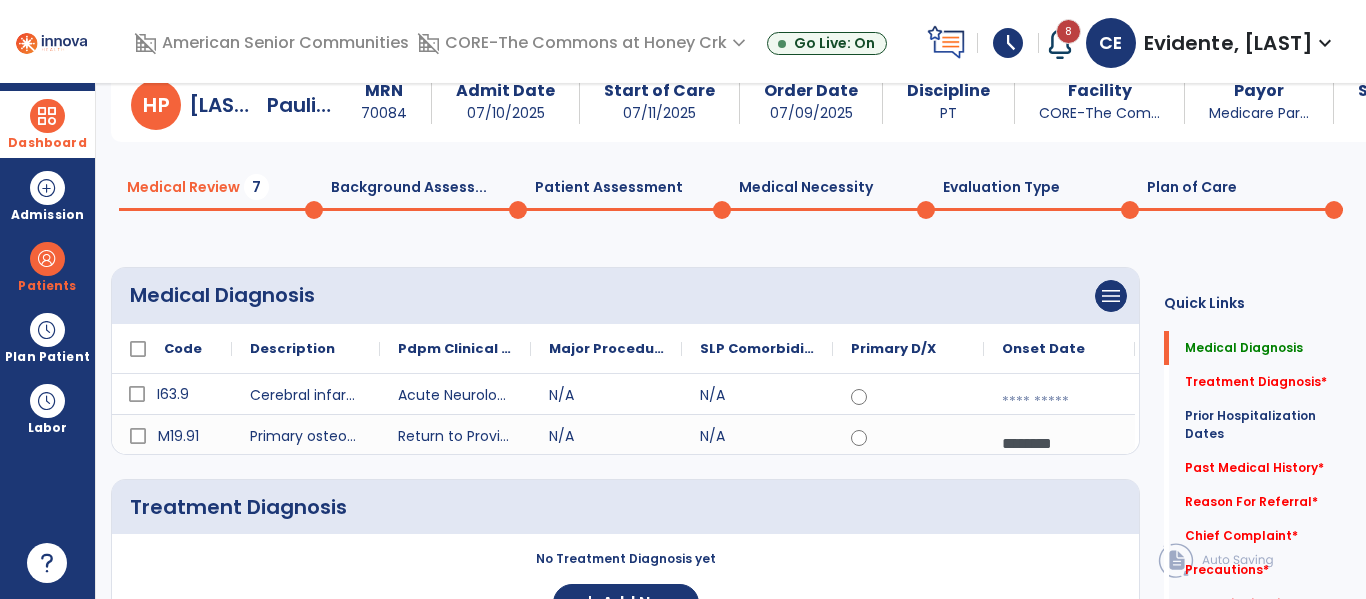 scroll, scrollTop: 0, scrollLeft: 0, axis: both 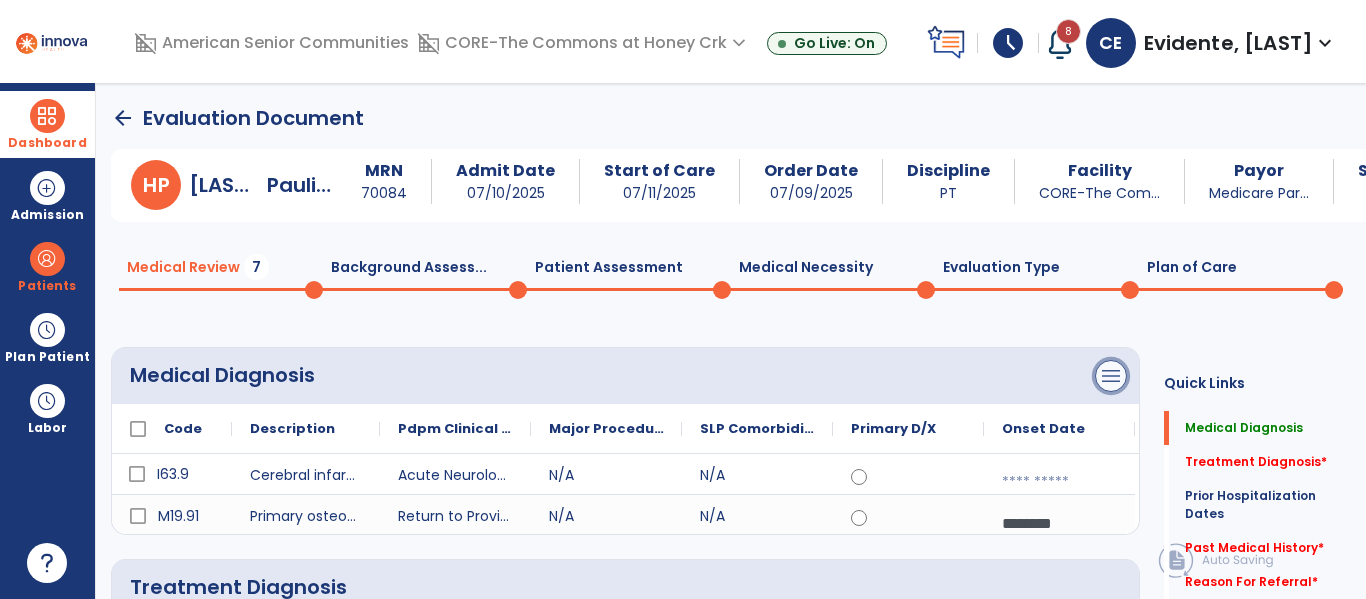click on "menu" at bounding box center (1111, 376) 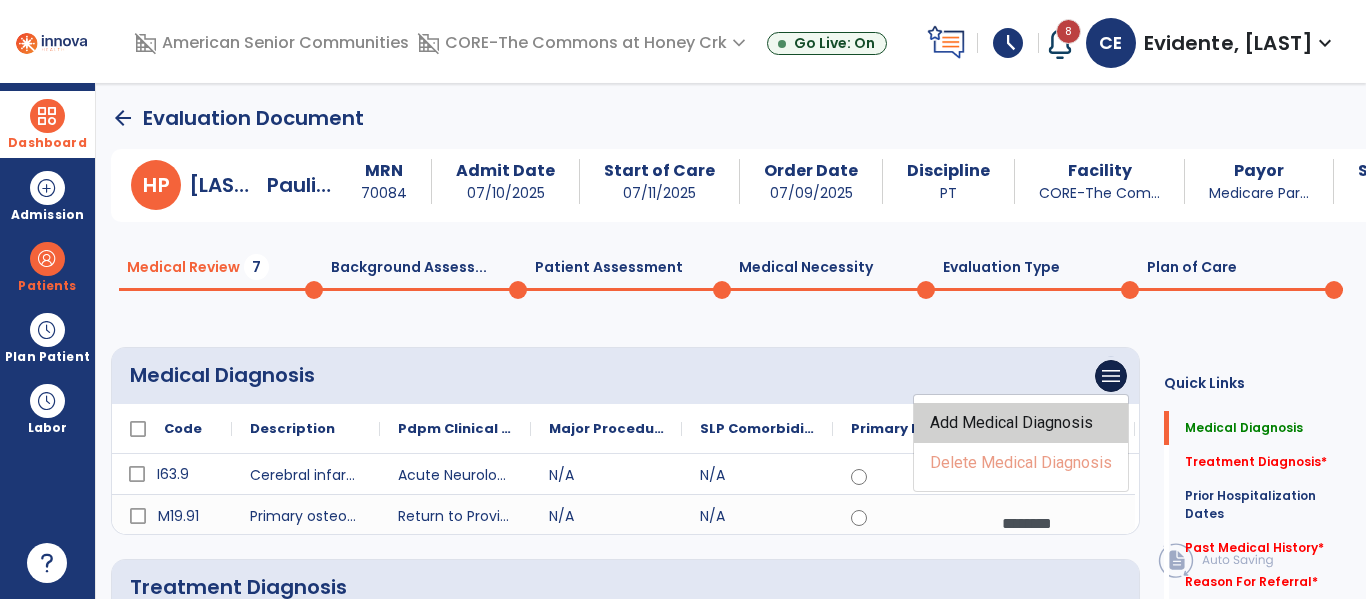 click on "Add Medical Diagnosis" 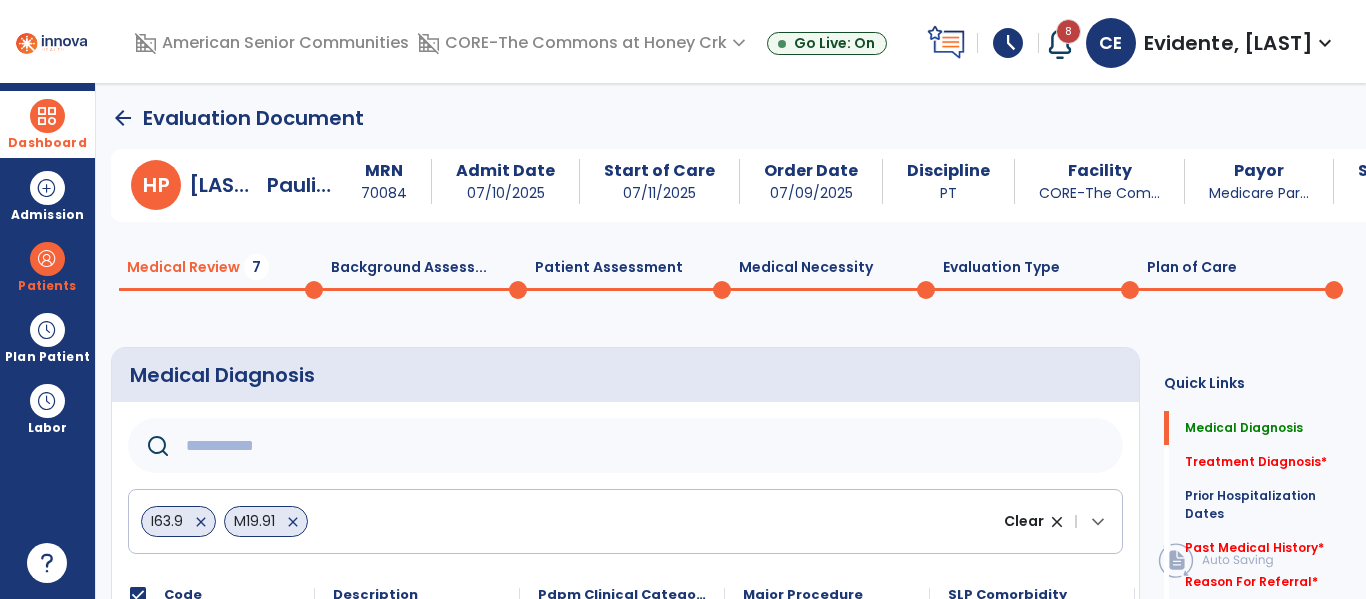 click 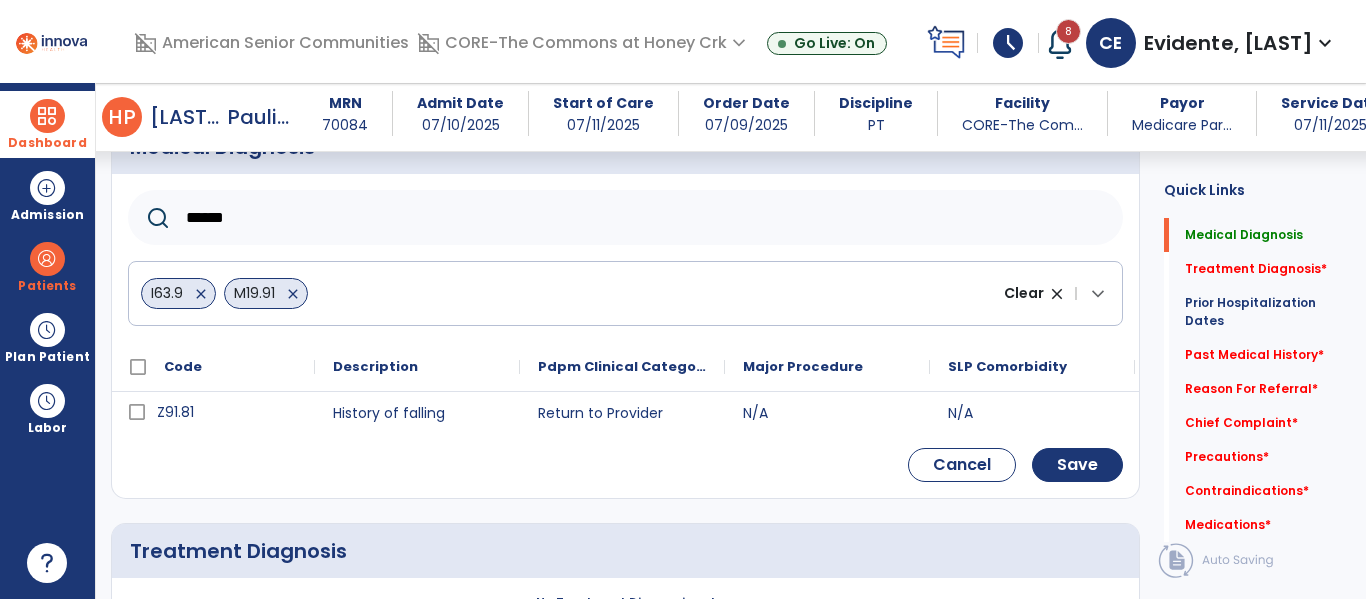 scroll, scrollTop: 237, scrollLeft: 0, axis: vertical 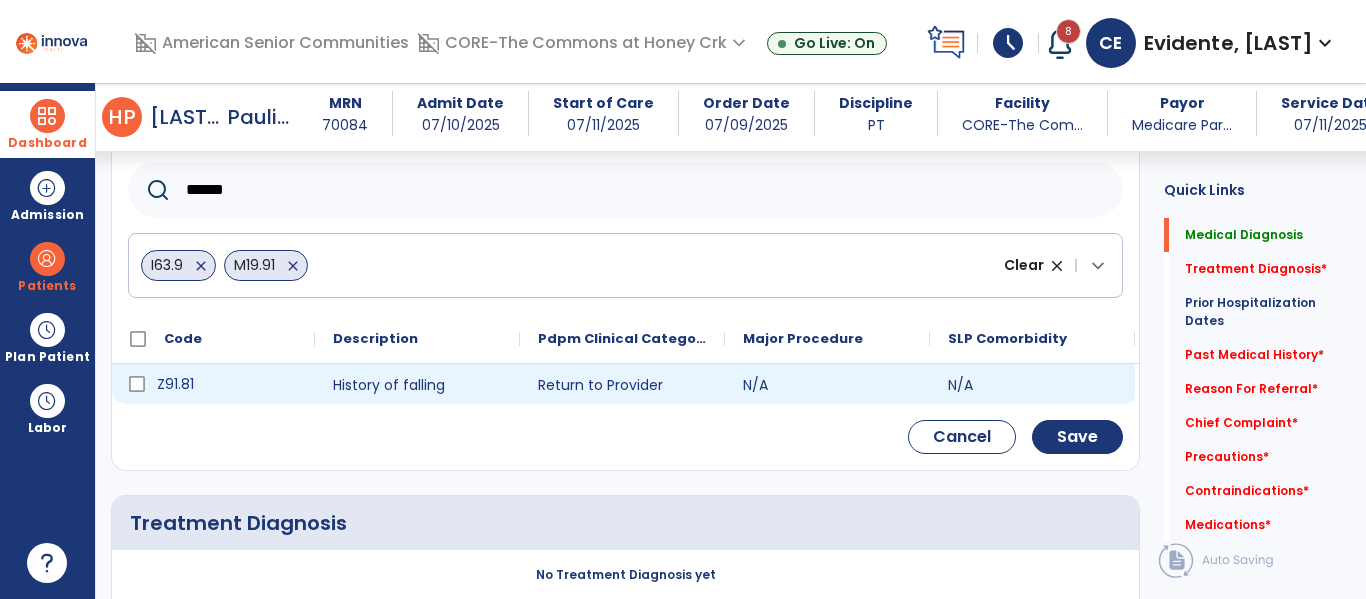 type on "******" 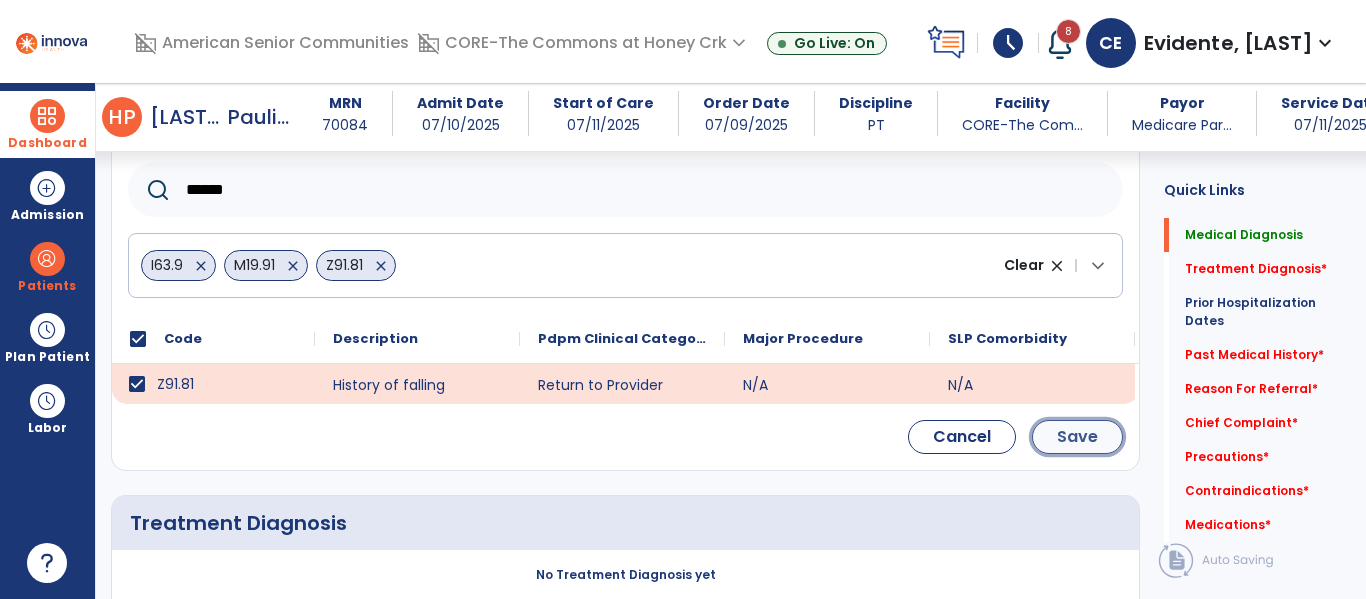 click on "Save" 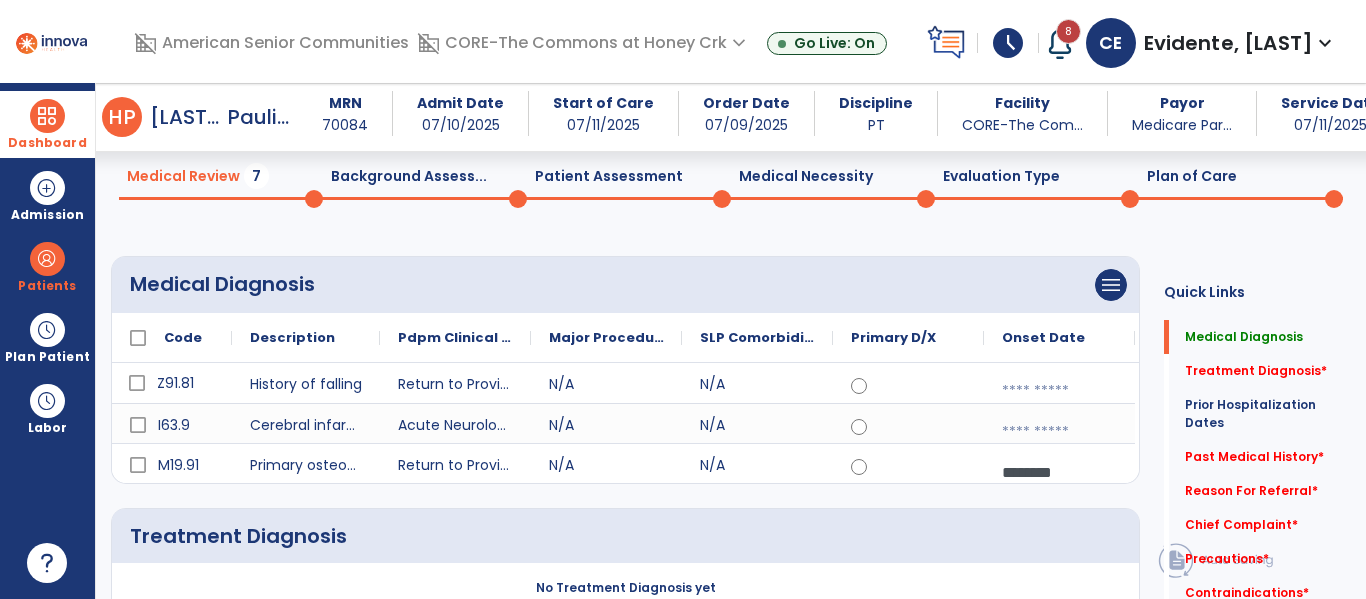 scroll, scrollTop: 0, scrollLeft: 0, axis: both 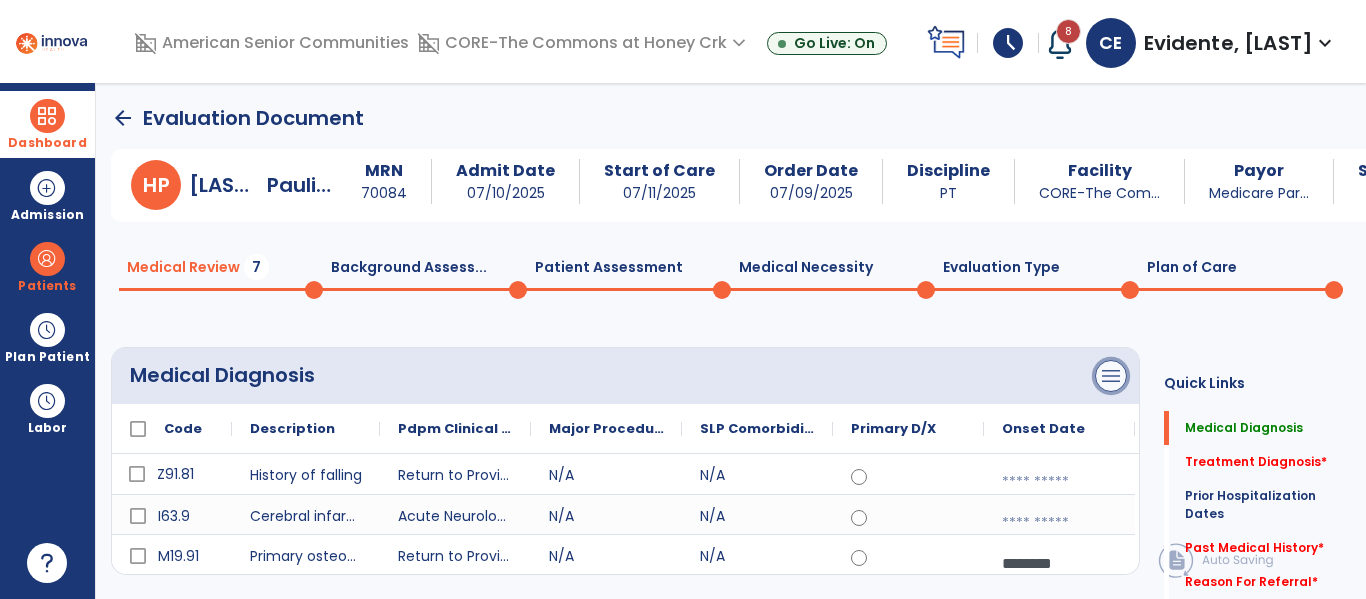 click on "menu" at bounding box center (1111, 376) 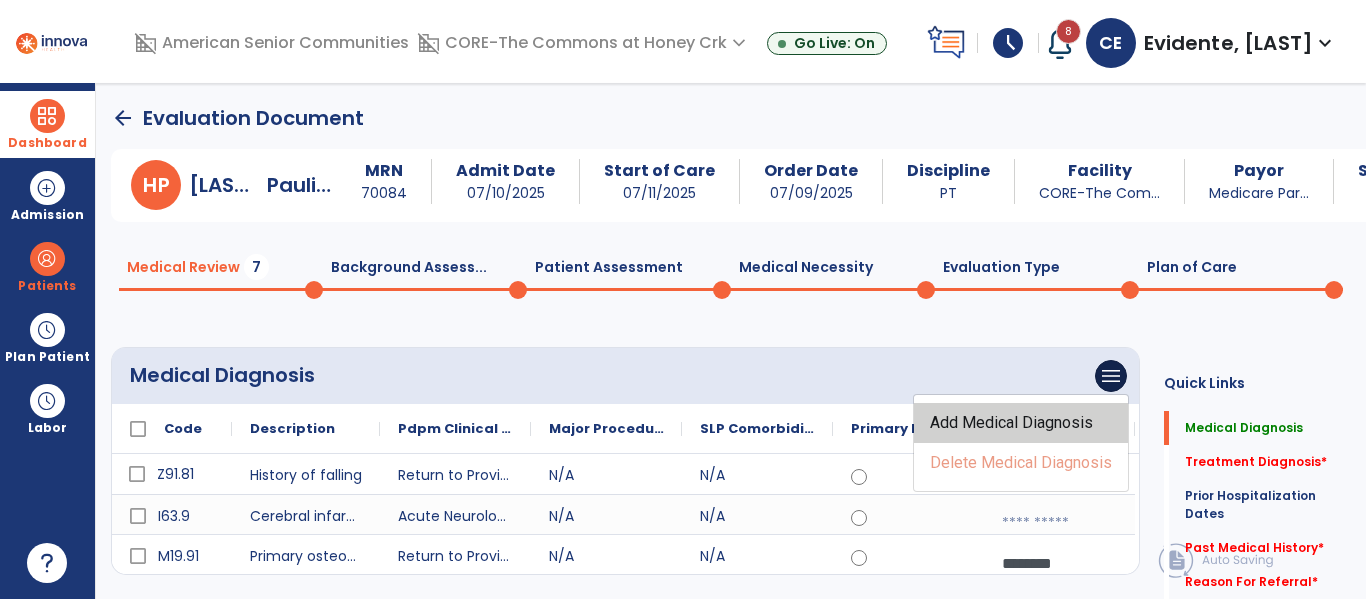 click on "Add Medical Diagnosis" 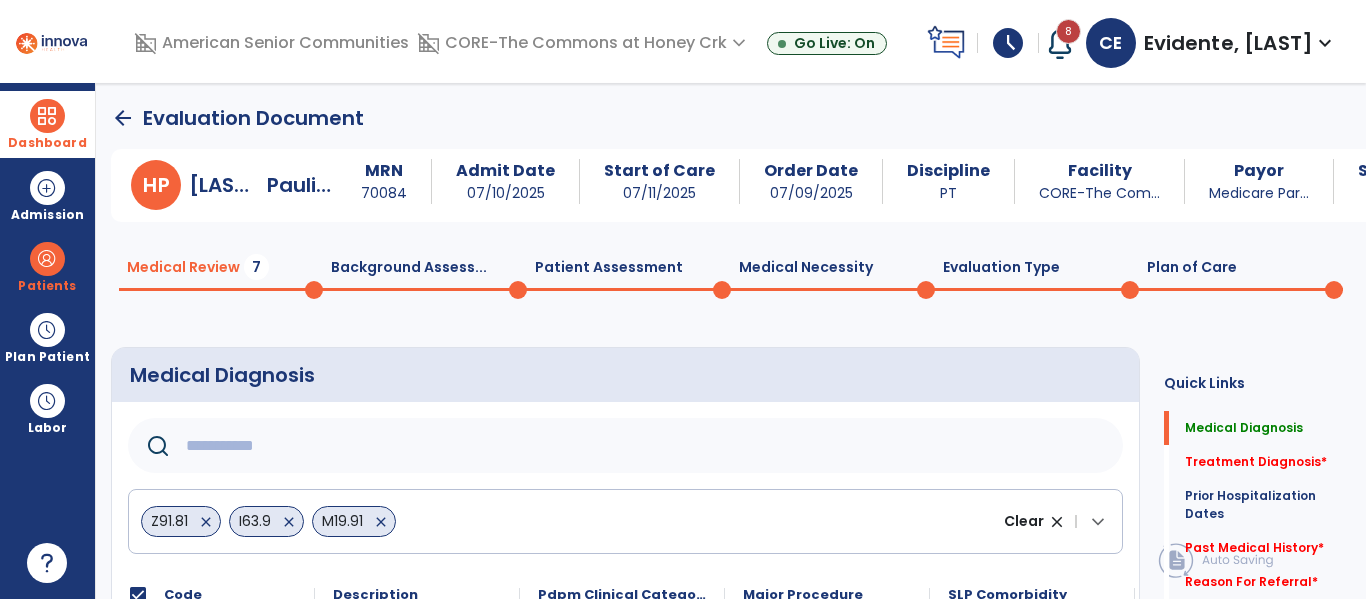 click 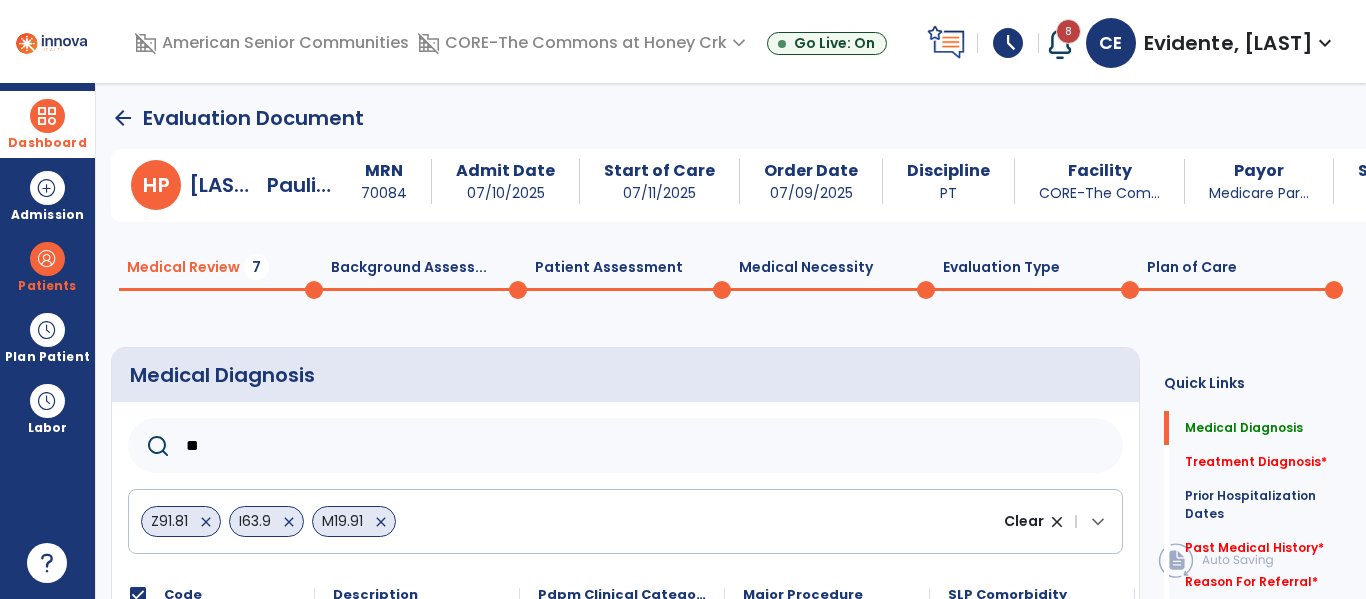 type on "***" 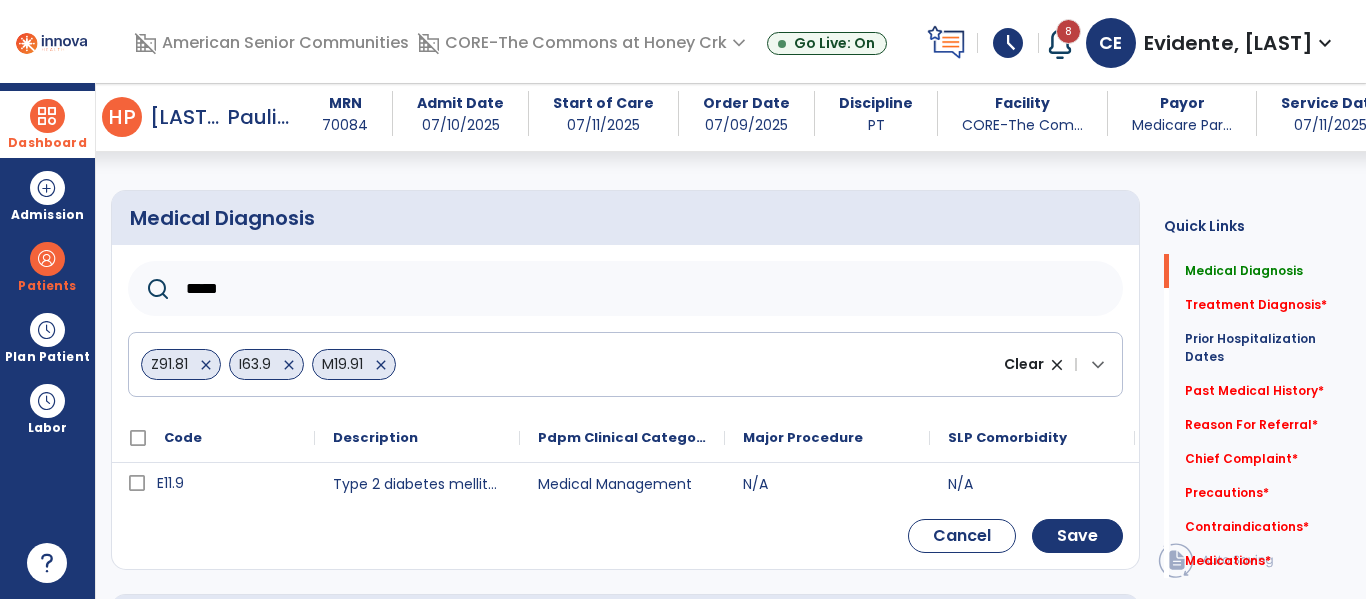 scroll, scrollTop: 180, scrollLeft: 0, axis: vertical 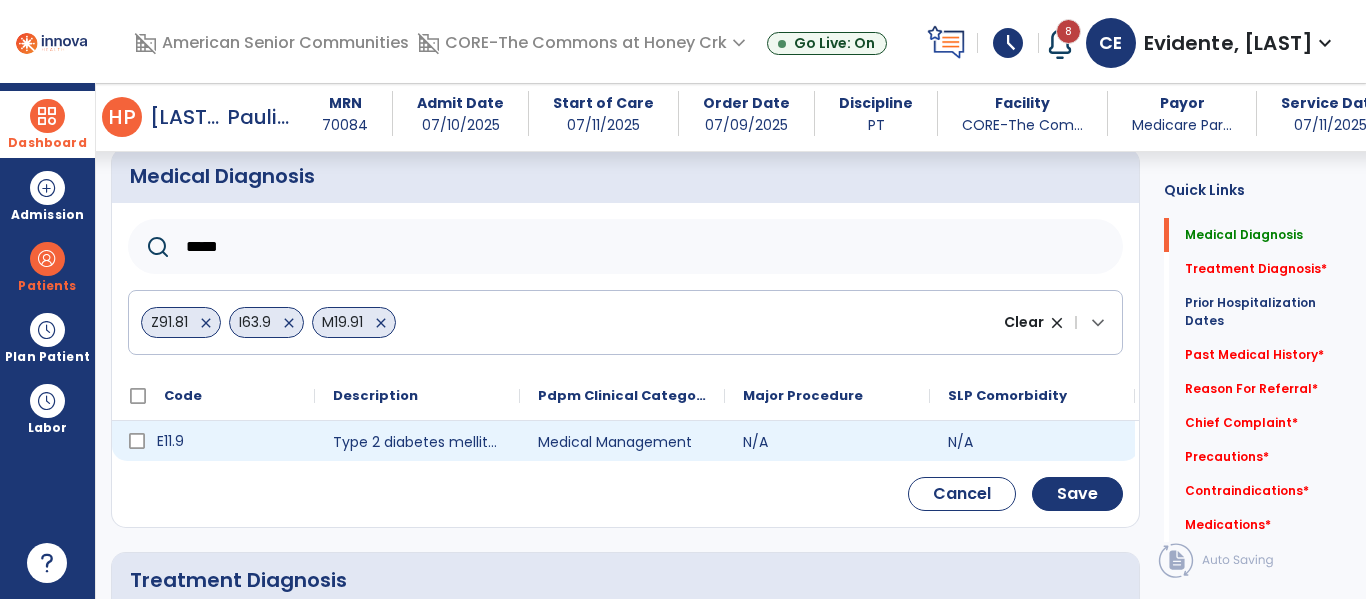 type on "*****" 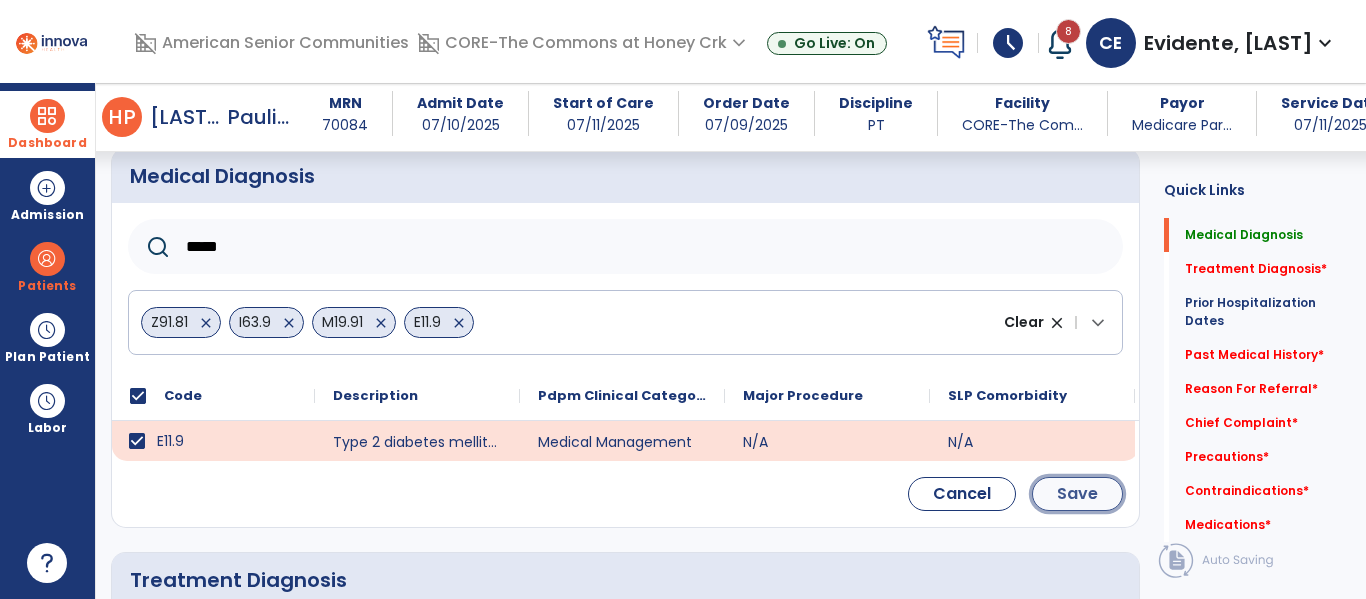 click on "Save" 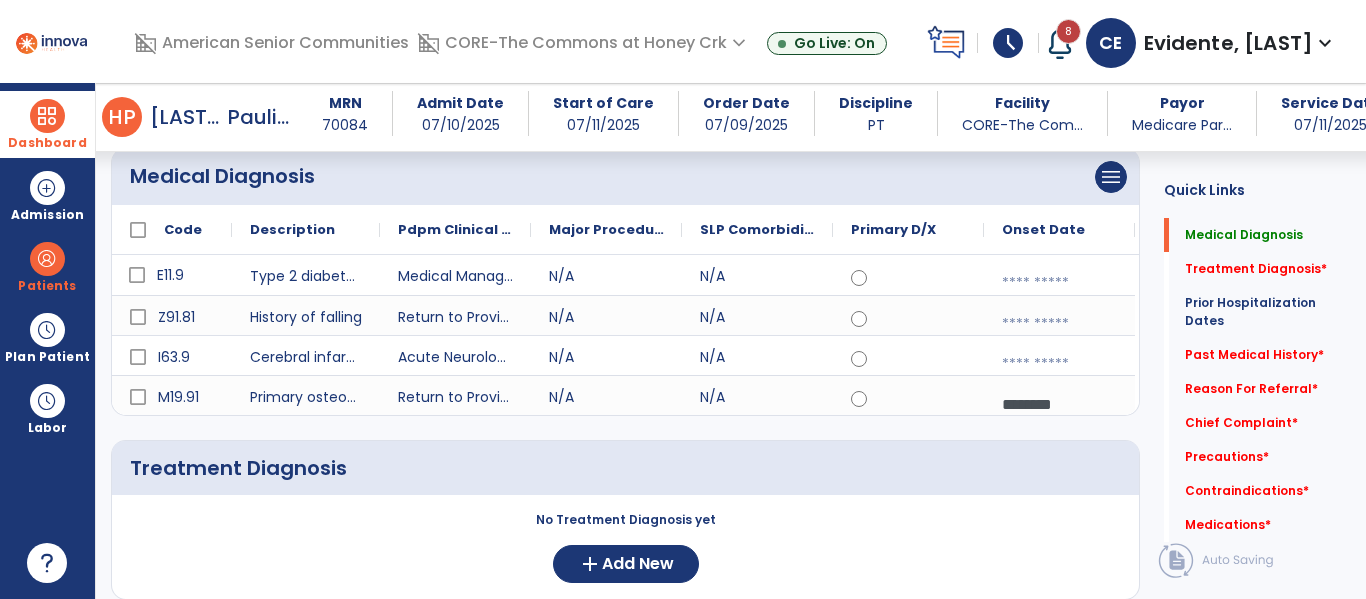 scroll, scrollTop: 399, scrollLeft: 0, axis: vertical 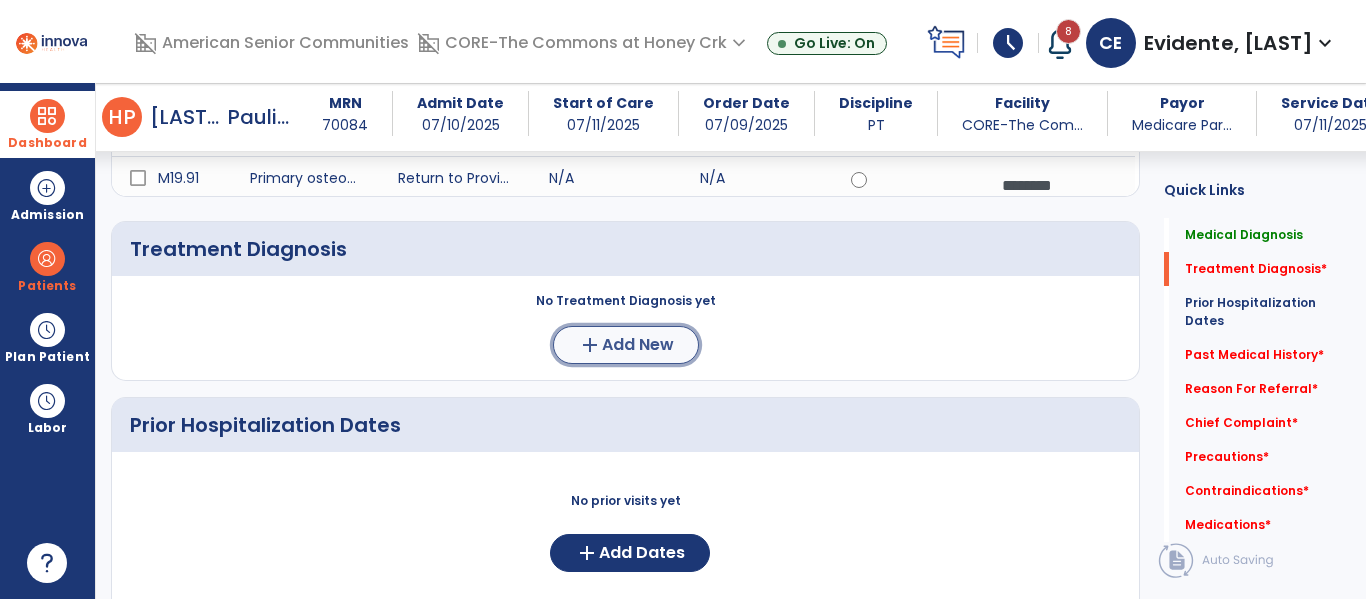 click on "add  Add New" 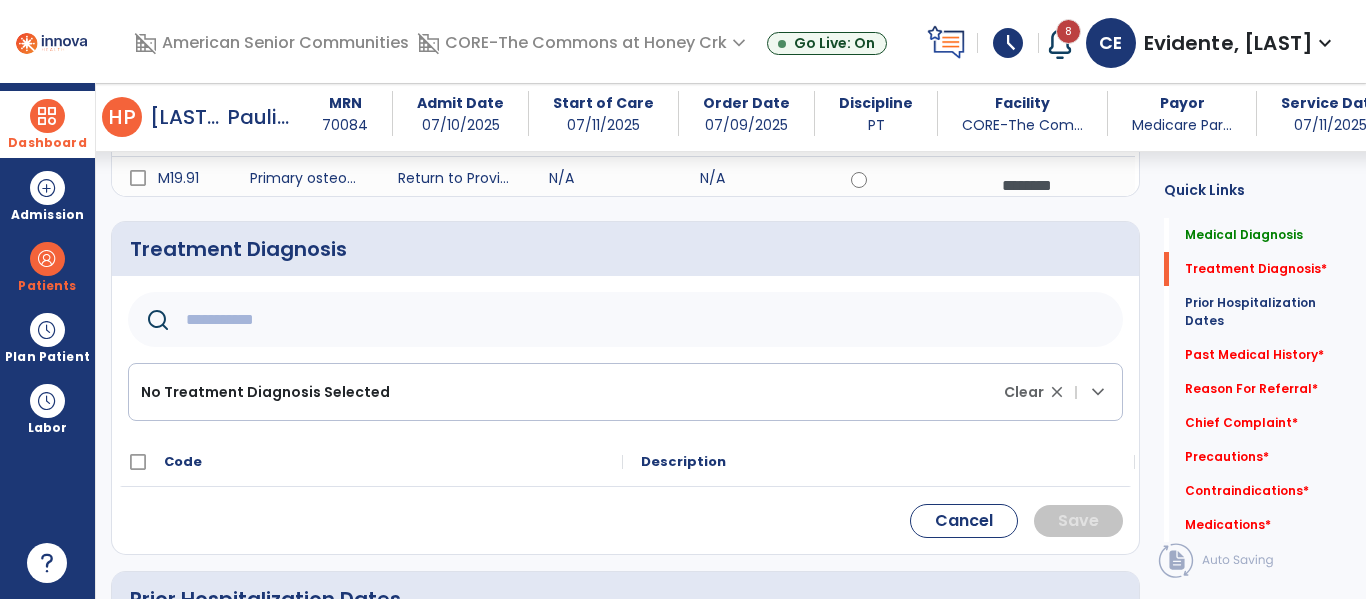 click 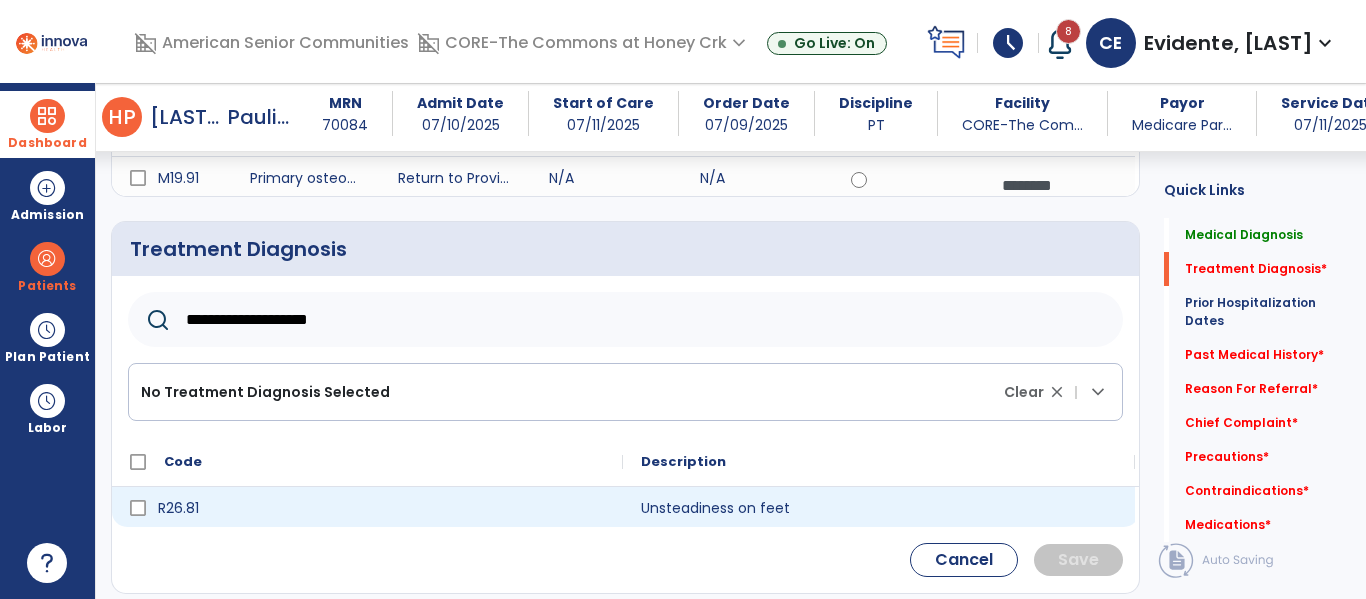 type on "**********" 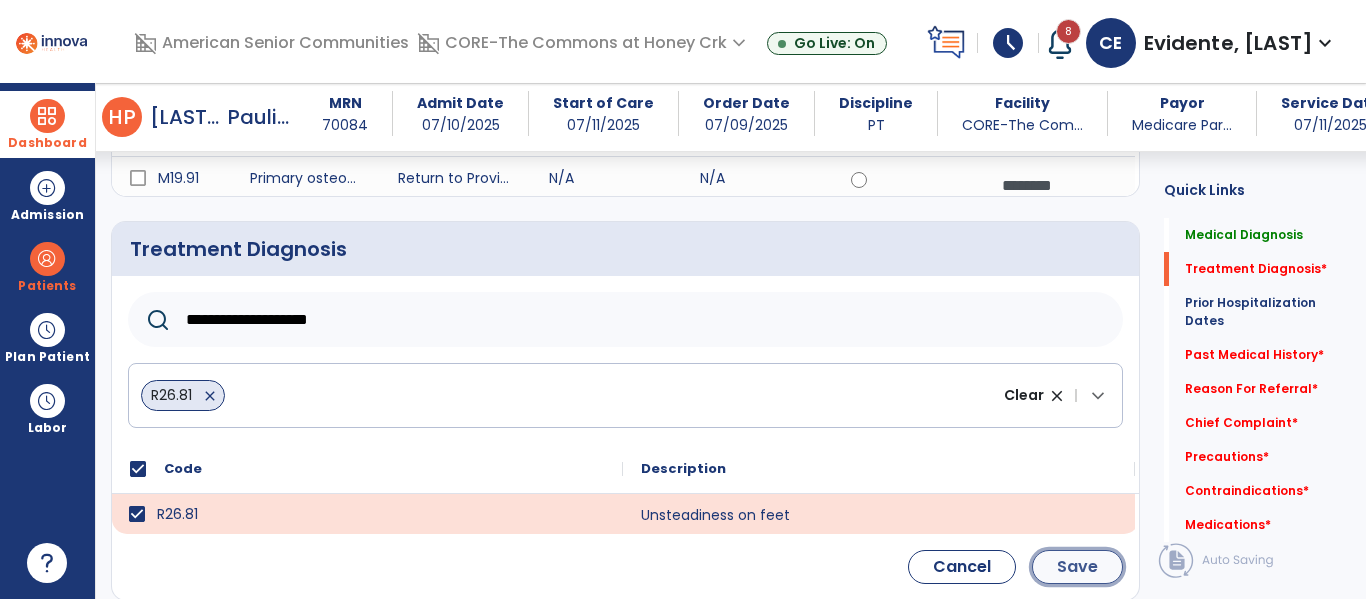 click on "Save" 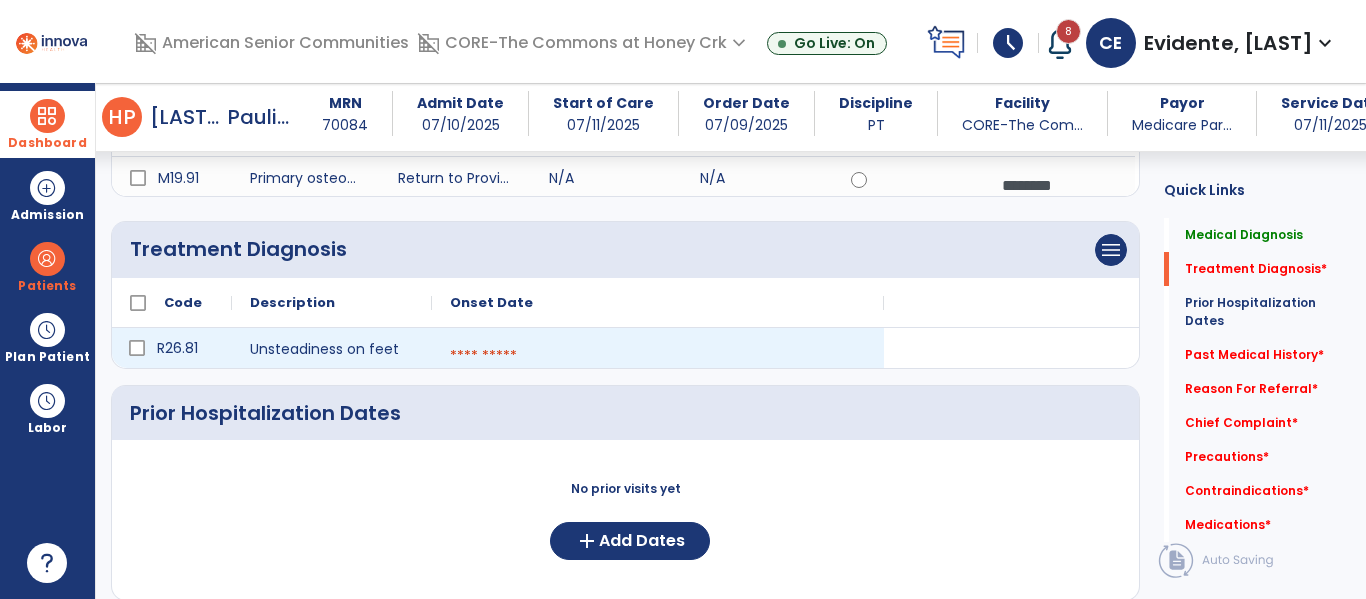 click at bounding box center (658, 356) 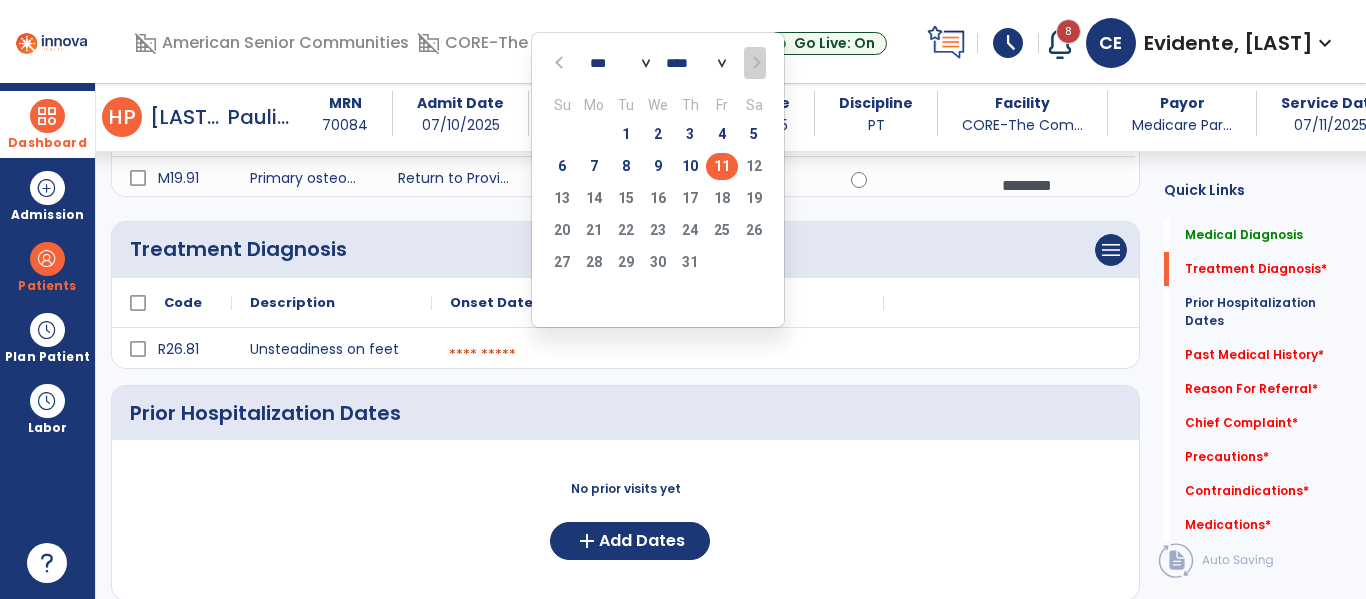 click on "11" 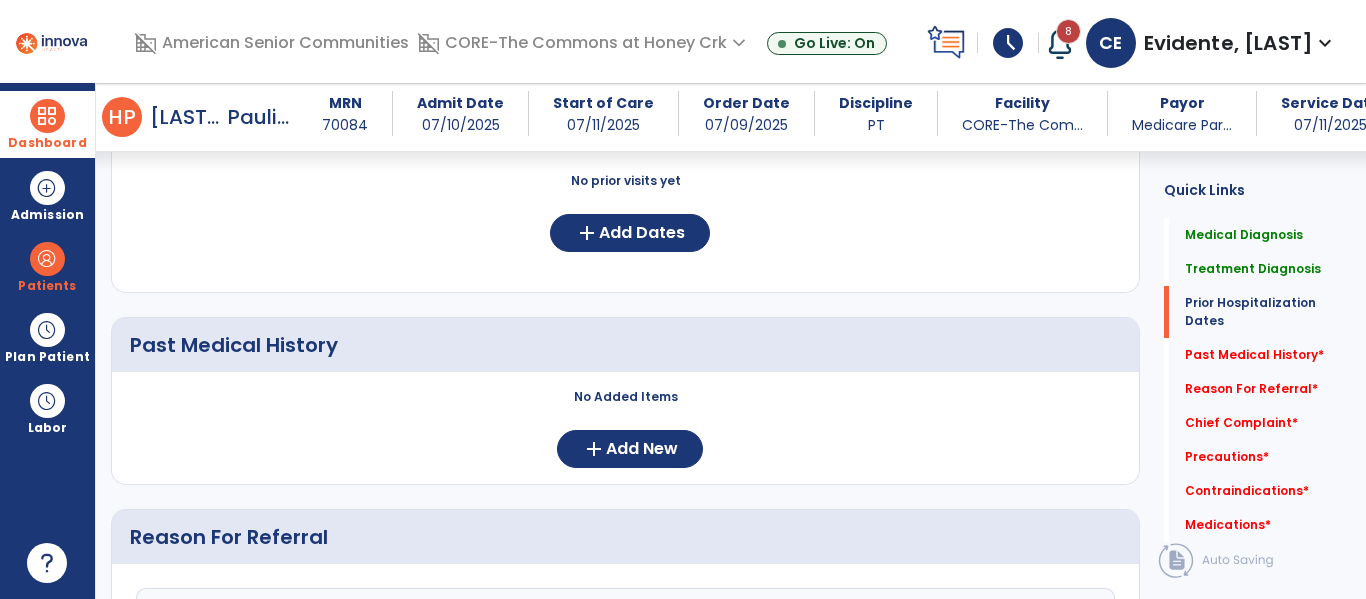 scroll, scrollTop: 708, scrollLeft: 0, axis: vertical 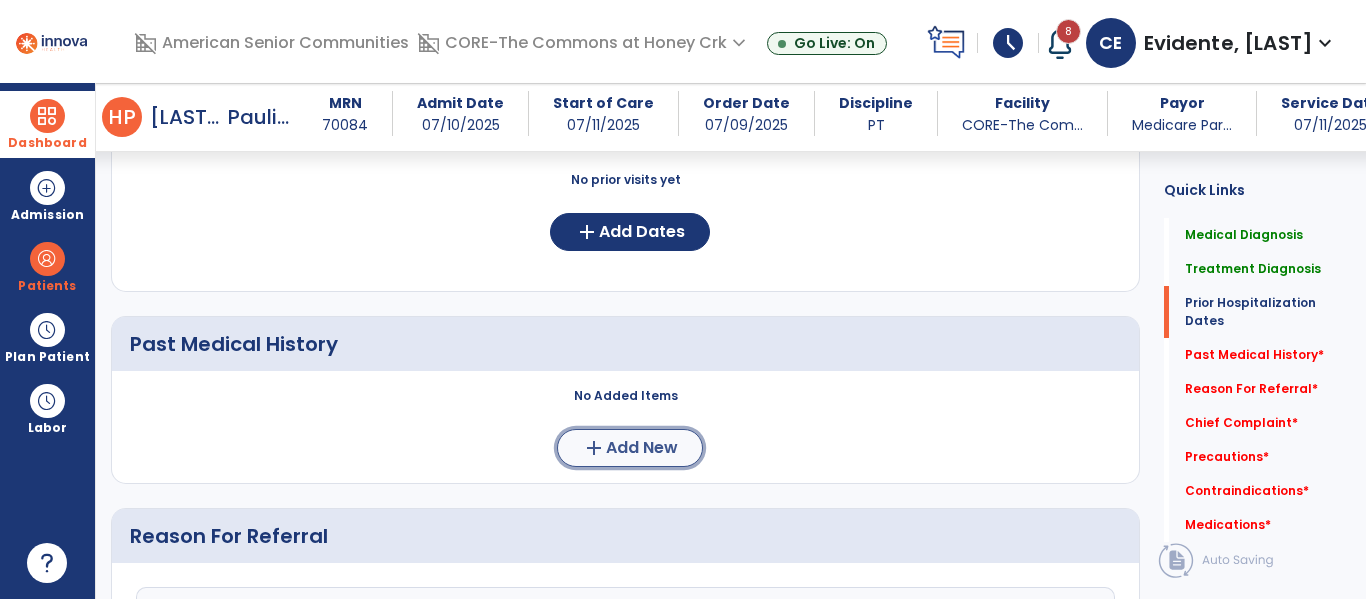 click on "Add New" 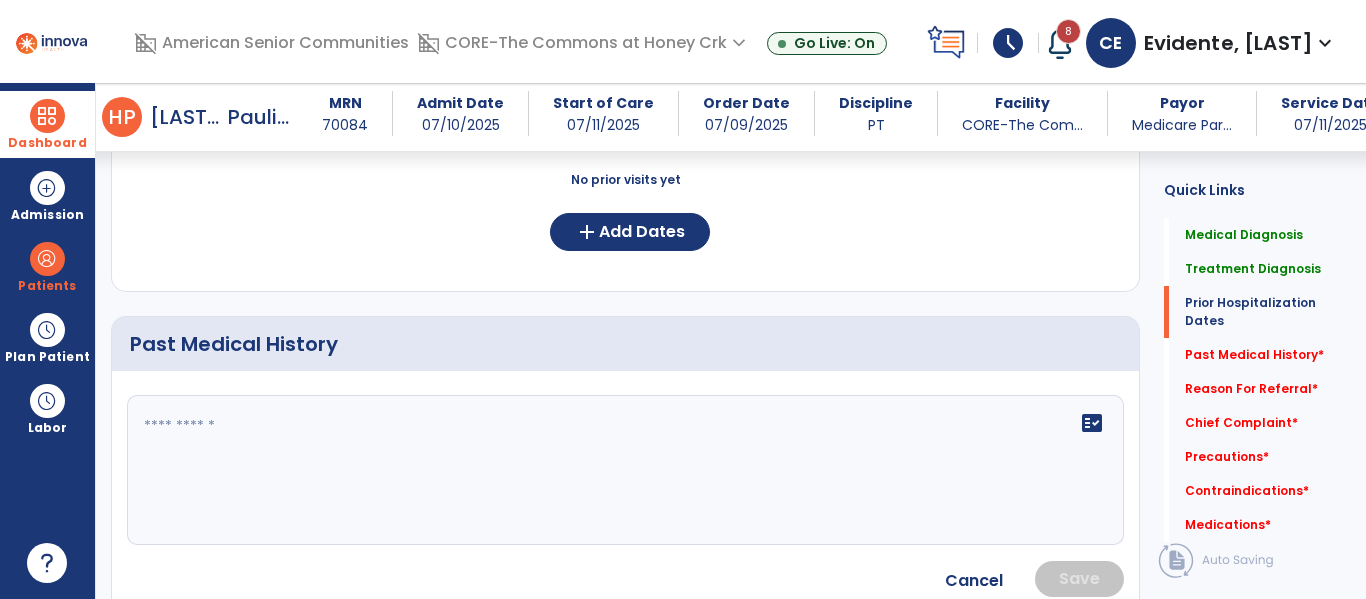 click 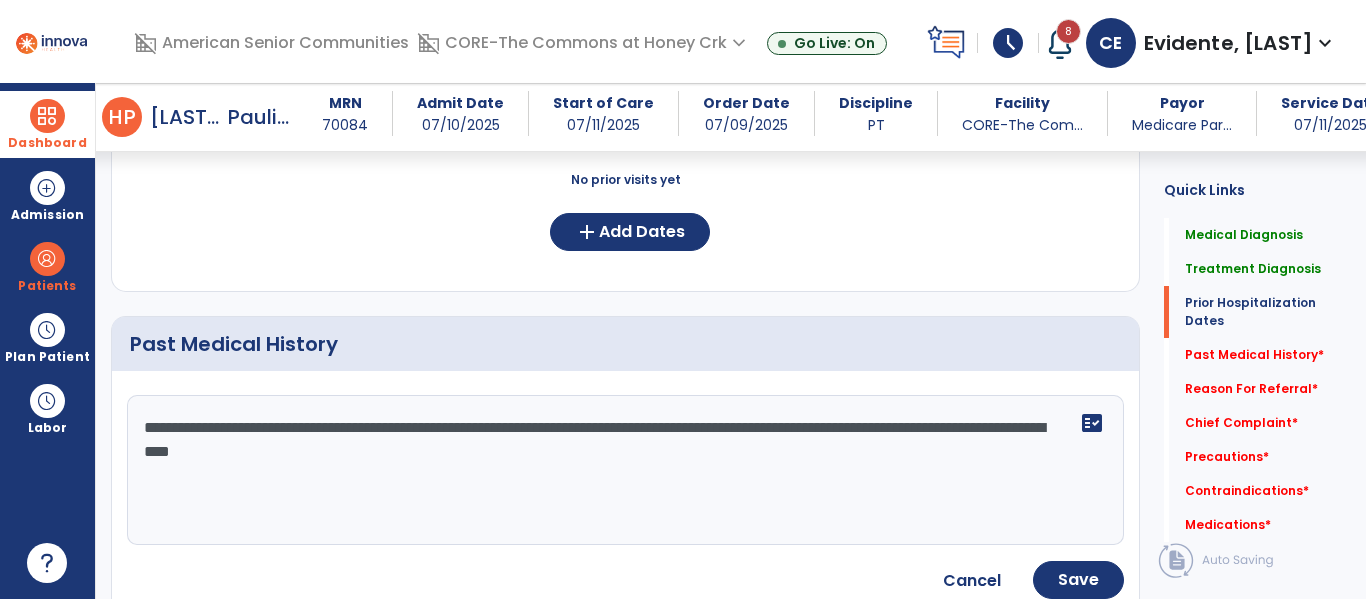 type on "**********" 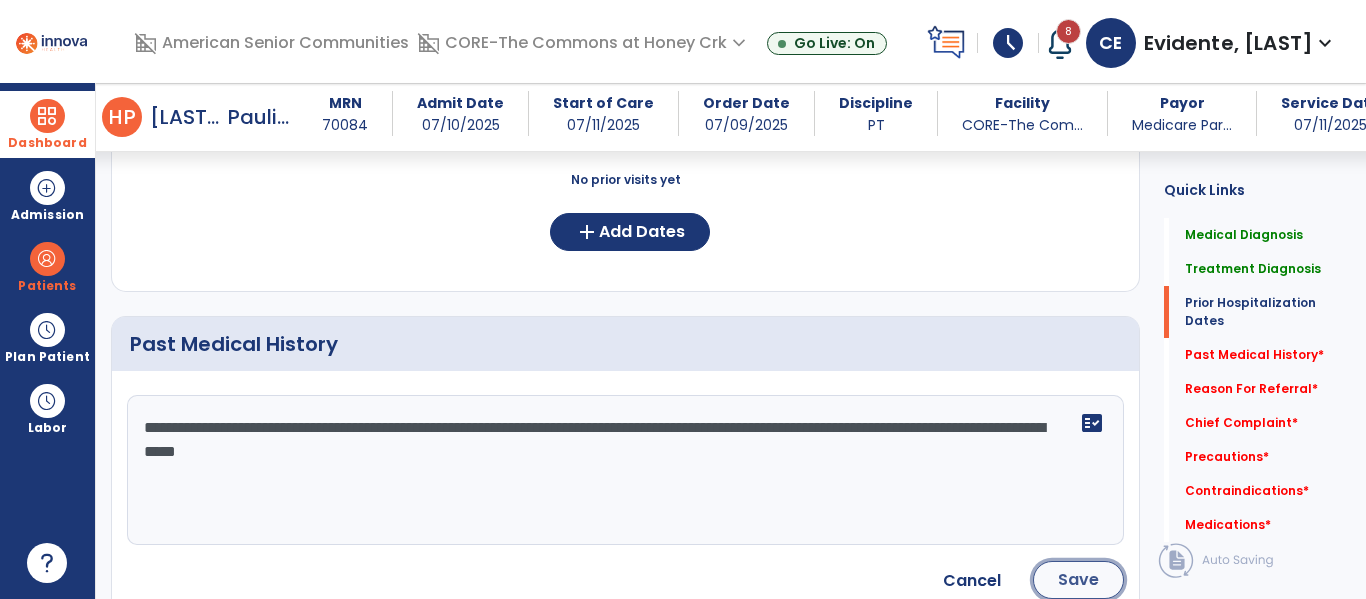 click on "Save" 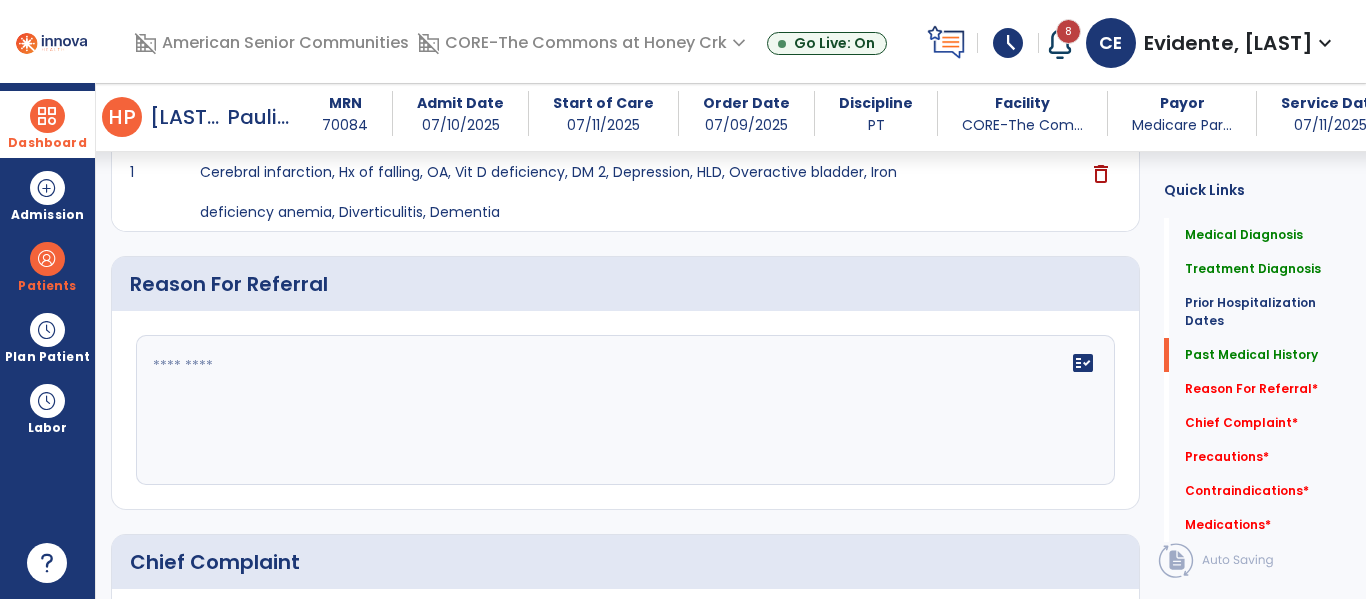 scroll, scrollTop: 1001, scrollLeft: 0, axis: vertical 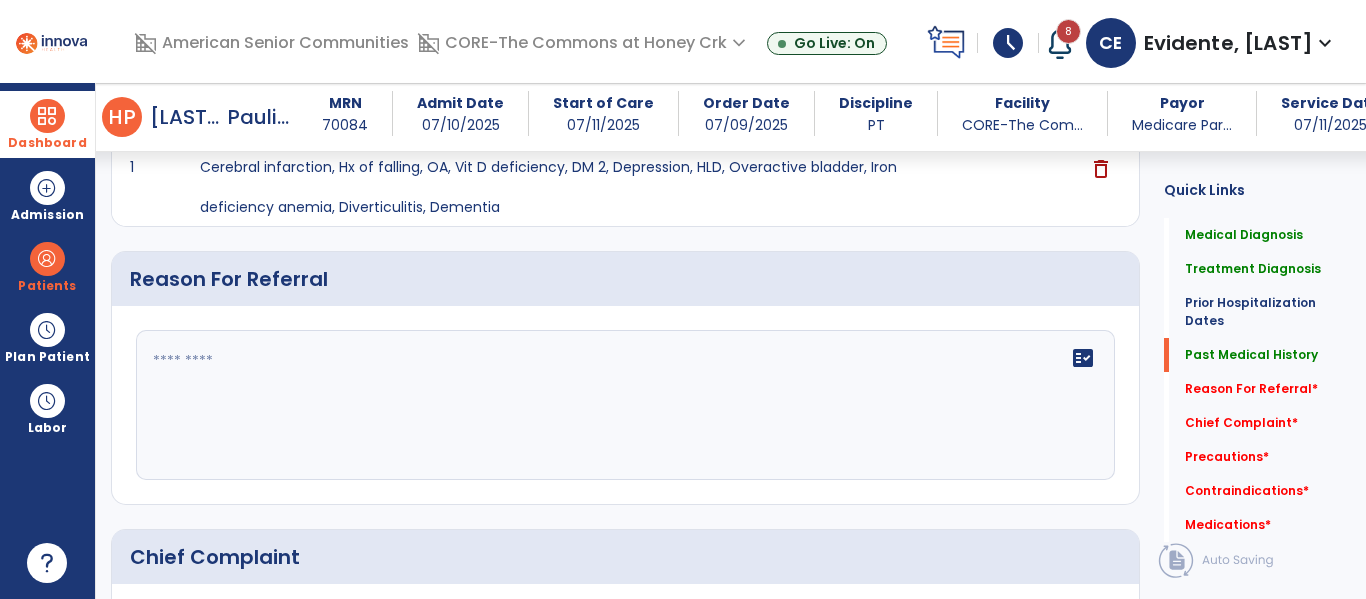 click on "fact_check" 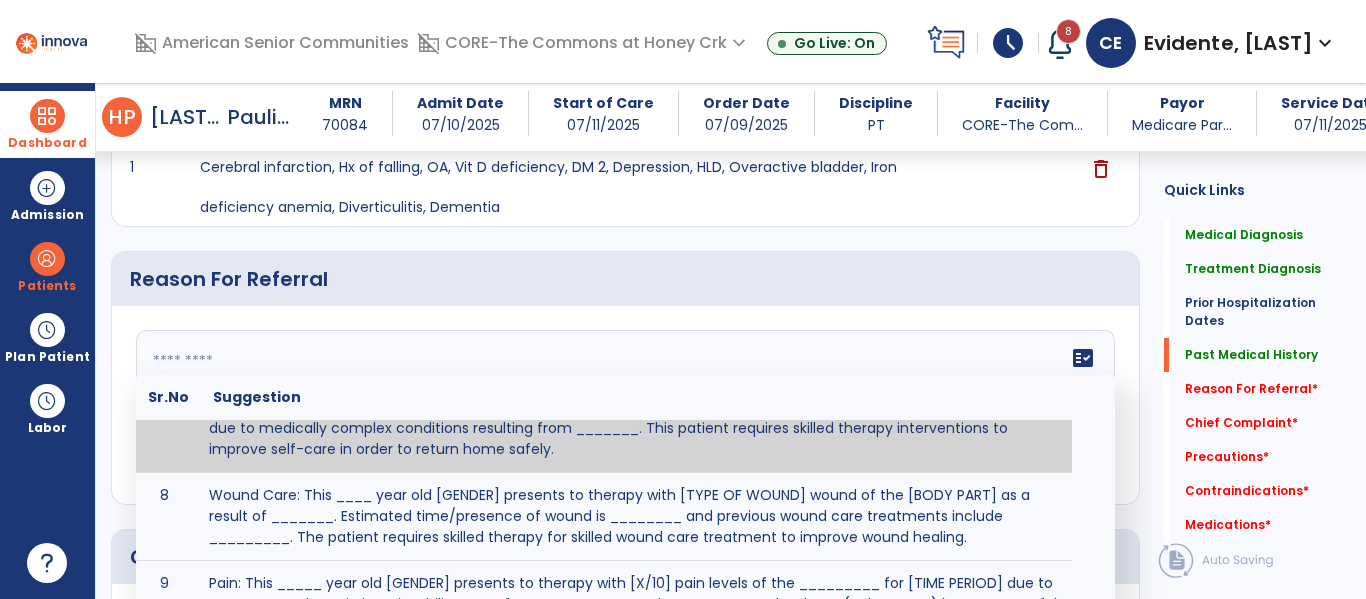 scroll, scrollTop: 609, scrollLeft: 0, axis: vertical 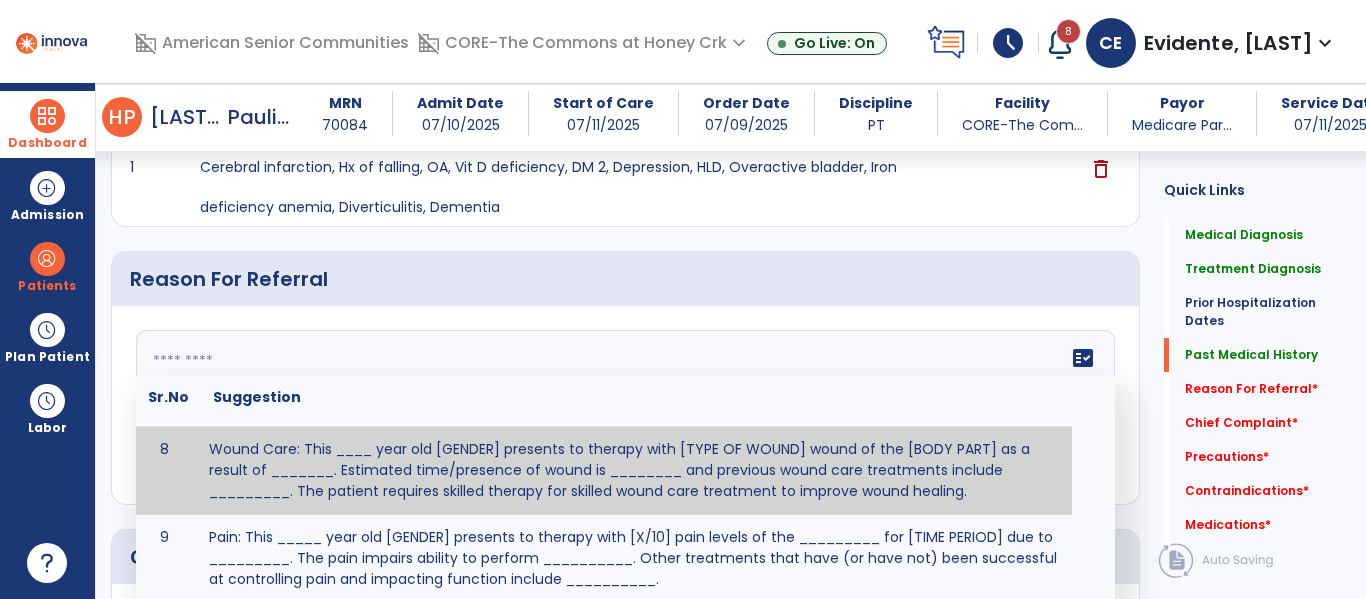 click 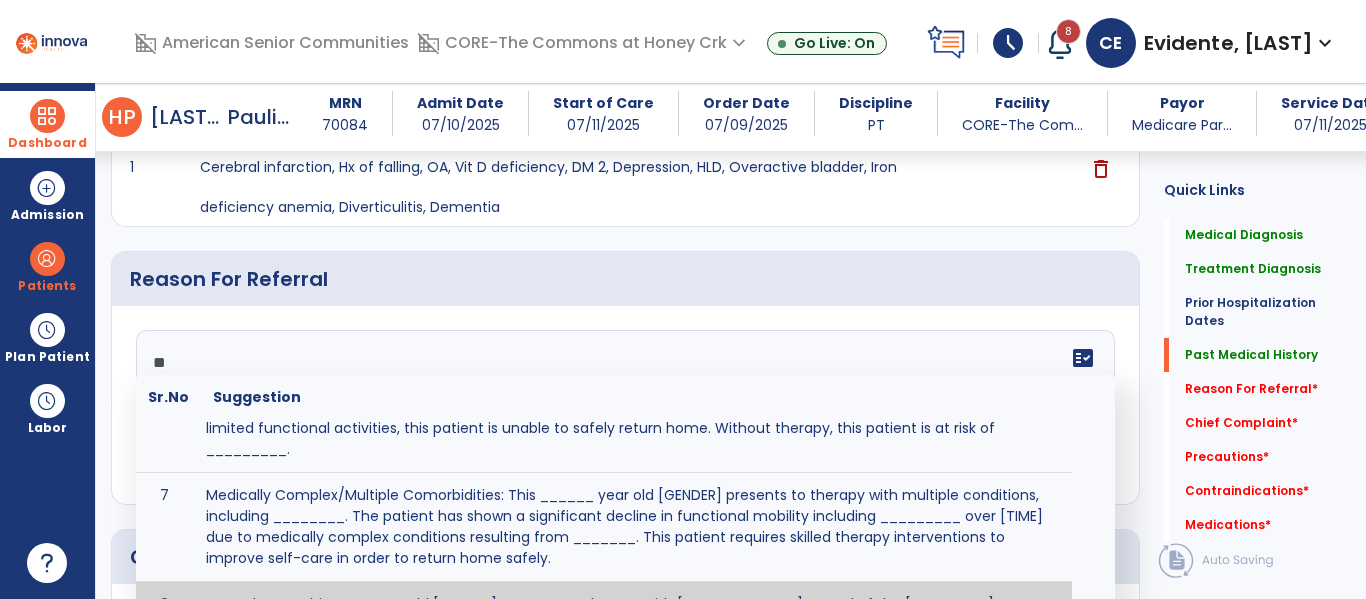 scroll, scrollTop: 454, scrollLeft: 0, axis: vertical 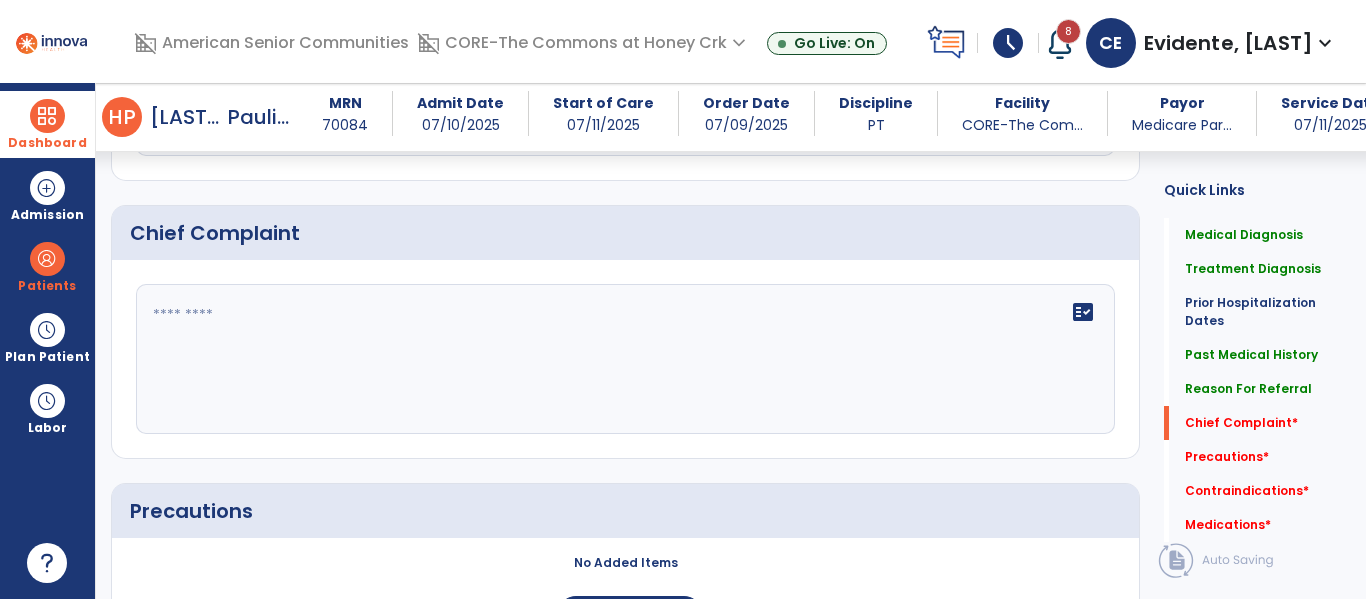 type on "**********" 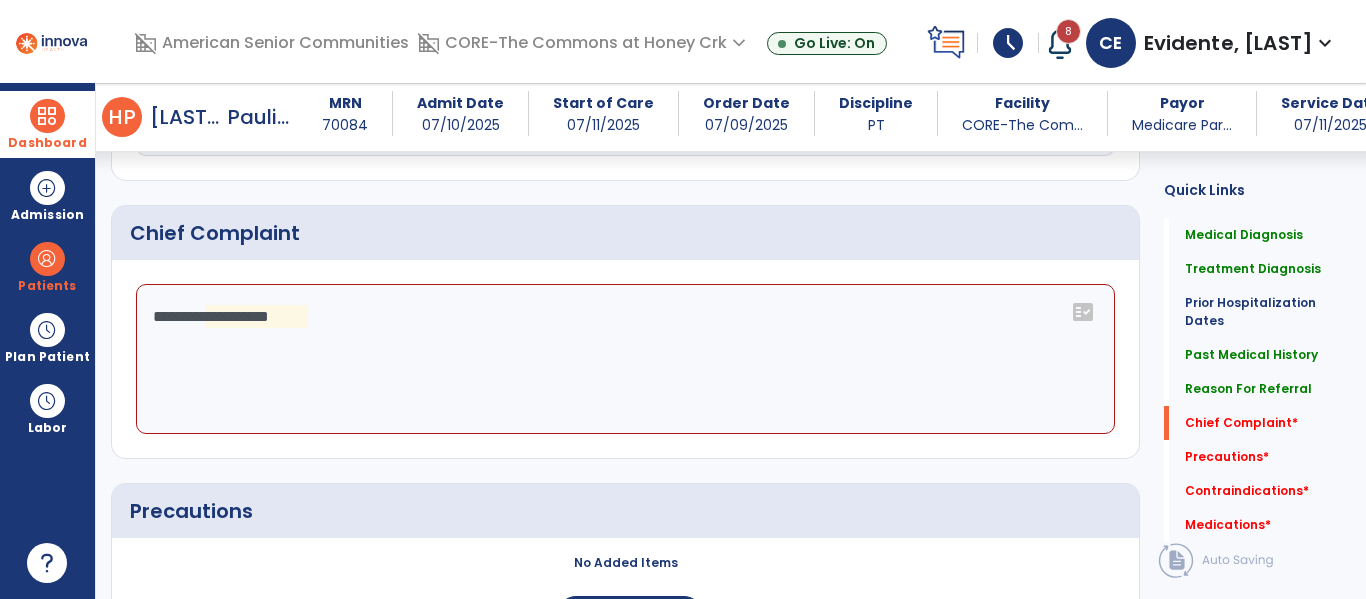 click on "**********" 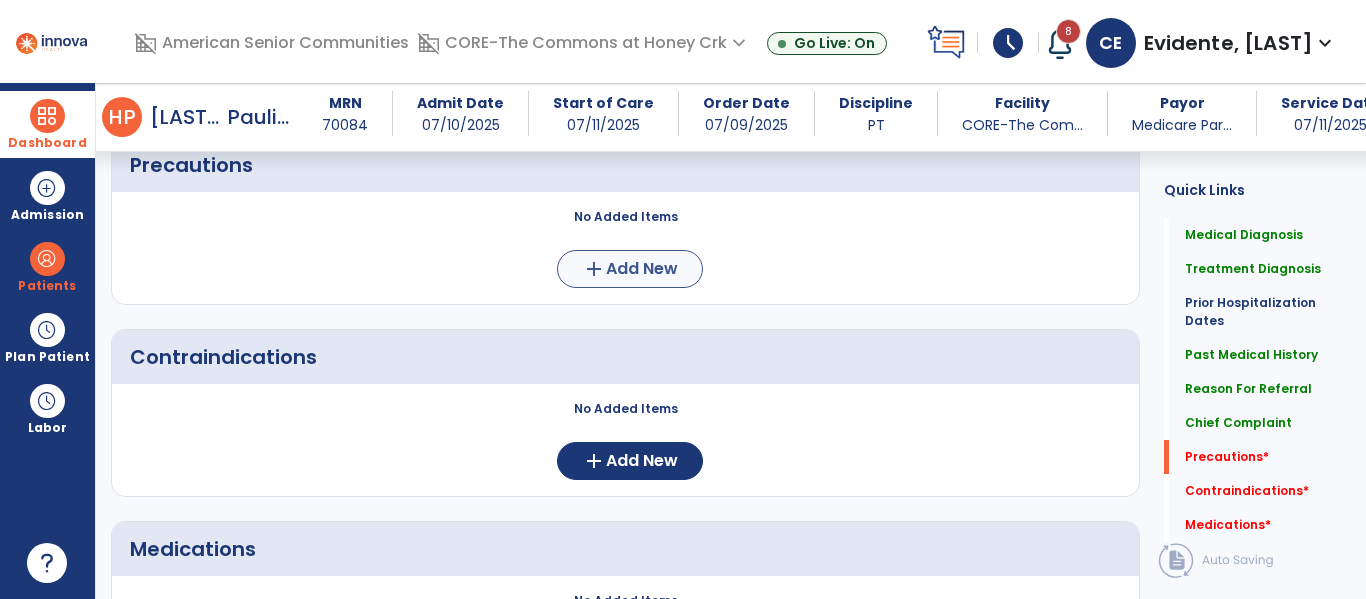 scroll, scrollTop: 1631, scrollLeft: 0, axis: vertical 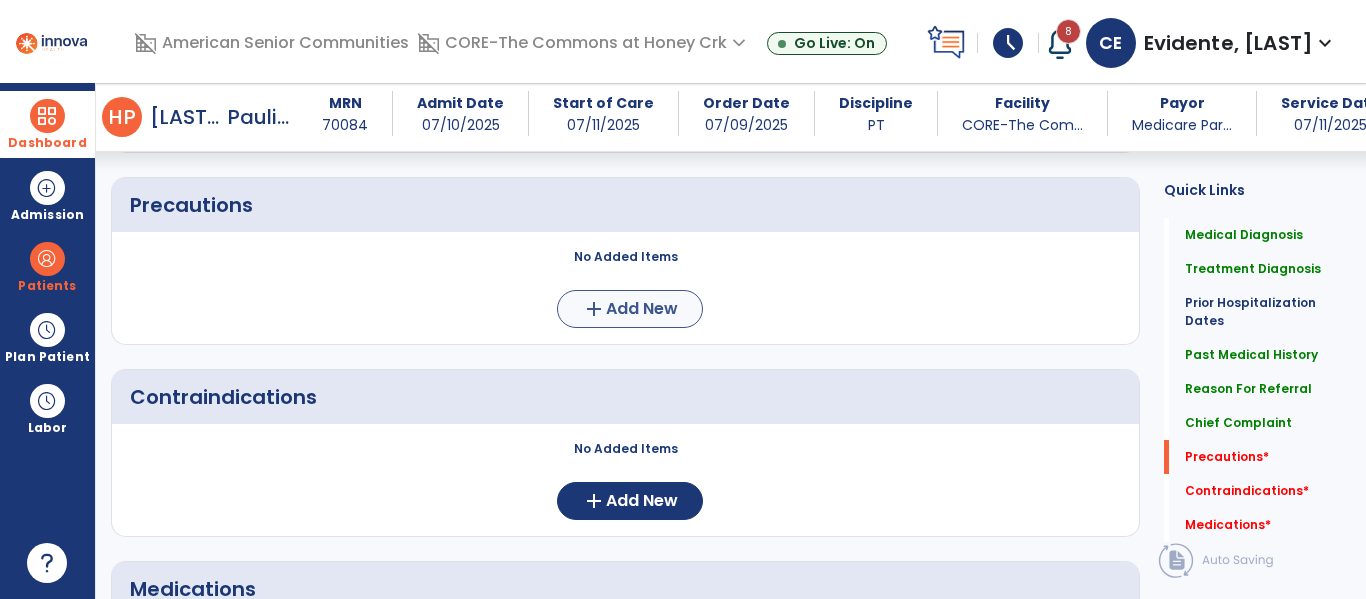 type on "**********" 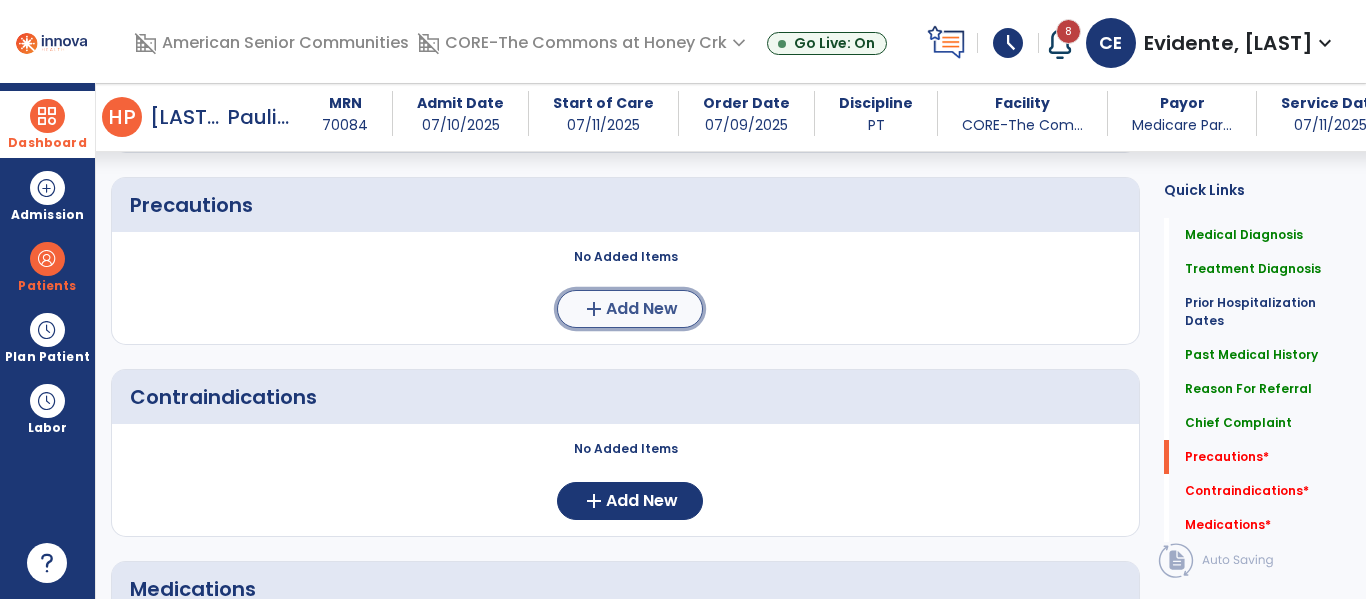 click on "Add New" 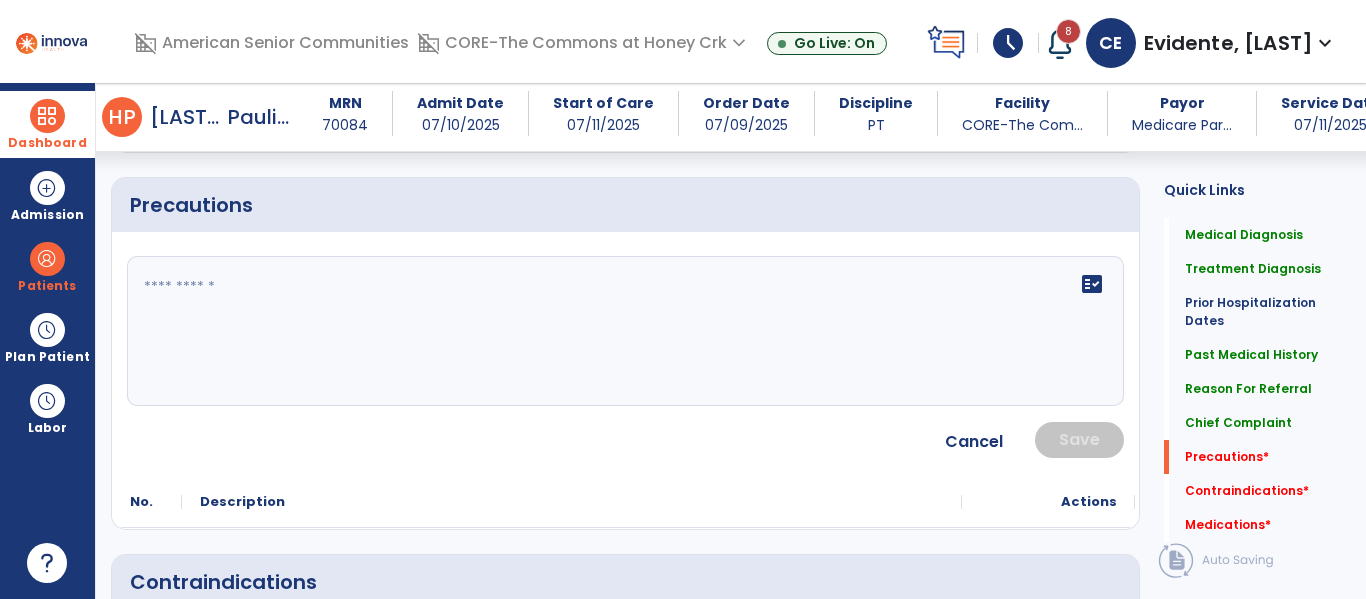 click on "fact_check" 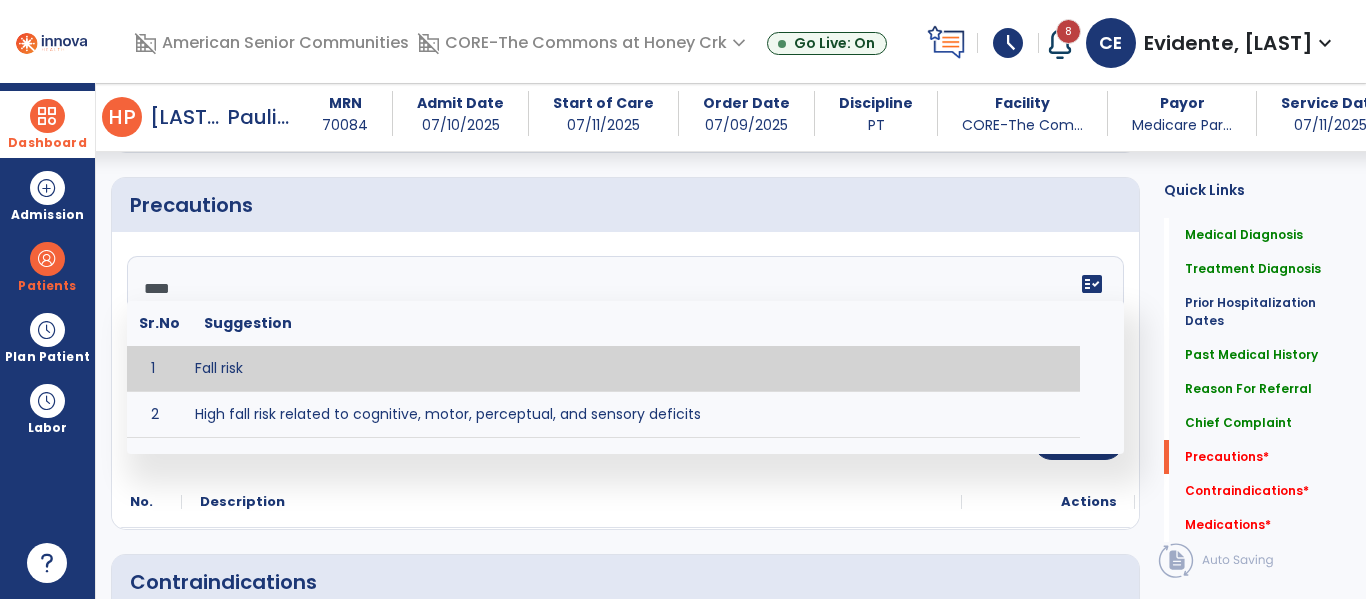 type on "*********" 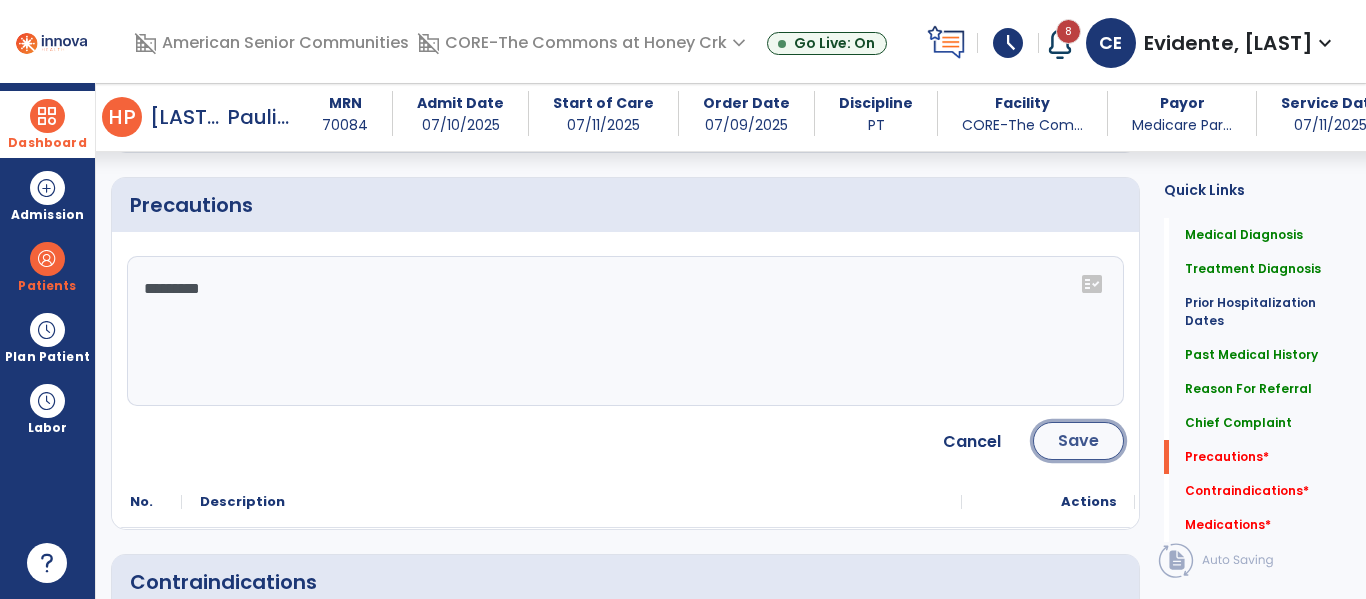 click on "Save" 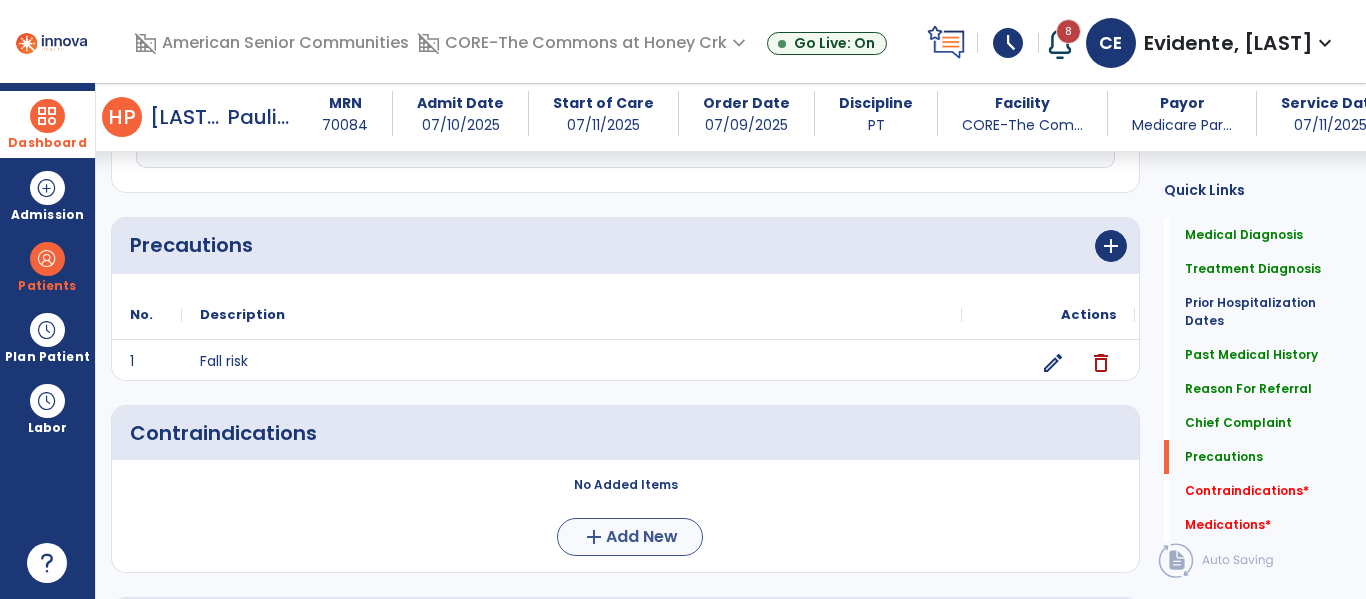scroll, scrollTop: 1631, scrollLeft: 0, axis: vertical 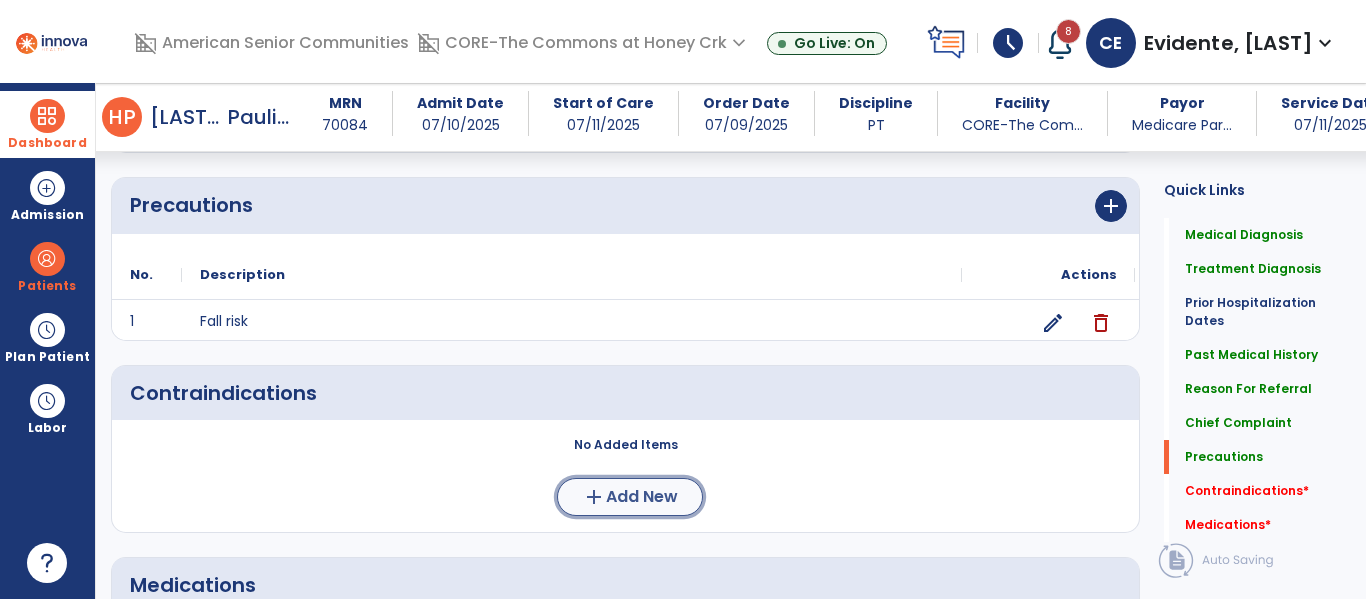 click on "Add New" 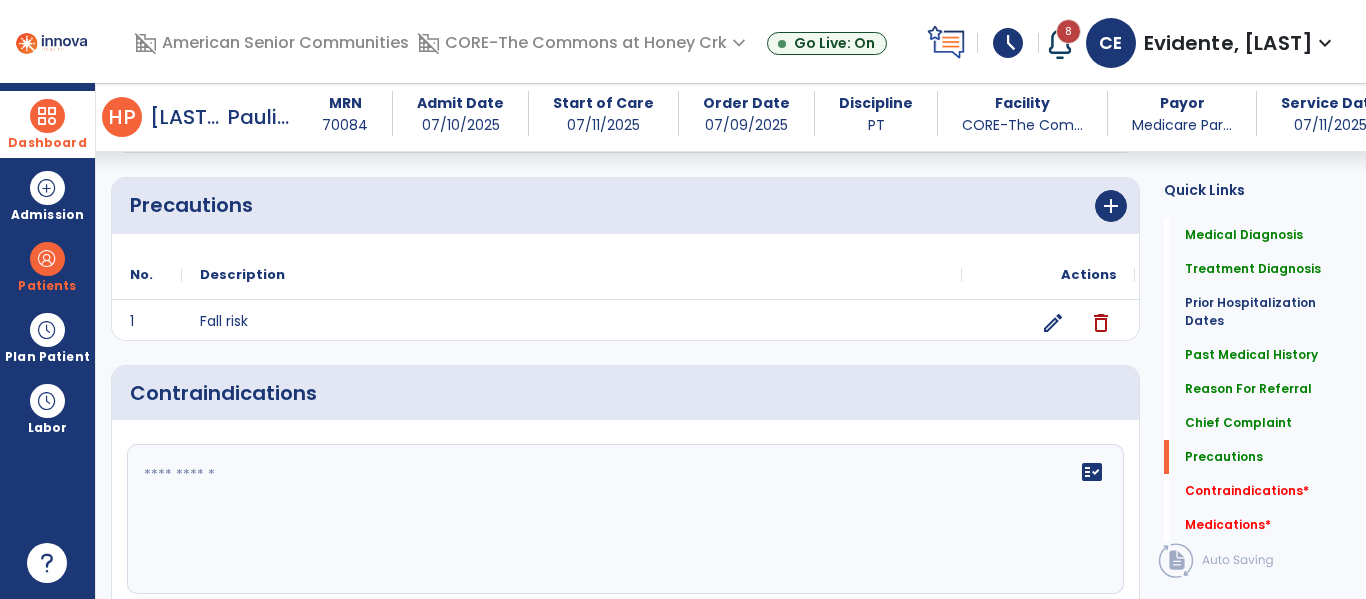 click on "fact_check" 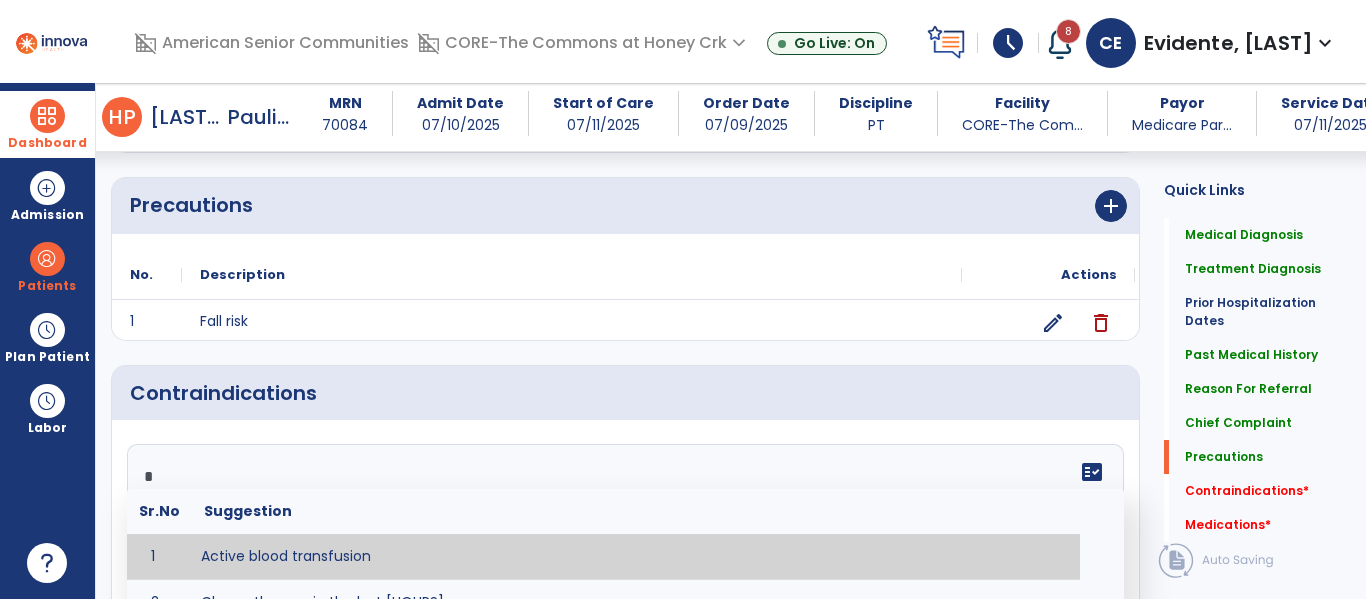 type on "**" 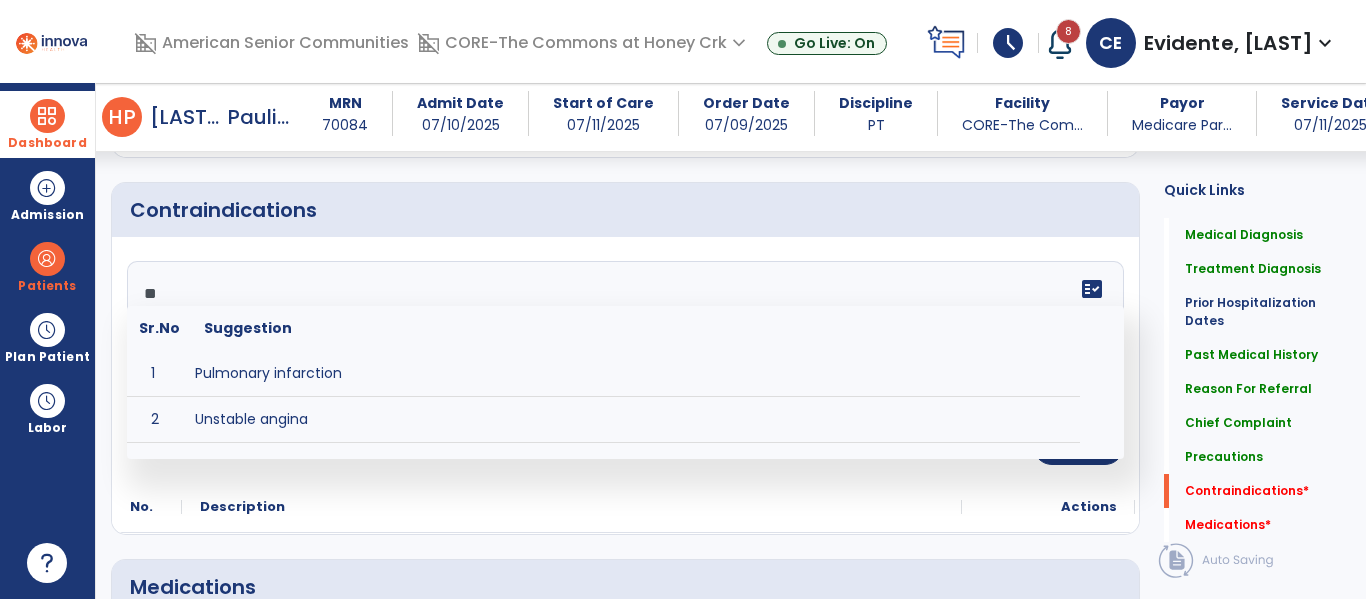 scroll, scrollTop: 1838, scrollLeft: 0, axis: vertical 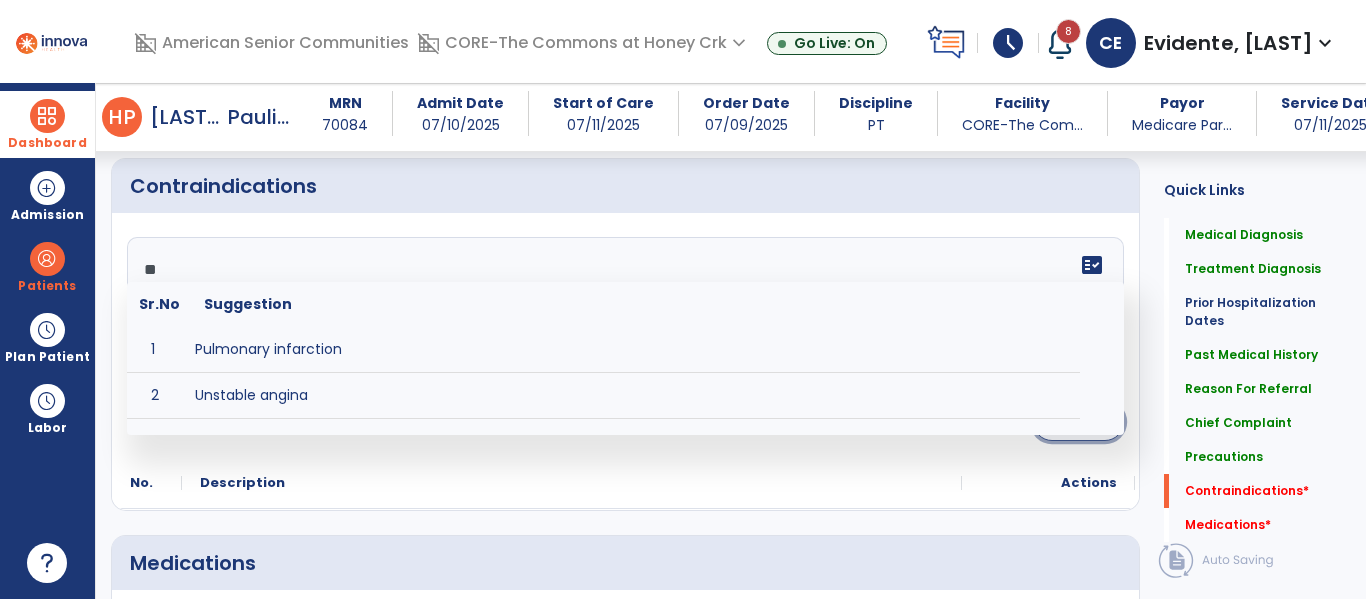 click on "Save" 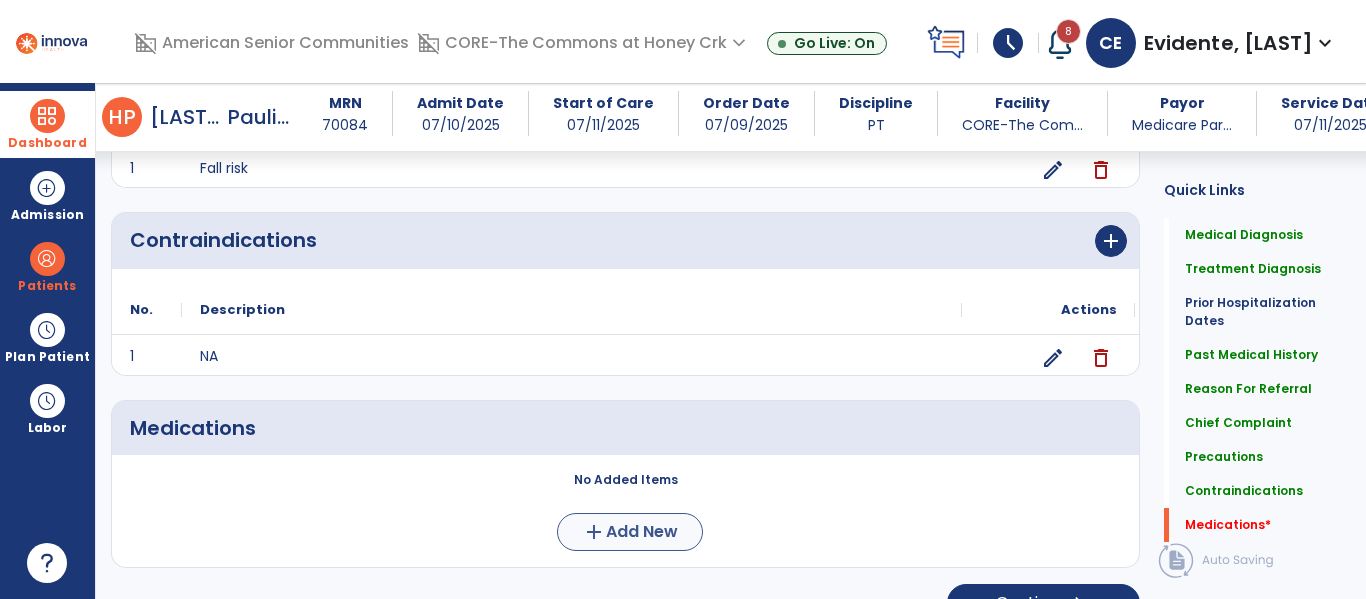 scroll, scrollTop: 1824, scrollLeft: 0, axis: vertical 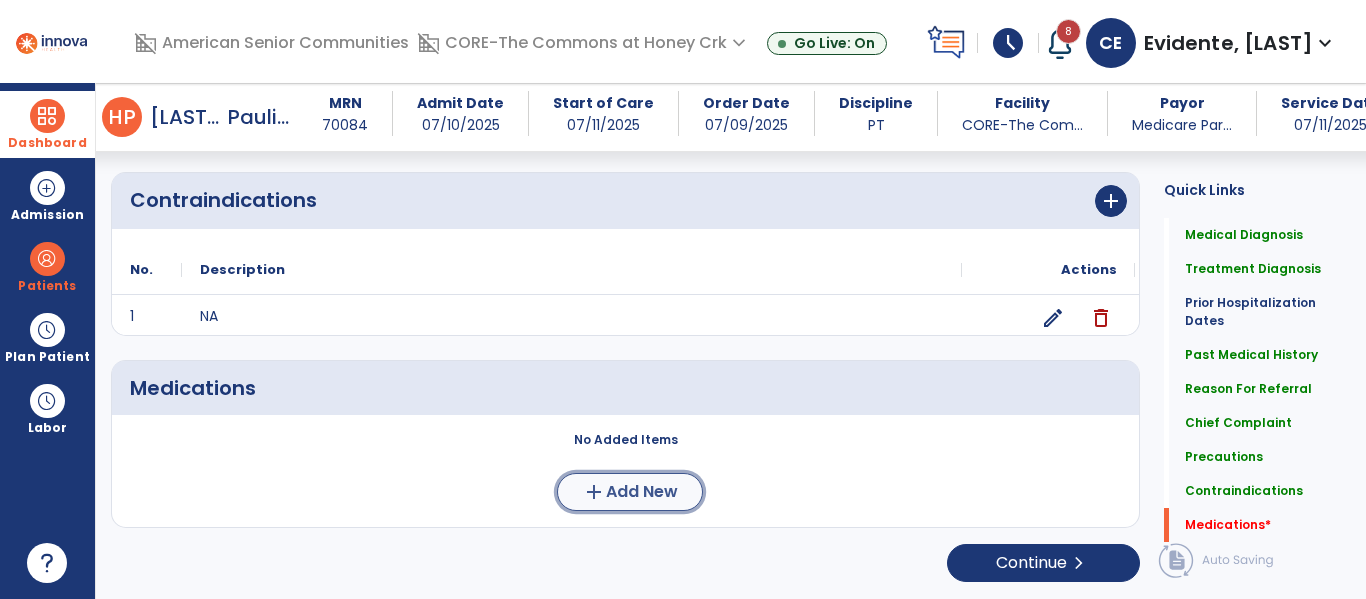 click on "Add New" 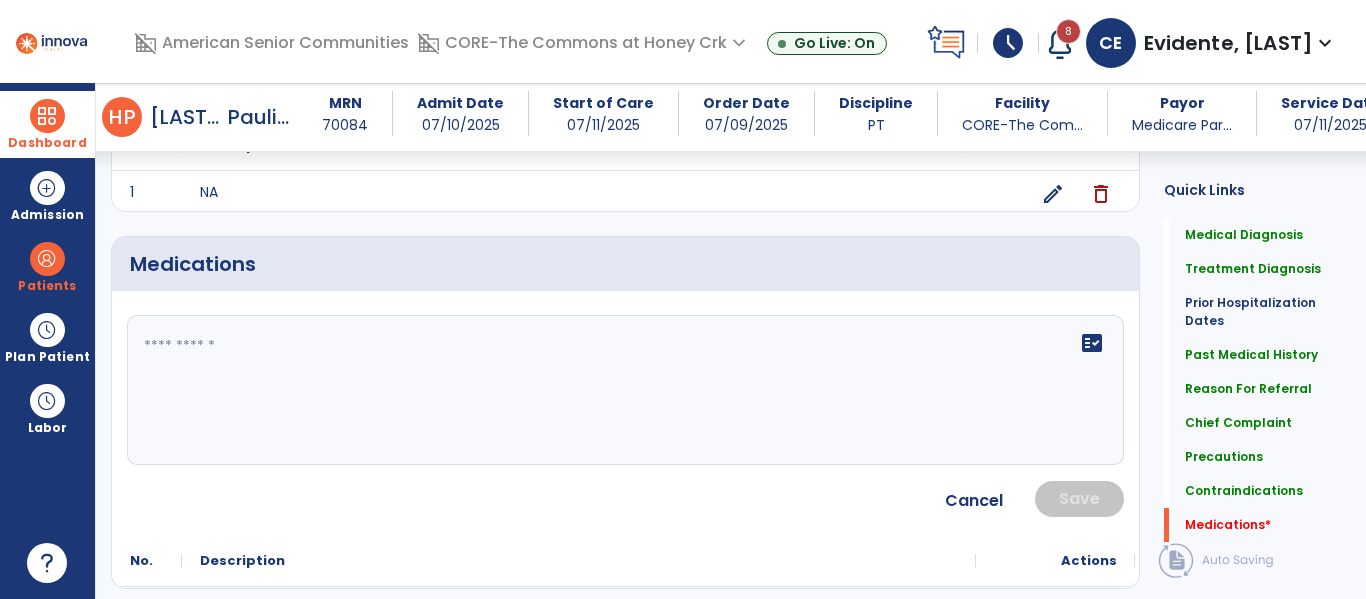 scroll, scrollTop: 1991, scrollLeft: 0, axis: vertical 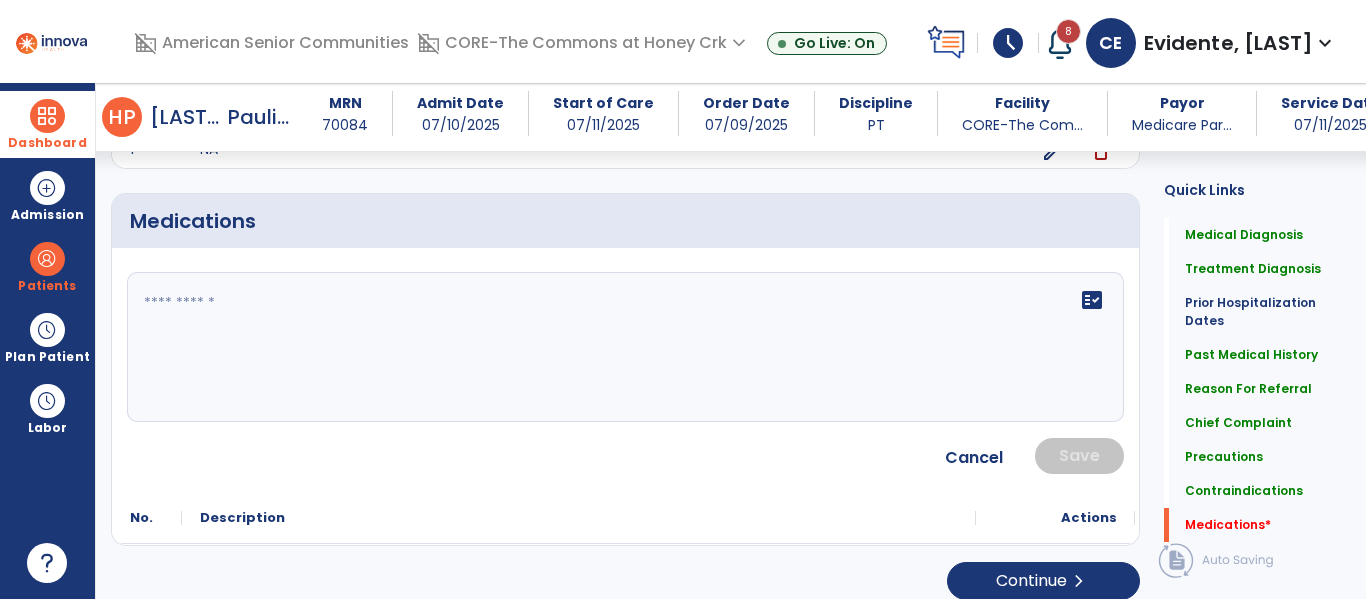 click on "fact_check" 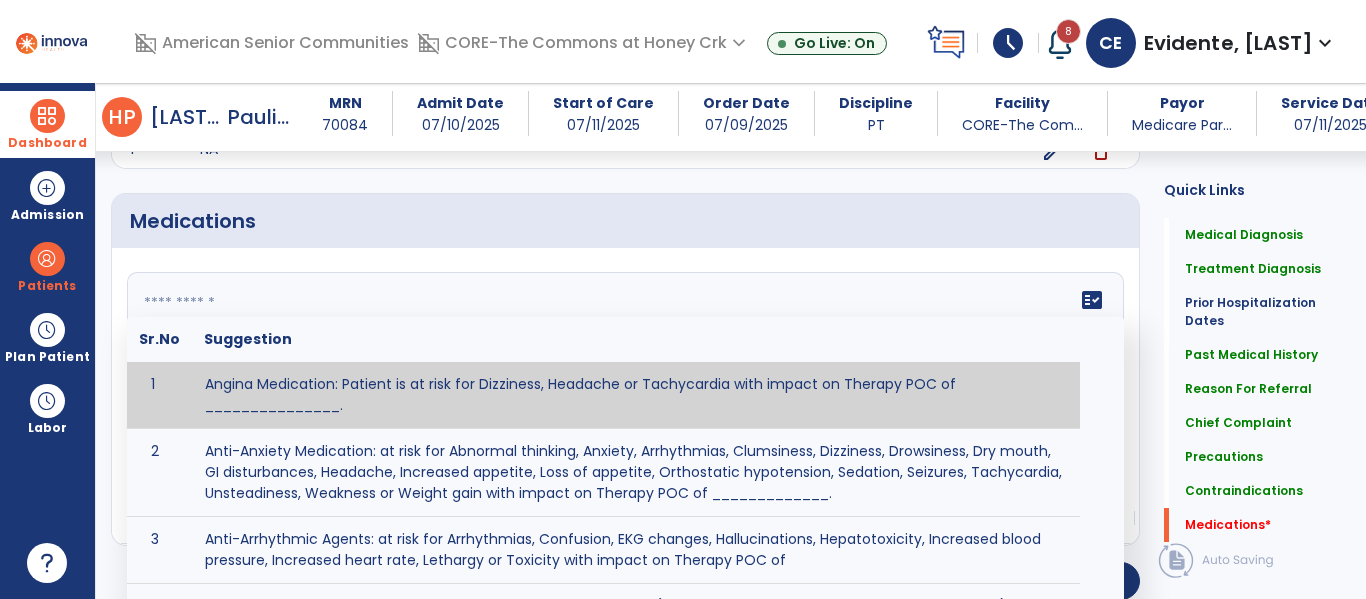 scroll, scrollTop: 2020, scrollLeft: 0, axis: vertical 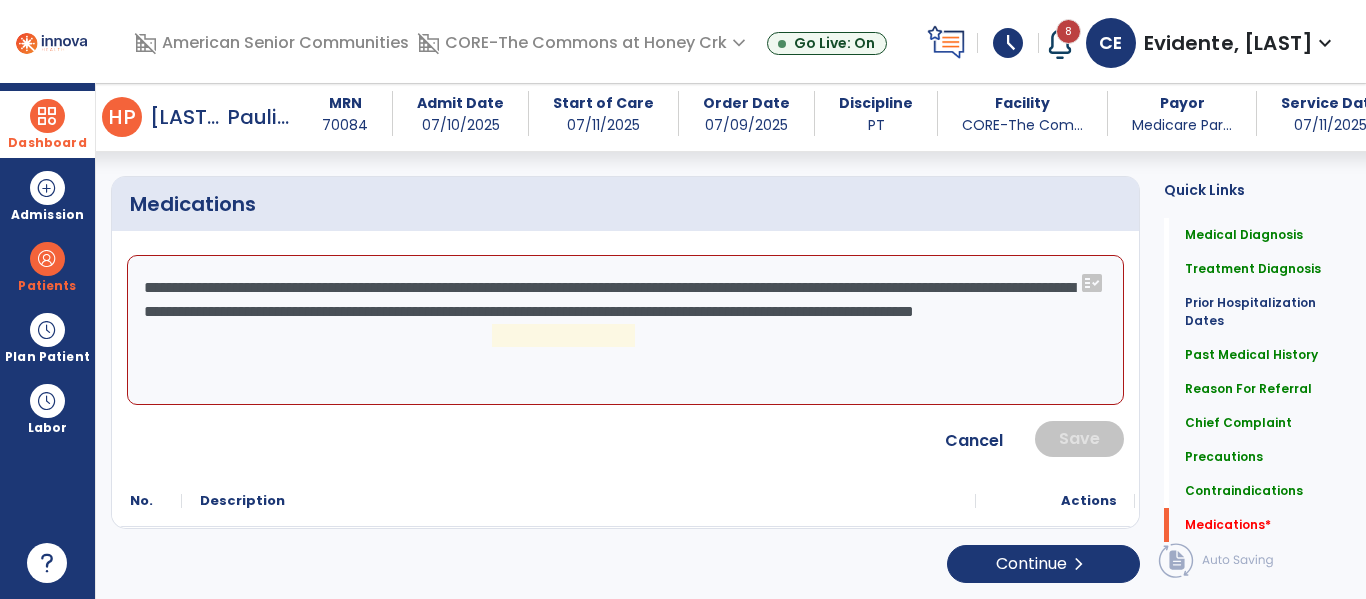 click on "**********" 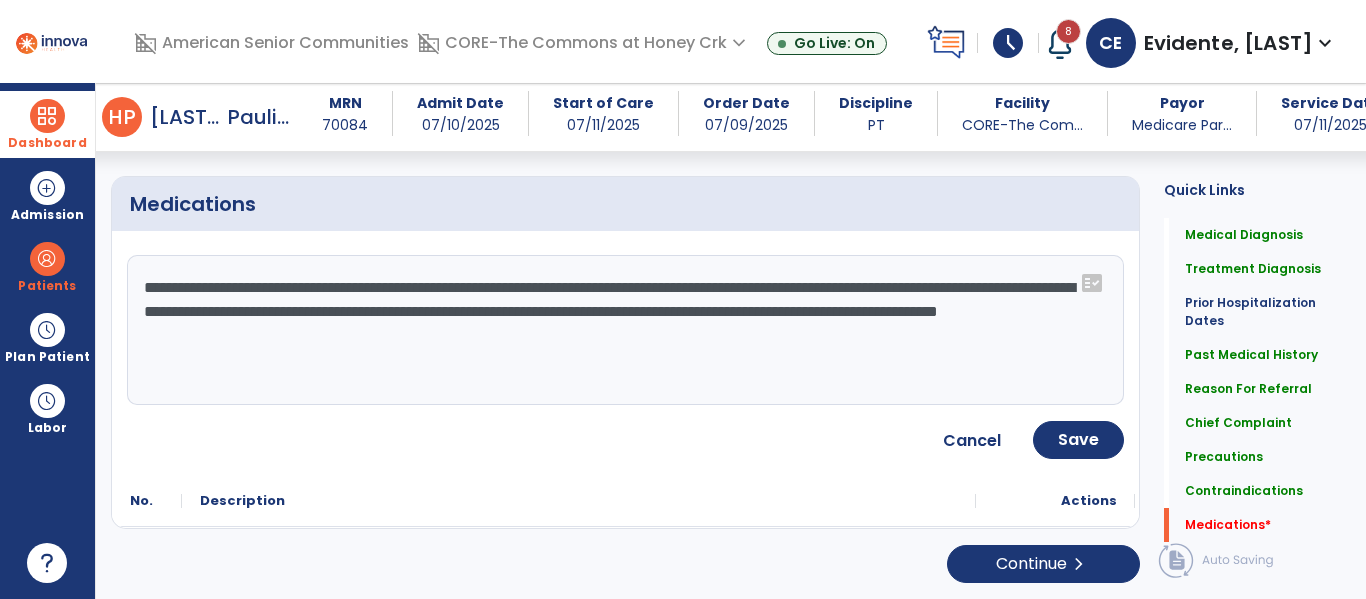 type on "**********" 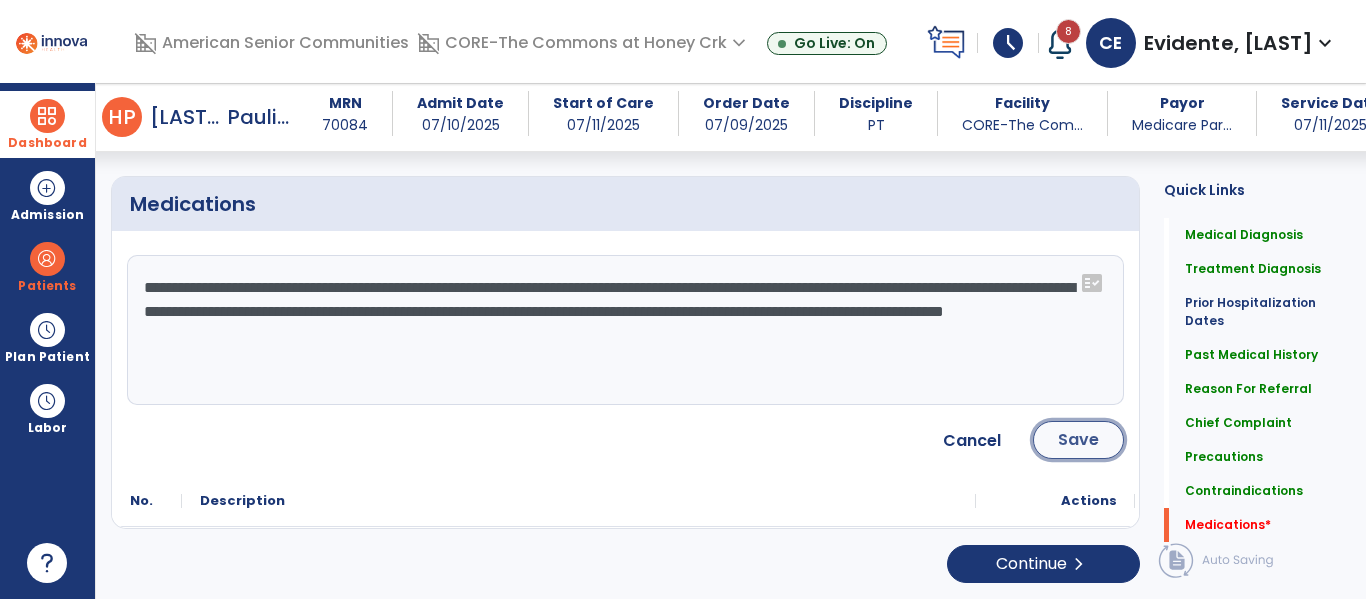 click on "Save" 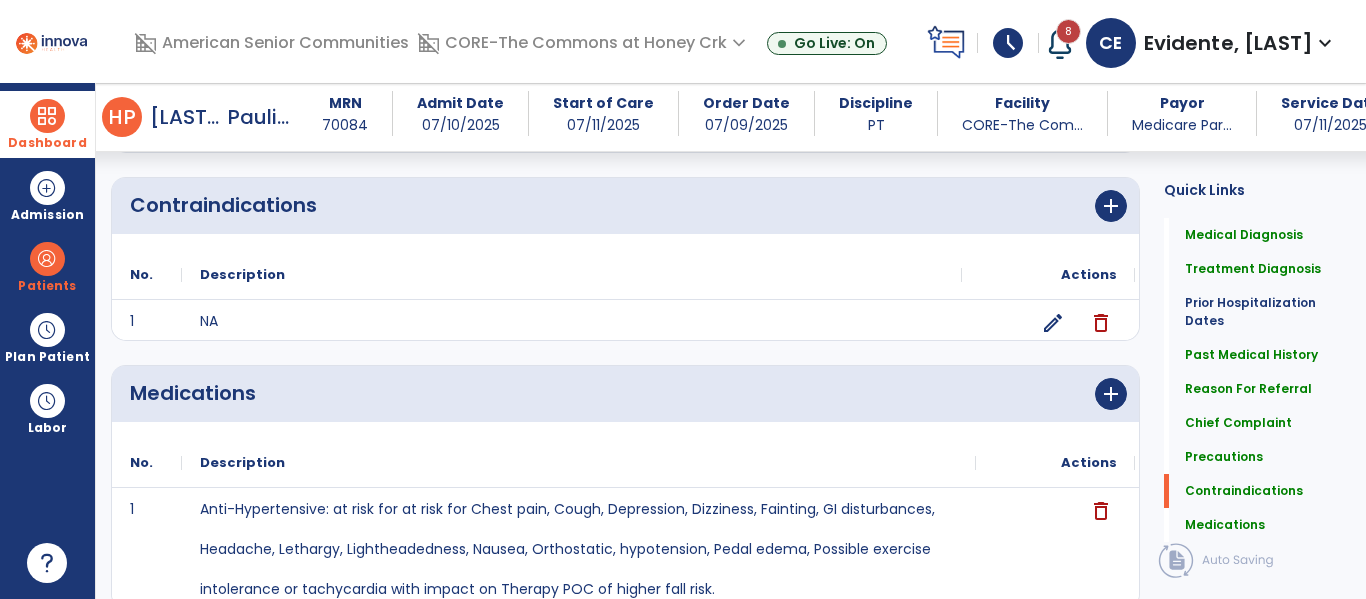 scroll, scrollTop: 1899, scrollLeft: 0, axis: vertical 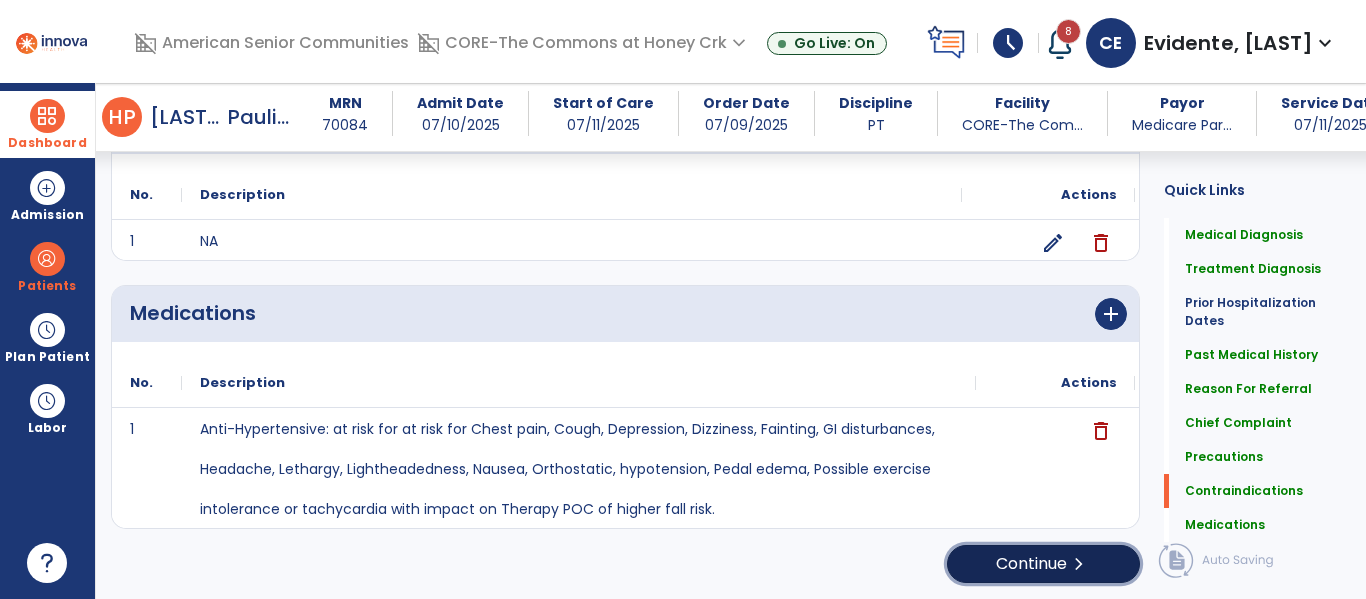 click on "Continue  chevron_right" 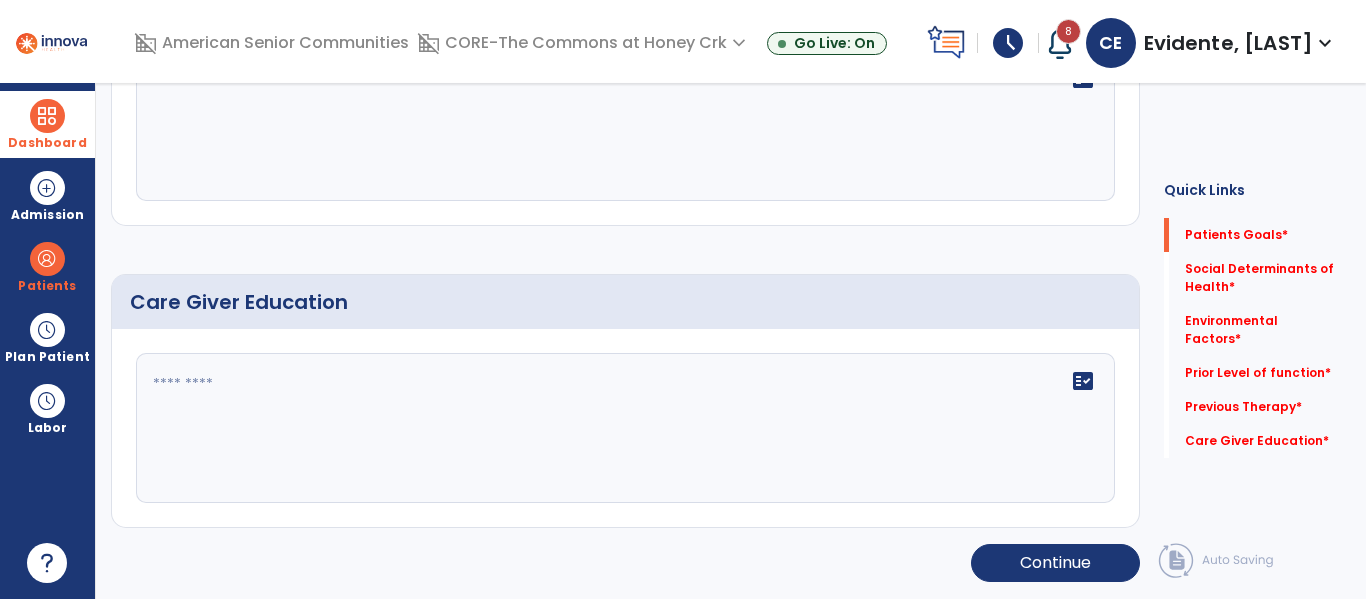 scroll, scrollTop: 0, scrollLeft: 0, axis: both 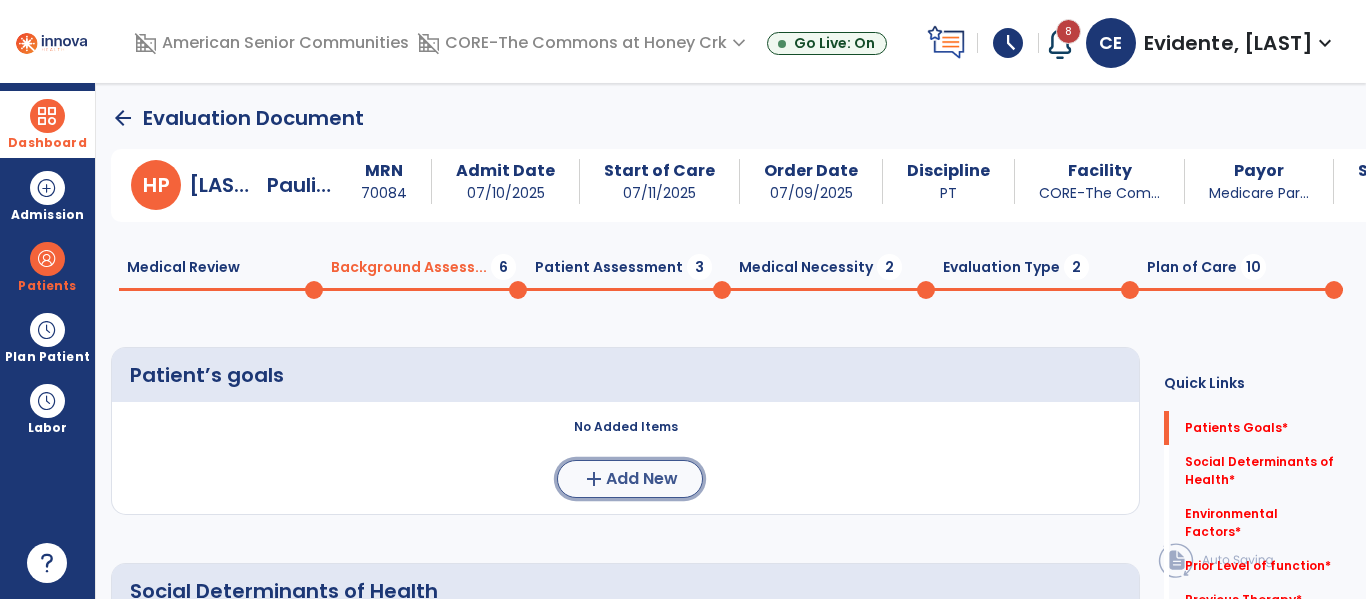 click on "Add New" 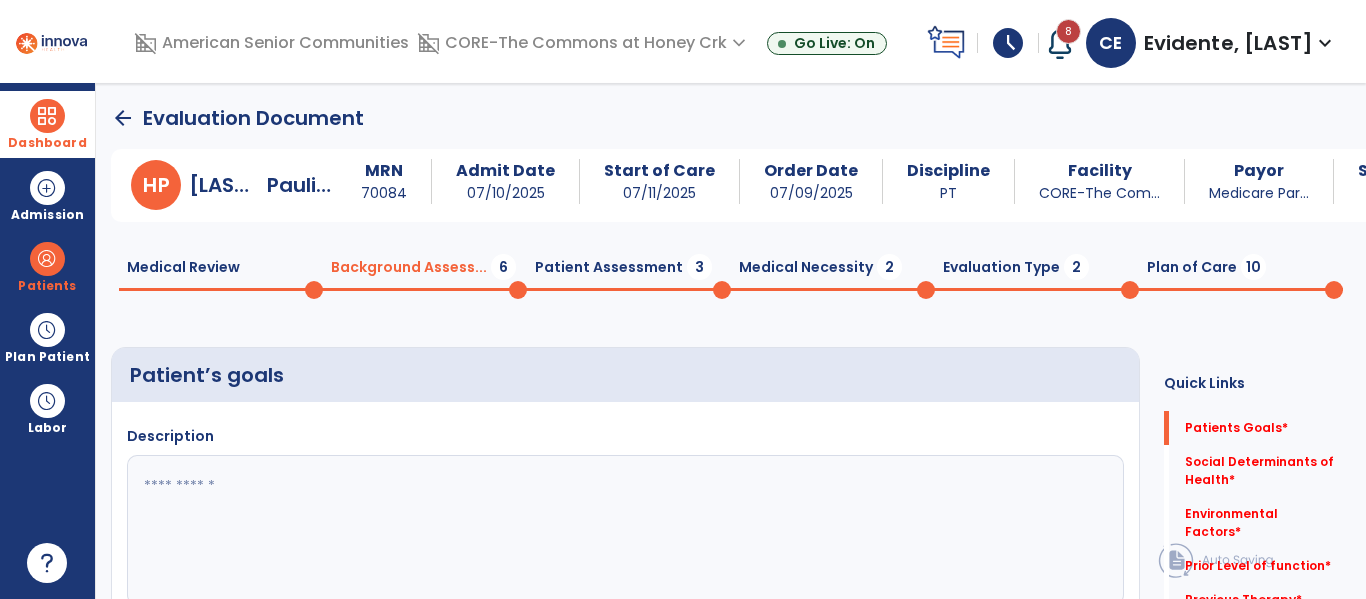 click 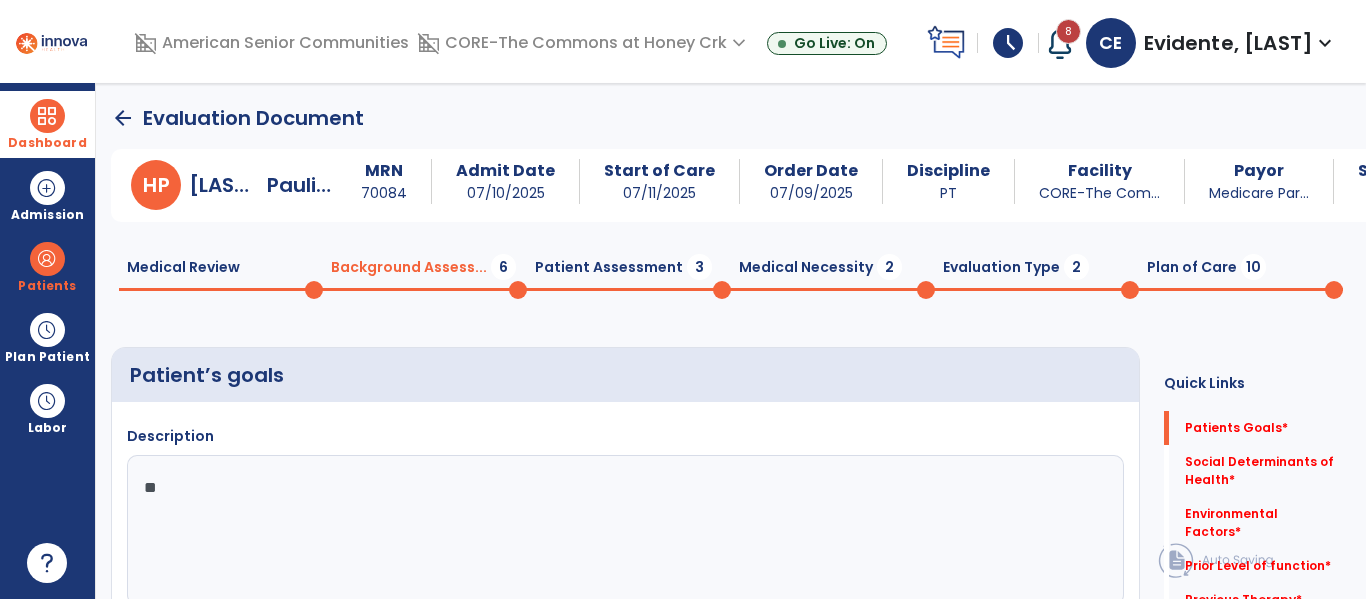 type on "*" 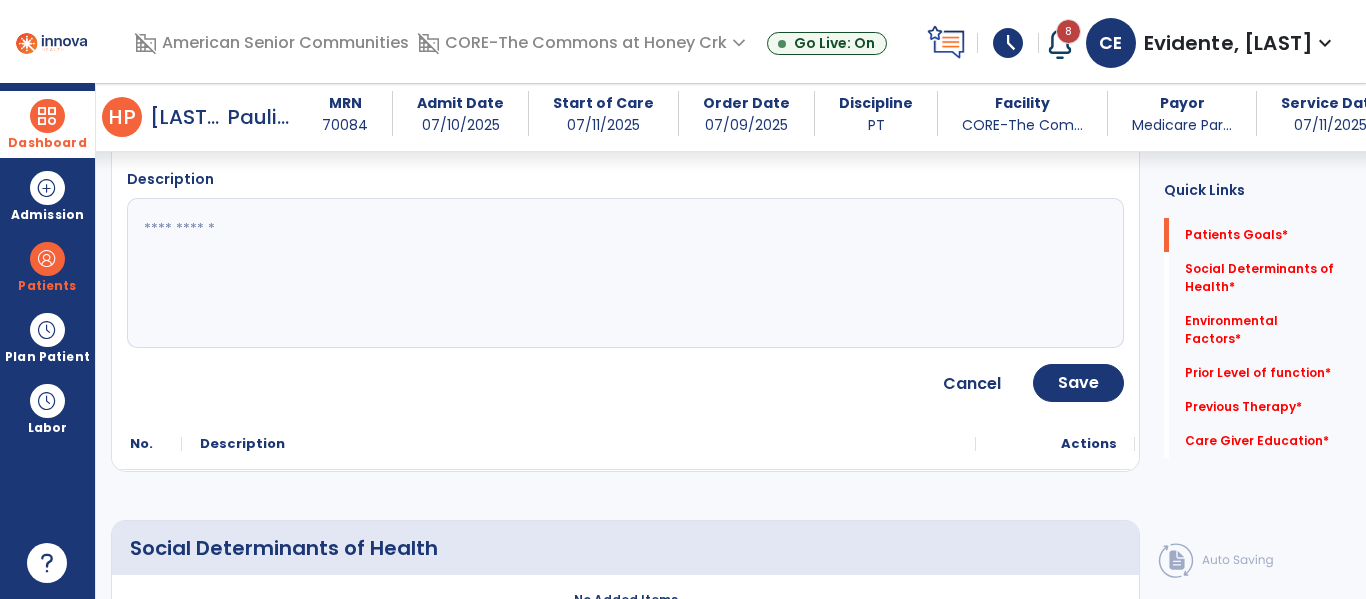 scroll, scrollTop: 232, scrollLeft: 0, axis: vertical 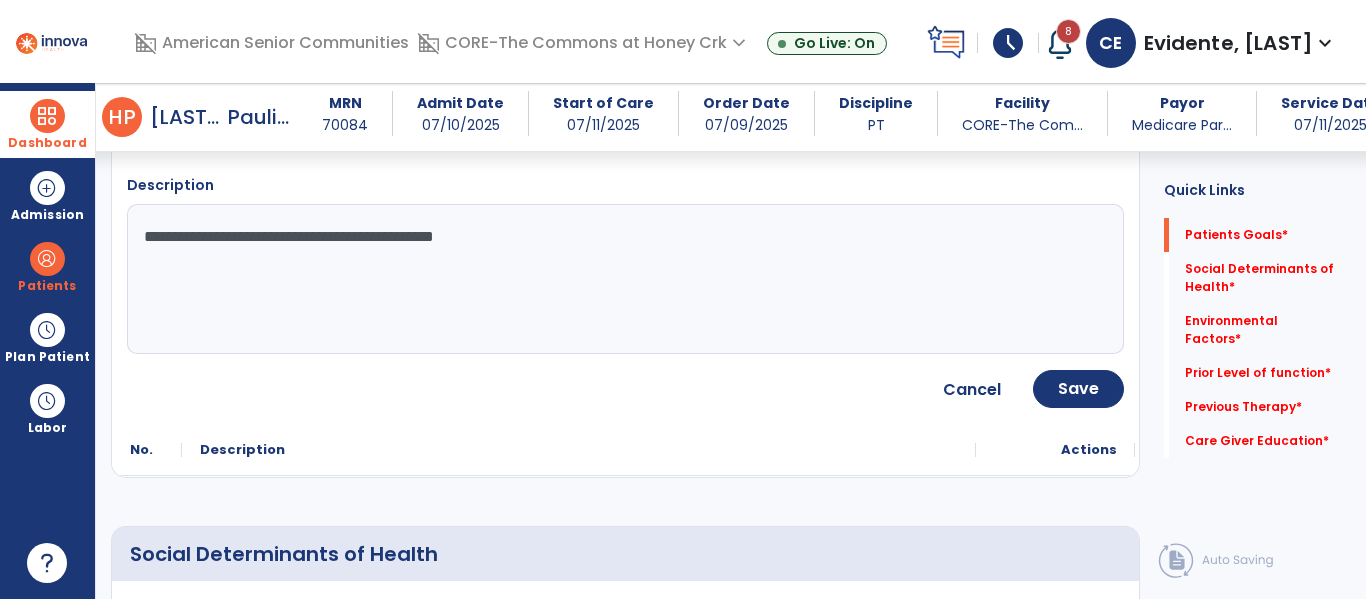 type on "**********" 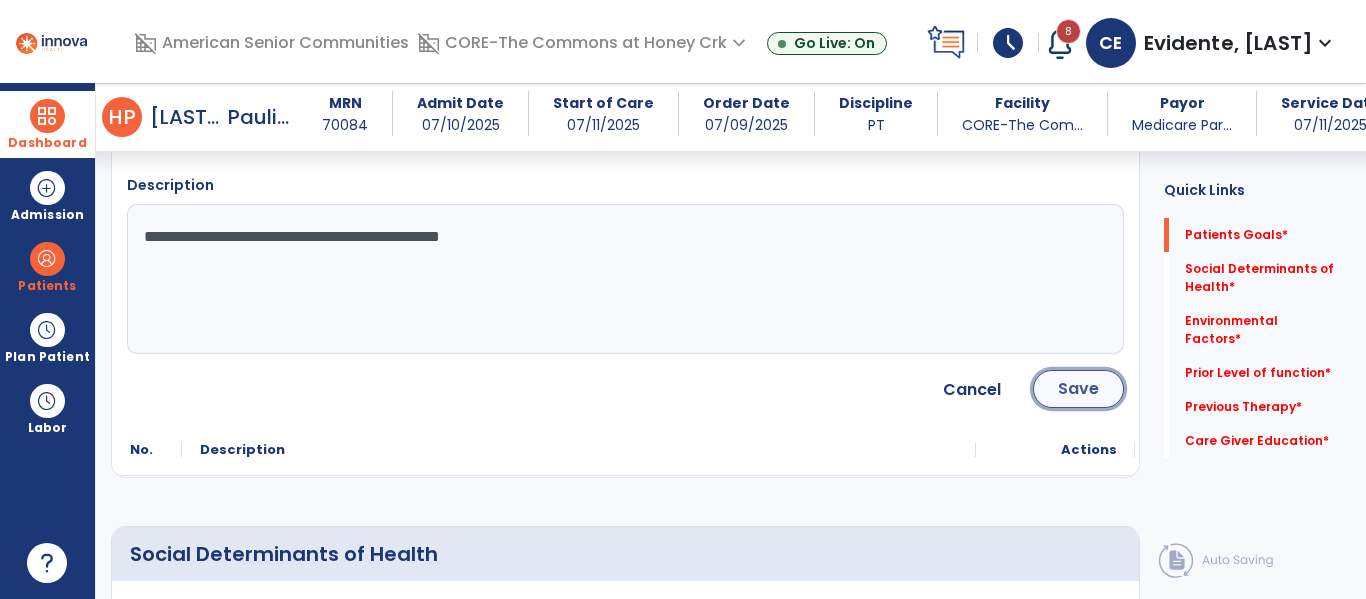 click on "Save" 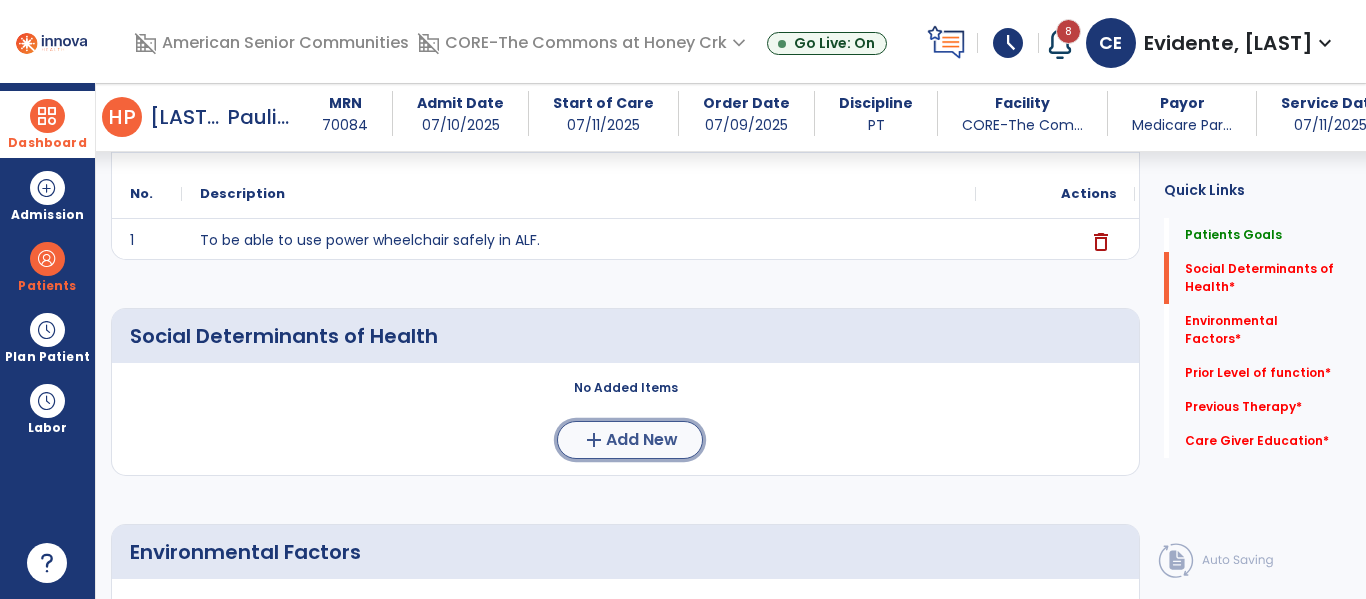 click on "Add New" 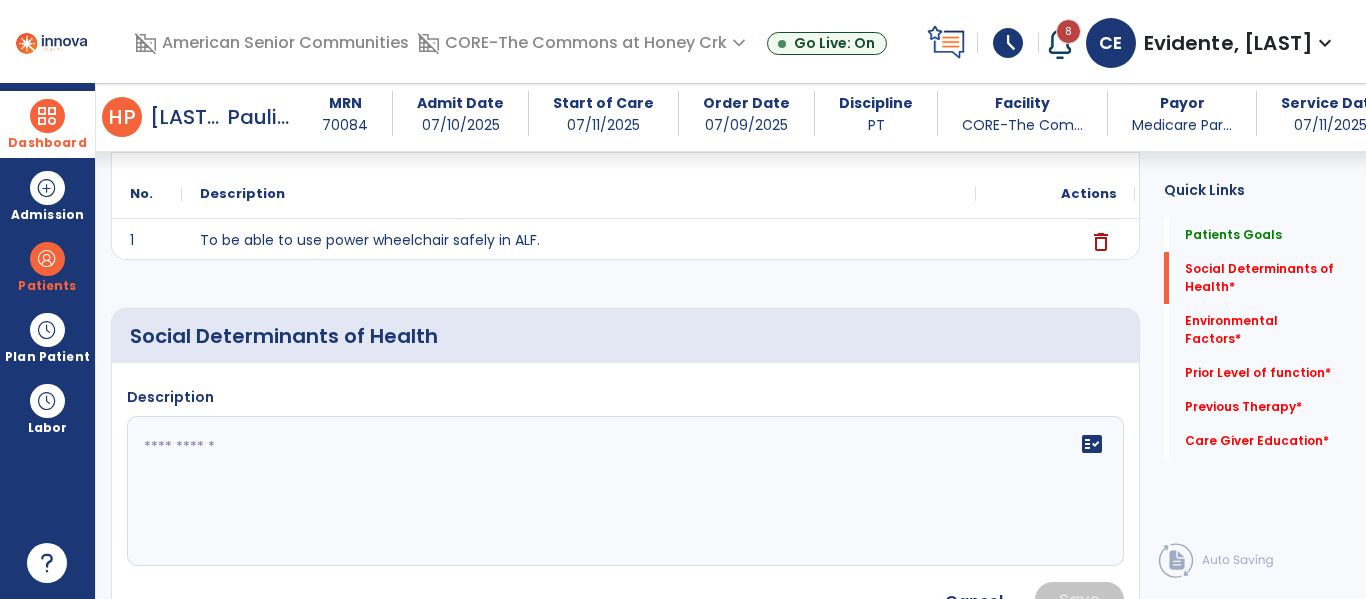 click 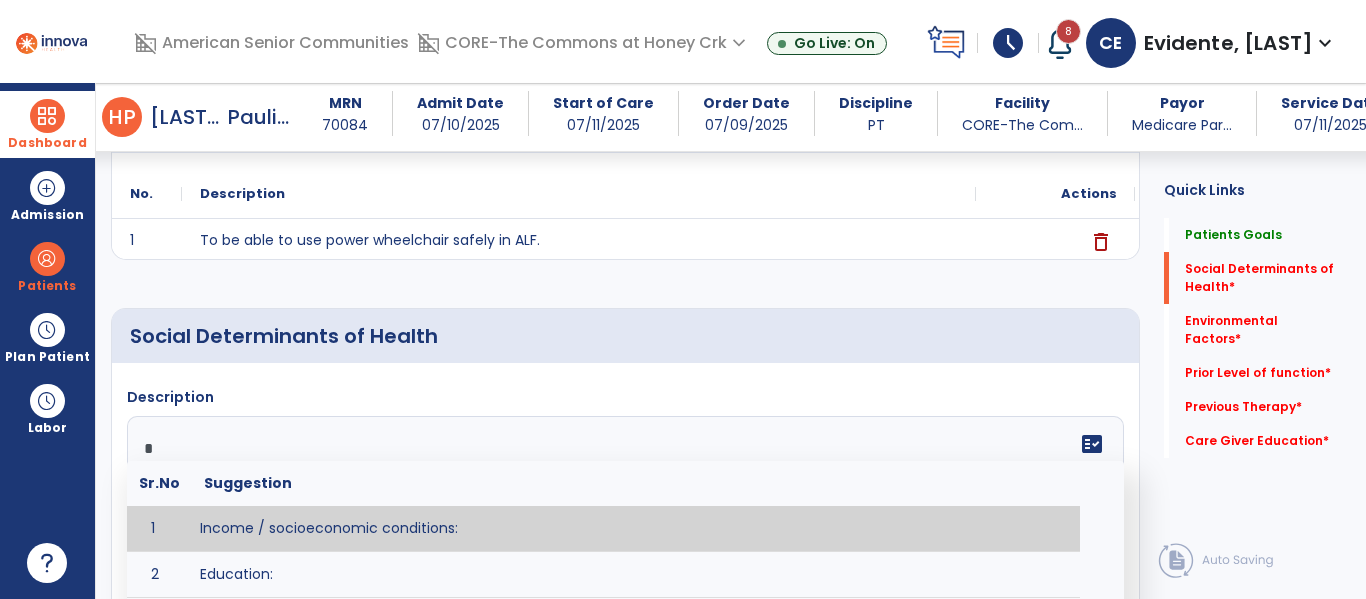 type on "**" 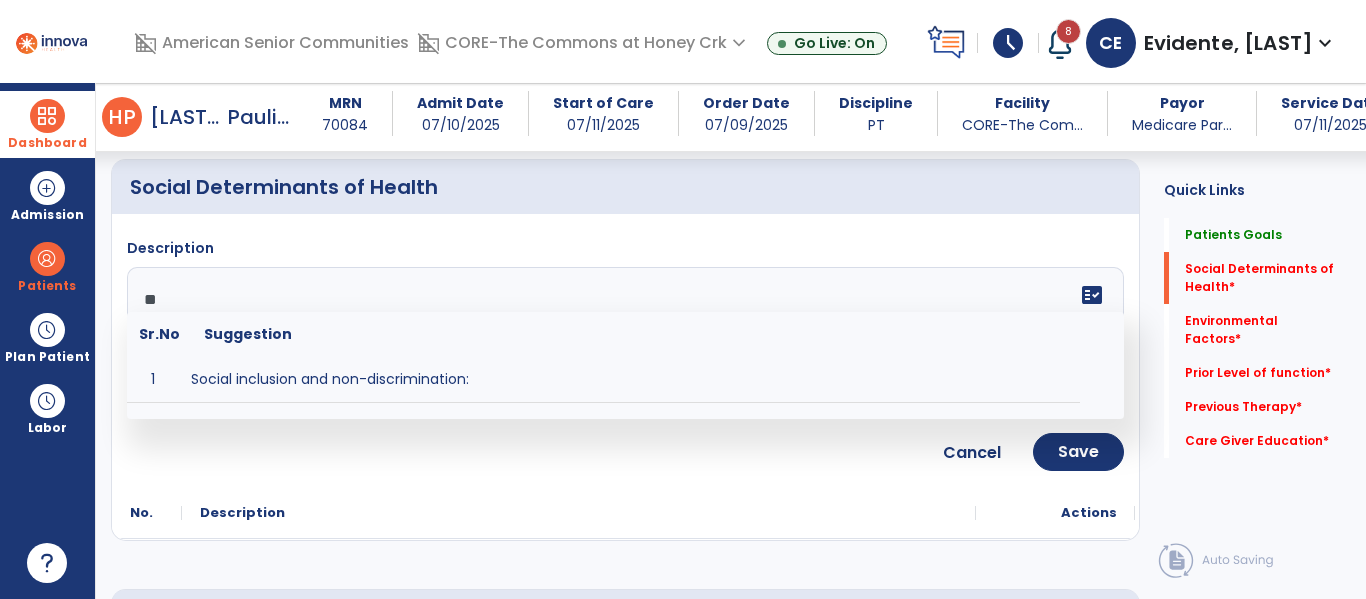 scroll, scrollTop: 453, scrollLeft: 0, axis: vertical 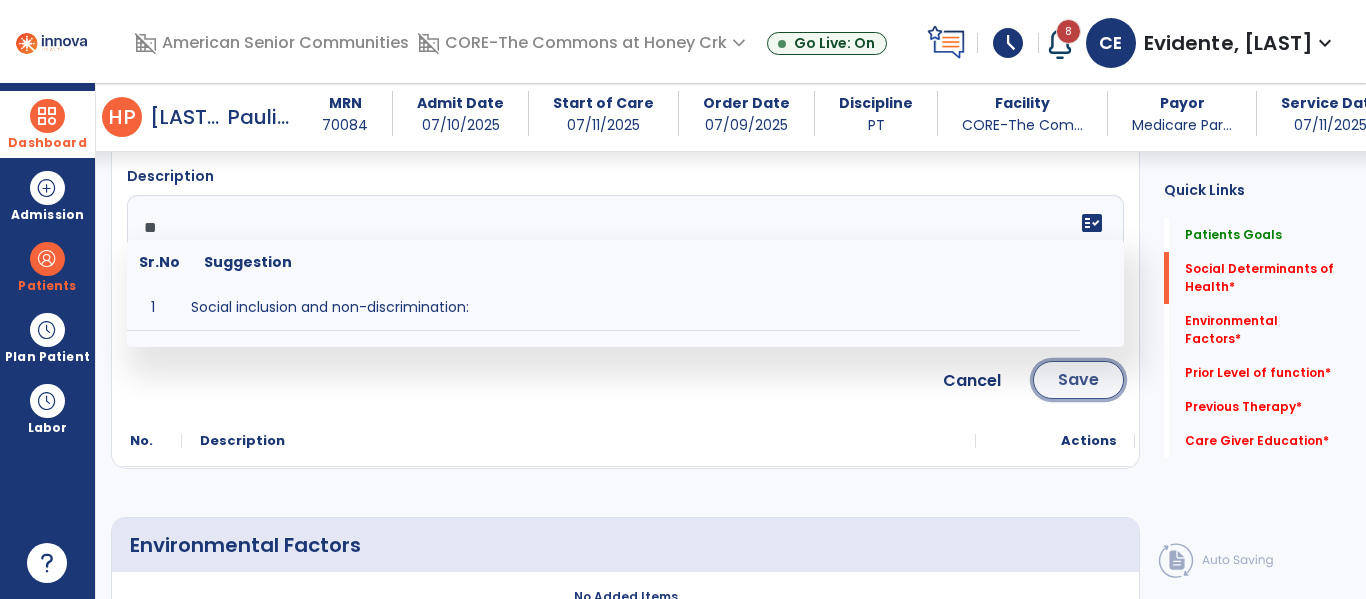 click on "Save" 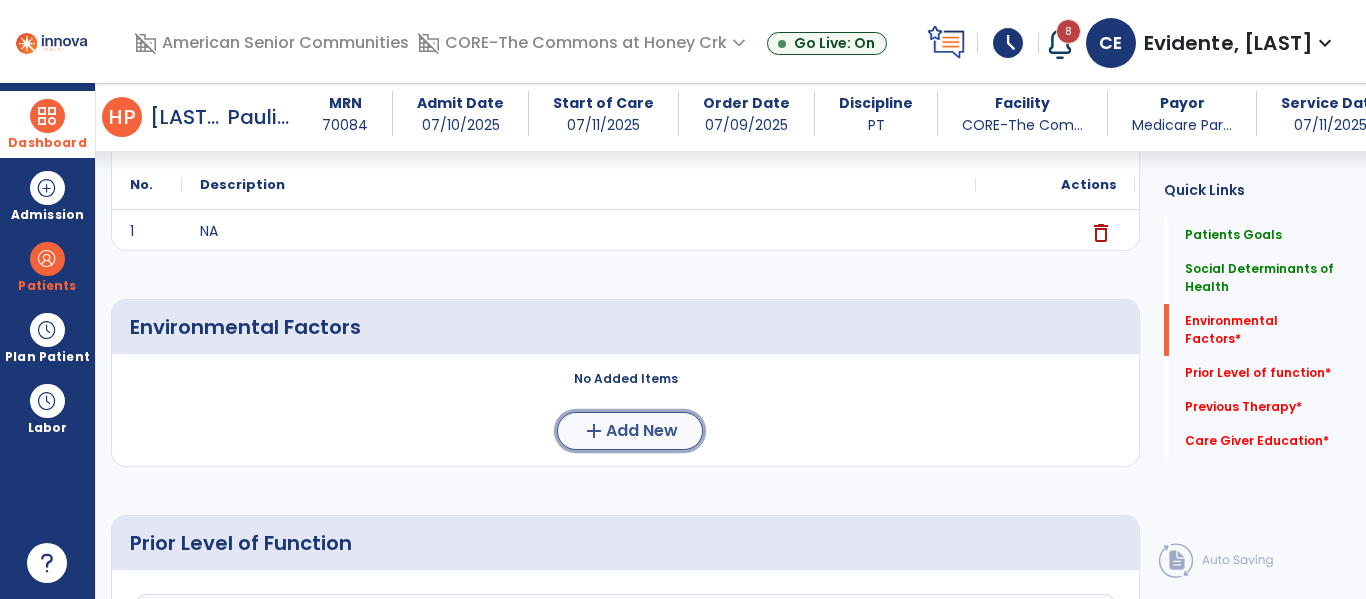 click on "Add New" 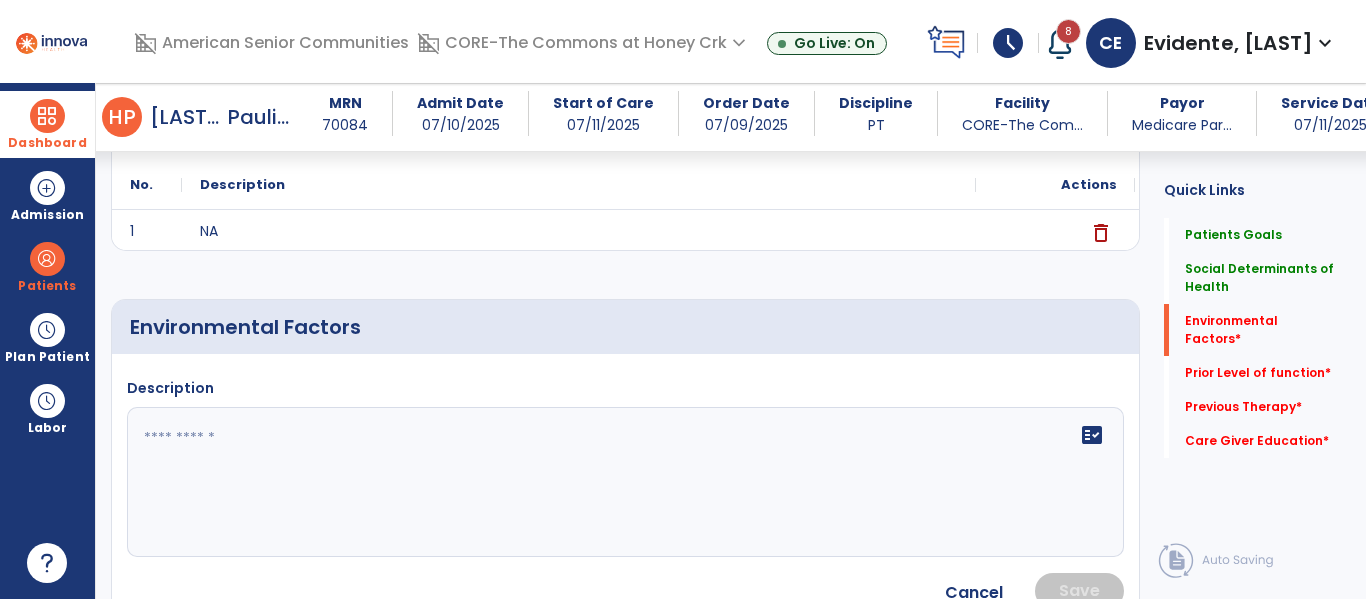 click 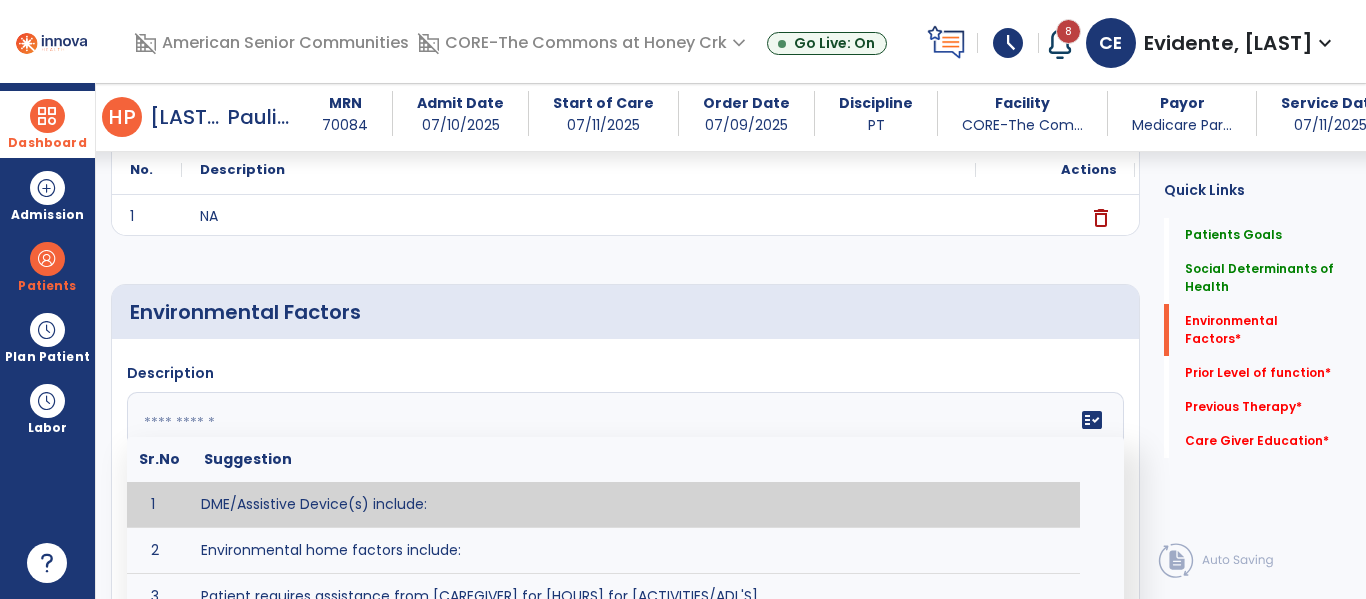 scroll, scrollTop: 470, scrollLeft: 0, axis: vertical 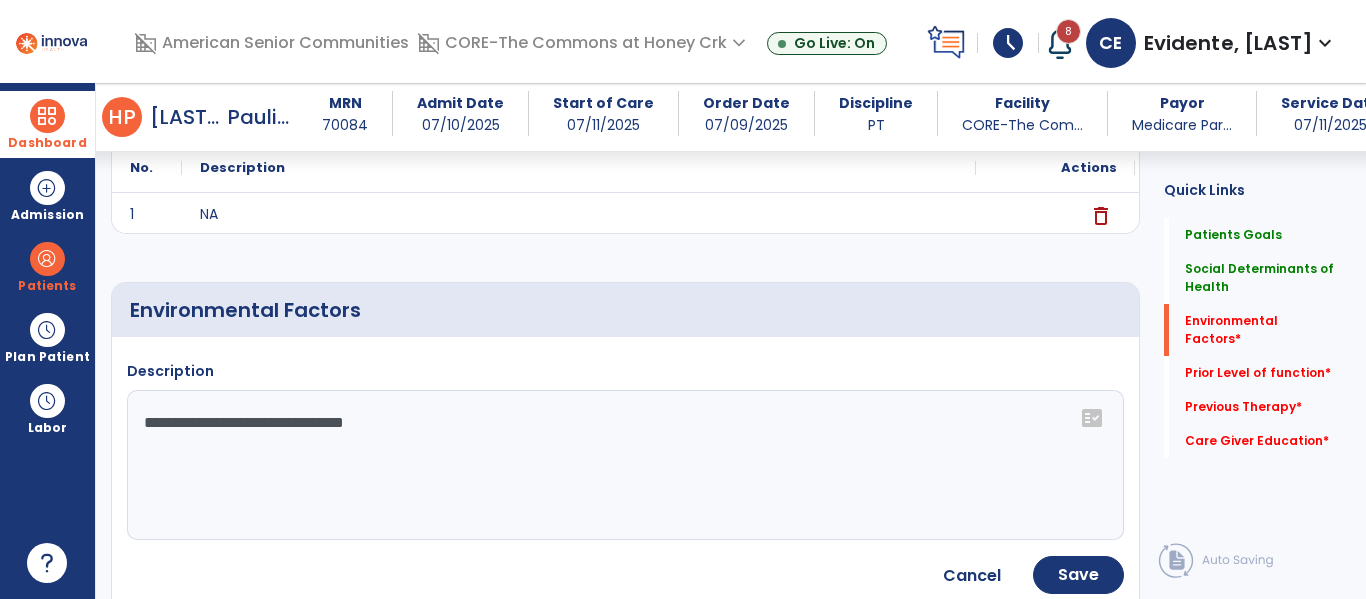 click on "**********" 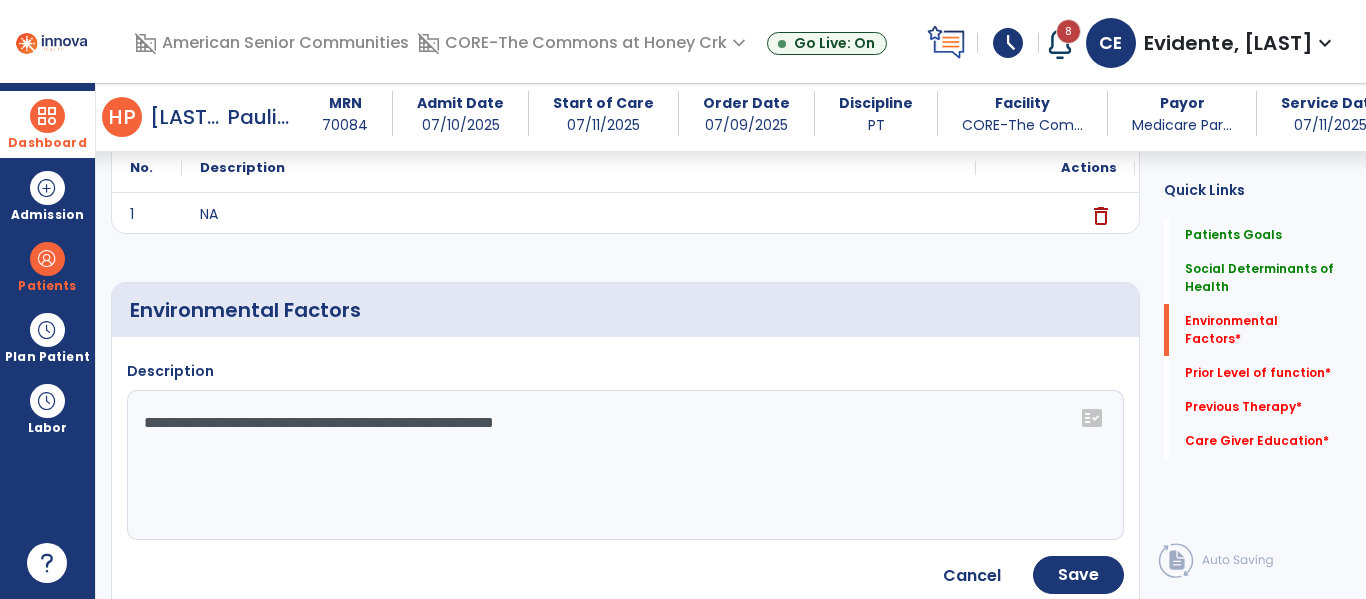 type on "**********" 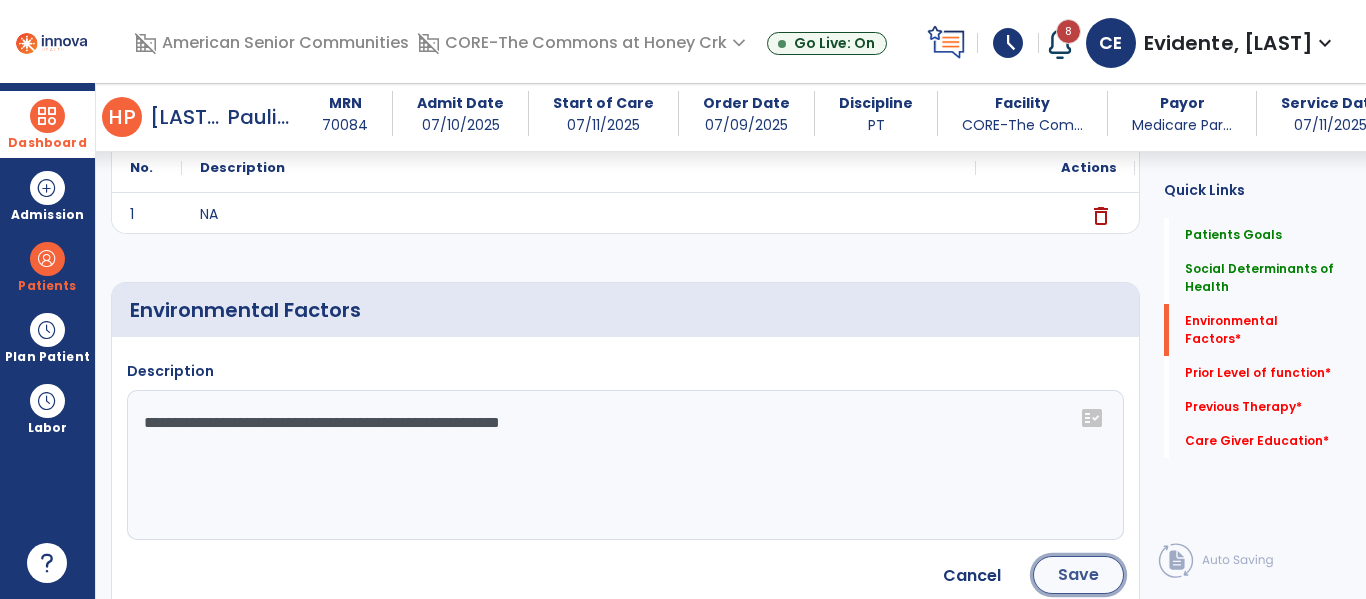click on "Save" 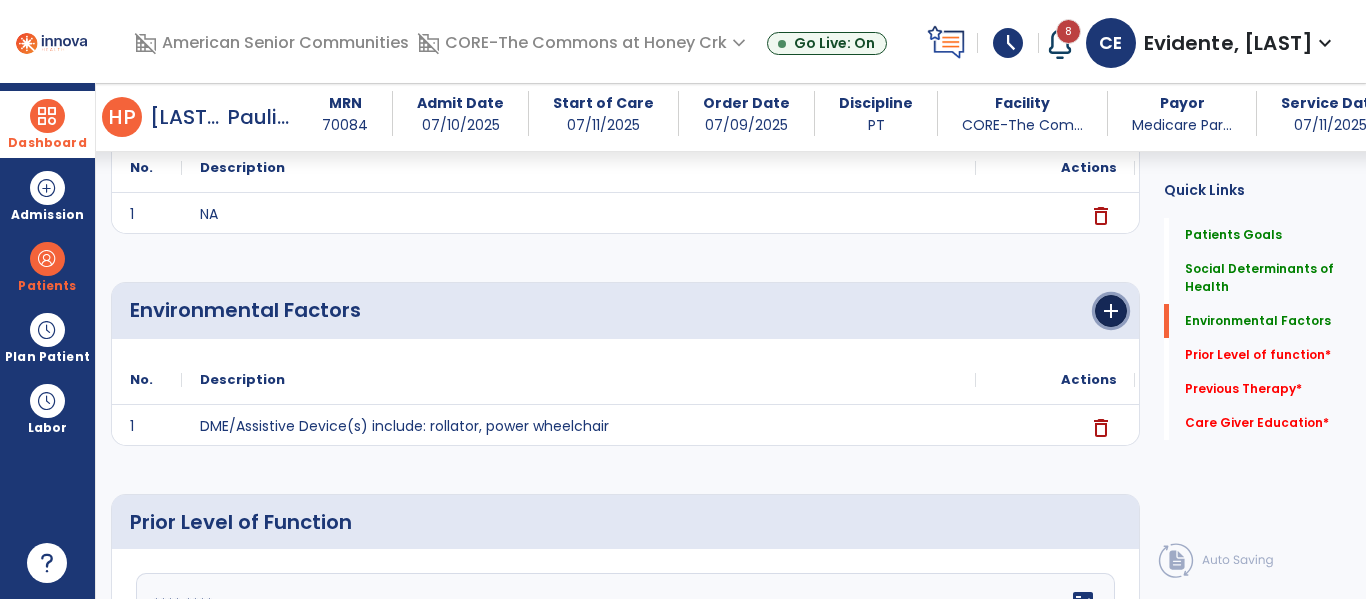 click on "add" 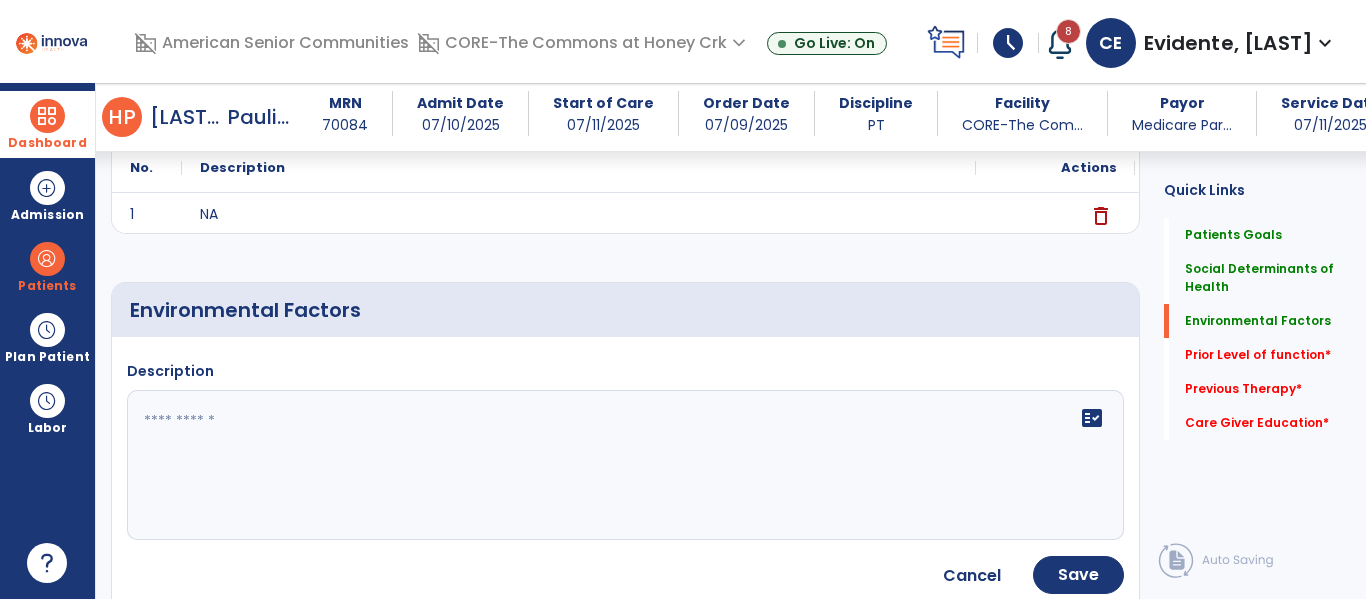 click on "fact_check" 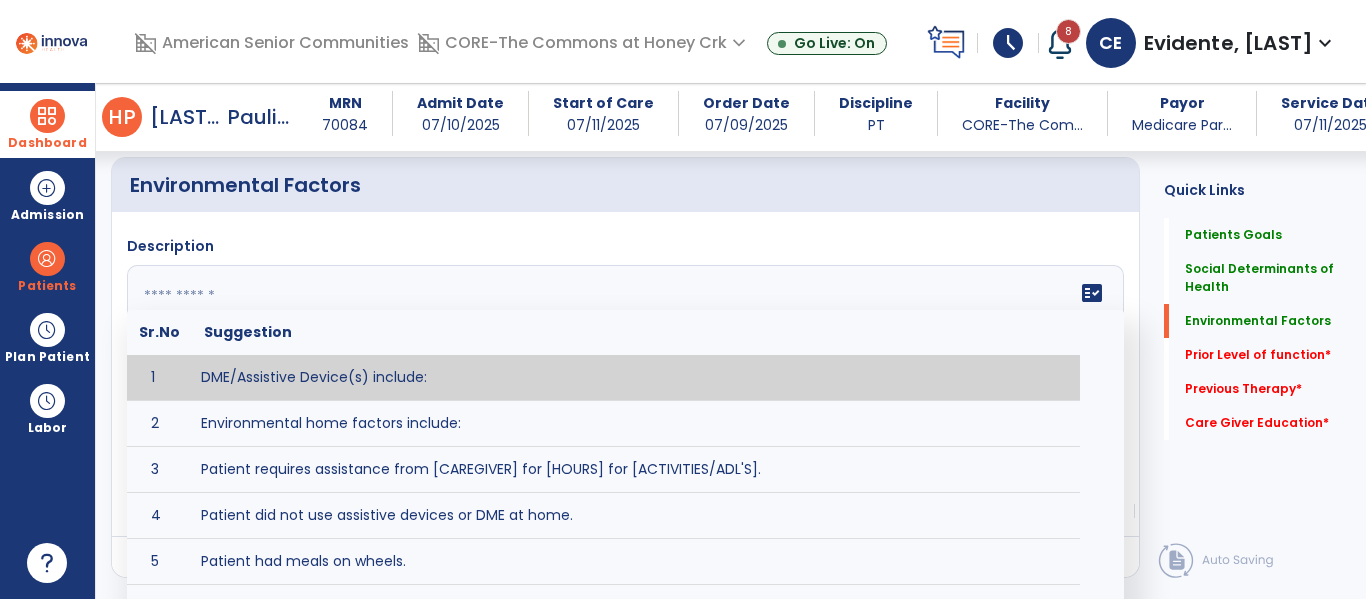scroll, scrollTop: 598, scrollLeft: 0, axis: vertical 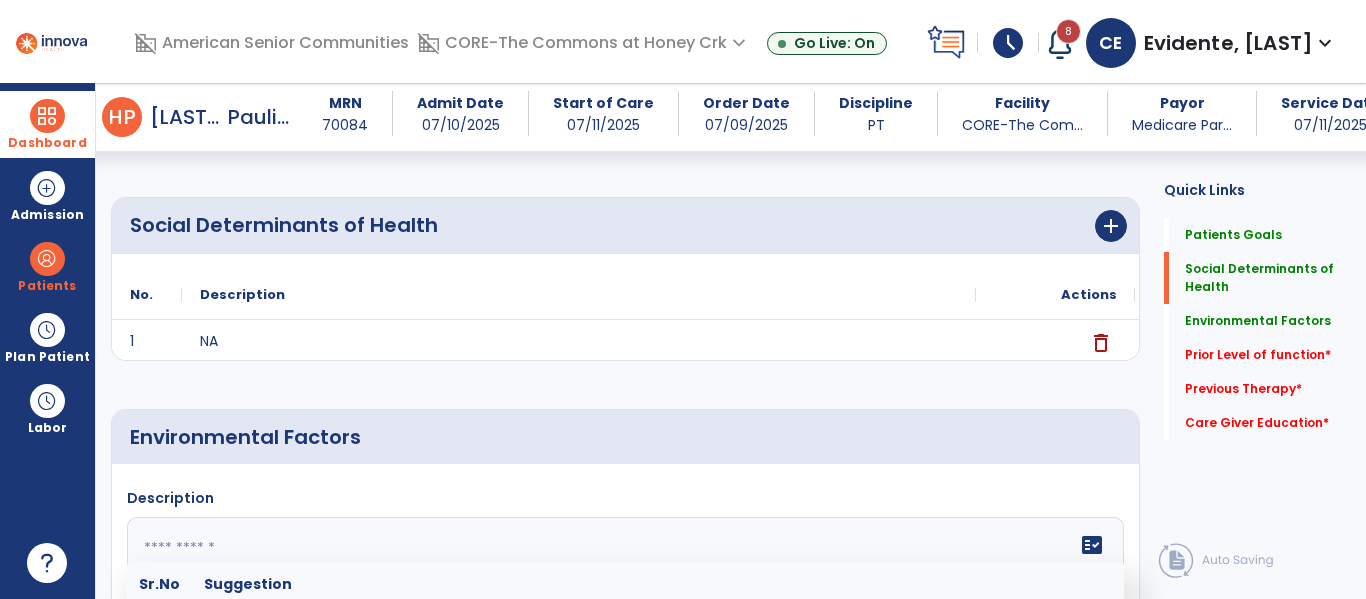 click on "Environmental Factors     Description   fact_check  Sr.No Suggestion 1 DME/Assistive Device(s) include:  2 Environmental home factors include:  3 Patient requires assistance from [CAREGIVER] for [HOURS] for [ACTIVITIES/ADL'S]. 4 Patient did not use assistive devices or DME at home. 5 Patient had meals on wheels. 6 Patient has caregiver help at home who will be able to provide assistance upon discharge. 7 Patient lived alone at home prior to admission and will [HAVE or HAVE NOT] assistance at home from [CAREGIVER] upon discharge. 8 Patient lives alone. 9 Patient lives with caregiver who provides support/aid for ____________. 10 Patient lives with spouse/significant other. 11 Patient needs to clime [NUMBER] stairs [WITH/WITHOUT] railing in order to reach [ROOM]. 12 Patient uses adaptive equipment at home including [EQUIPMENT] and has the following home modifications __________. 13 Patient was able to complete community activities (driving, shopping, community ambulation, etc.) independently. 14 15 16 17 Save" 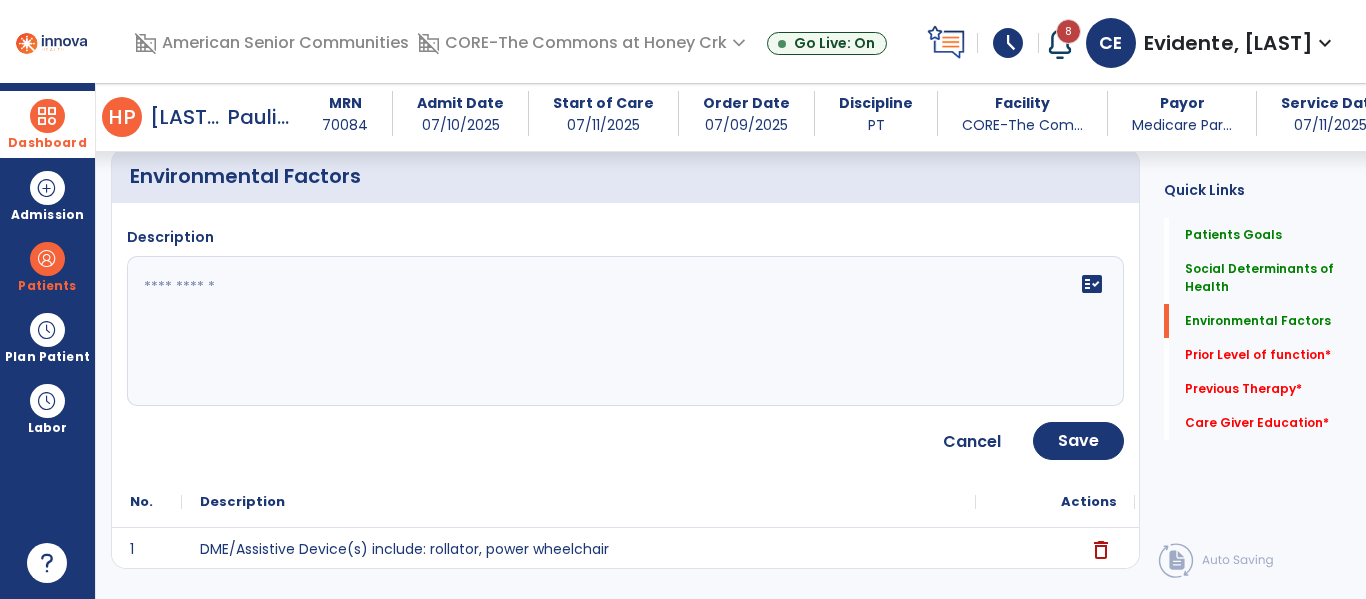 scroll, scrollTop: 612, scrollLeft: 0, axis: vertical 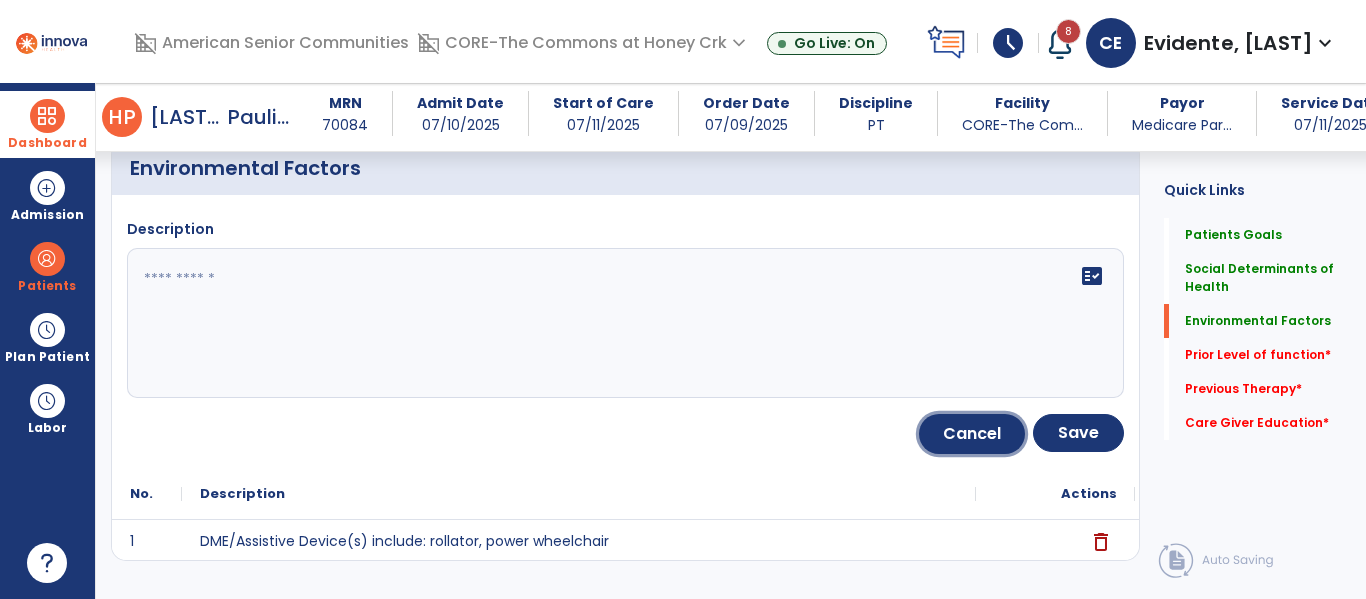 click on "Cancel" 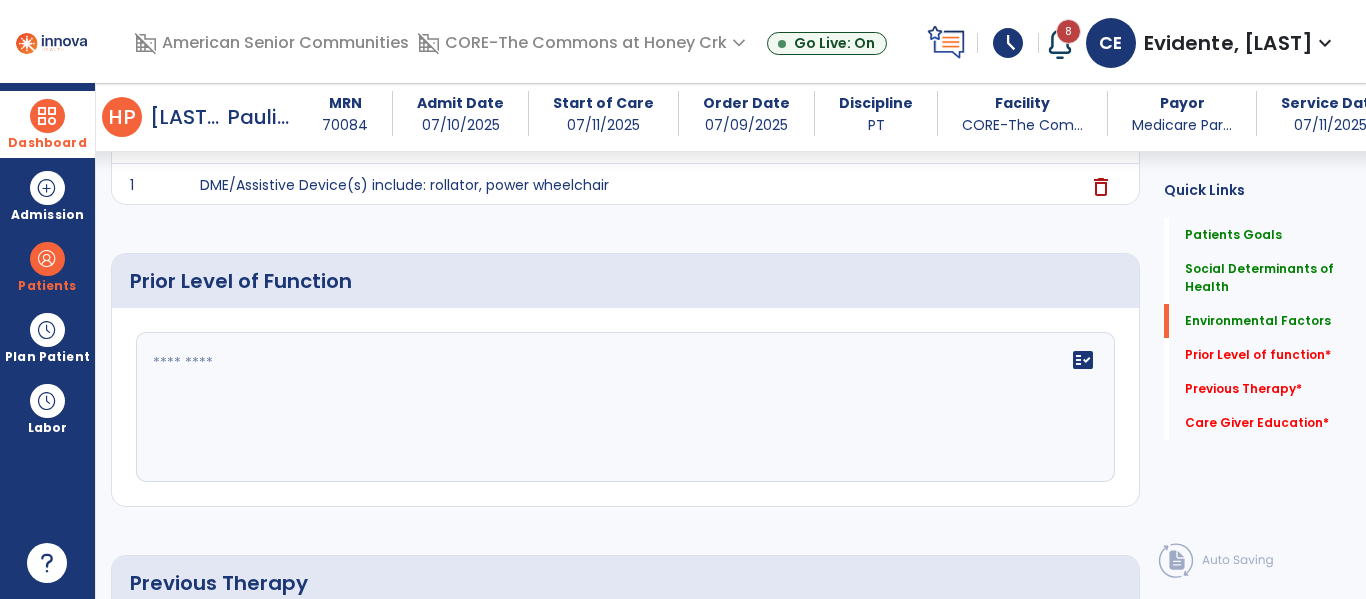 scroll, scrollTop: 762, scrollLeft: 0, axis: vertical 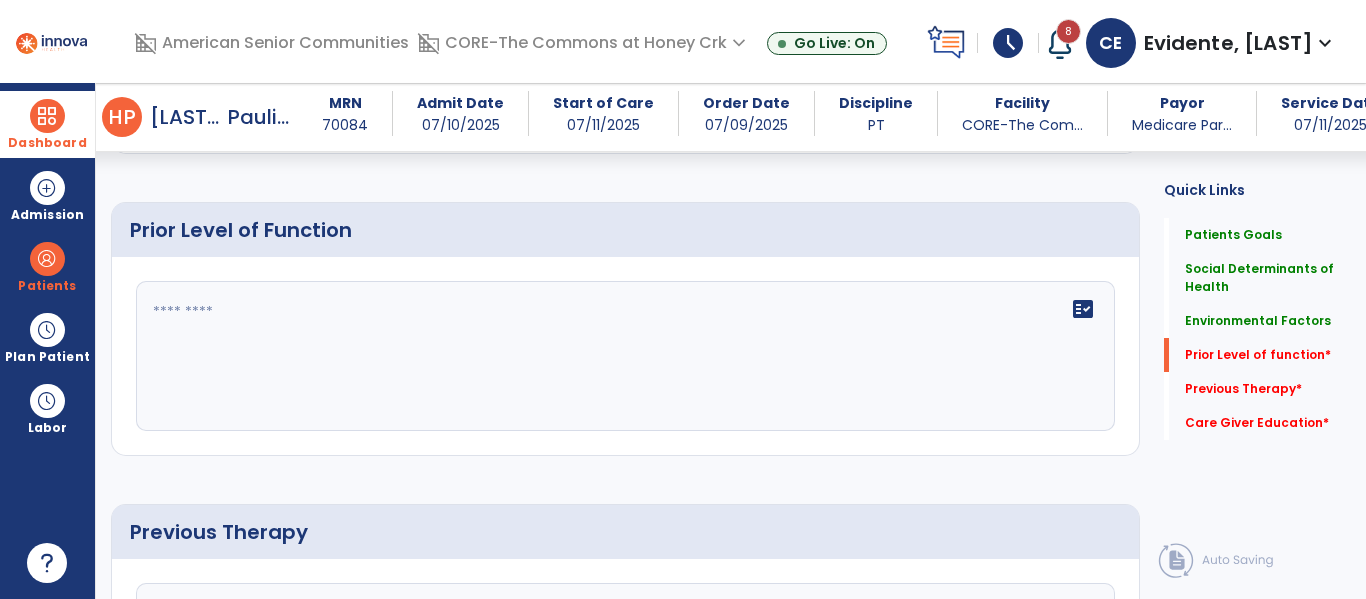 click on "fact_check" 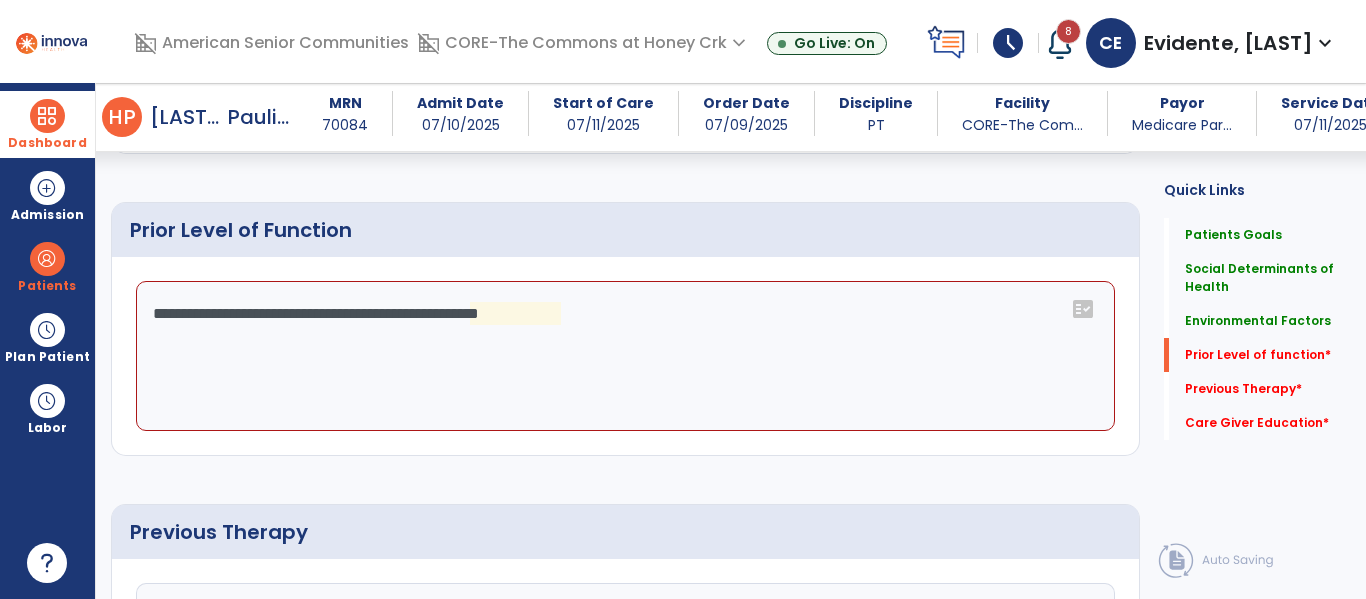 click on "**********" 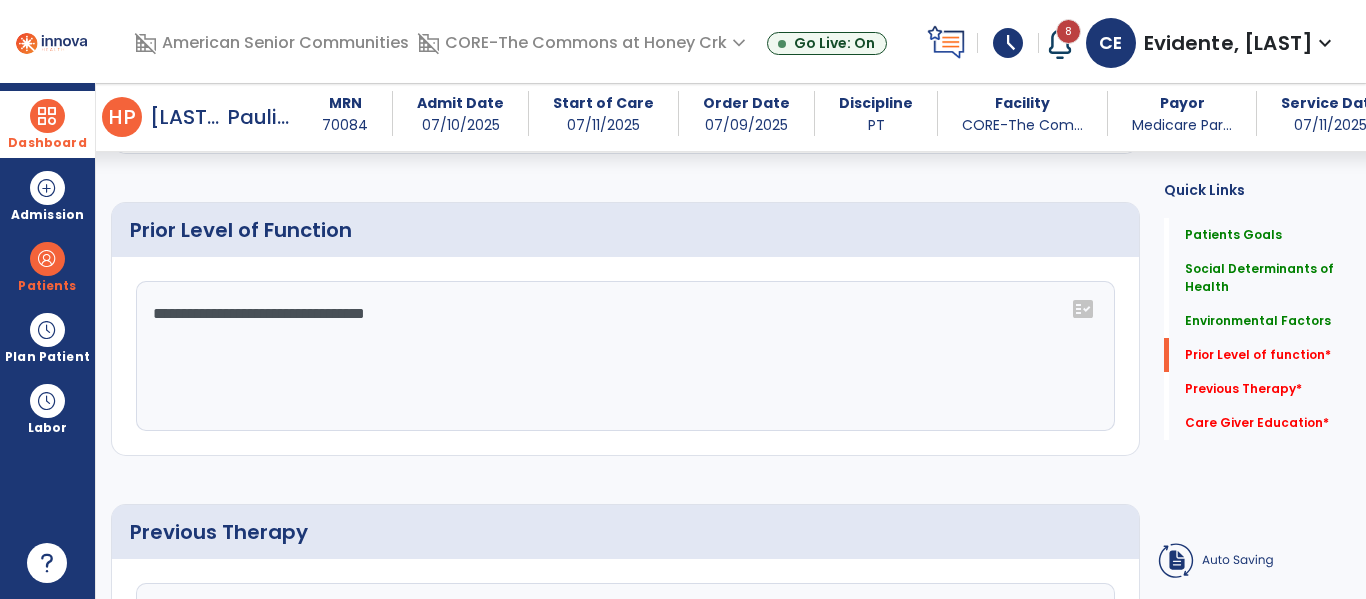 click on "**********" 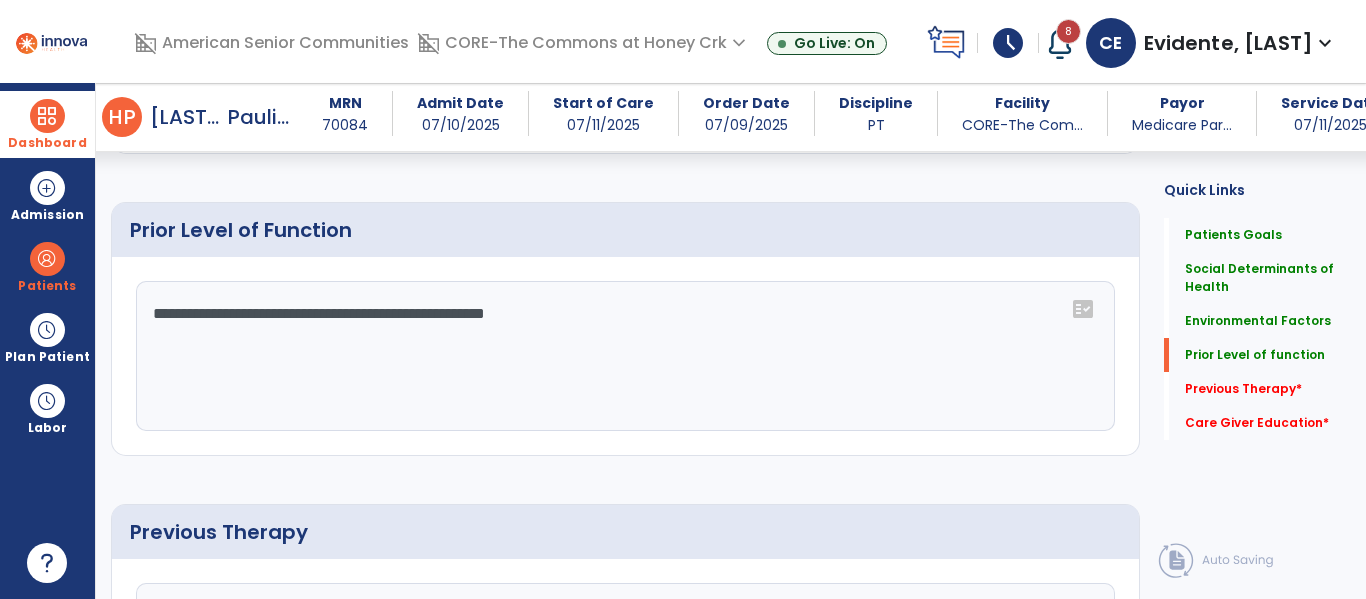 click on "**********" 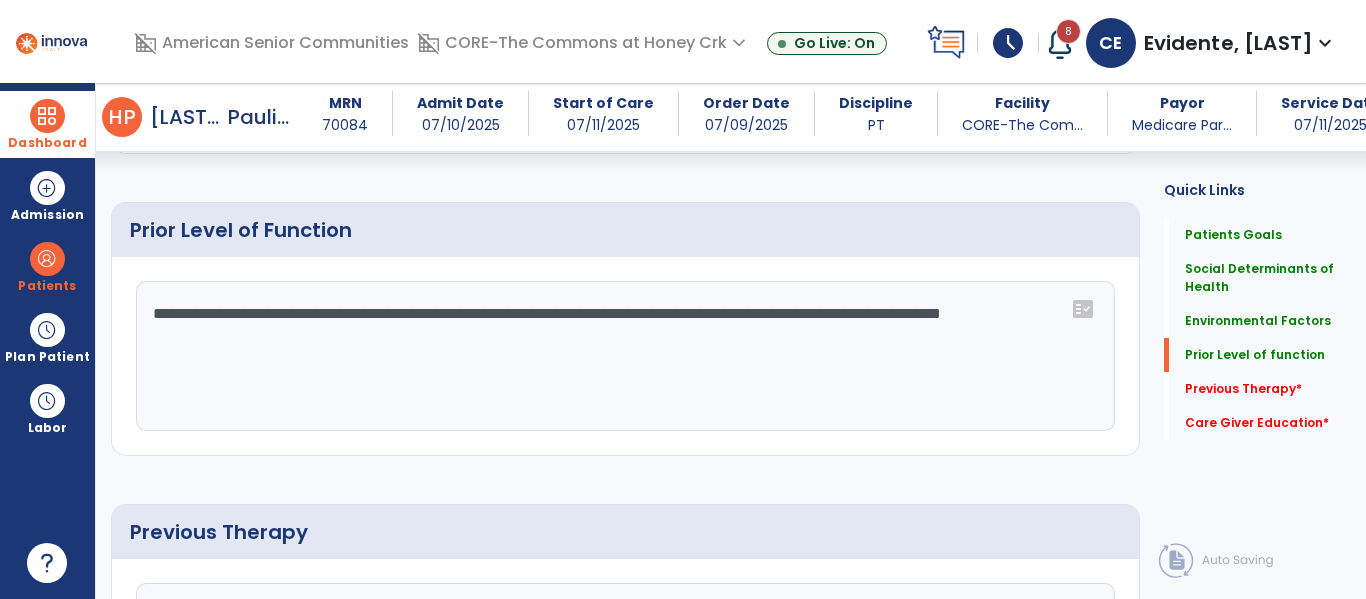 type on "**********" 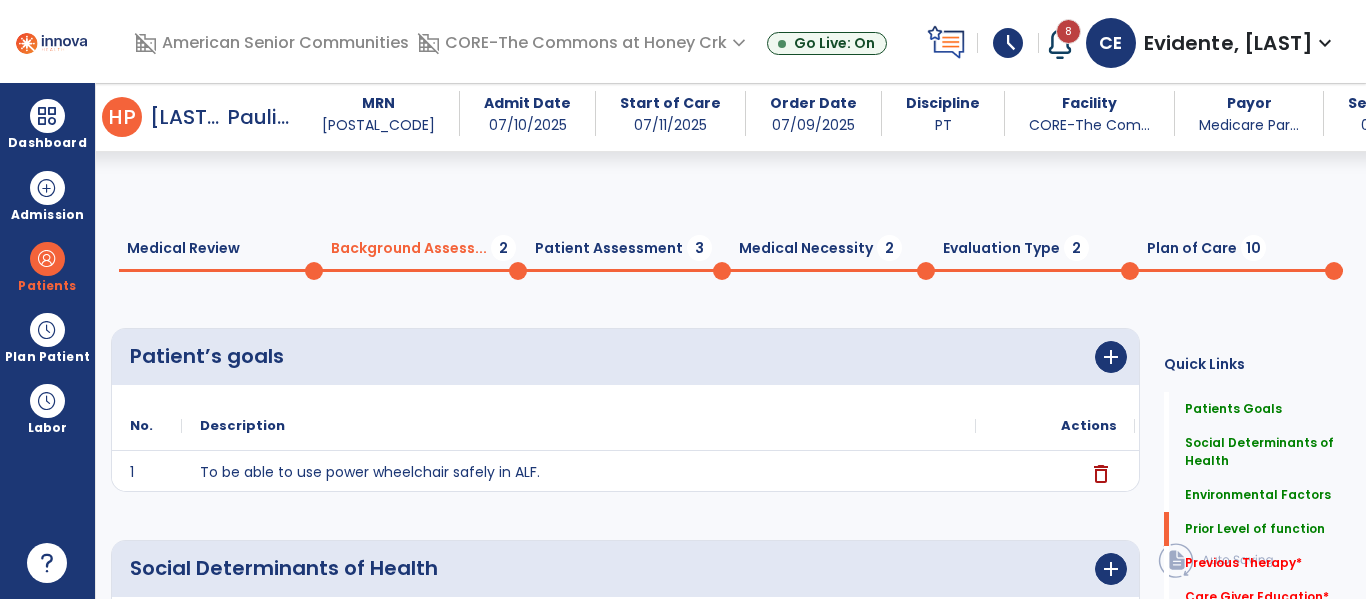 scroll, scrollTop: 0, scrollLeft: 0, axis: both 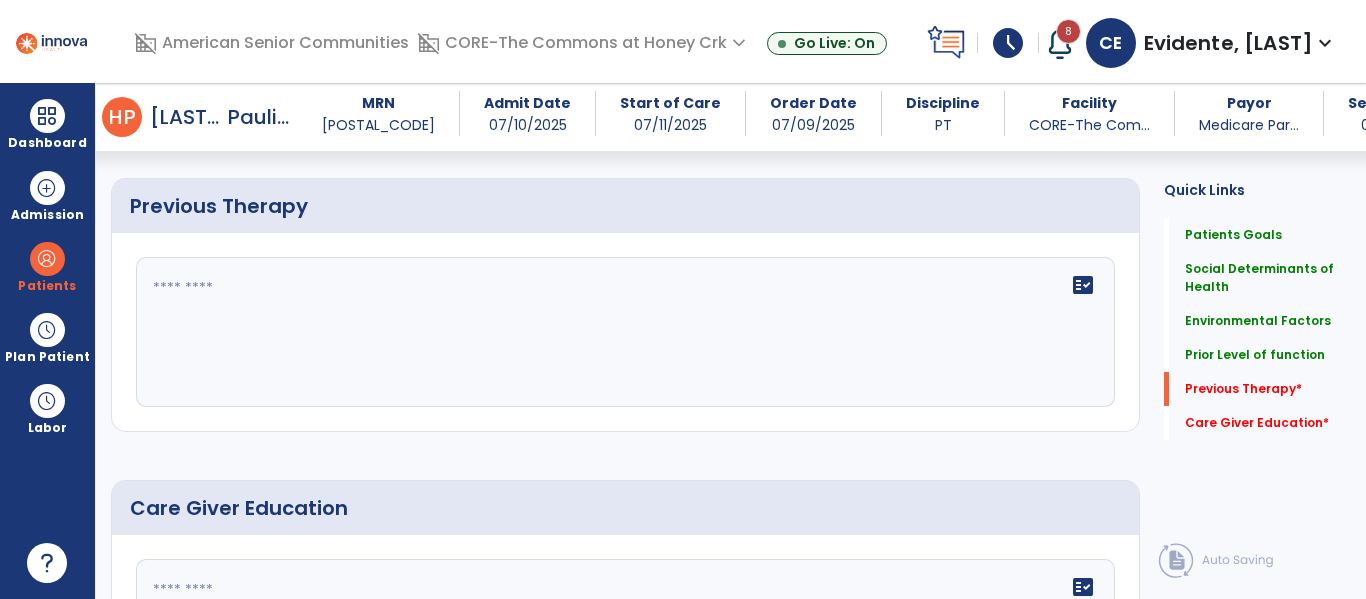 type on "**********" 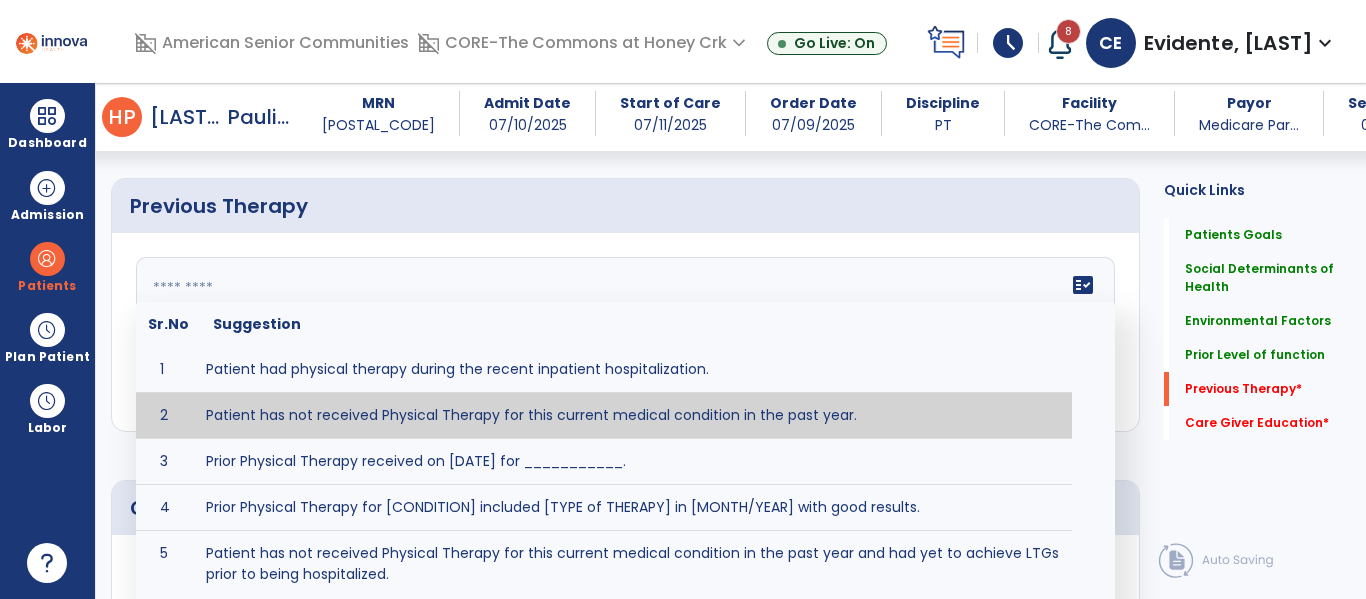 type on "**********" 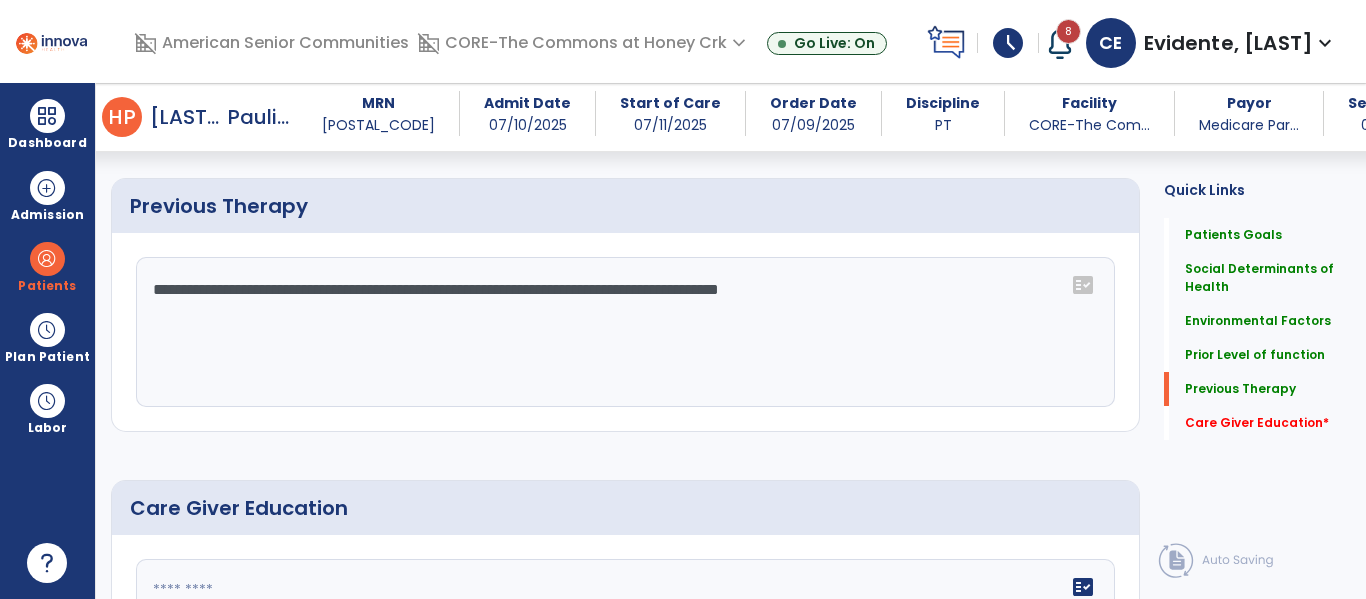 scroll, scrollTop: 1293, scrollLeft: 0, axis: vertical 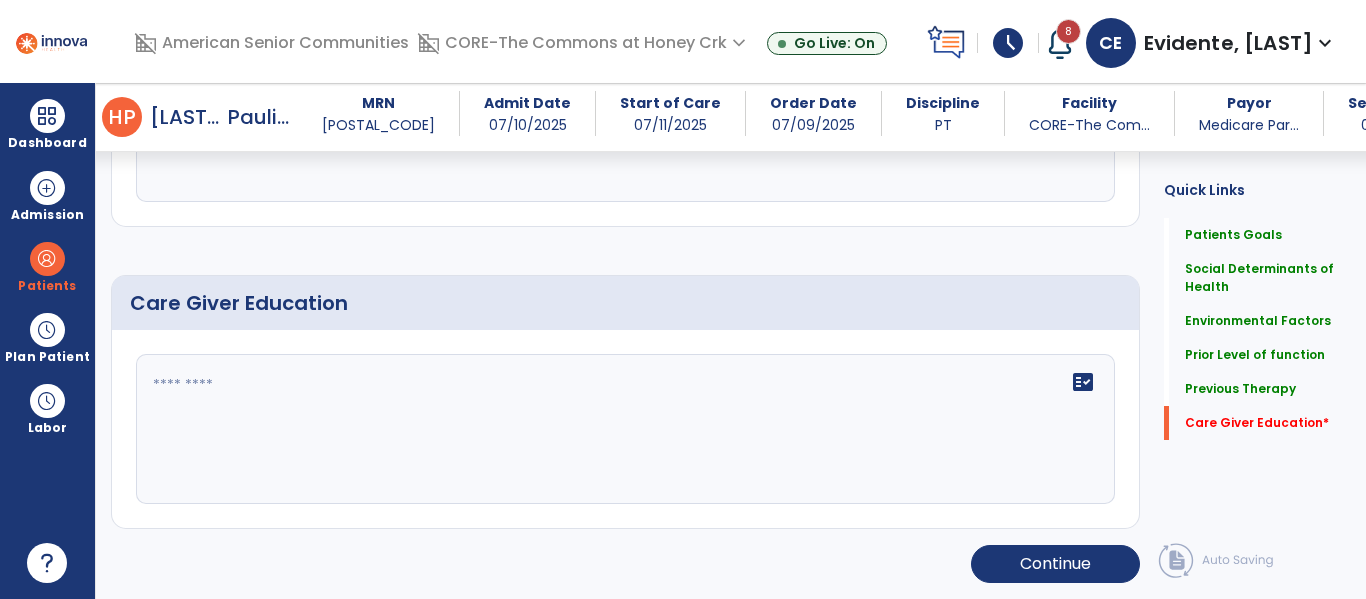 click 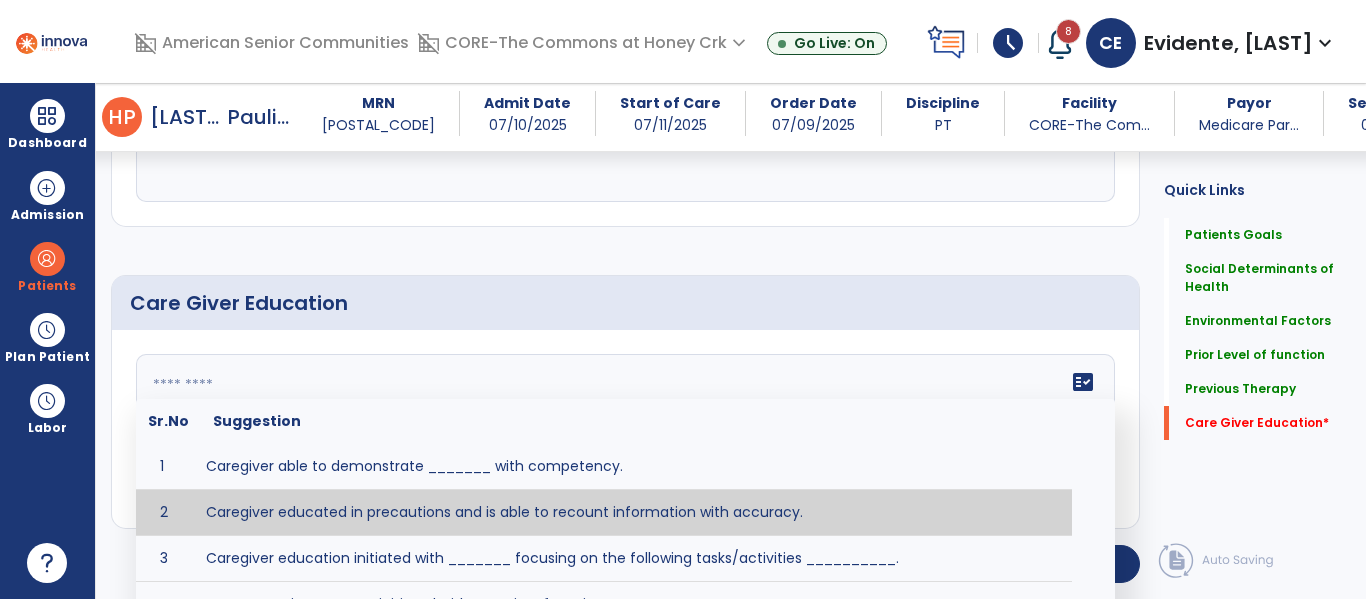 type on "**********" 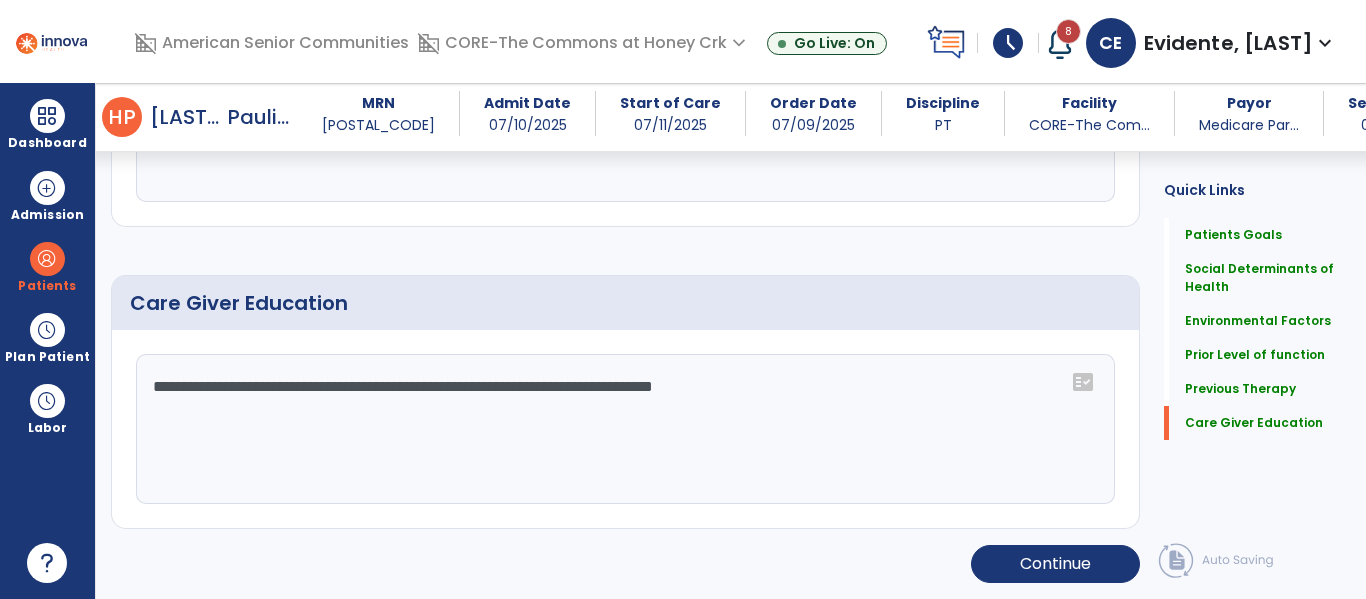 scroll, scrollTop: 1292, scrollLeft: 0, axis: vertical 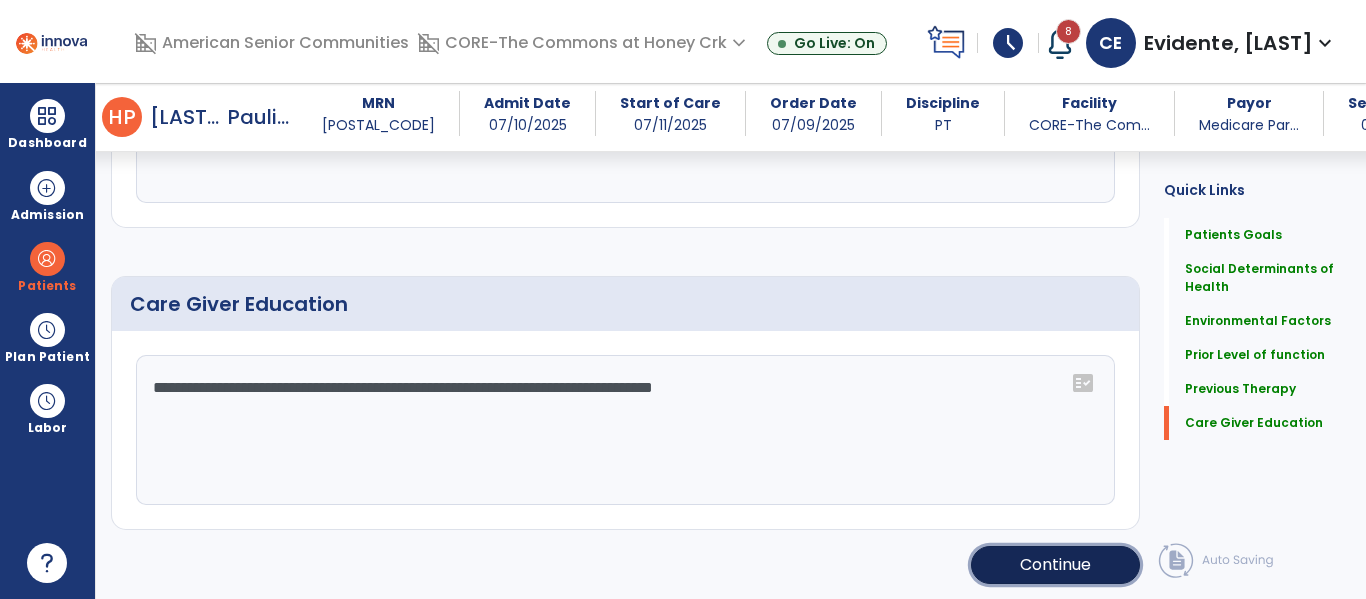 click on "Continue" 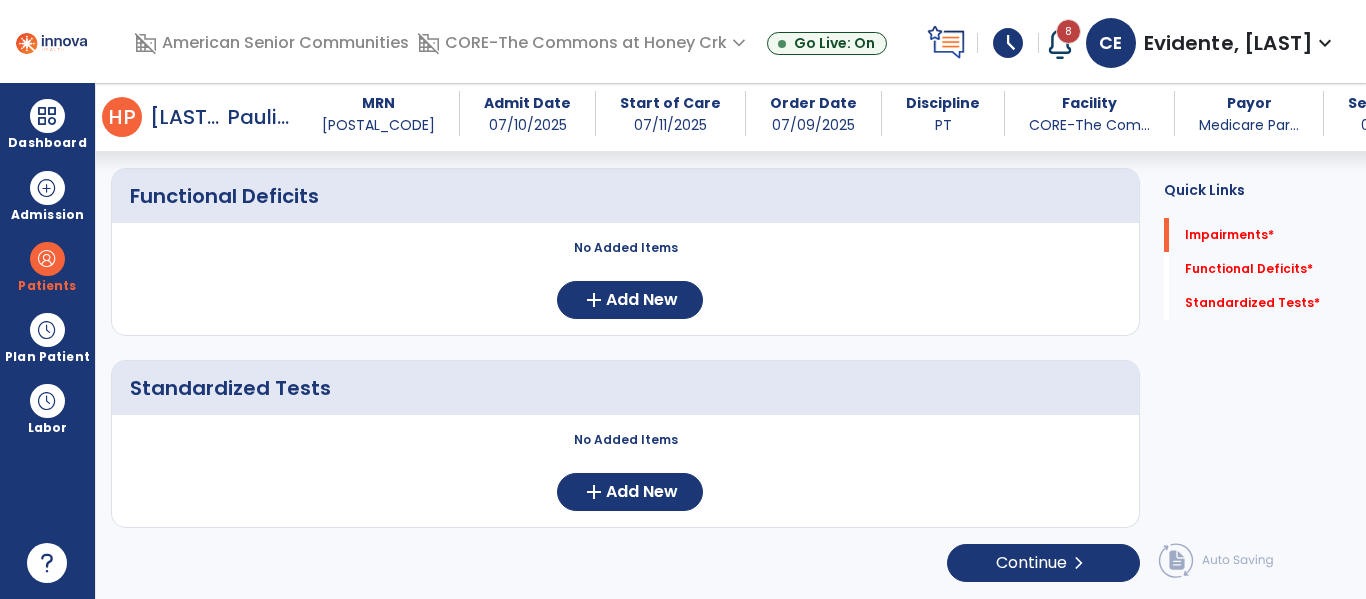scroll, scrollTop: 352, scrollLeft: 0, axis: vertical 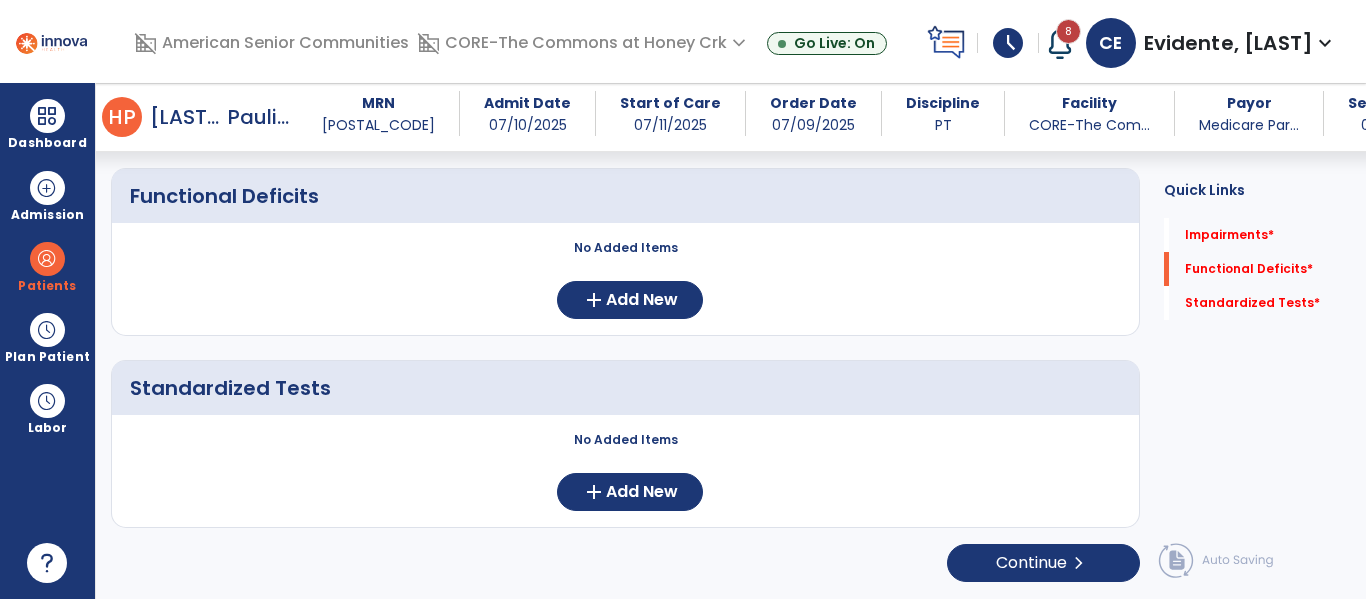 click on "No Added Items  add  Add New" 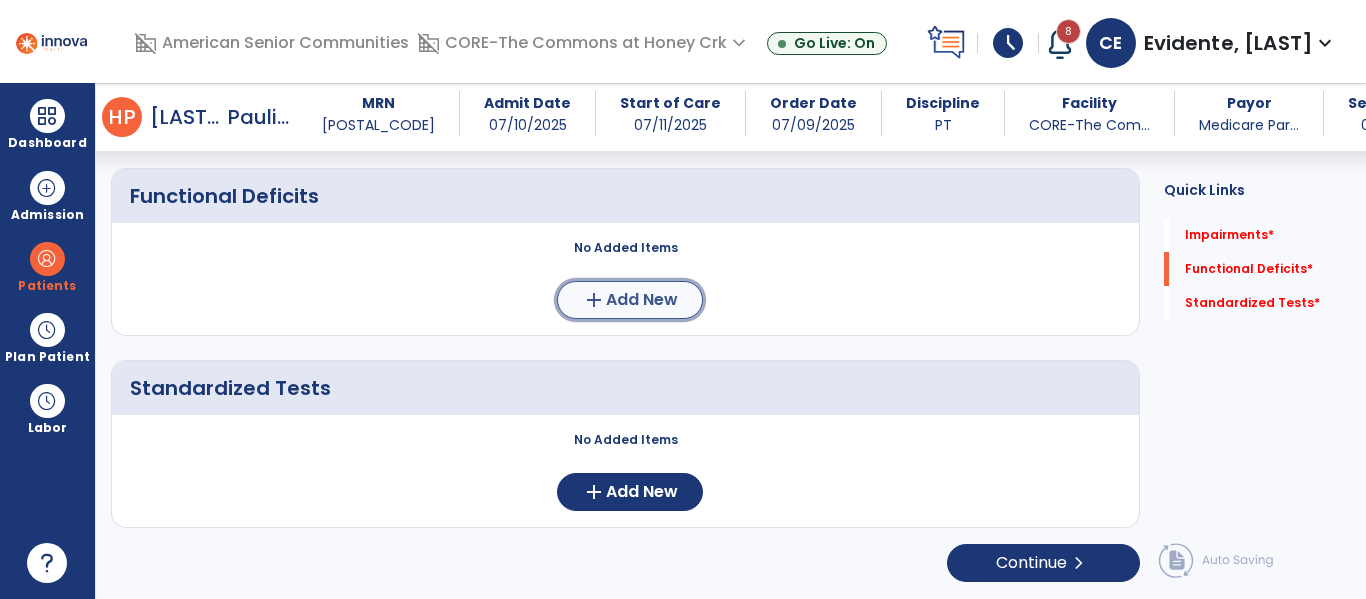 click on "Add New" 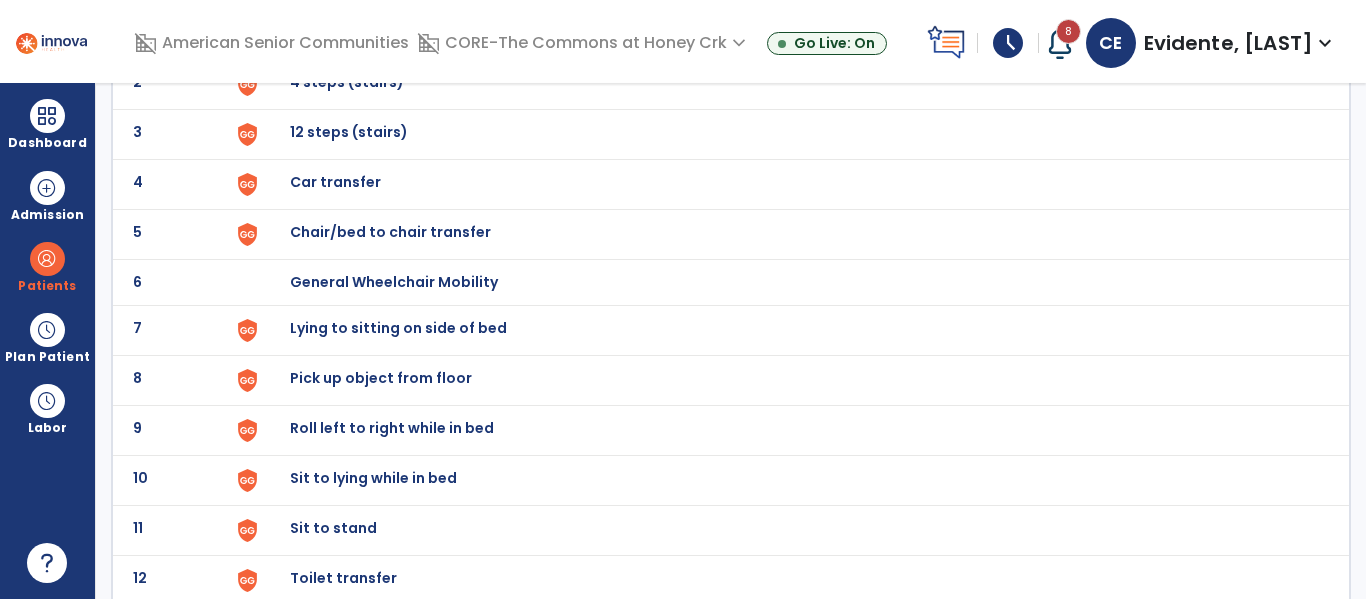 scroll, scrollTop: 239, scrollLeft: 0, axis: vertical 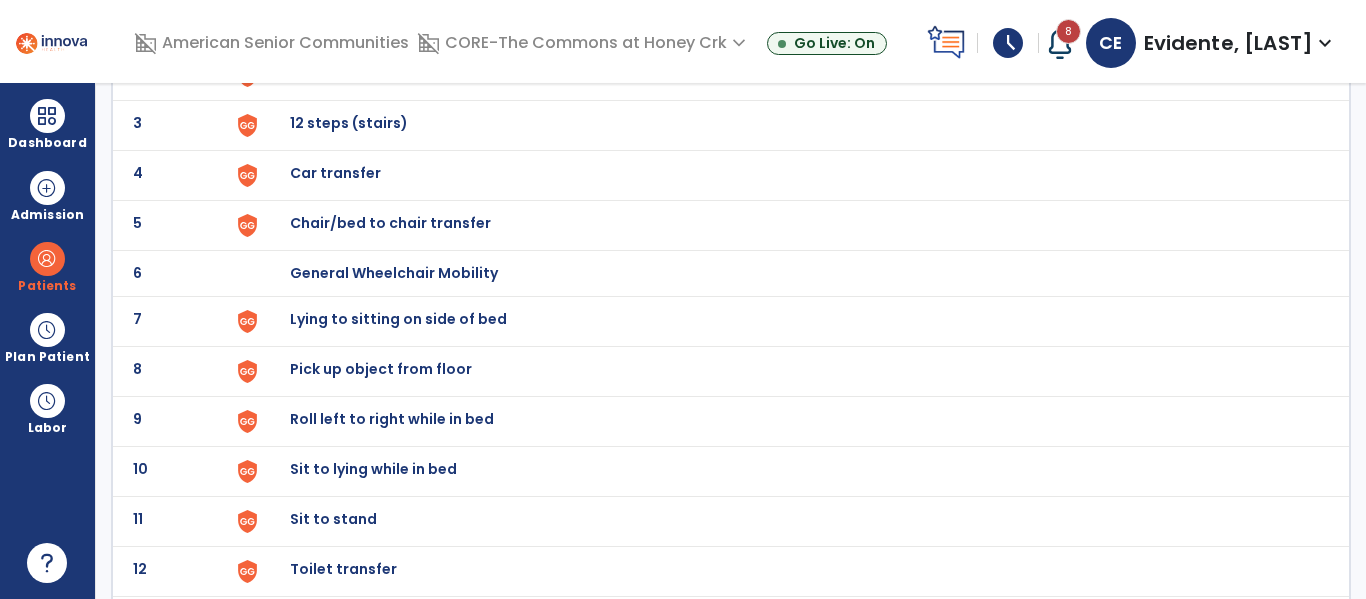 click on "Chair/bed to chair transfer" at bounding box center (336, 23) 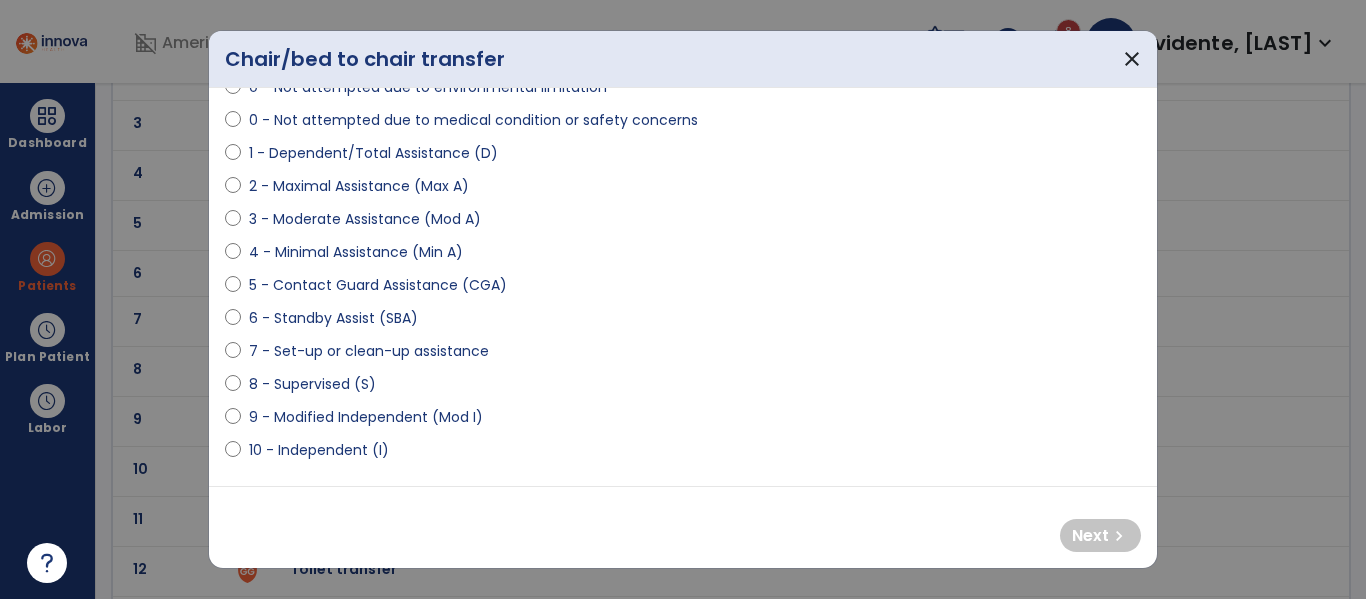 scroll, scrollTop: 206, scrollLeft: 0, axis: vertical 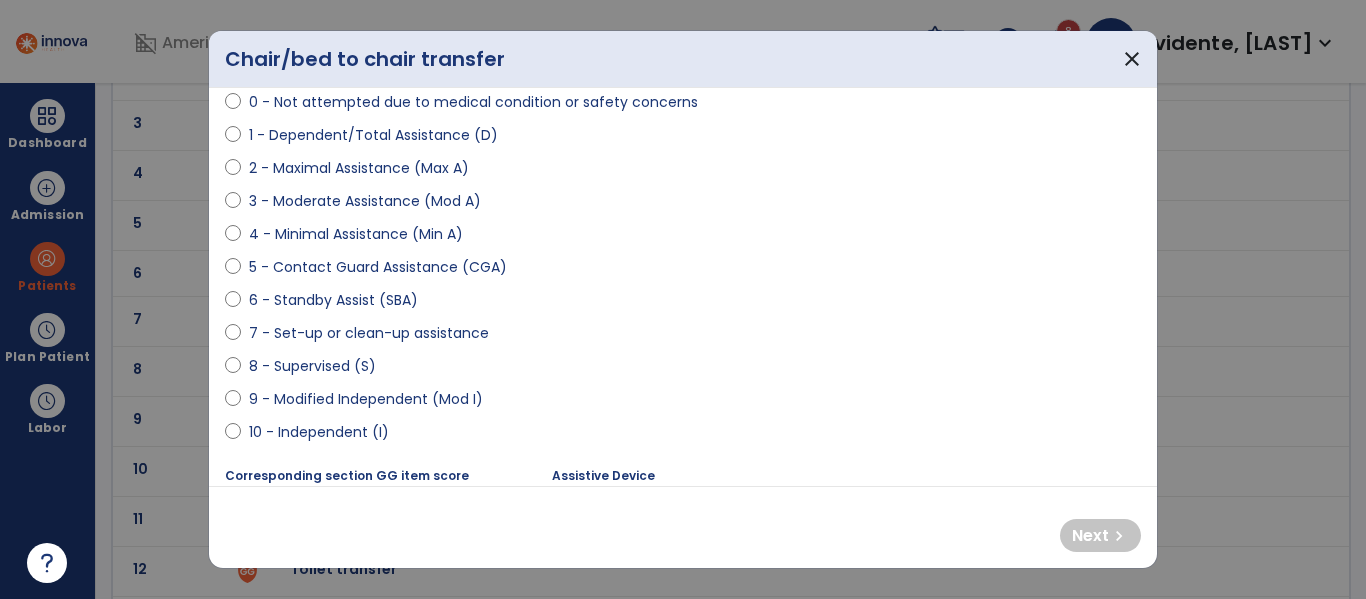 click on "9 - Modified Independent (Mod I)" at bounding box center (366, 399) 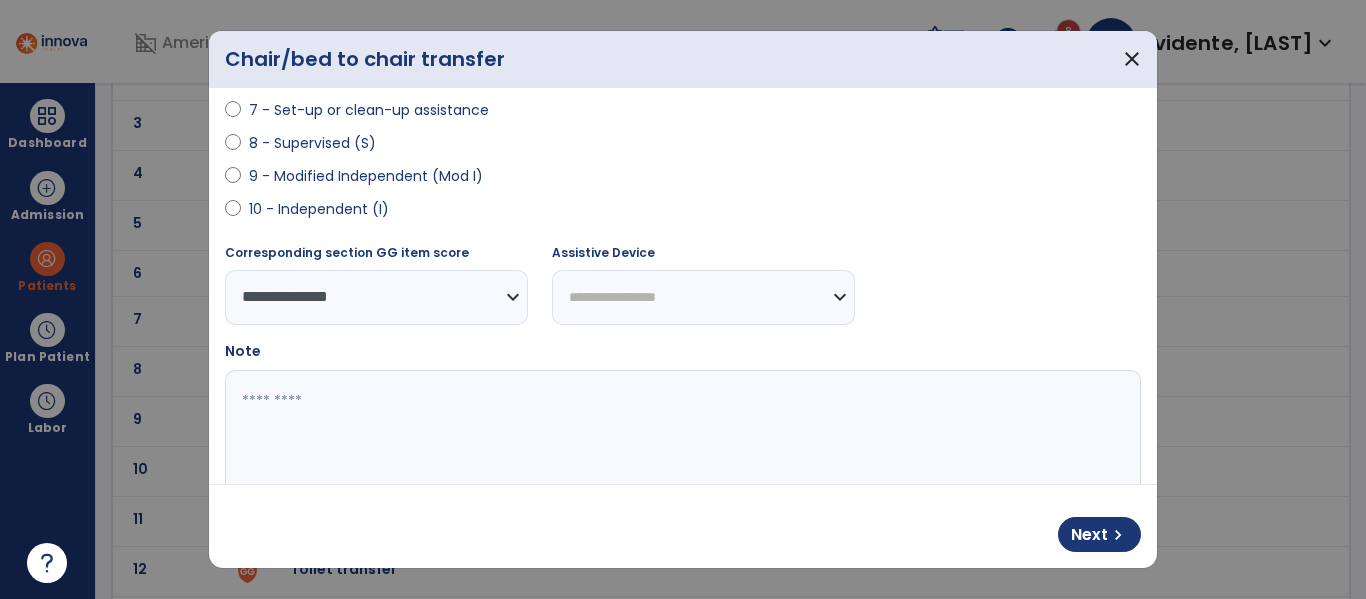 scroll, scrollTop: 439, scrollLeft: 0, axis: vertical 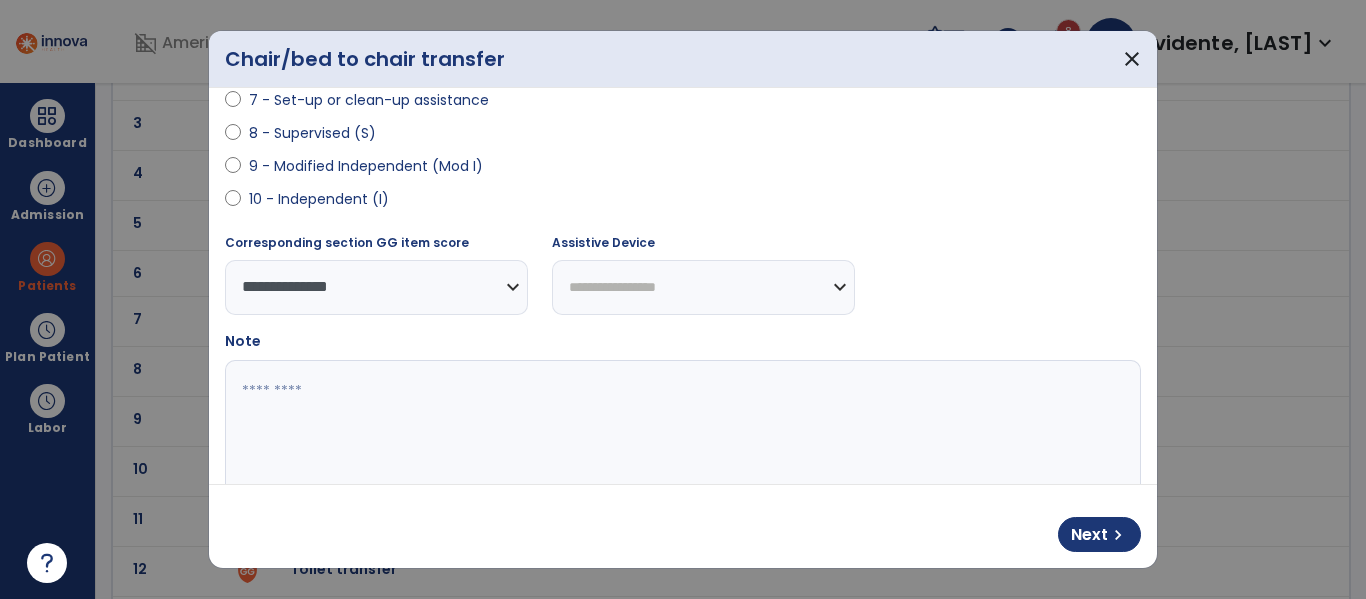 click on "**********" at bounding box center (703, 287) 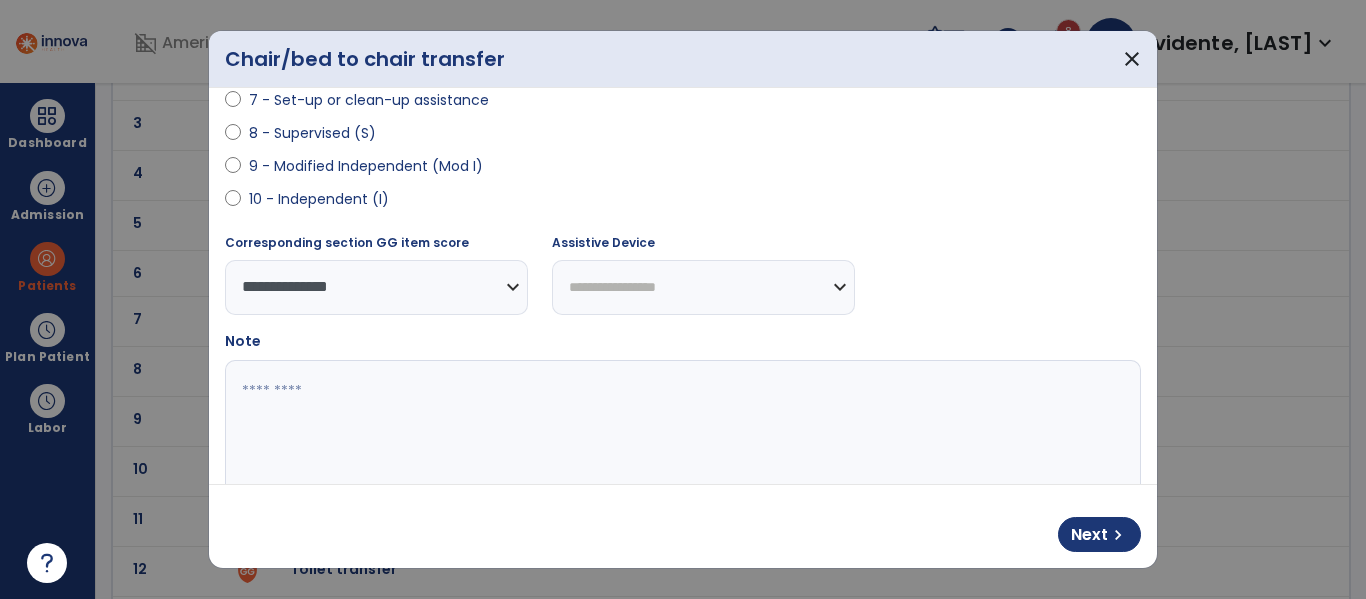 select on "********" 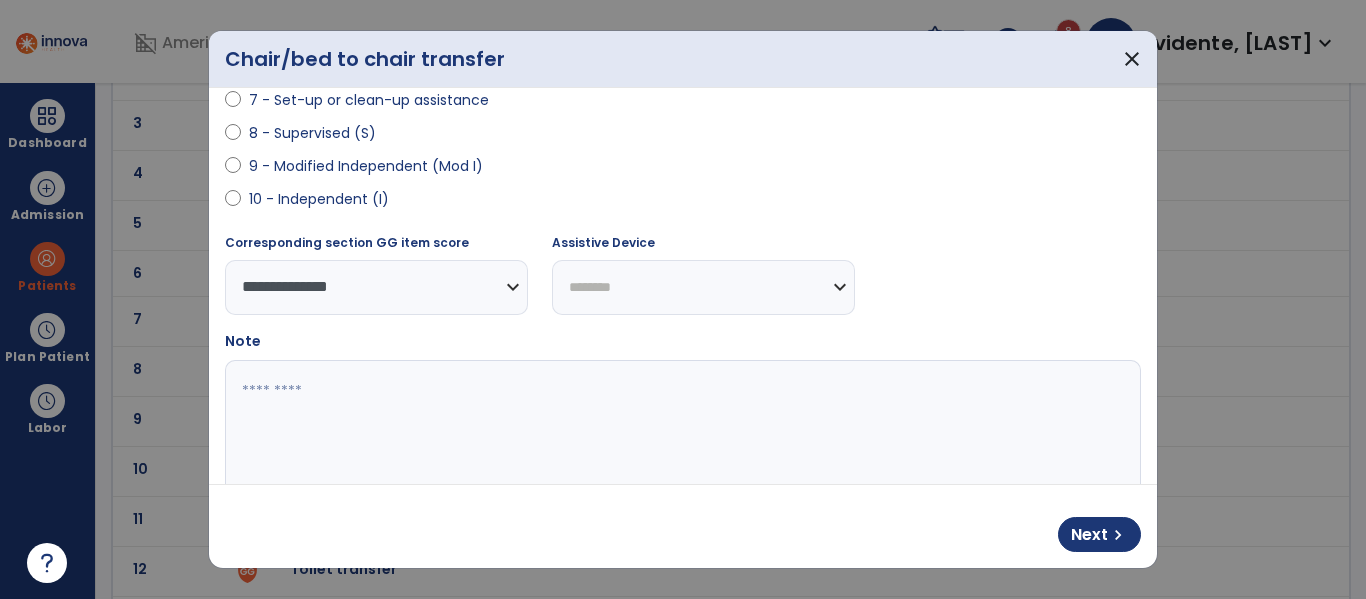 click on "**********" at bounding box center [703, 287] 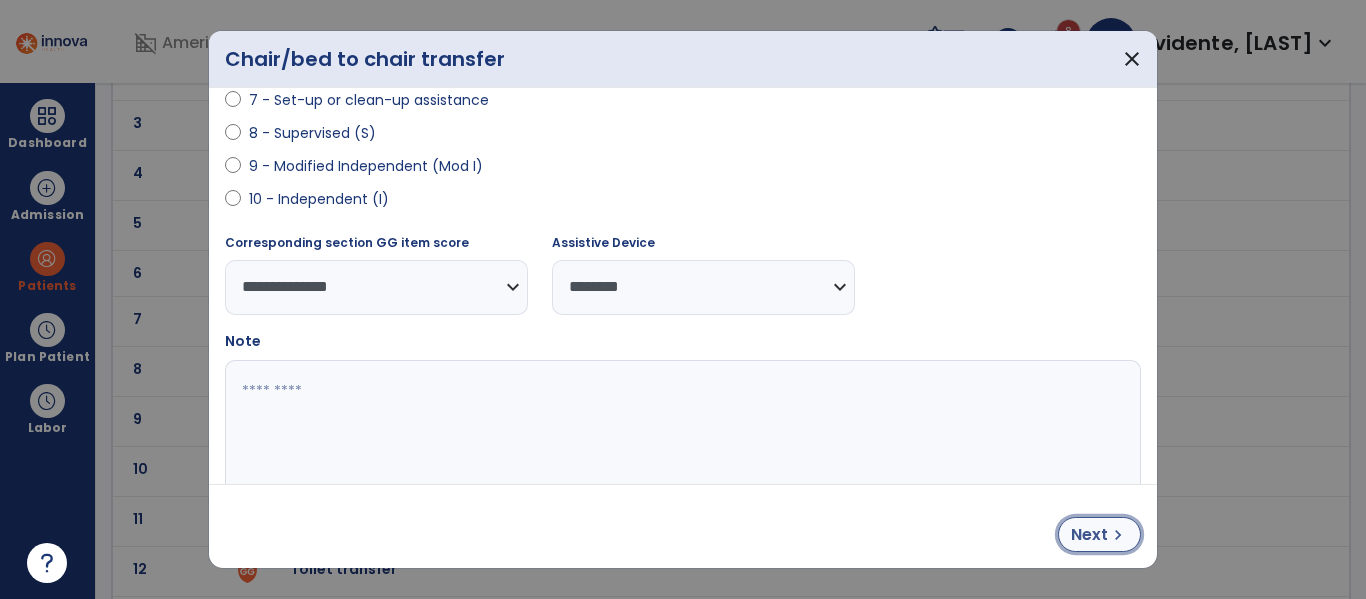 click on "Next" at bounding box center [1089, 535] 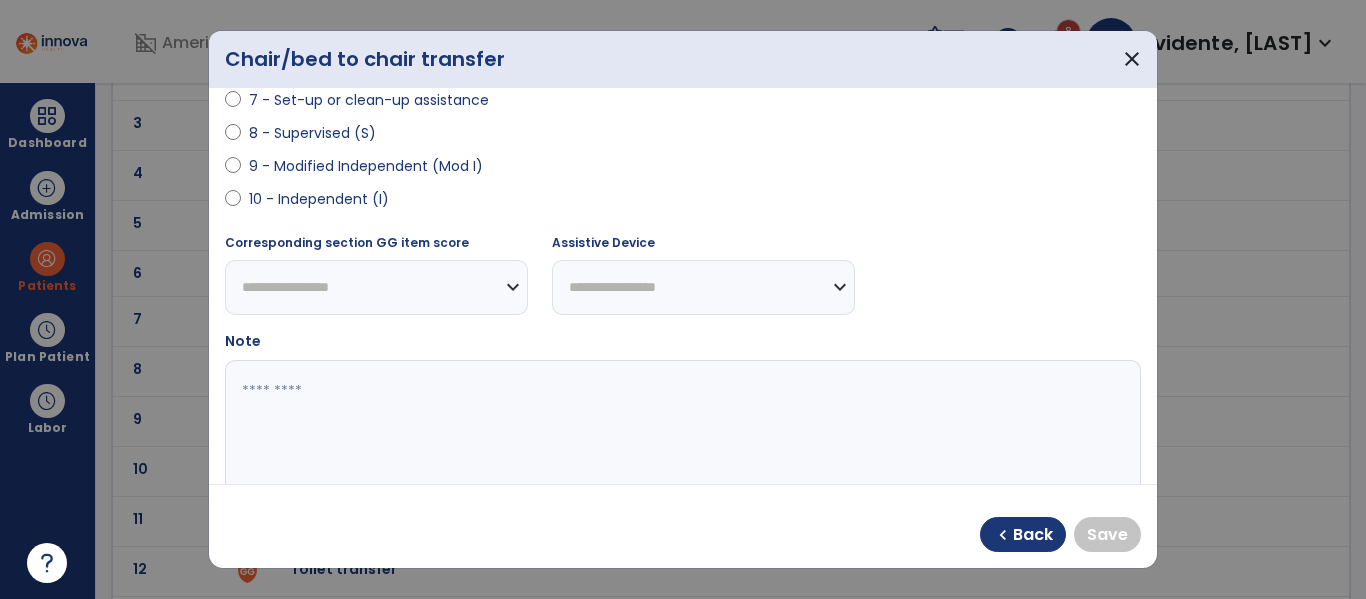 click on "9 - Modified Independent (Mod I)" at bounding box center (366, 166) 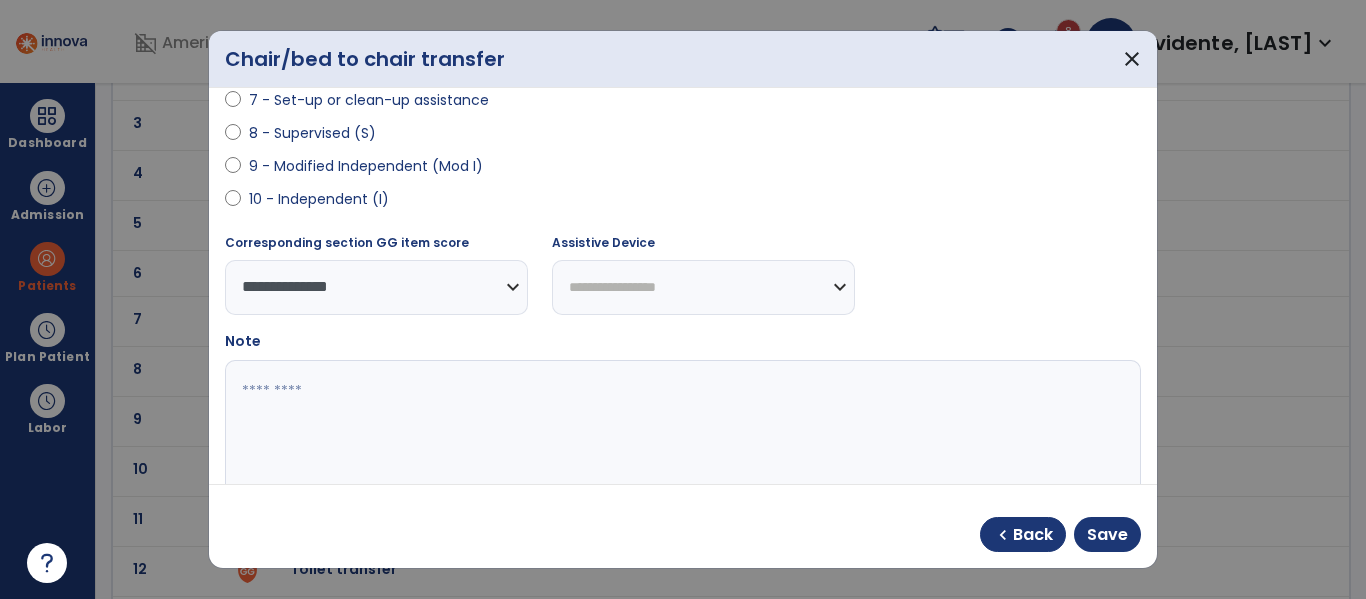 click on "**********" at bounding box center [703, 287] 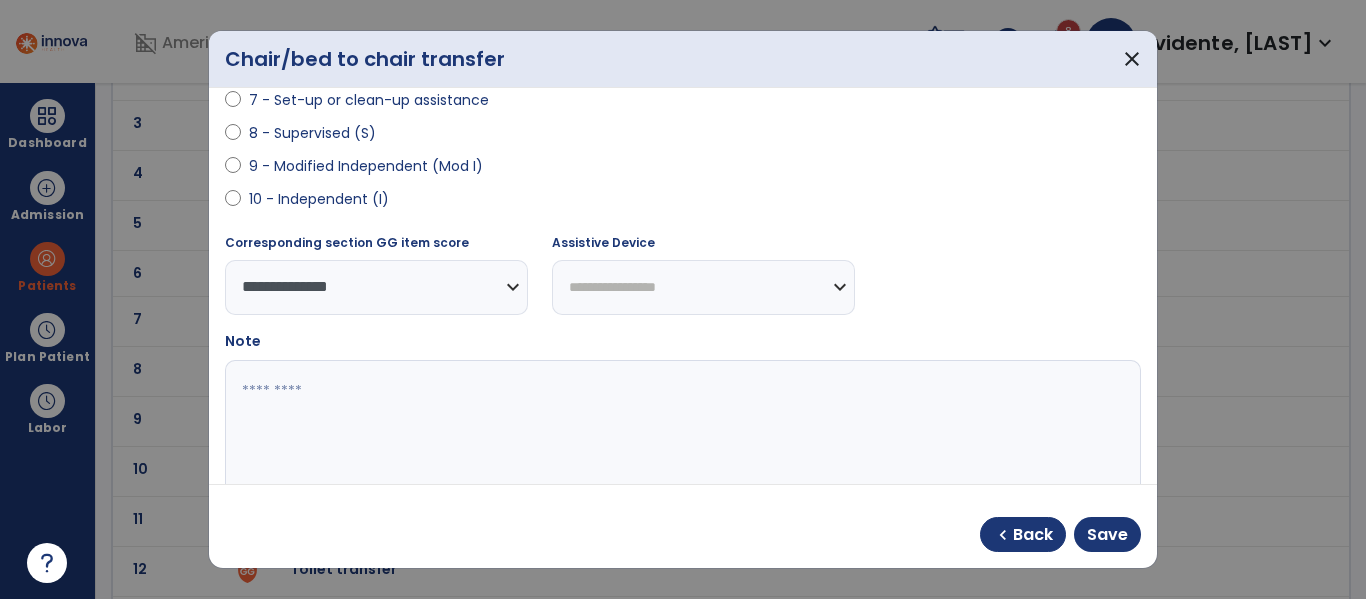 select on "********" 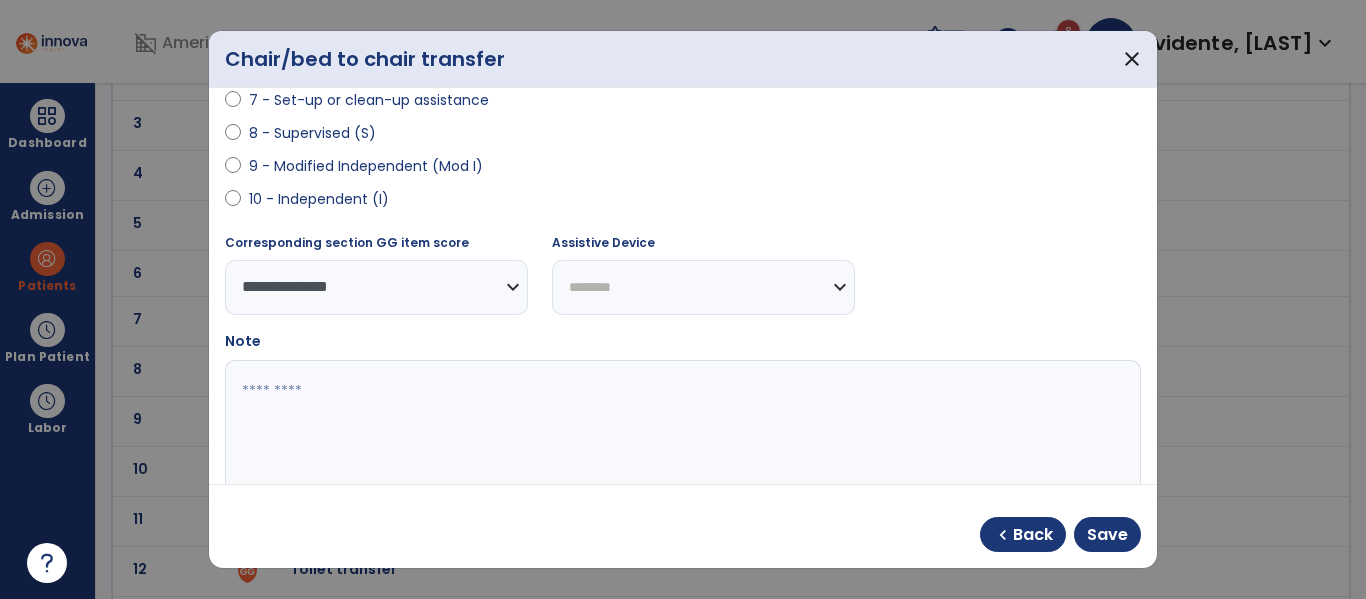 click on "**********" at bounding box center (703, 287) 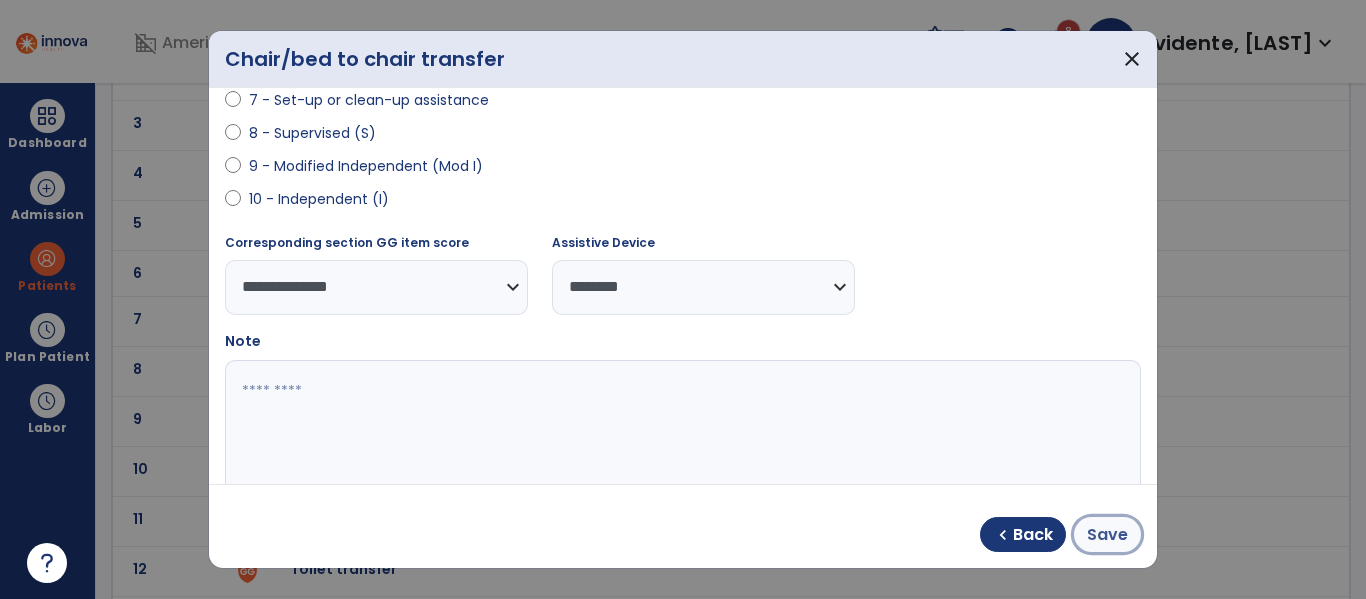 click on "Save" at bounding box center (1107, 535) 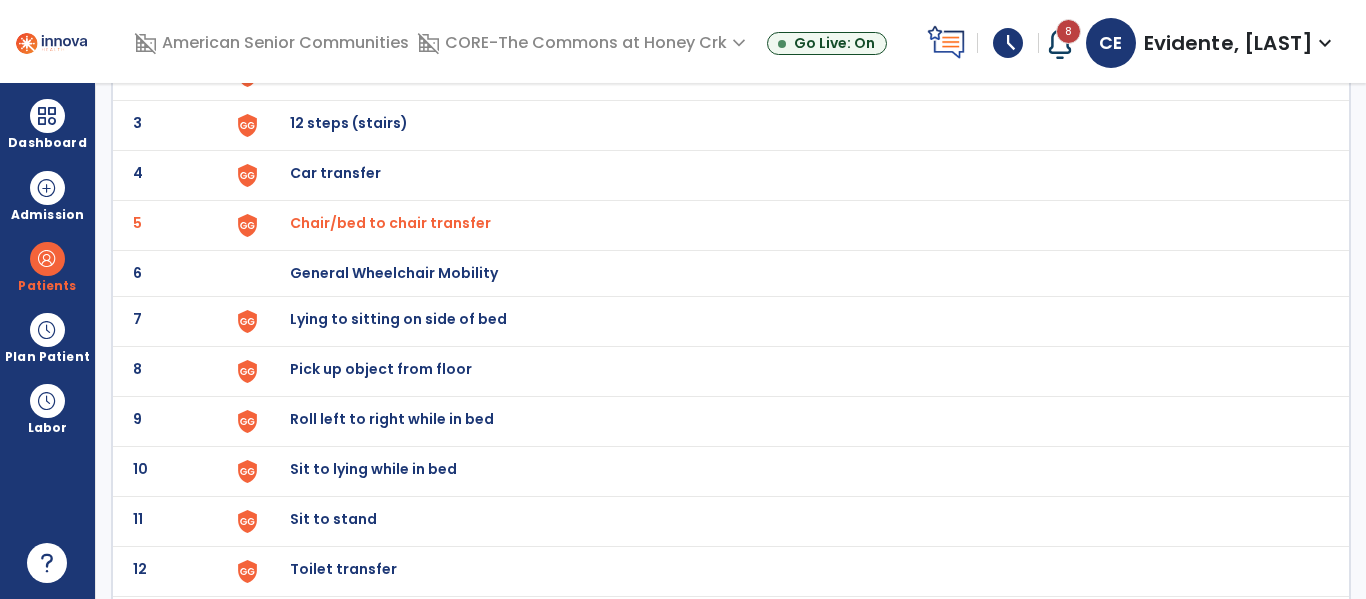click on "Lying to sitting on side of bed" at bounding box center [336, 23] 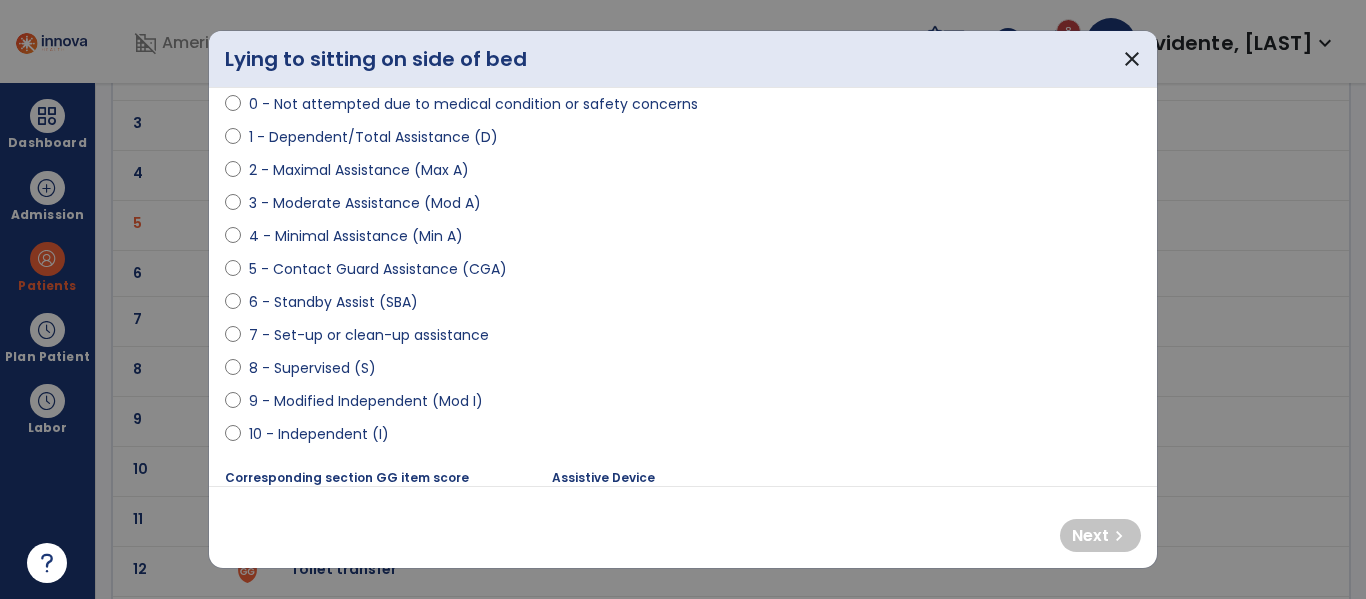 scroll, scrollTop: 208, scrollLeft: 0, axis: vertical 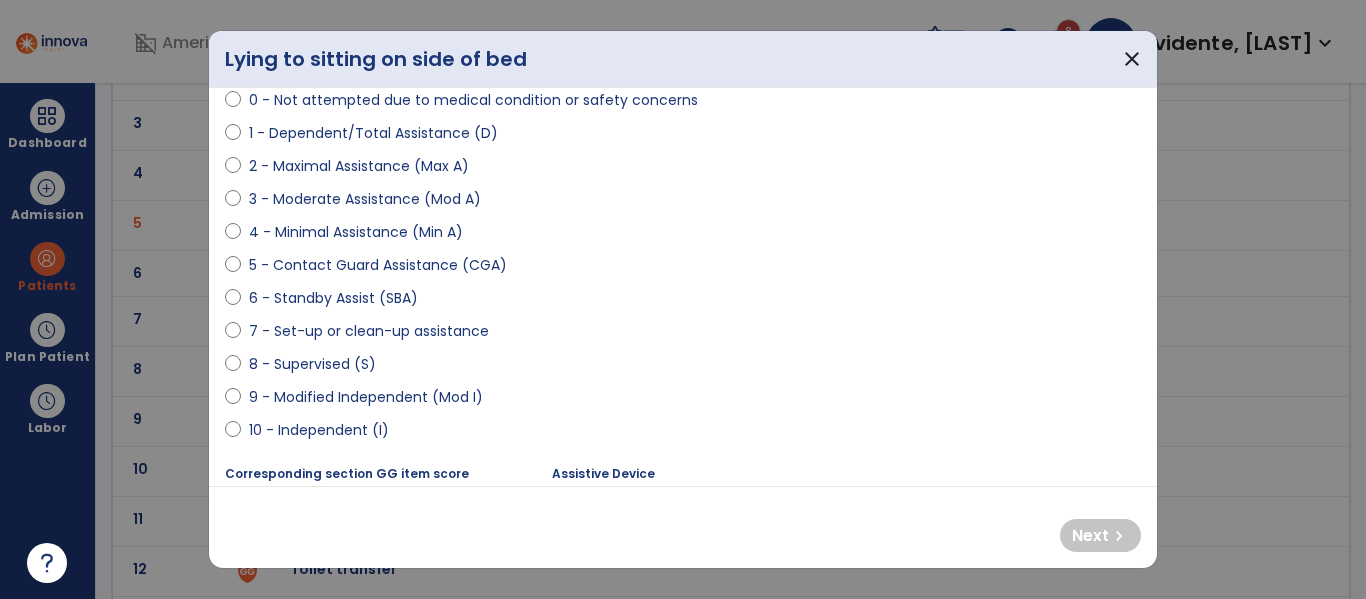 click on "9 - Modified Independent (Mod I)" at bounding box center (366, 397) 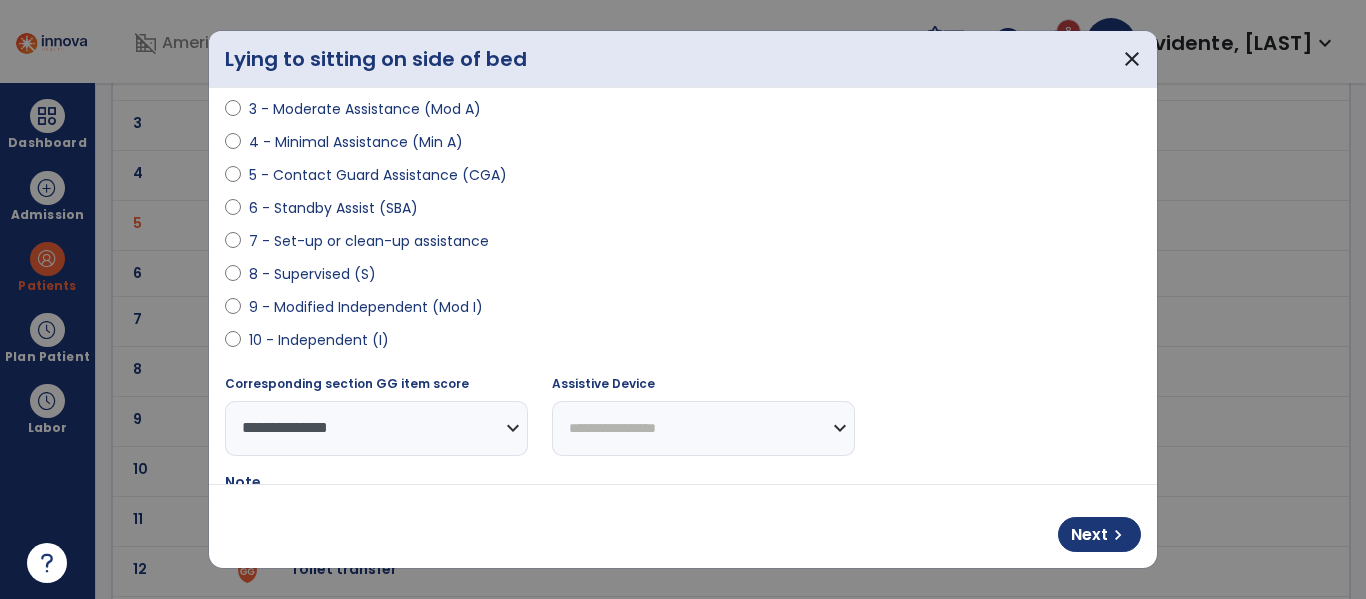 scroll, scrollTop: 310, scrollLeft: 0, axis: vertical 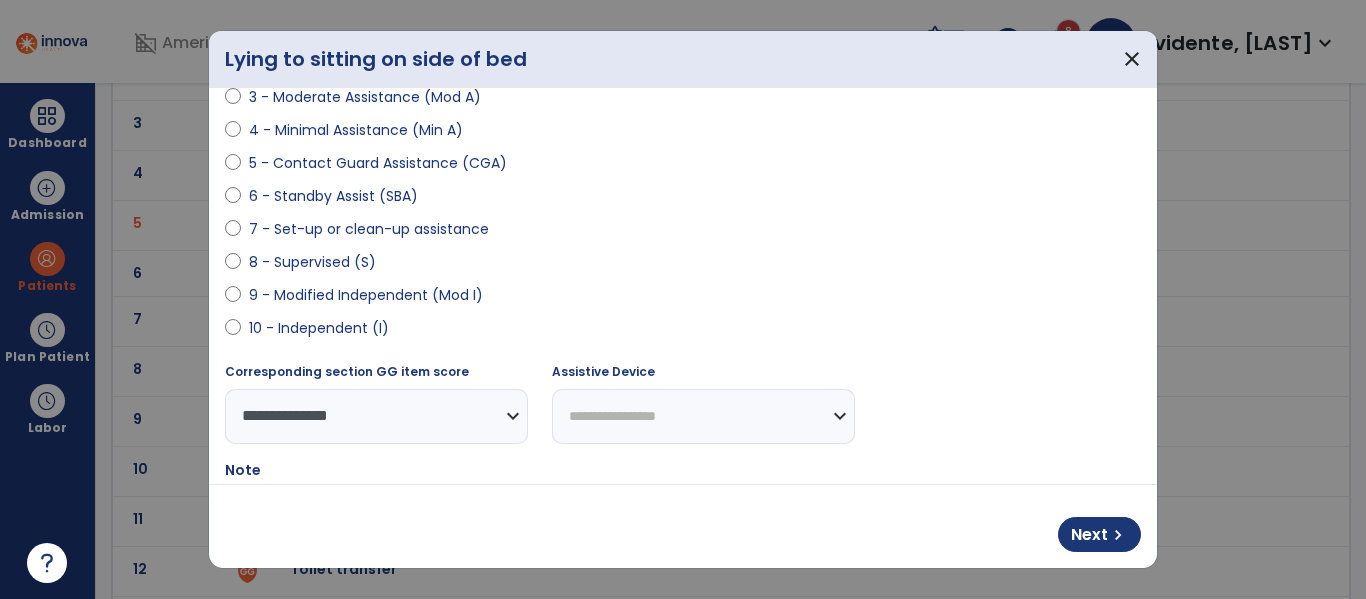 click on "**********" at bounding box center [703, 416] 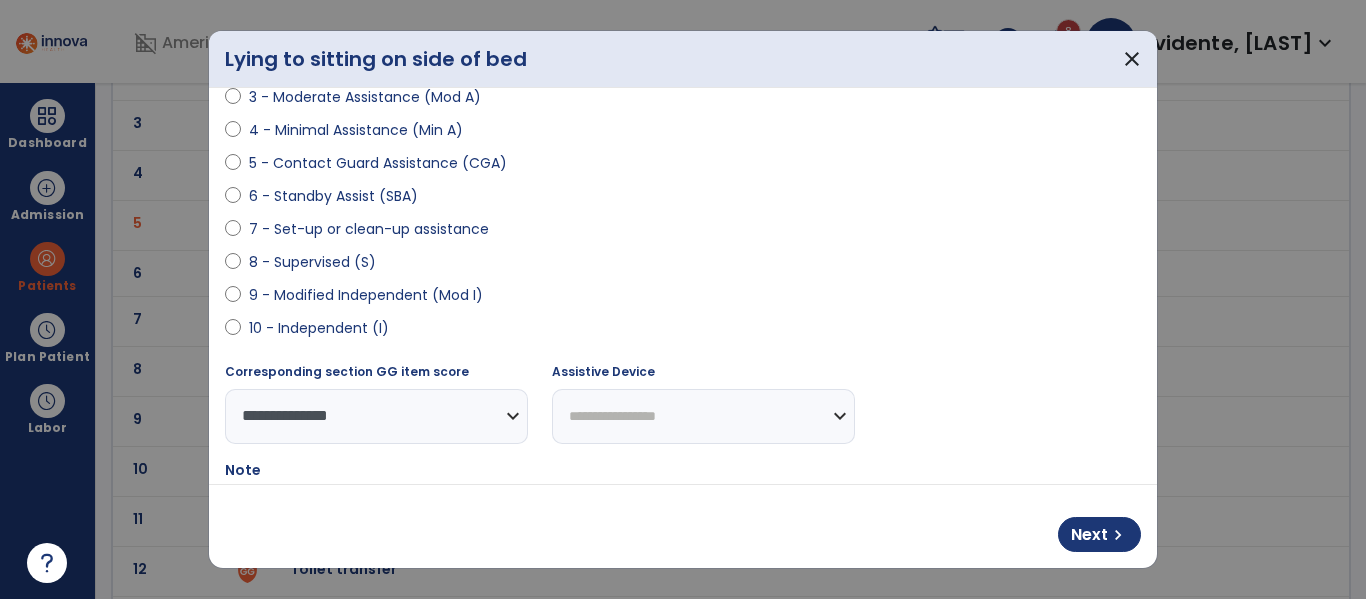 select on "*********" 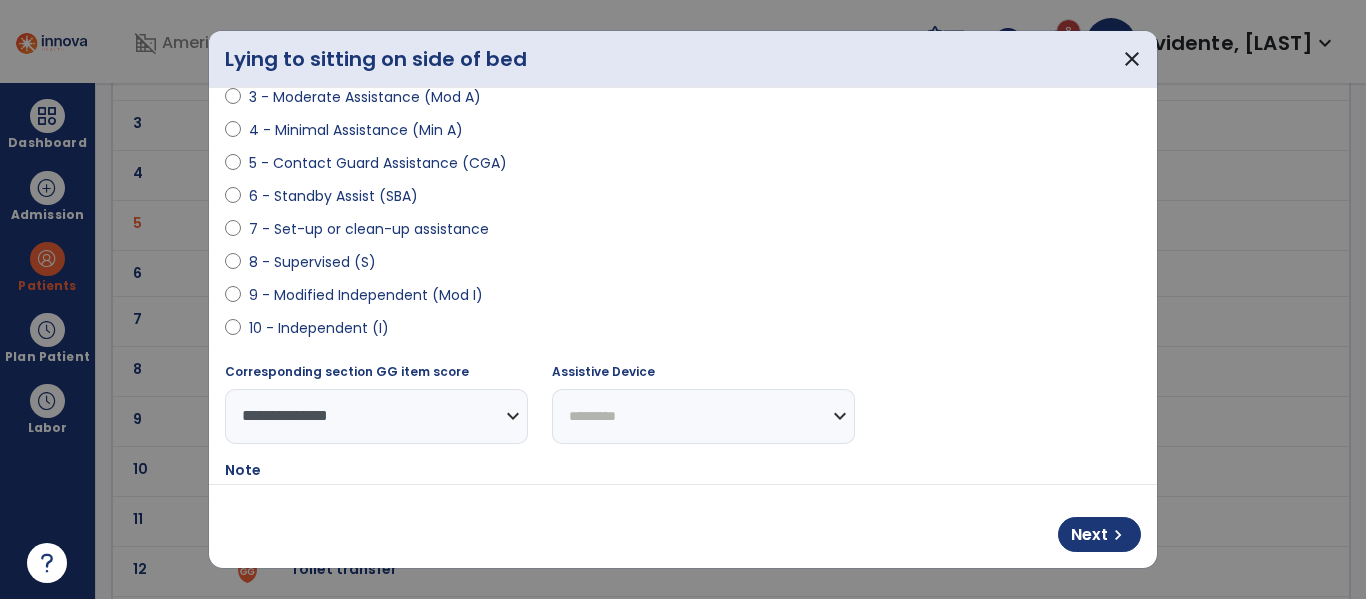 click on "**********" at bounding box center [703, 416] 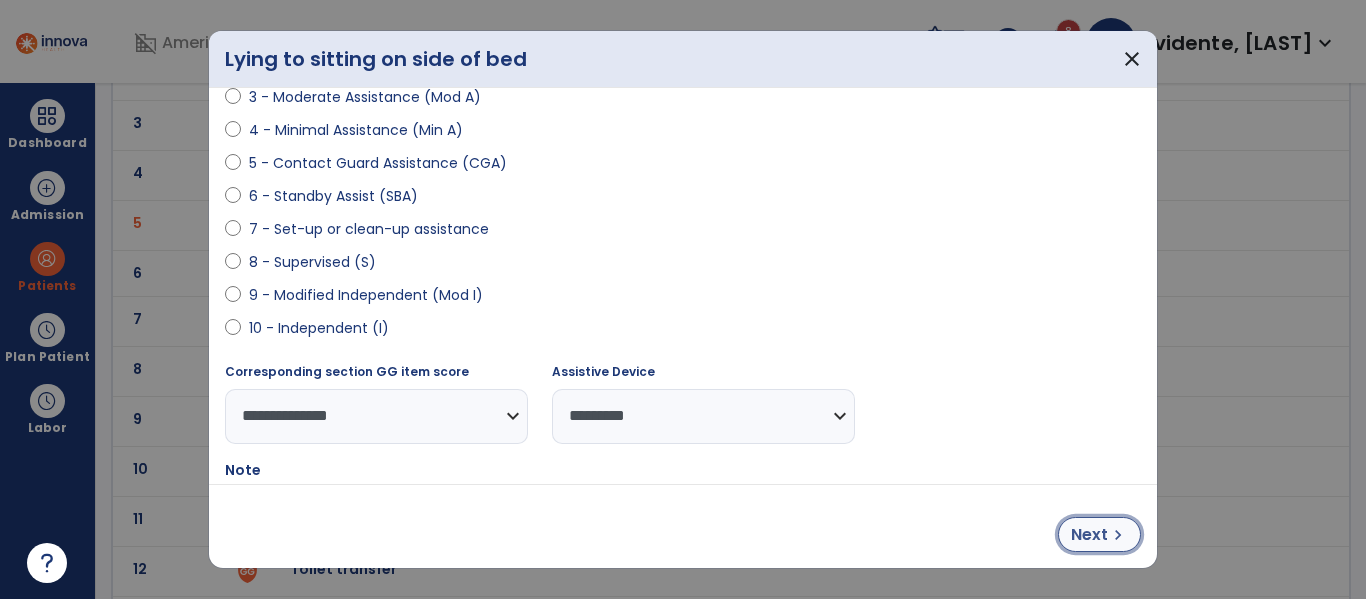 click on "Next" at bounding box center [1089, 535] 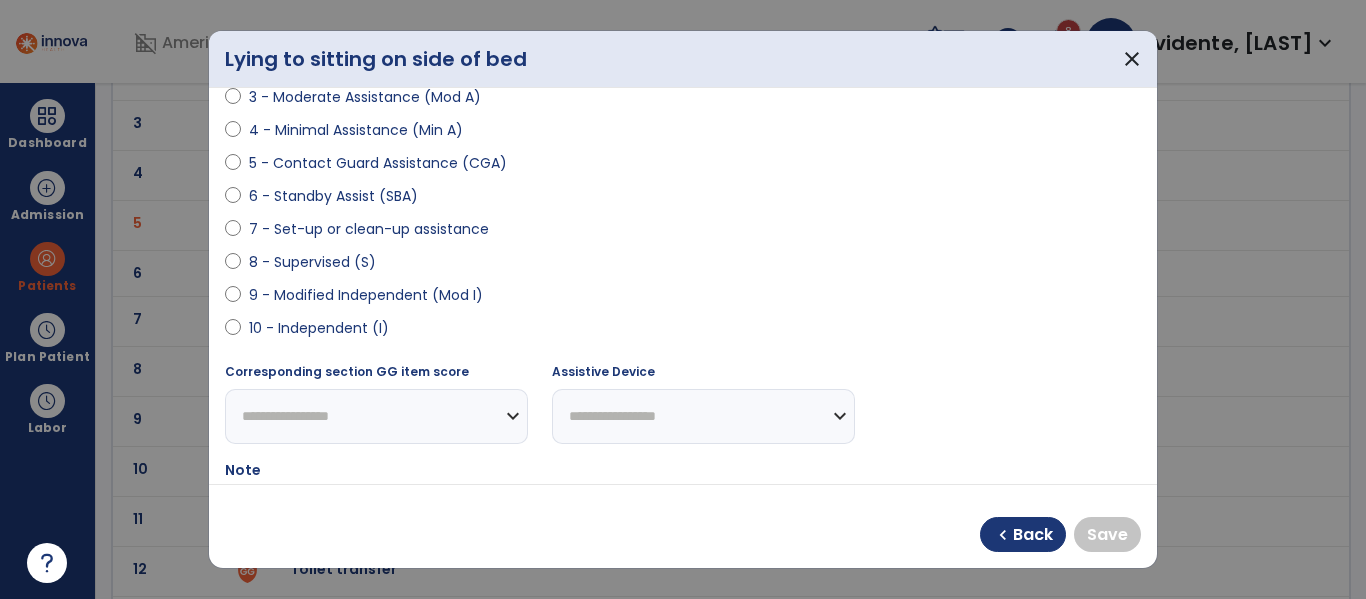 click on "9 - Modified Independent (Mod I)" at bounding box center [366, 295] 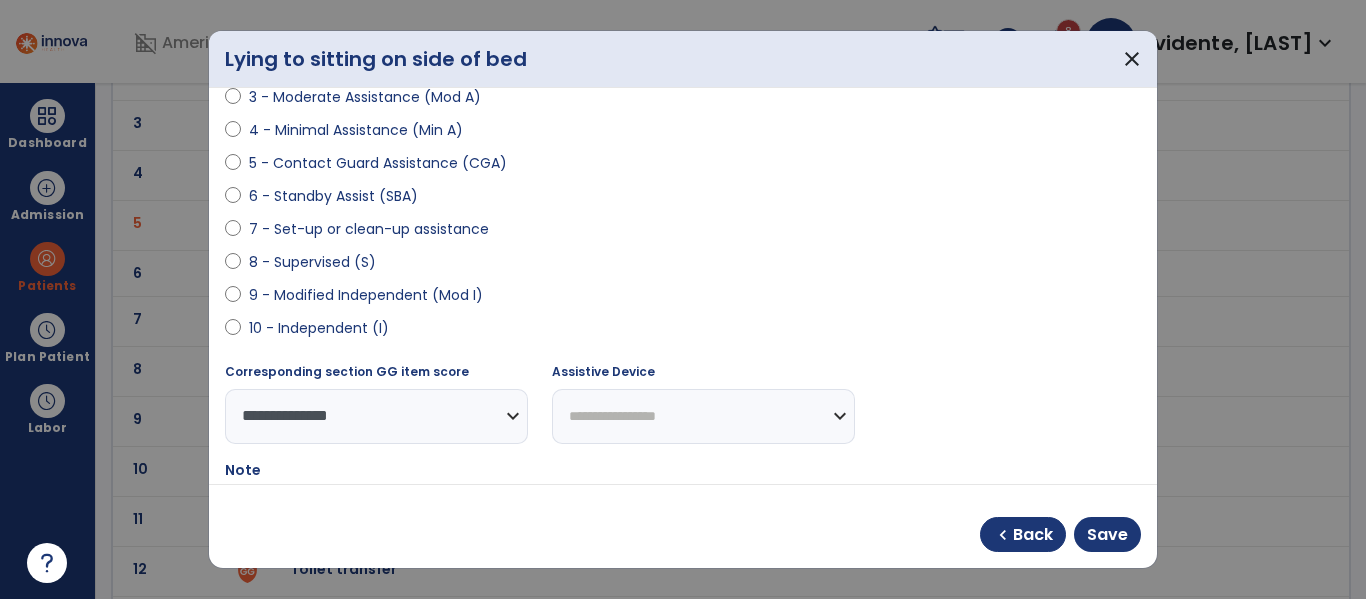 click on "**********" at bounding box center [703, 416] 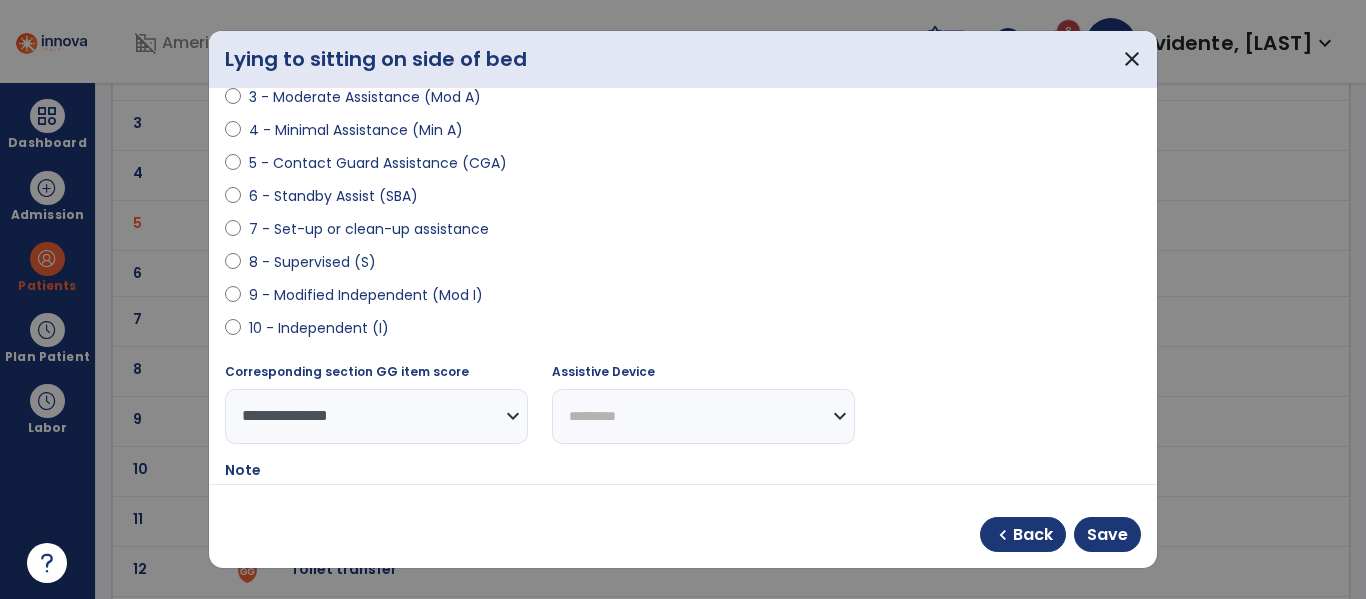 click on "**********" at bounding box center [703, 416] 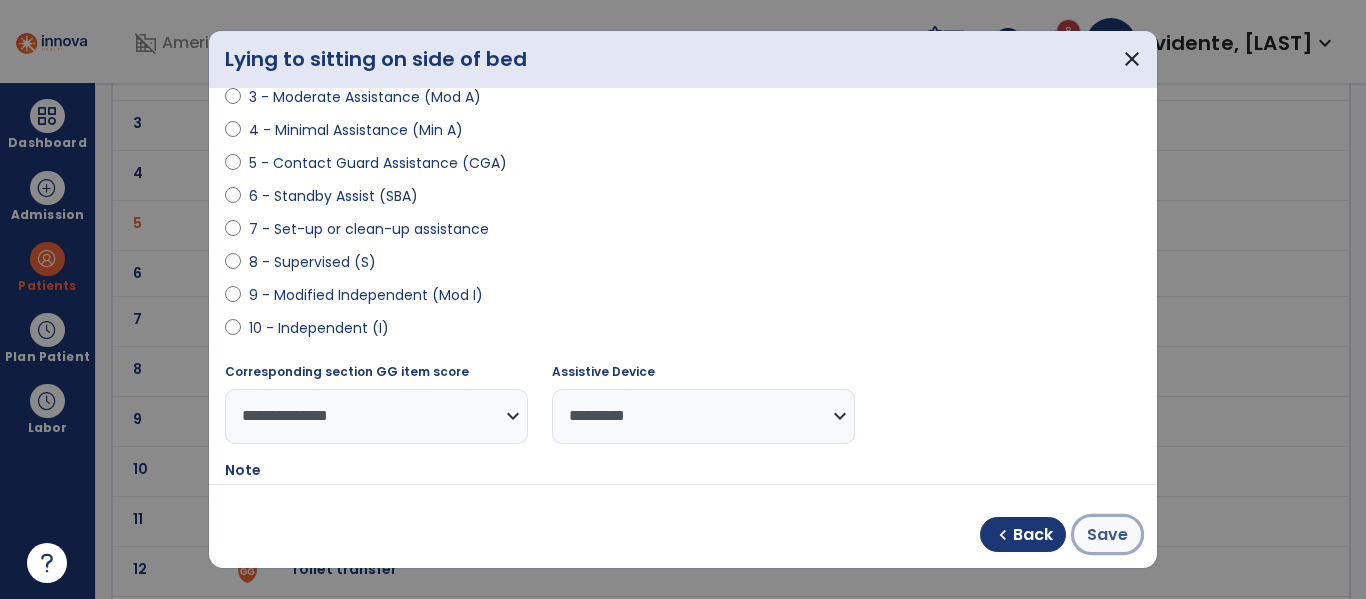 click on "Save" at bounding box center [1107, 534] 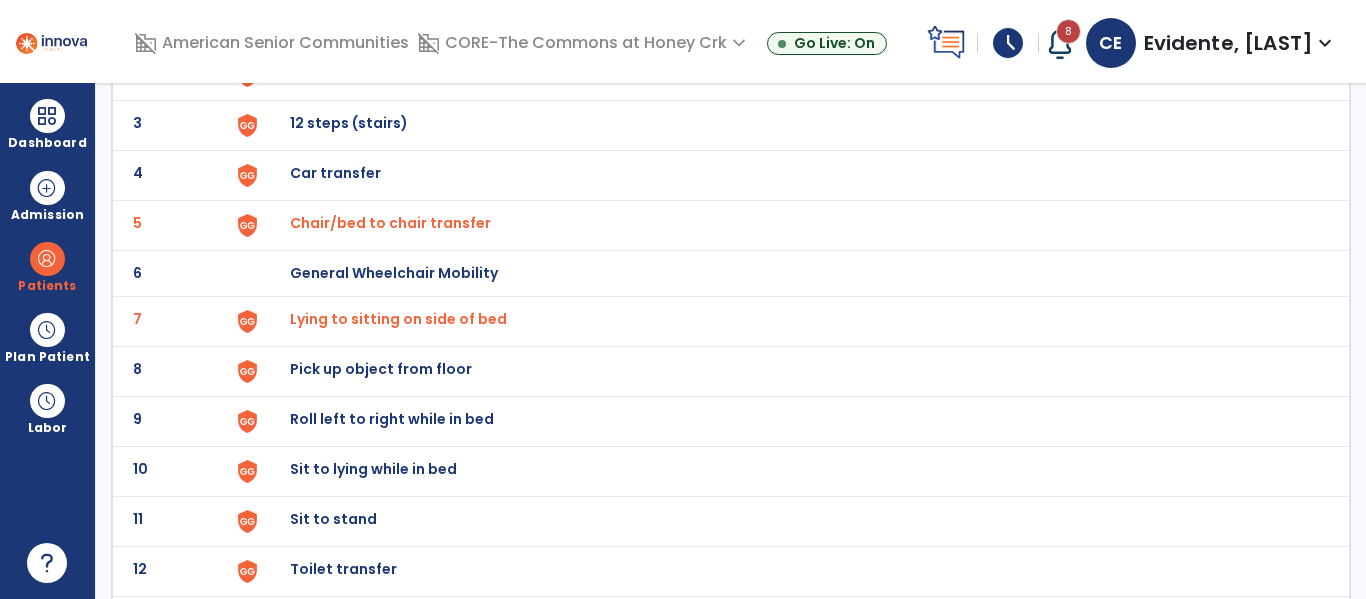 click on "Roll left to right while in bed" at bounding box center [336, 23] 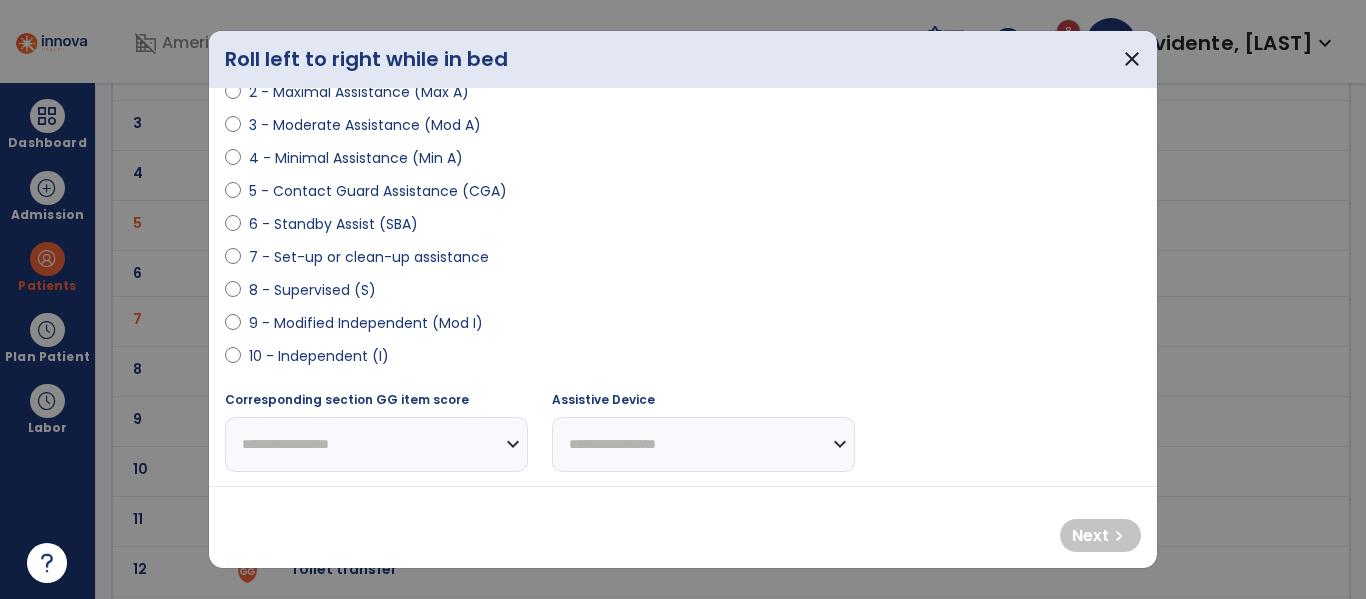 scroll, scrollTop: 286, scrollLeft: 0, axis: vertical 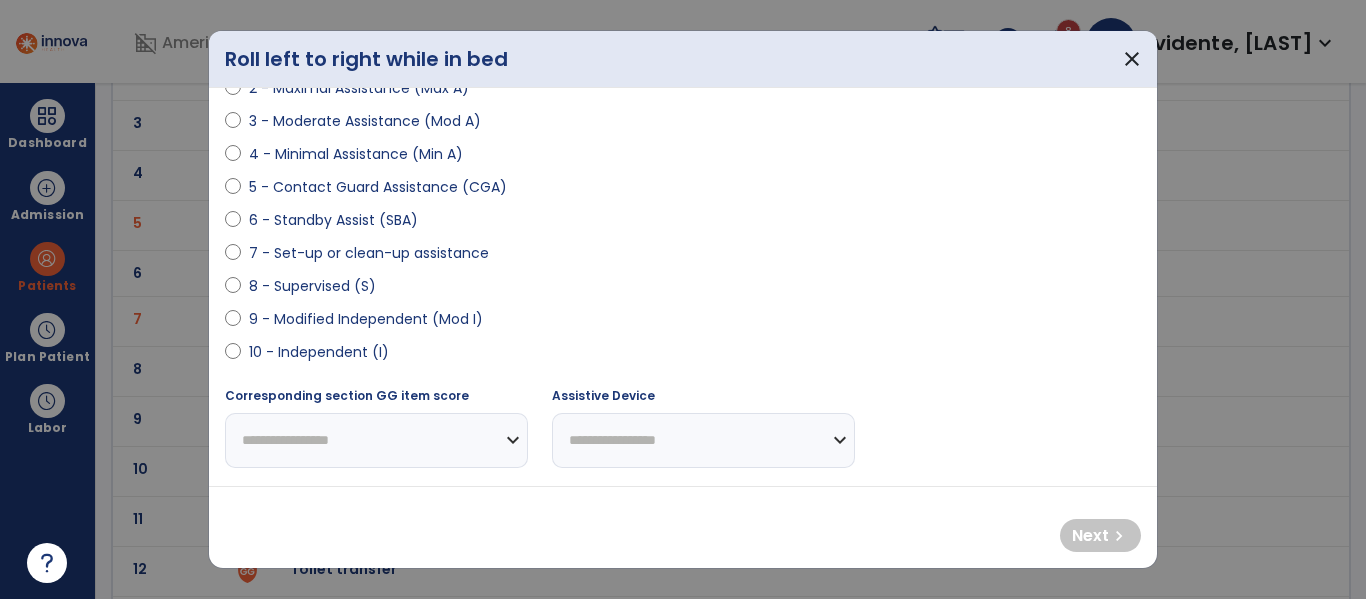 click on "9 - Modified Independent (Mod I)" at bounding box center [683, 323] 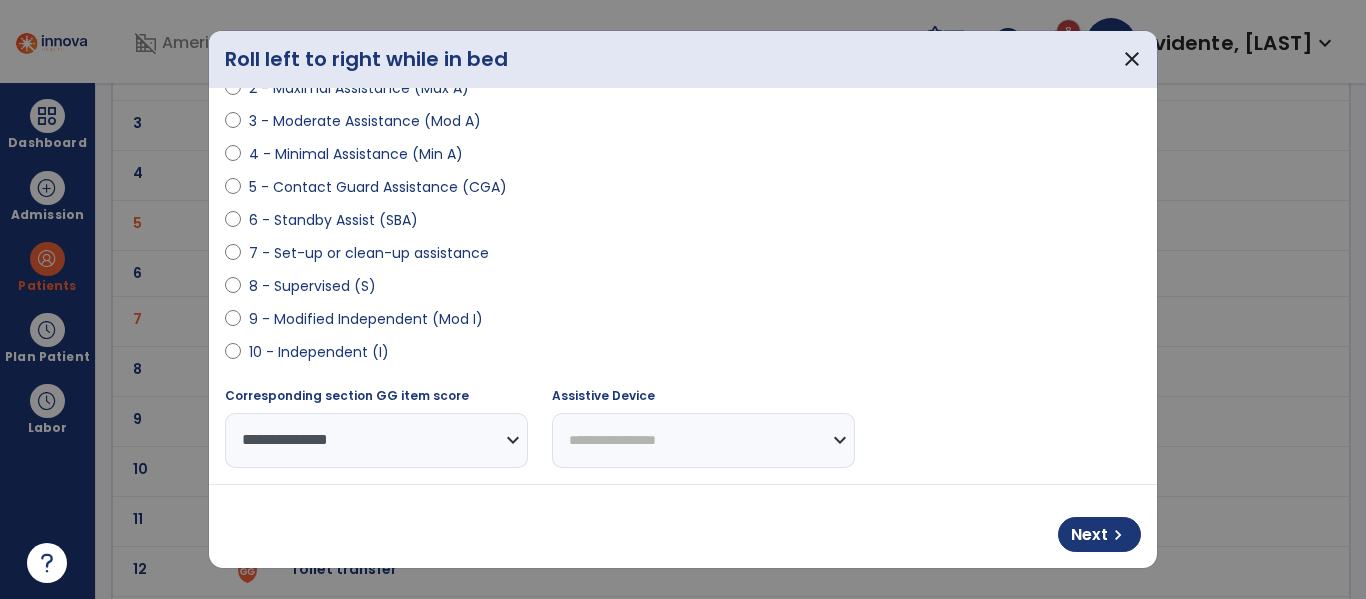 click on "**********" at bounding box center (703, 440) 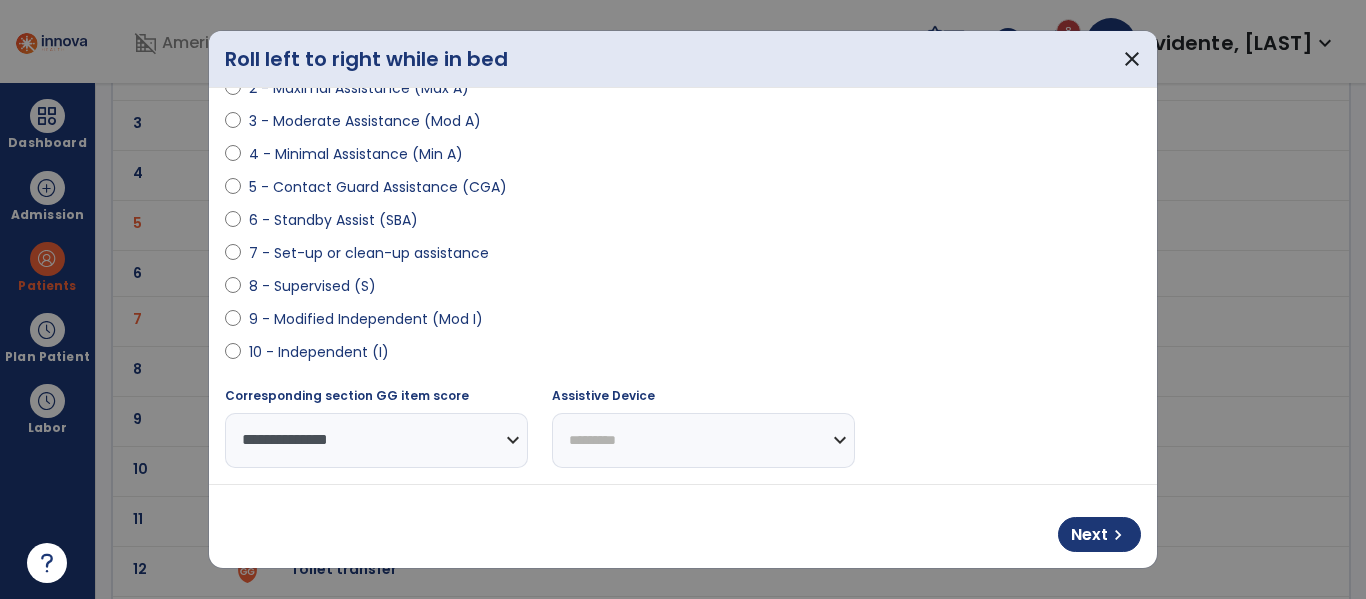 click on "**********" at bounding box center (703, 440) 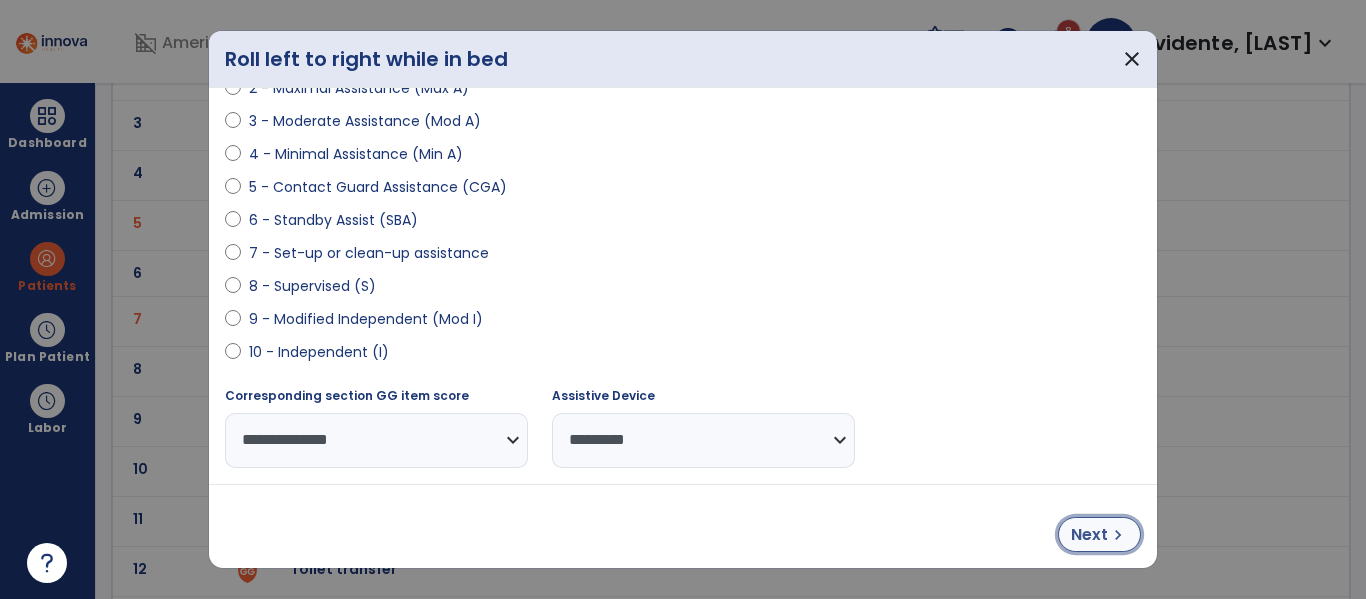 click on "Next" at bounding box center [1089, 535] 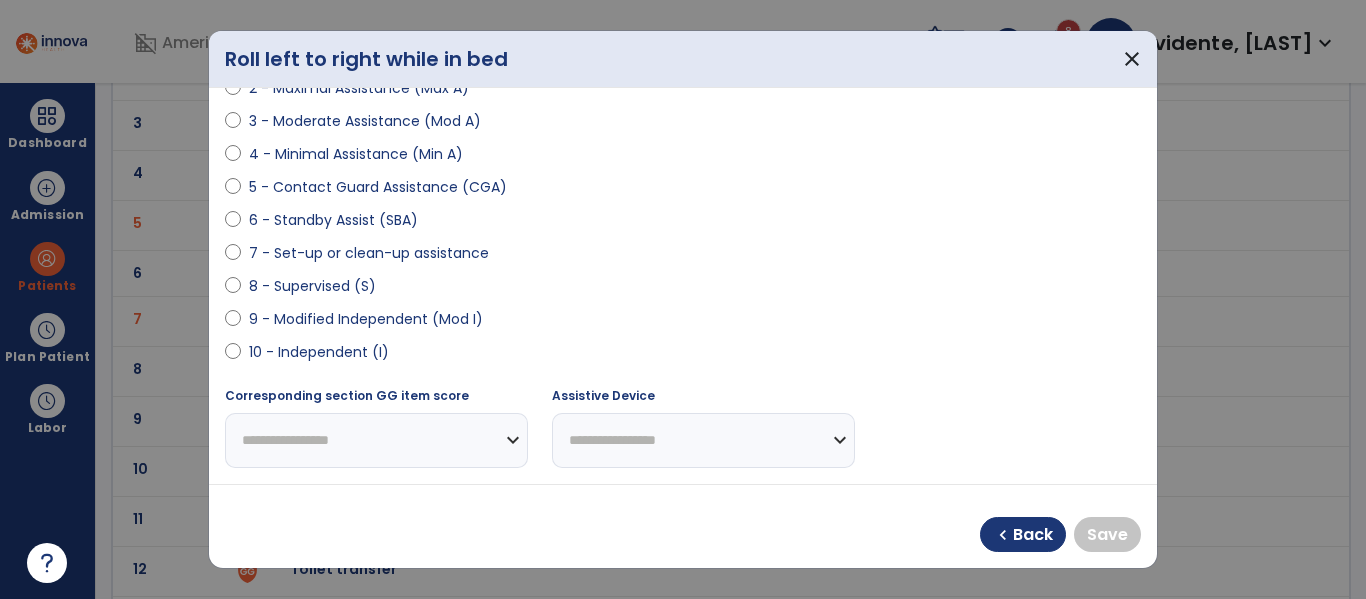 click on "9 - Modified Independent (Mod I)" at bounding box center (366, 319) 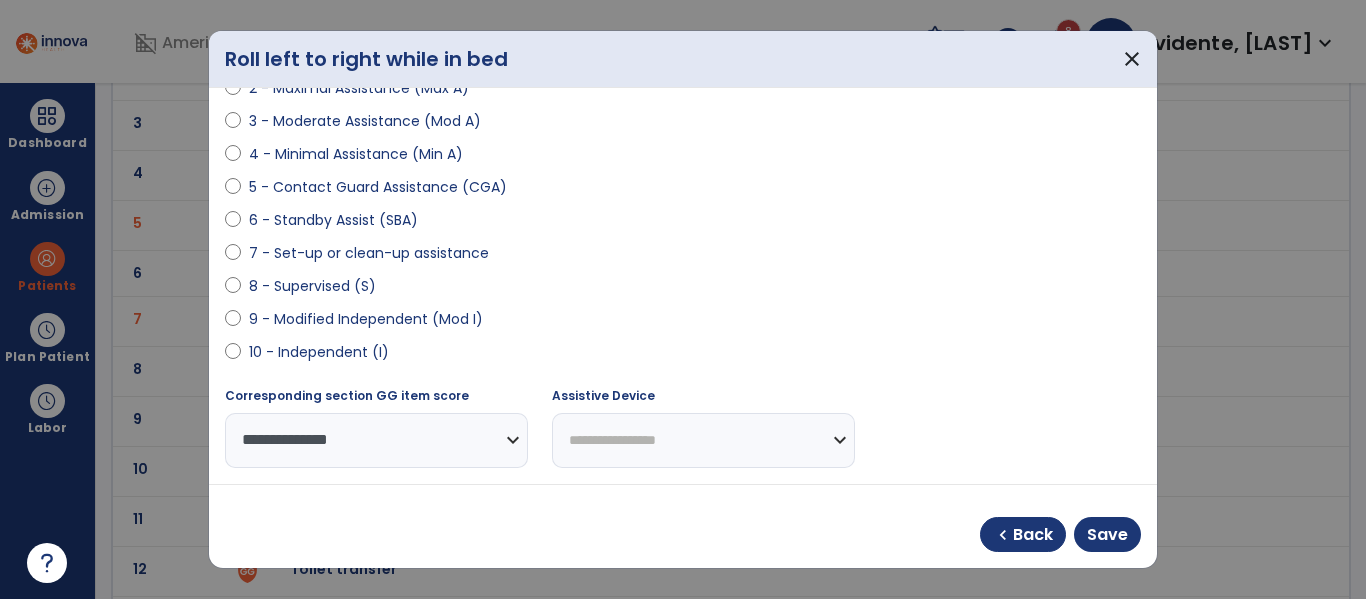 click on "**********" at bounding box center (703, 440) 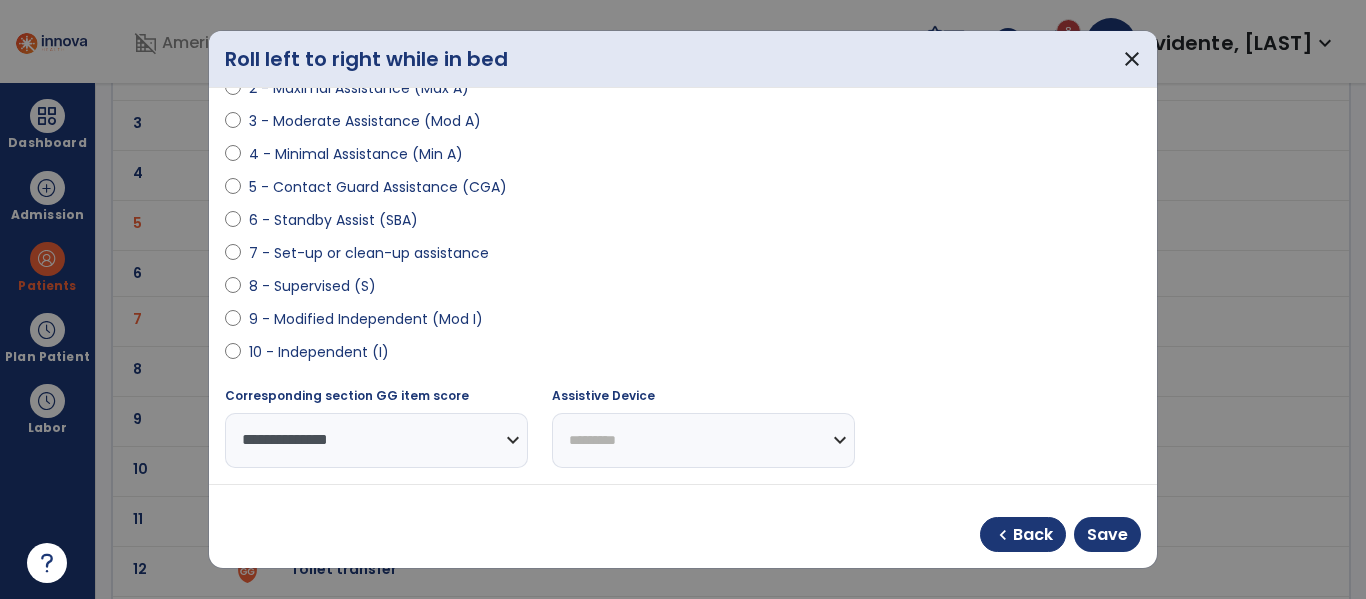 click on "**********" at bounding box center (703, 440) 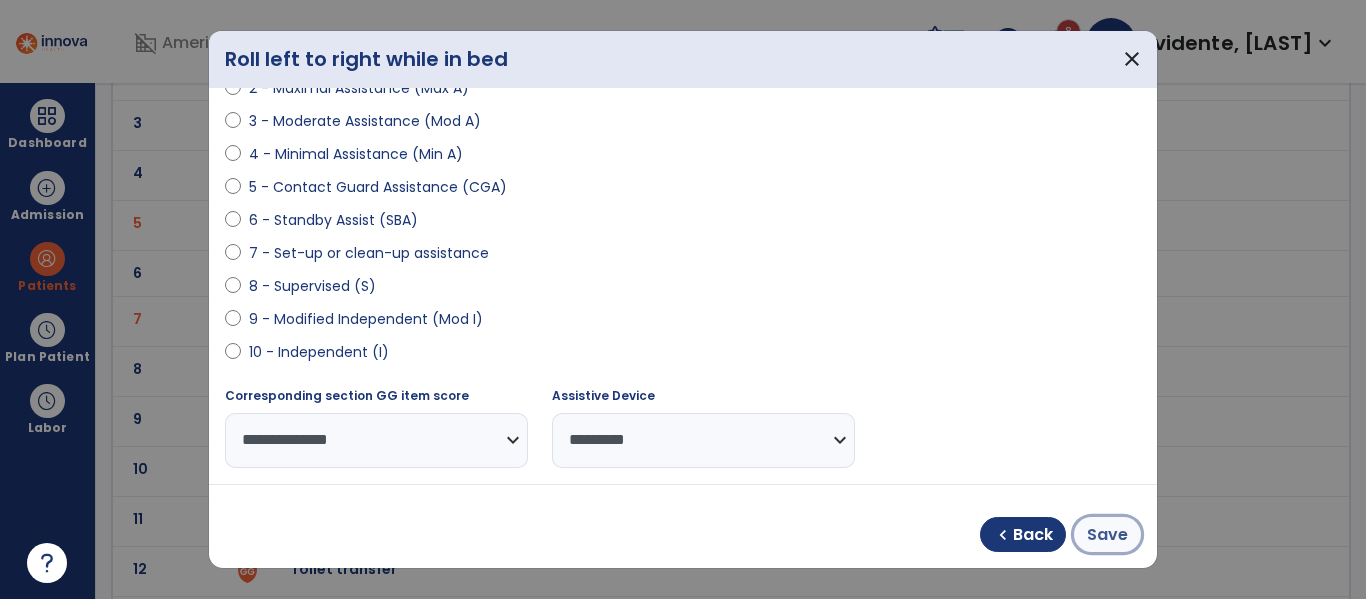 click on "Save" at bounding box center [1107, 535] 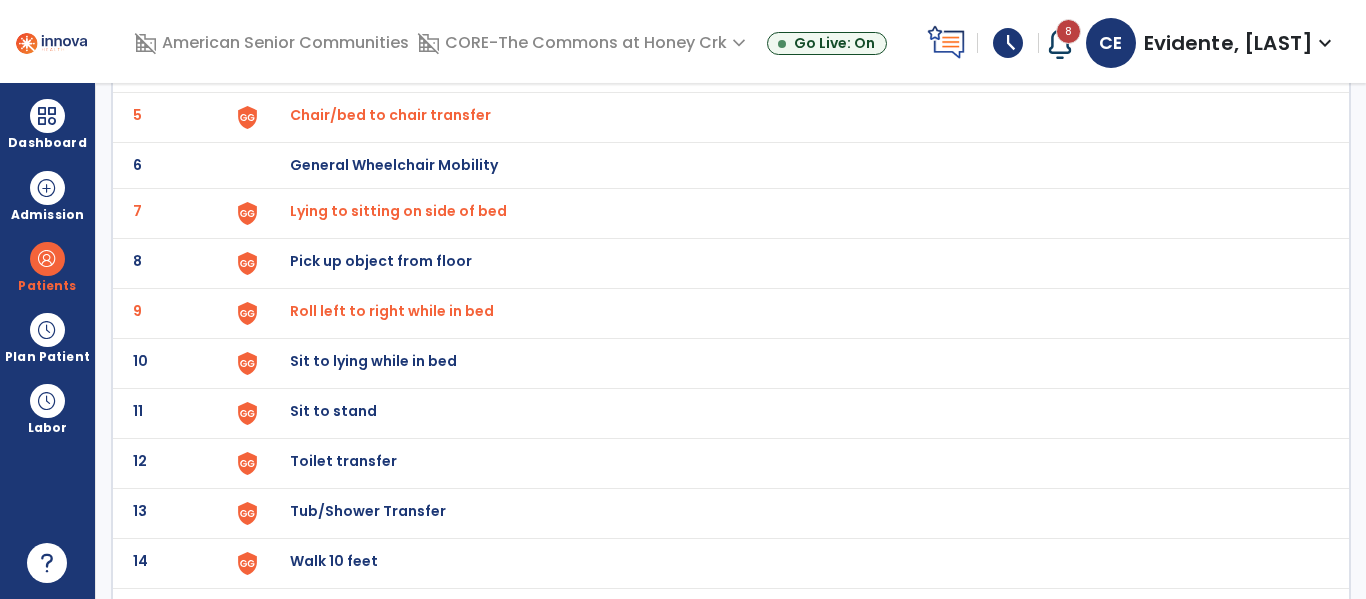 scroll, scrollTop: 372, scrollLeft: 0, axis: vertical 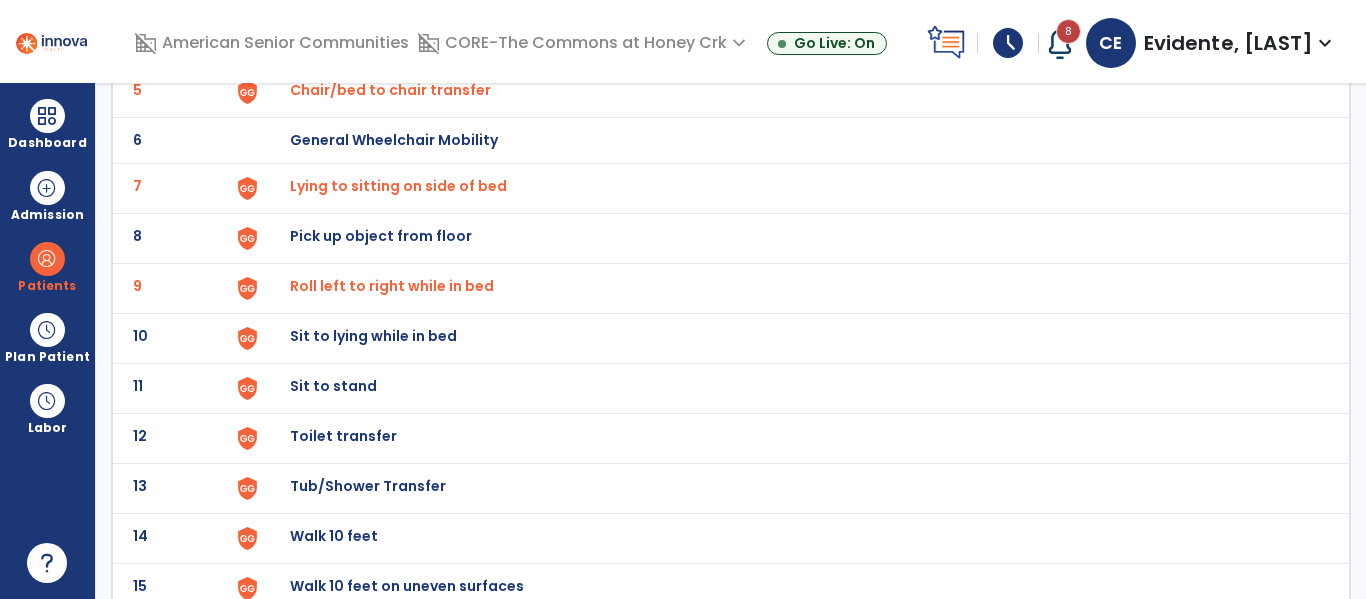 click on "Sit to lying while in bed" at bounding box center (336, -110) 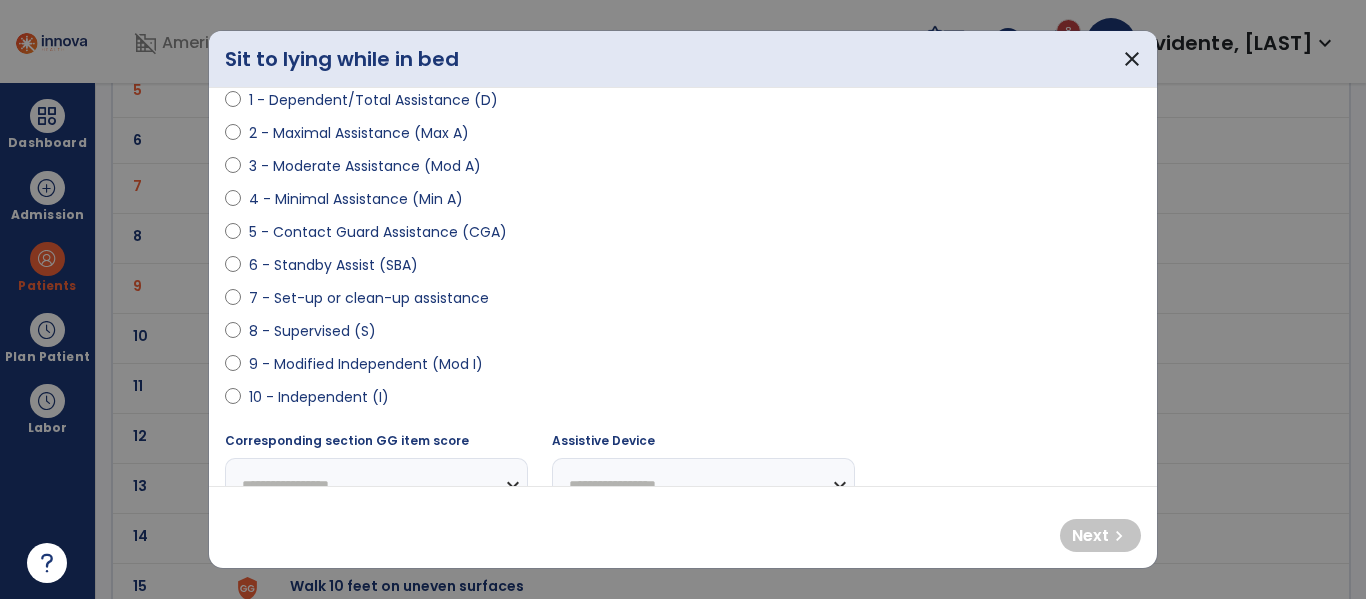 scroll, scrollTop: 270, scrollLeft: 0, axis: vertical 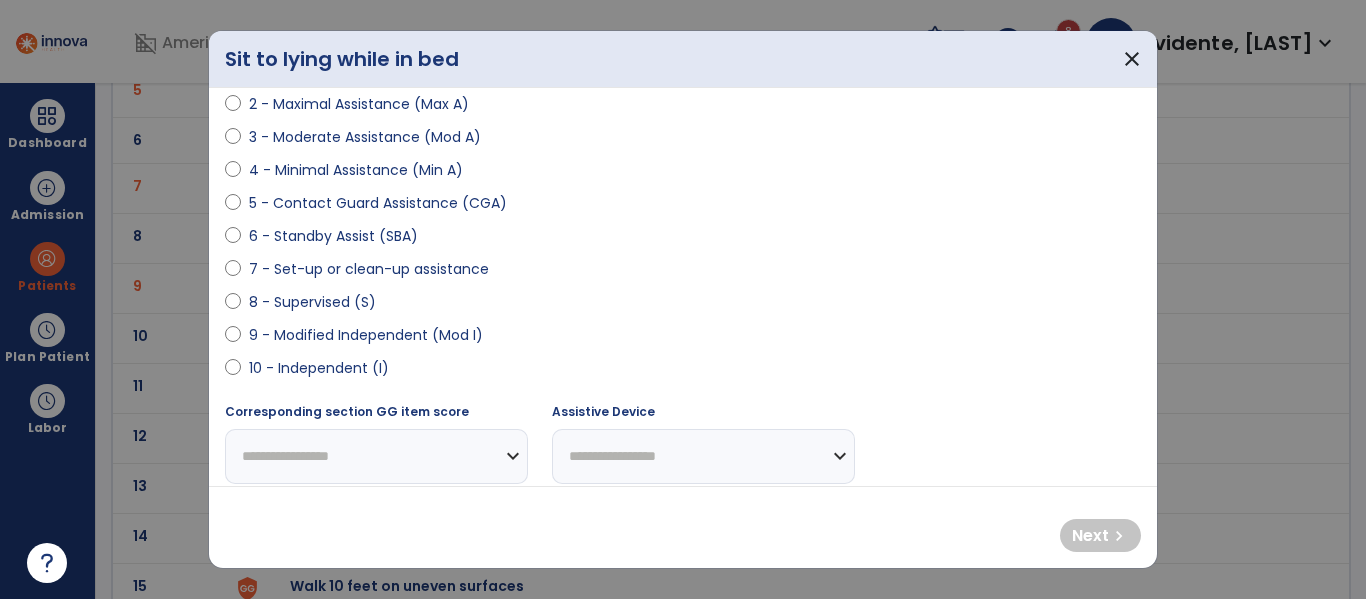 click on "9 - Modified Independent (Mod I)" at bounding box center (366, 335) 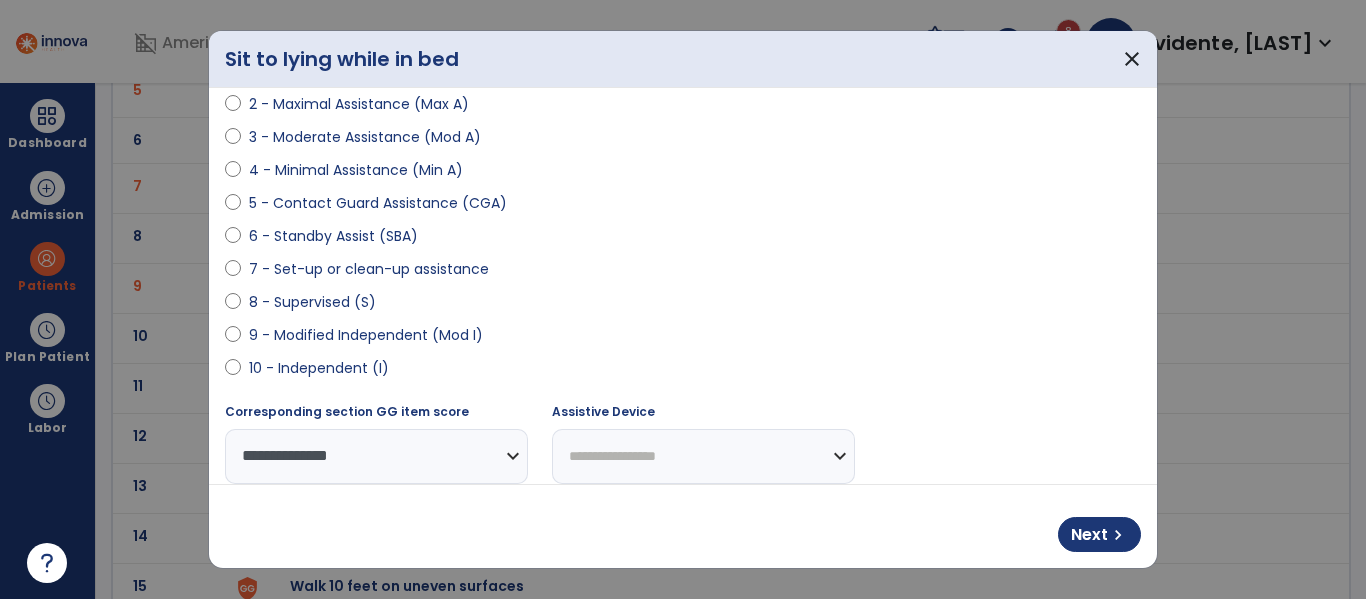 click on "**********" at bounding box center (703, 456) 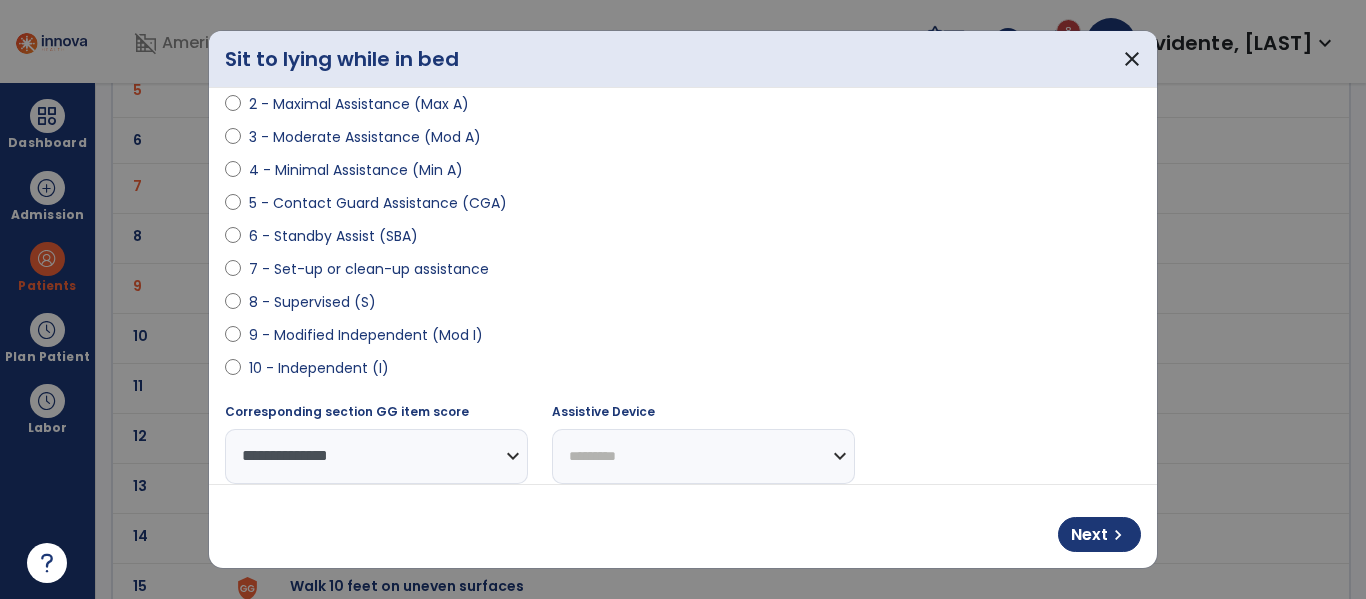click on "**********" at bounding box center (703, 456) 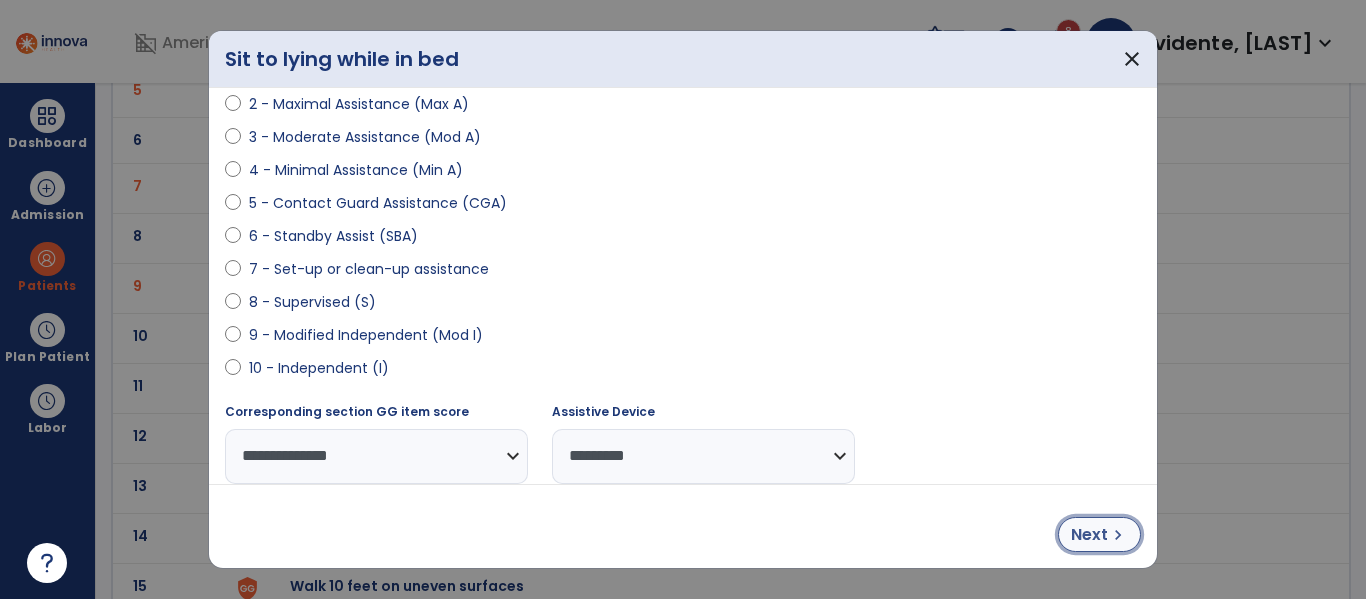 click on "Next" at bounding box center [1089, 535] 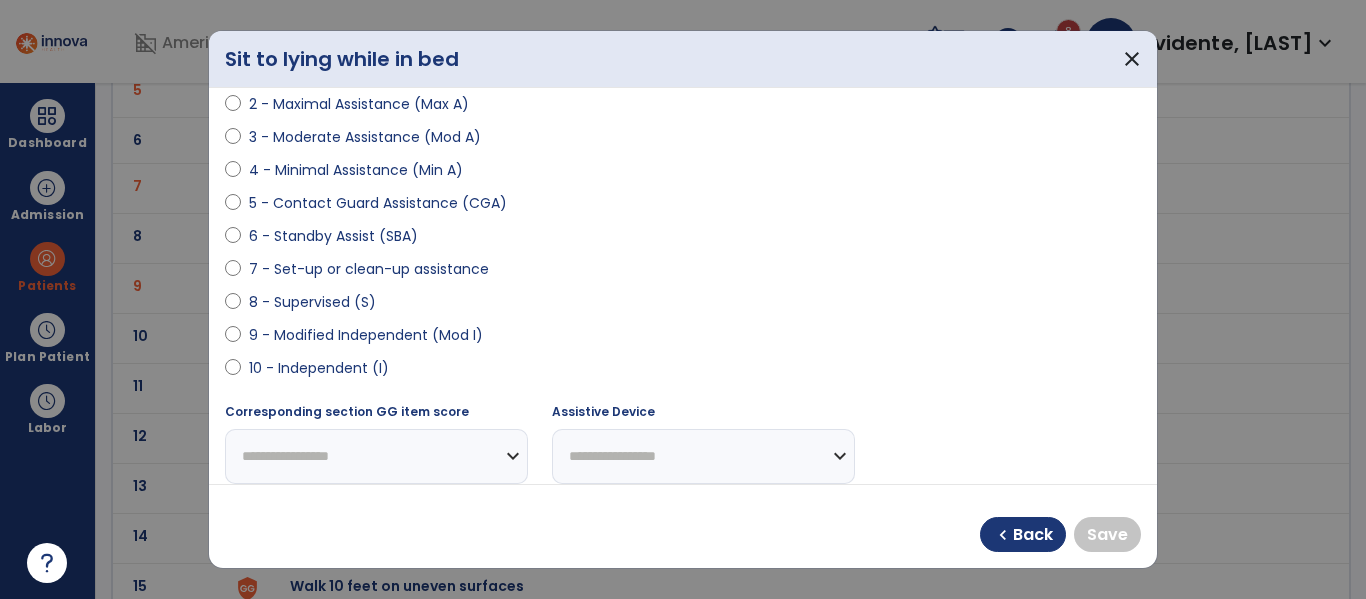 click on "9 - Modified Independent (Mod I)" at bounding box center (683, 339) 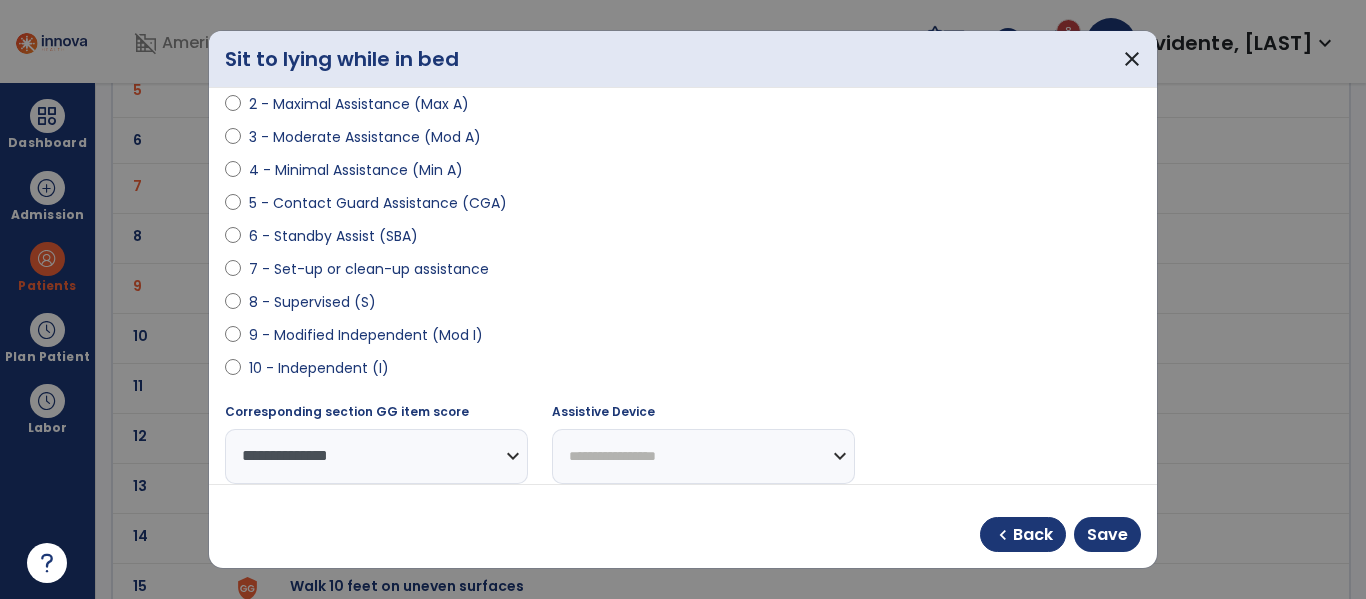 click on "**********" at bounding box center [703, 456] 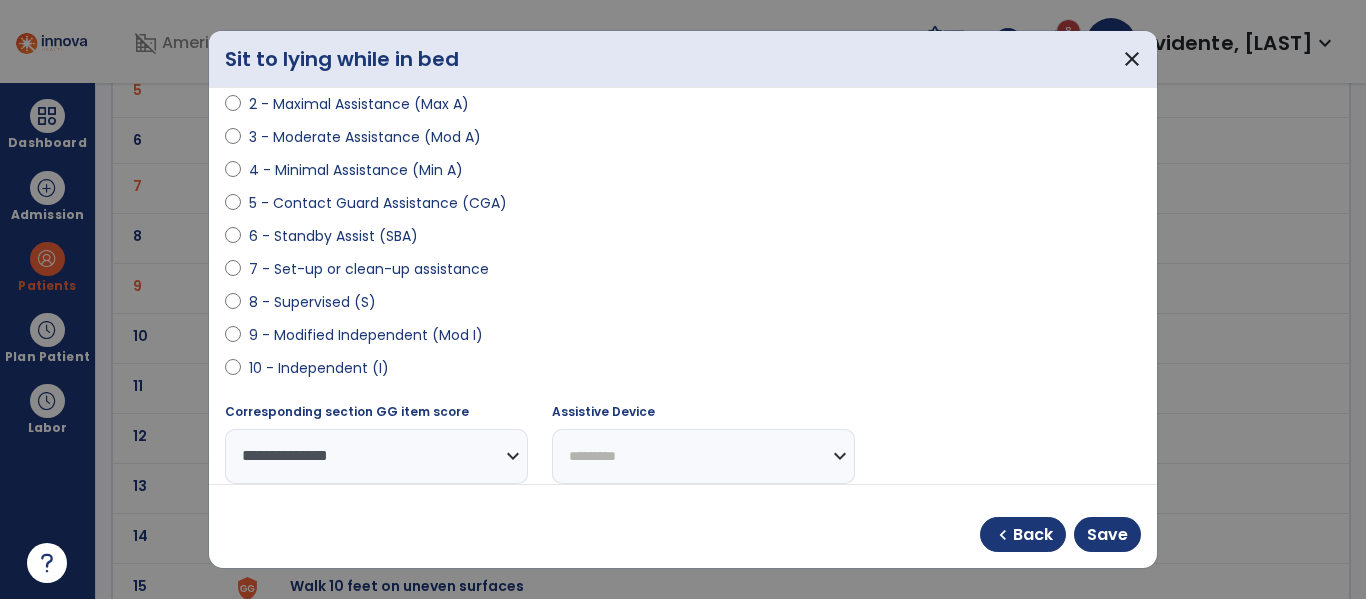 click on "**********" at bounding box center (703, 456) 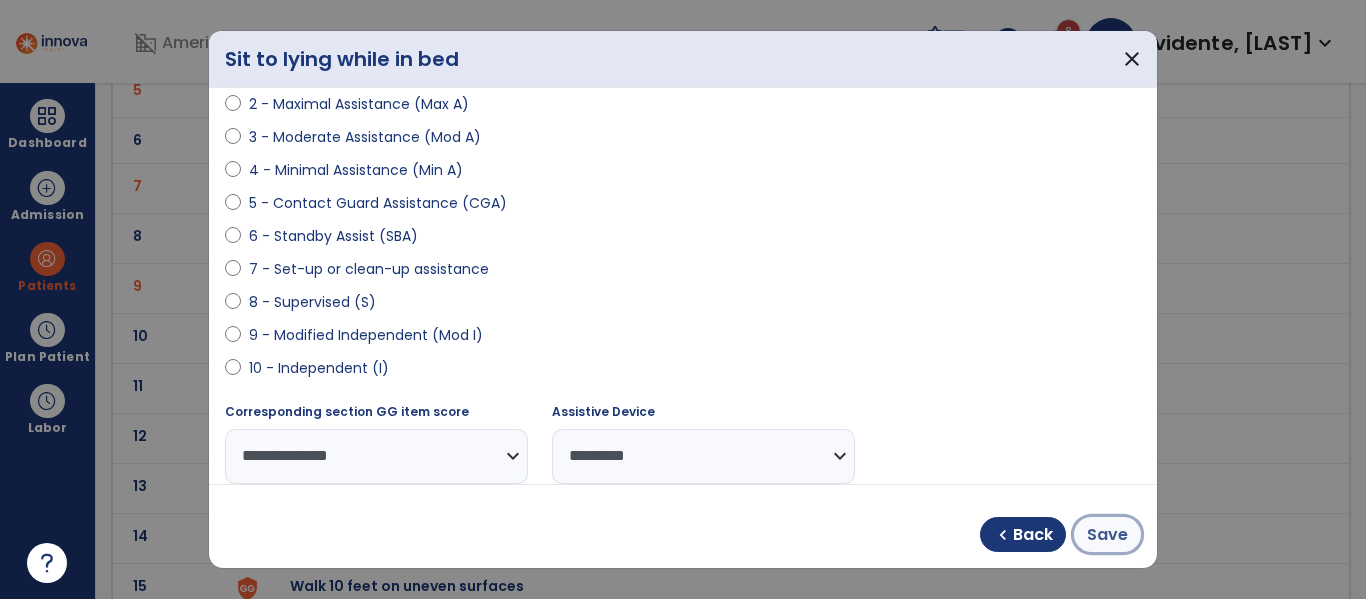click on "Save" at bounding box center [1107, 535] 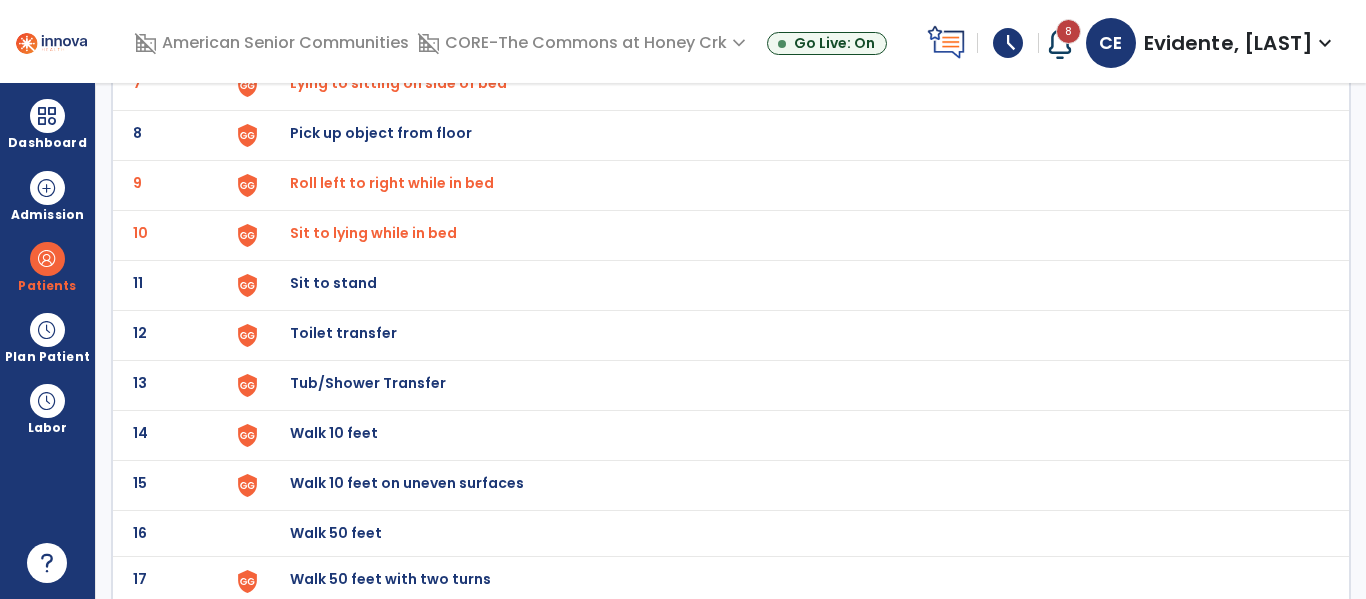 scroll, scrollTop: 498, scrollLeft: 0, axis: vertical 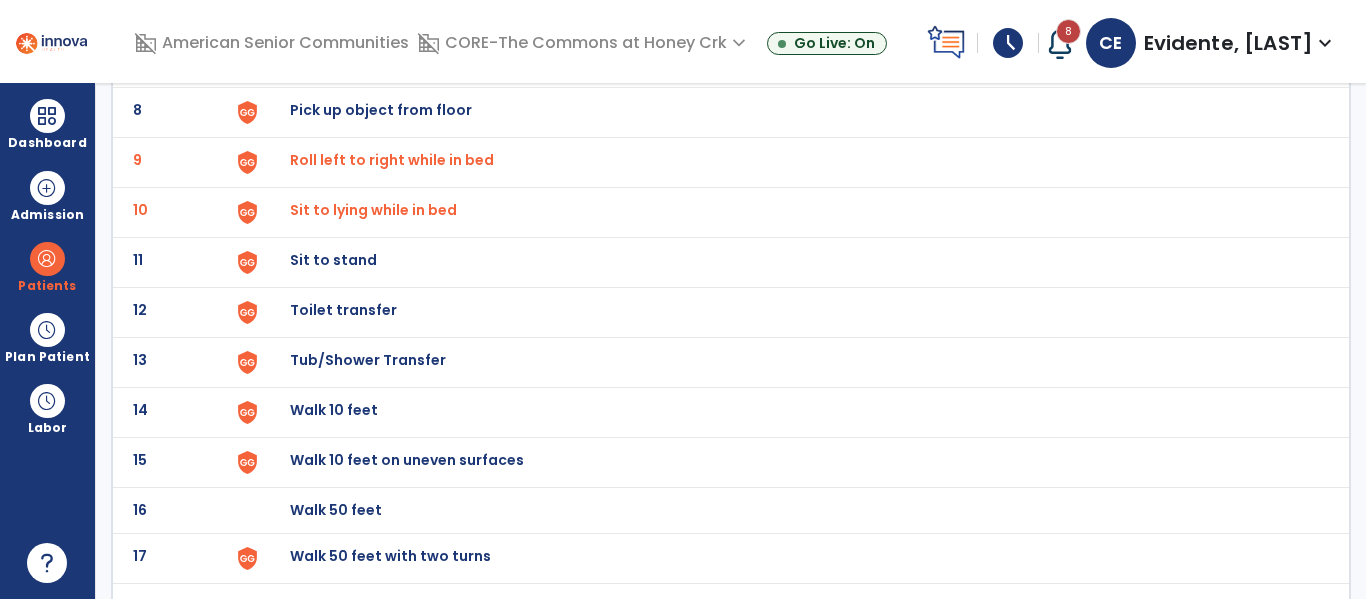 click on "Sit to stand" at bounding box center (336, -236) 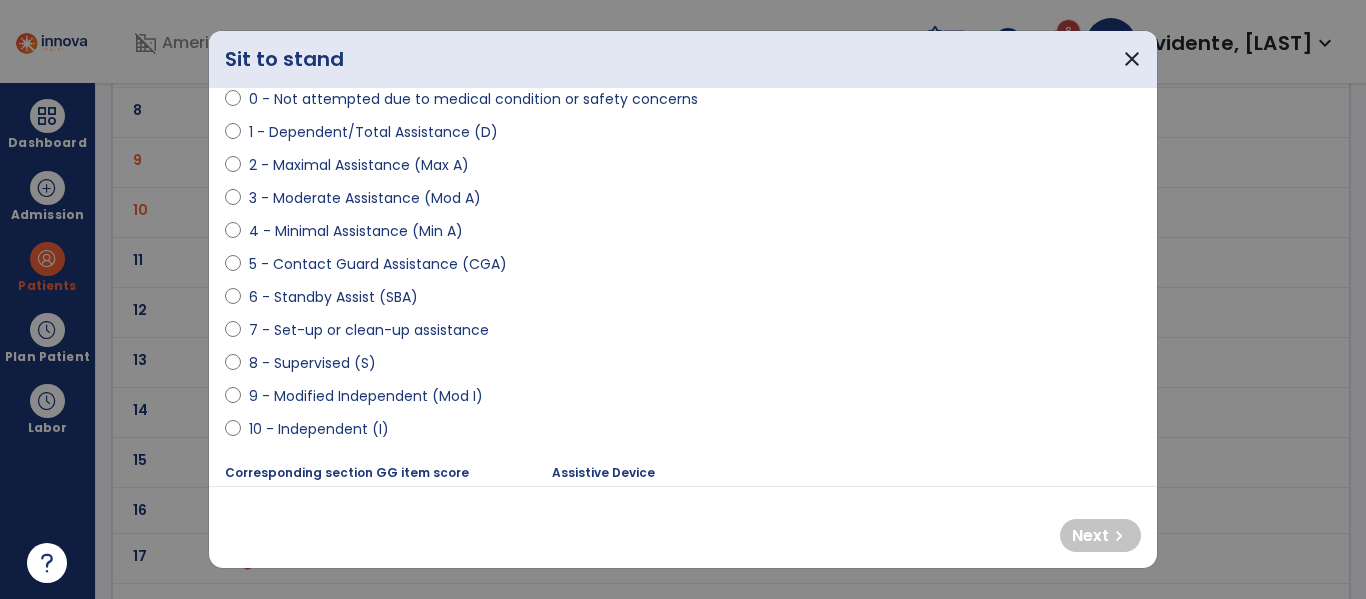 scroll, scrollTop: 223, scrollLeft: 0, axis: vertical 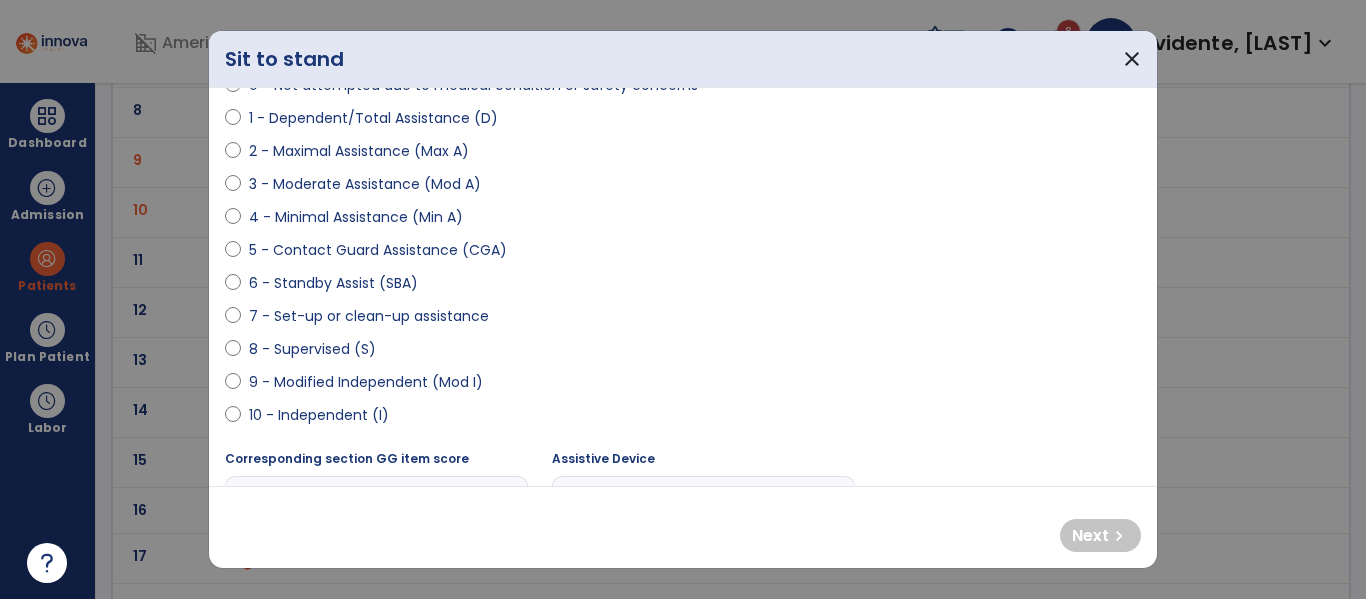click on "9 - Modified Independent (Mod I)" at bounding box center (366, 382) 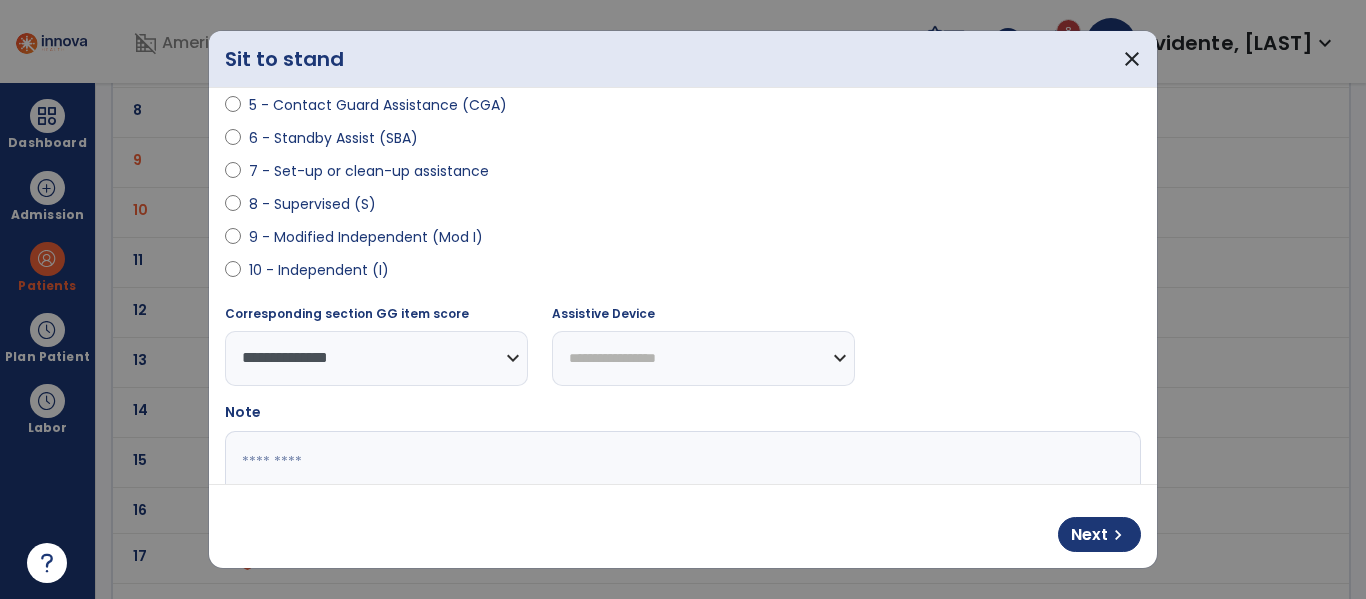 scroll, scrollTop: 424, scrollLeft: 0, axis: vertical 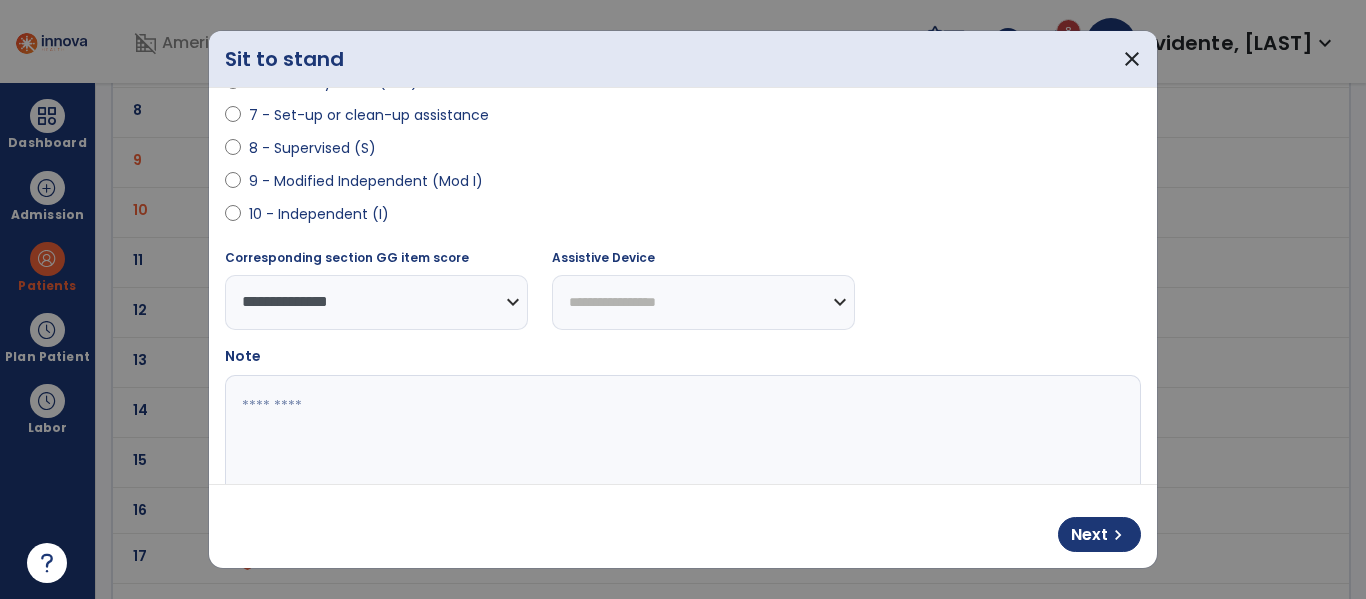 click on "**********" at bounding box center (703, 302) 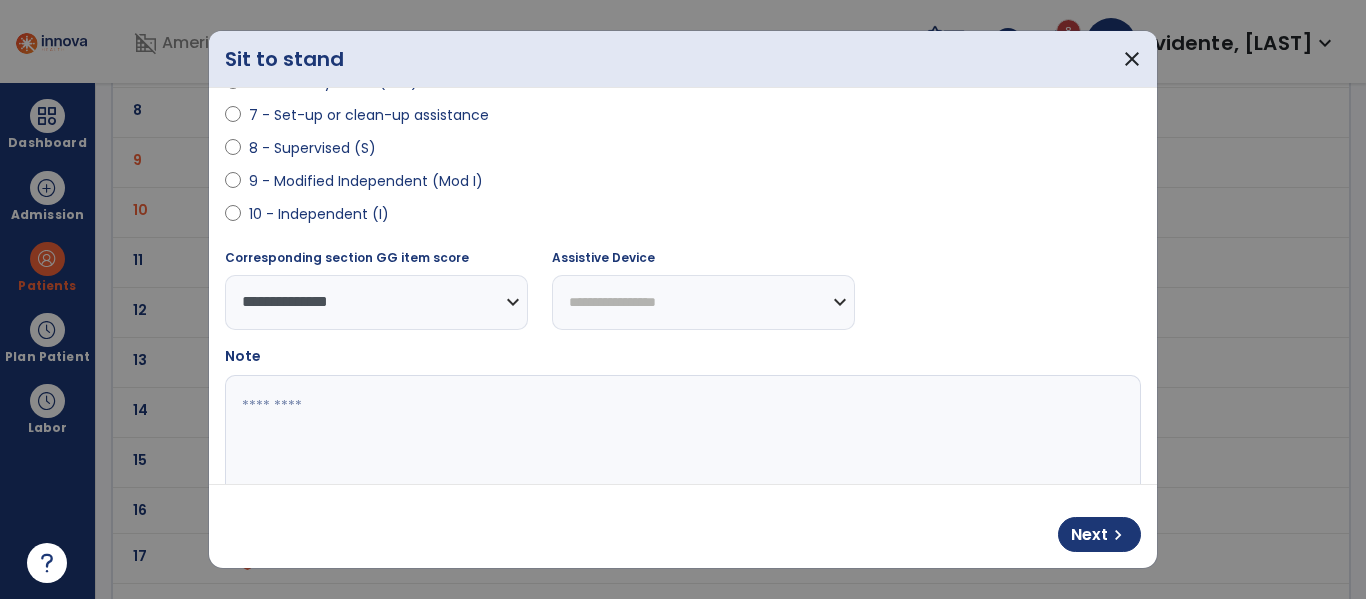 select on "********" 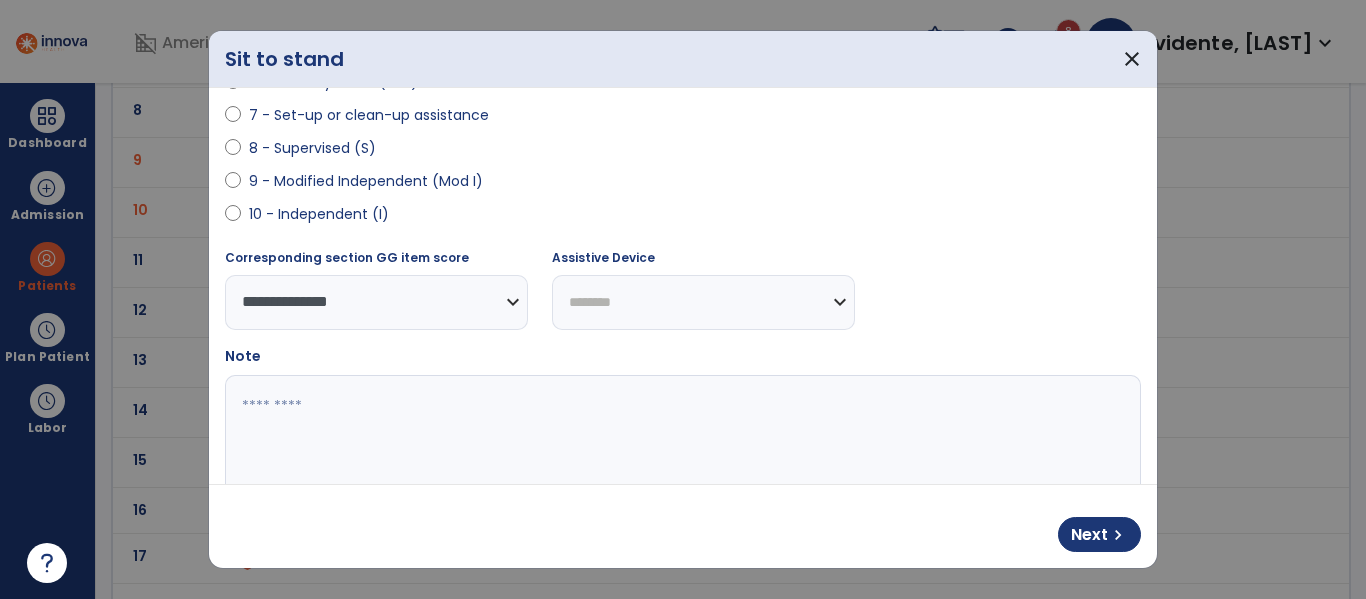 click on "**********" at bounding box center (703, 302) 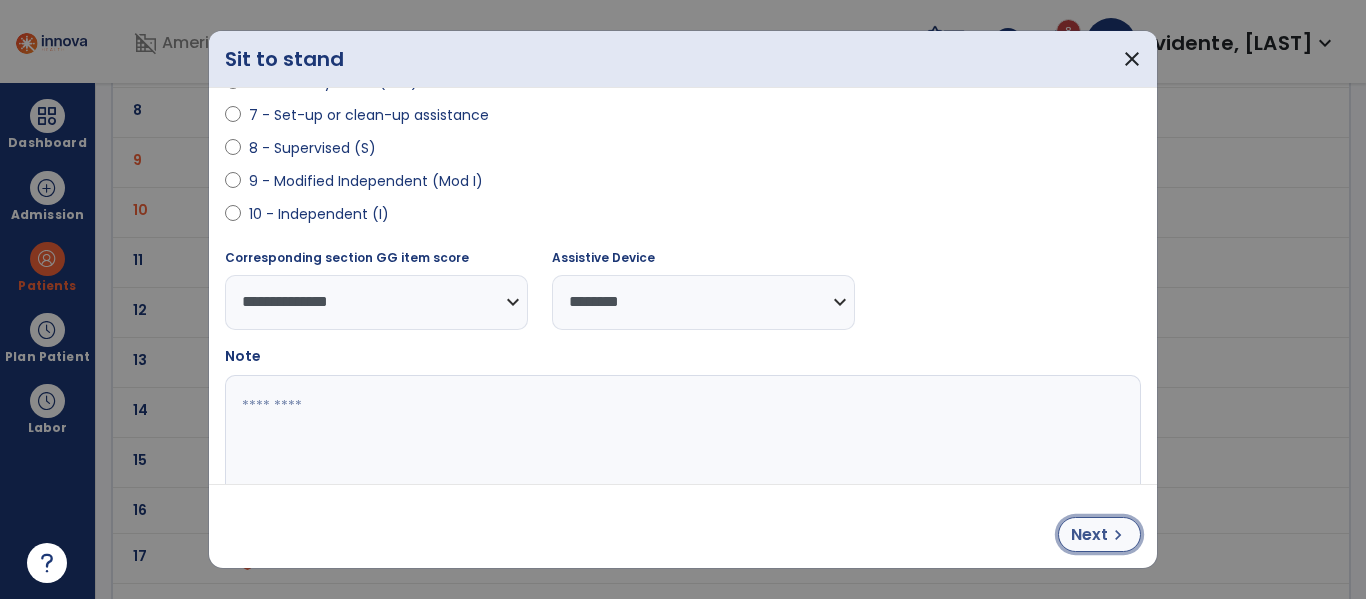 click on "Next" at bounding box center (1089, 535) 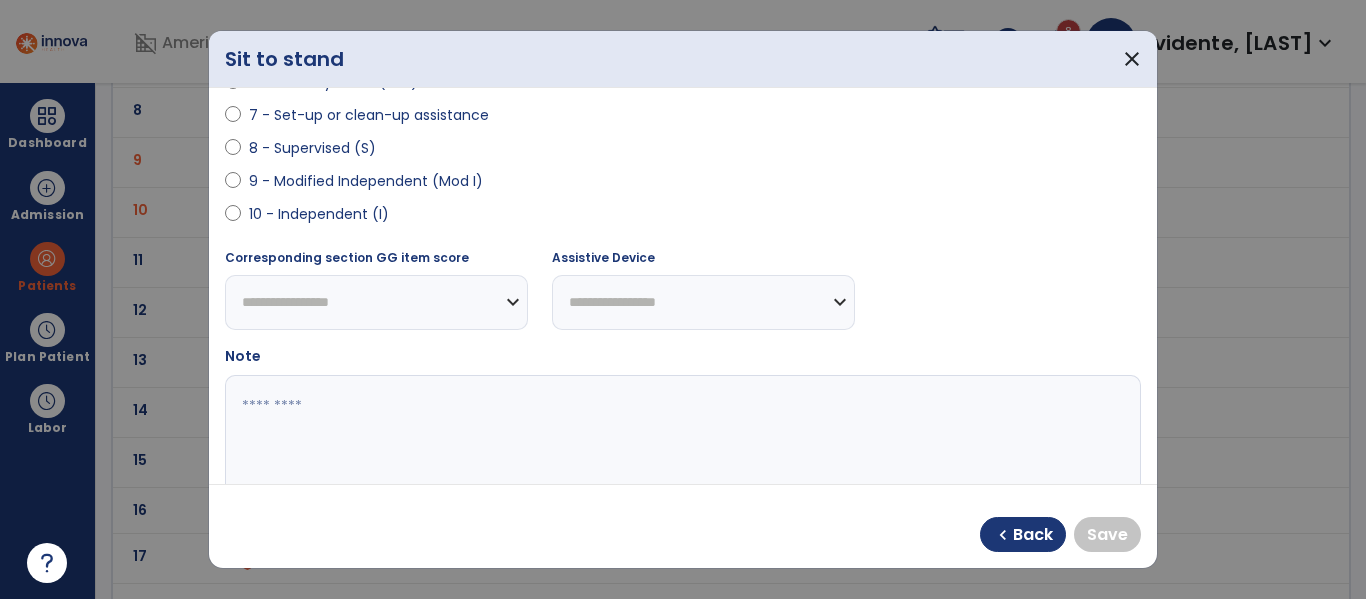 click on "9 - Modified Independent (Mod I)" at bounding box center (366, 181) 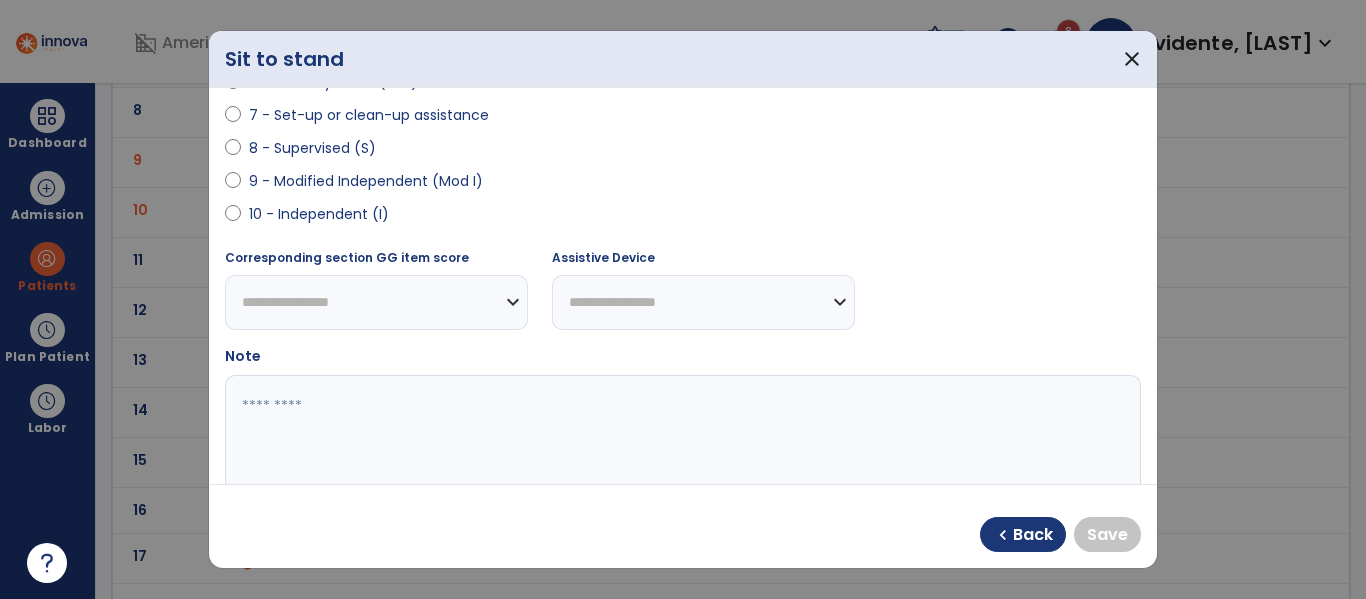select on "**********" 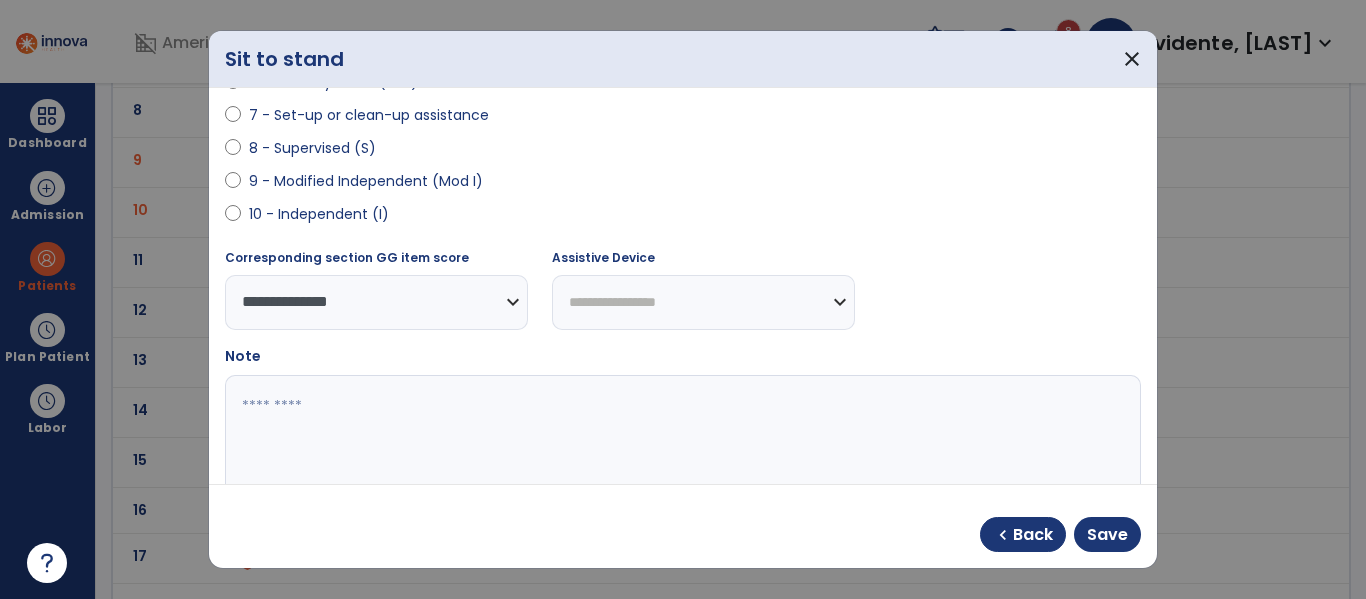 click on "**********" at bounding box center (703, 302) 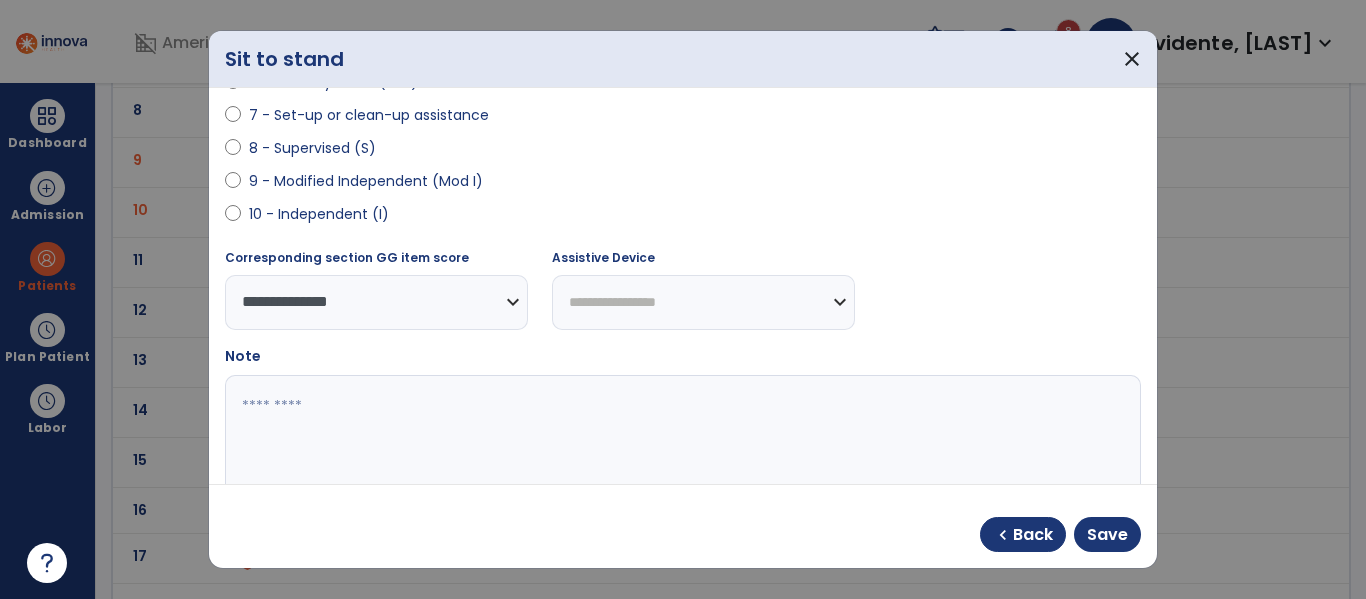 select on "********" 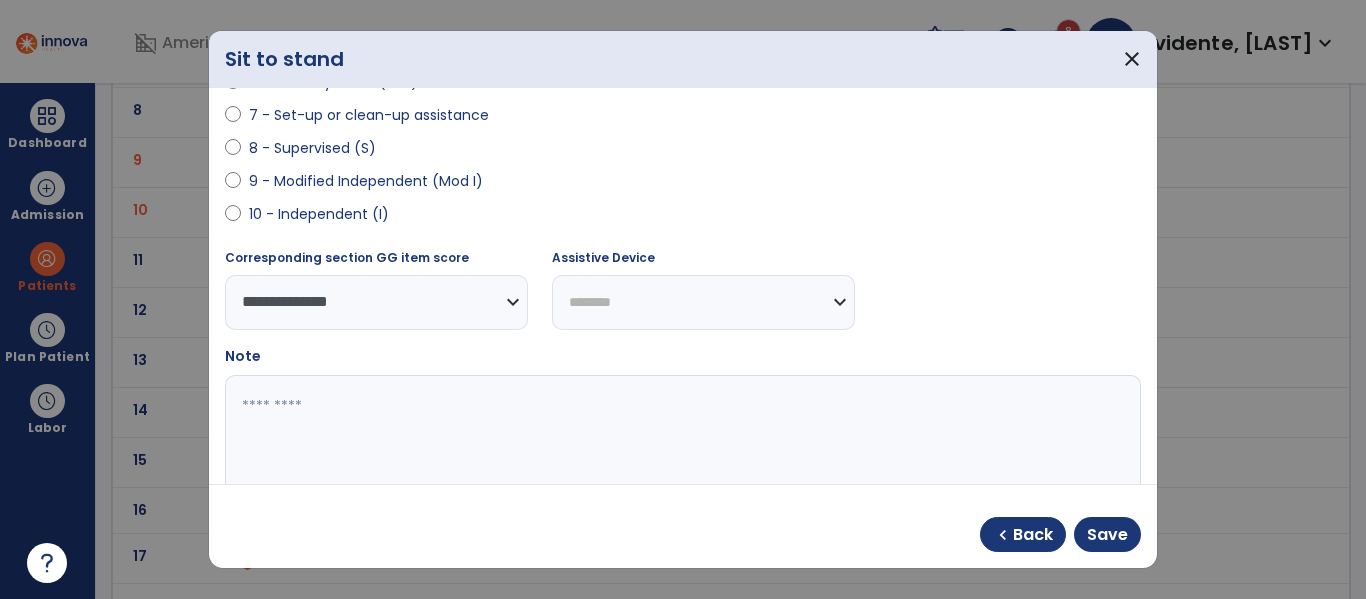 click on "**********" at bounding box center (703, 302) 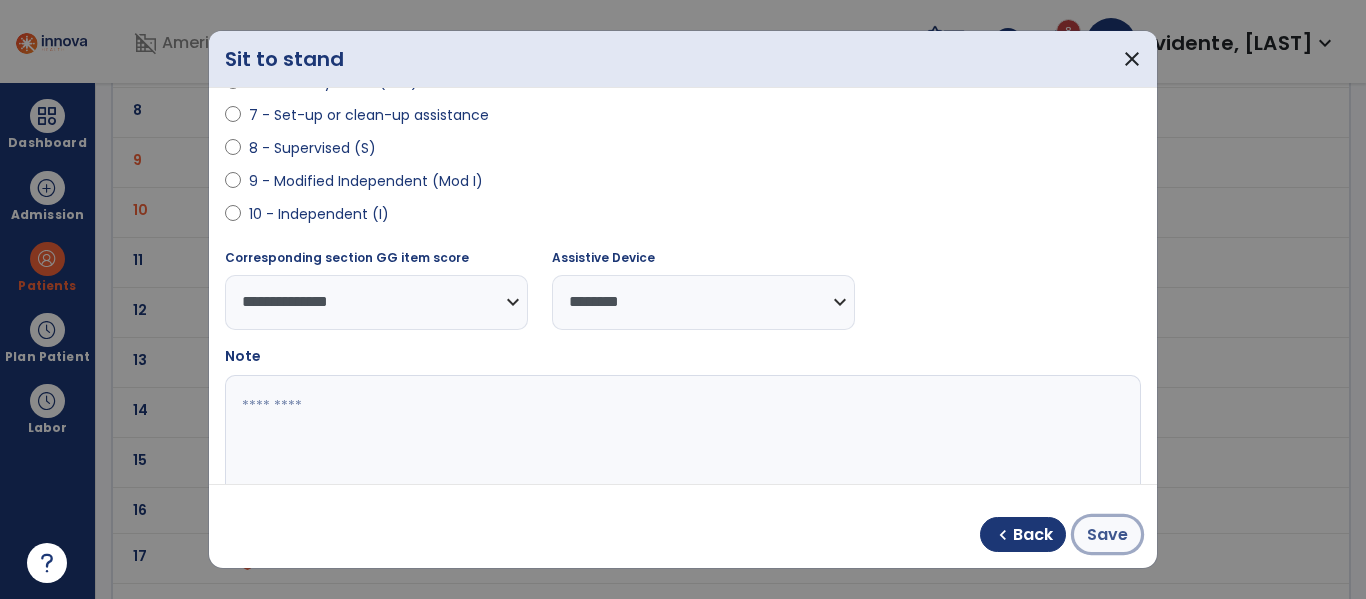 click on "Save" at bounding box center (1107, 535) 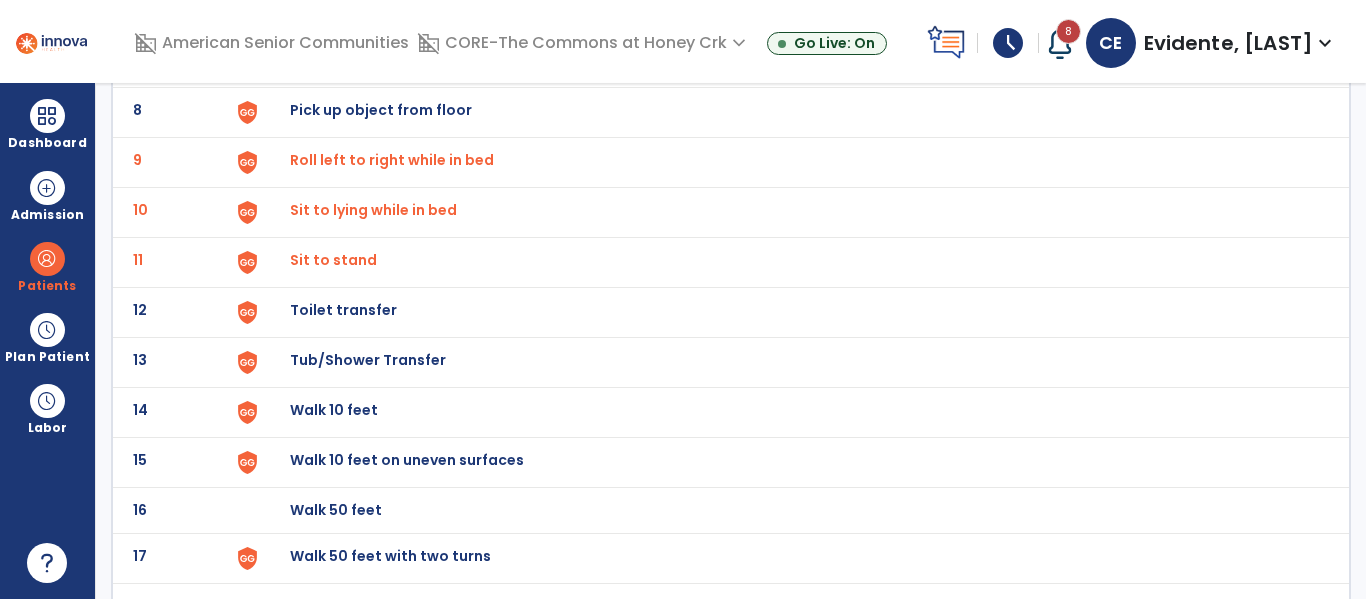 scroll, scrollTop: 459, scrollLeft: 0, axis: vertical 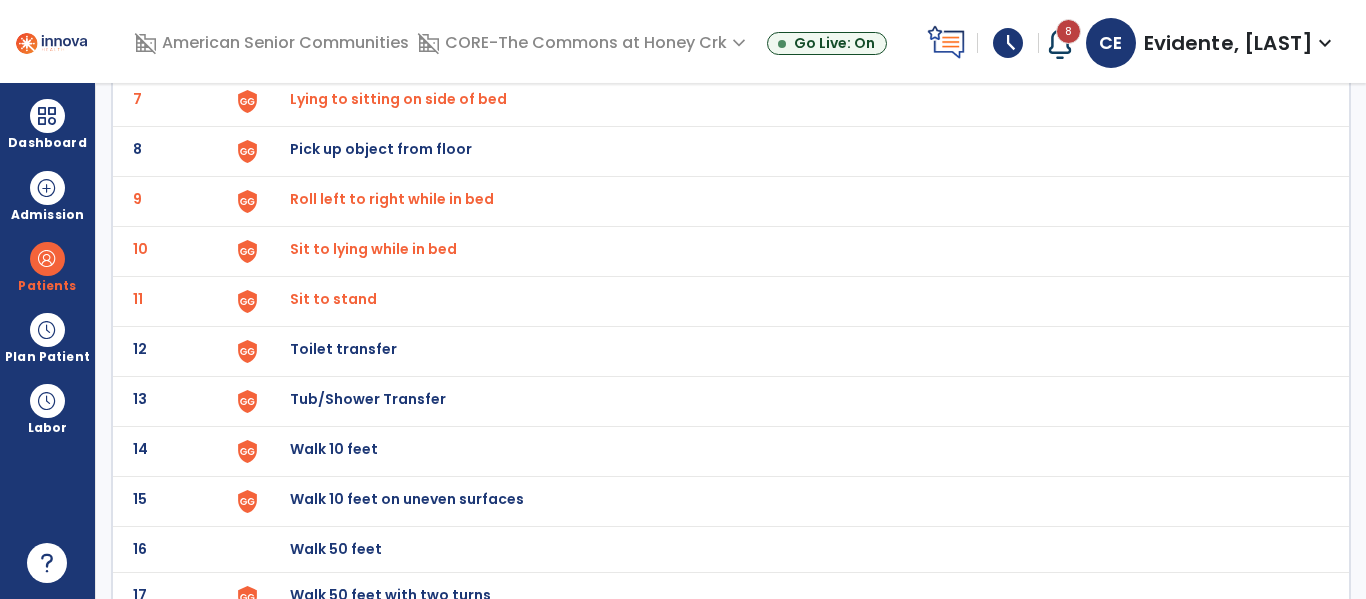 click on "Toilet transfer" at bounding box center [336, -197] 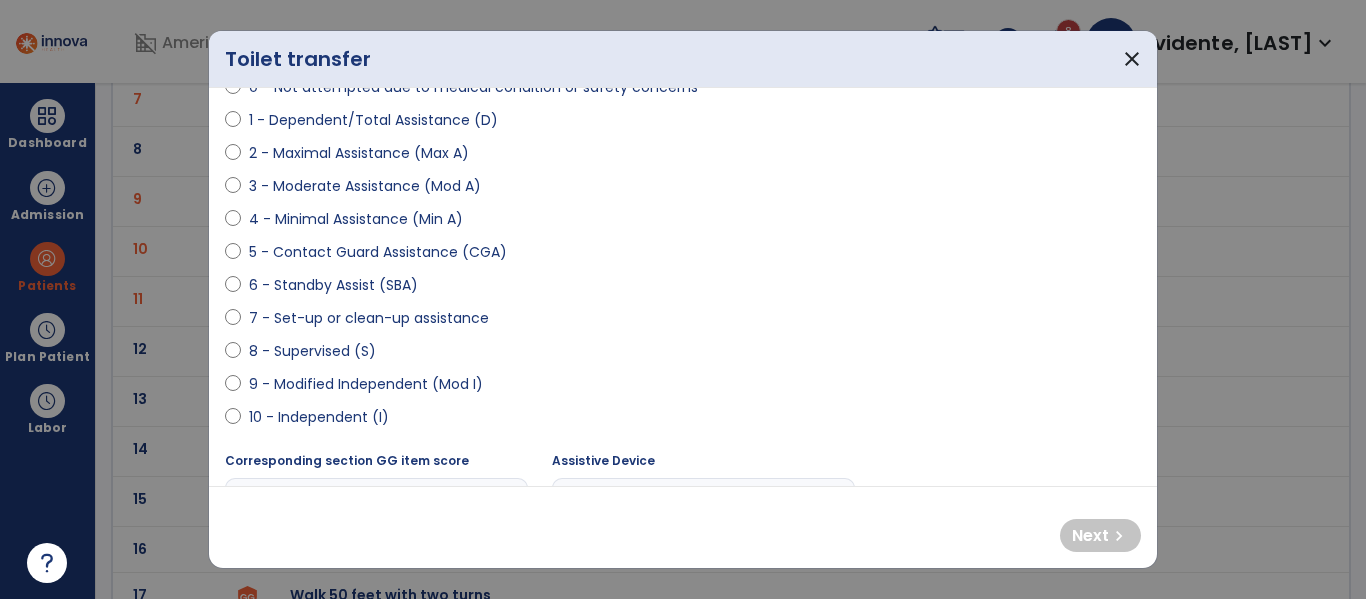 scroll, scrollTop: 225, scrollLeft: 0, axis: vertical 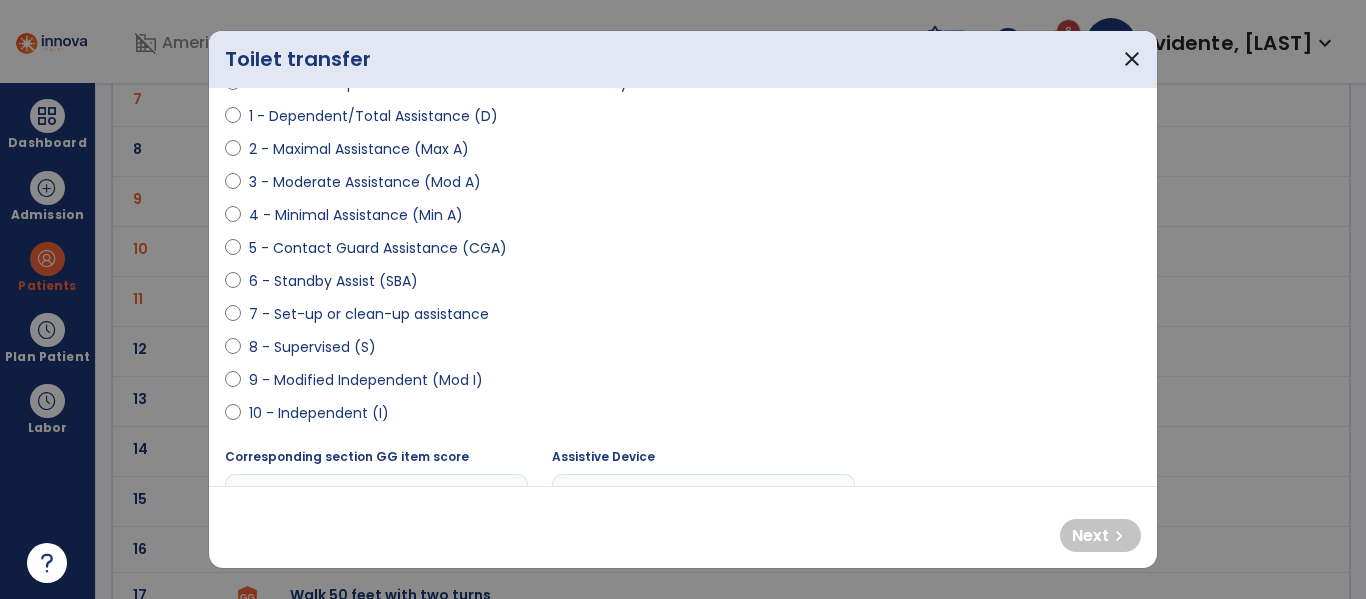 click on "9 - Modified Independent (Mod I)" at bounding box center [366, 380] 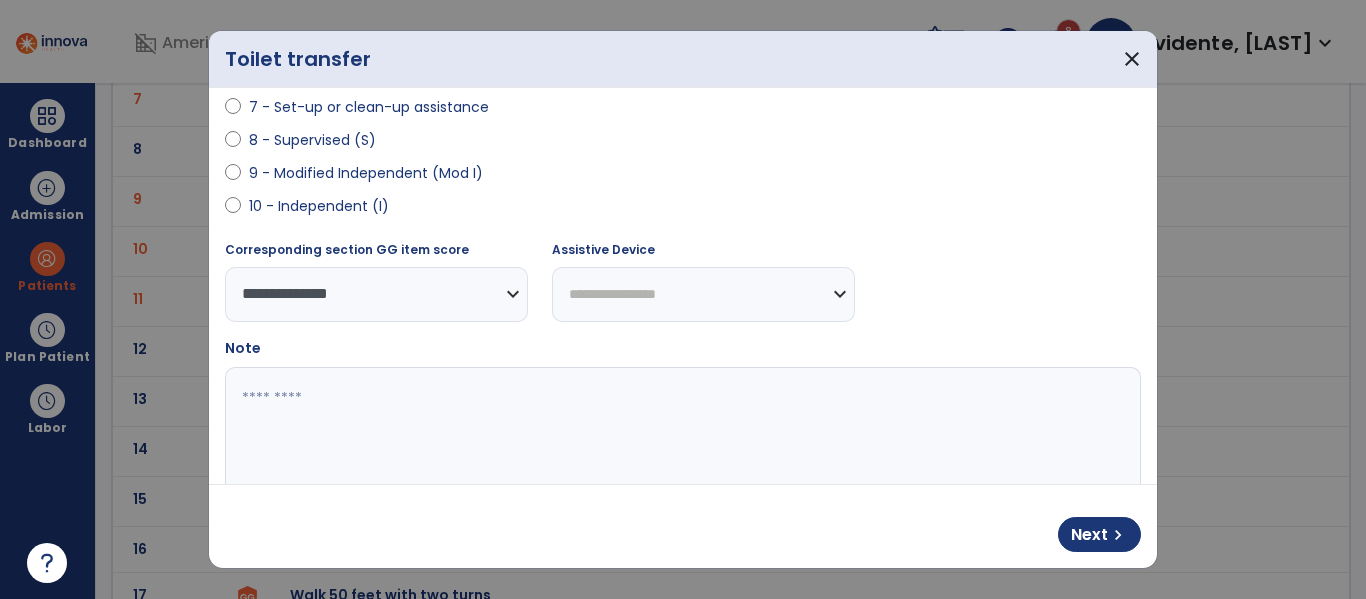 scroll, scrollTop: 496, scrollLeft: 0, axis: vertical 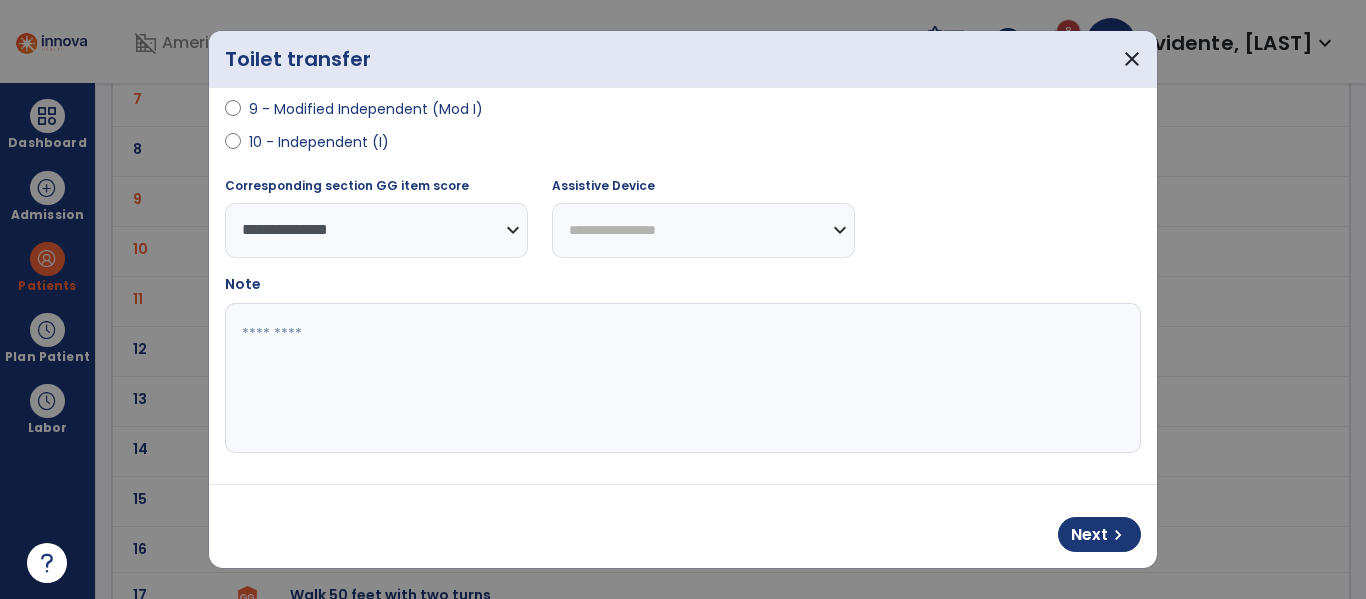 click on "**********" at bounding box center [703, 230] 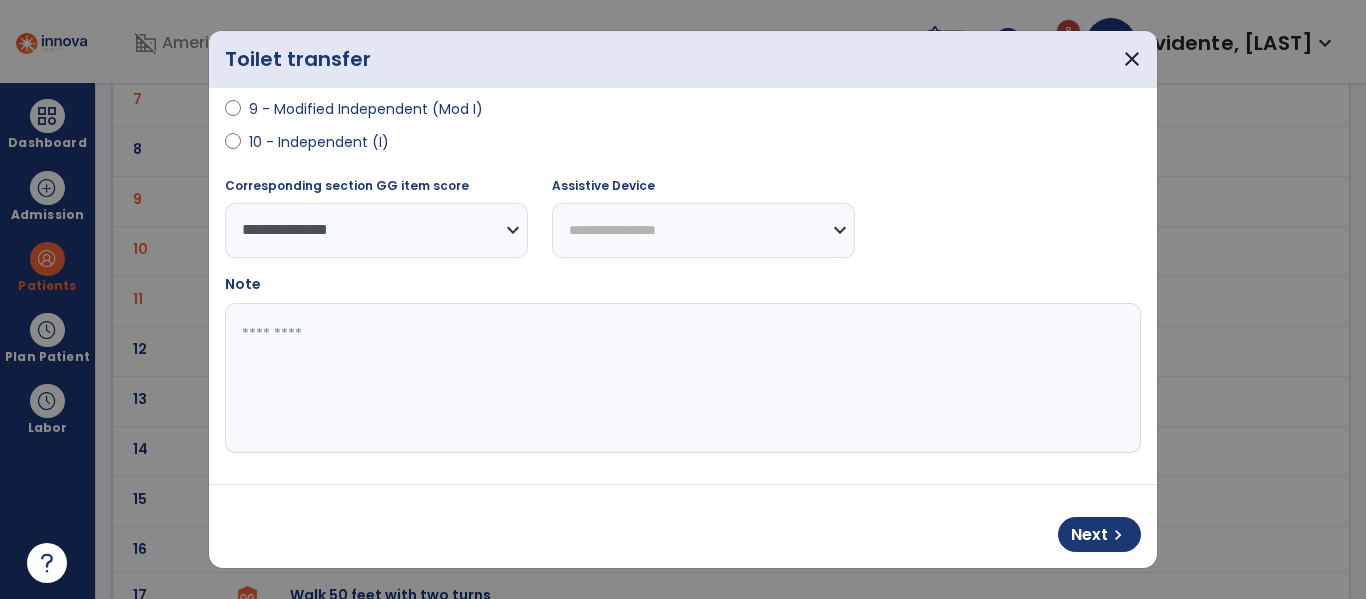 select on "********" 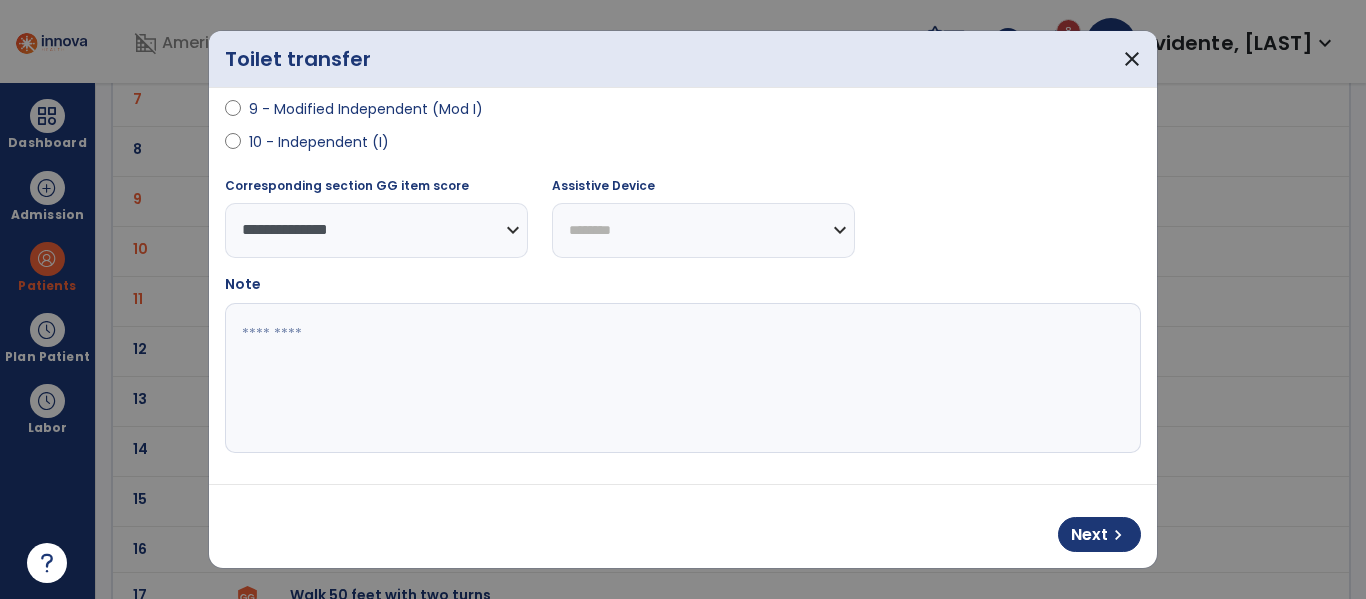 click on "**********" at bounding box center (703, 230) 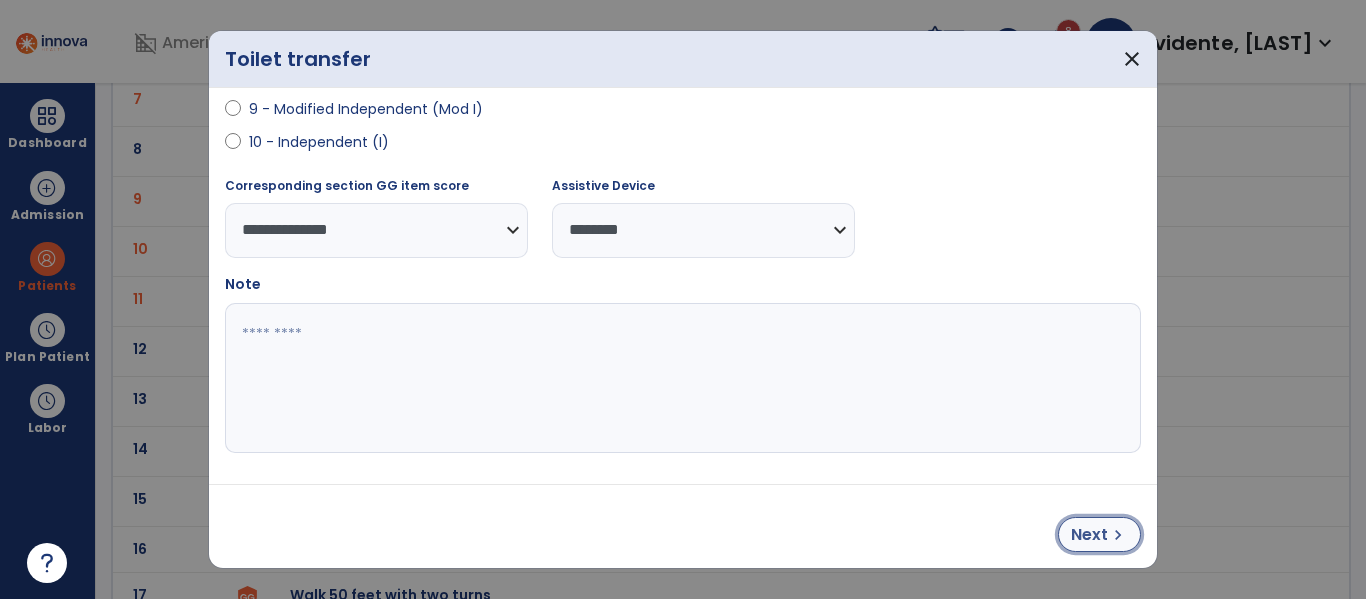 click on "Next" at bounding box center [1089, 535] 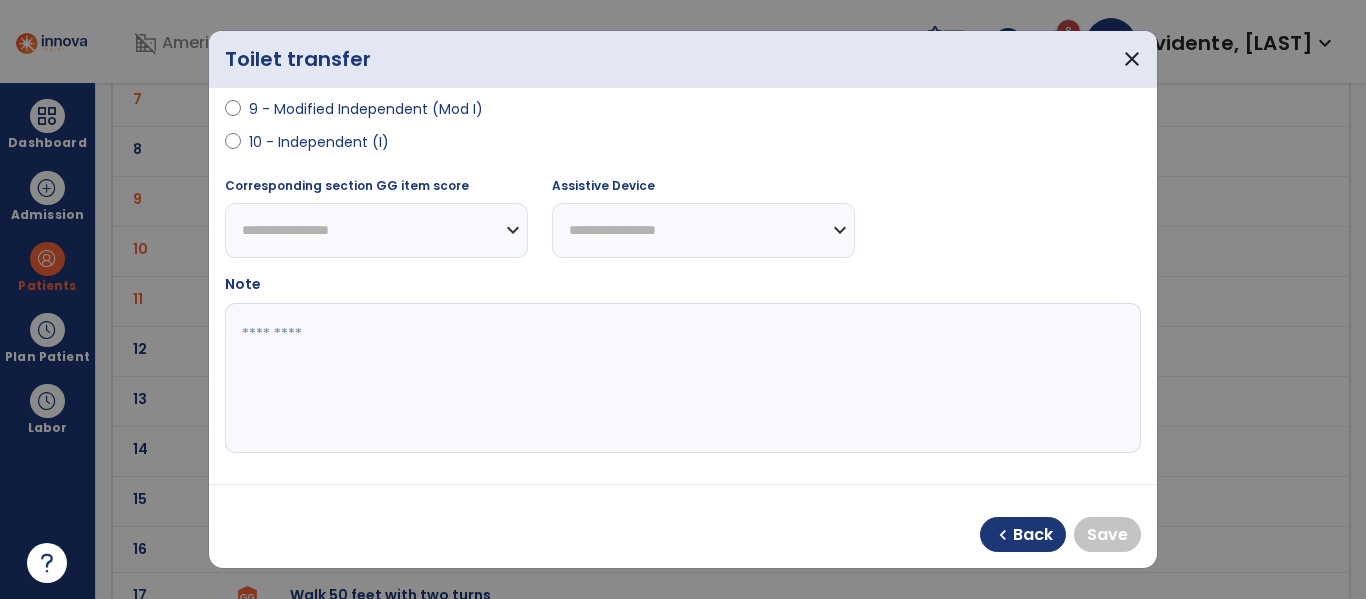 click on "9 - Modified Independent (Mod I)" at bounding box center [683, 113] 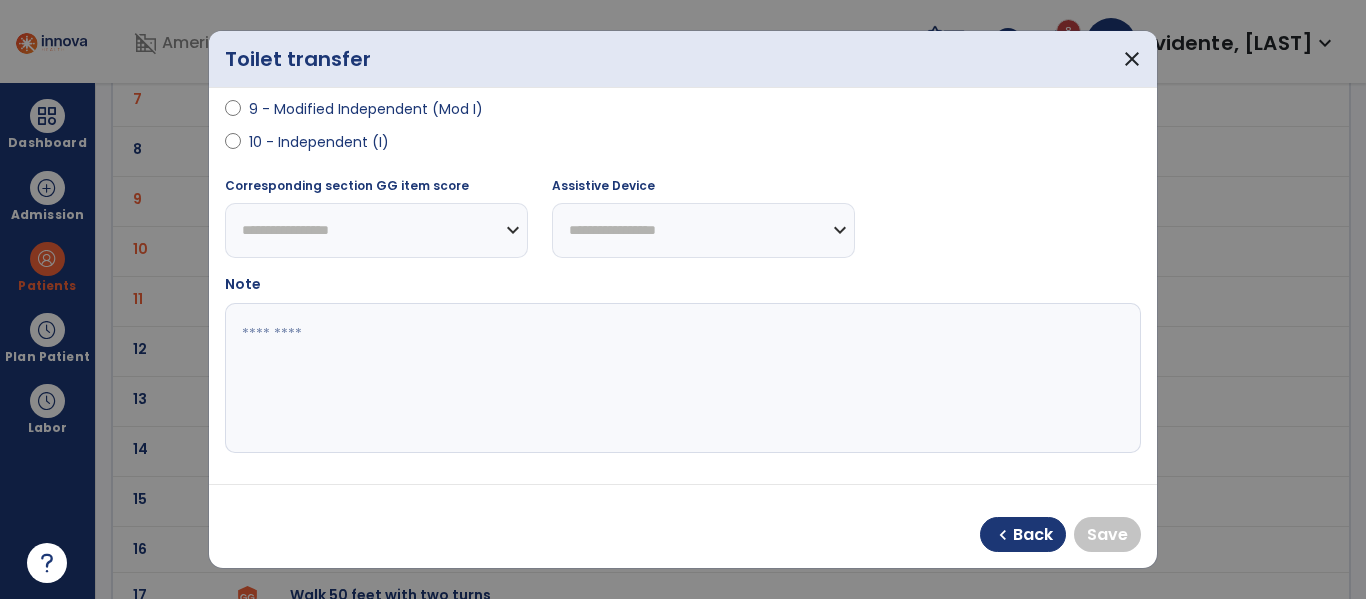 click on "9 - Modified Independent (Mod I)" at bounding box center [366, 109] 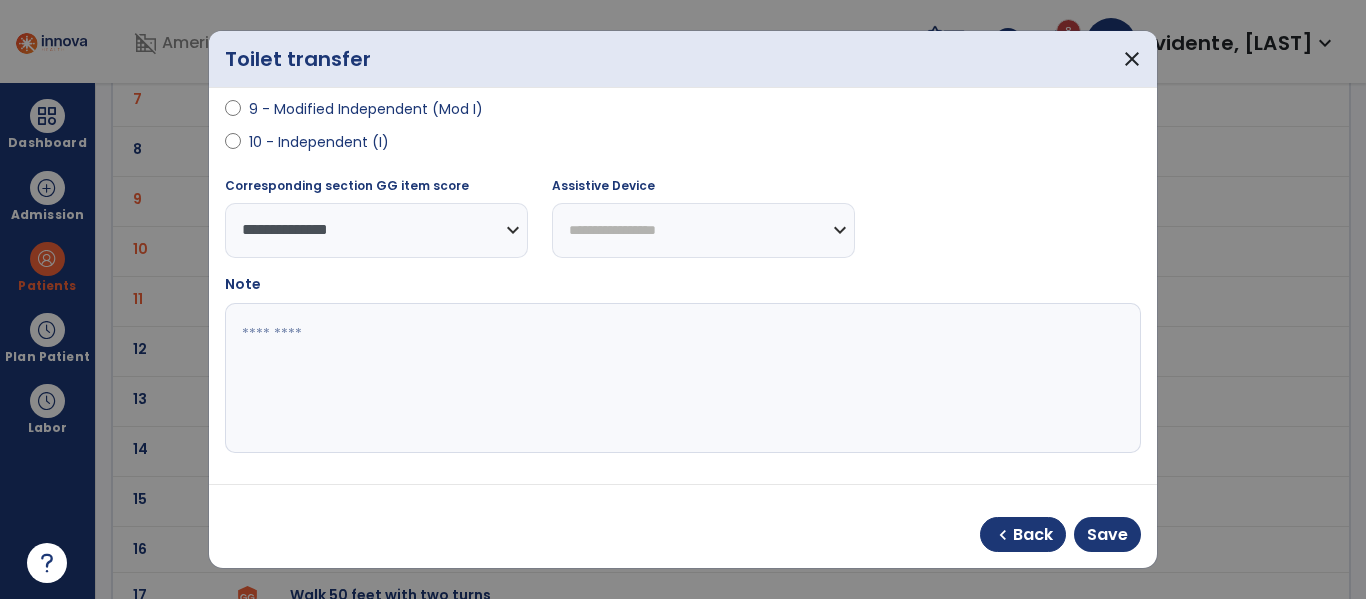 click on "**********" at bounding box center [703, 230] 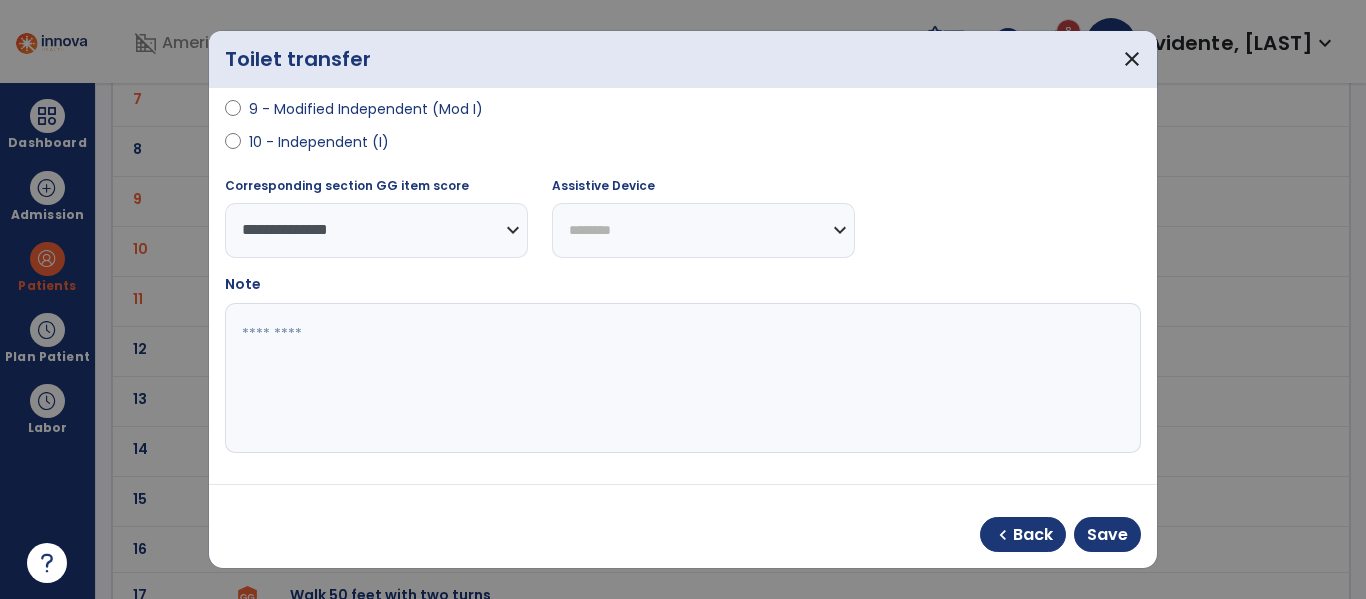 click on "**********" at bounding box center [703, 230] 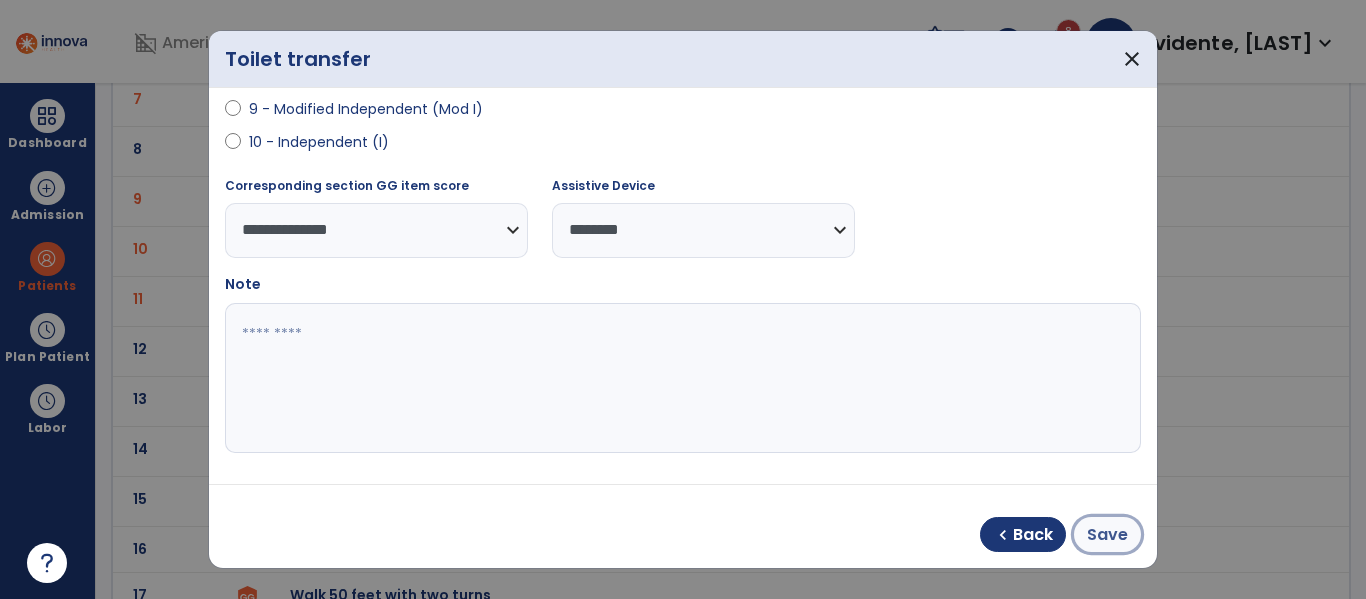 click on "Save" at bounding box center [1107, 535] 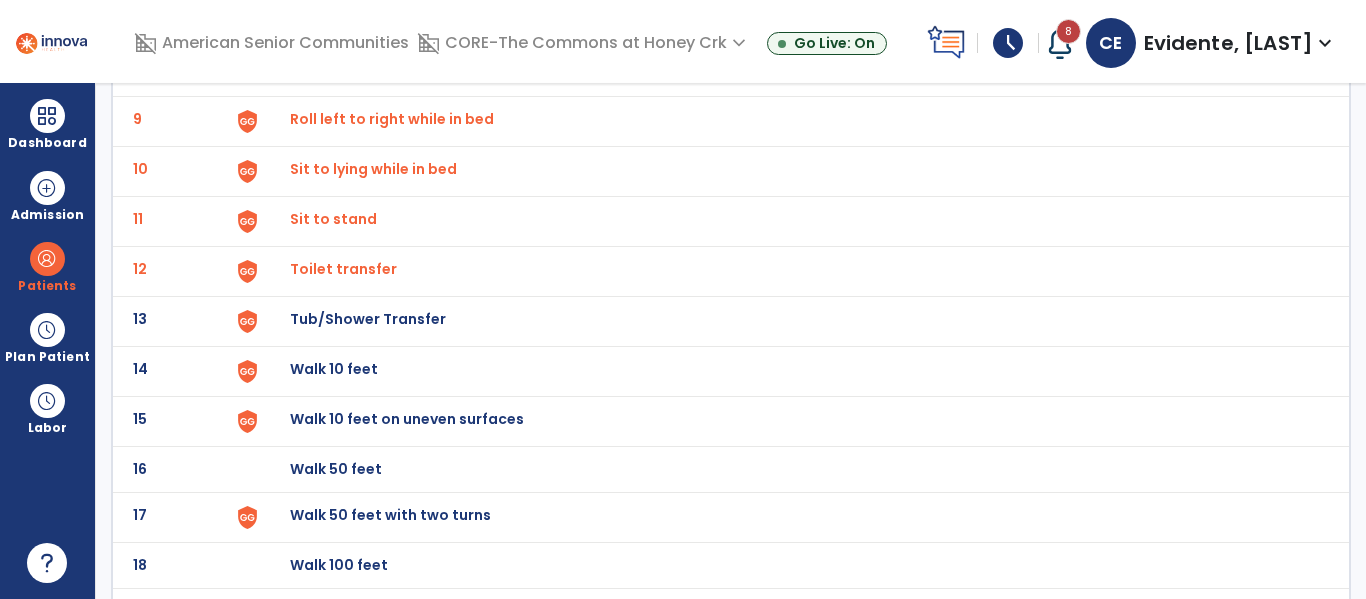 scroll, scrollTop: 548, scrollLeft: 0, axis: vertical 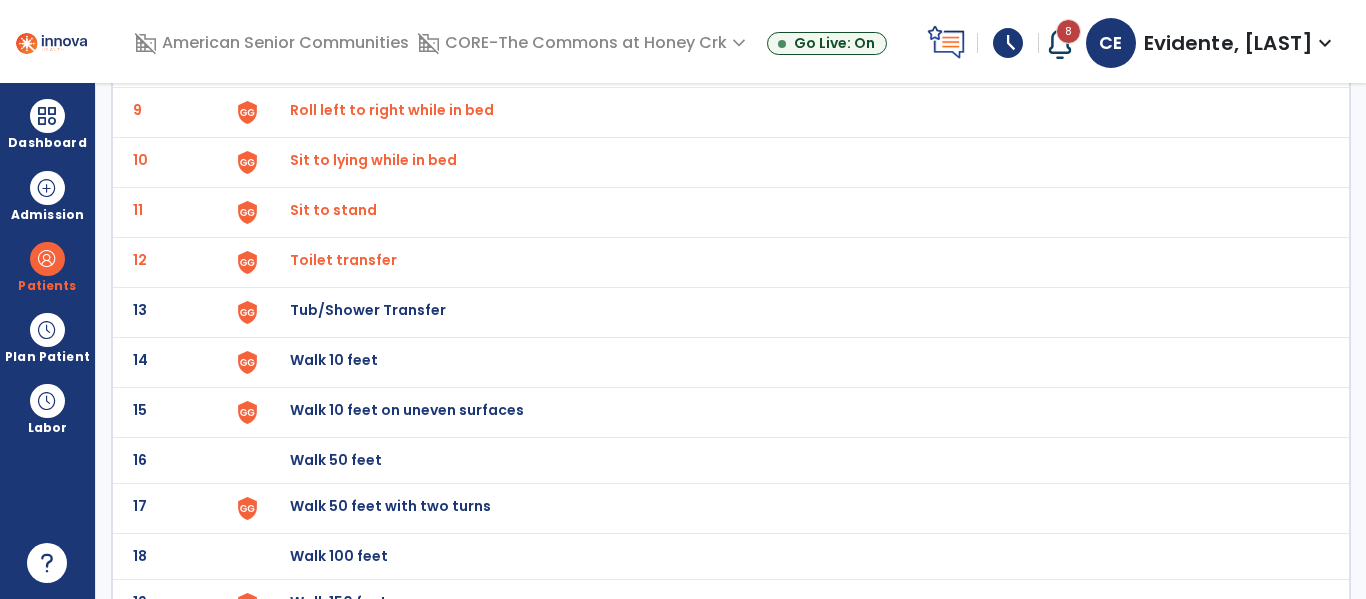 click on "Walk 10 feet" at bounding box center (789, -284) 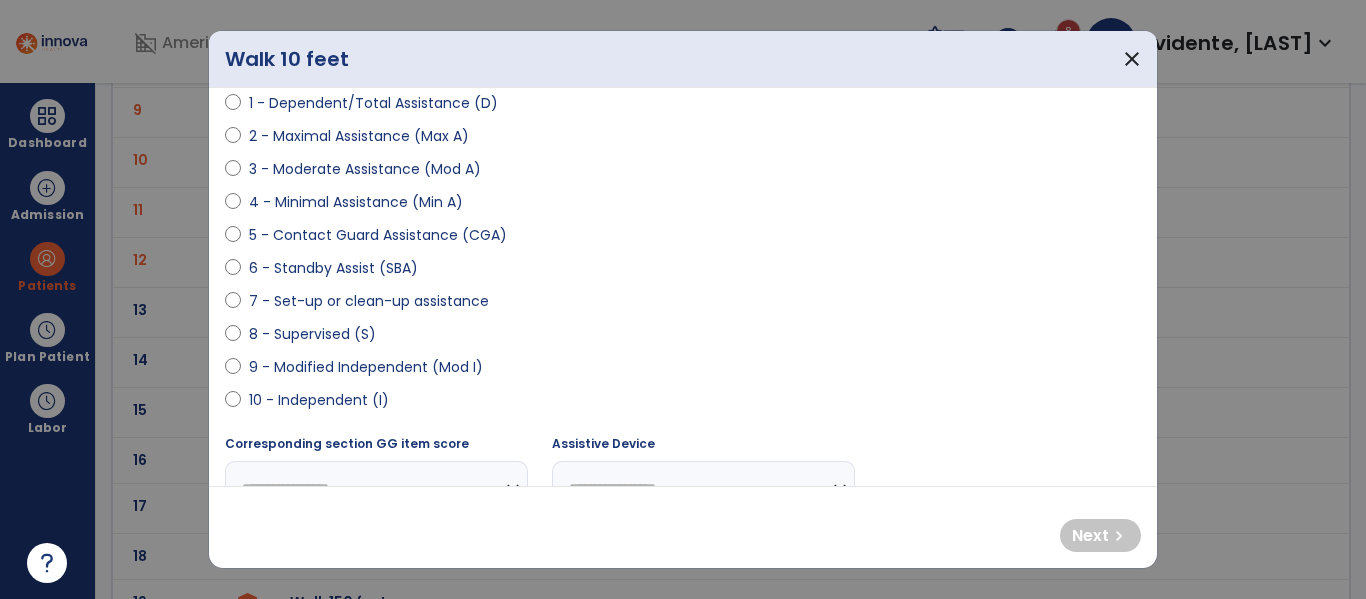 scroll, scrollTop: 247, scrollLeft: 0, axis: vertical 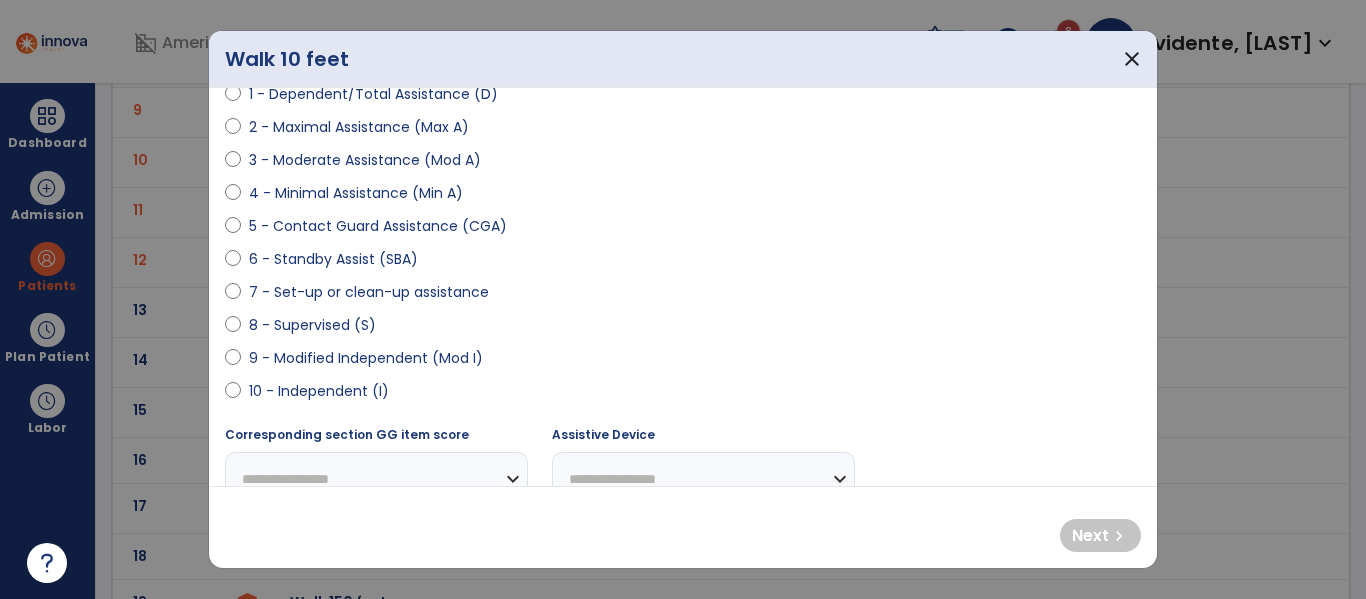 click on "9 - Modified Independent (Mod I)" at bounding box center (366, 358) 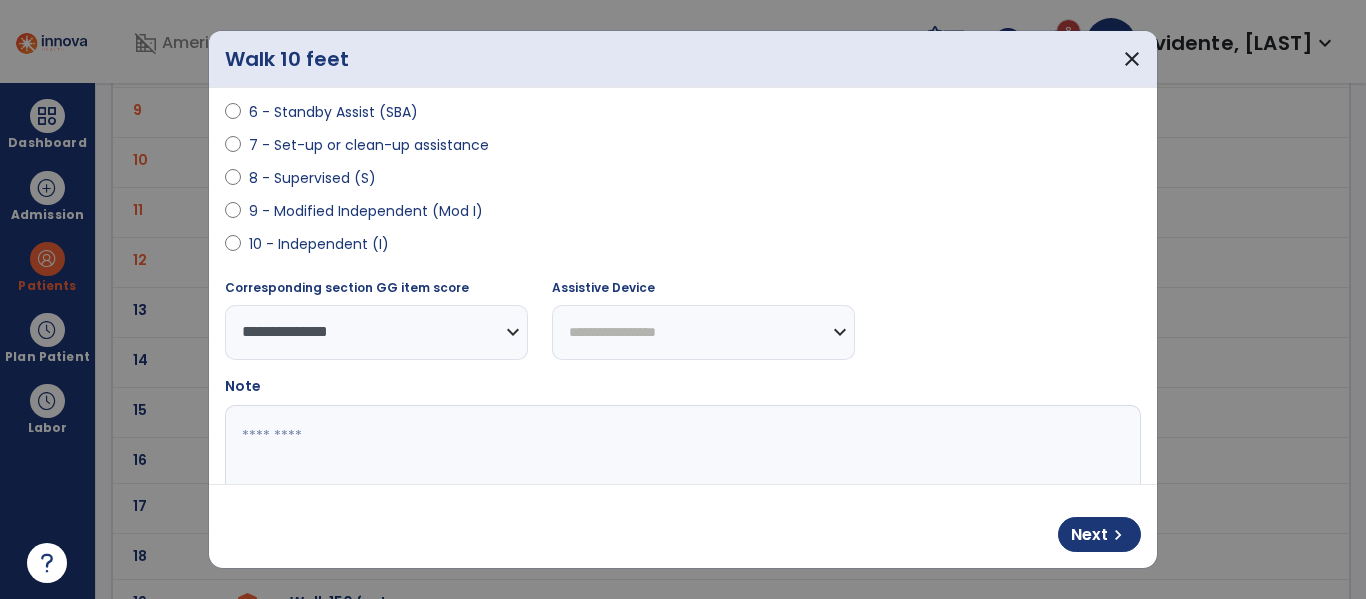 scroll, scrollTop: 407, scrollLeft: 0, axis: vertical 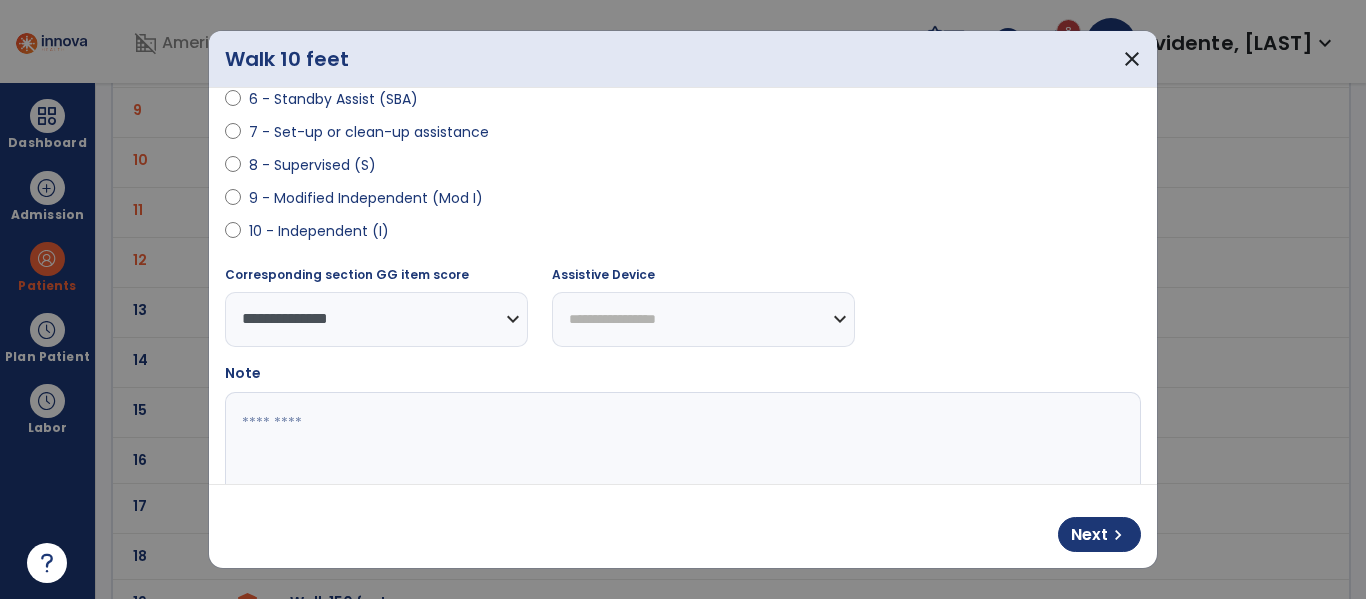 click on "**********" at bounding box center (703, 319) 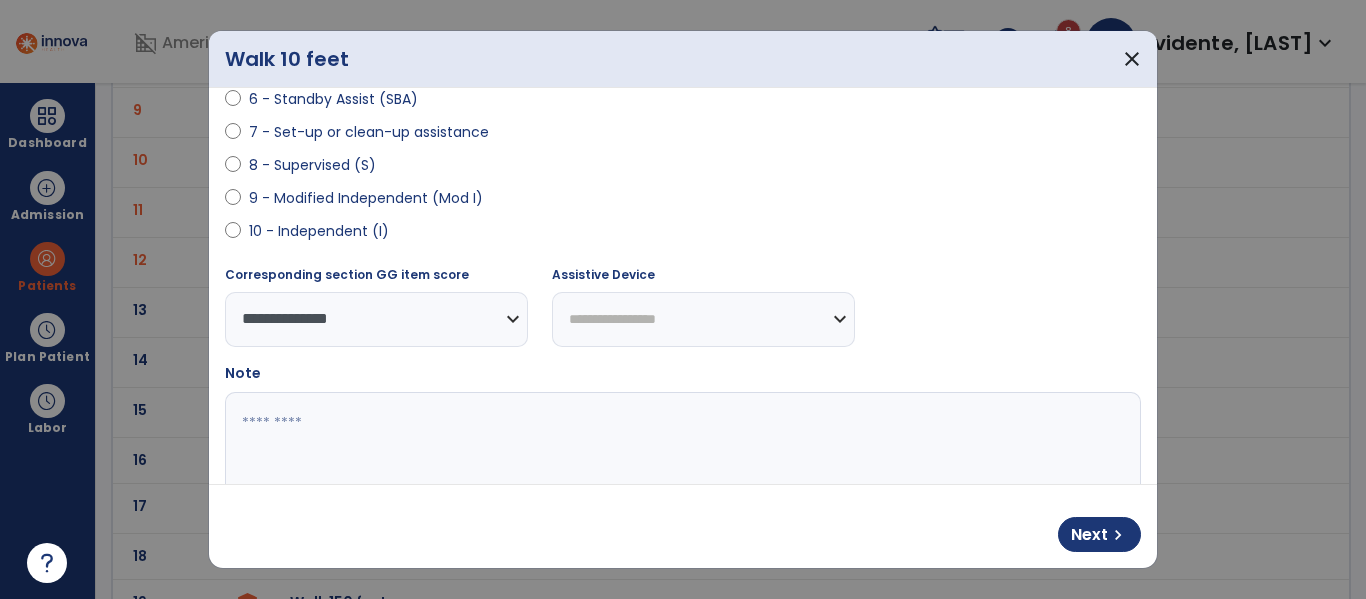 select on "********" 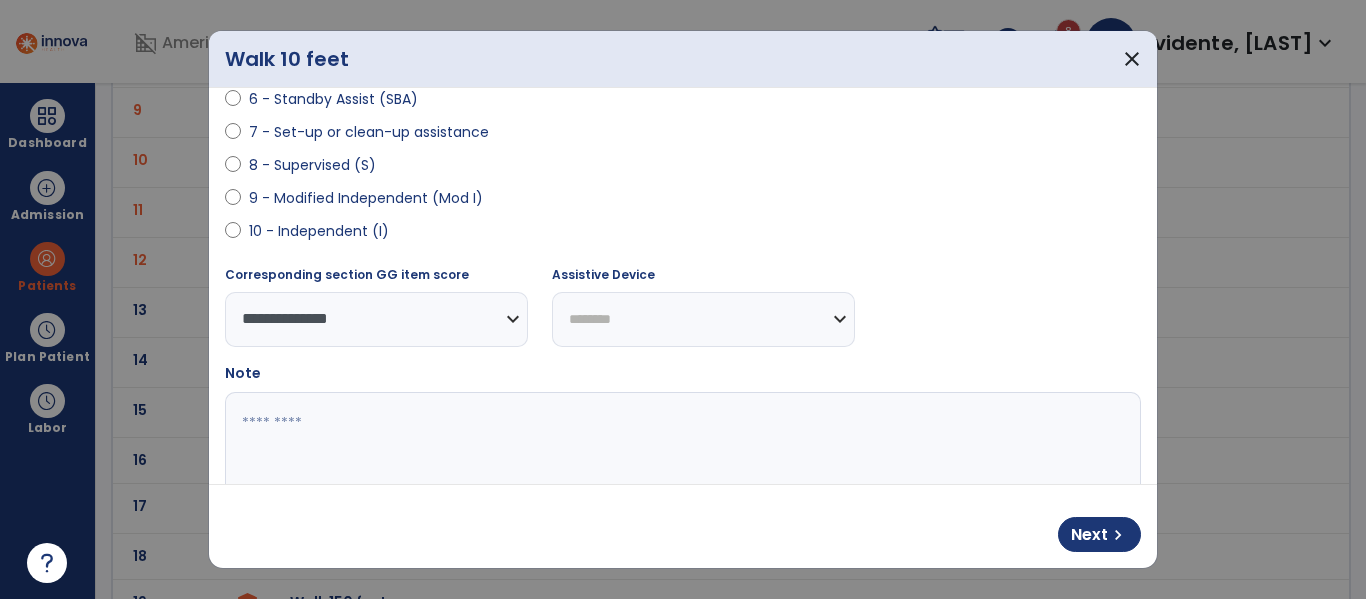 click on "**********" at bounding box center (703, 319) 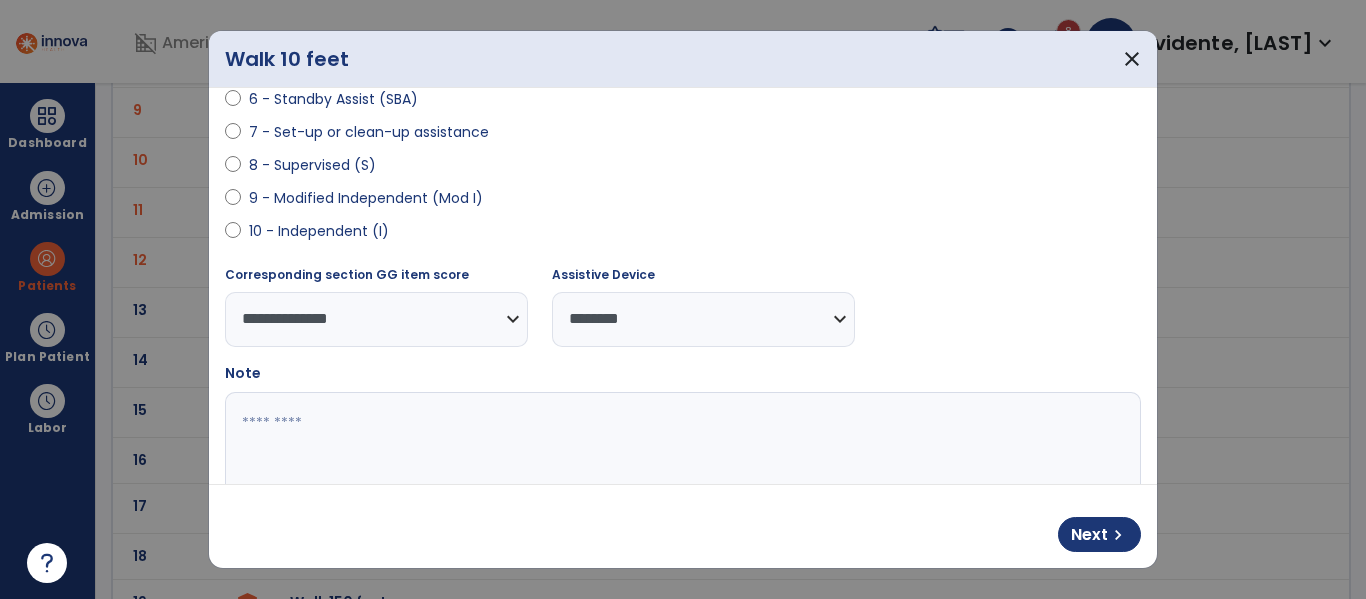 click on "Next  chevron_right" at bounding box center [683, 526] 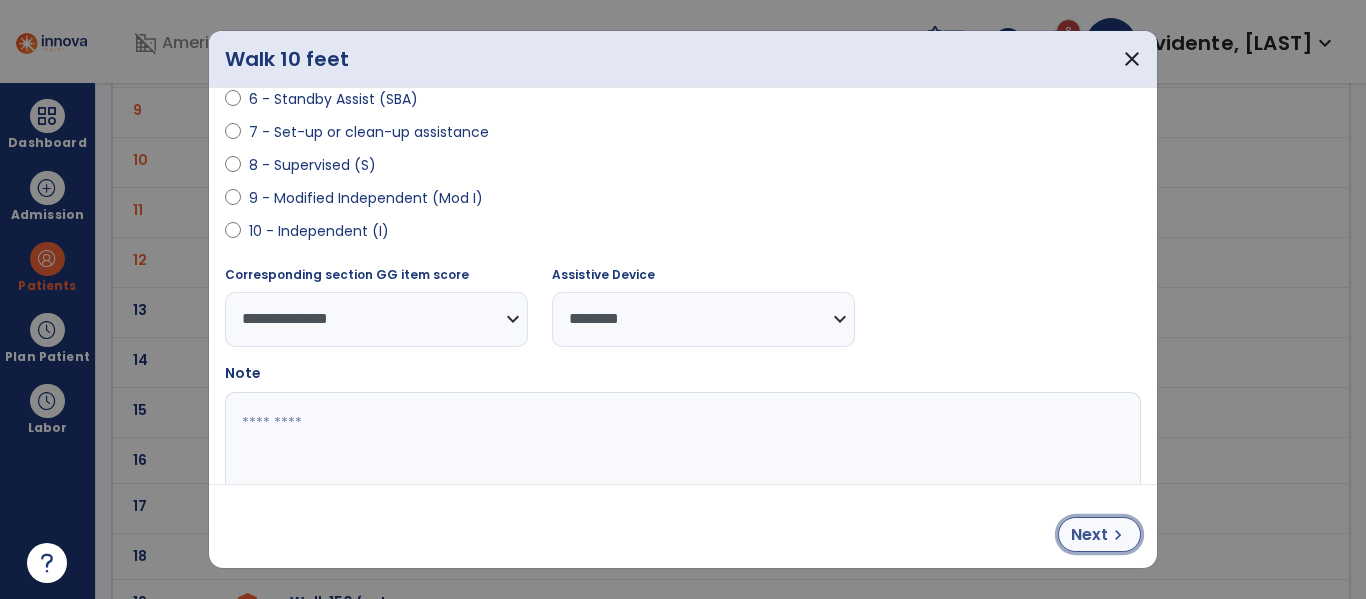 click on "Next  chevron_right" at bounding box center [1099, 534] 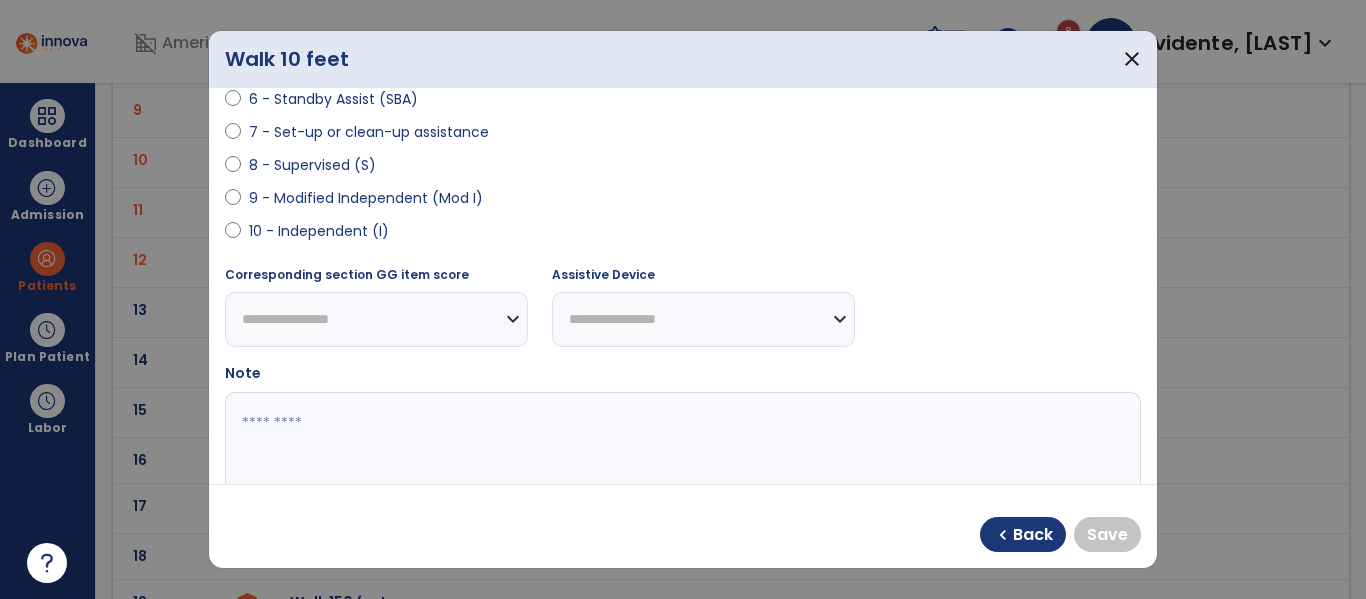 click on "9 - Modified Independent (Mod I)" at bounding box center (683, 202) 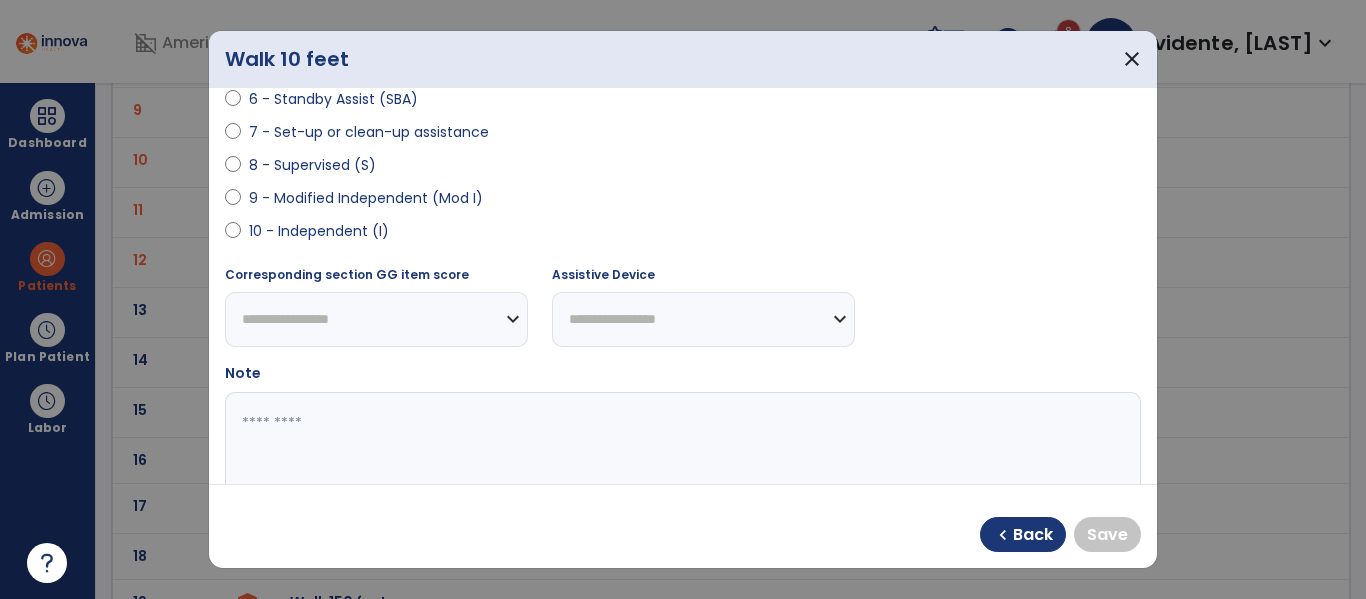 click on "9 - Modified Independent (Mod I)" at bounding box center [366, 198] 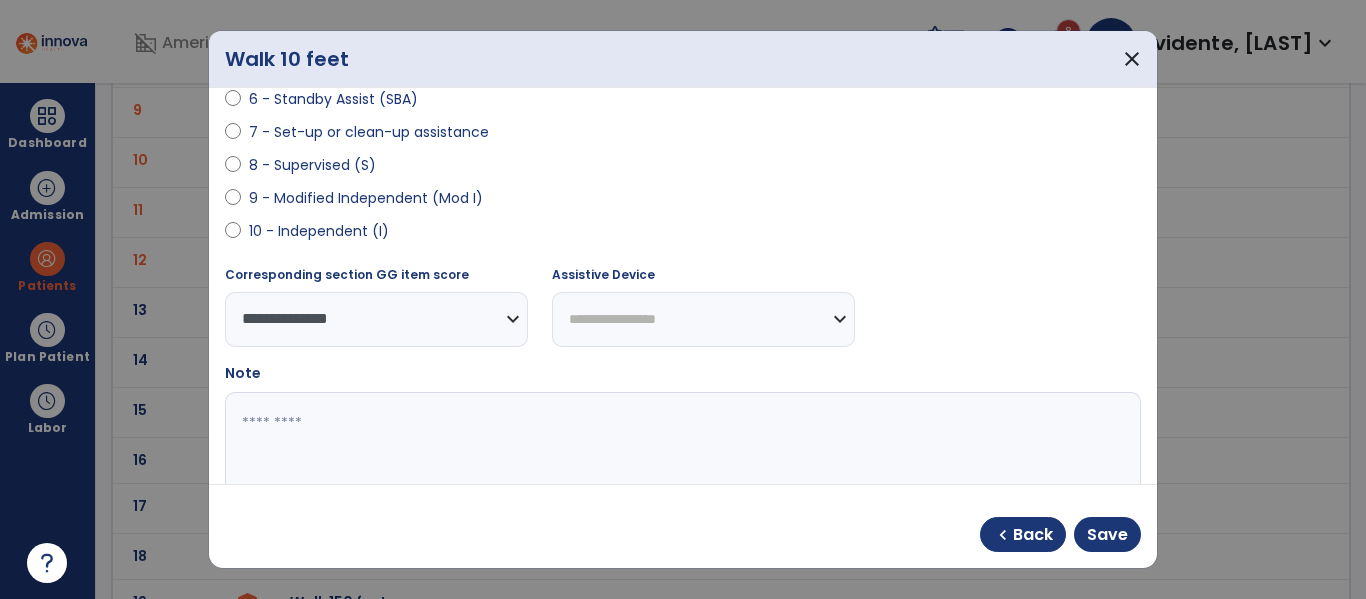 click on "**********" at bounding box center (703, 319) 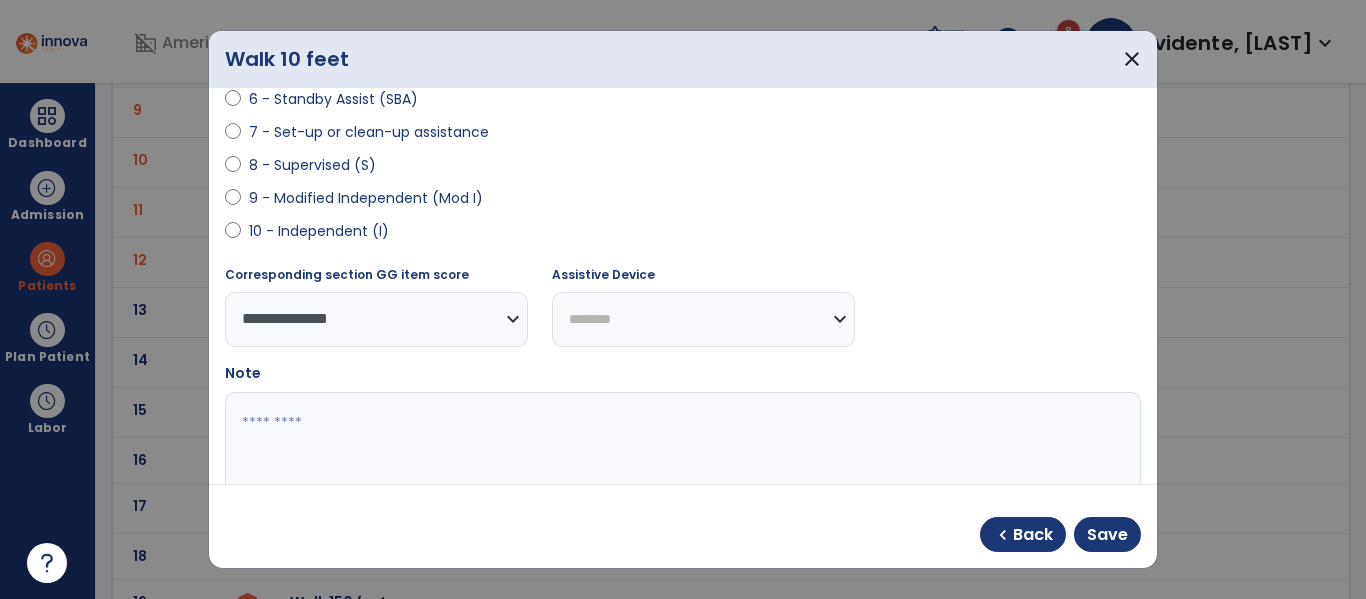 click on "**********" at bounding box center (703, 319) 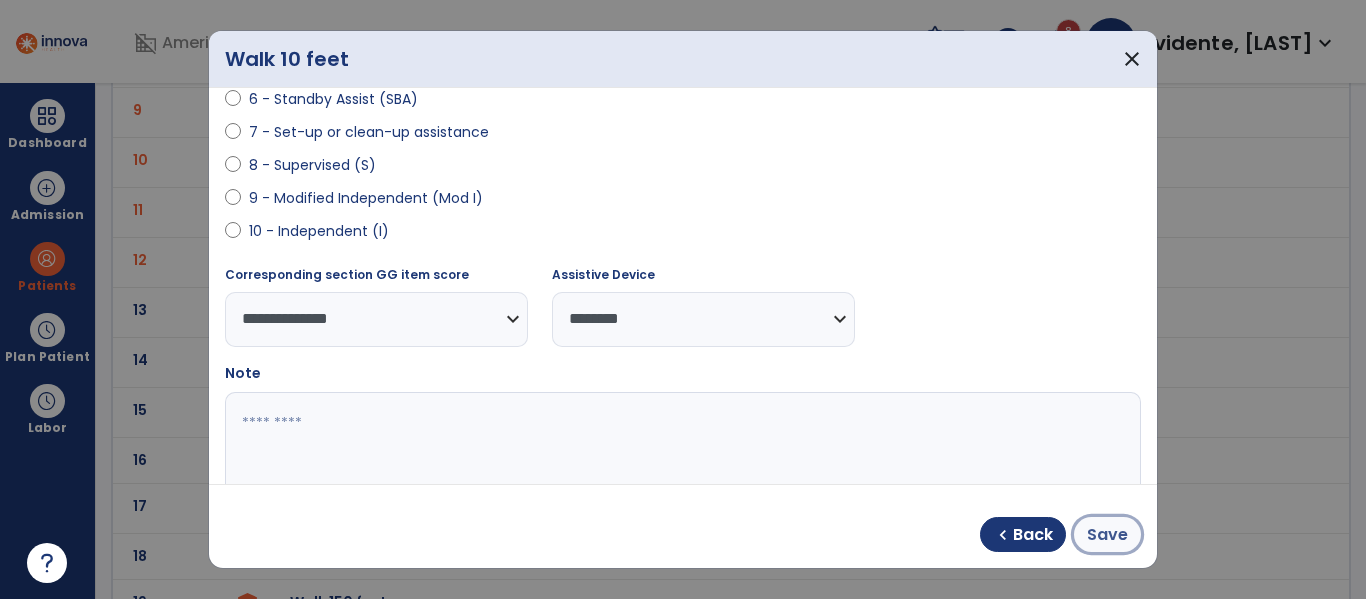 click on "Save" at bounding box center (1107, 535) 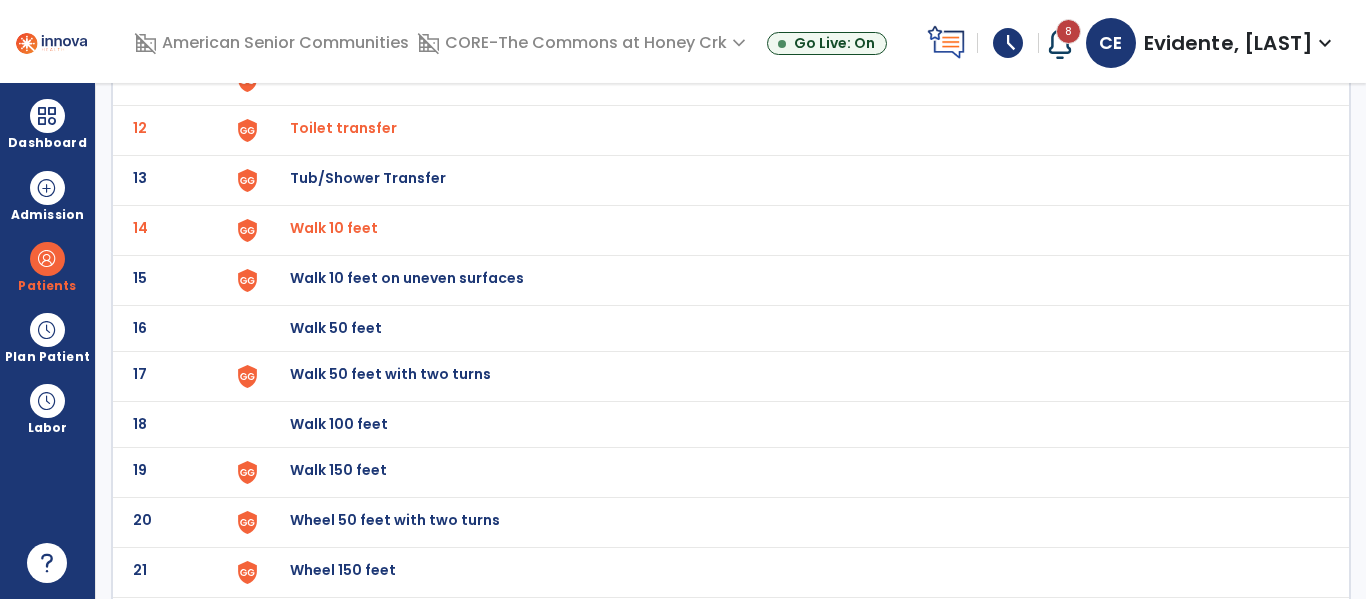 scroll, scrollTop: 682, scrollLeft: 0, axis: vertical 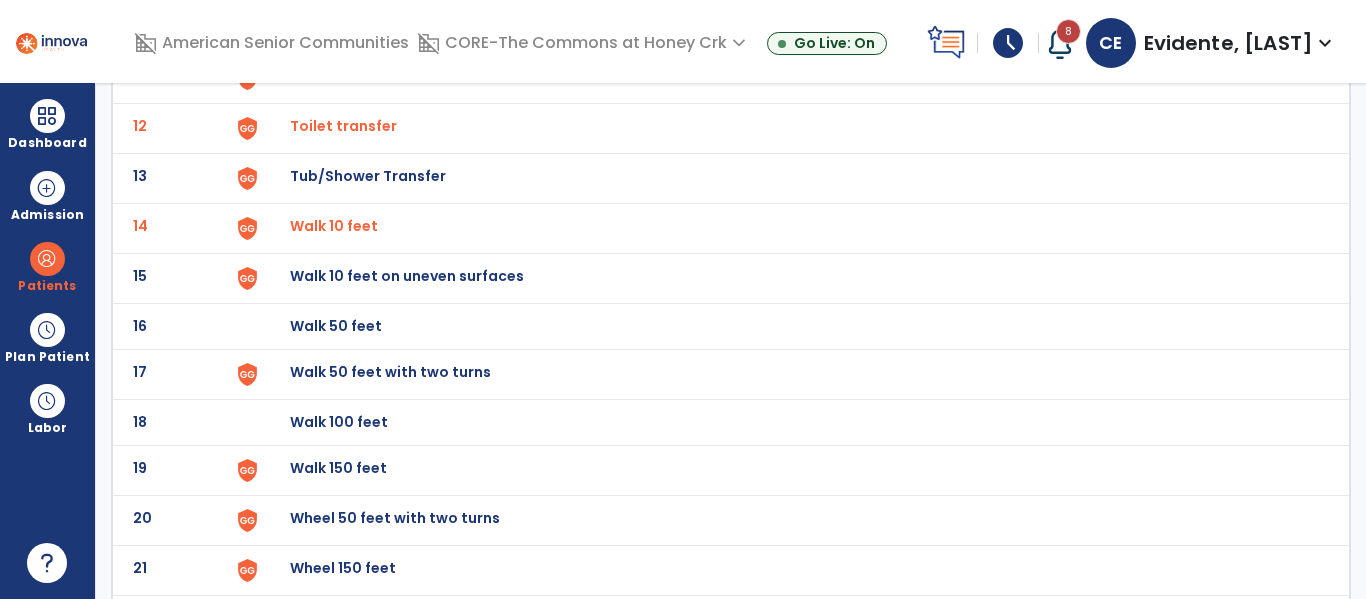 click on "17 Walk 50 feet with two turns" 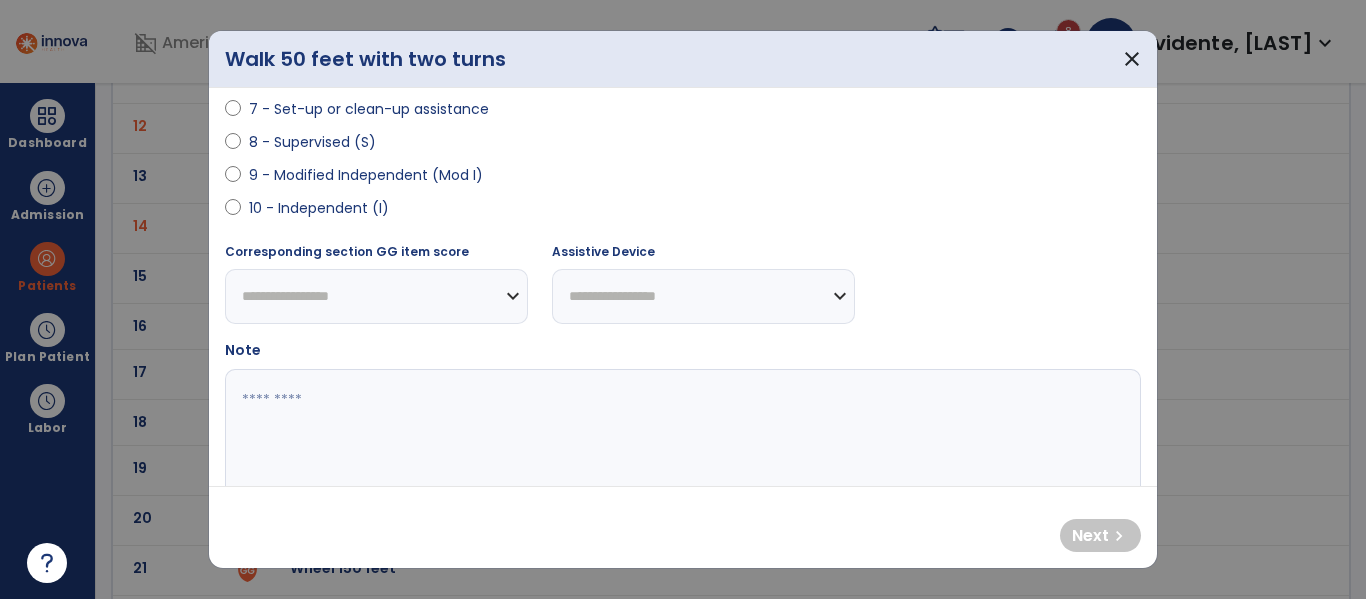 scroll, scrollTop: 494, scrollLeft: 0, axis: vertical 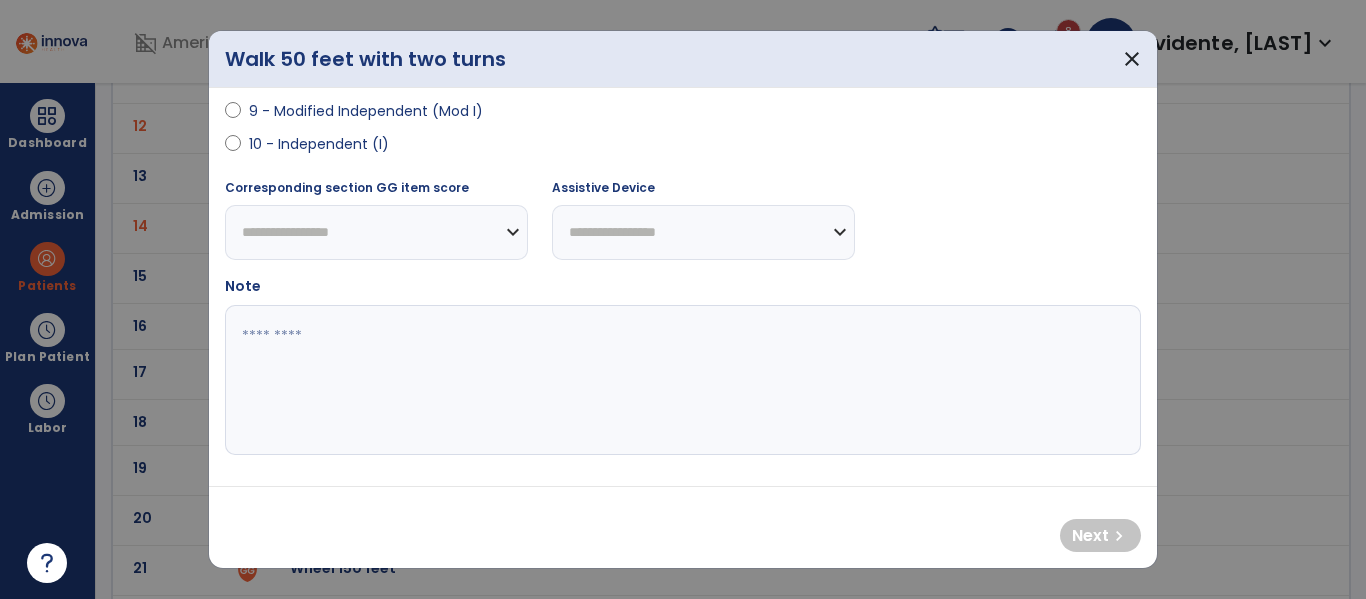 click on "9 - Modified Independent (Mod I)" at bounding box center [366, 111] 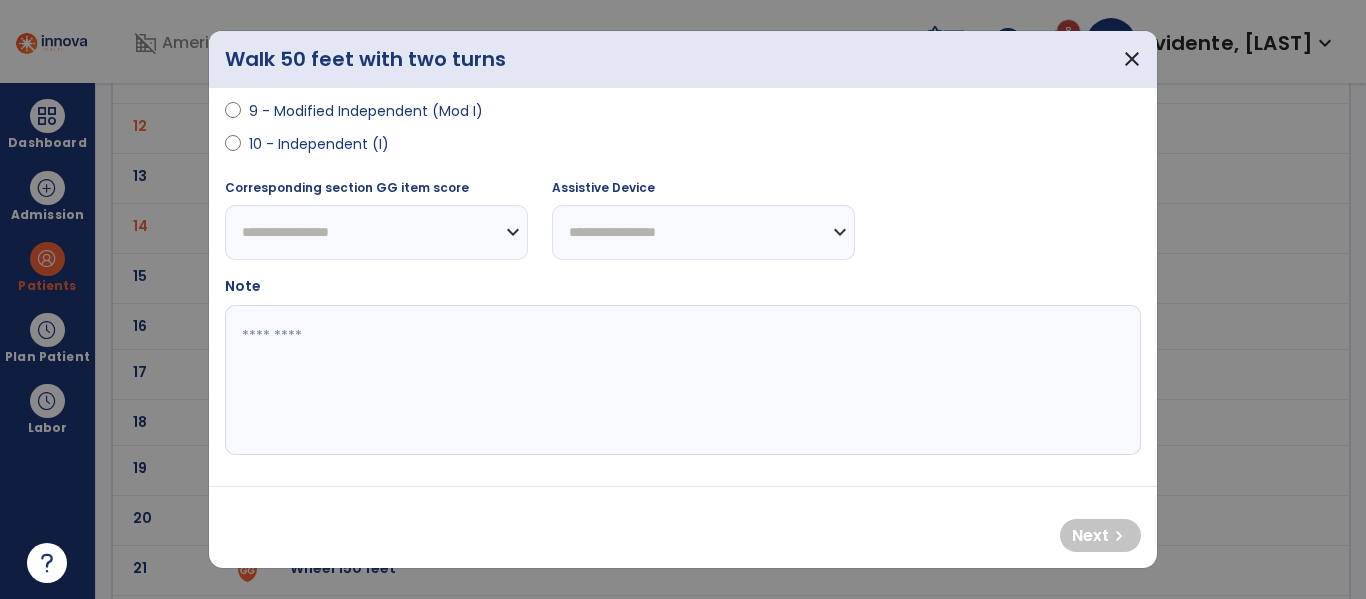 select on "**********" 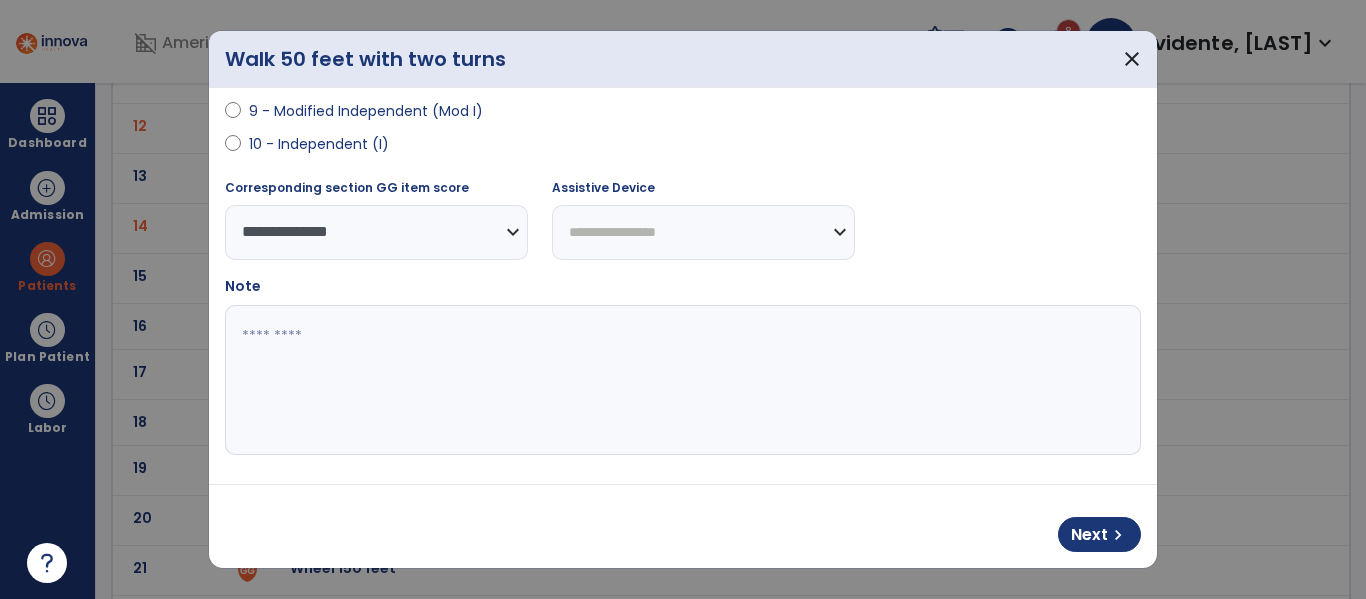 click on "**********" at bounding box center (703, 232) 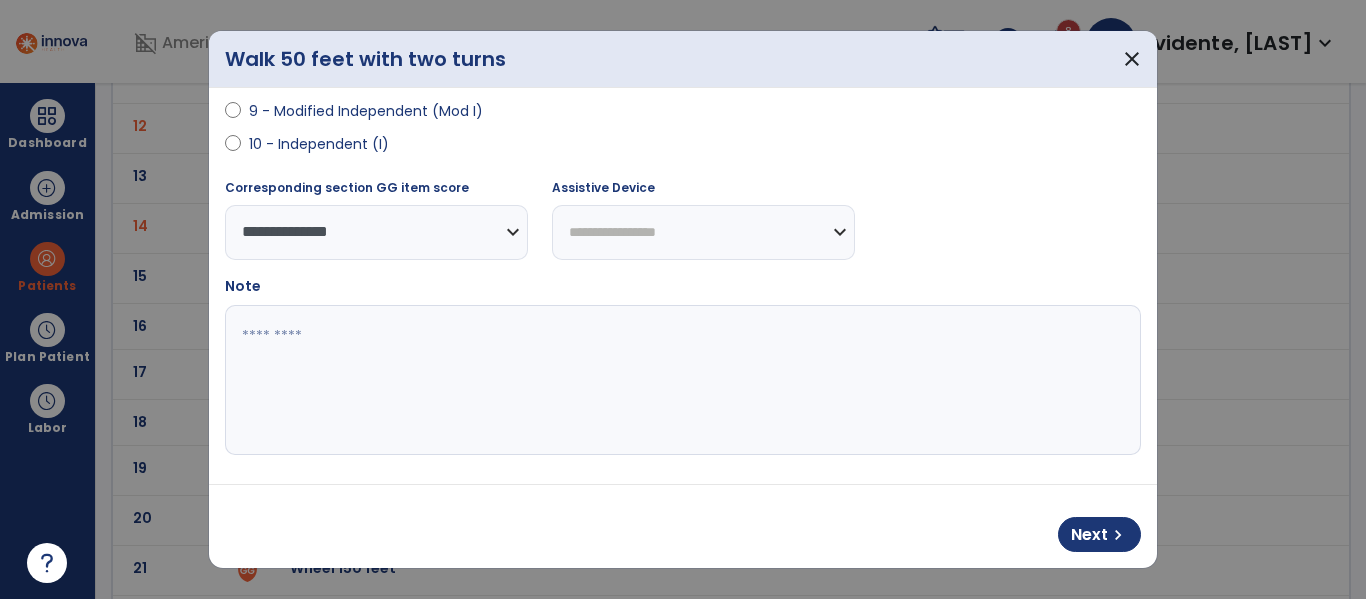 select on "********" 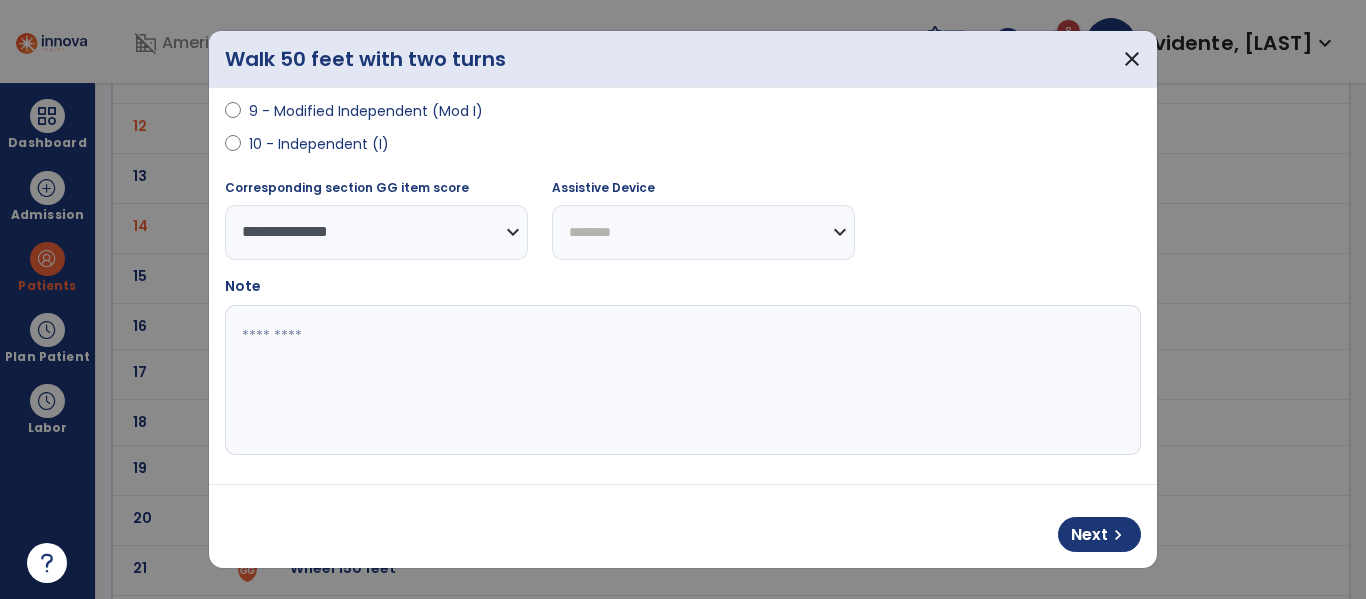 click on "**********" at bounding box center [703, 232] 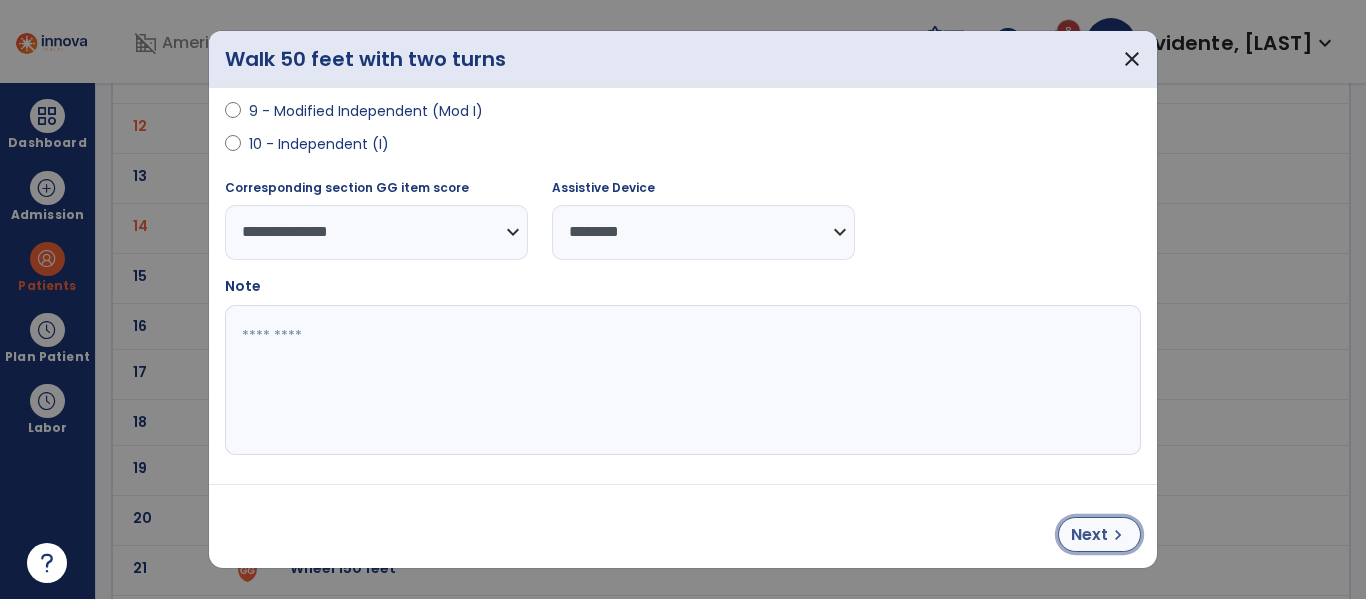 click on "Next" at bounding box center (1089, 535) 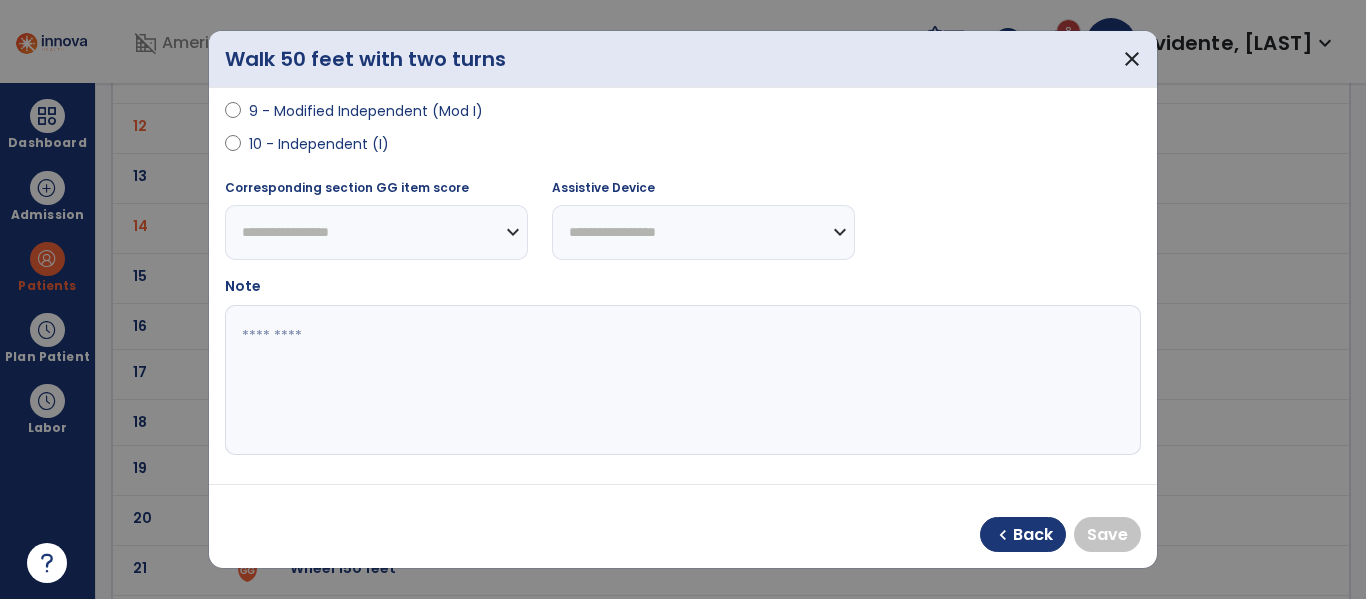 click on "9 - Modified Independent (Mod I)" at bounding box center (366, 111) 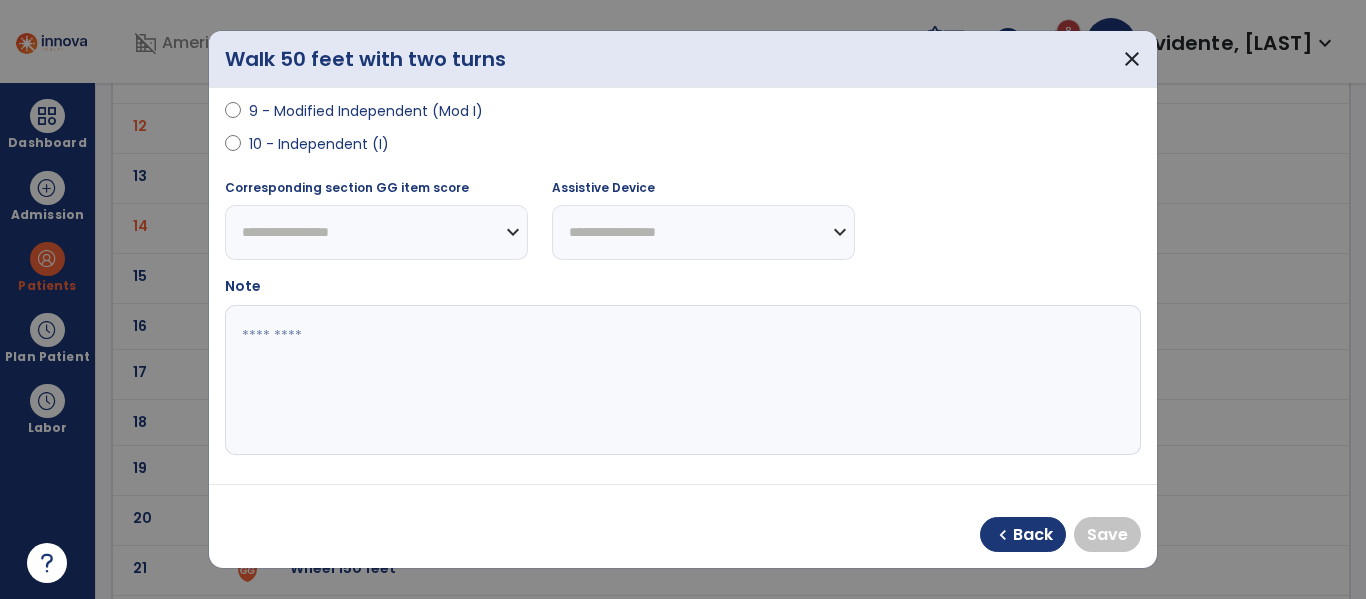 select on "**********" 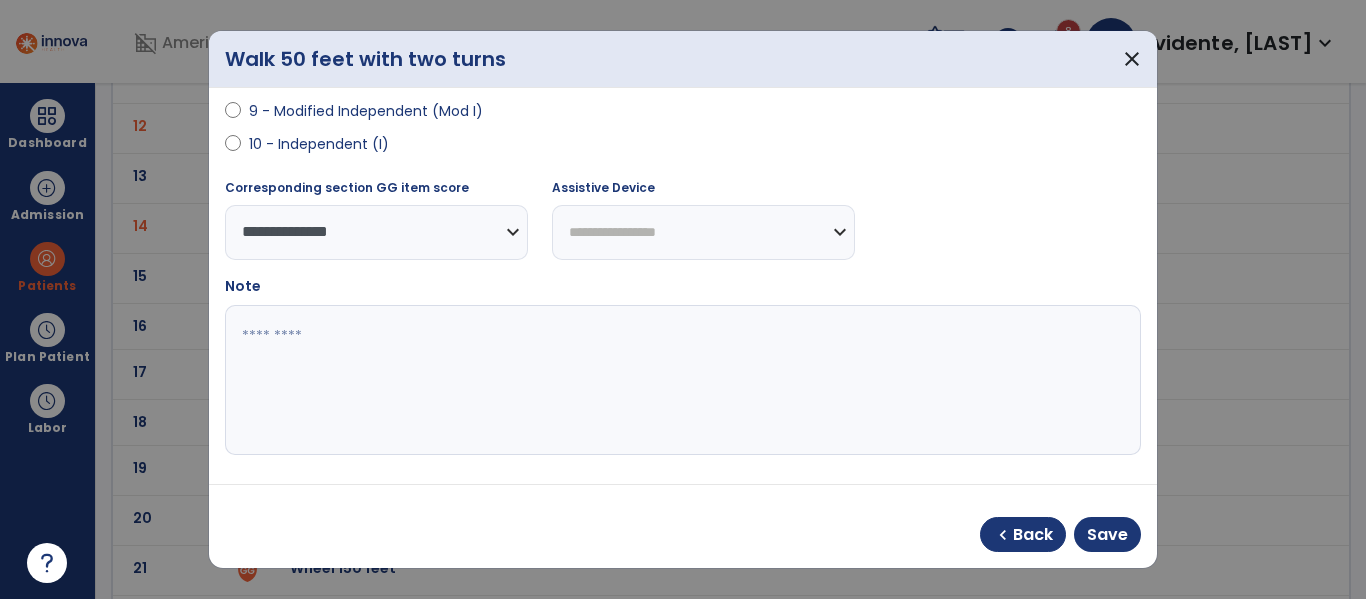 click on "**********" at bounding box center [703, 232] 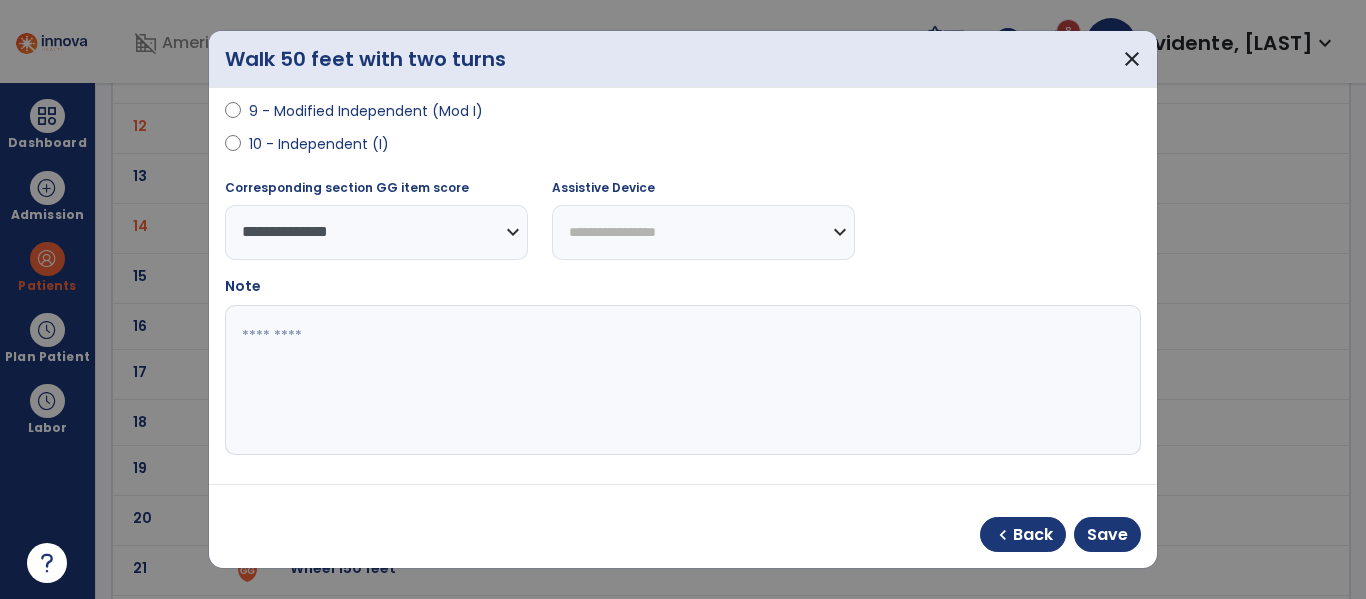 select on "********" 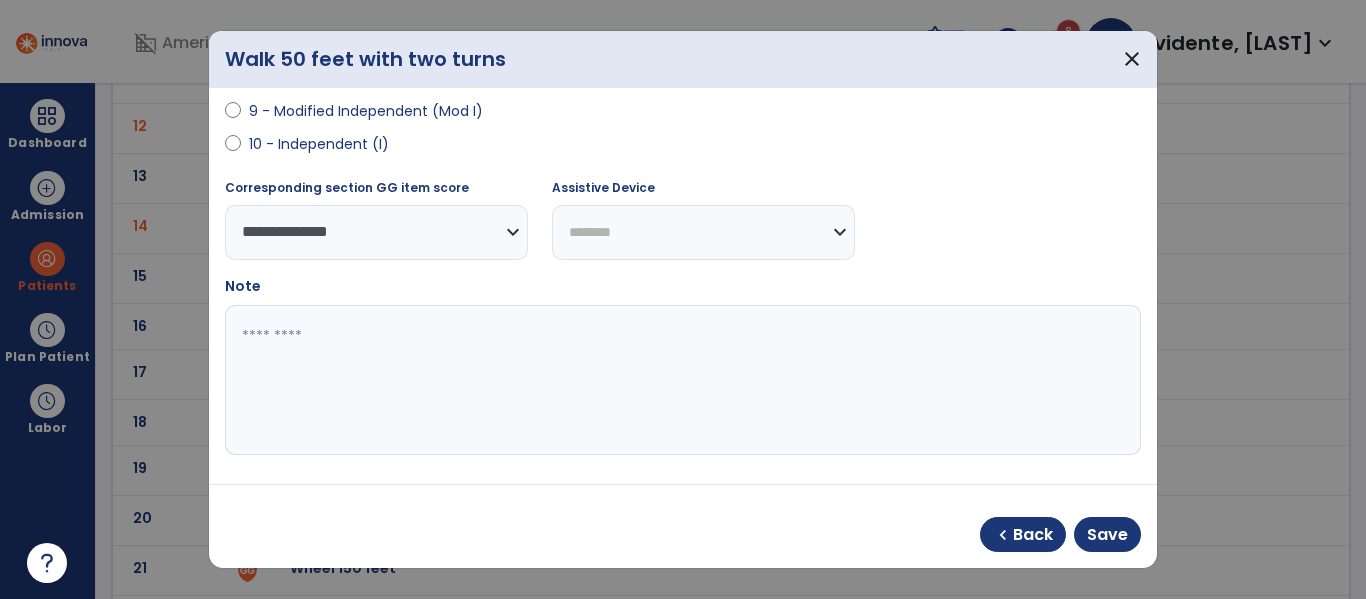 click on "**********" at bounding box center (703, 232) 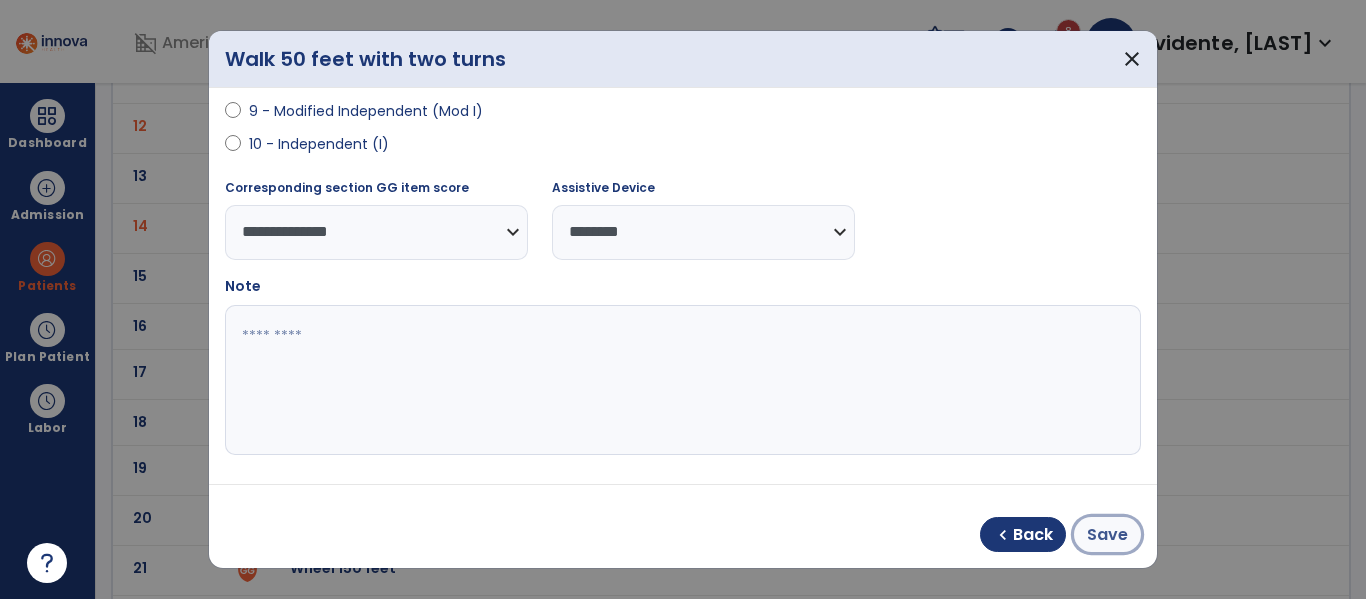 click on "Save" at bounding box center (1107, 535) 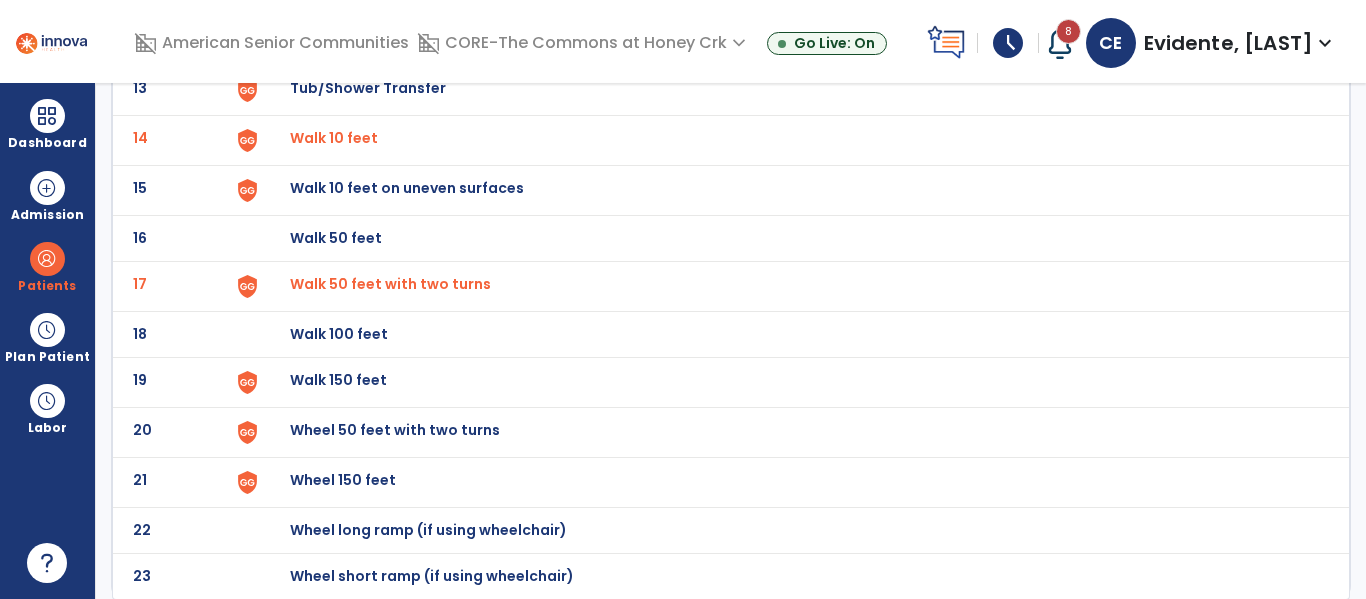 scroll, scrollTop: 772, scrollLeft: 0, axis: vertical 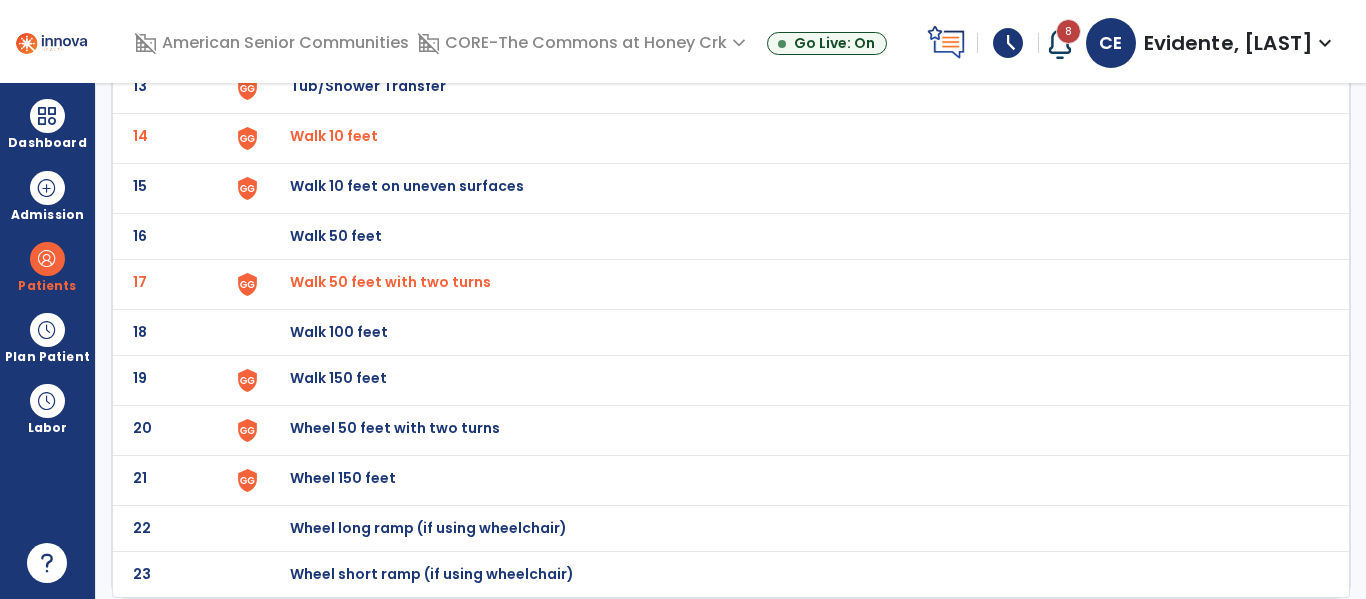 click on "Wheel 50 feet with two turns" at bounding box center [336, -510] 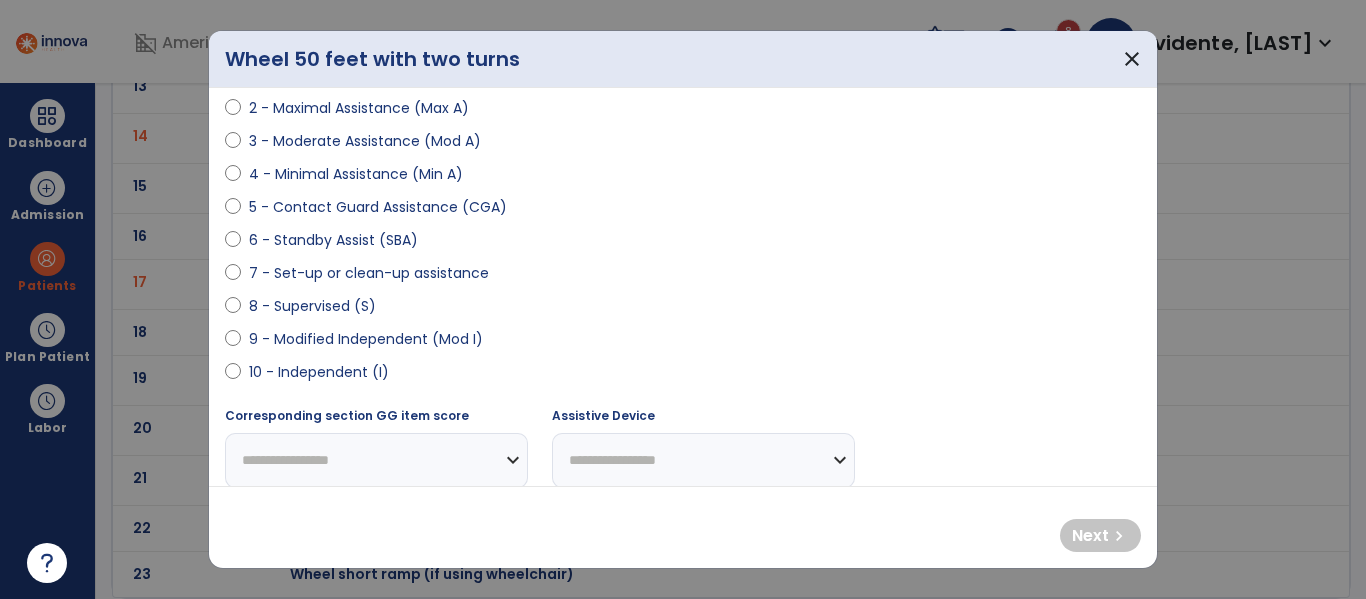 scroll, scrollTop: 267, scrollLeft: 0, axis: vertical 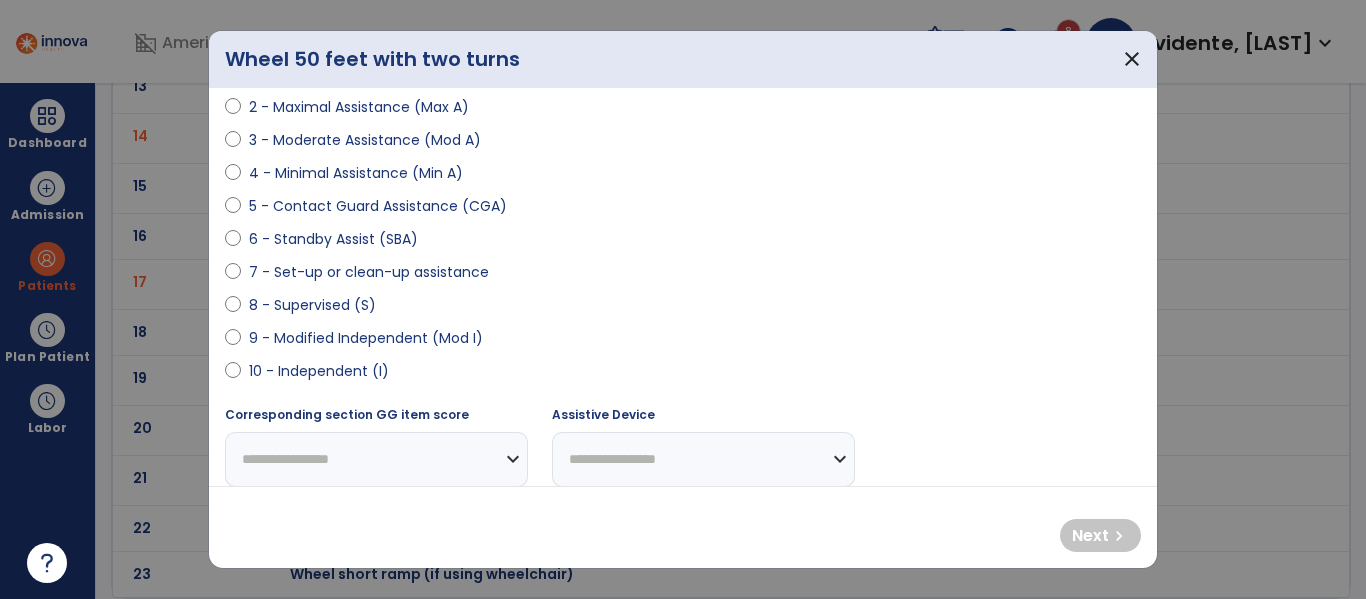click on "9 - Modified Independent (Mod I)" at bounding box center [366, 338] 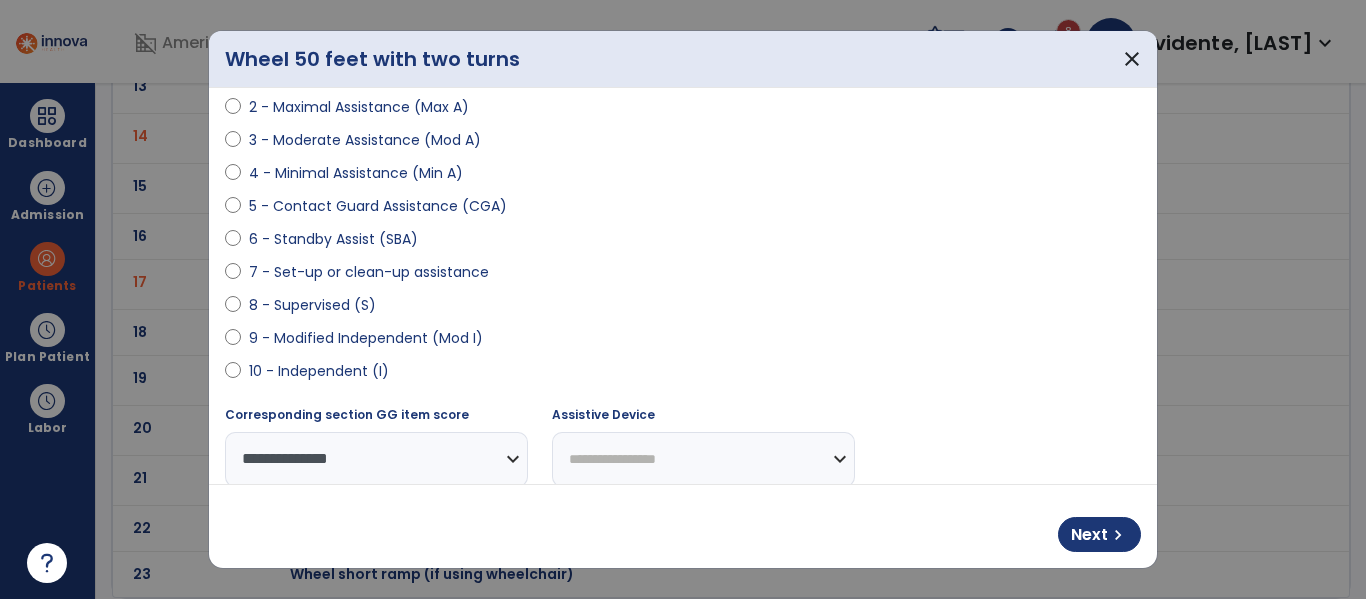 click on "**********" at bounding box center [703, 459] 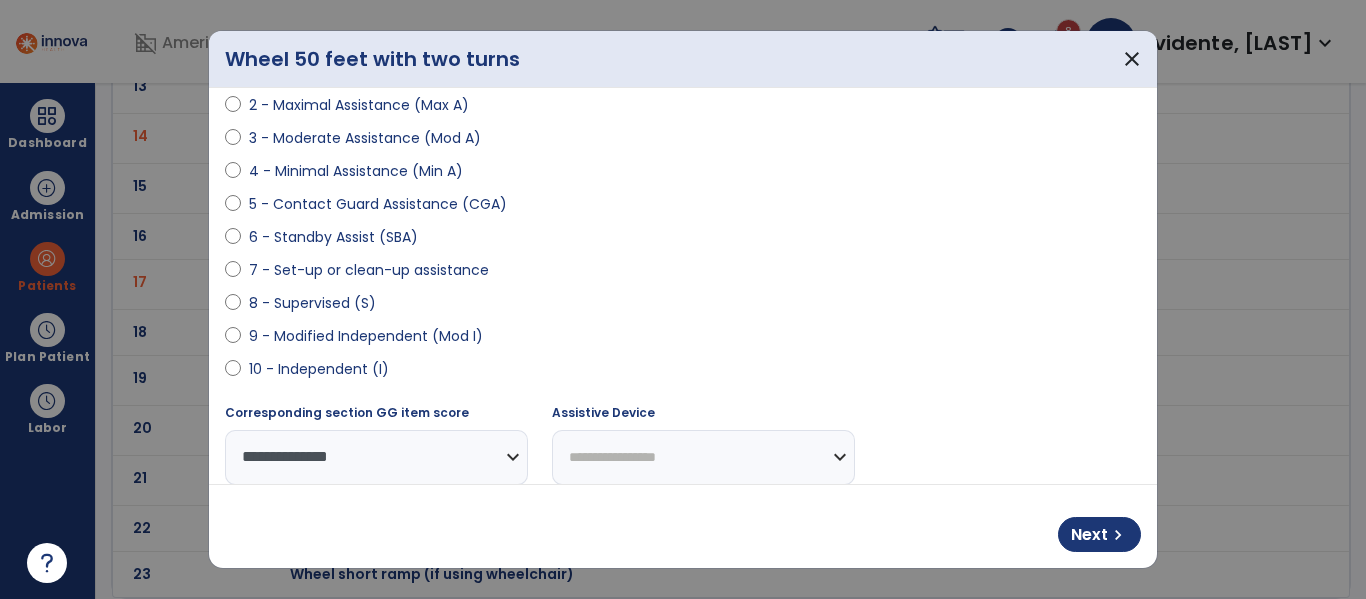 select on "**********" 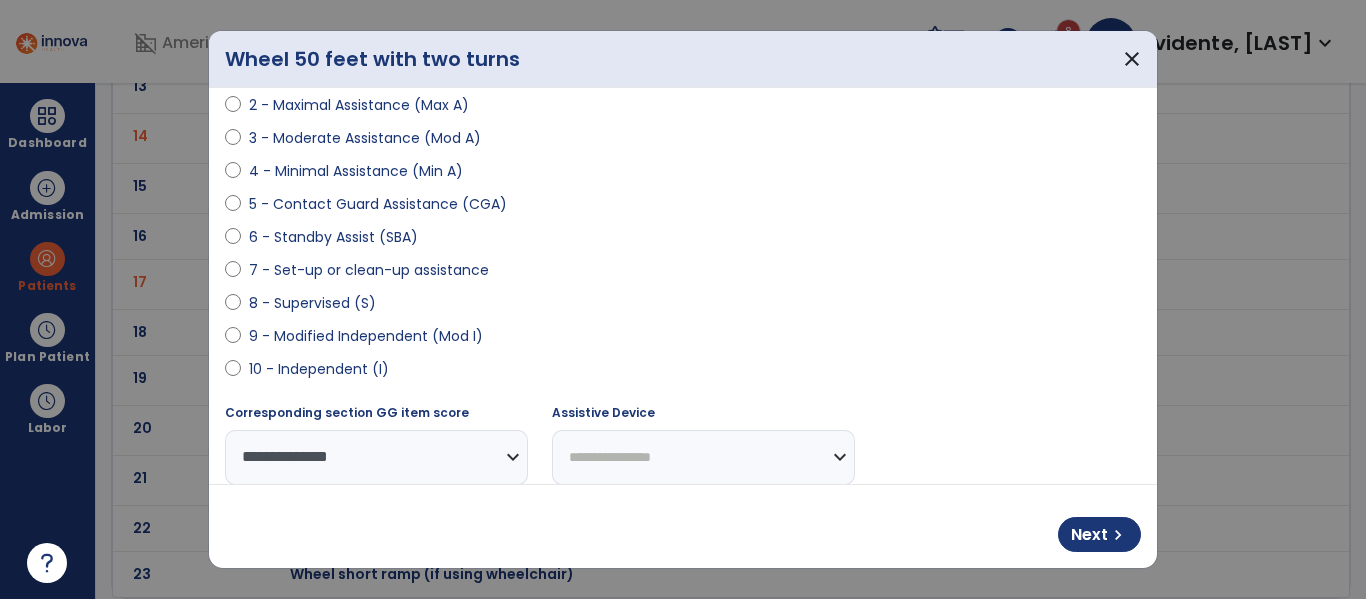 click on "**********" at bounding box center (703, 457) 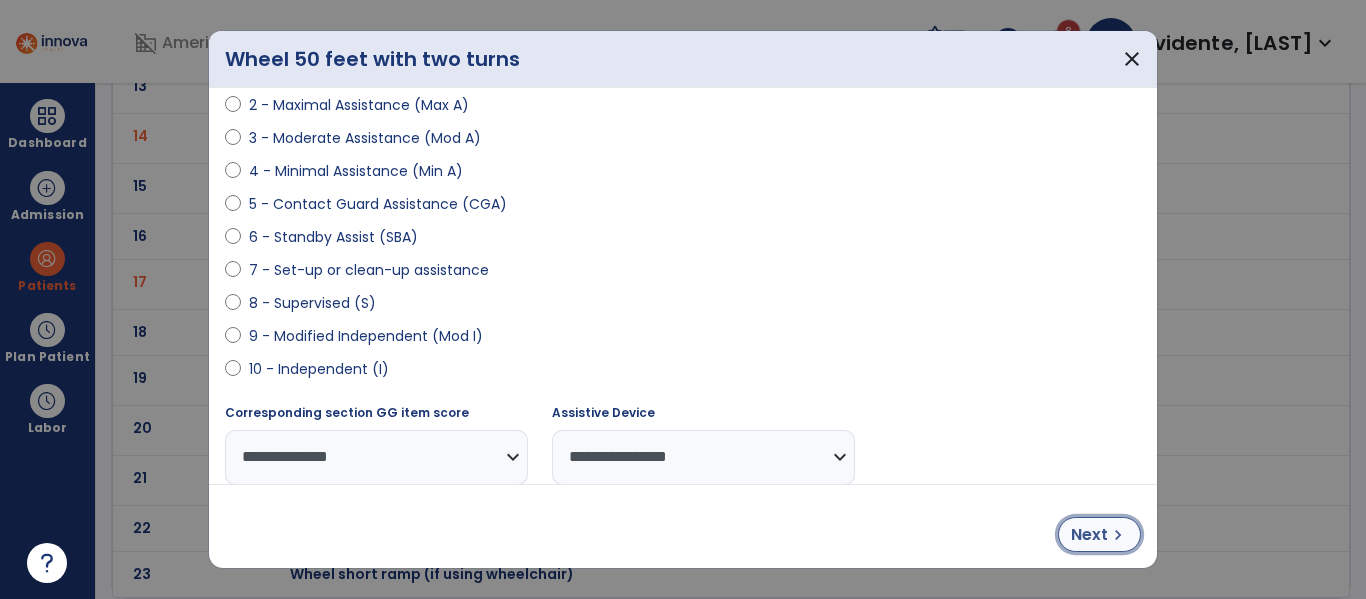click on "Next" at bounding box center [1089, 535] 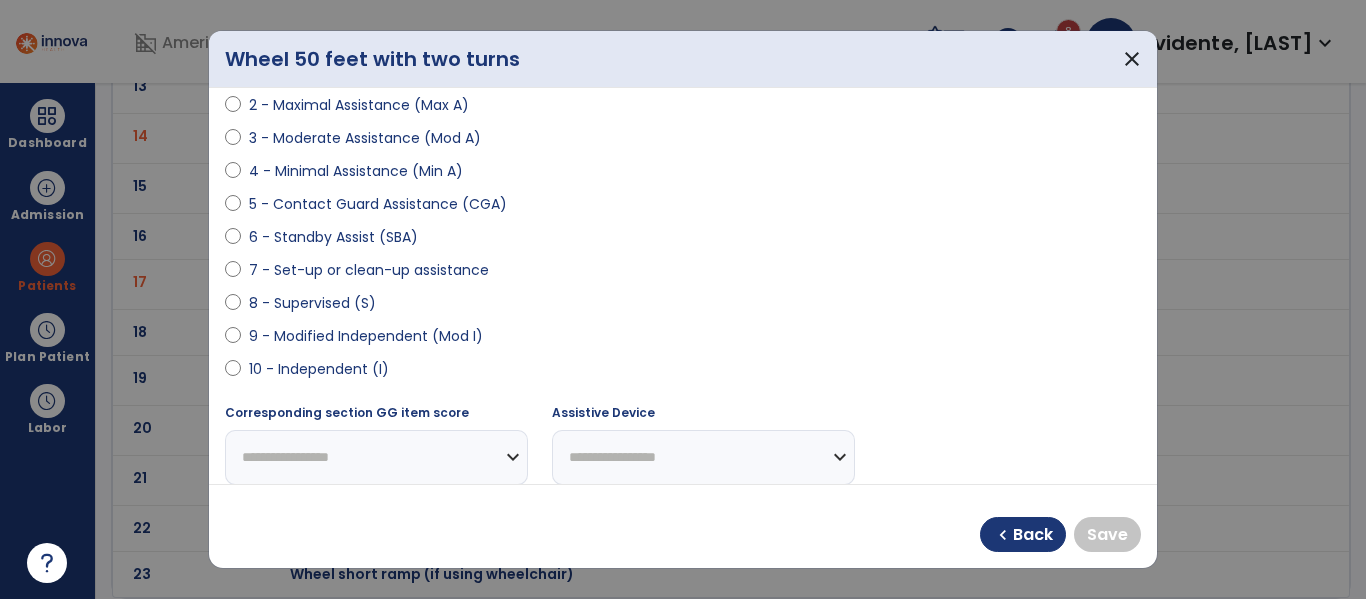 click on "9 - Modified Independent (Mod I)" at bounding box center [366, 336] 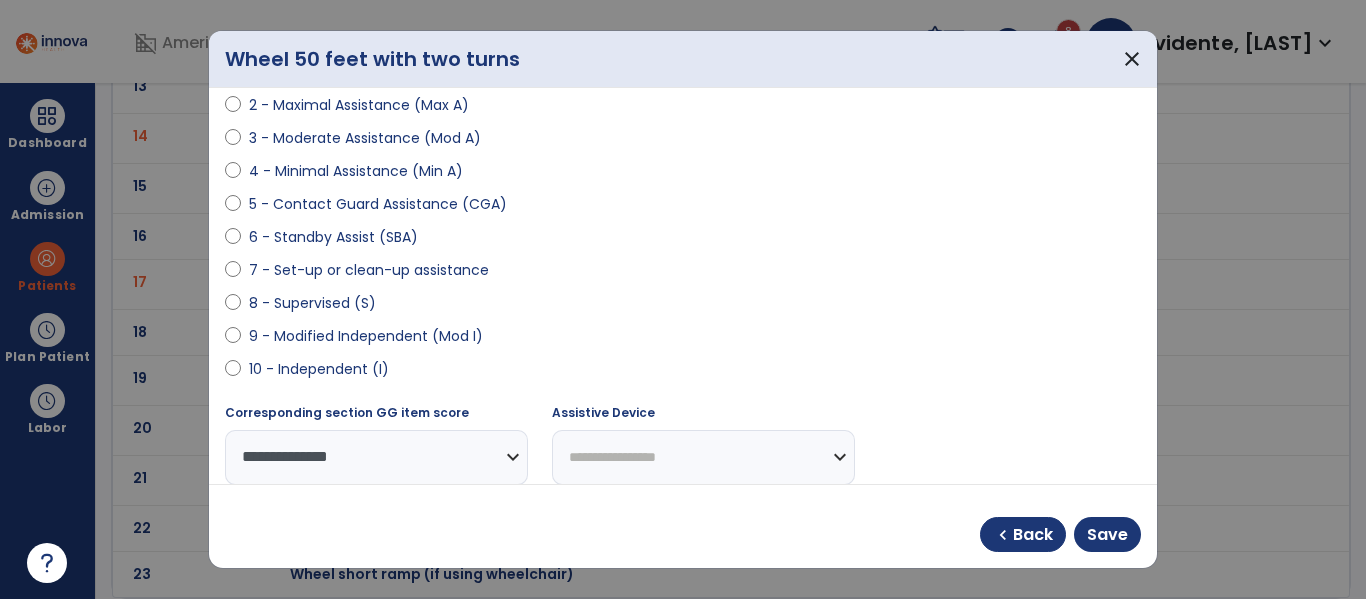 click on "**********" at bounding box center (703, 457) 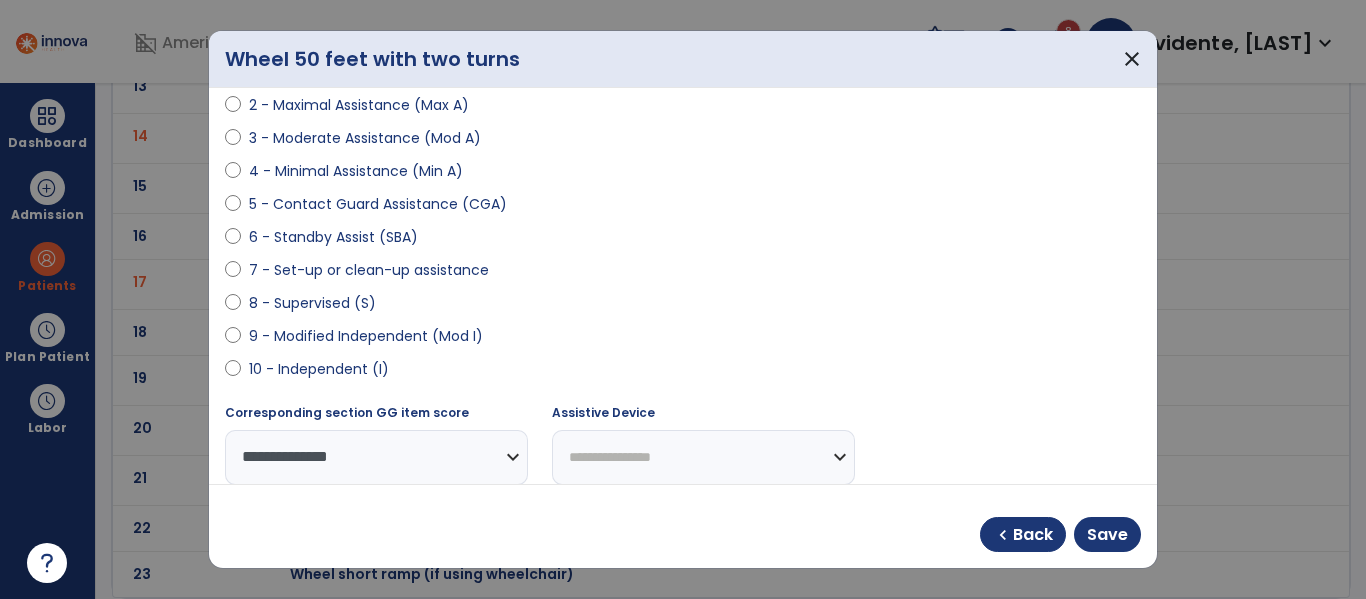 click on "**********" at bounding box center (703, 457) 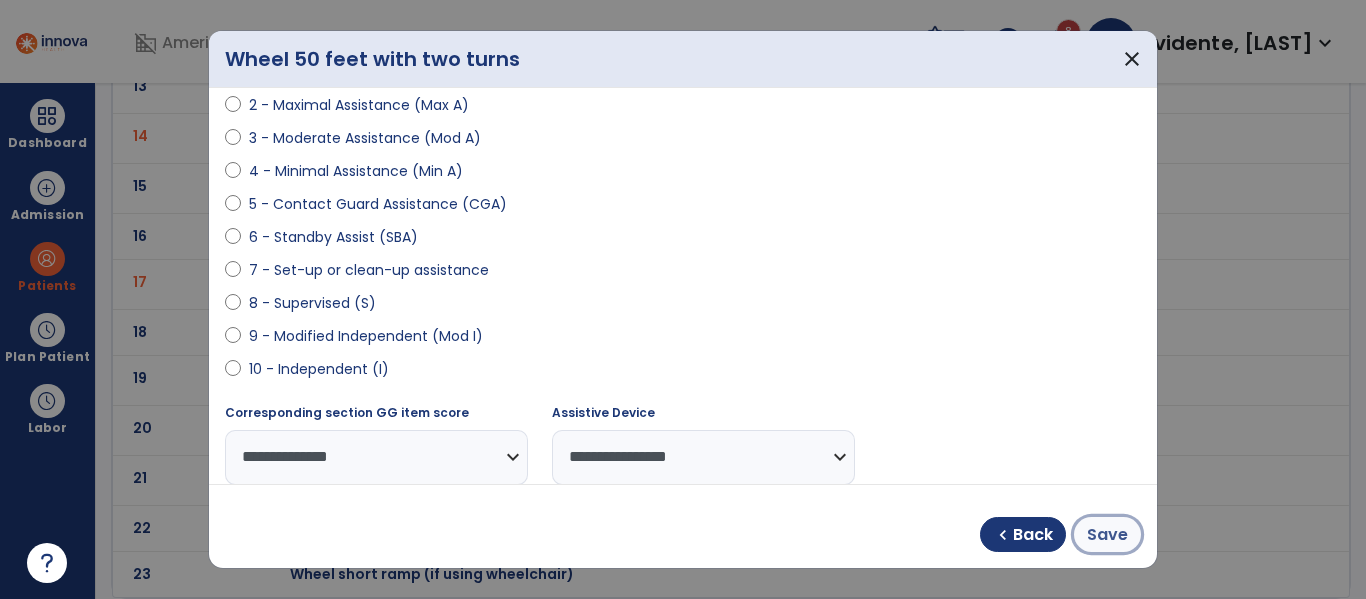 click on "Save" at bounding box center (1107, 535) 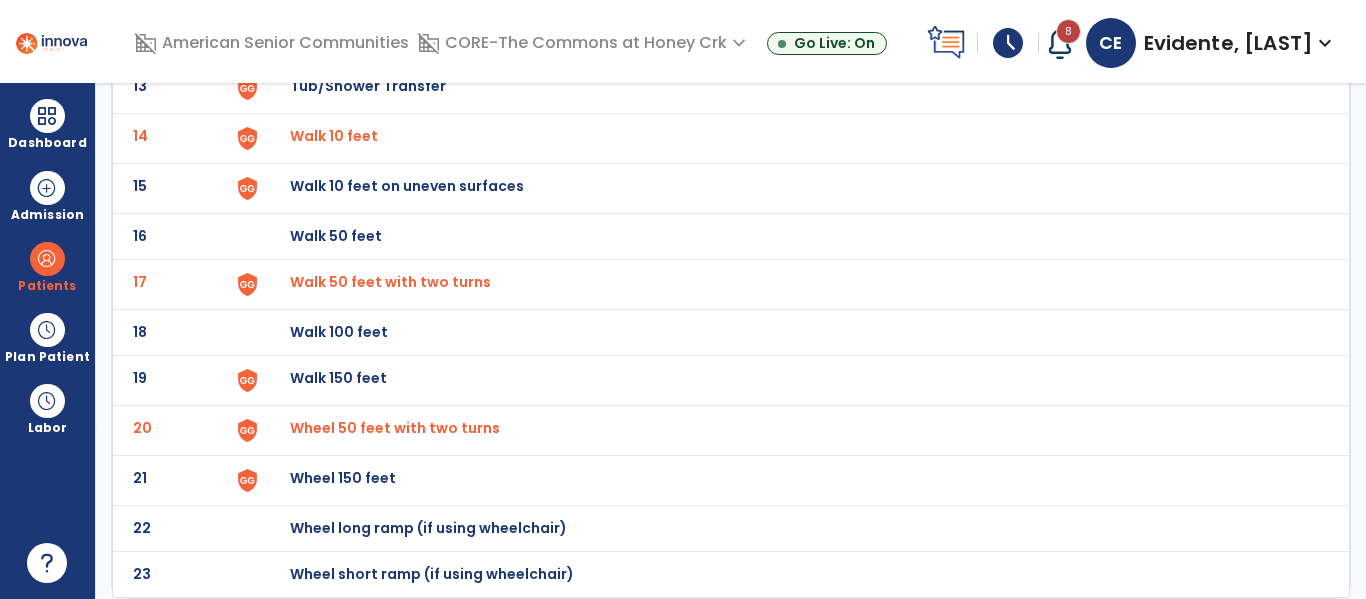 click on "21 Wheel 150 feet" 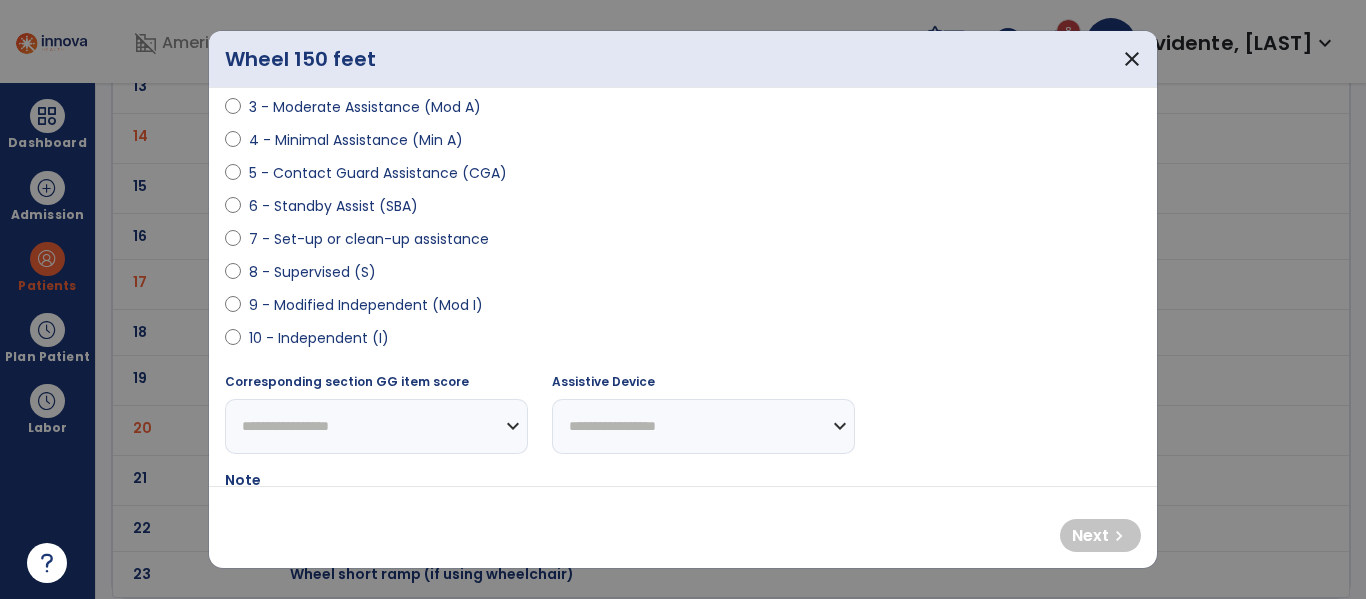 scroll, scrollTop: 491, scrollLeft: 0, axis: vertical 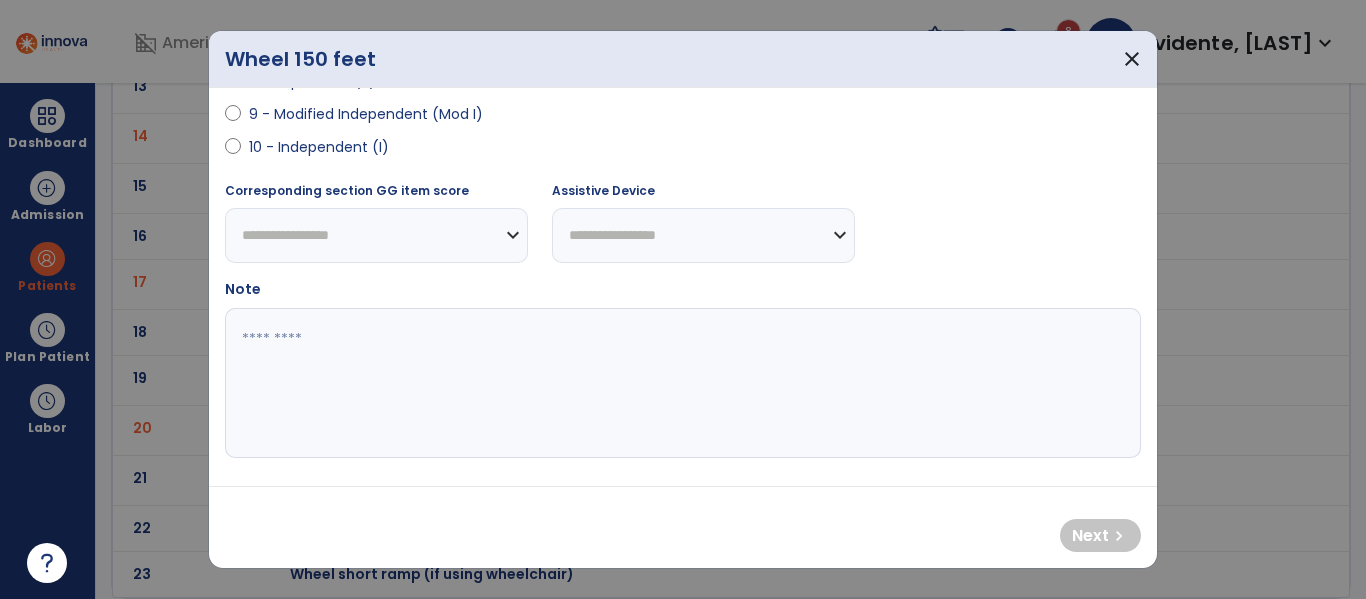click on "9 - Modified Independent (Mod I)" at bounding box center [366, 114] 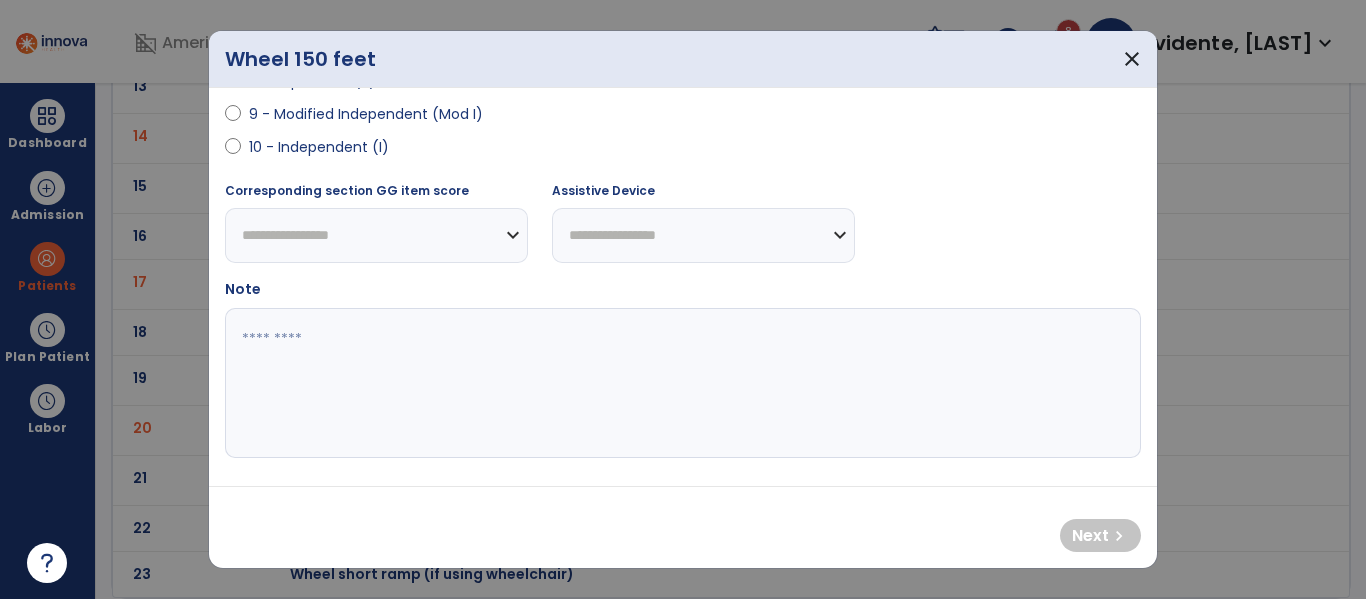 select on "**********" 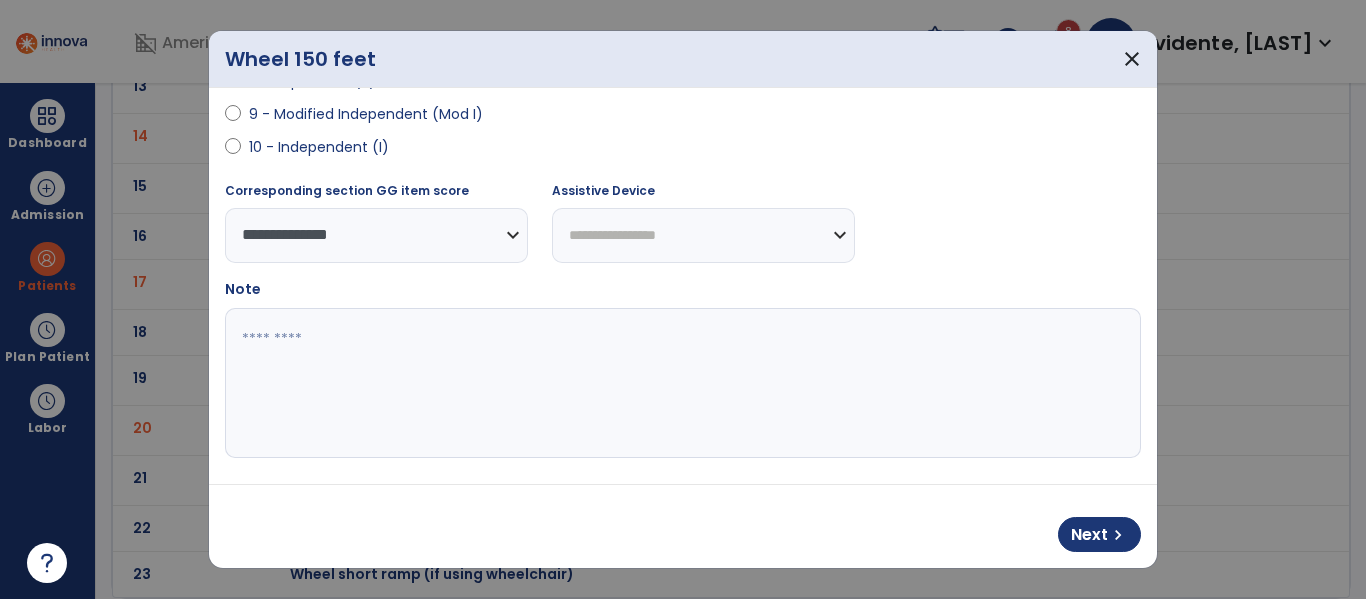 click on "**********" at bounding box center (703, 235) 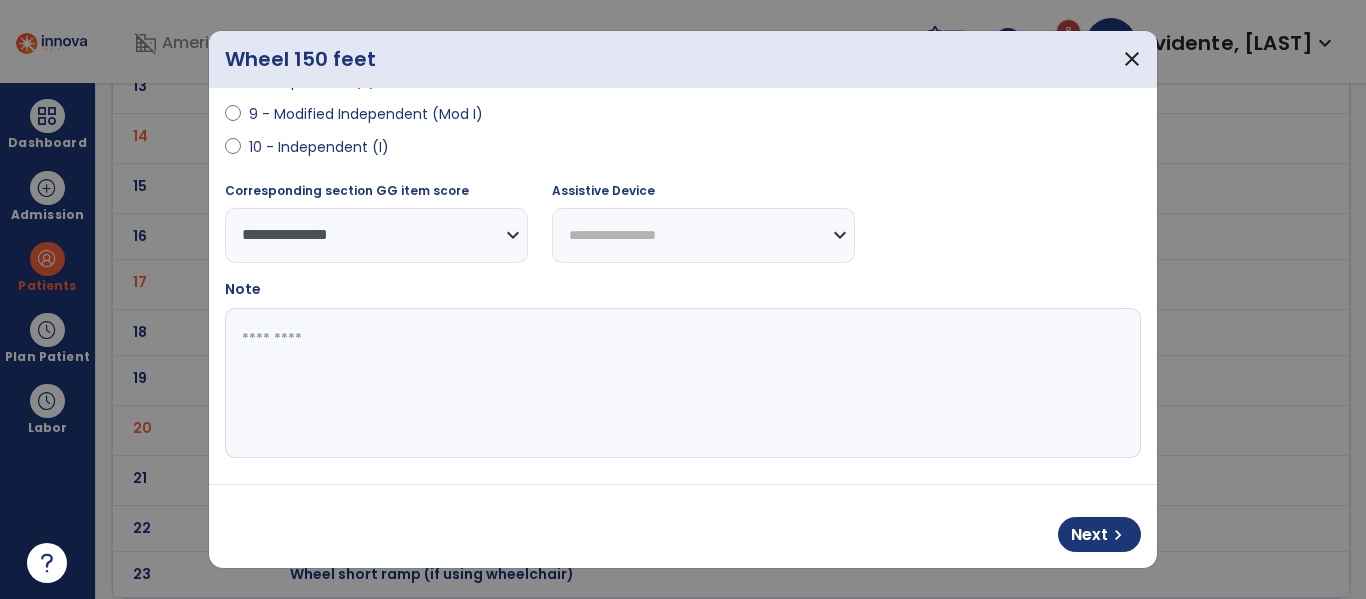 select on "**********" 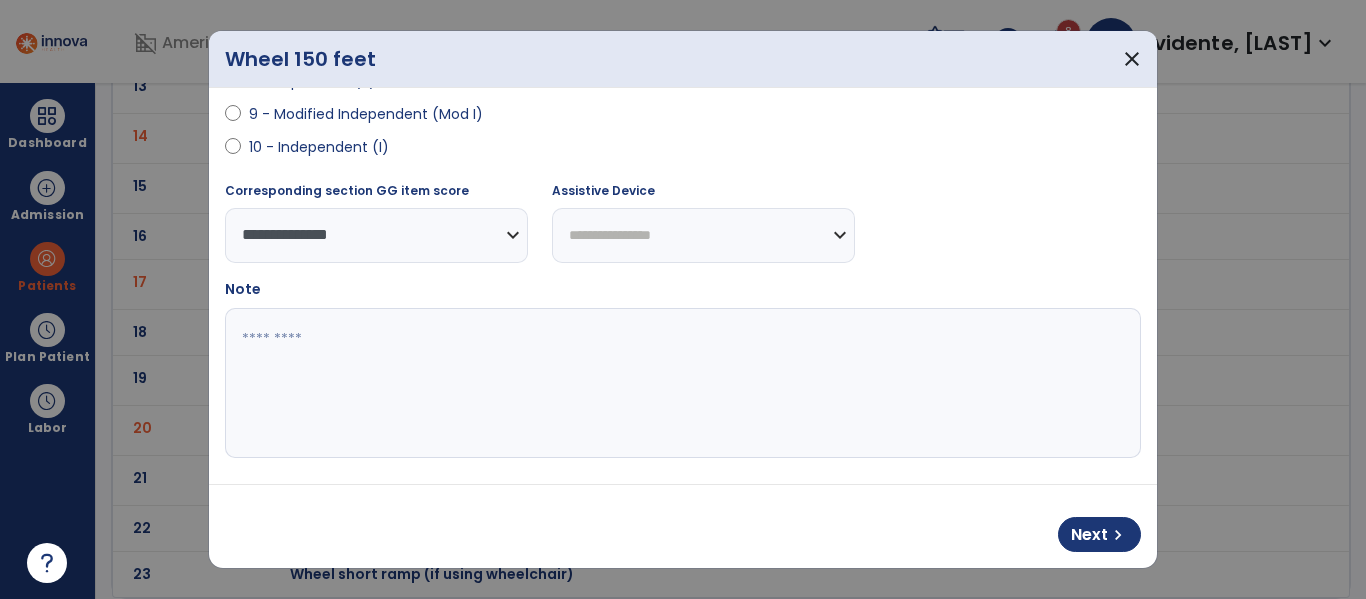 click on "**********" at bounding box center [703, 235] 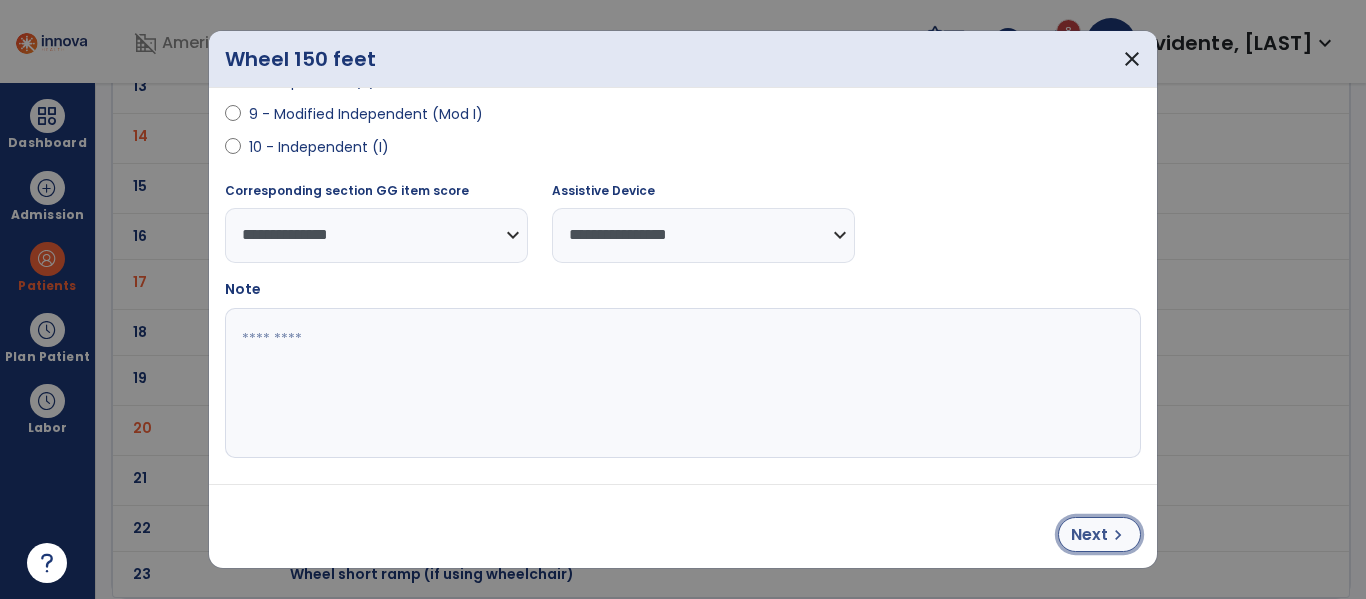 click on "Next" at bounding box center (1089, 535) 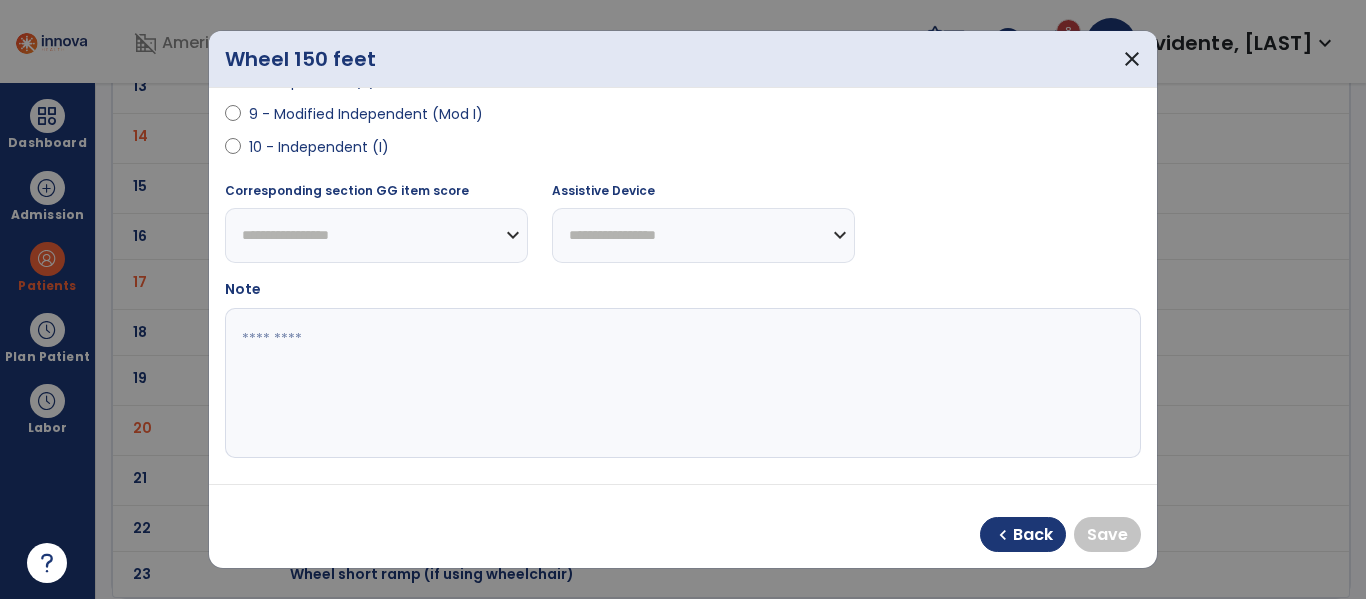 click on "9 - Modified Independent (Mod I)" at bounding box center [366, 114] 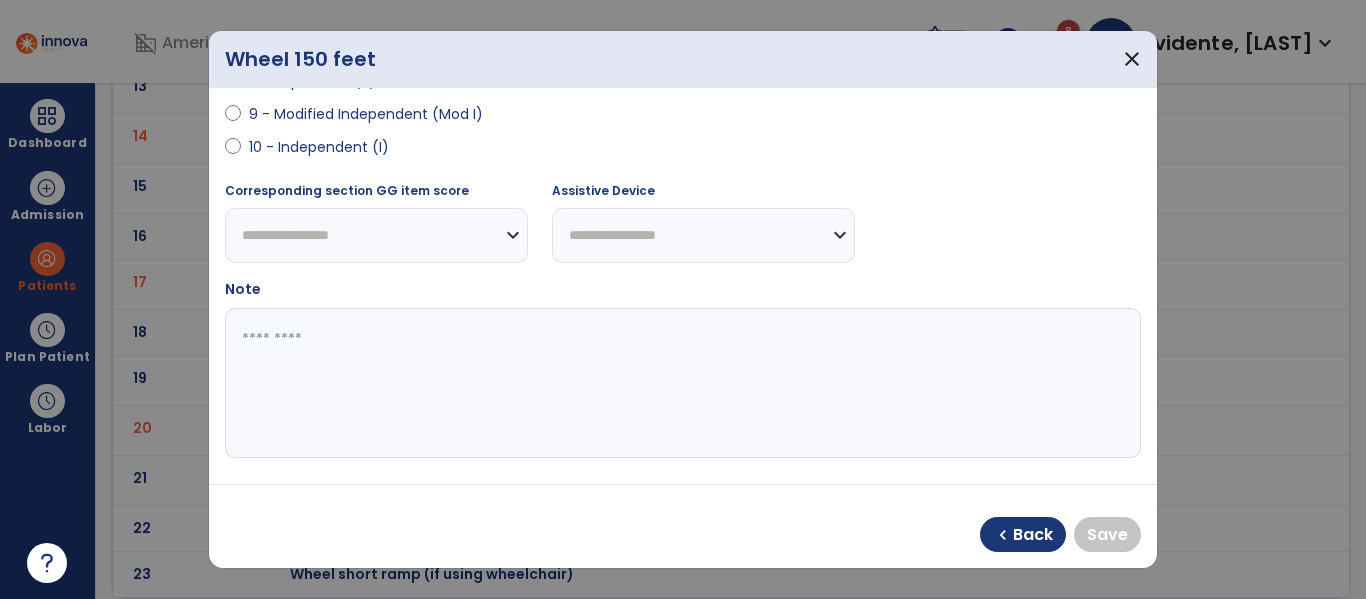 select on "**********" 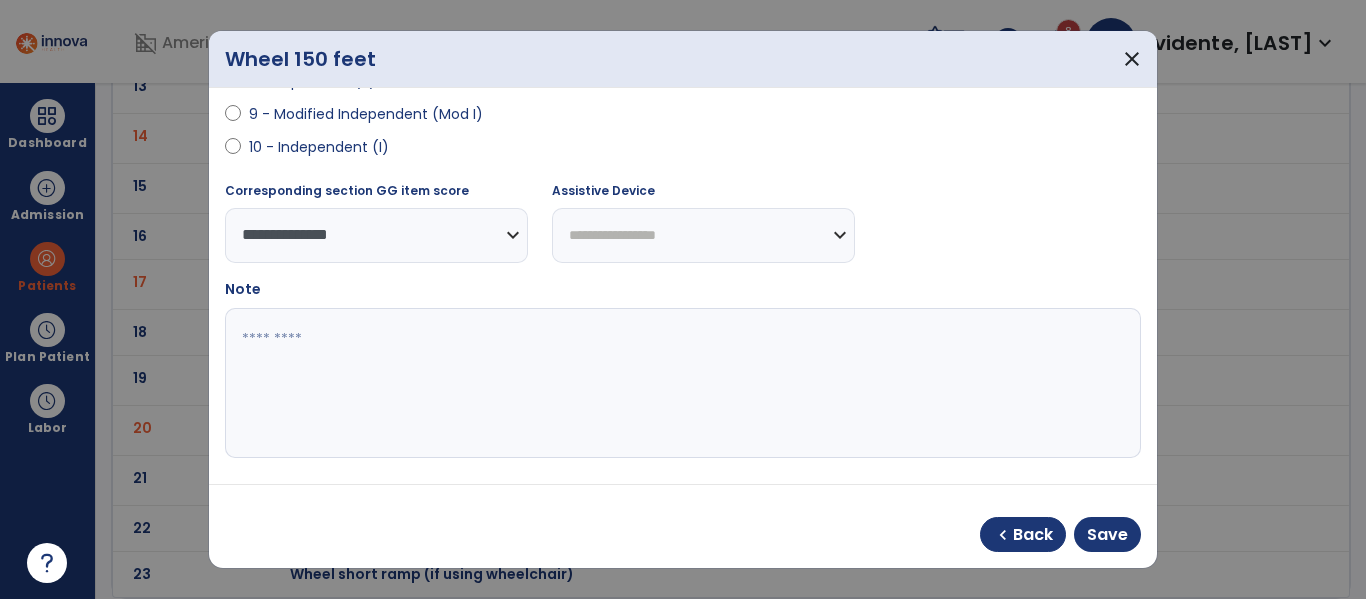 click on "**********" at bounding box center (703, 235) 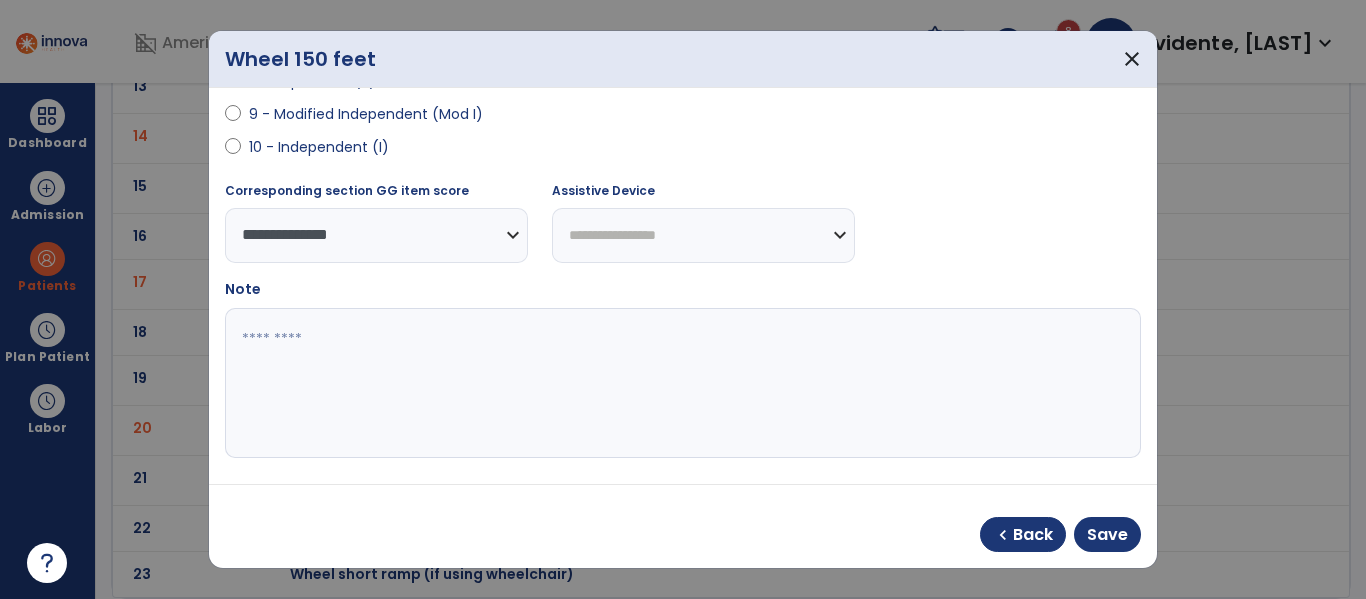select on "**********" 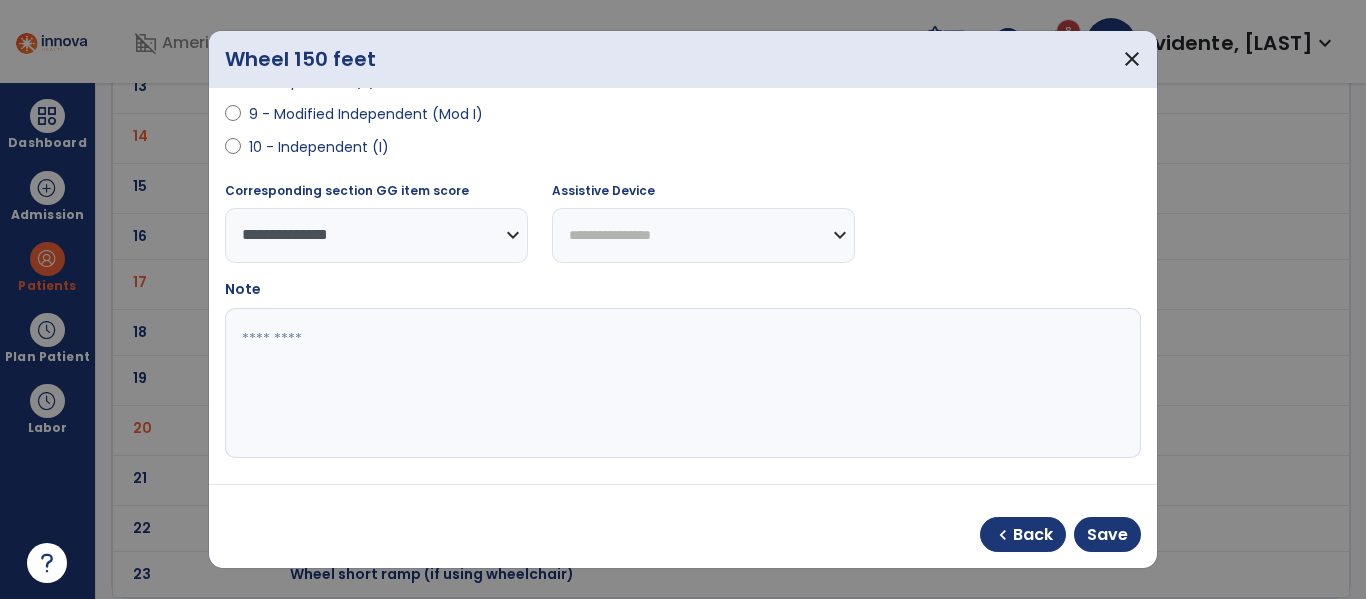 click on "**********" at bounding box center [703, 235] 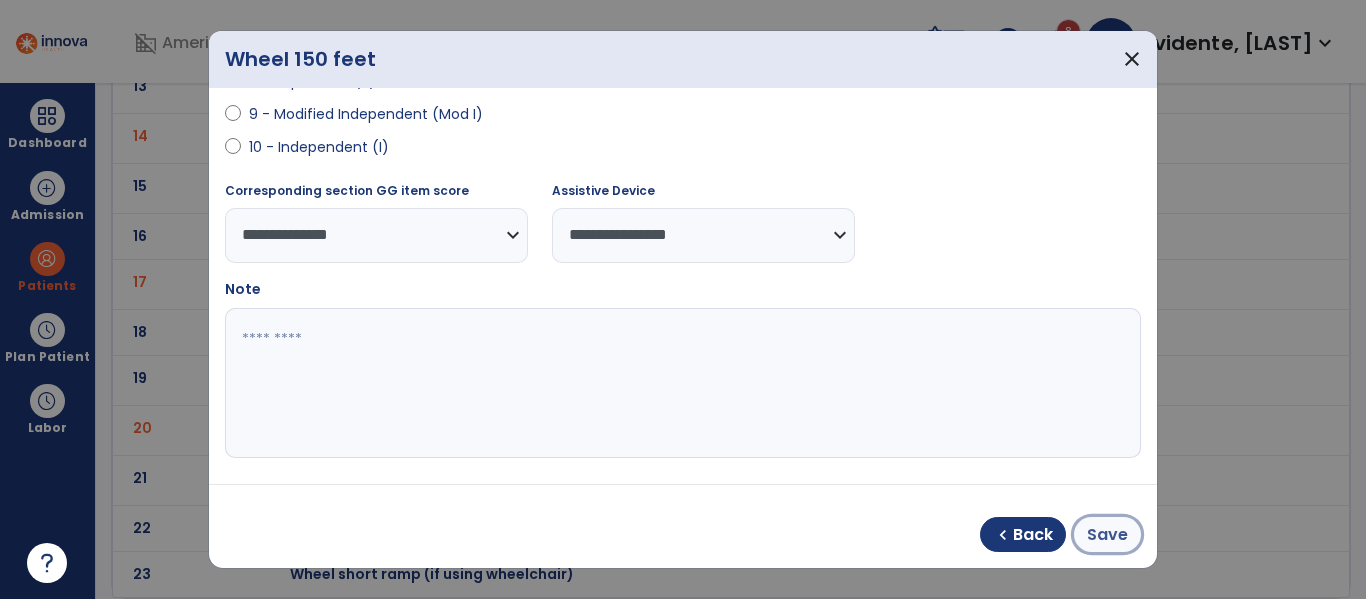 click on "Save" at bounding box center (1107, 535) 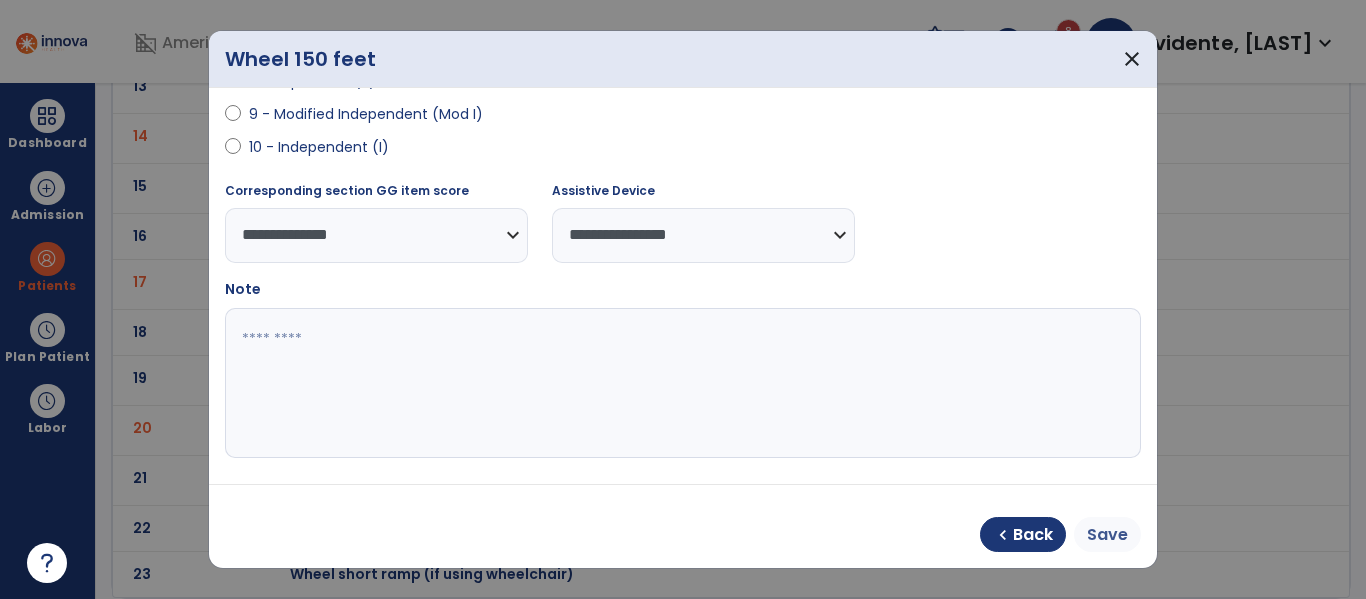 click on "Wheel long ramp (if using wheelchair)" at bounding box center (789, -508) 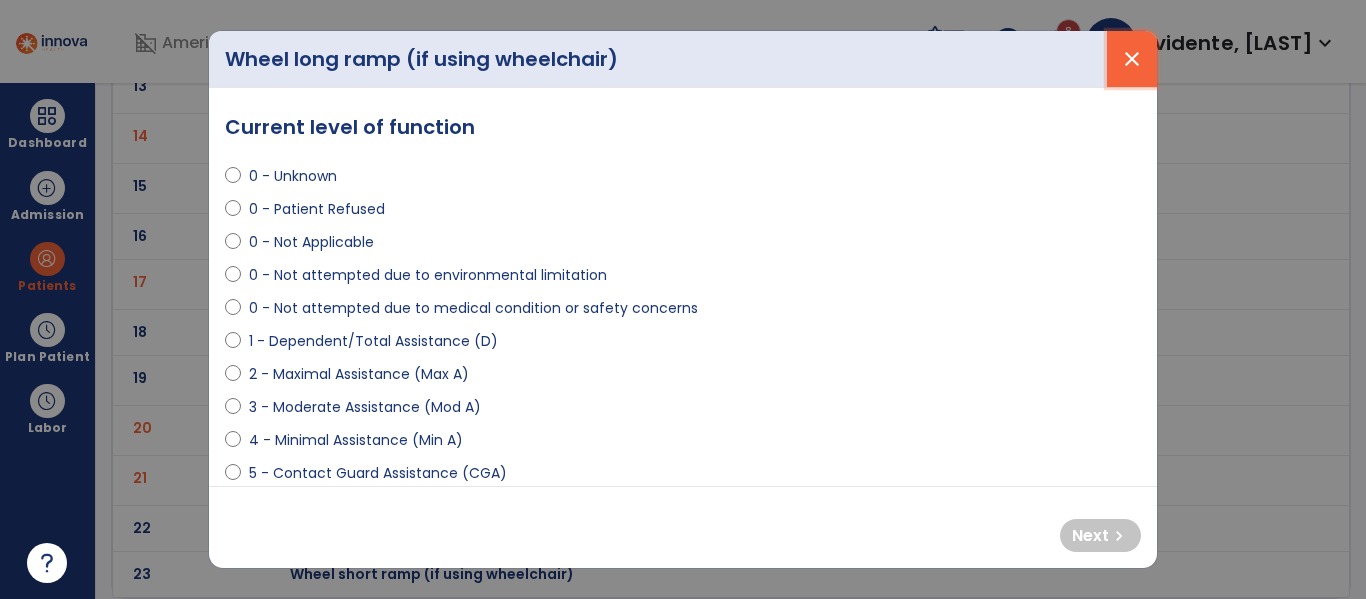 click on "close" at bounding box center (1132, 59) 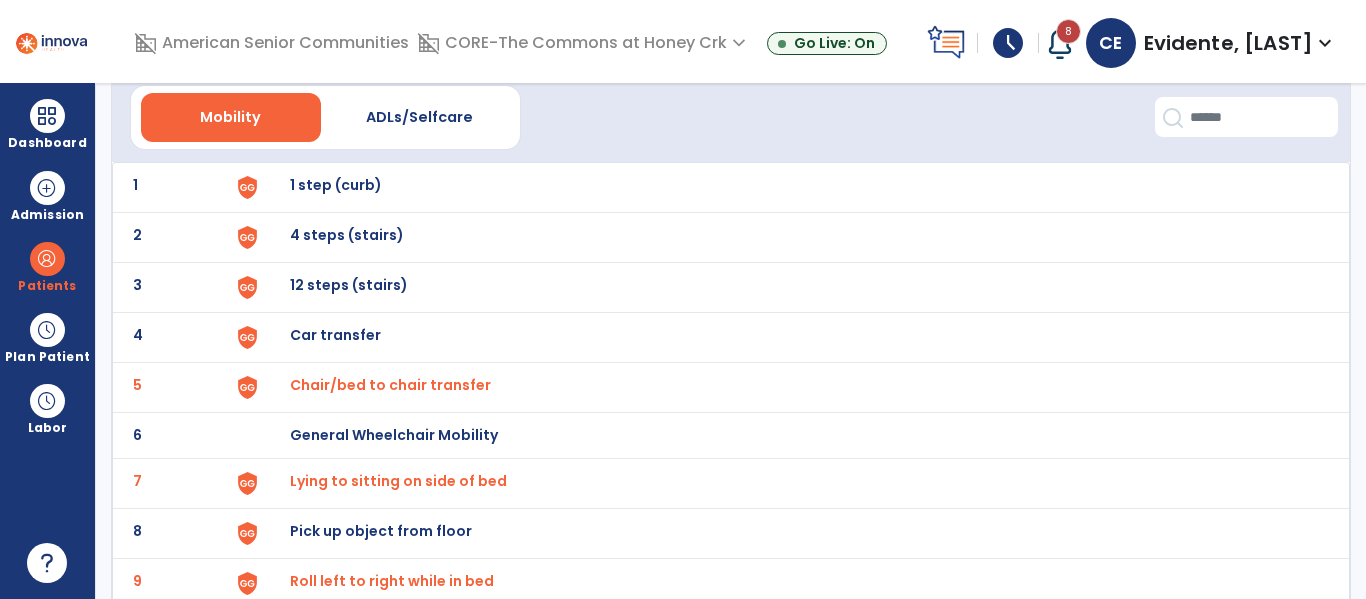 scroll, scrollTop: 0, scrollLeft: 0, axis: both 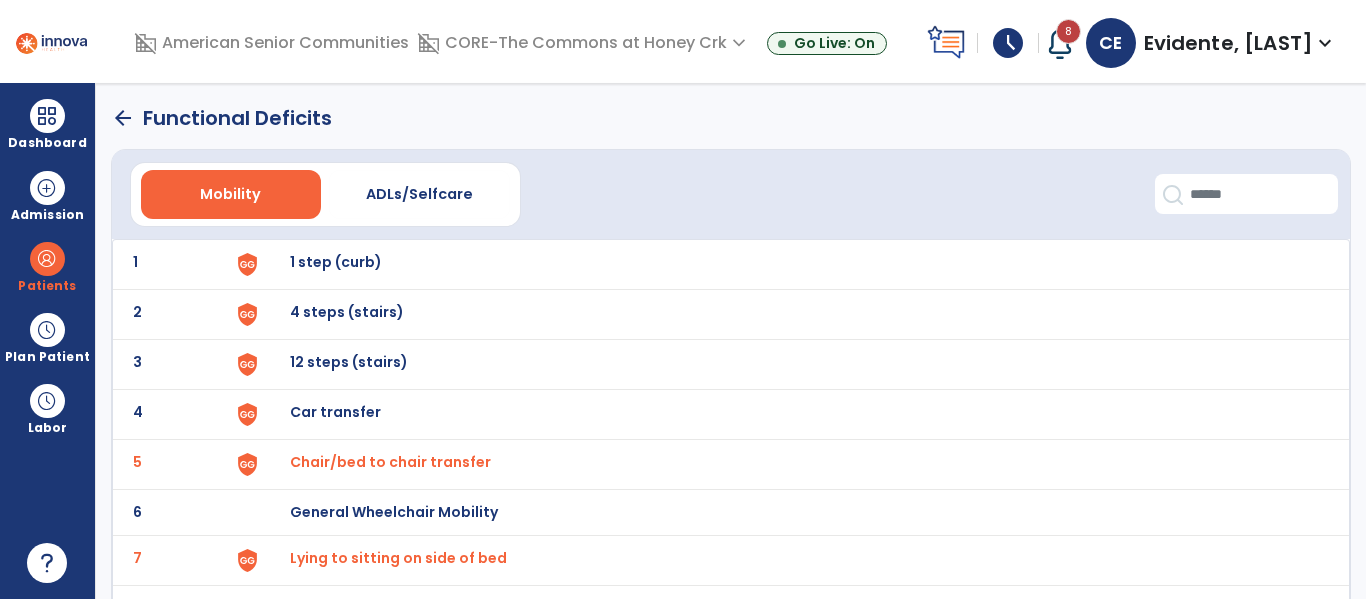 click on "arrow_back" 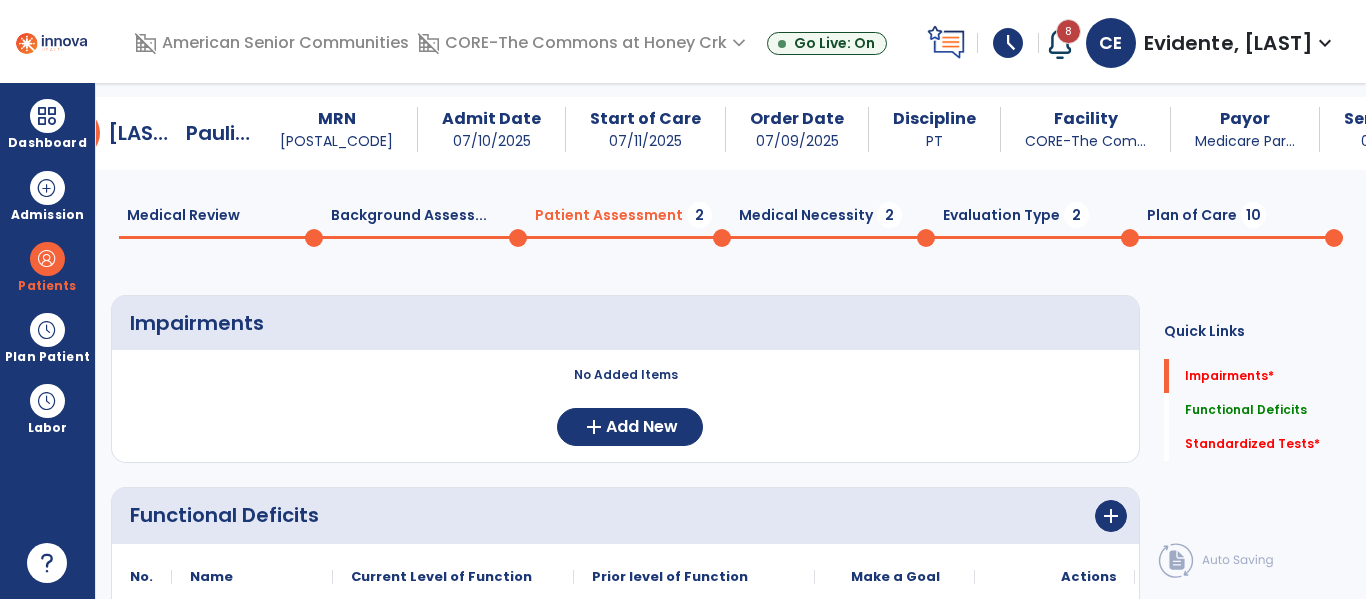 scroll, scrollTop: 42, scrollLeft: 0, axis: vertical 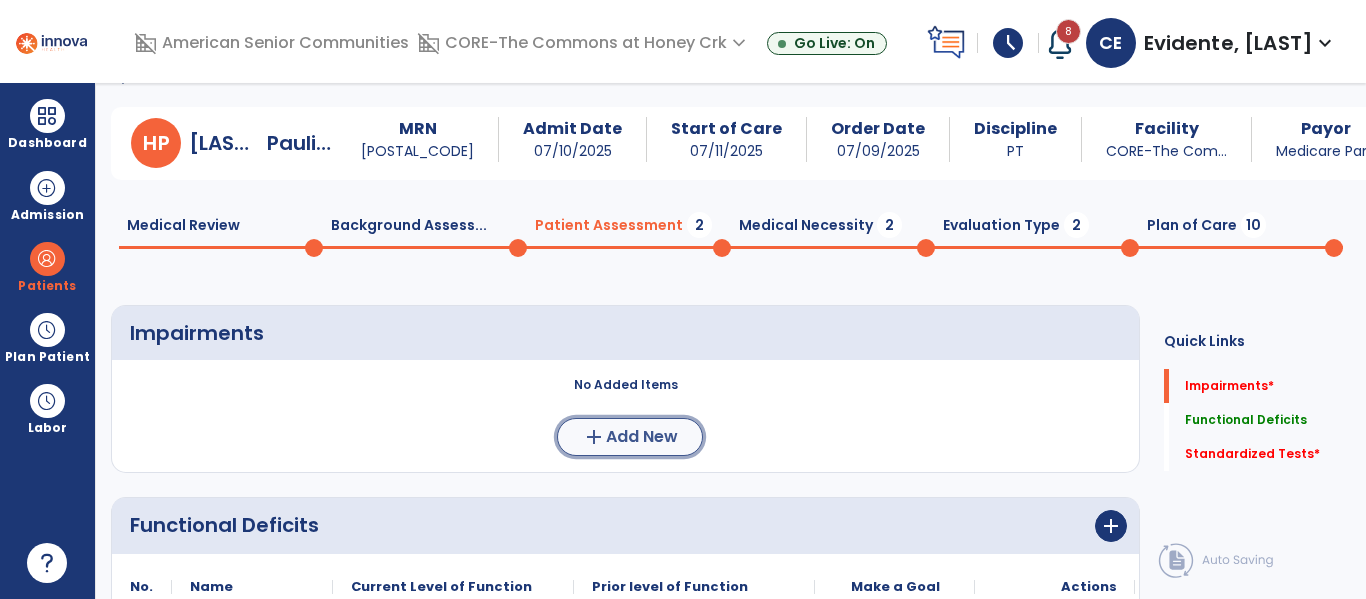 click on "Add New" 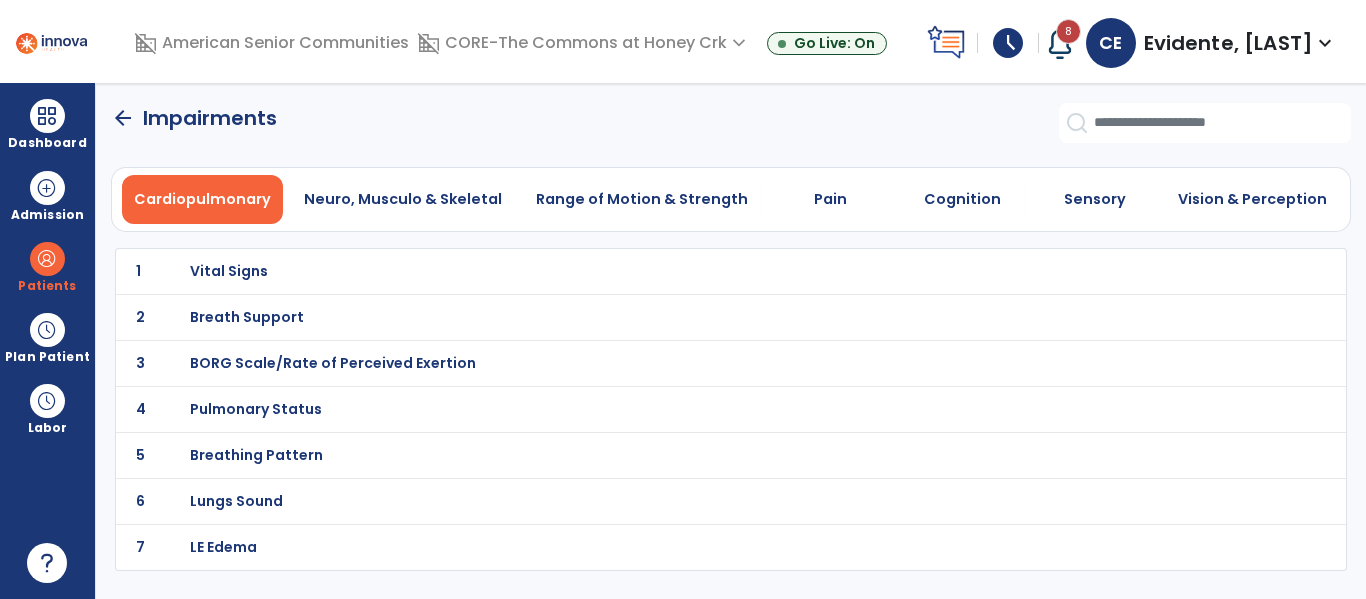 scroll, scrollTop: 0, scrollLeft: 0, axis: both 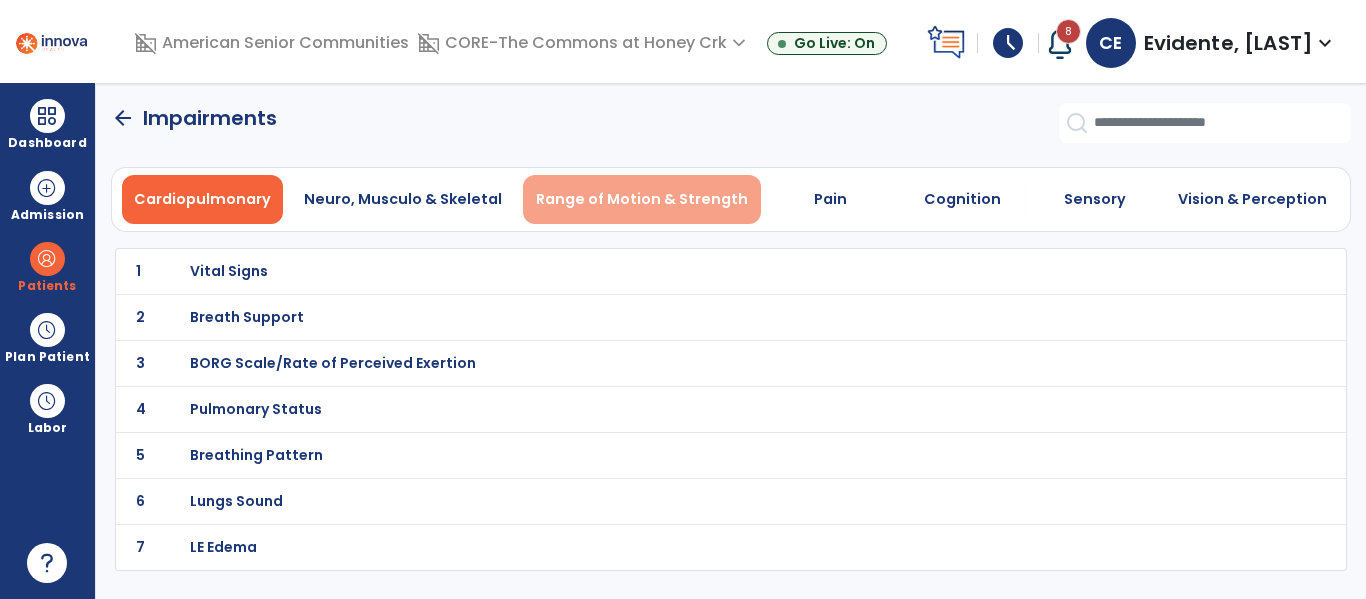 click on "Range of Motion & Strength" at bounding box center [642, 199] 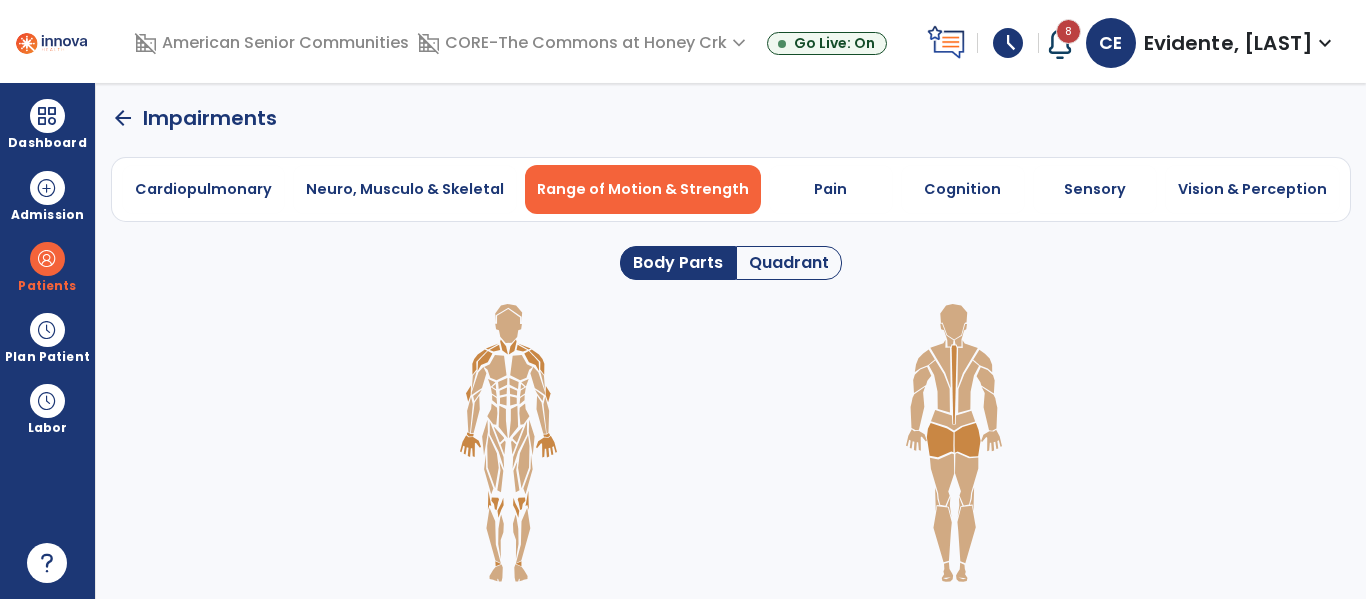 click on "Quadrant" 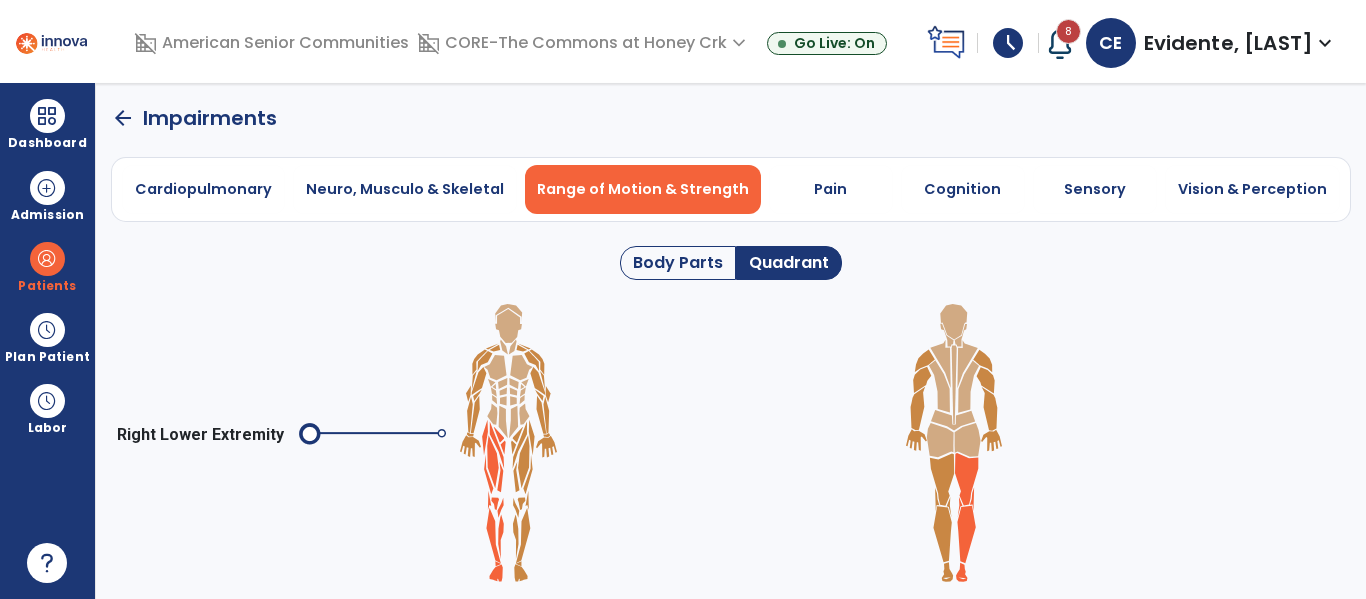 click 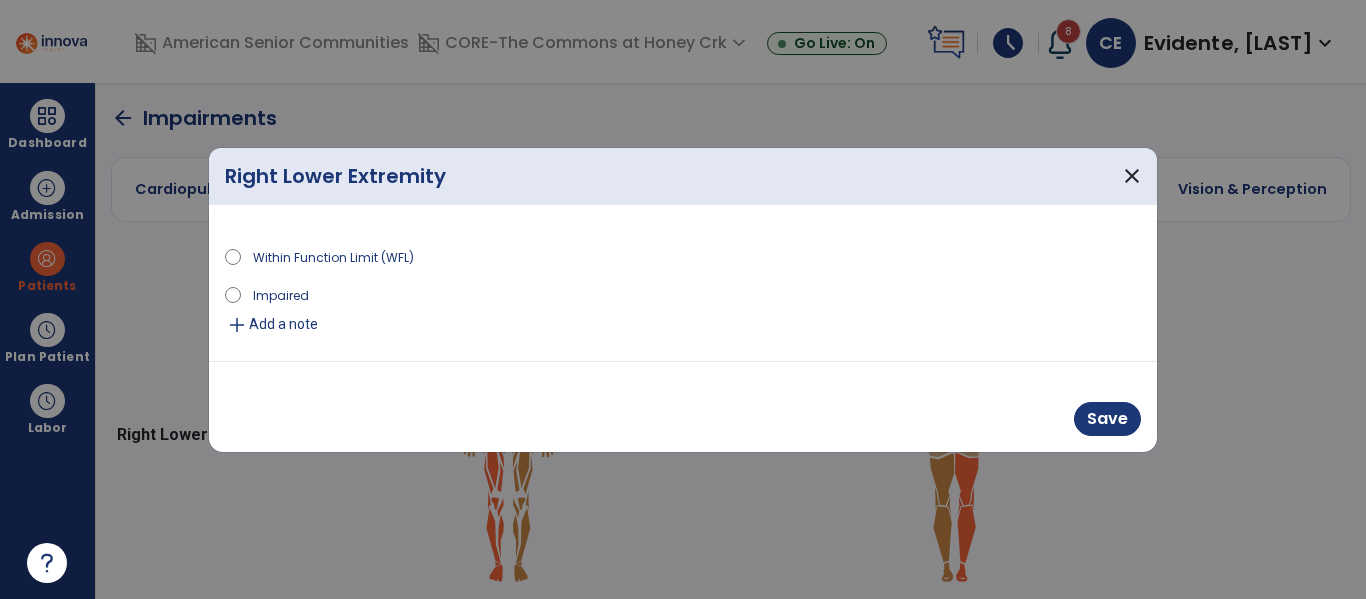 click on "Impaired" at bounding box center (281, 294) 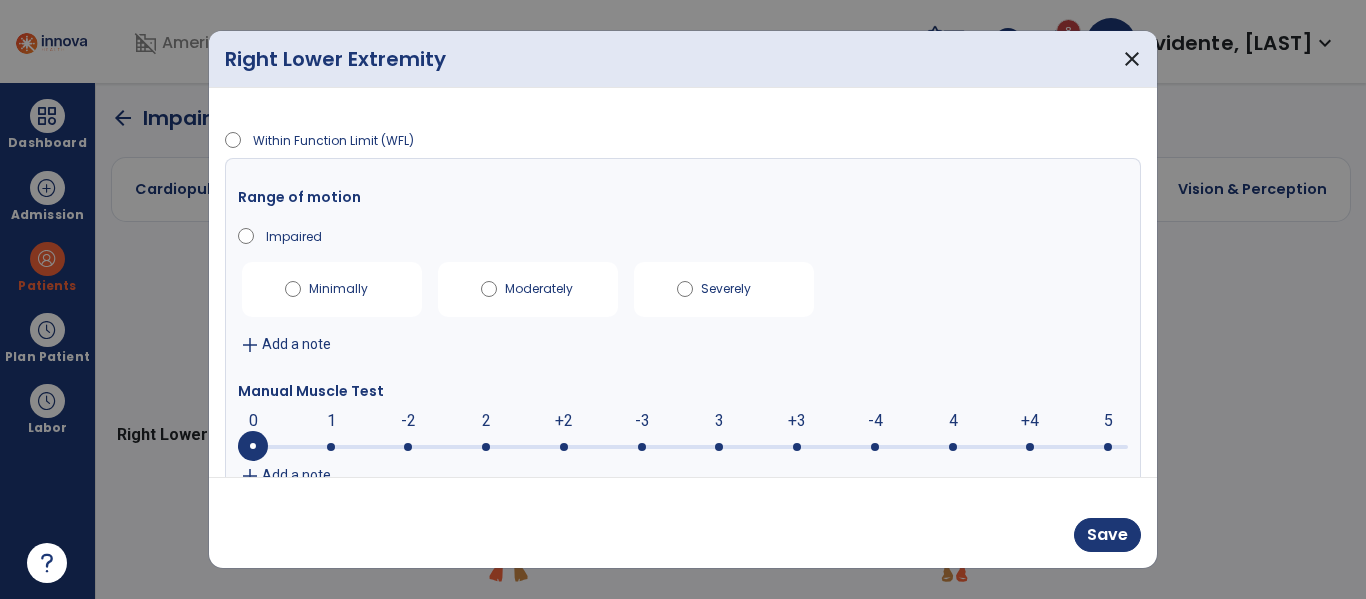 click at bounding box center (683, 445) 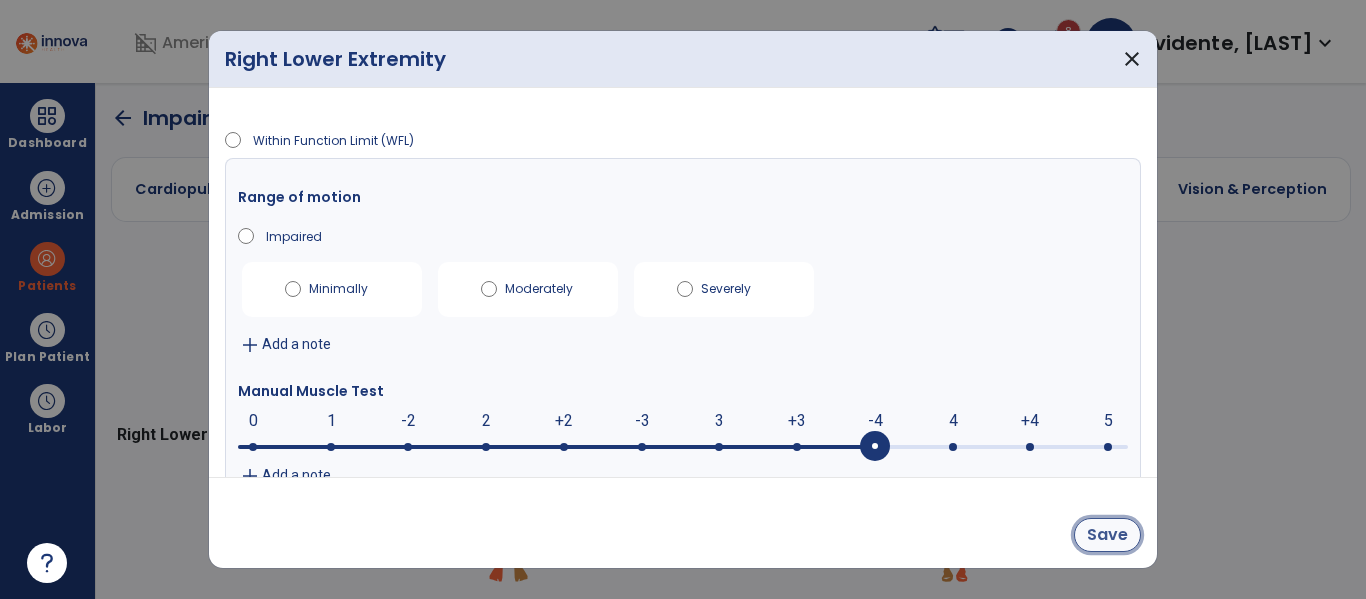 click on "Save" at bounding box center [1107, 535] 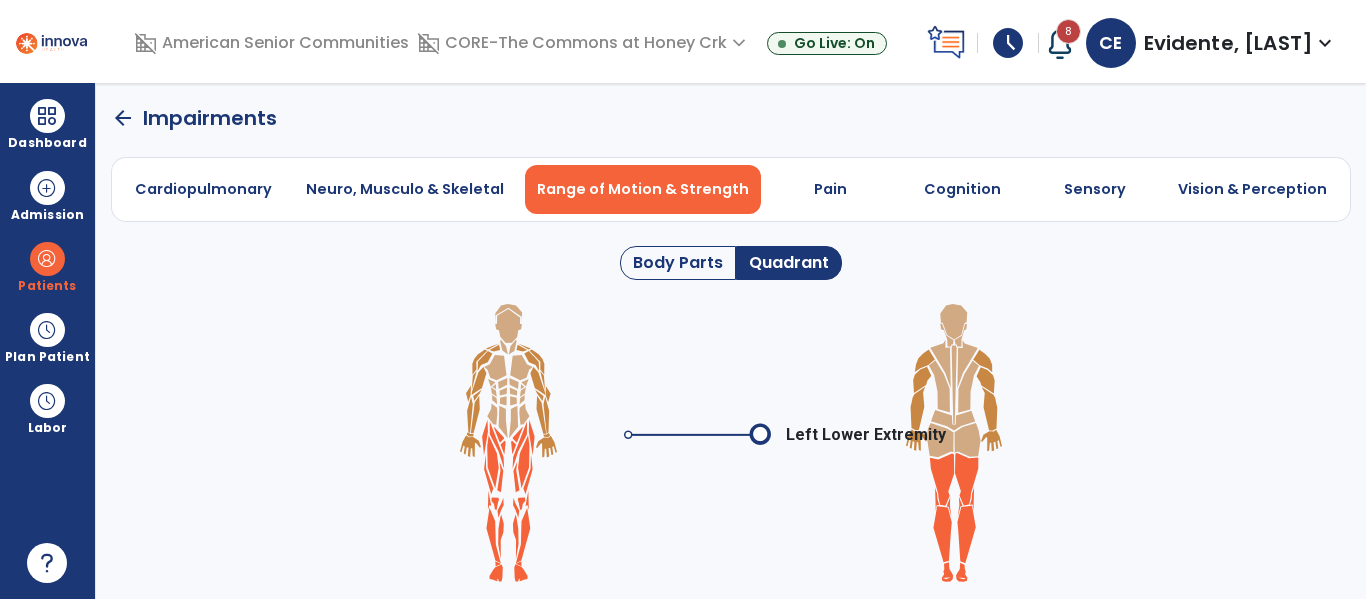 click 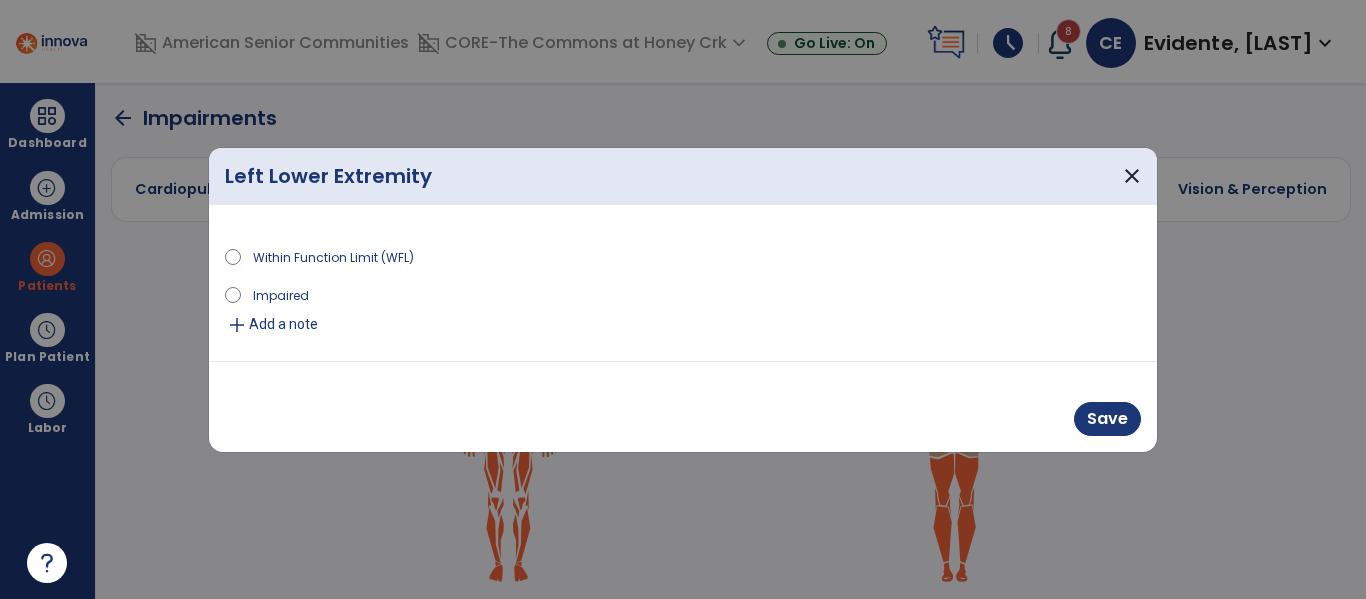 click on "Impaired" at bounding box center [281, 294] 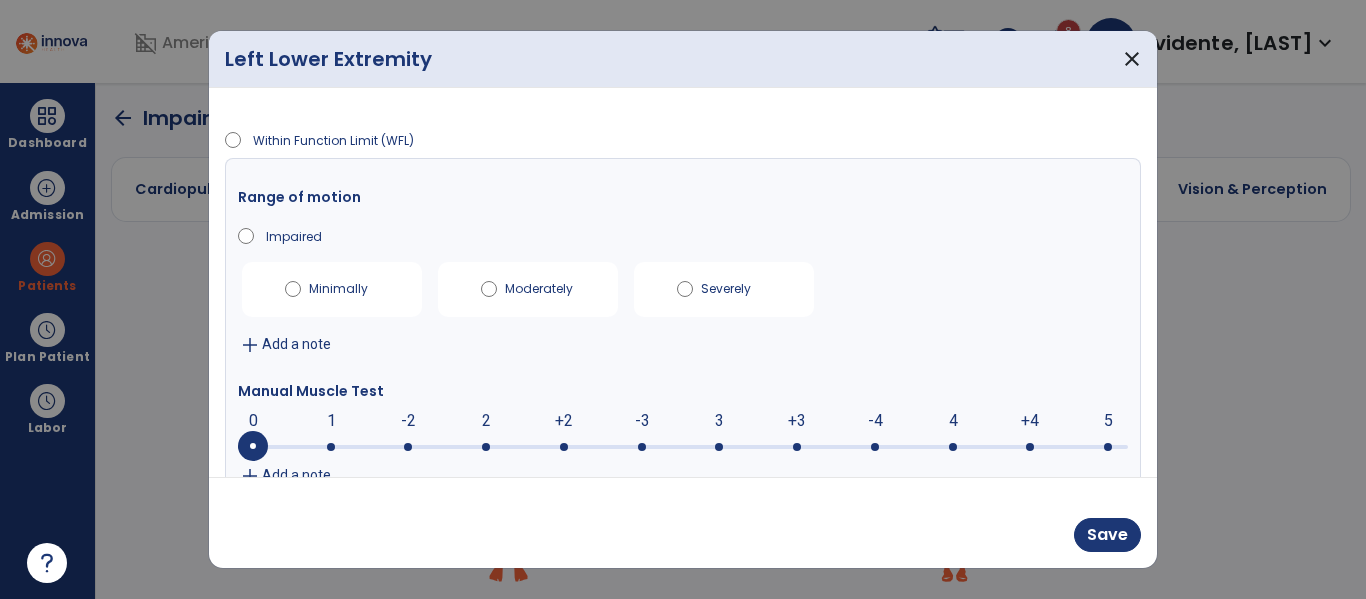 click at bounding box center [683, 447] 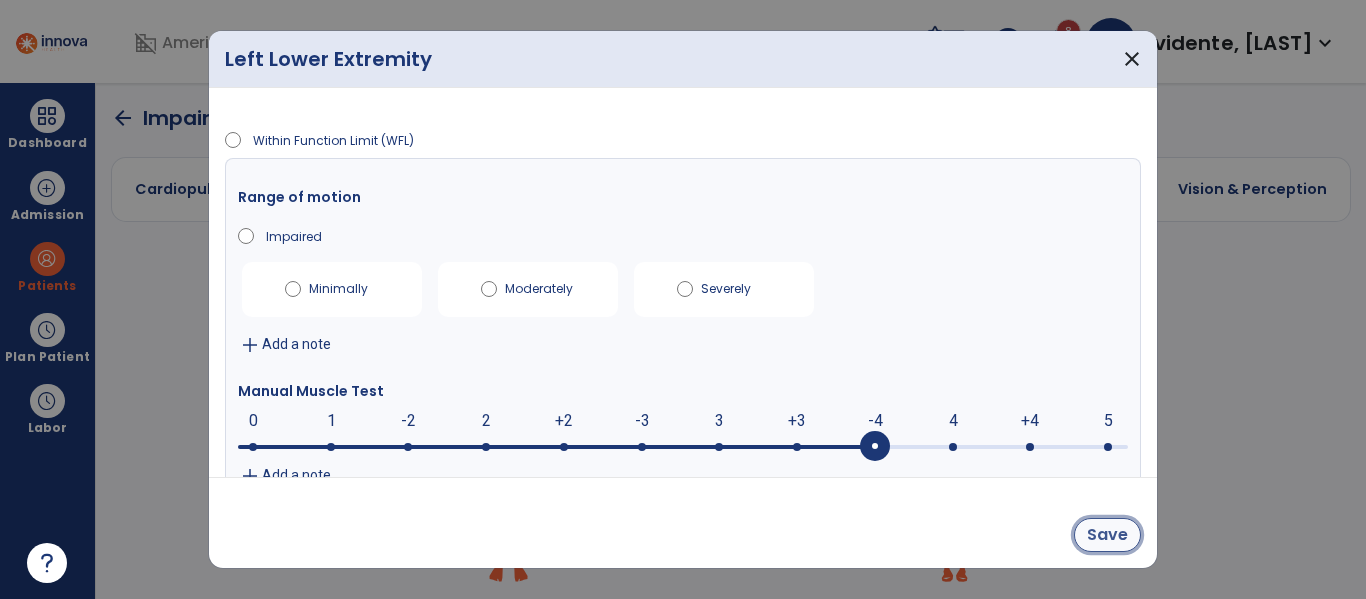 click on "Save" at bounding box center (1107, 535) 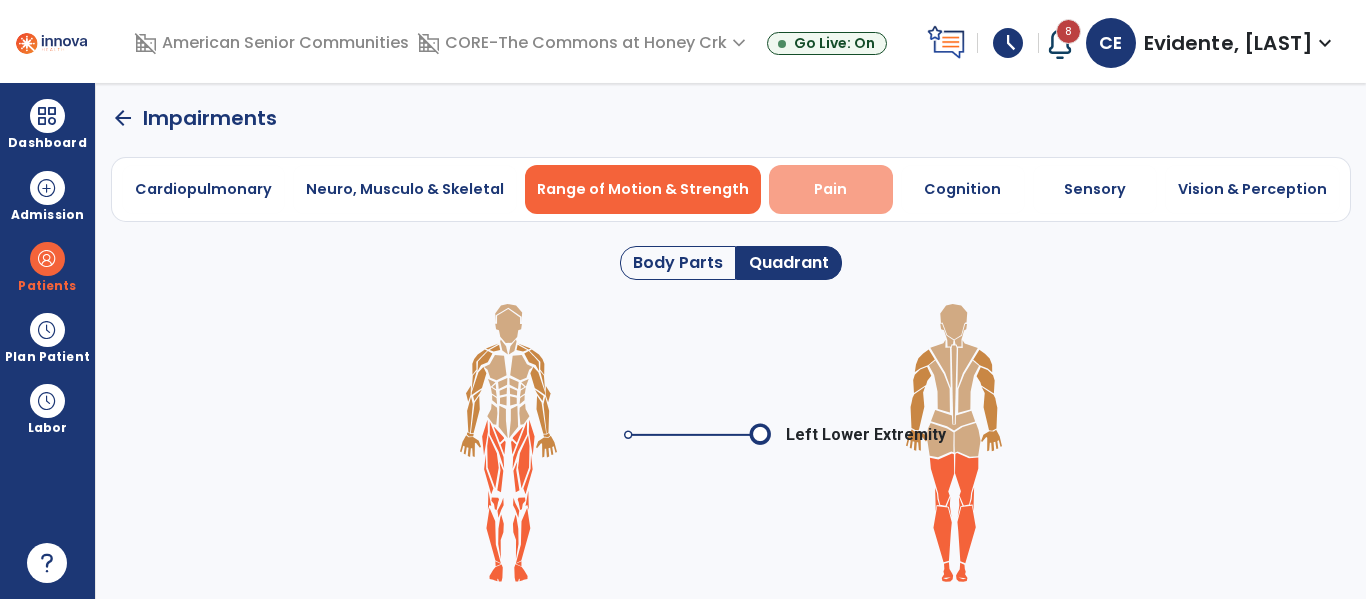 click on "Pain" at bounding box center (830, 189) 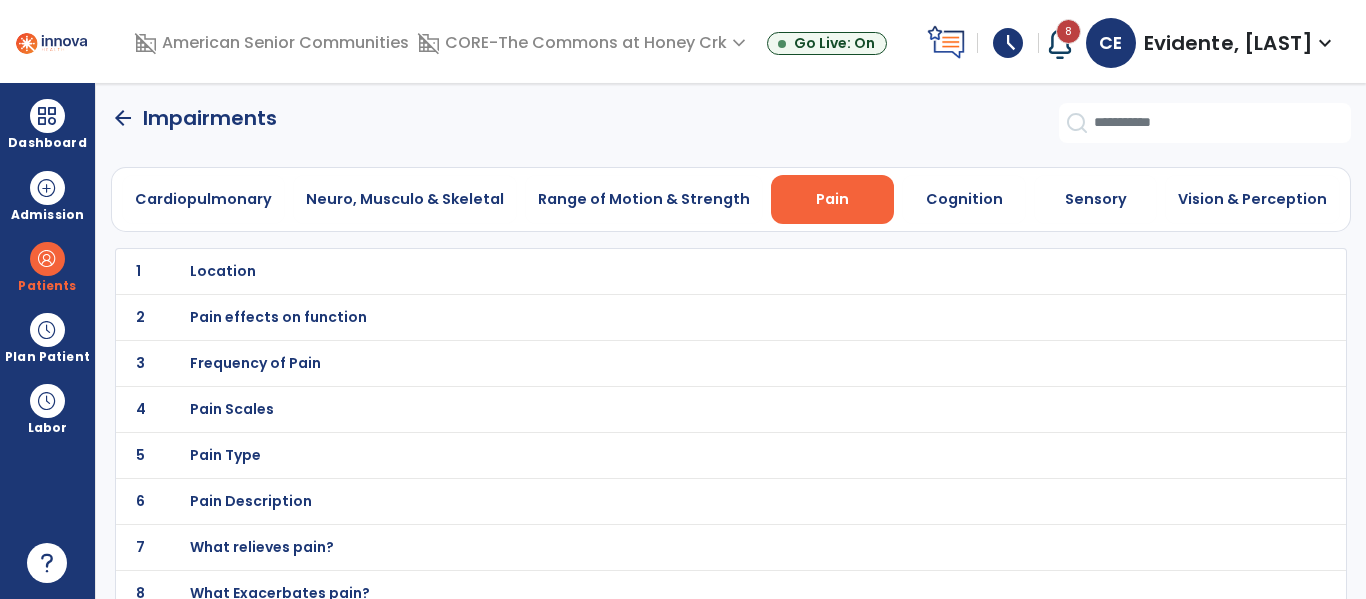 click on "Location" at bounding box center [223, 271] 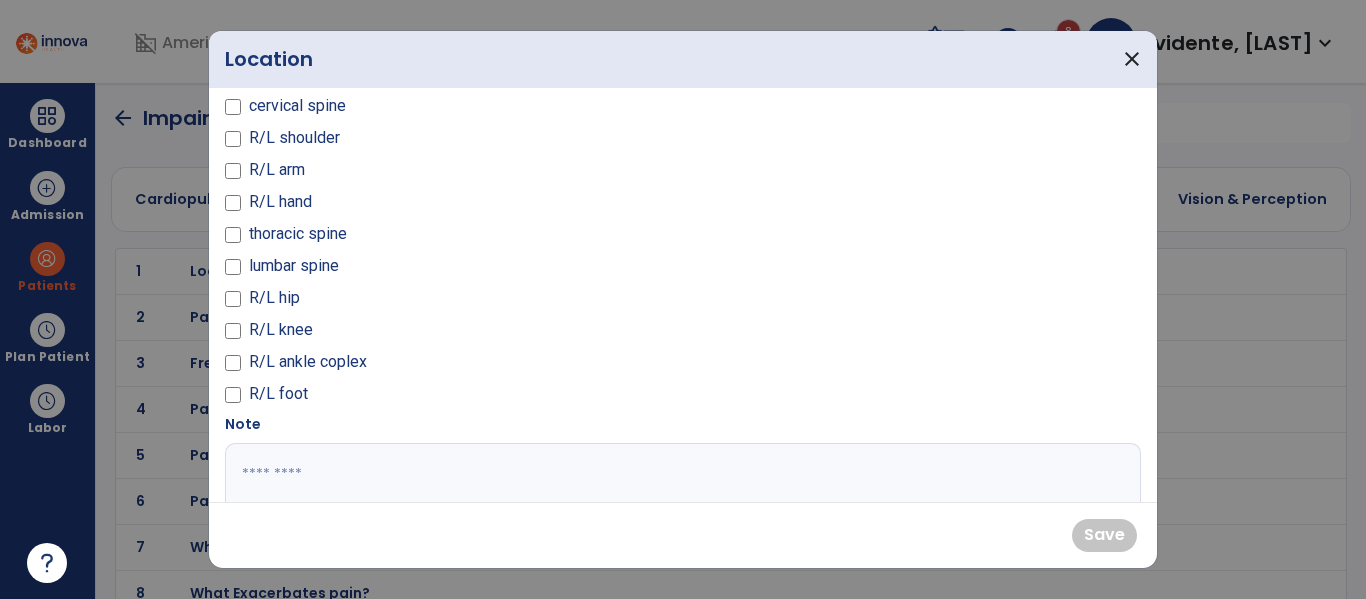scroll, scrollTop: 71, scrollLeft: 0, axis: vertical 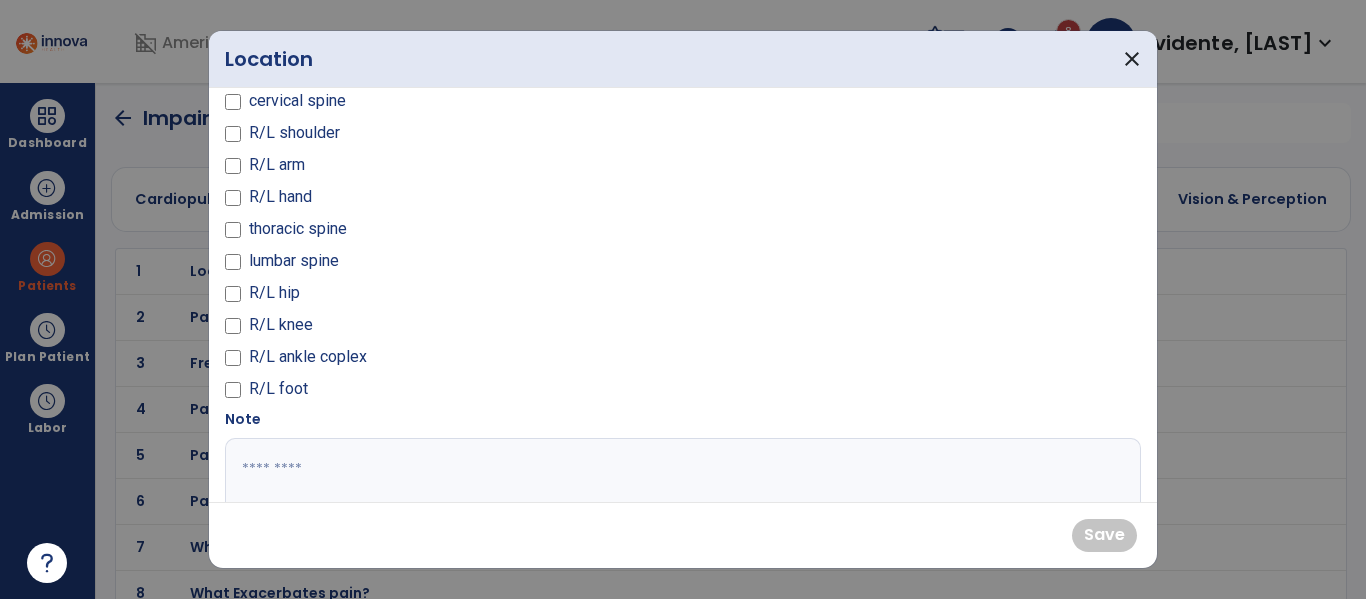 click on "R/L knee" at bounding box center (281, 325) 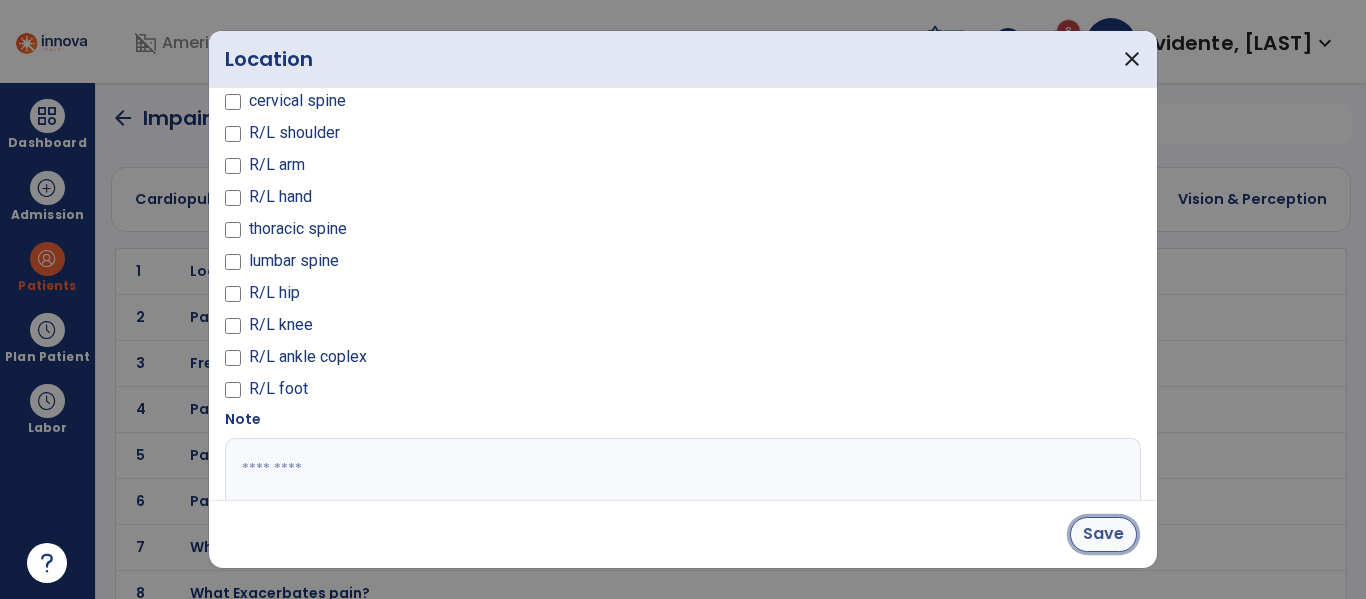 click on "Save" at bounding box center [1103, 534] 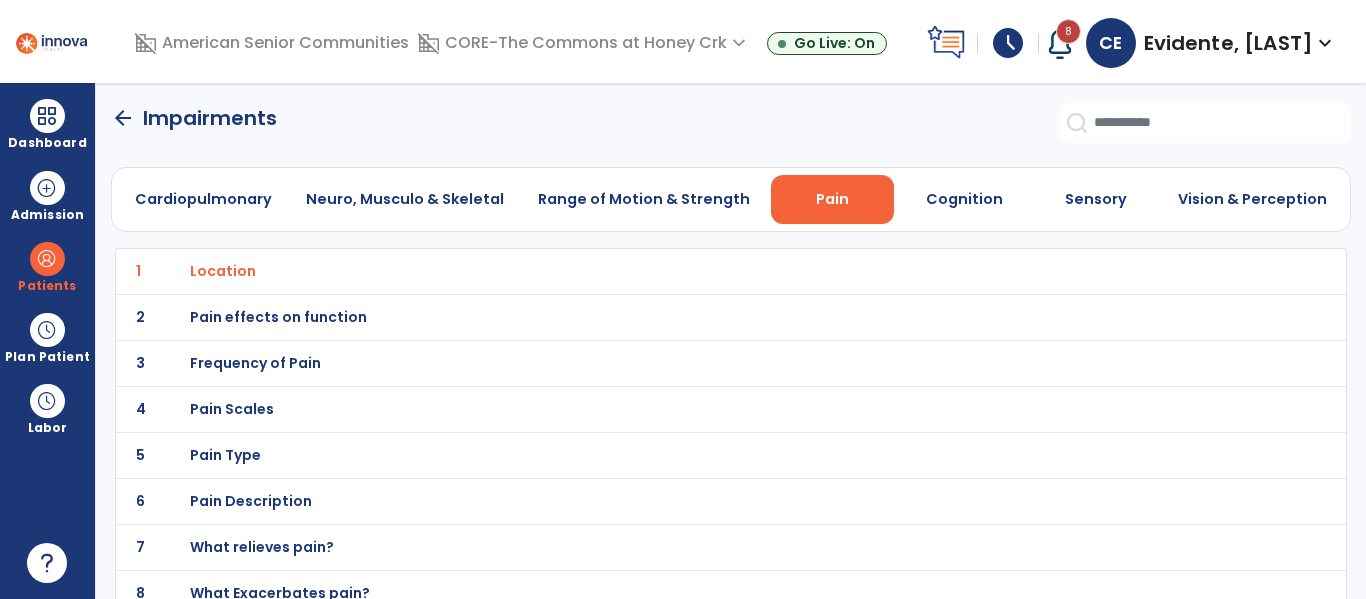 click on "Pain effects on function" at bounding box center [223, 271] 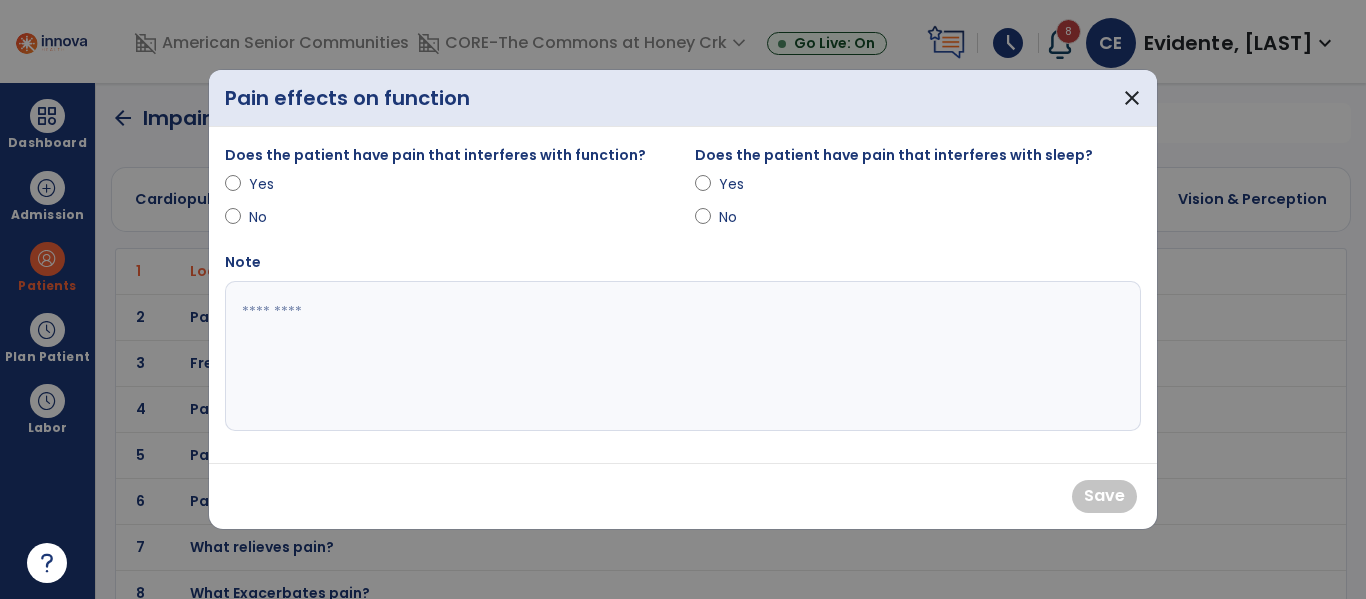 click on "Yes" at bounding box center [284, 184] 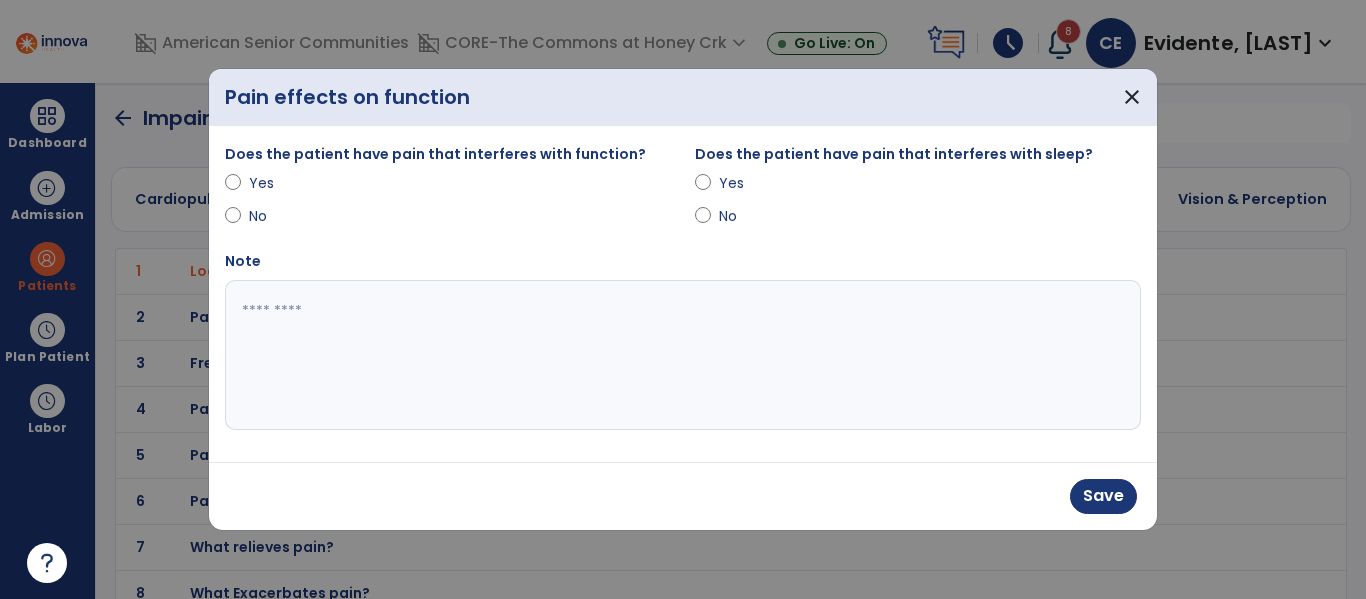 click at bounding box center (703, 220) 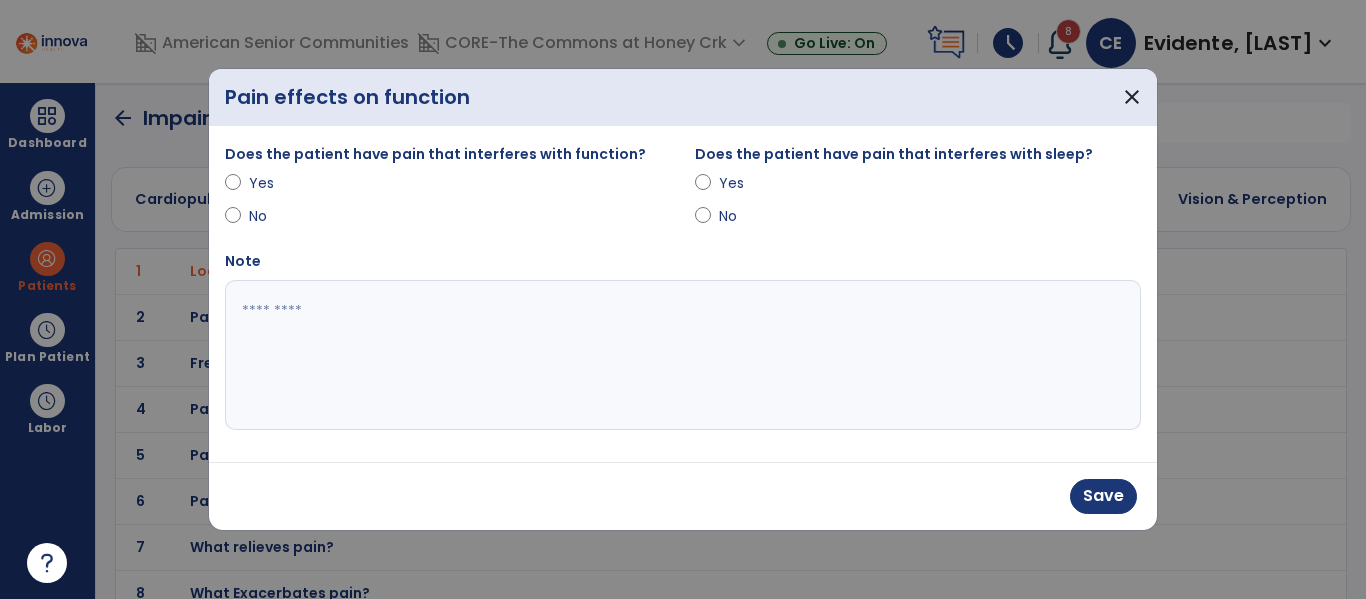 click on "No" at bounding box center (754, 216) 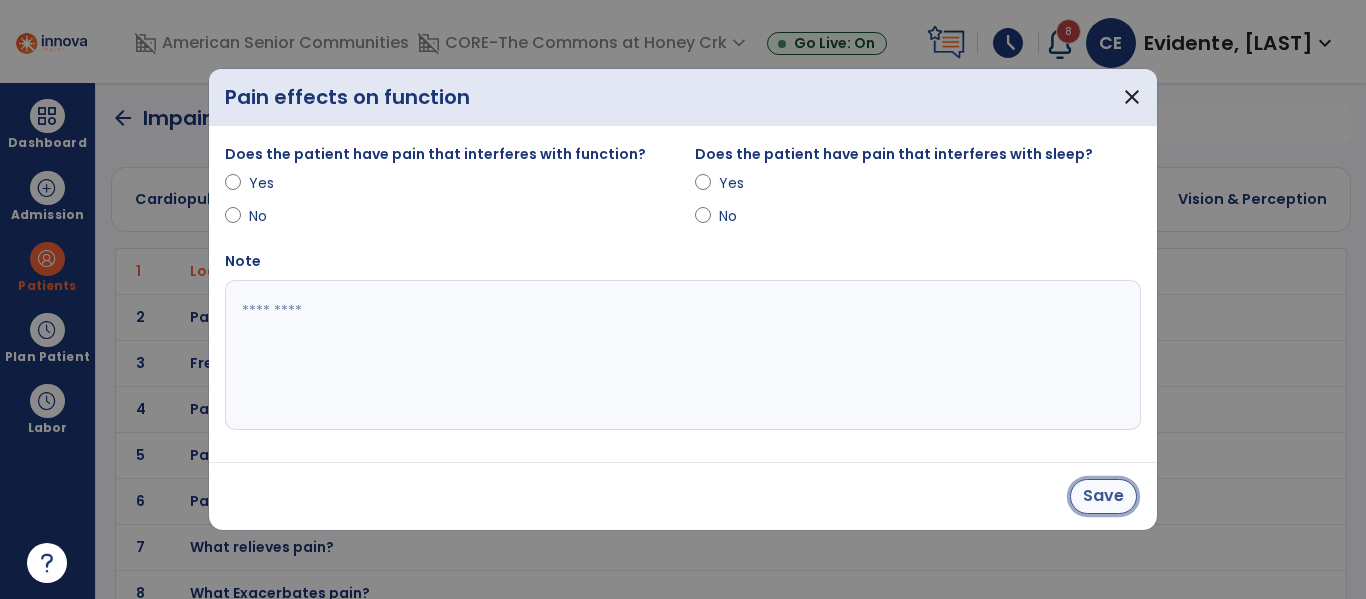 click on "Save" at bounding box center (1103, 496) 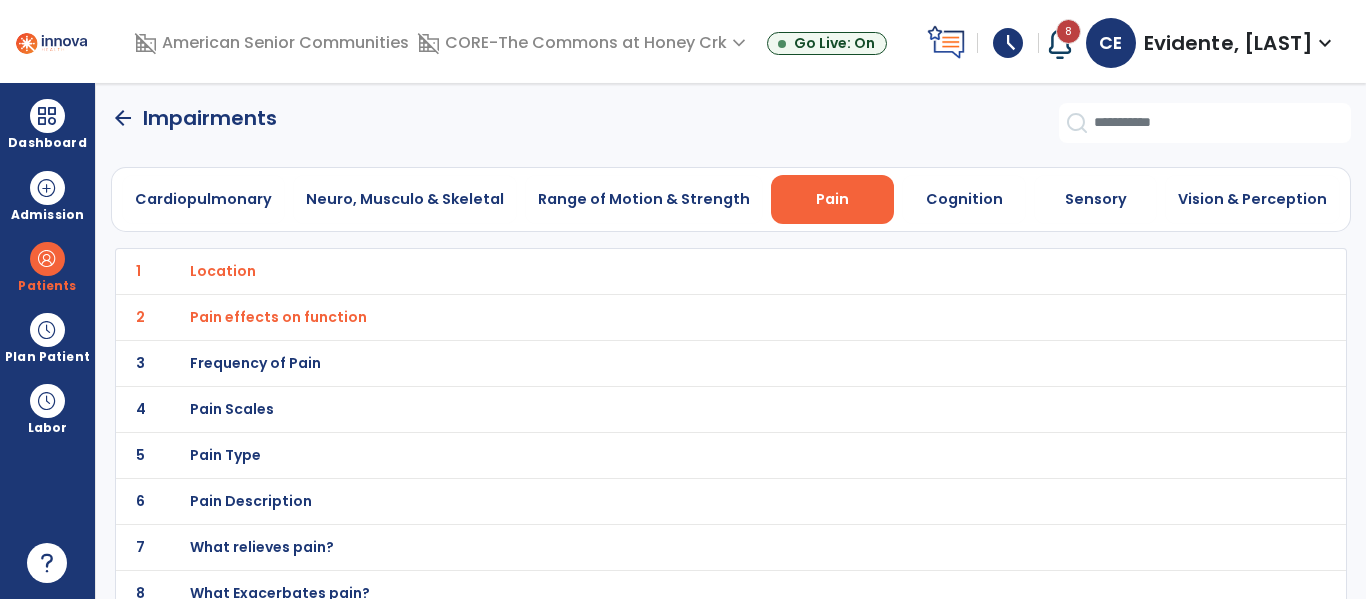 click on "Frequency of Pain" at bounding box center (223, 271) 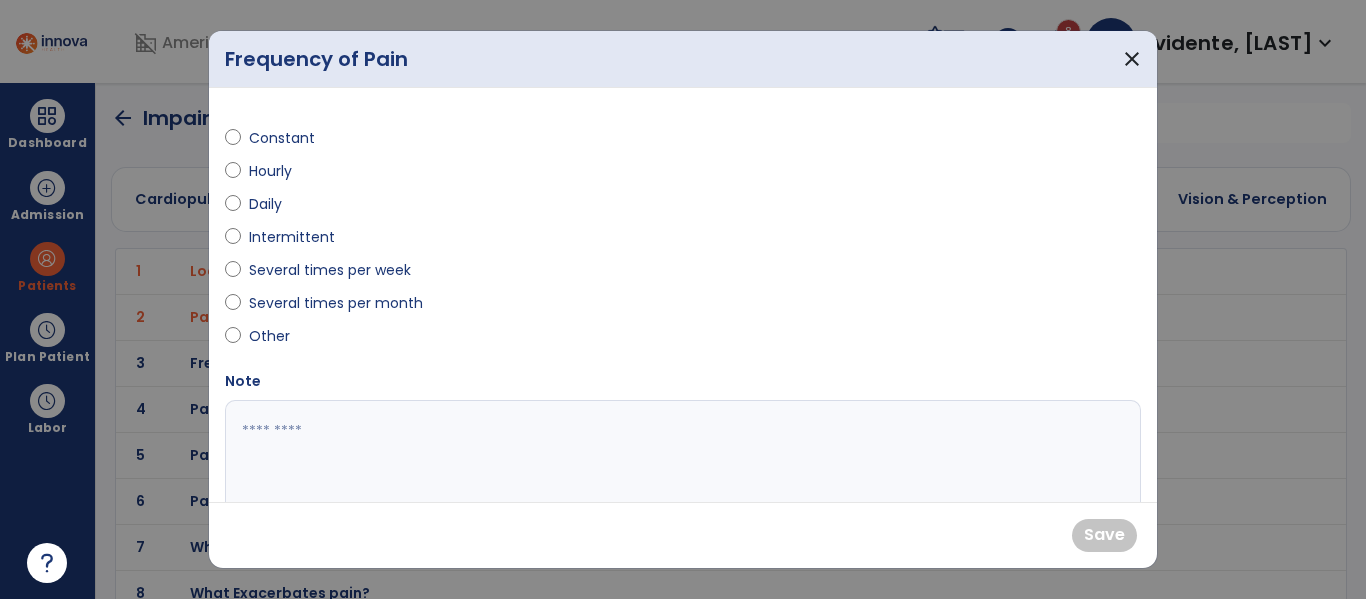 click on "Constant" at bounding box center (284, 138) 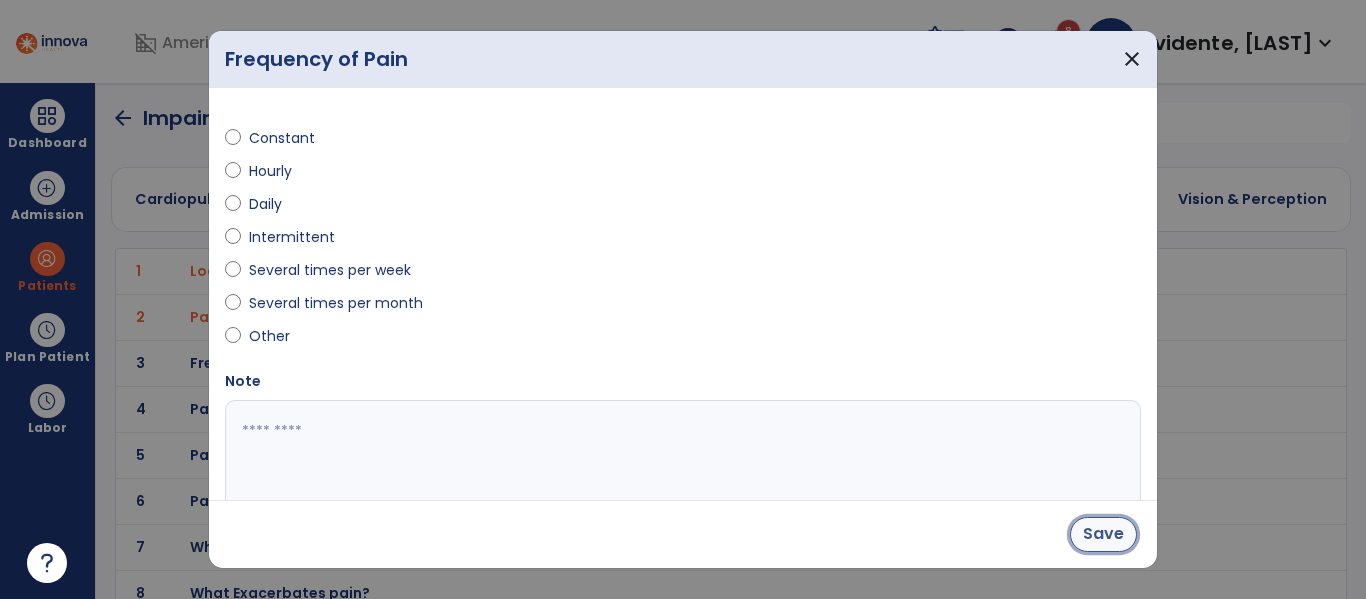 click on "Save" at bounding box center (1103, 534) 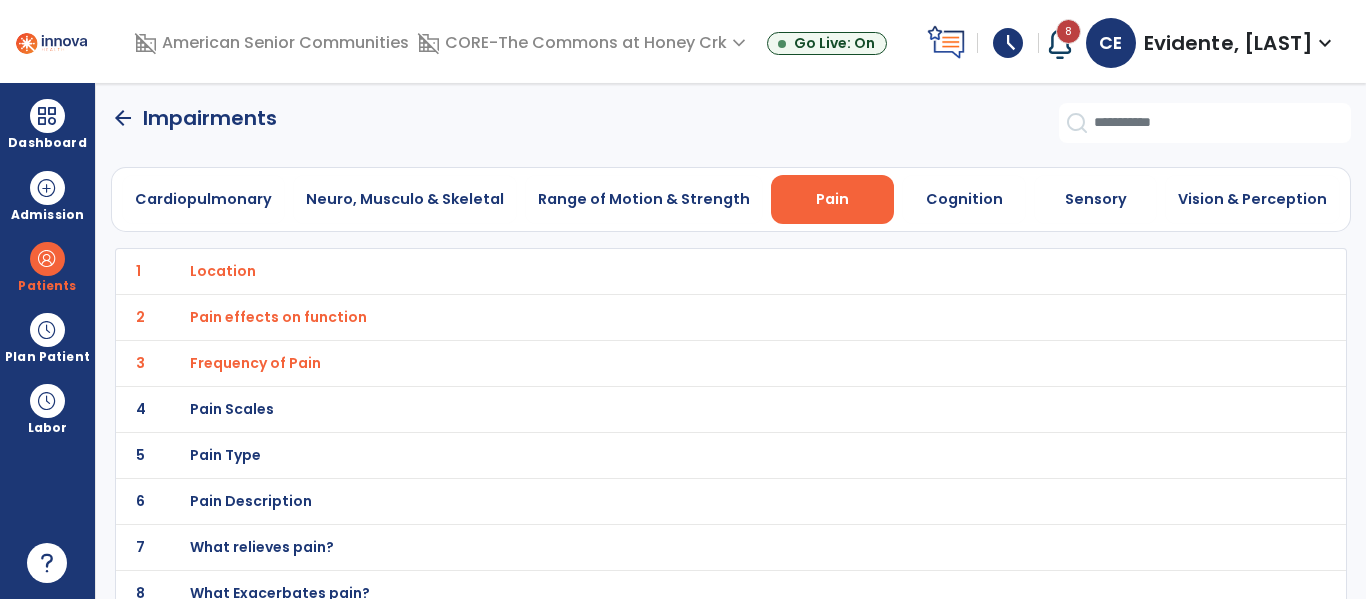 click on "Pain Scales" at bounding box center (223, 271) 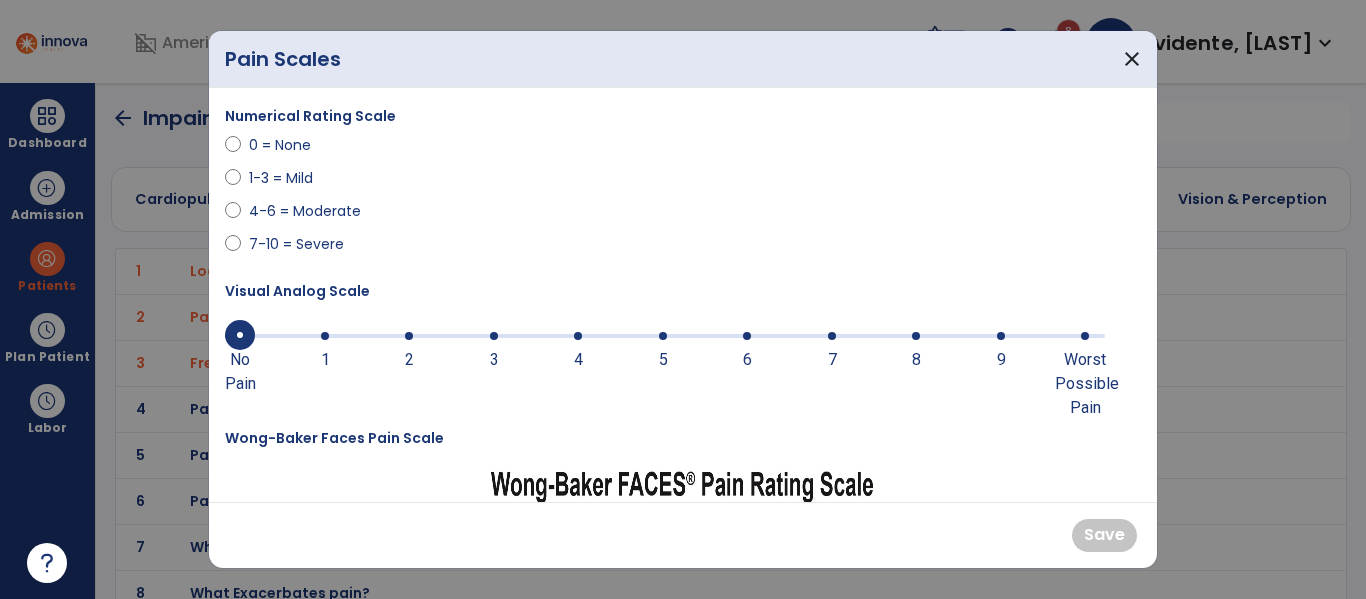 click on "9" at bounding box center [1001, 360] 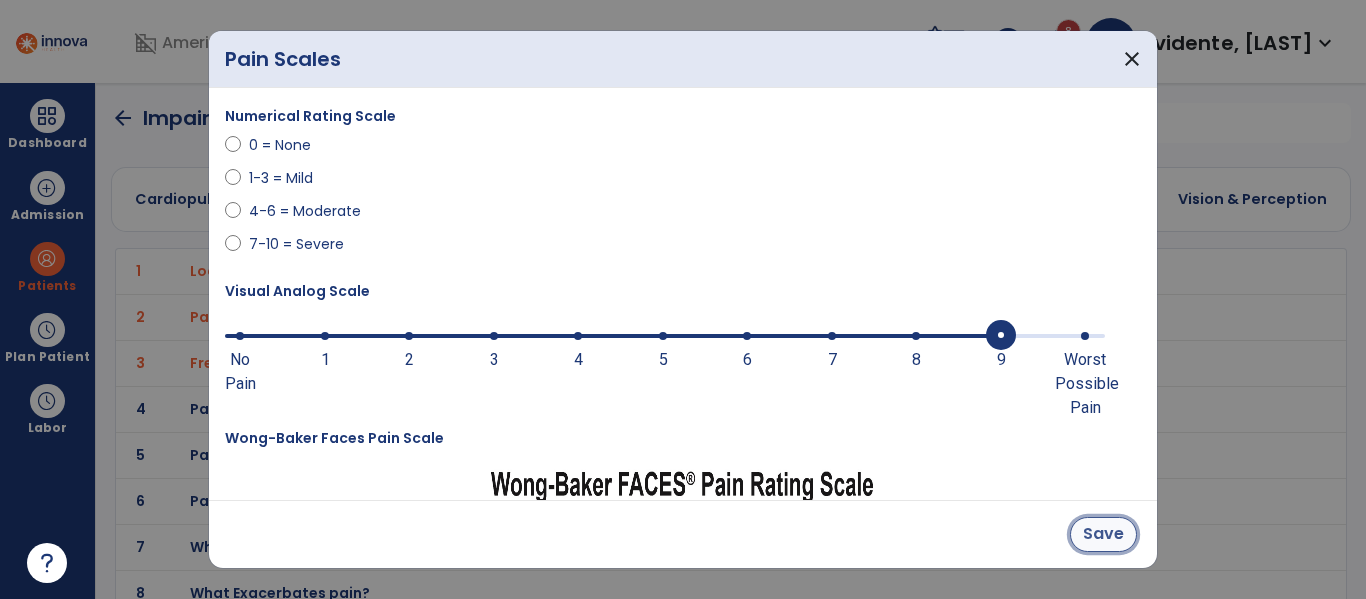 click on "Save" at bounding box center (1103, 534) 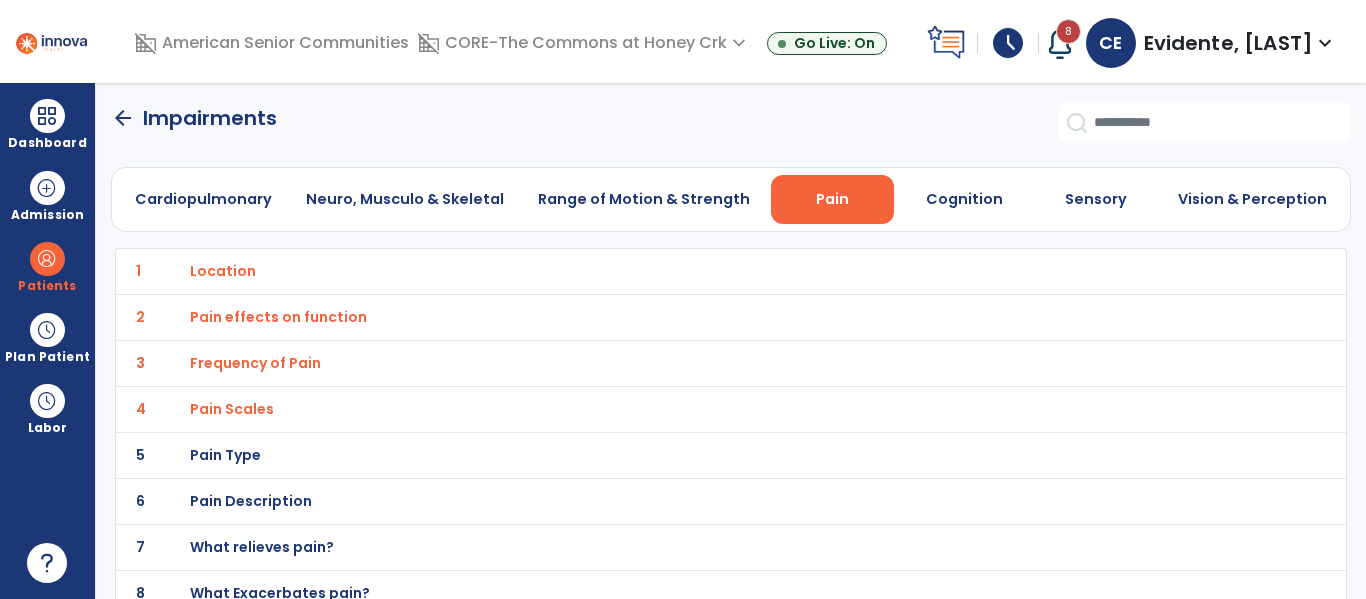 click on "Pain Type" at bounding box center [223, 271] 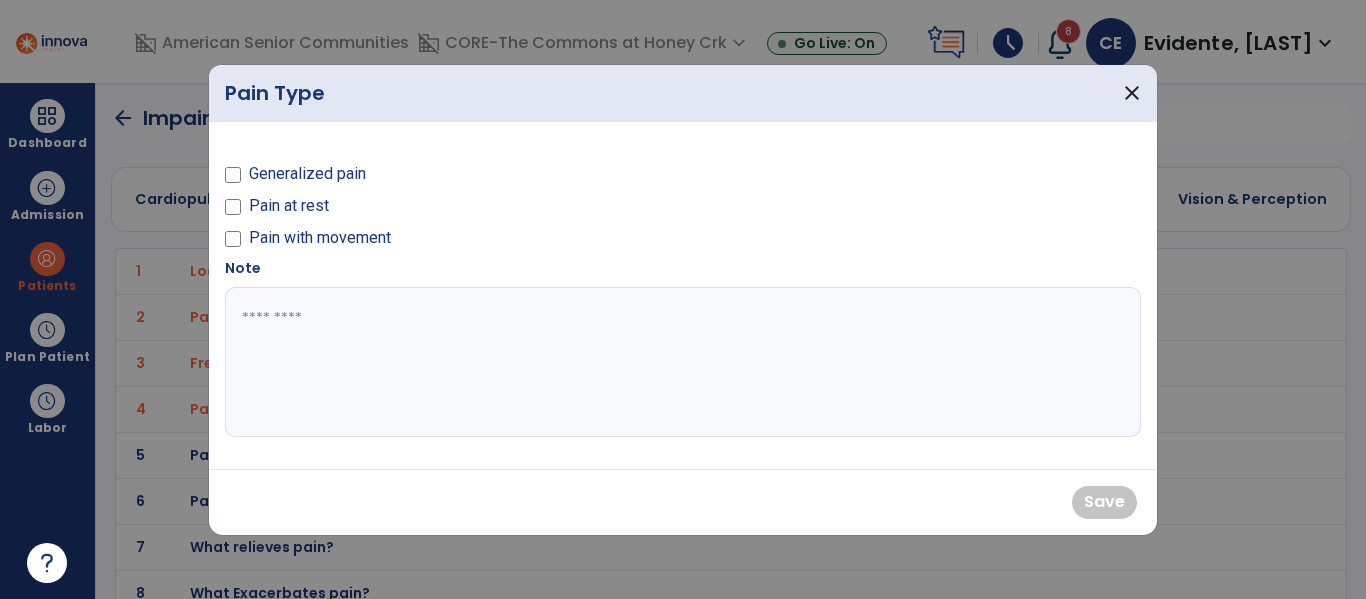 click on "Pain with movement" at bounding box center [320, 238] 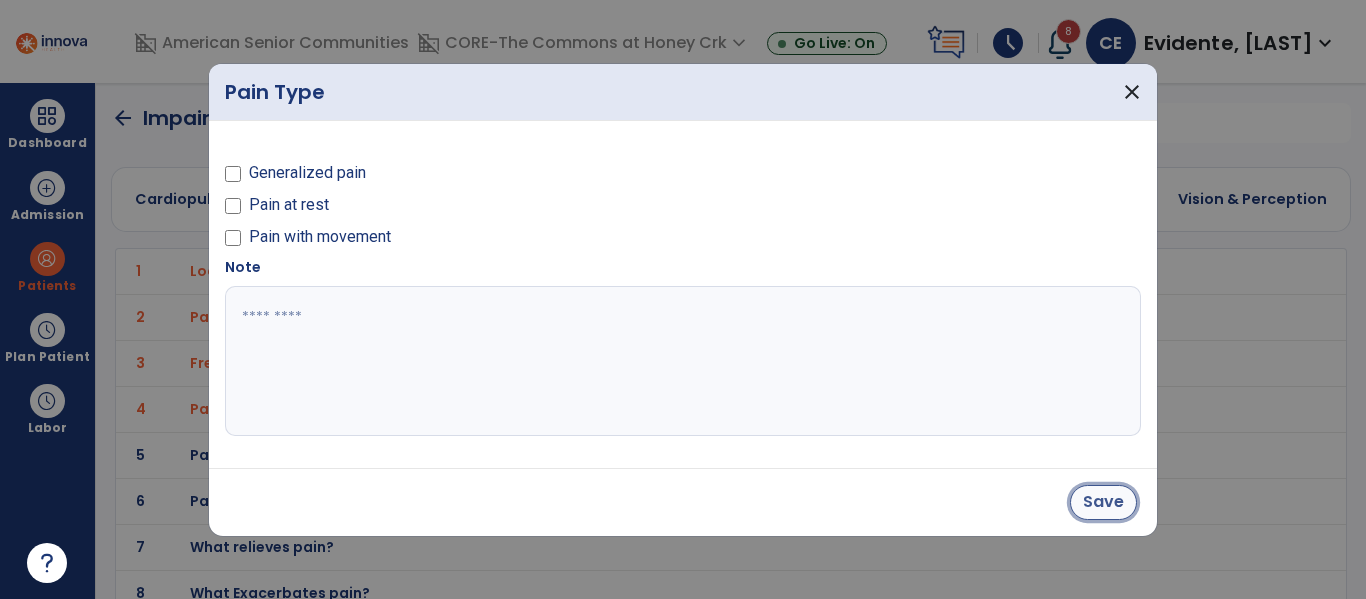 click on "Save" at bounding box center (1103, 502) 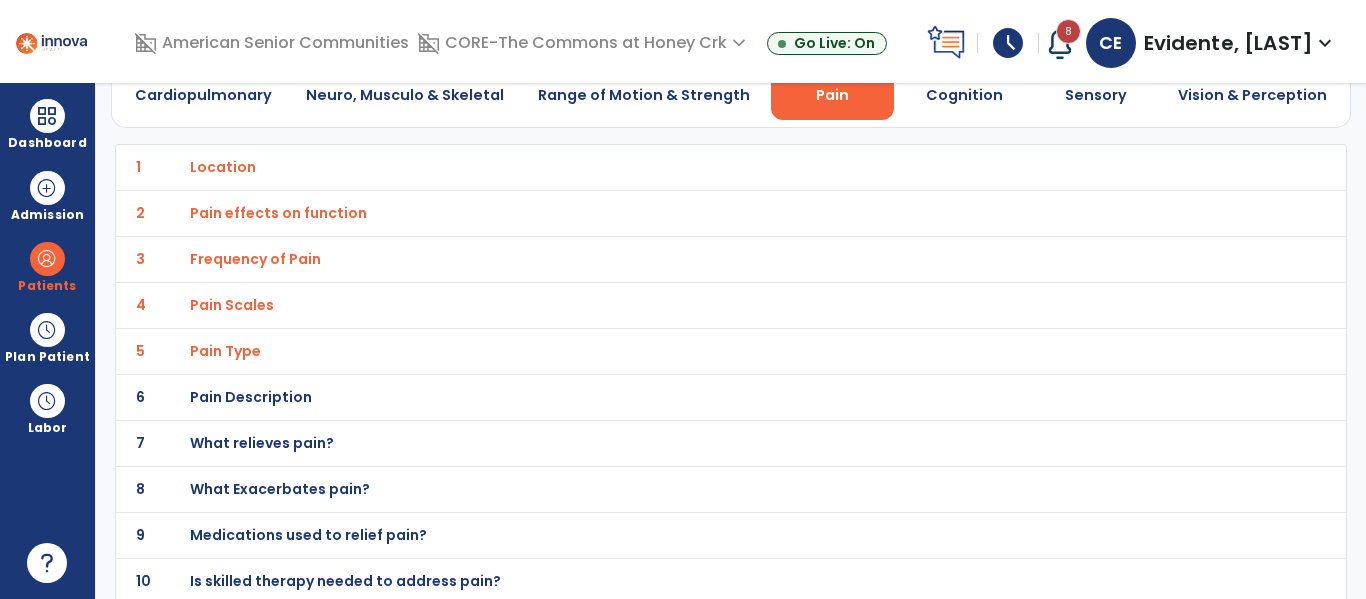 scroll, scrollTop: 105, scrollLeft: 0, axis: vertical 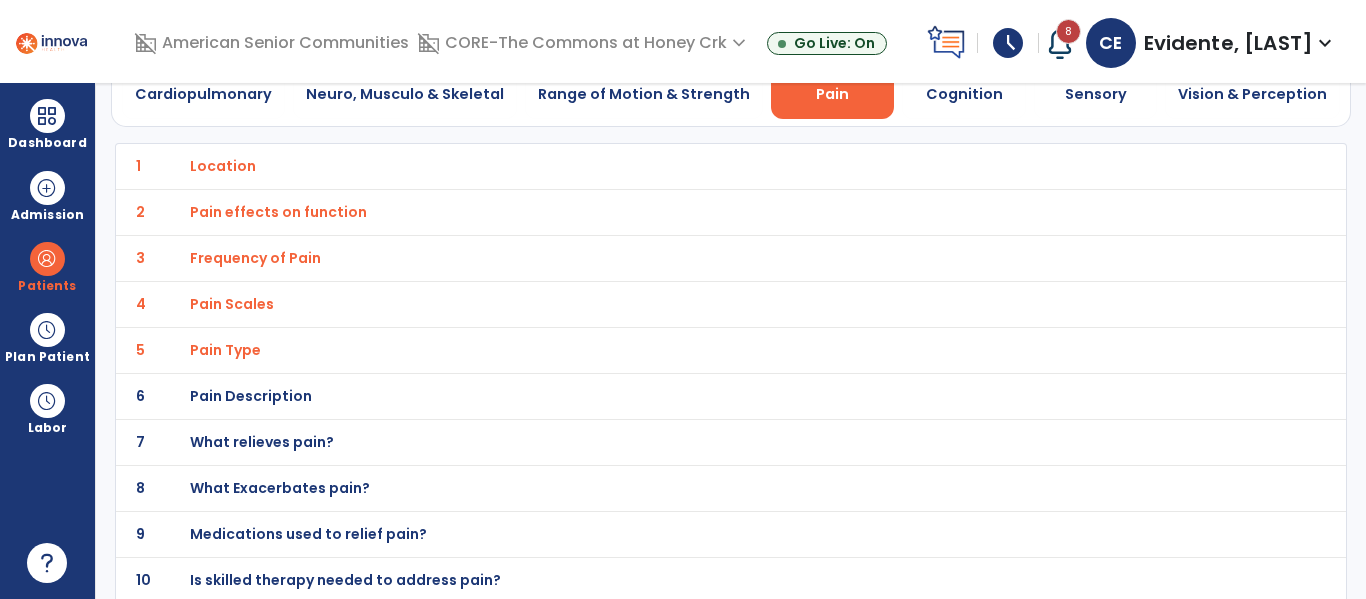 click on "Pain Description" at bounding box center (223, 166) 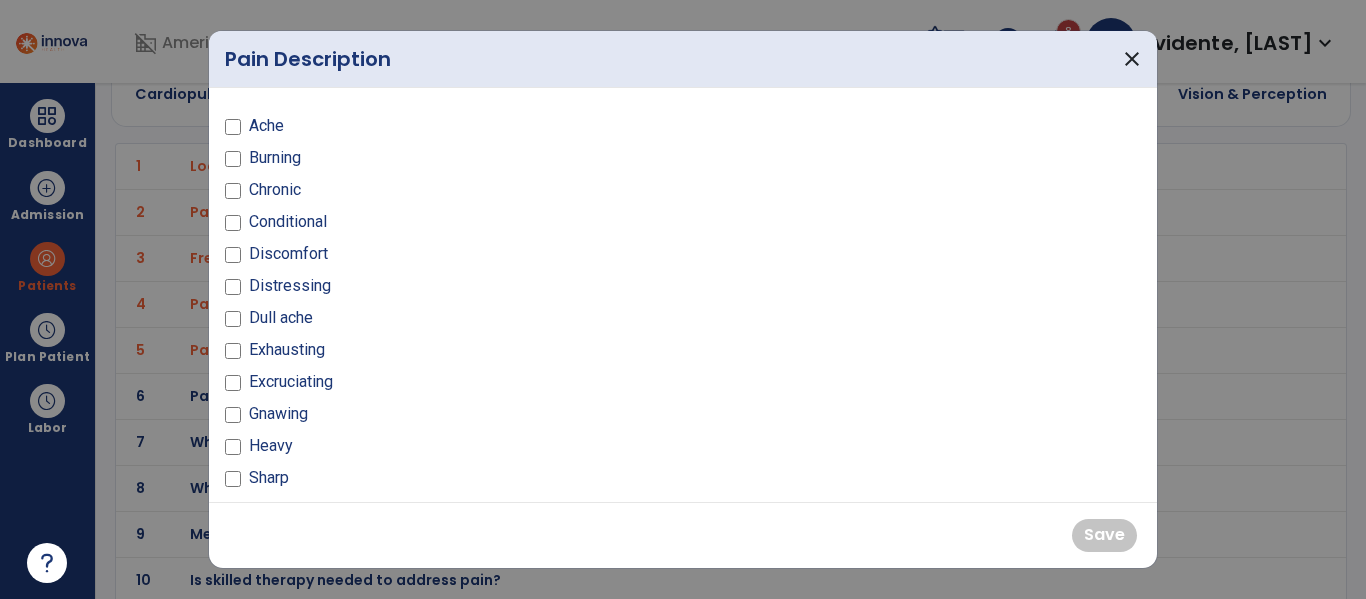 scroll, scrollTop: 25, scrollLeft: 0, axis: vertical 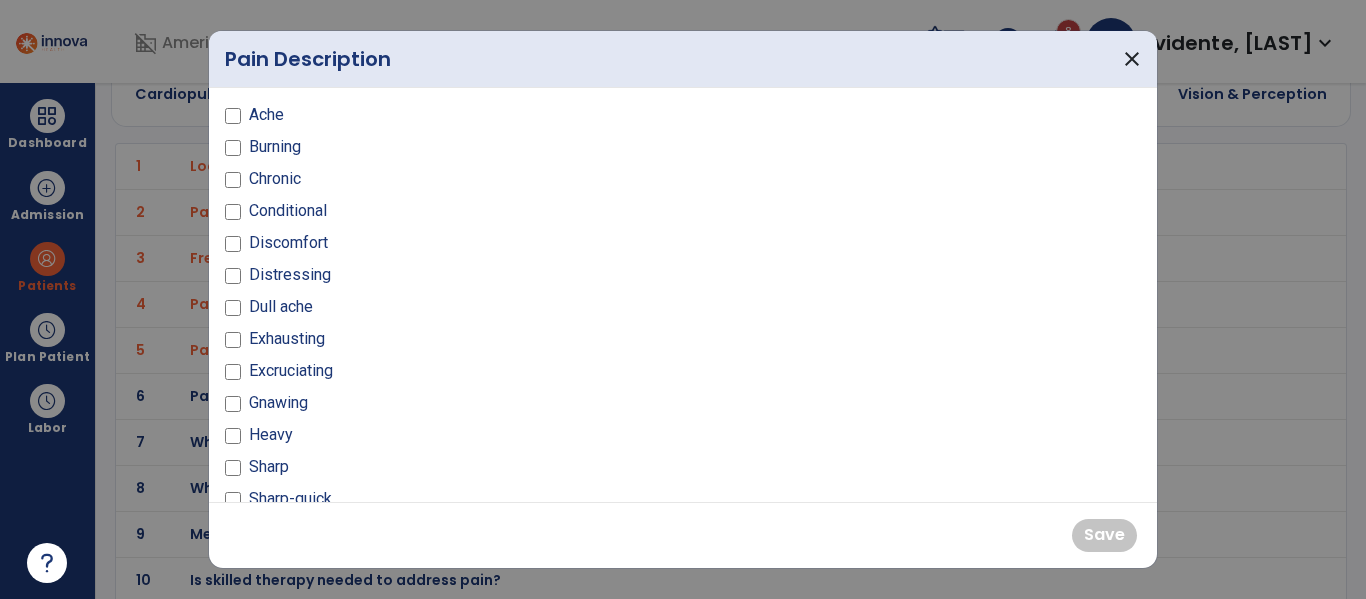 click on "Ache" at bounding box center (266, 115) 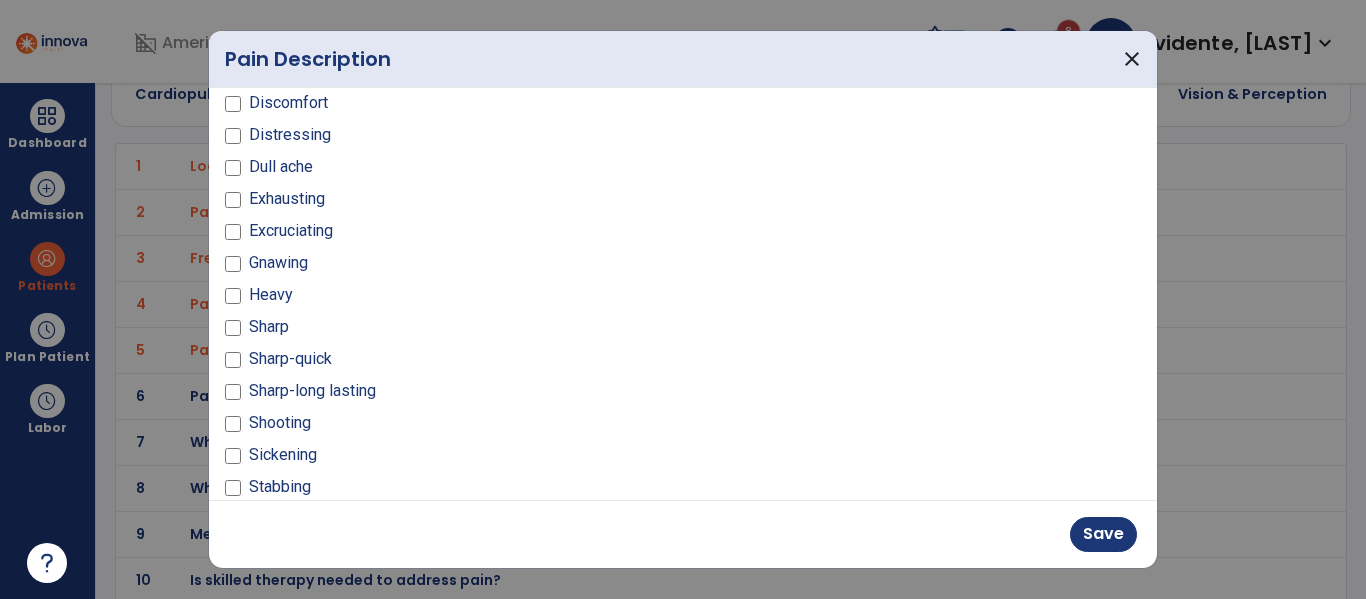 scroll, scrollTop: 168, scrollLeft: 0, axis: vertical 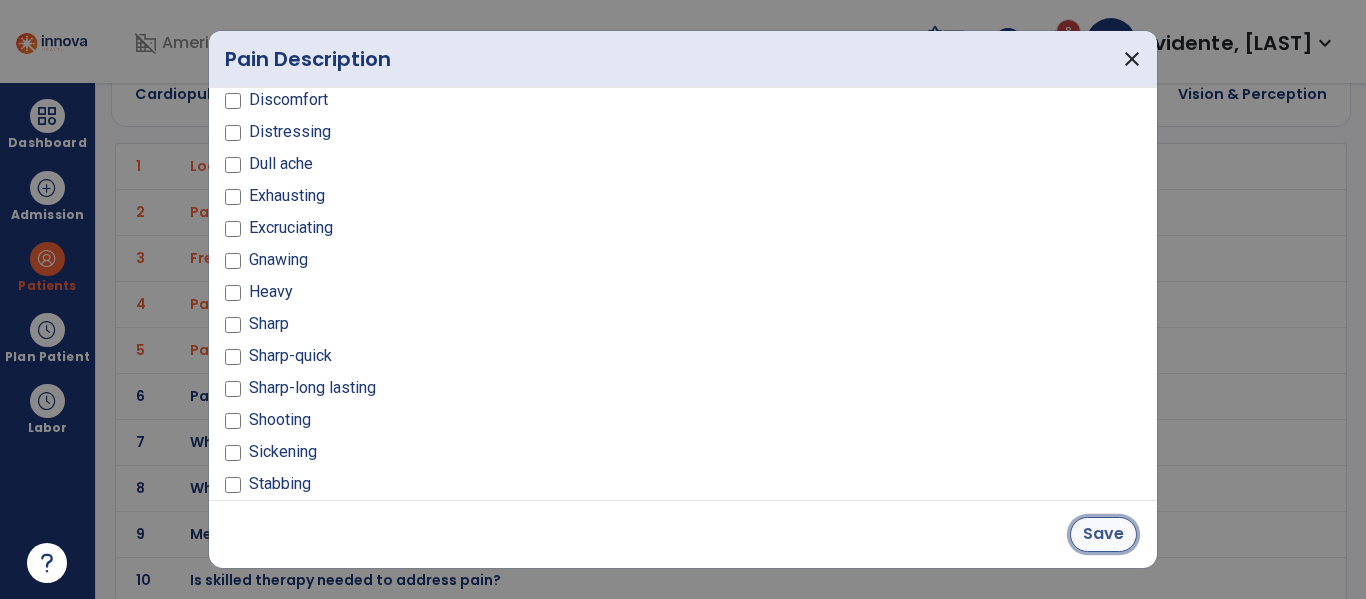 click on "Save" at bounding box center (1103, 534) 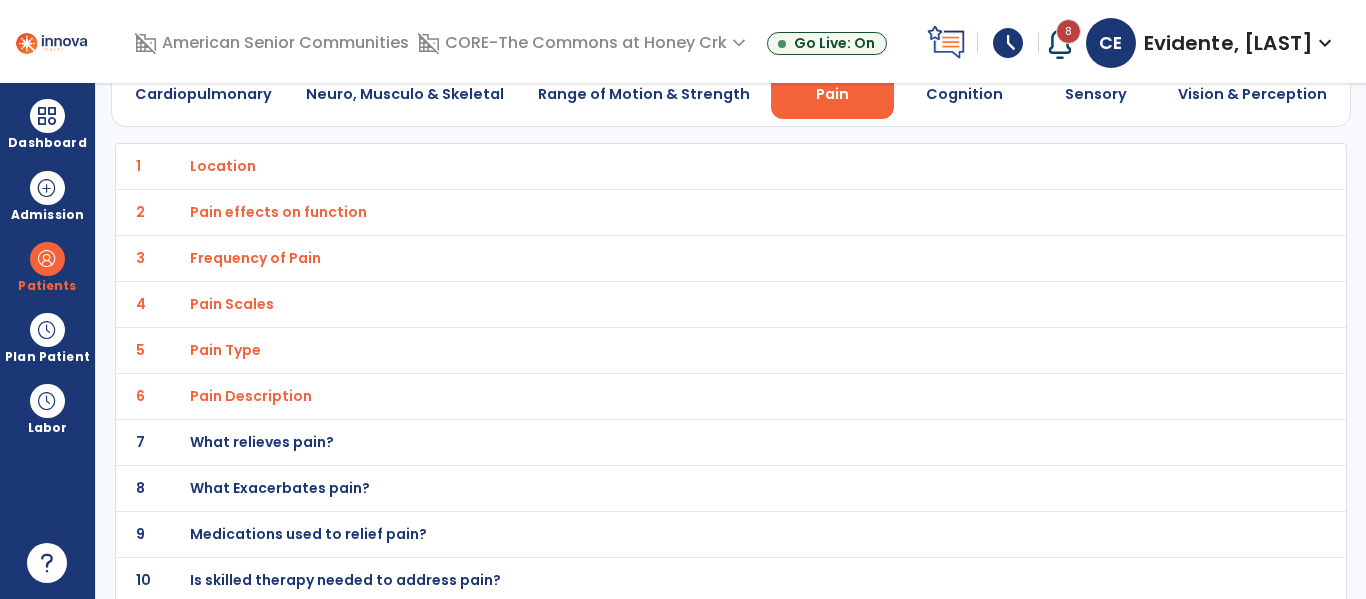 scroll, scrollTop: 0, scrollLeft: 0, axis: both 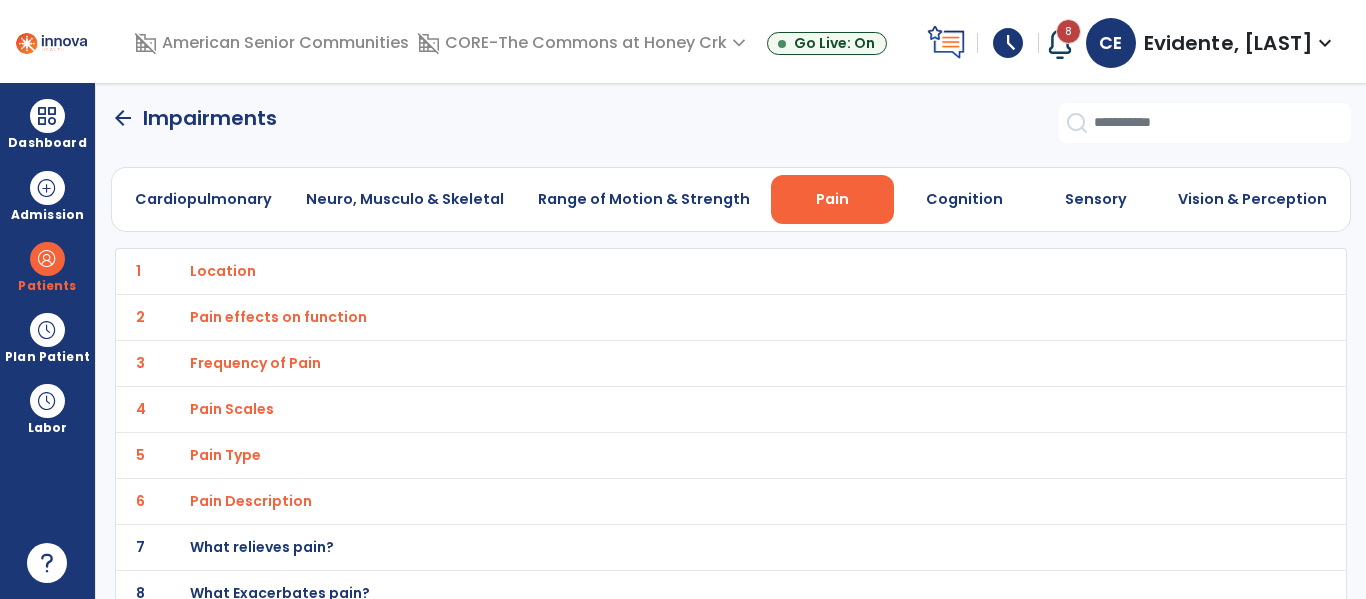 click on "arrow_back" 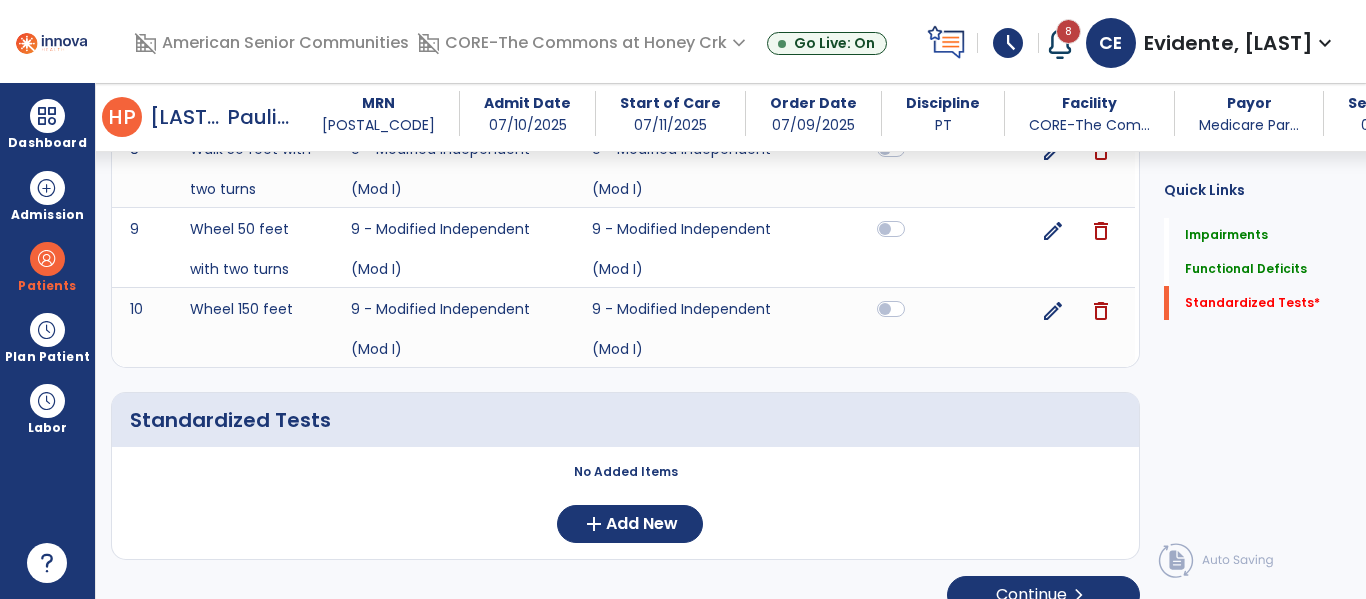 scroll, scrollTop: 1551, scrollLeft: 0, axis: vertical 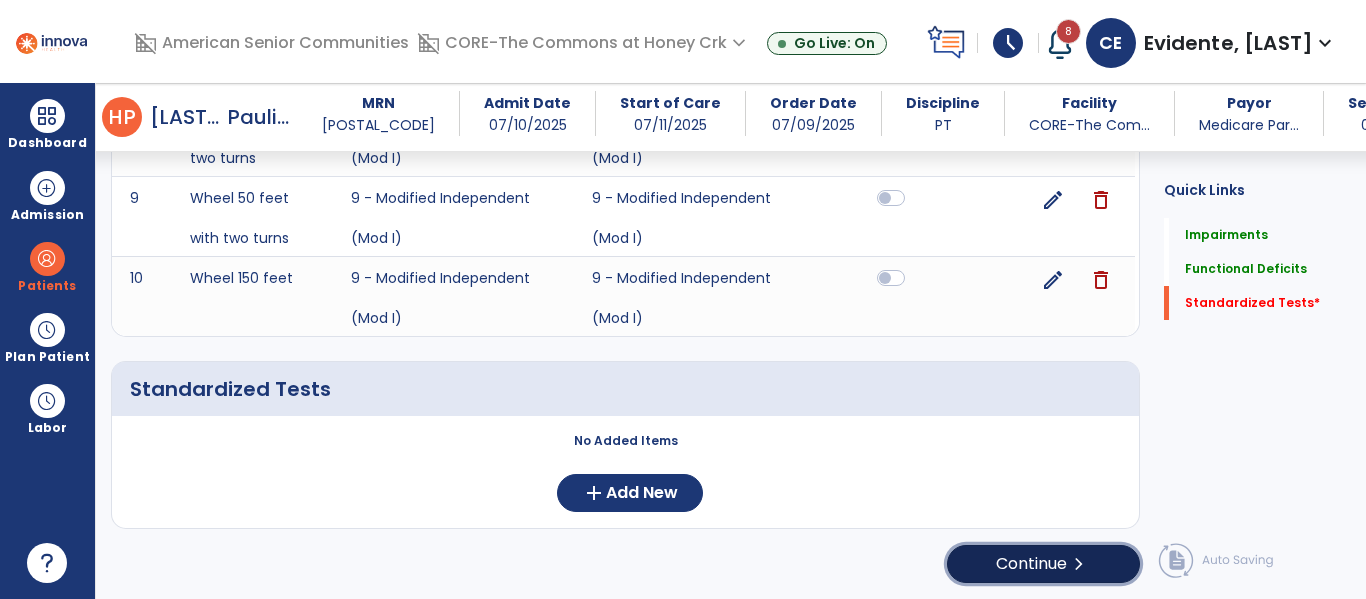 click on "Continue  chevron_right" 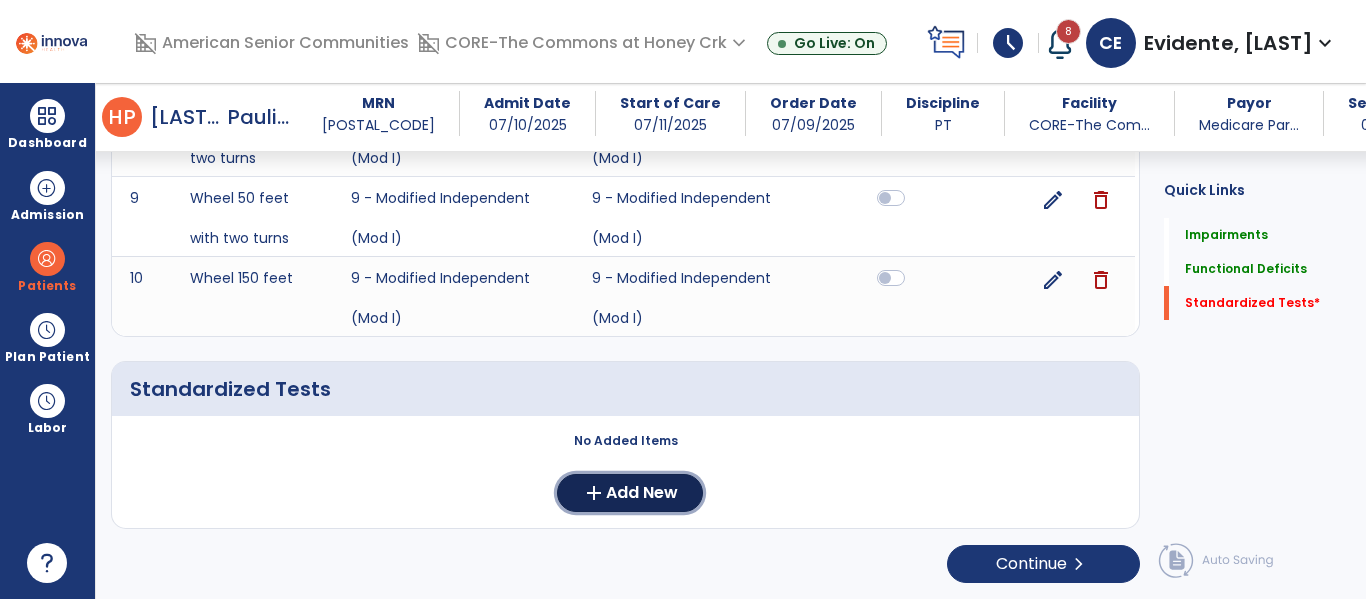 click on "Add New" 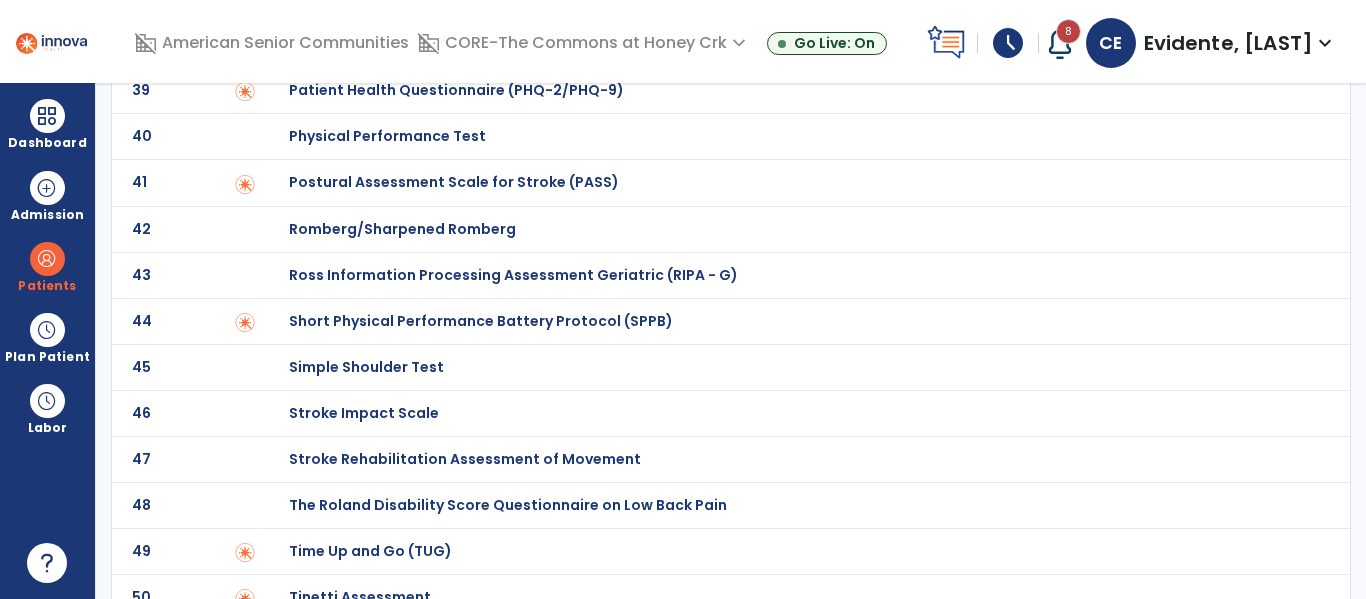 scroll, scrollTop: 1926, scrollLeft: 0, axis: vertical 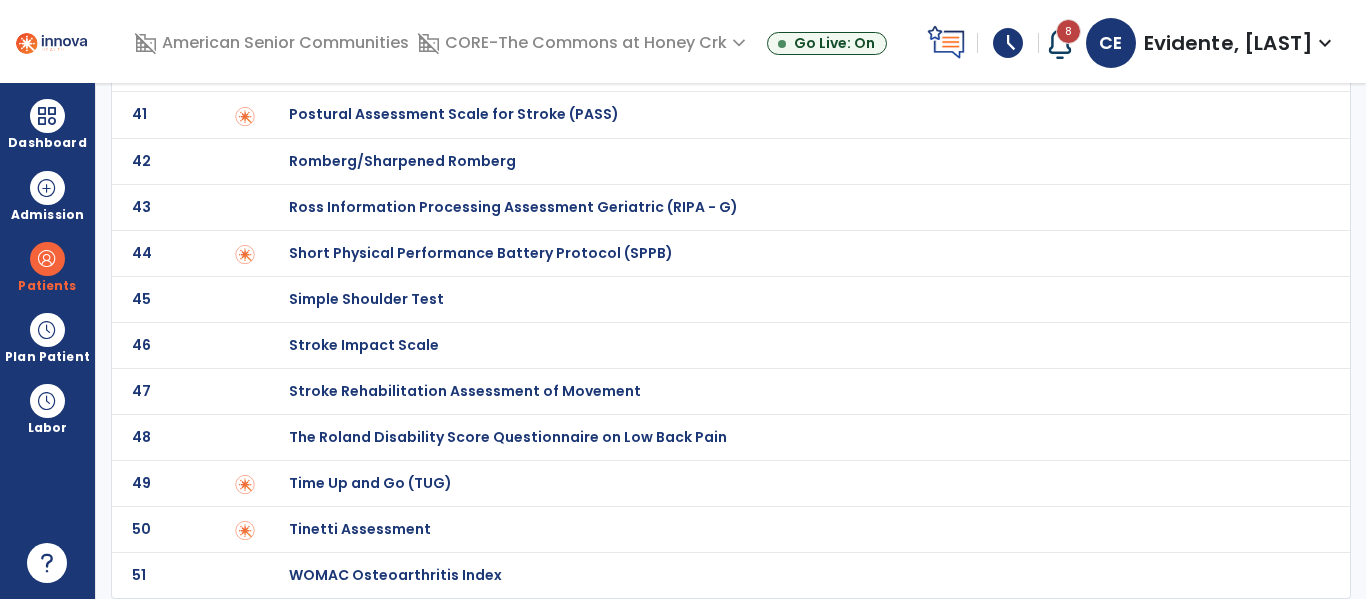 click on "Time Up and Go (TUG)" at bounding box center [360, -1726] 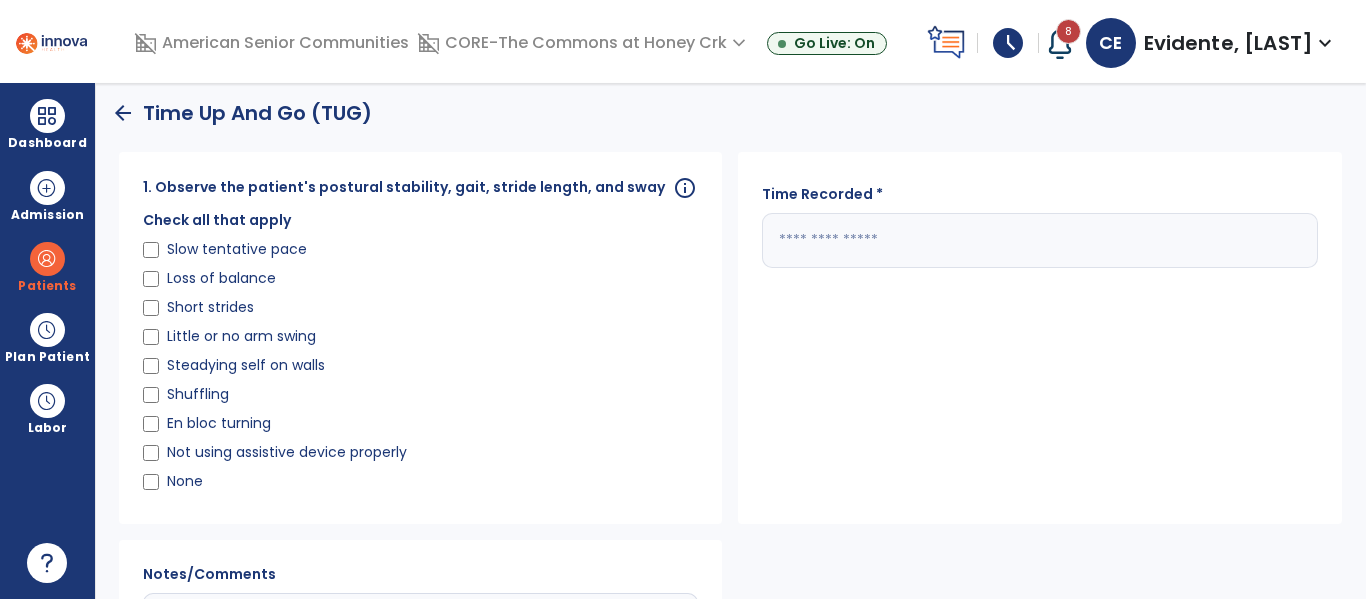 scroll, scrollTop: 0, scrollLeft: 0, axis: both 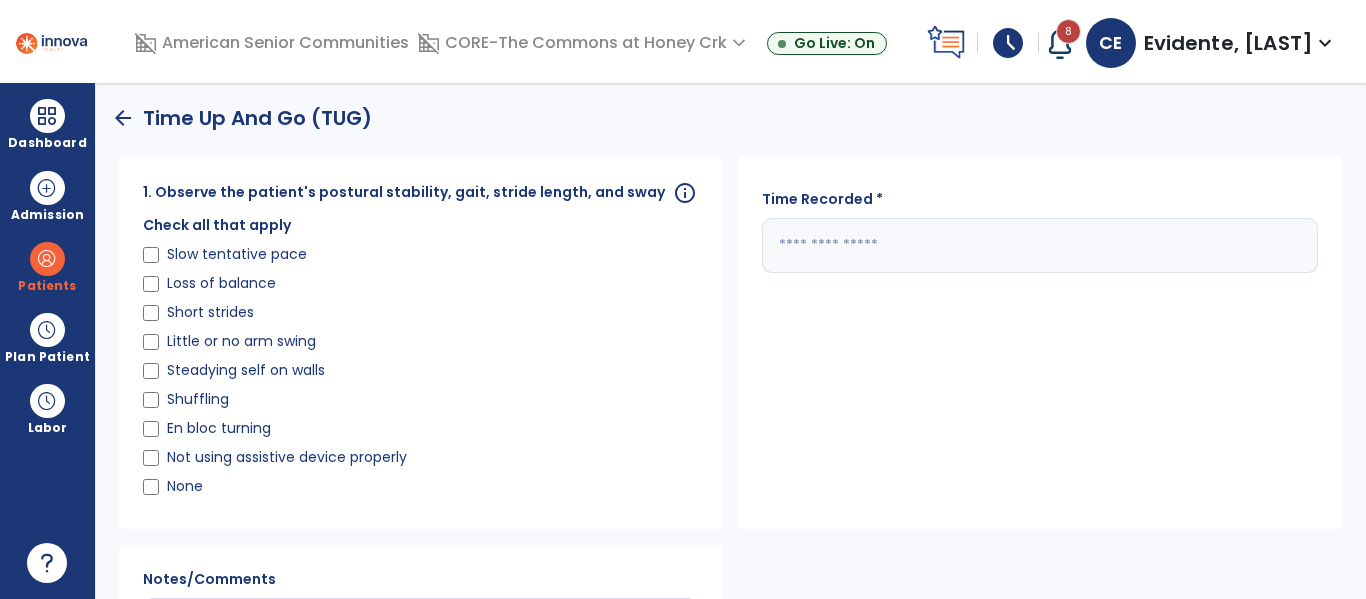 click on "Slow tentative pace" 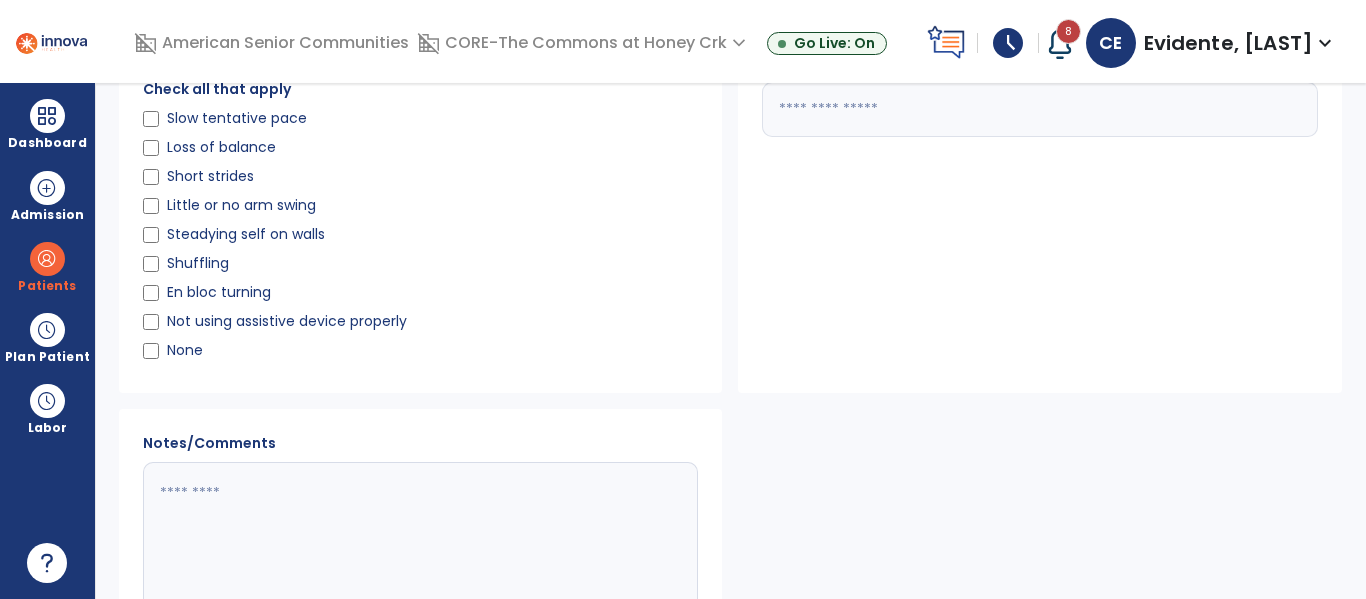 scroll, scrollTop: 114, scrollLeft: 0, axis: vertical 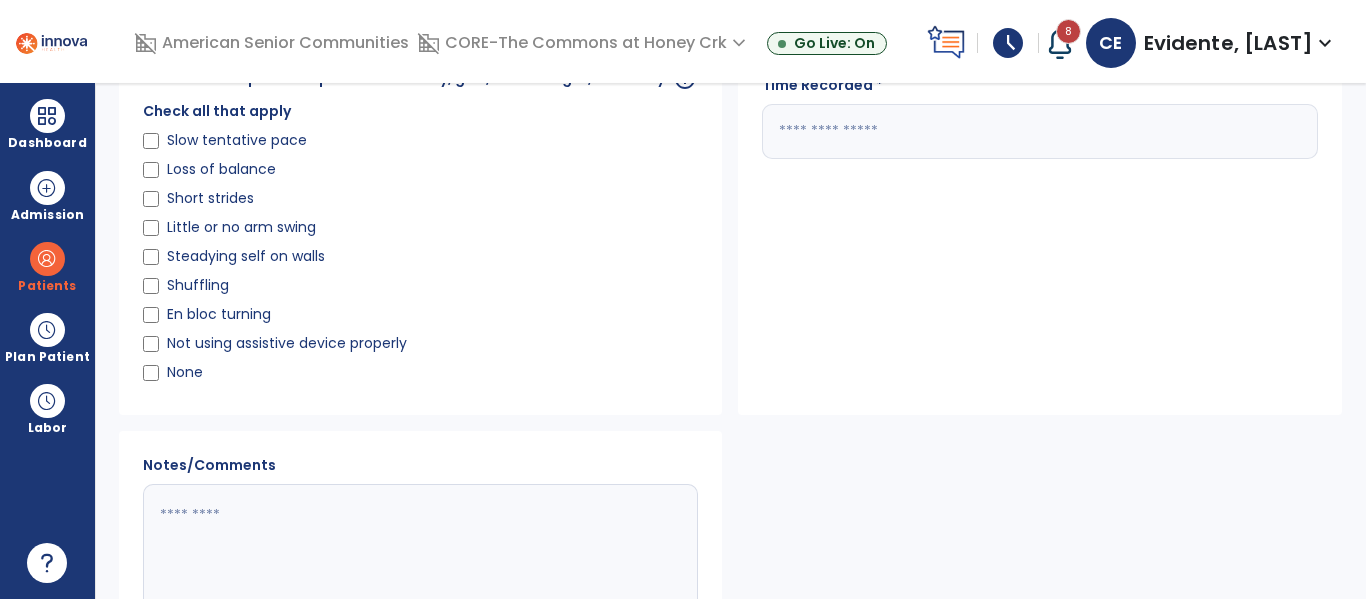 click on "Shuffling" 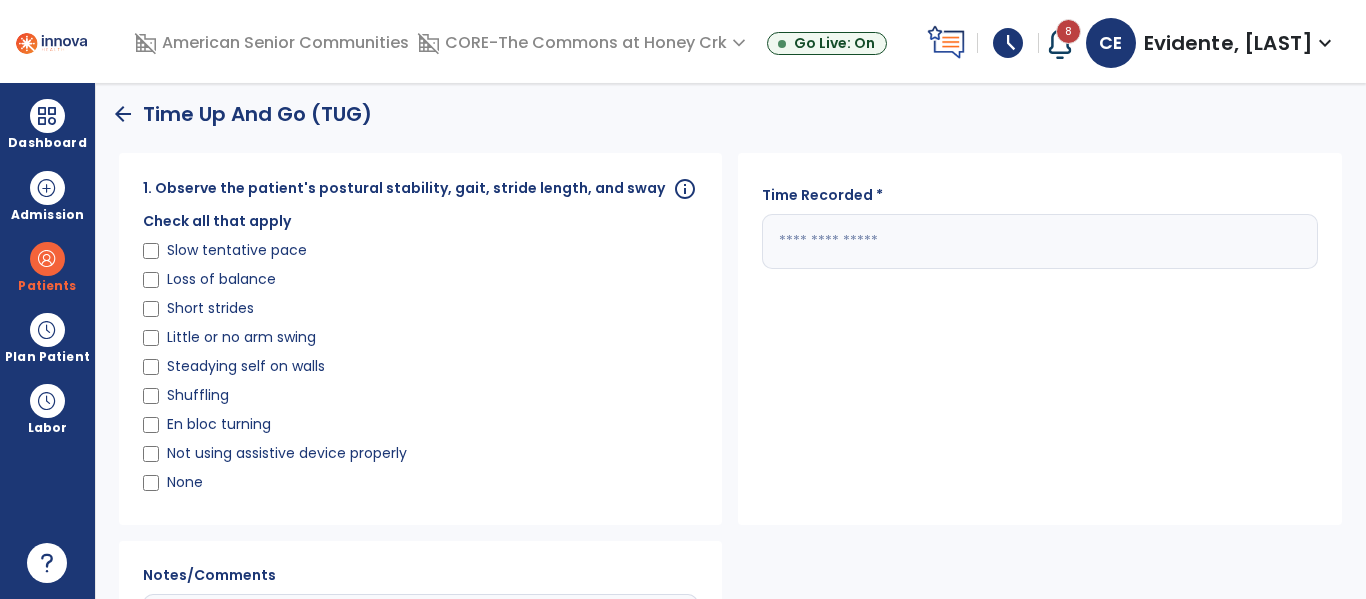 scroll, scrollTop: 0, scrollLeft: 0, axis: both 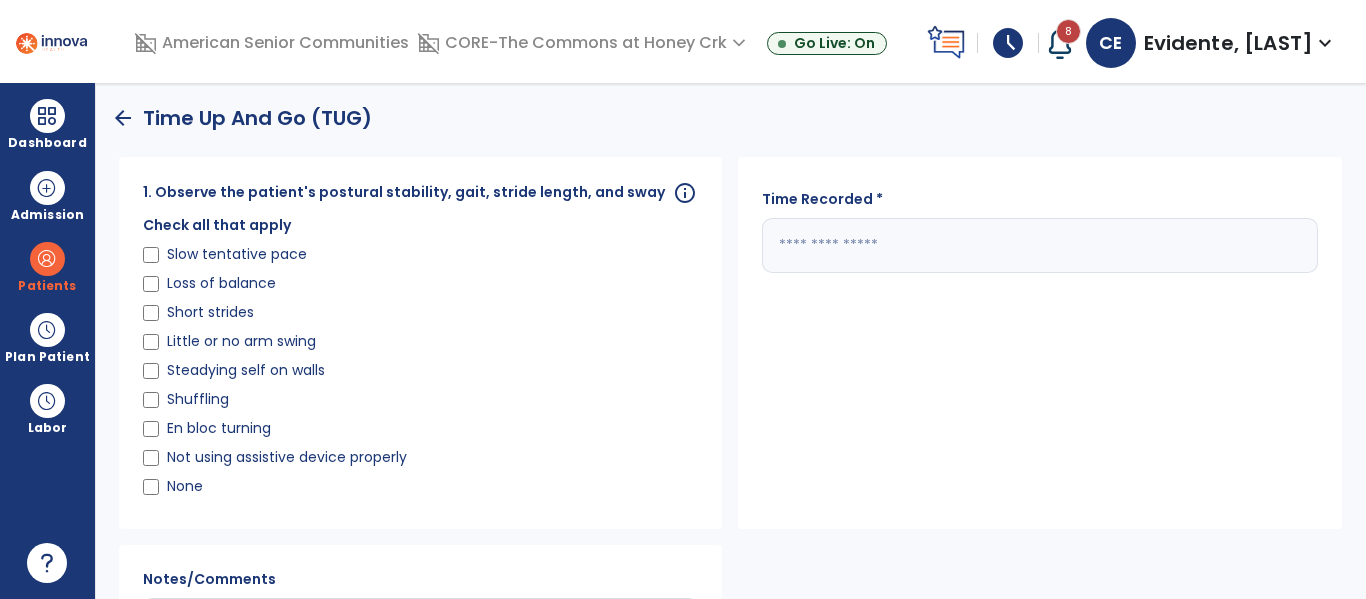 click 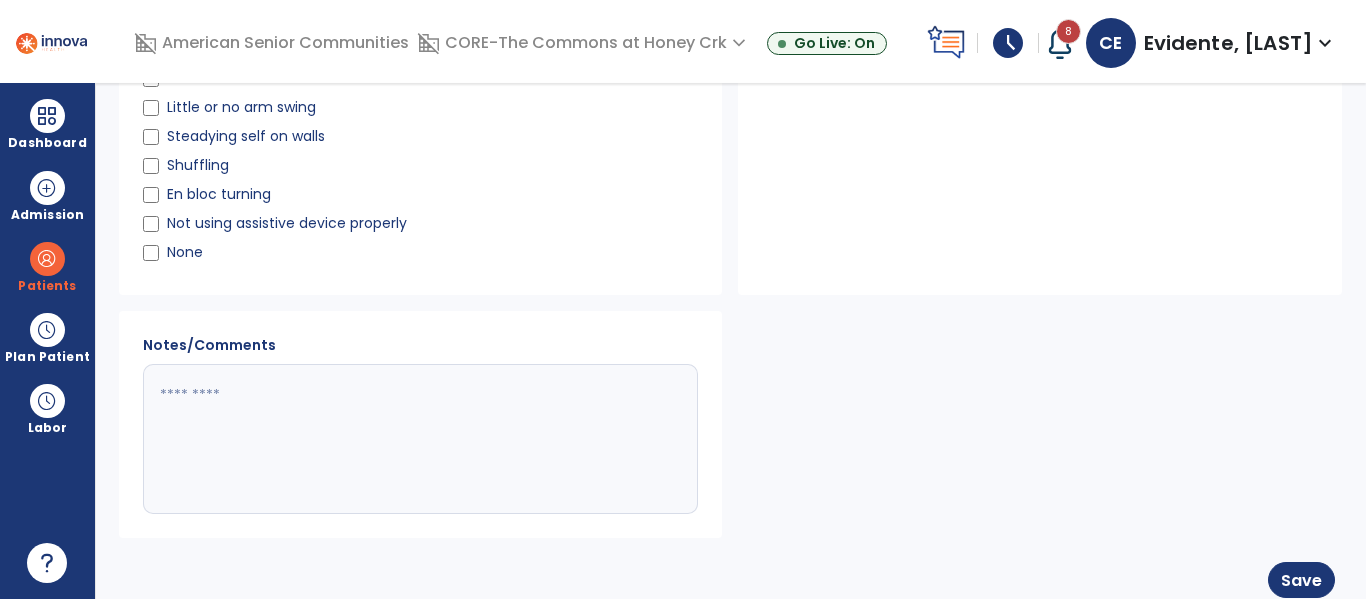 scroll, scrollTop: 244, scrollLeft: 0, axis: vertical 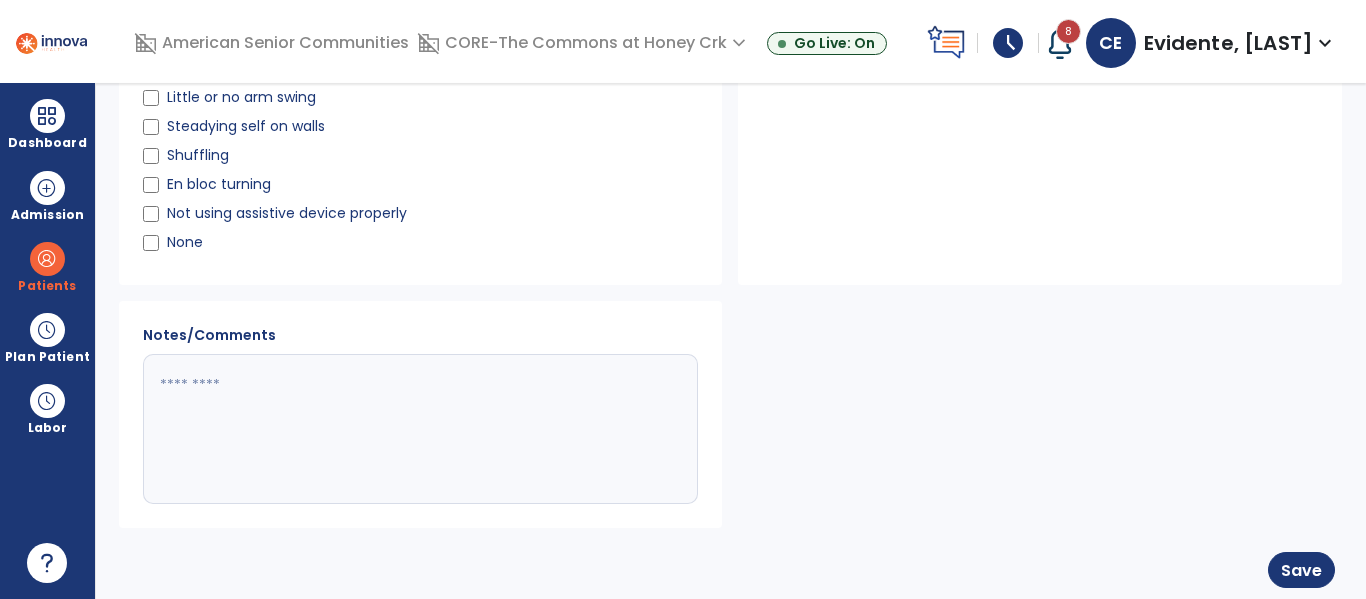 type on "**" 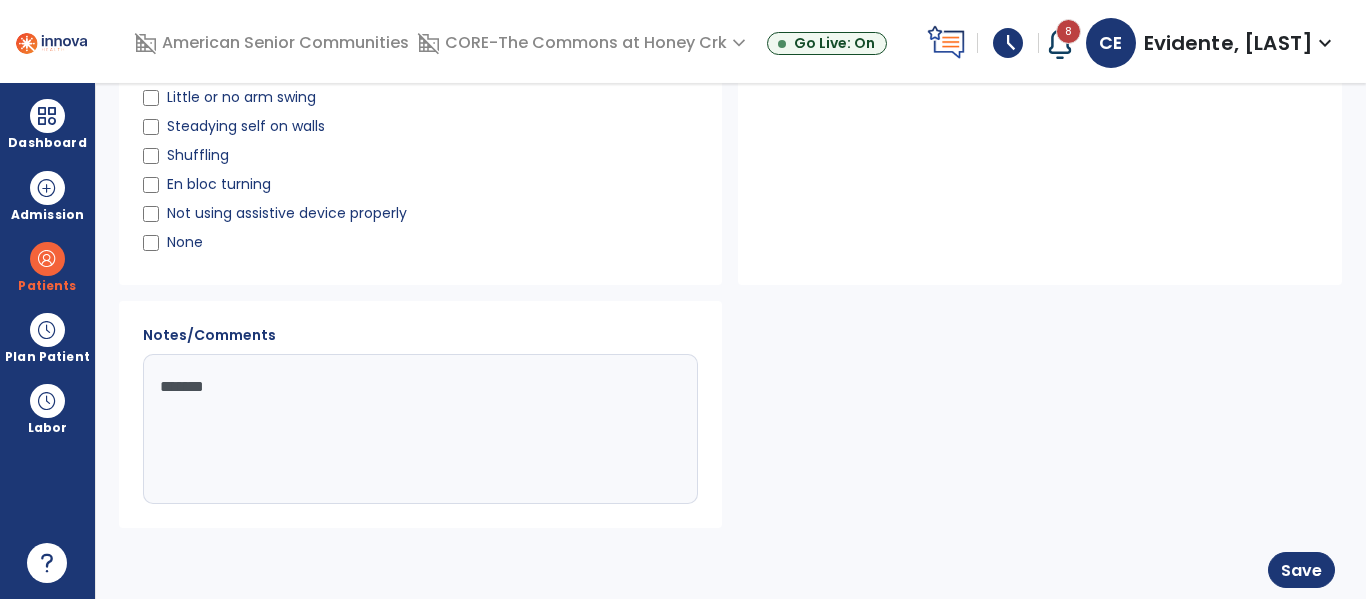 type on "********" 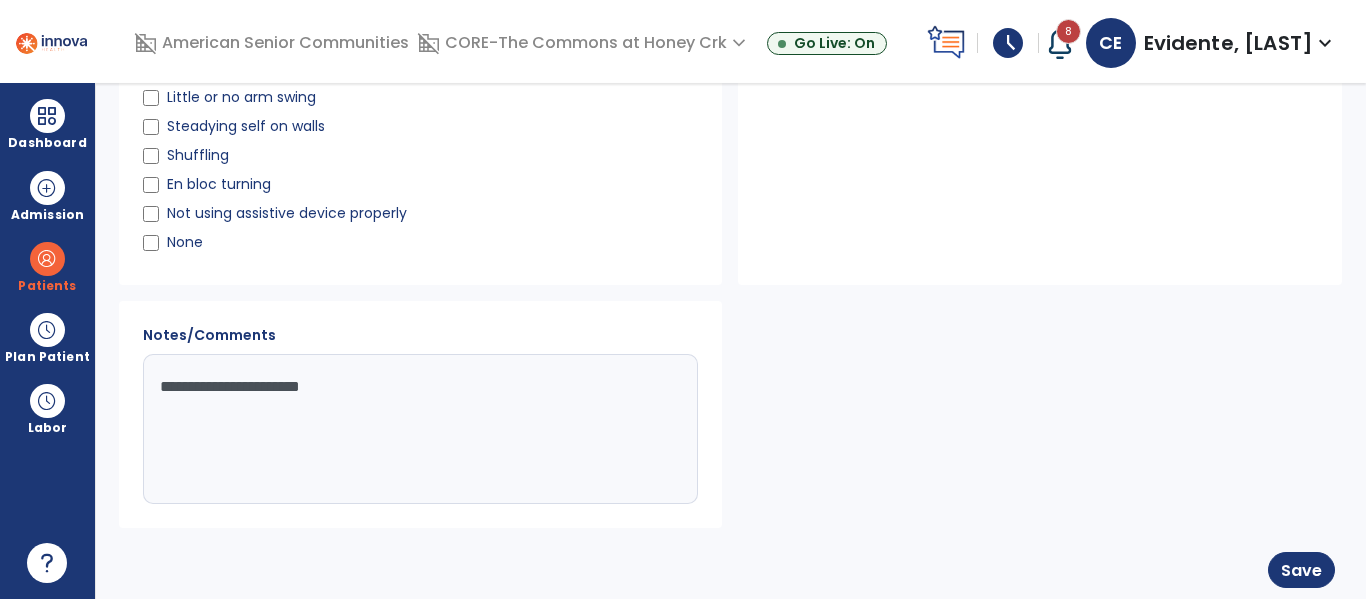 type on "**********" 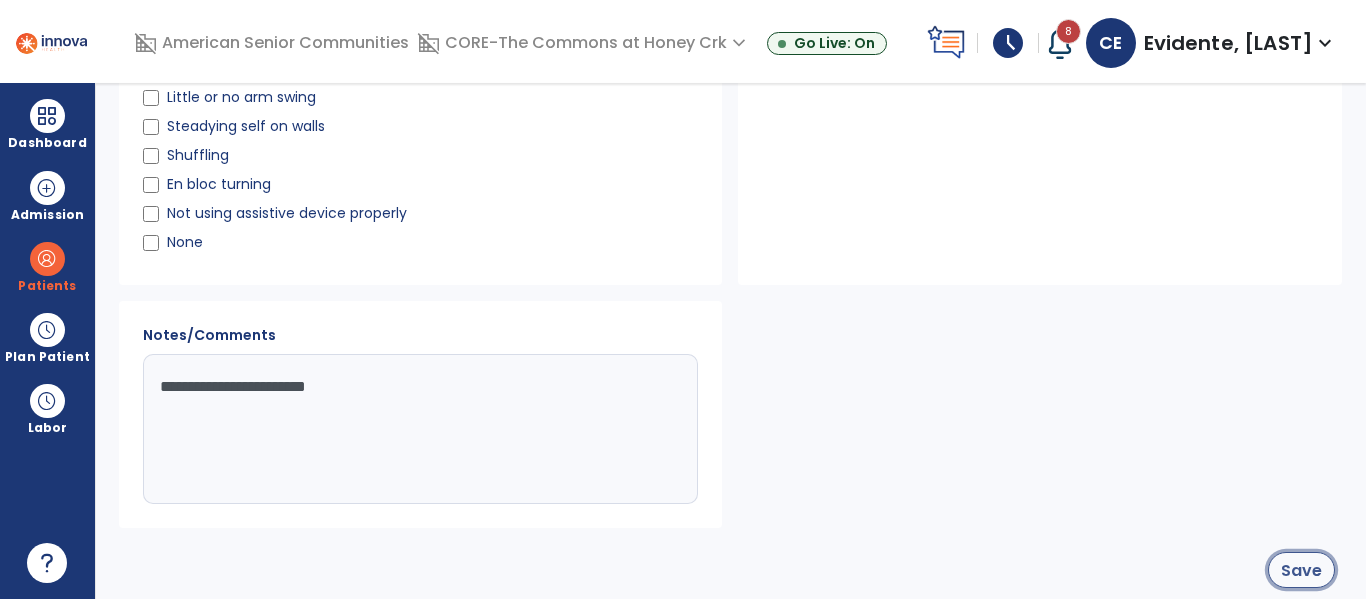 click on "Save" 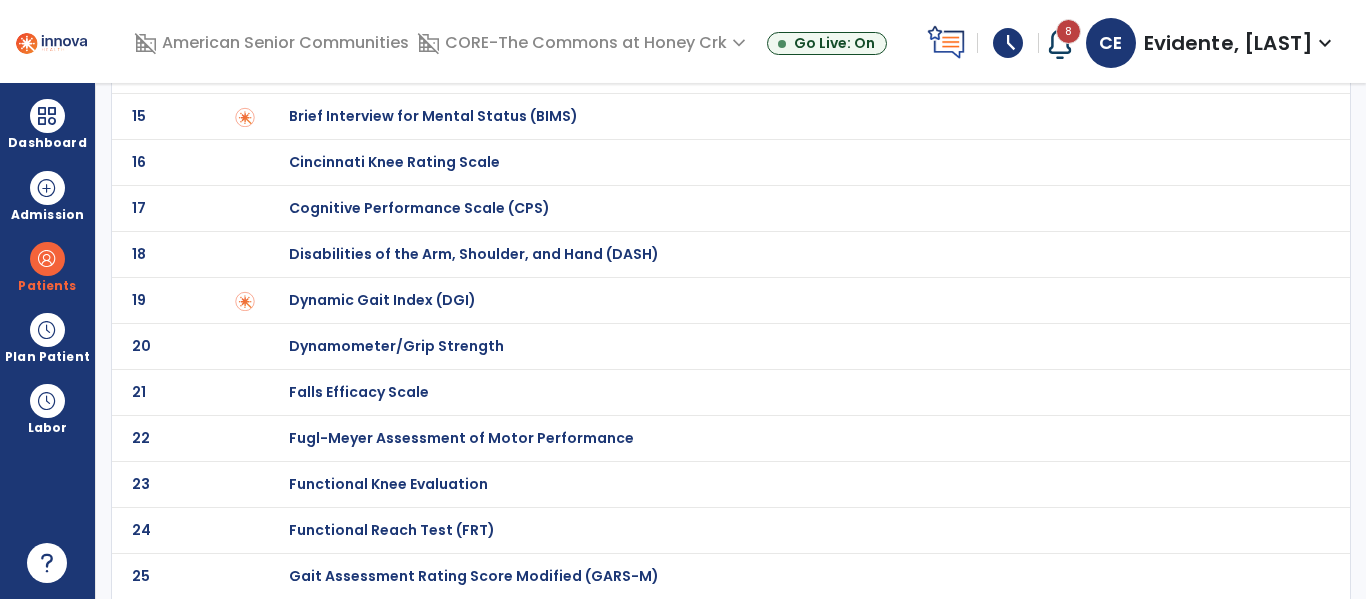 scroll, scrollTop: 0, scrollLeft: 0, axis: both 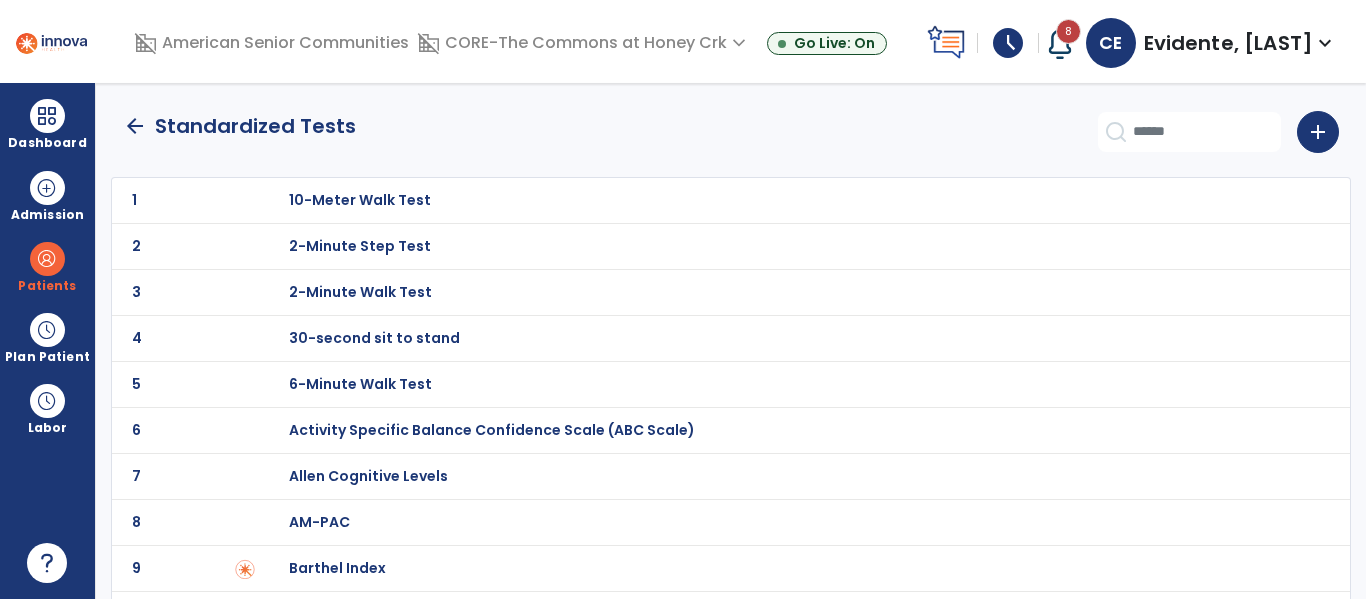 click on "arrow_back" 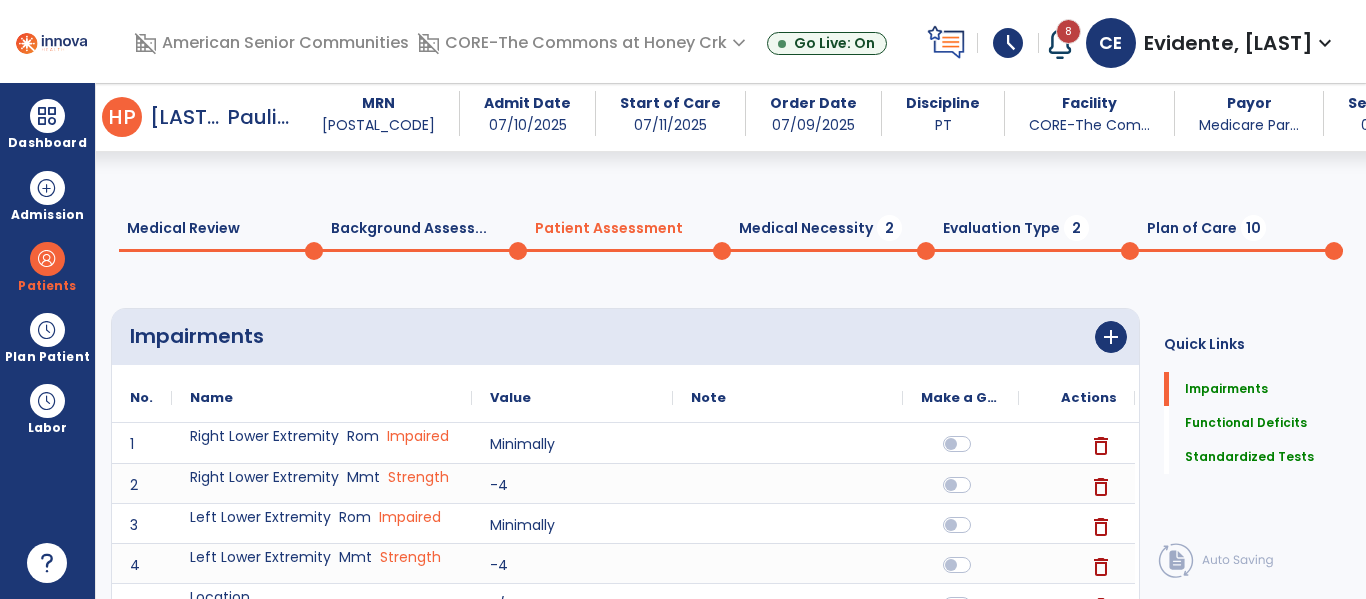 scroll, scrollTop: 1579, scrollLeft: 0, axis: vertical 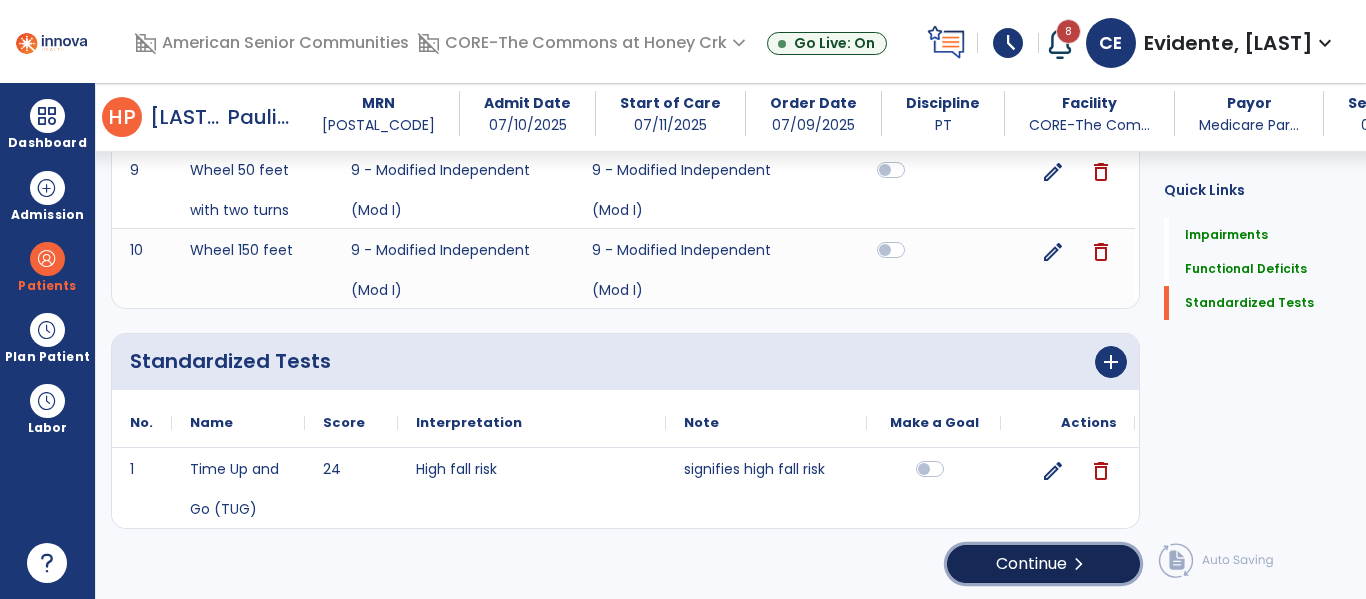click on "Continue  chevron_right" 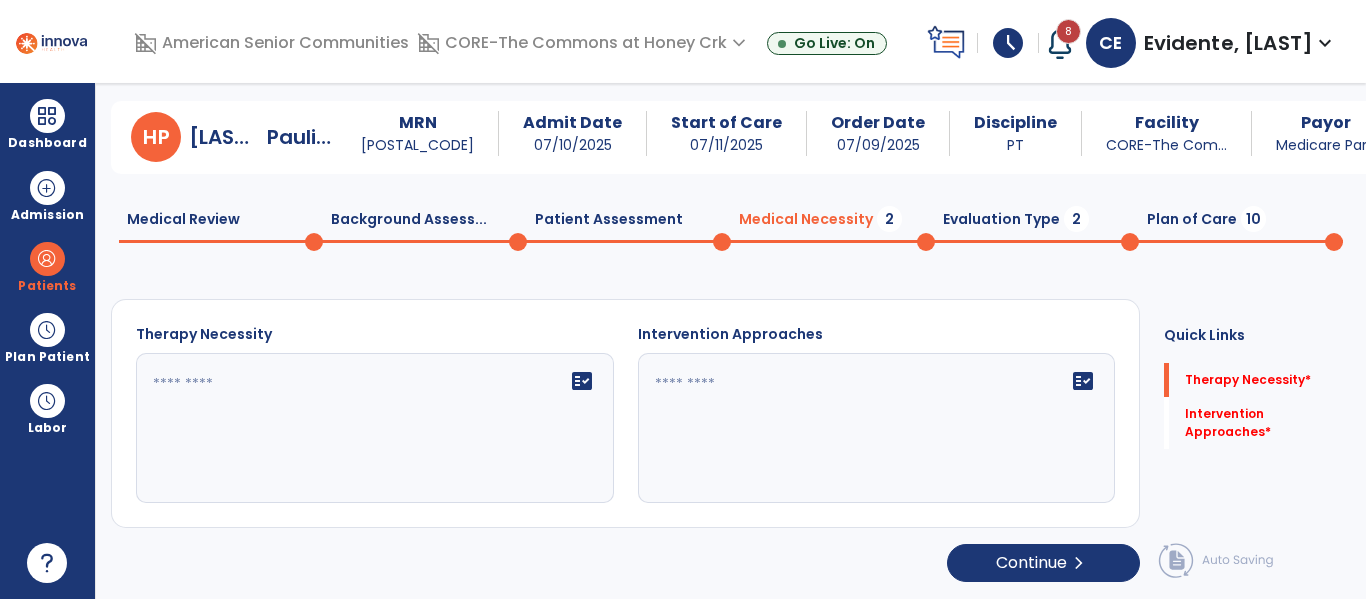 scroll, scrollTop: 29, scrollLeft: 0, axis: vertical 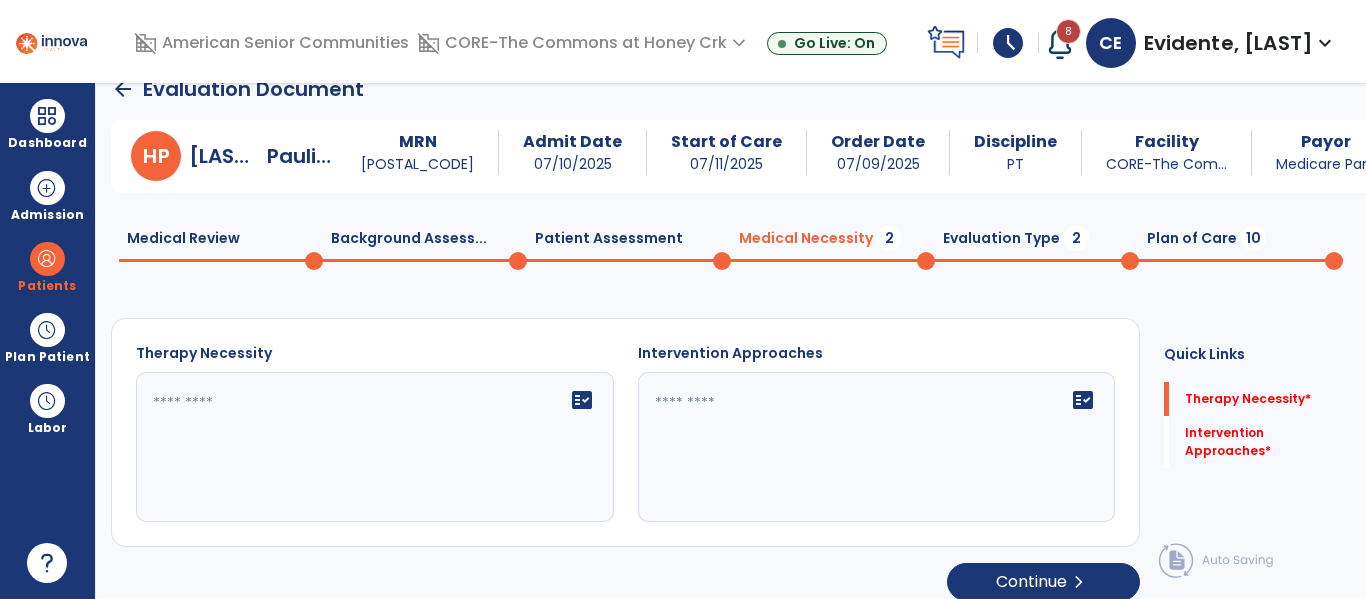 click 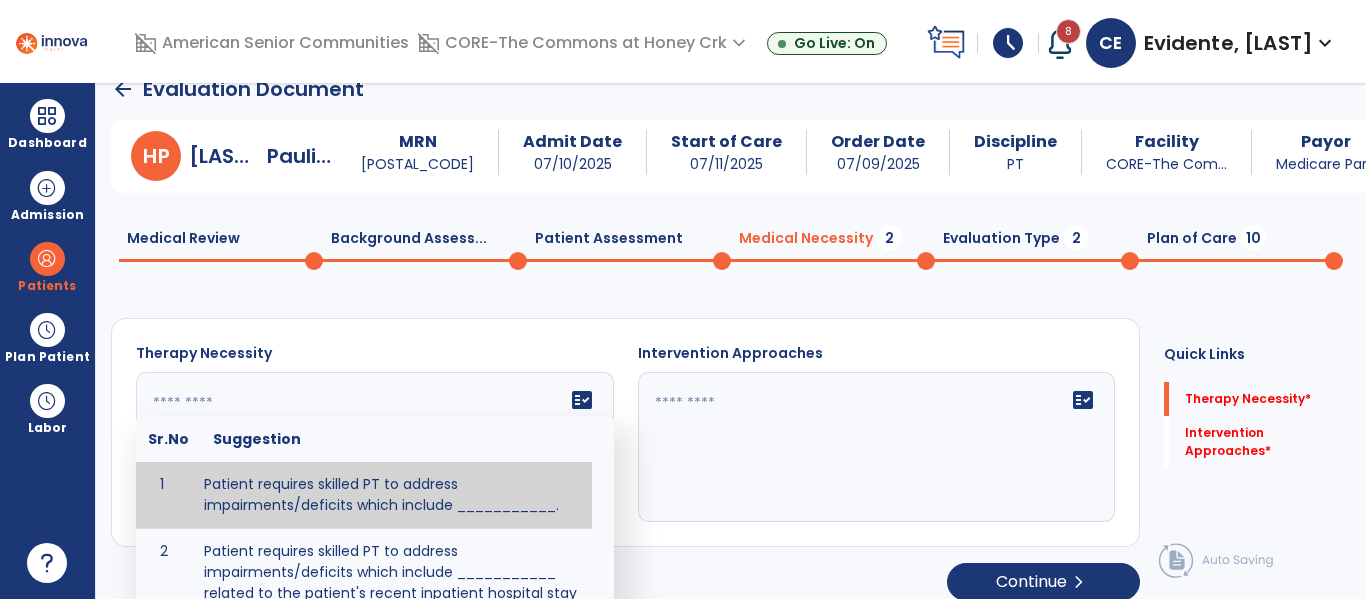 scroll, scrollTop: 65, scrollLeft: 0, axis: vertical 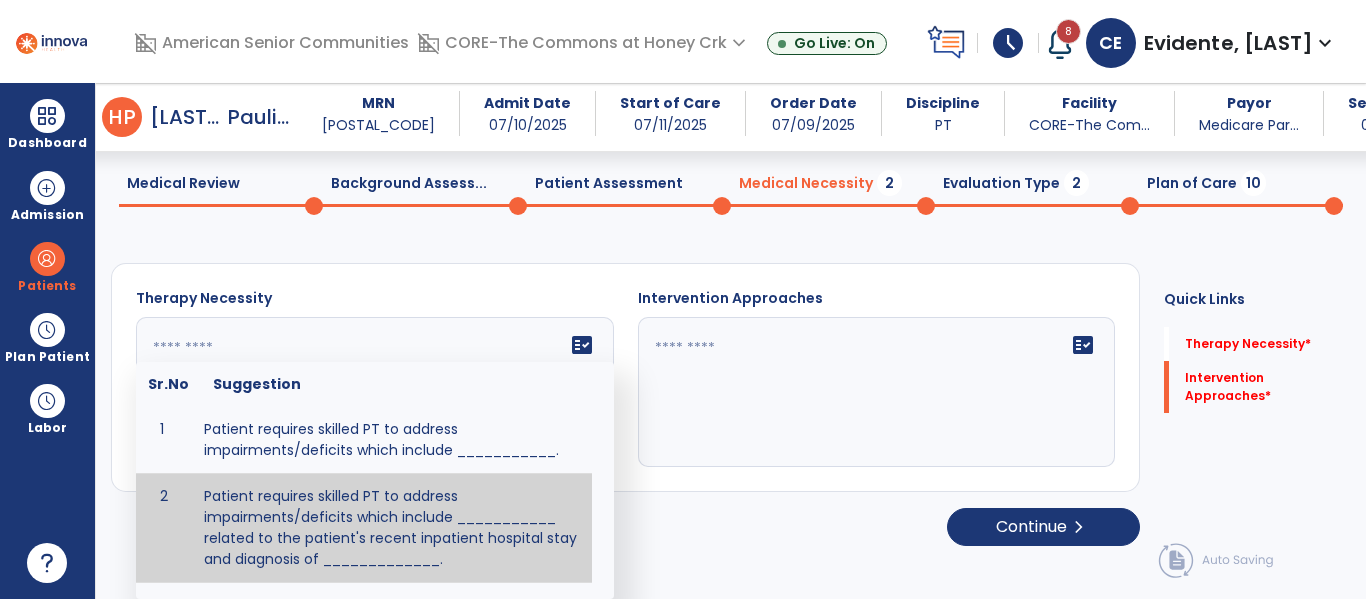 type on "**********" 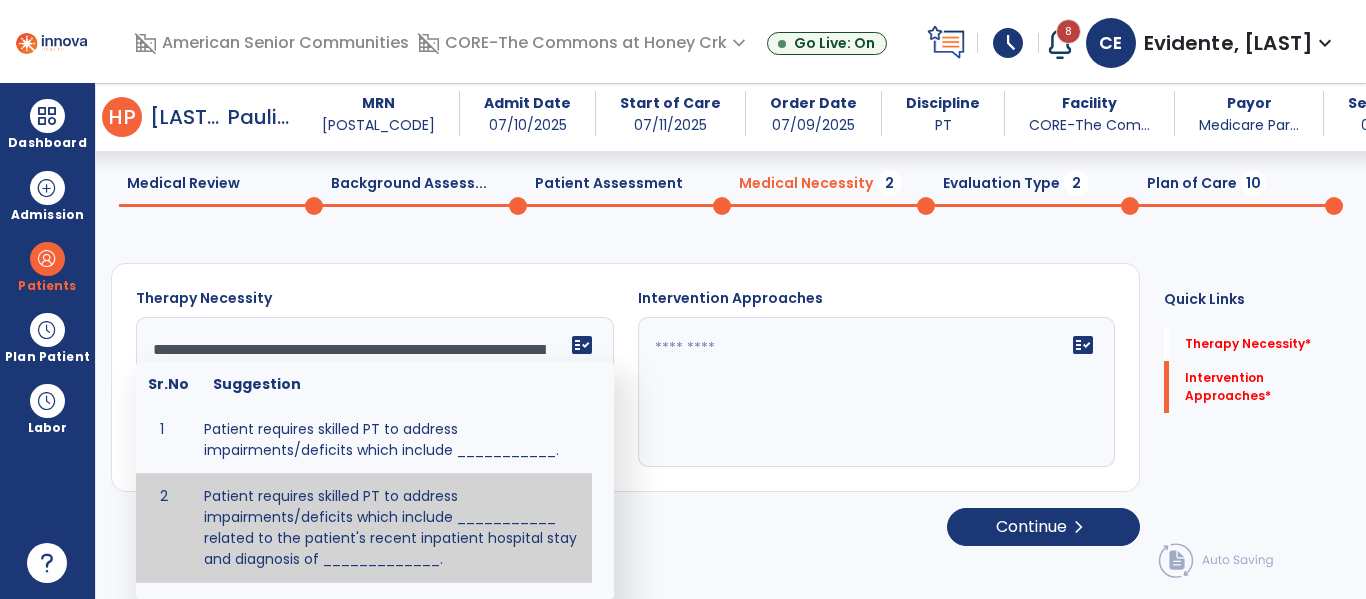 scroll, scrollTop: 29, scrollLeft: 0, axis: vertical 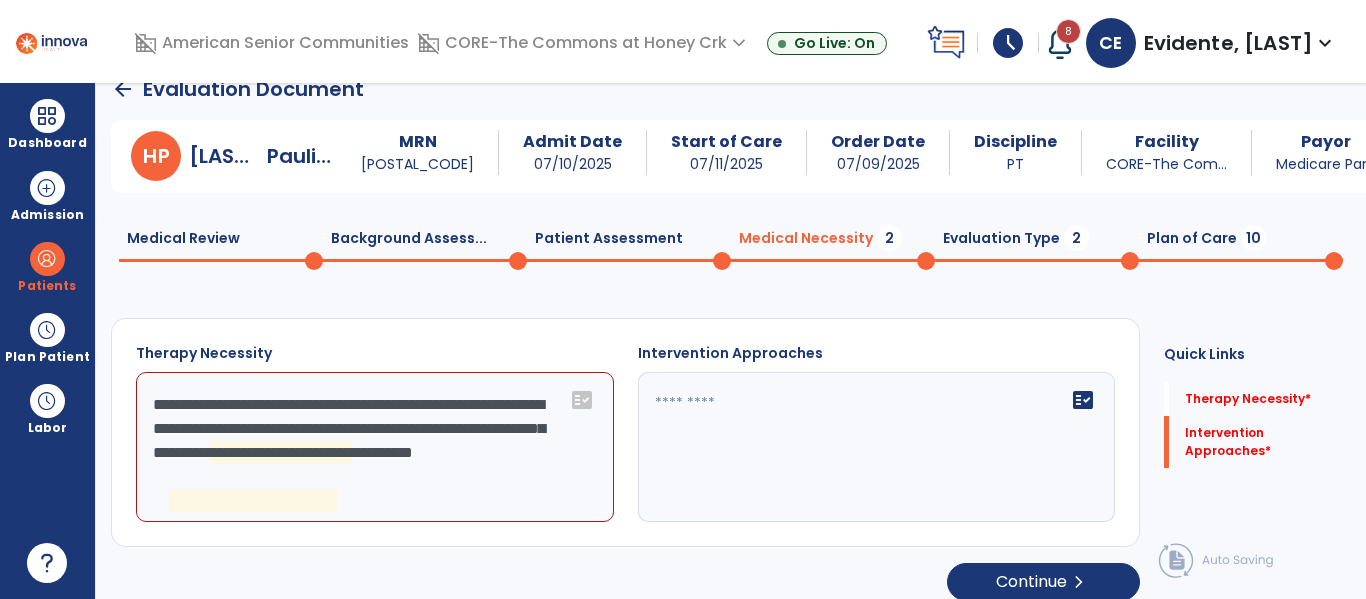 click on "**********" 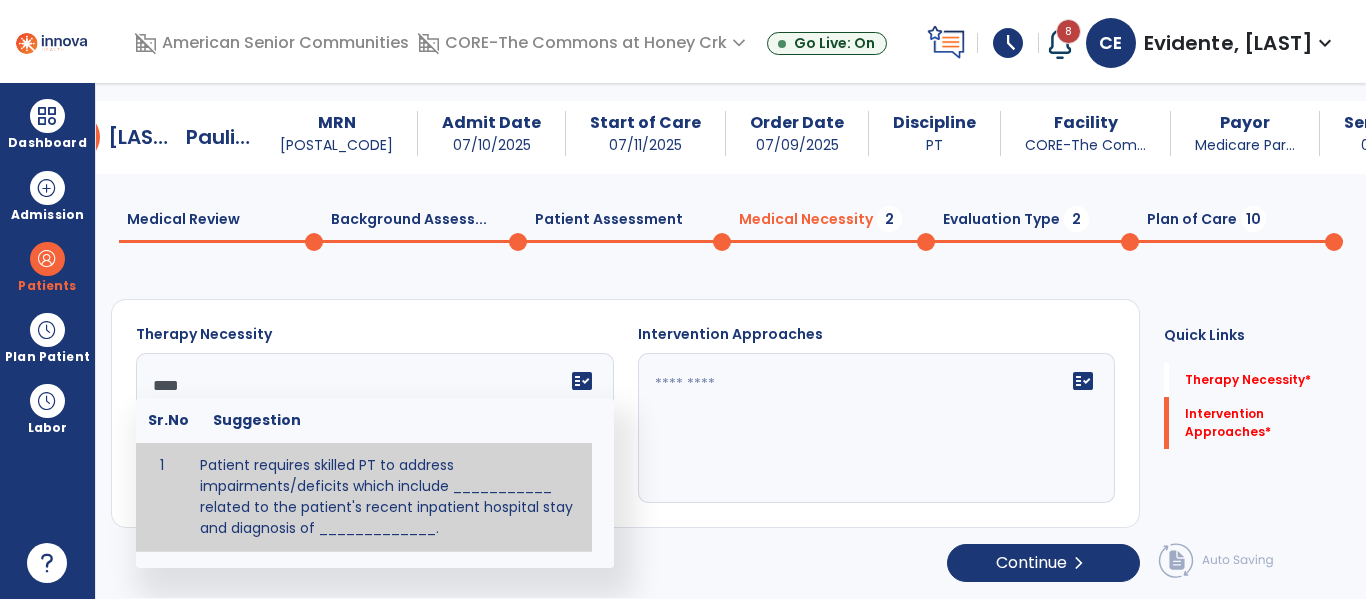 scroll, scrollTop: 29, scrollLeft: 0, axis: vertical 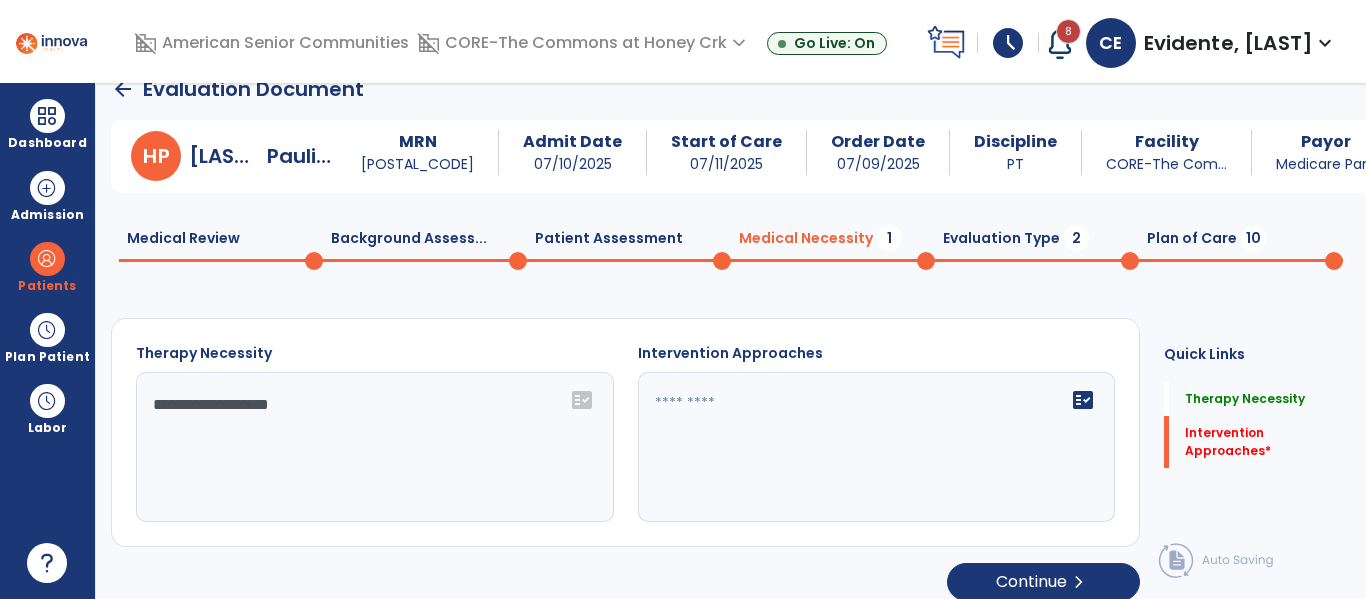 type on "**********" 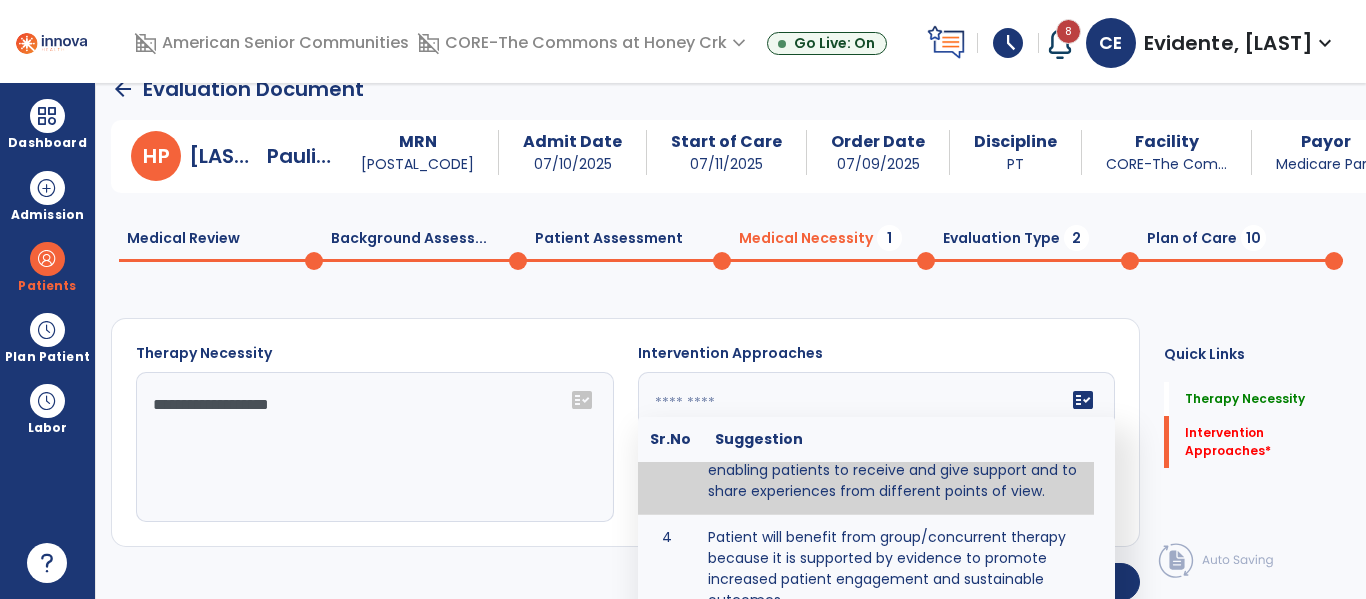 scroll, scrollTop: 270, scrollLeft: 0, axis: vertical 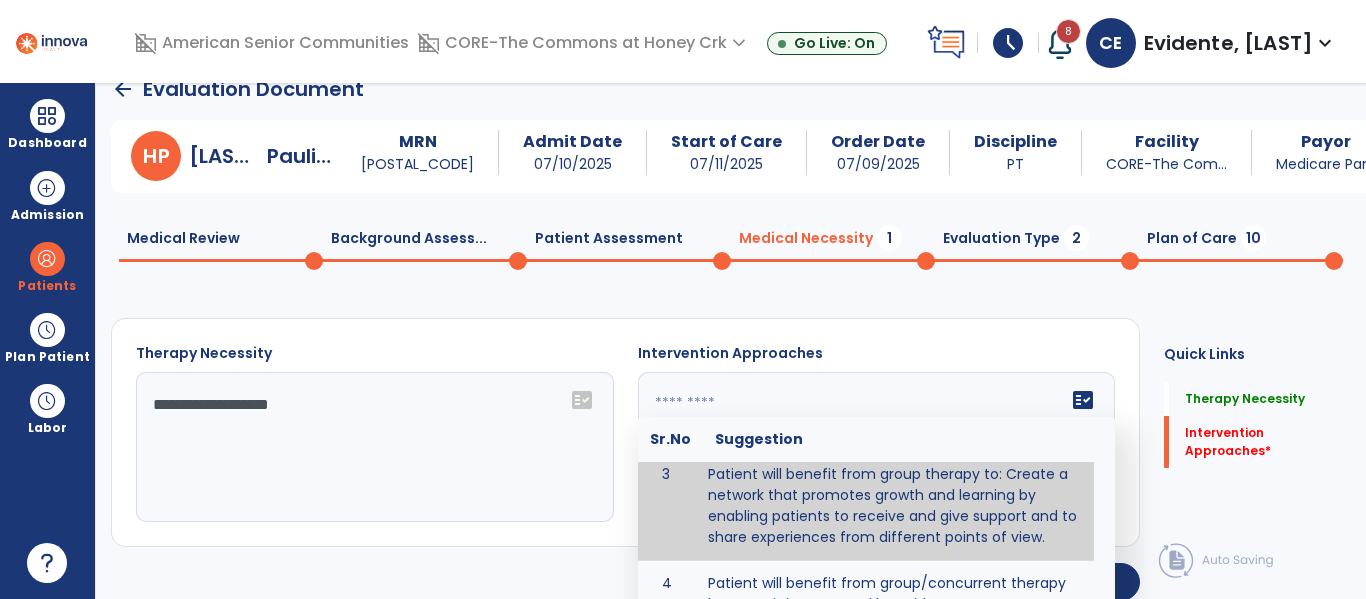 click 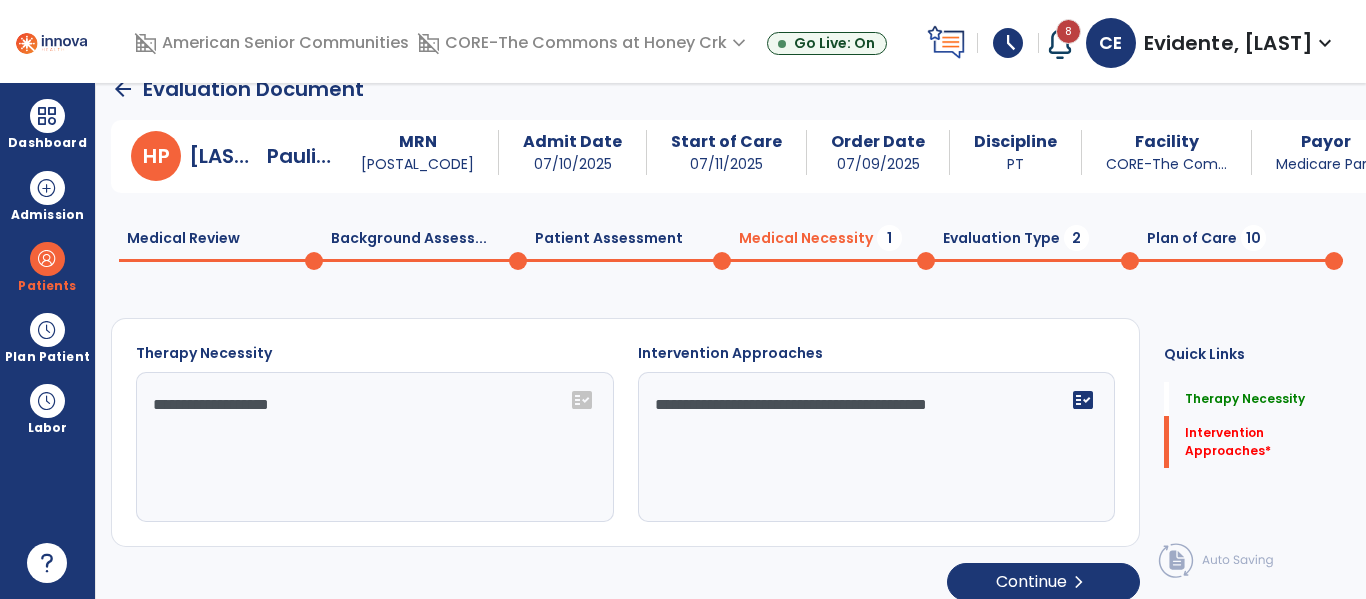 type on "**********" 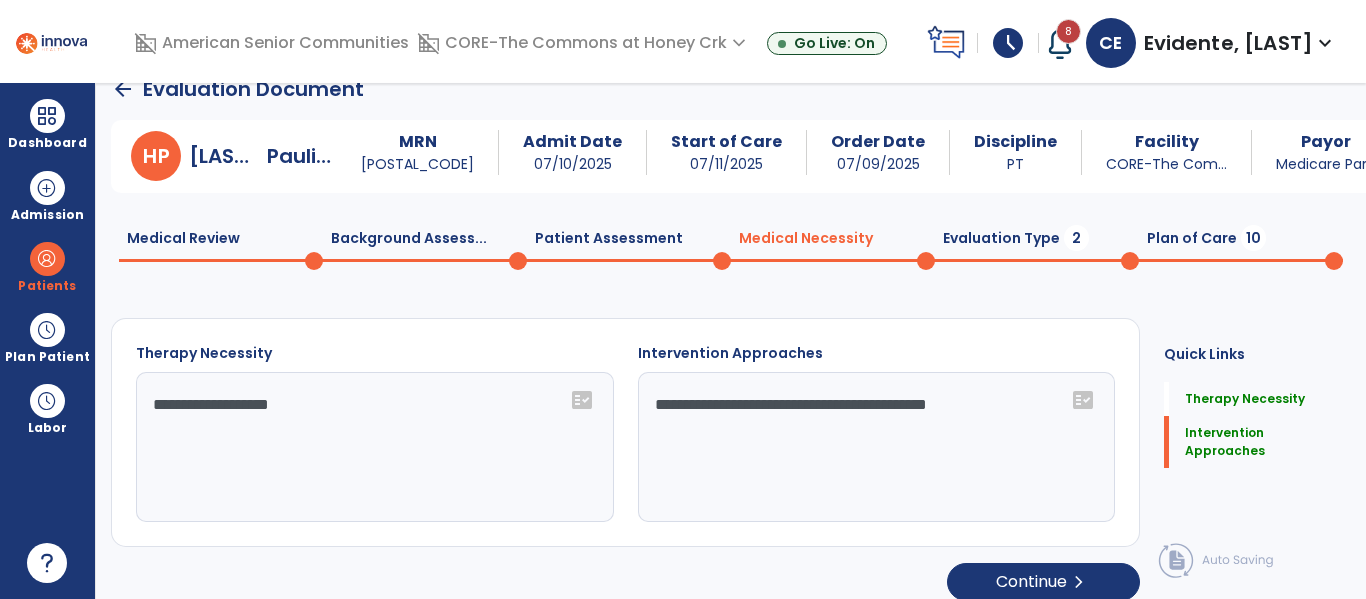 click on "**********" 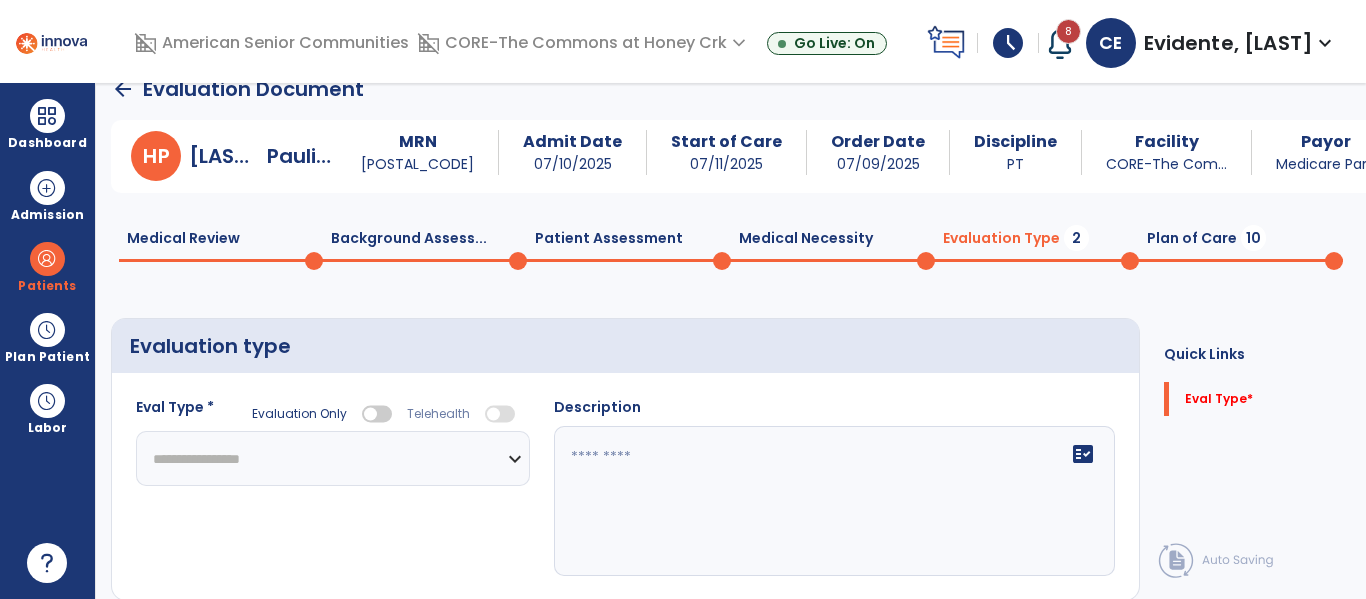 click 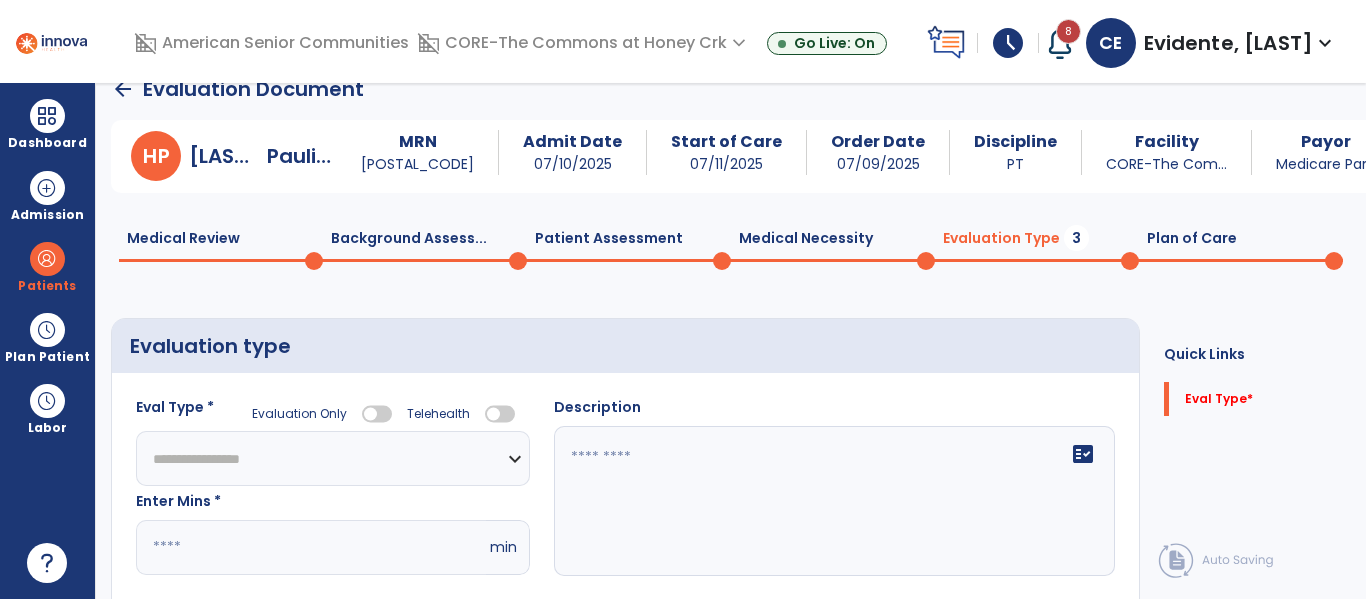 click on "**********" 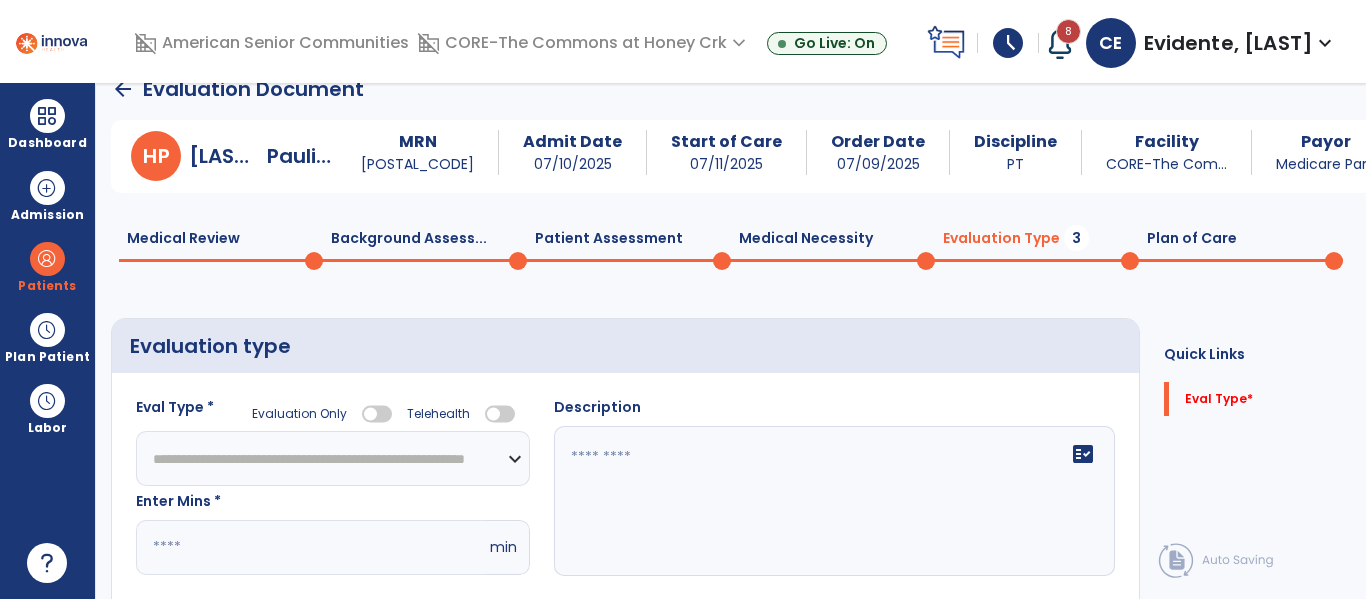 click on "**********" 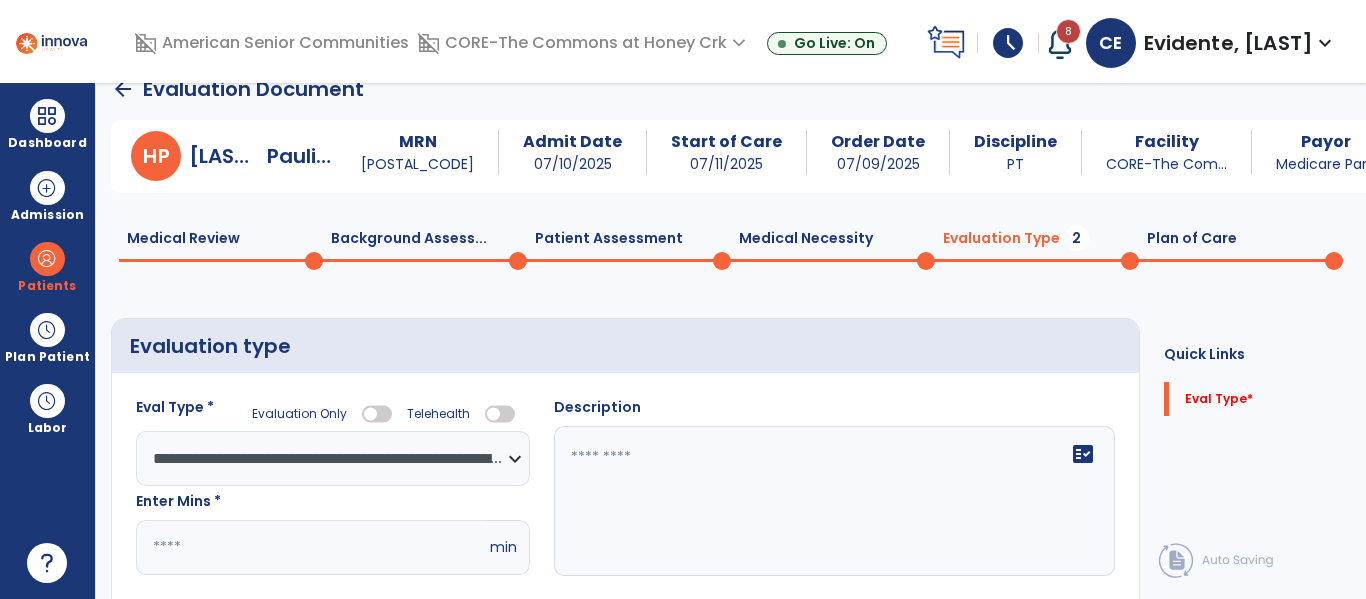 click on "**********" 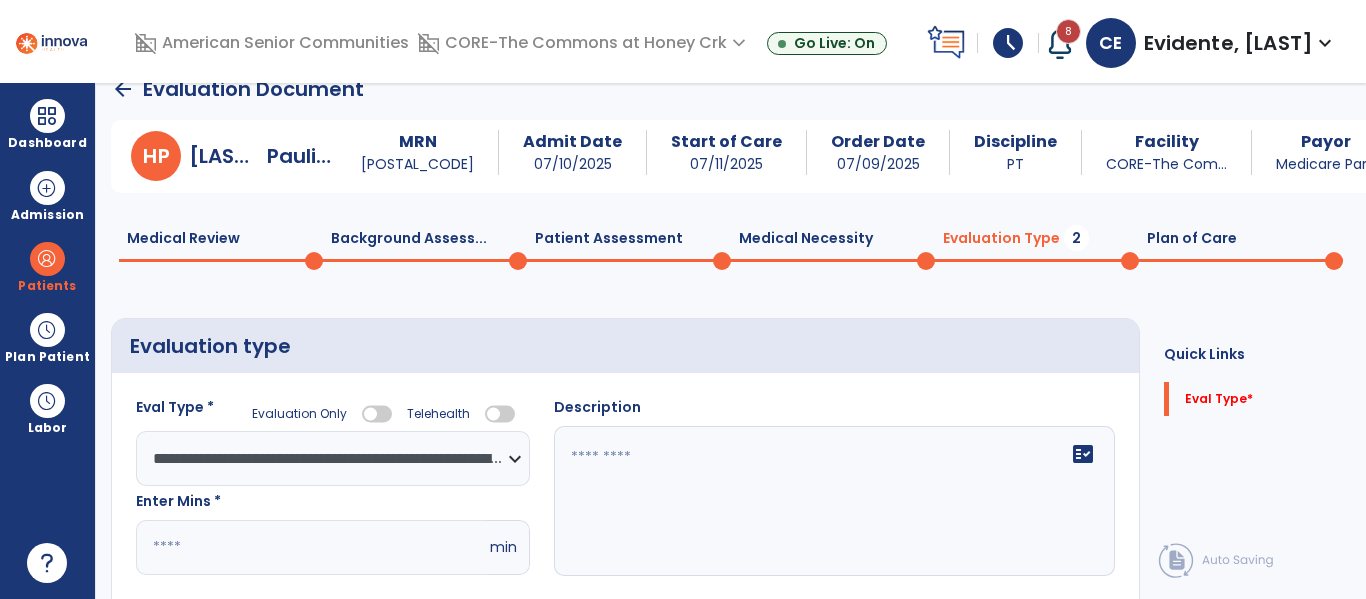 select on "**********" 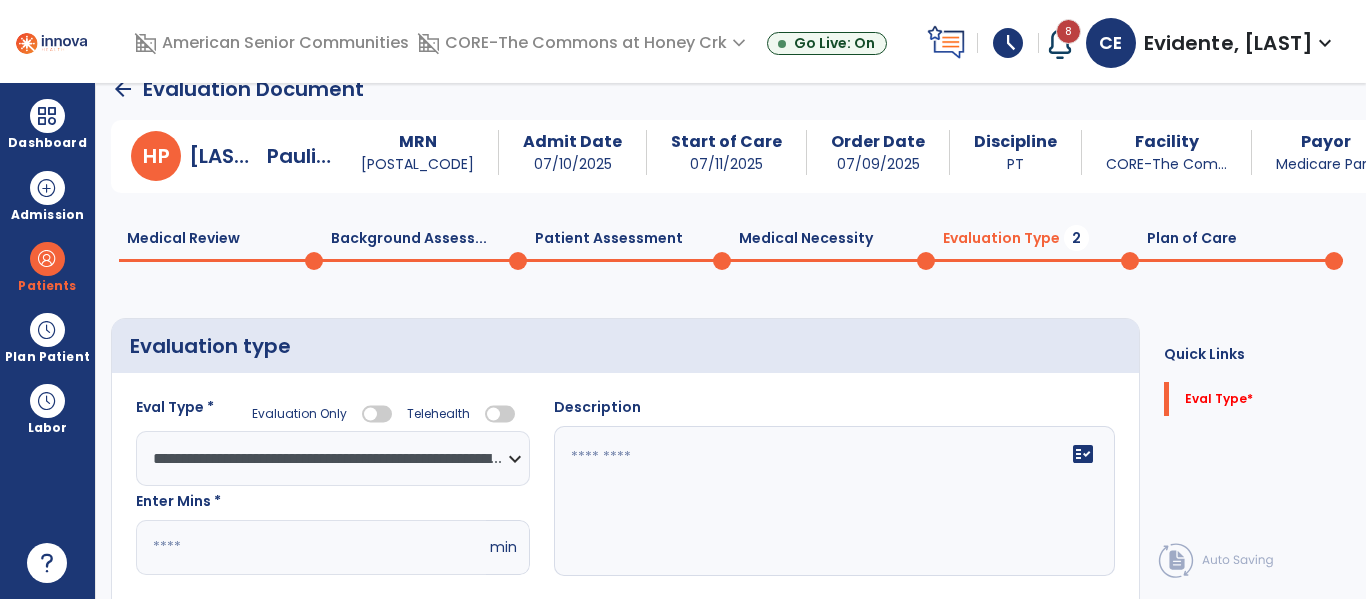 click on "**********" 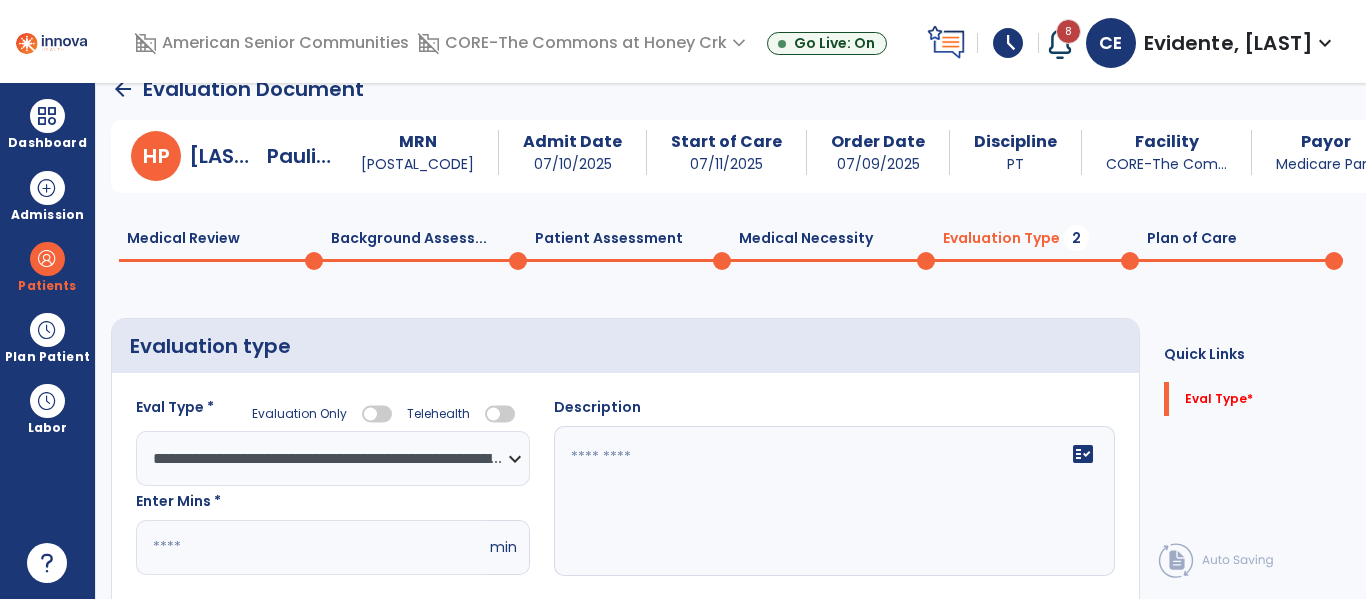 click on "*" 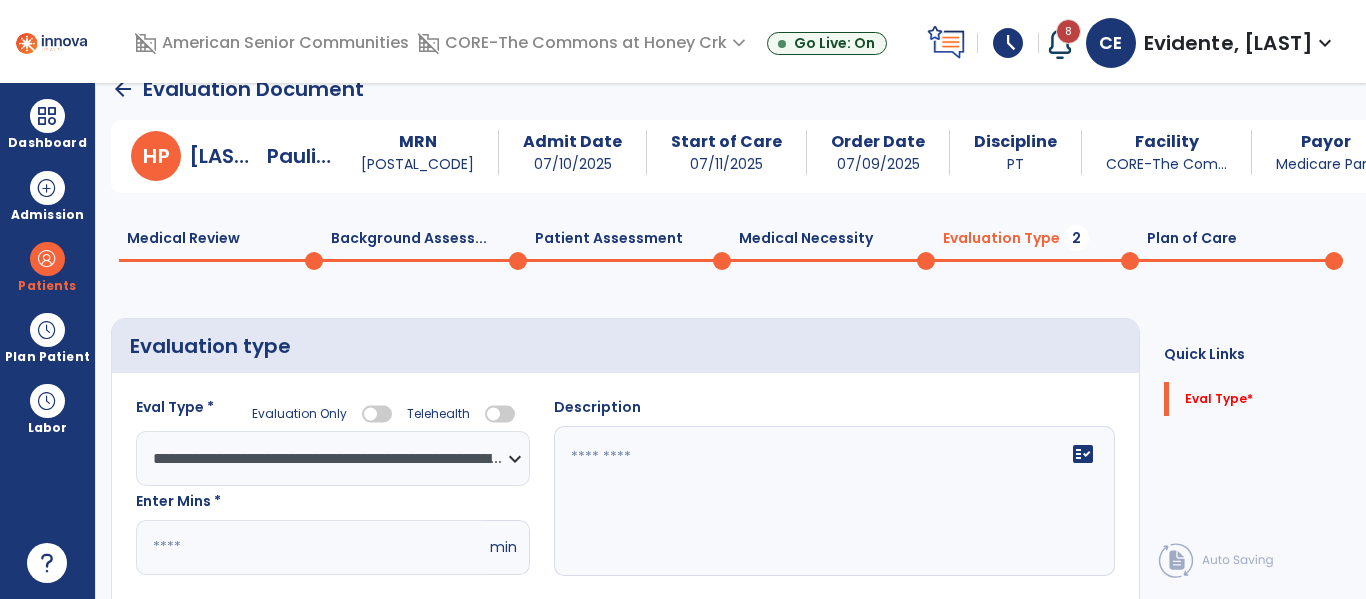 click on "fact_check" 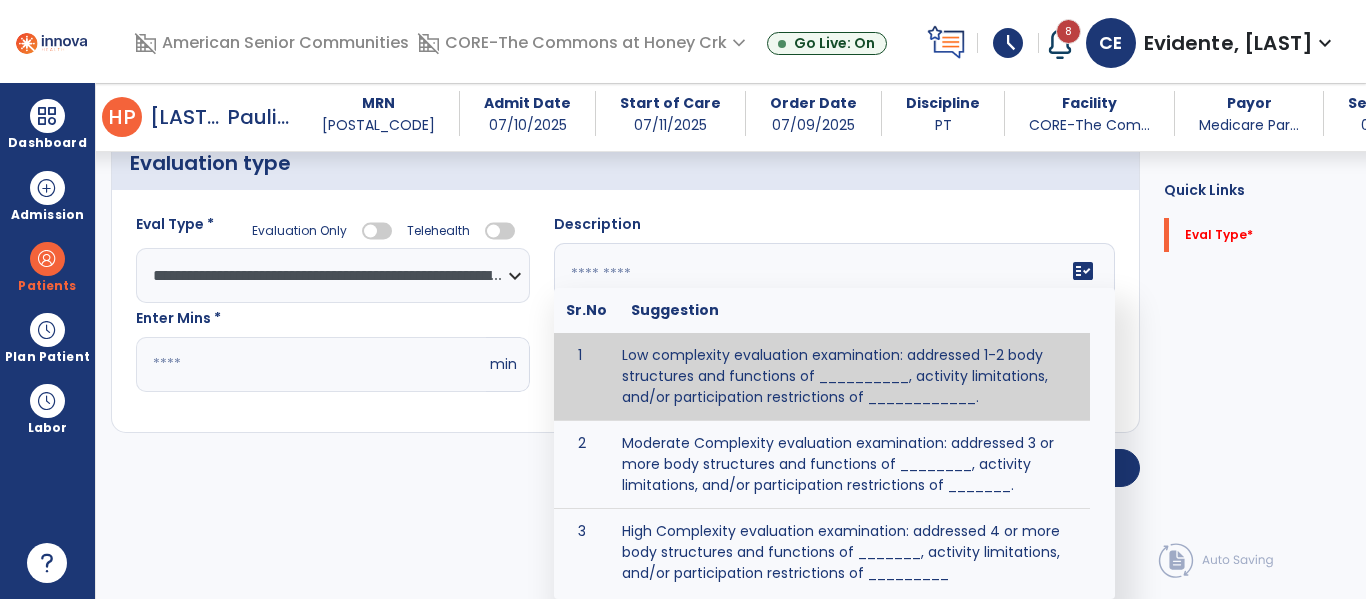 scroll, scrollTop: 192, scrollLeft: 0, axis: vertical 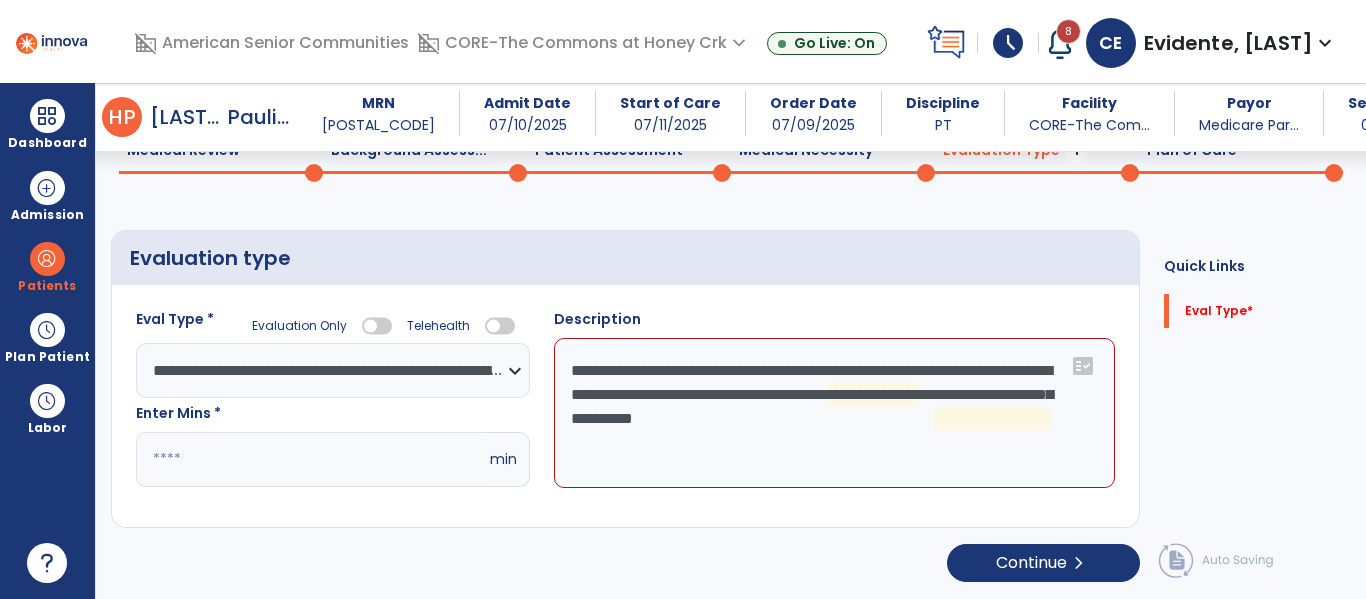 click on "**********" 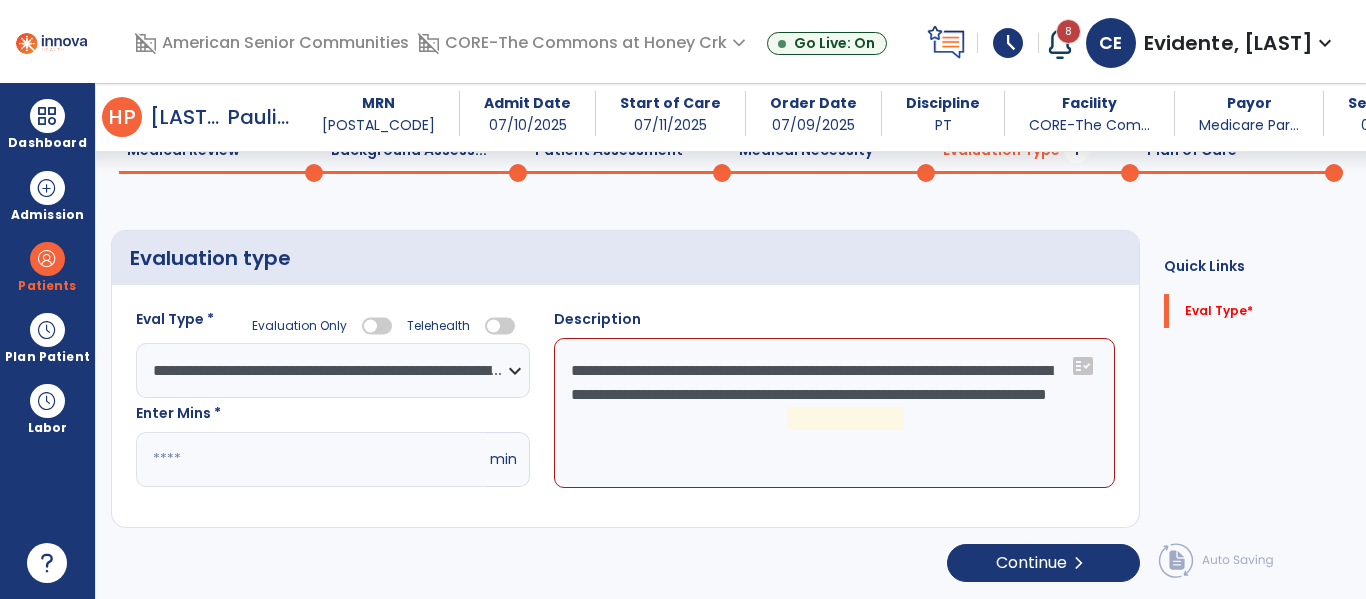 click on "**********" 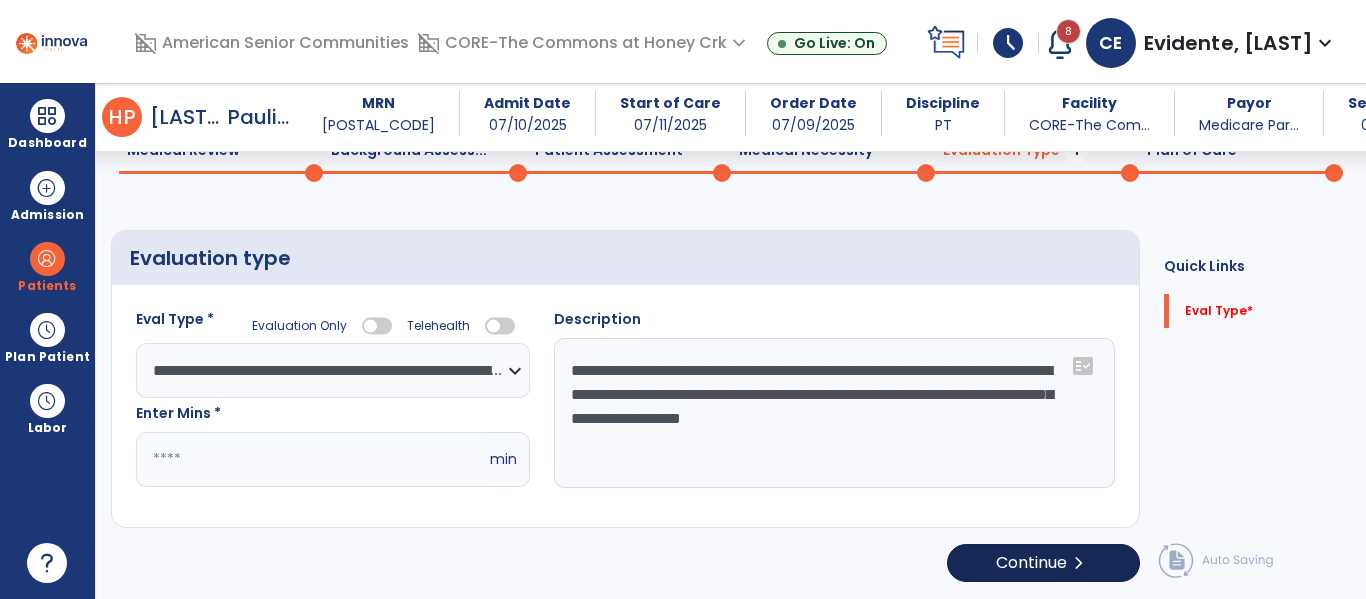 type on "**********" 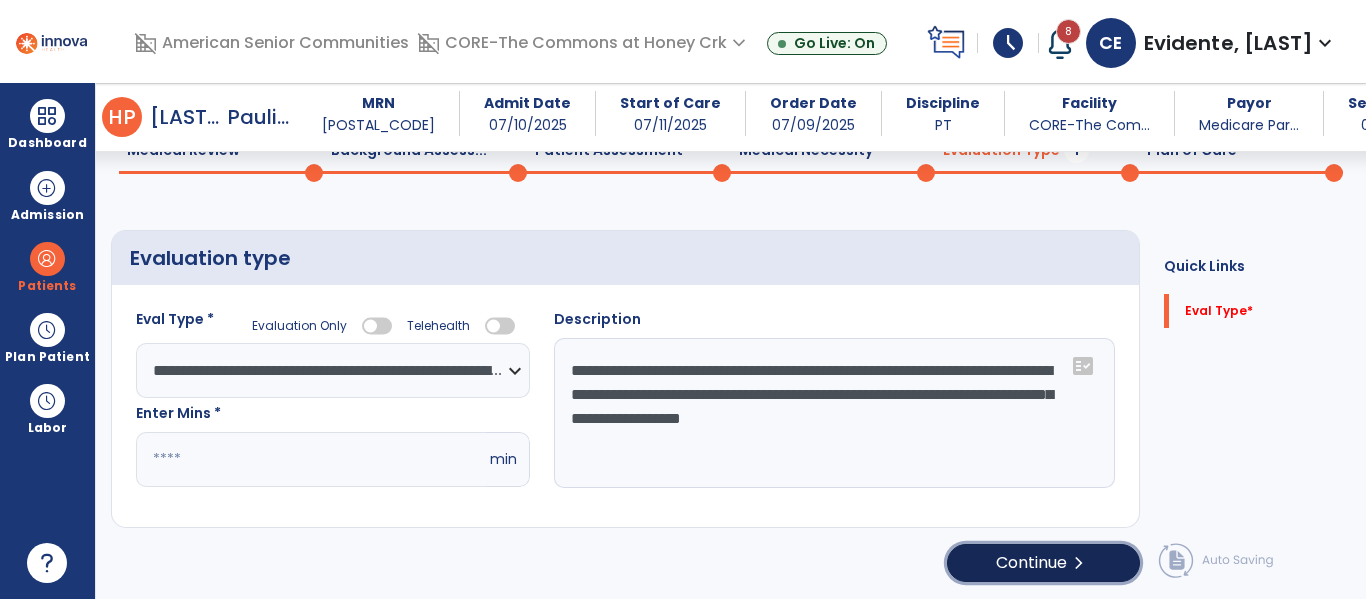 click on "chevron_right" 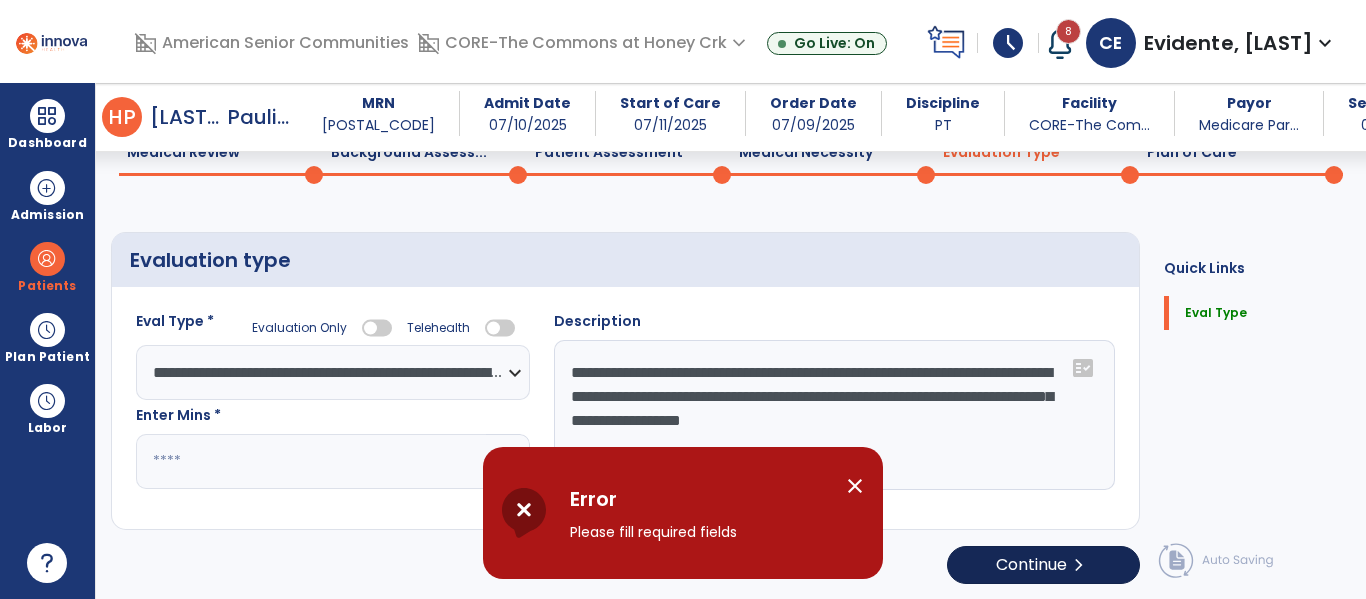 scroll, scrollTop: 98, scrollLeft: 0, axis: vertical 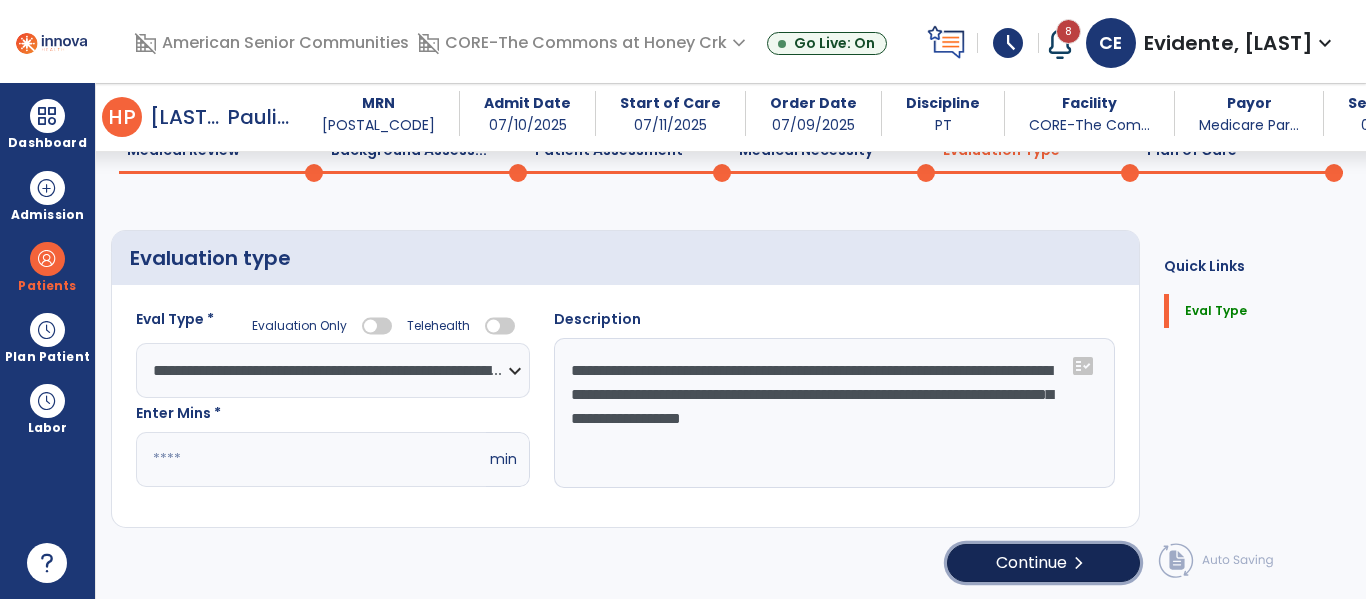 click on "Continue  chevron_right" 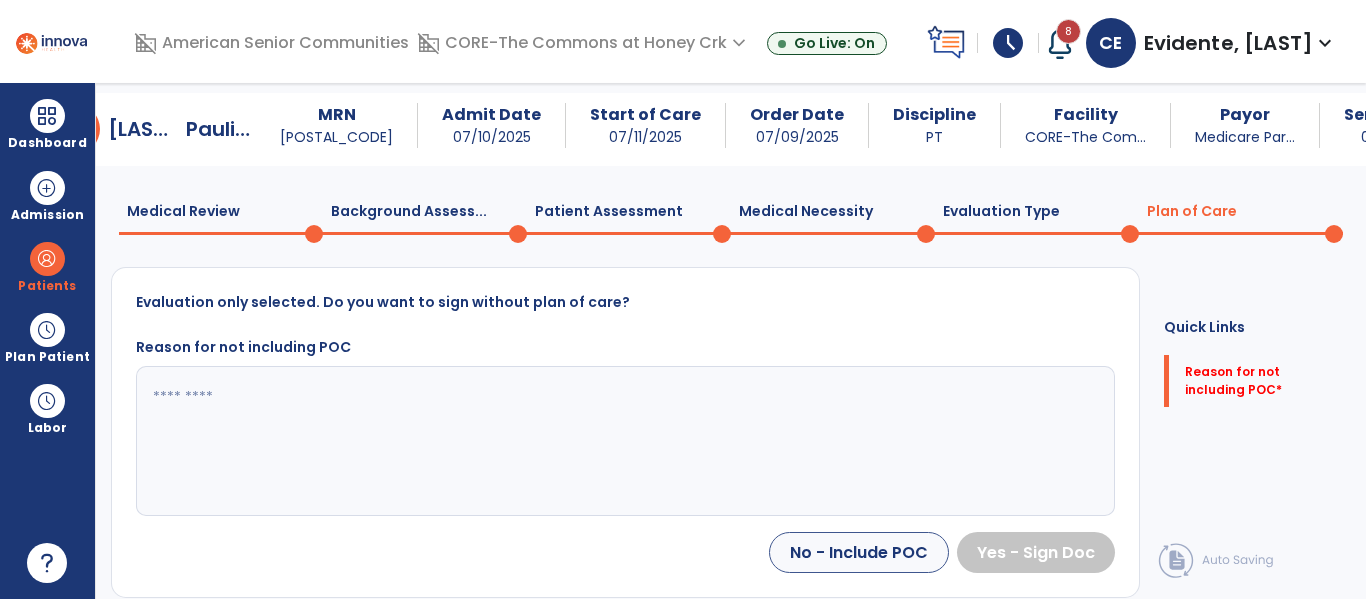 scroll, scrollTop: 37, scrollLeft: 0, axis: vertical 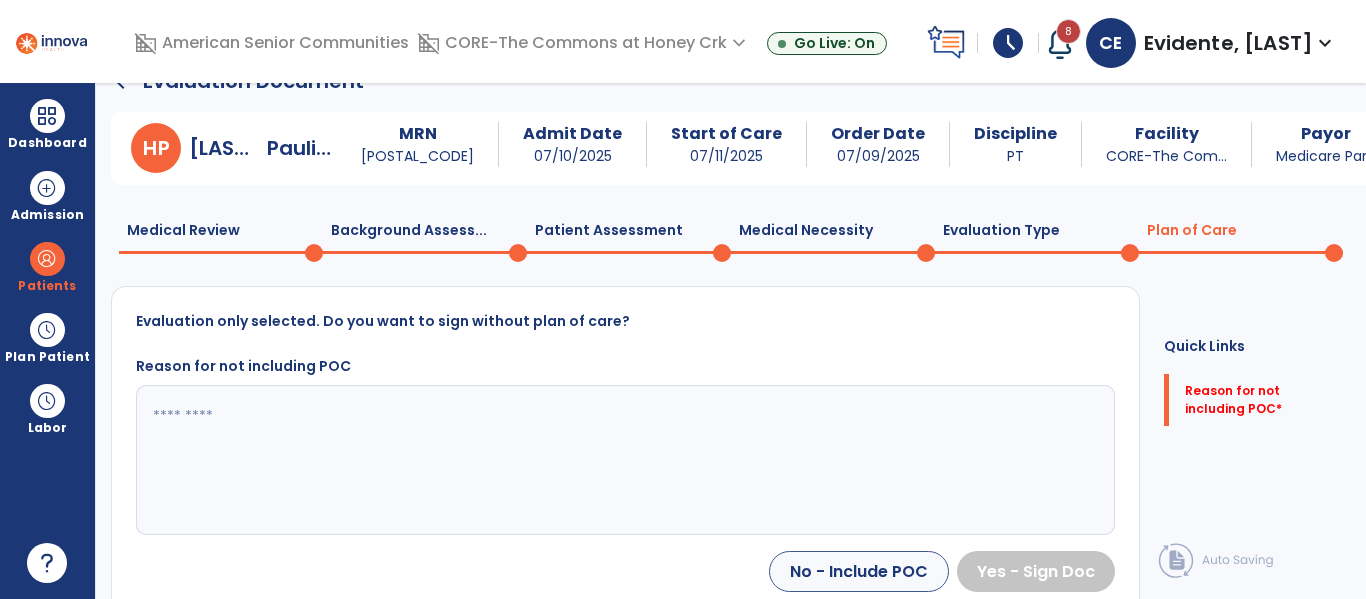 click on "Medical Necessity  0" 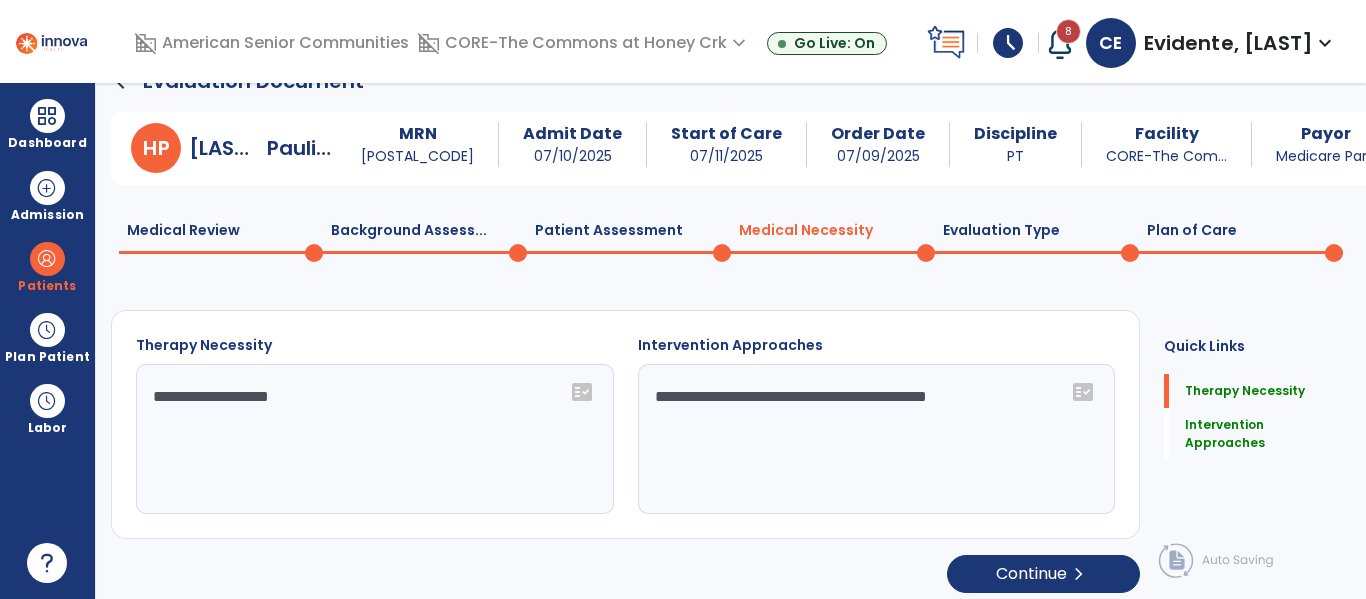 click on "**********" 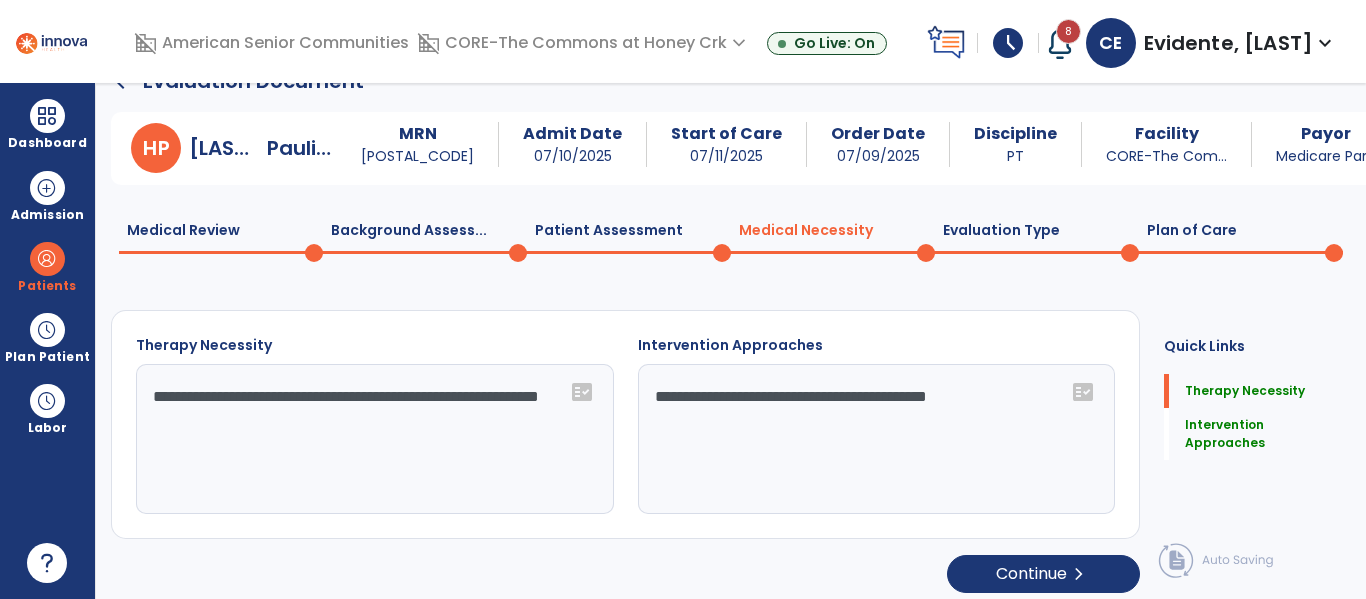type on "**********" 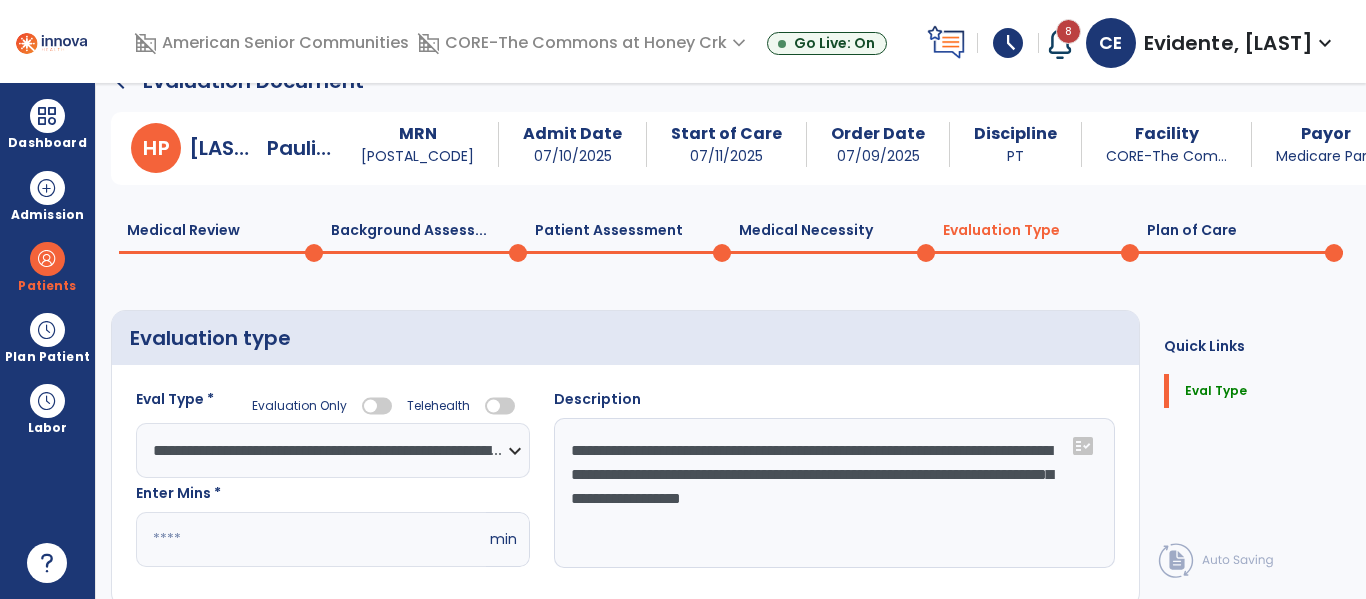 click on "Plan of Care  0" 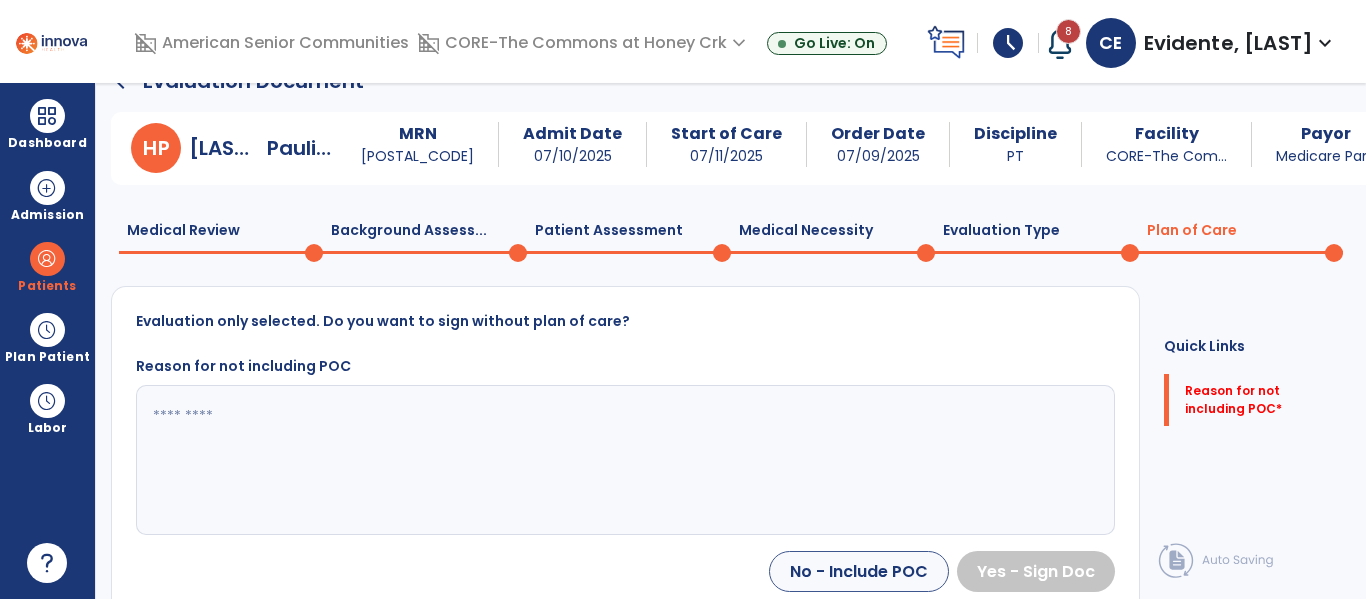 click 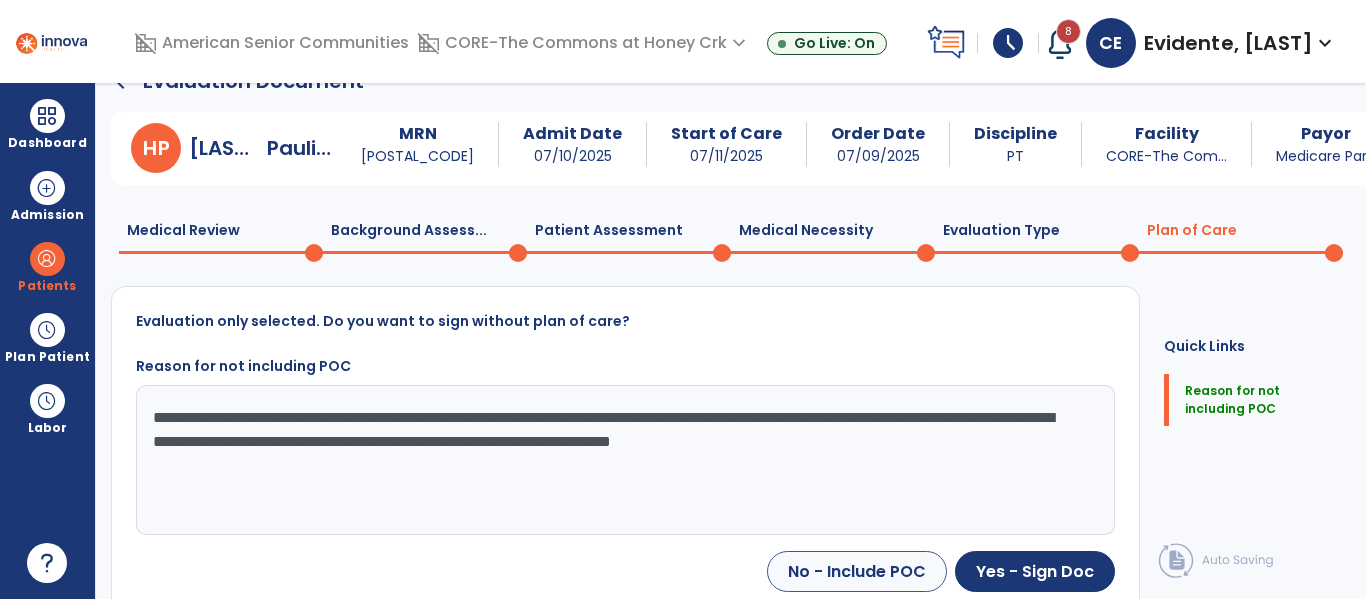 click on "**********" 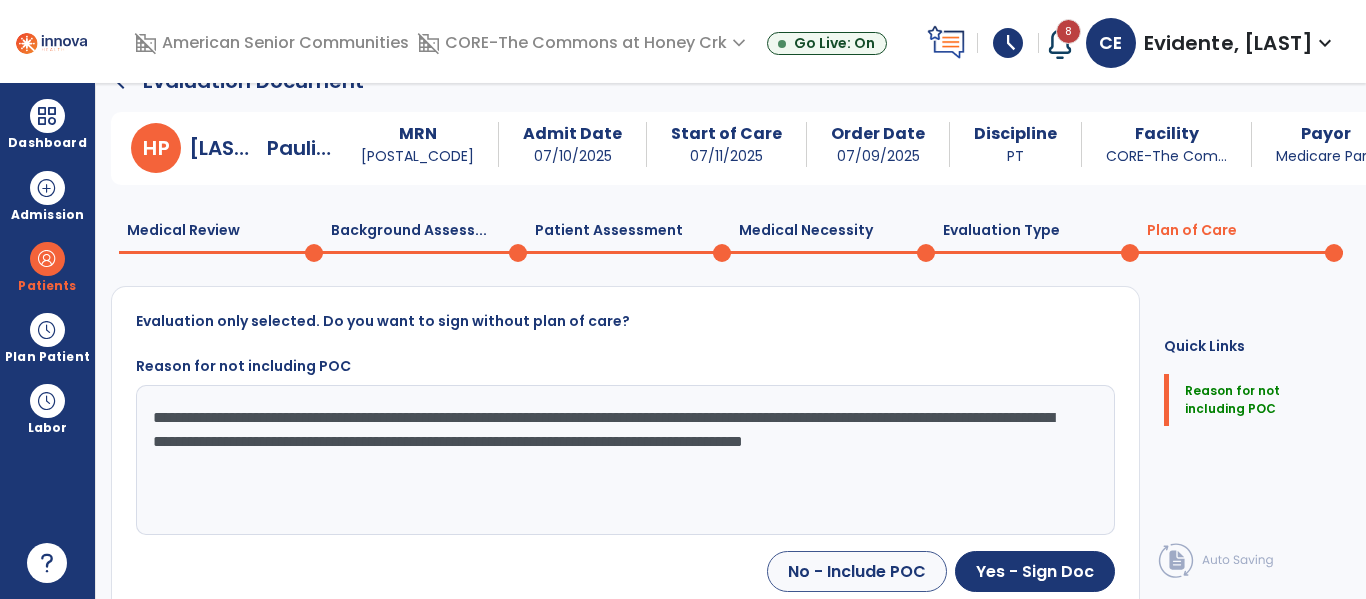 type on "**********" 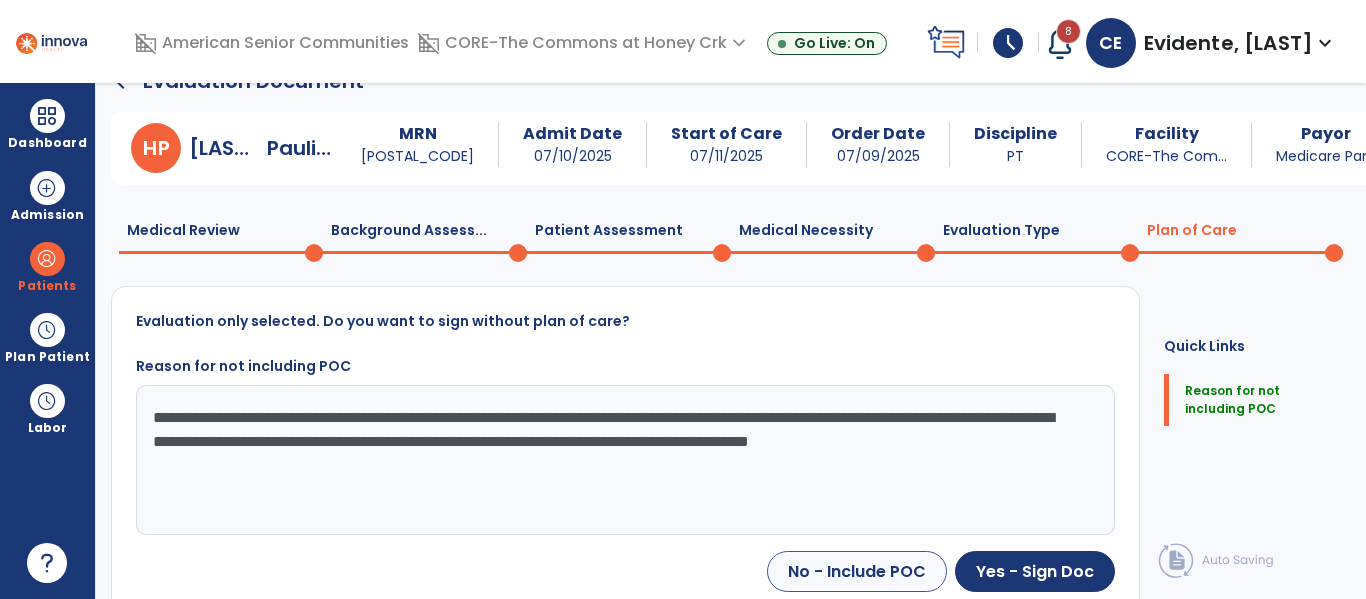click on "**********" 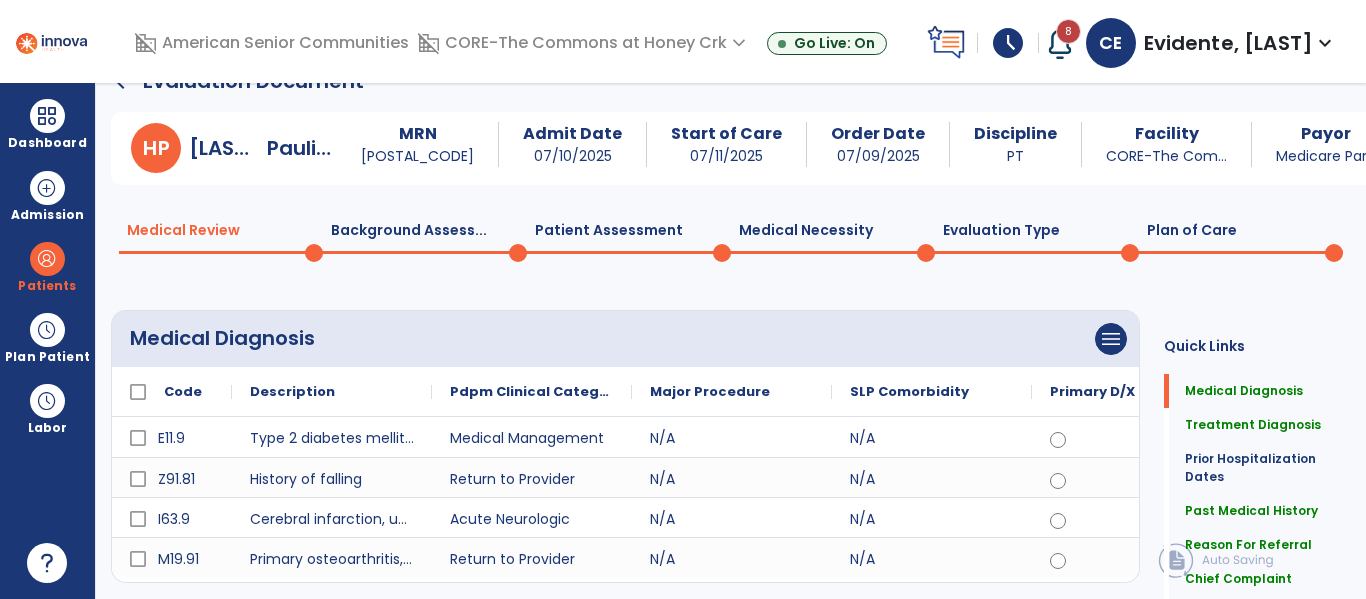 click on "Background Assess...  0" 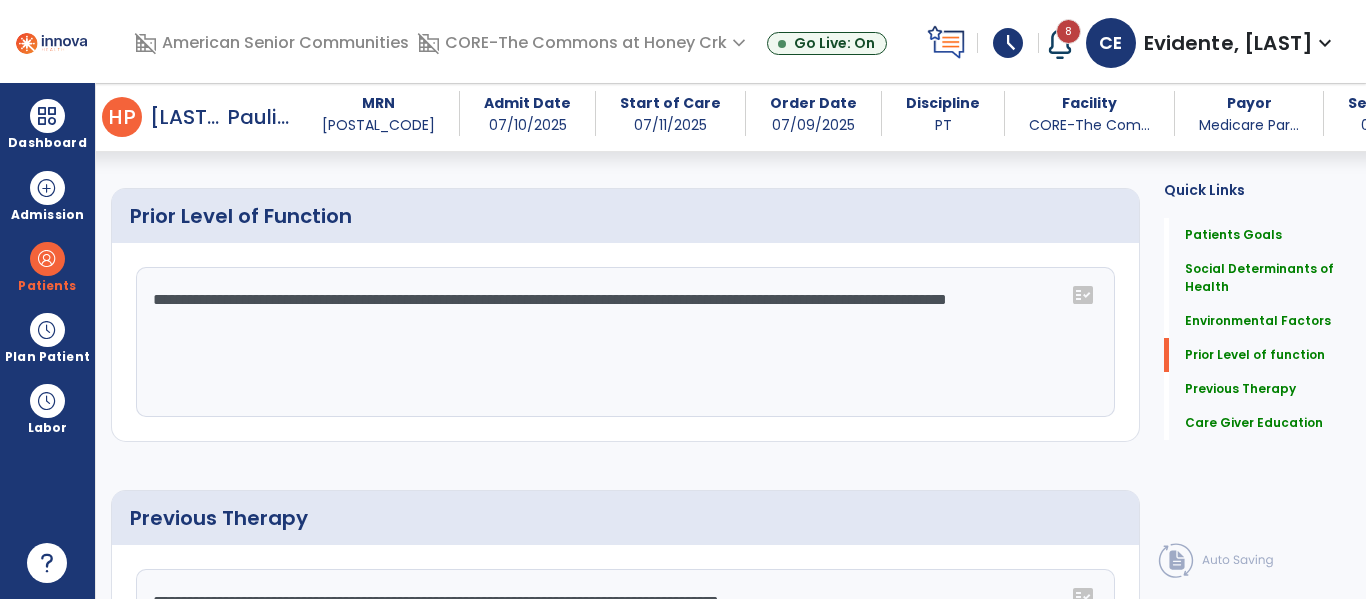 scroll, scrollTop: 796, scrollLeft: 0, axis: vertical 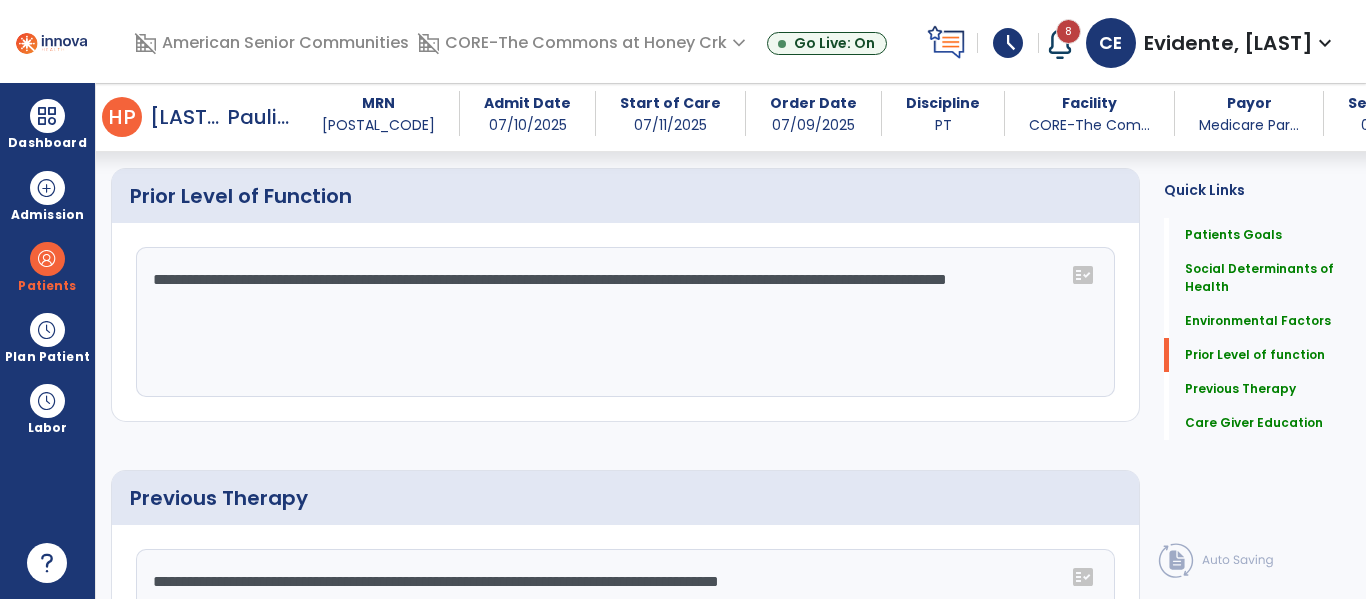 click on "**********" 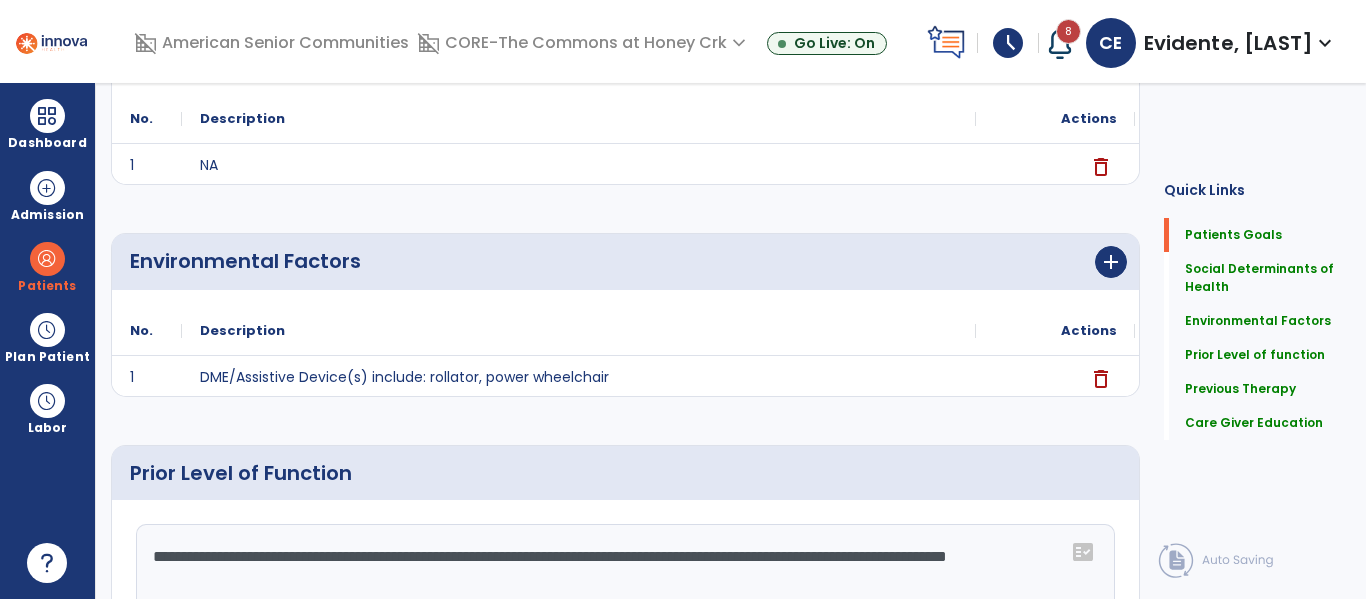 scroll, scrollTop: 0, scrollLeft: 0, axis: both 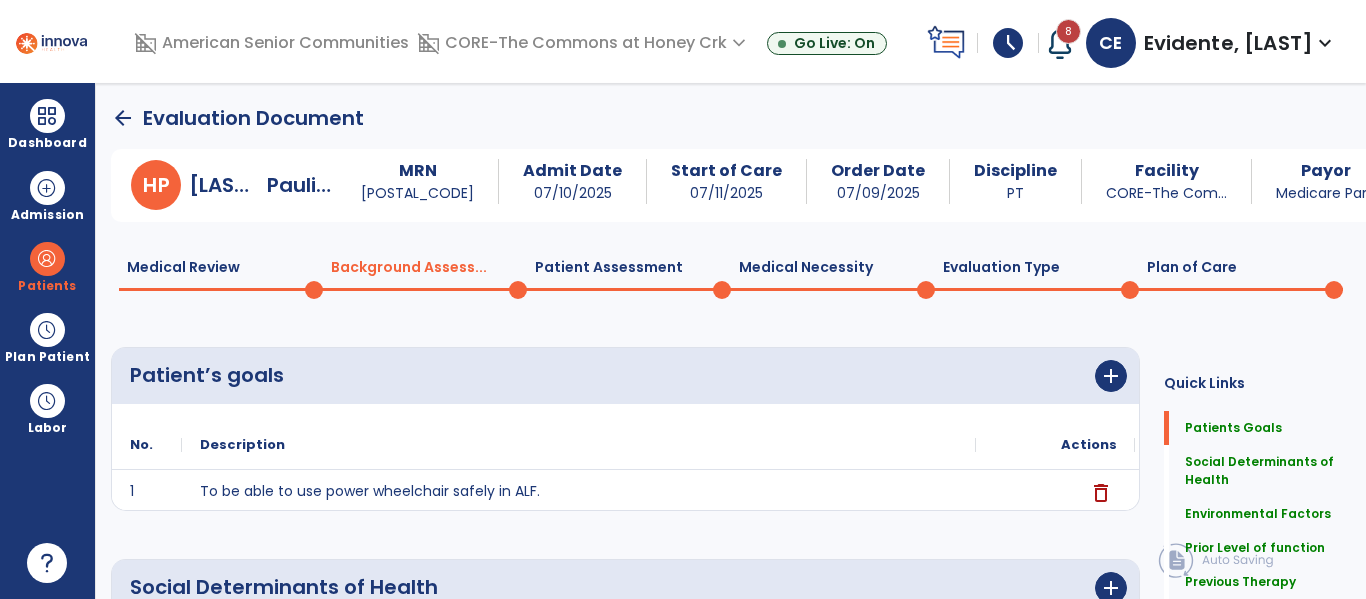 click on "Medical Review  0" 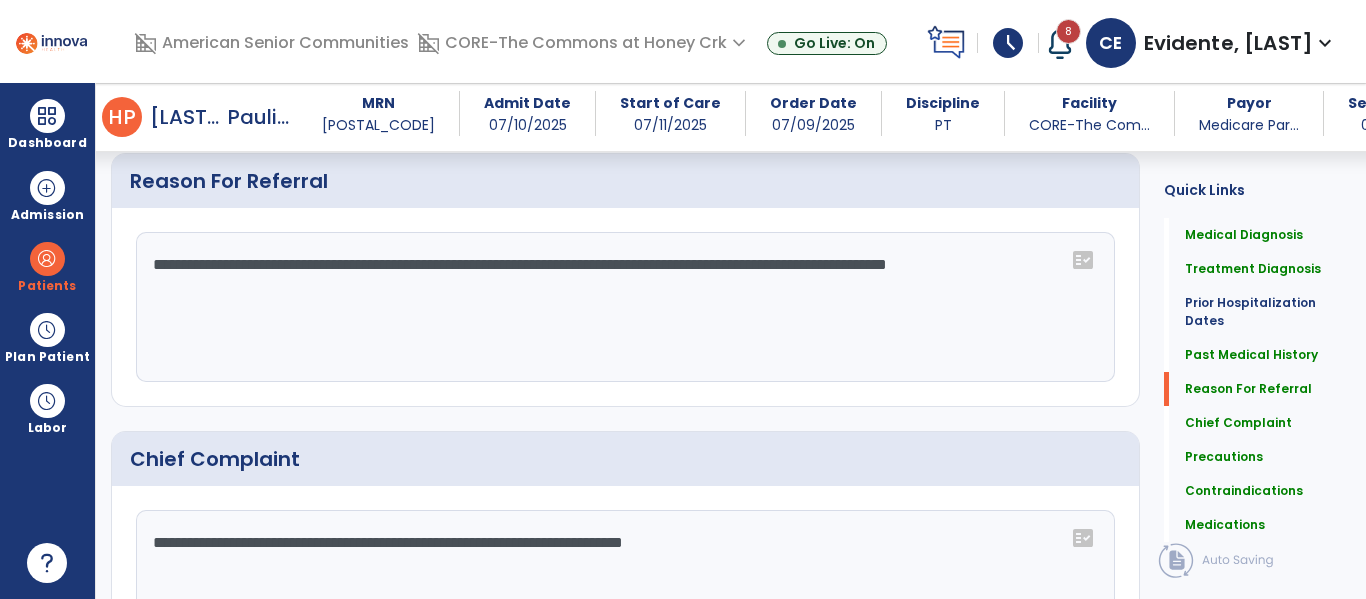 scroll, scrollTop: 1139, scrollLeft: 0, axis: vertical 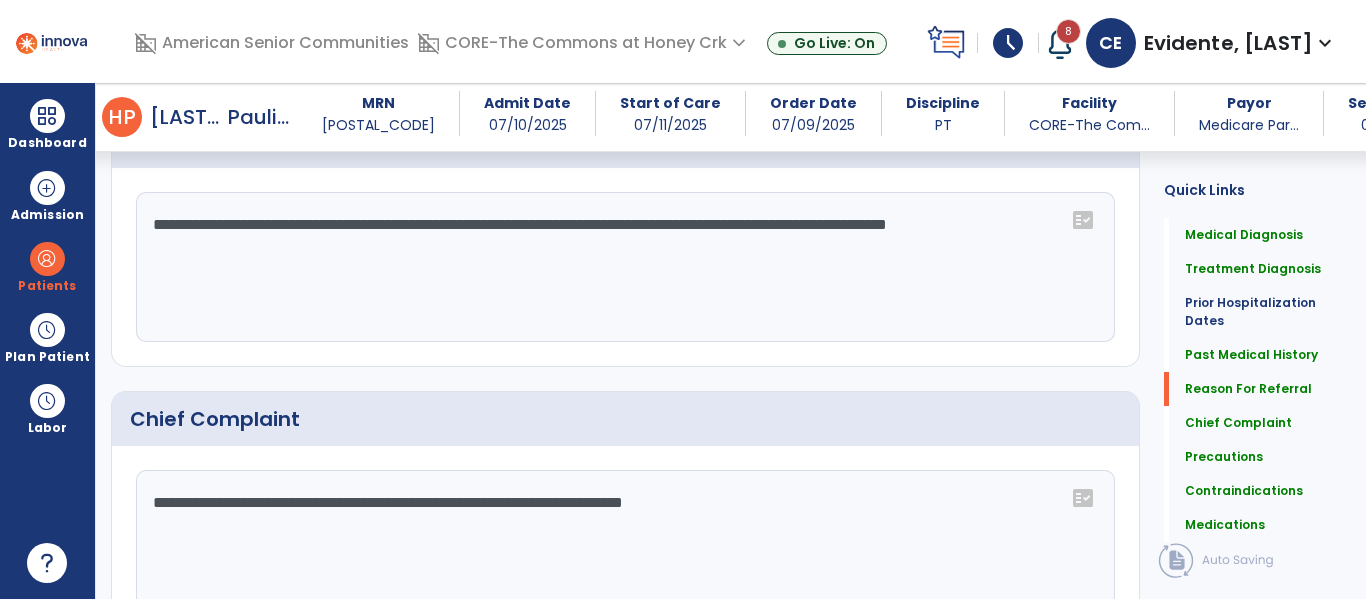click on "**********" 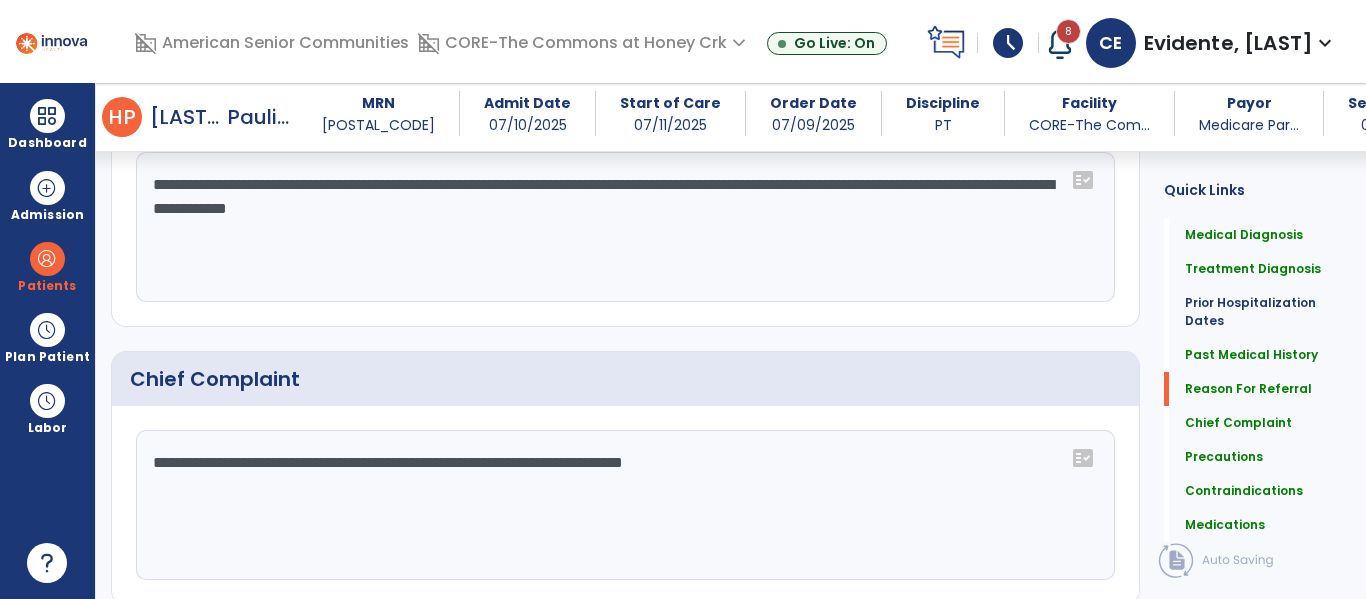 scroll, scrollTop: 1179, scrollLeft: 0, axis: vertical 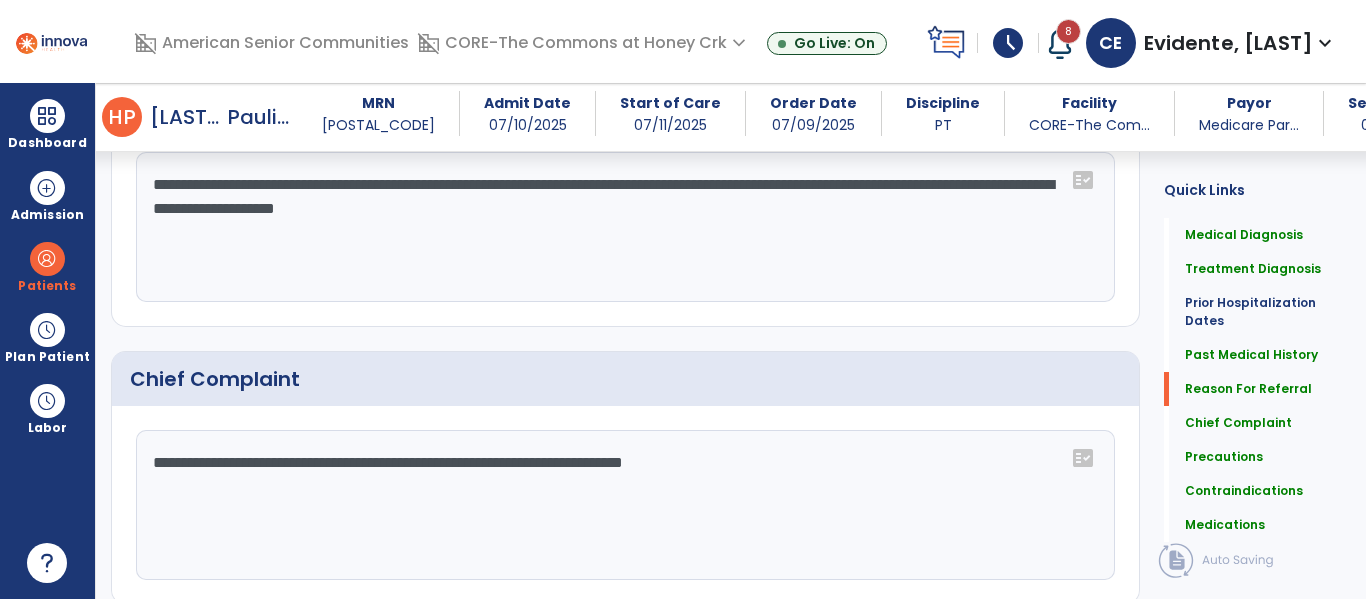 click on "**********" 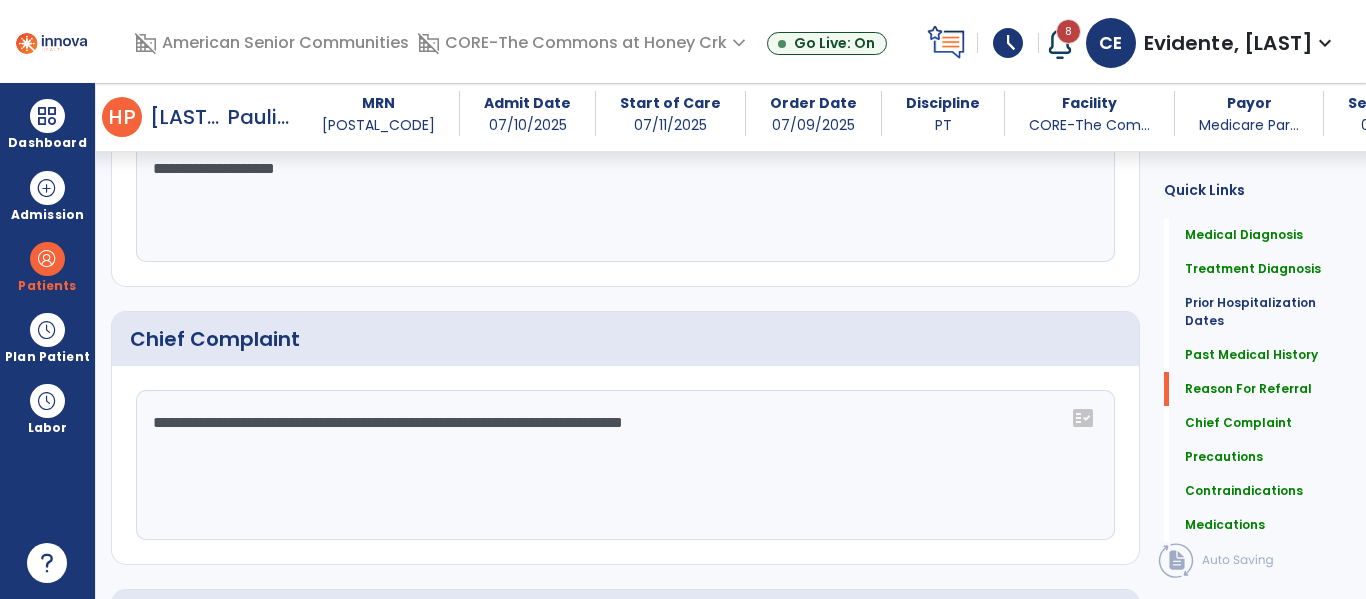 click on "**********" 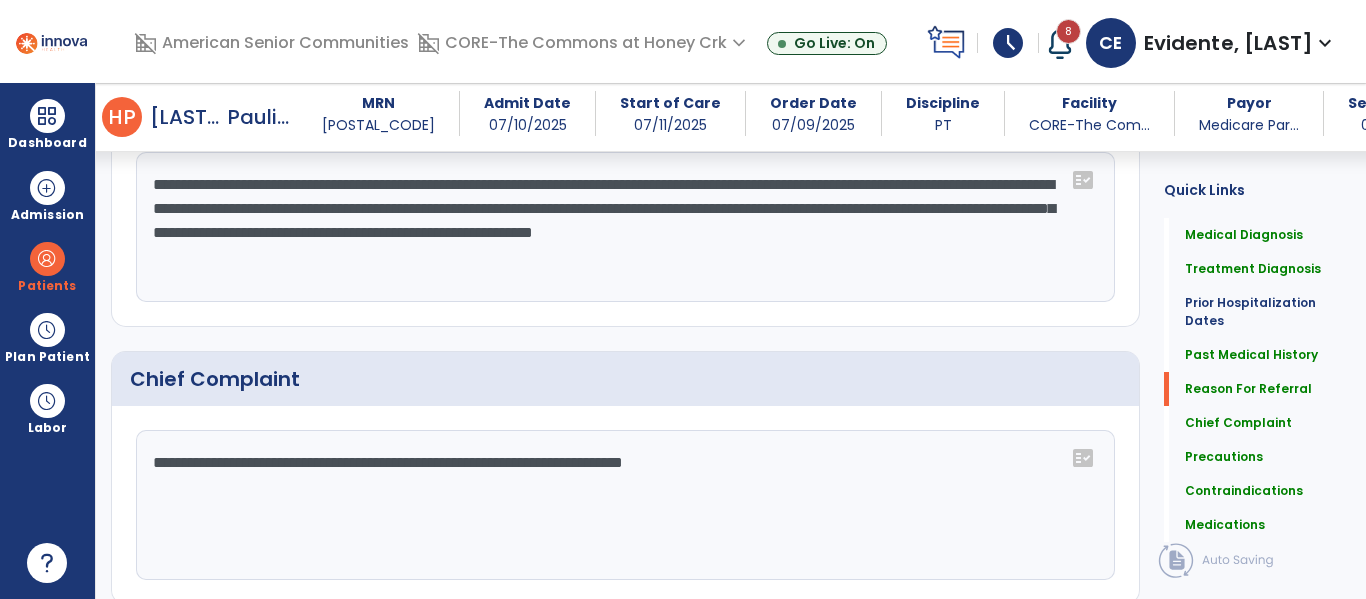 scroll, scrollTop: 1179, scrollLeft: 0, axis: vertical 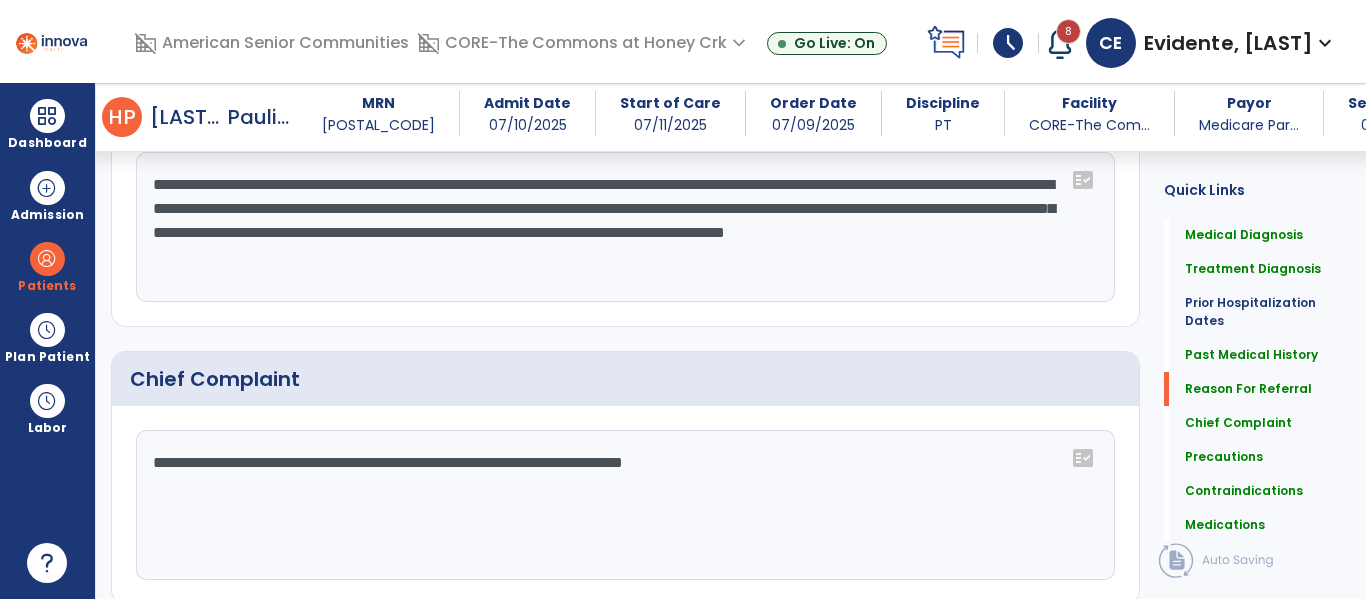 paste on "**********" 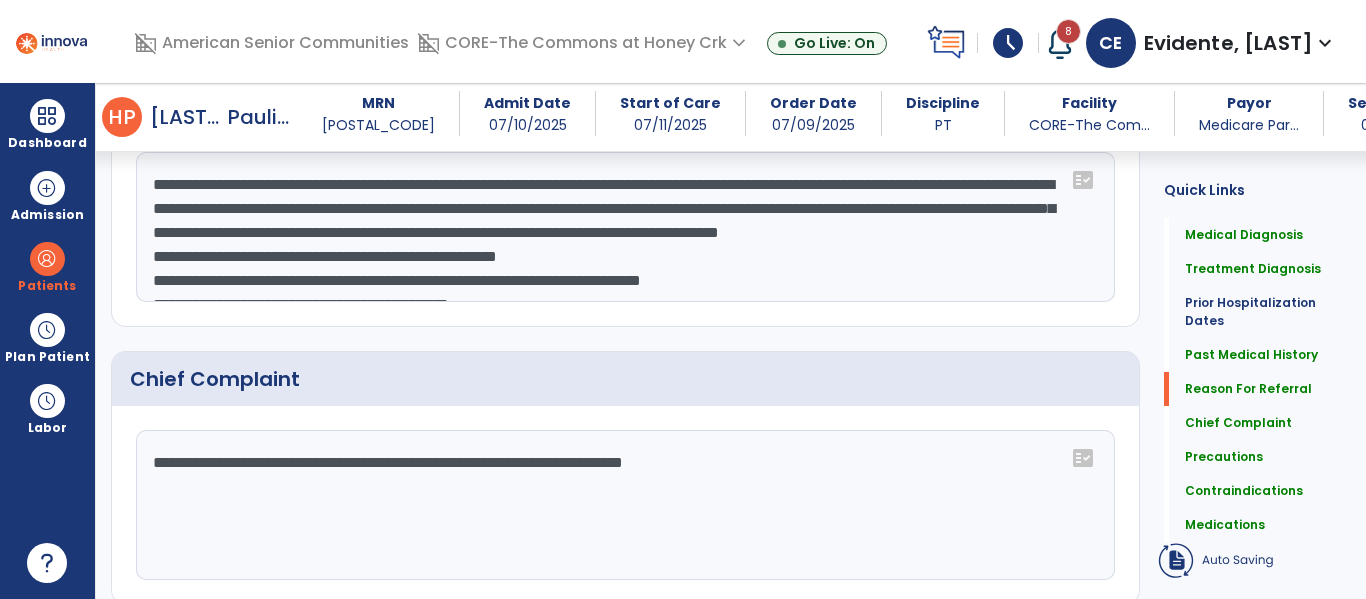 scroll, scrollTop: 88, scrollLeft: 0, axis: vertical 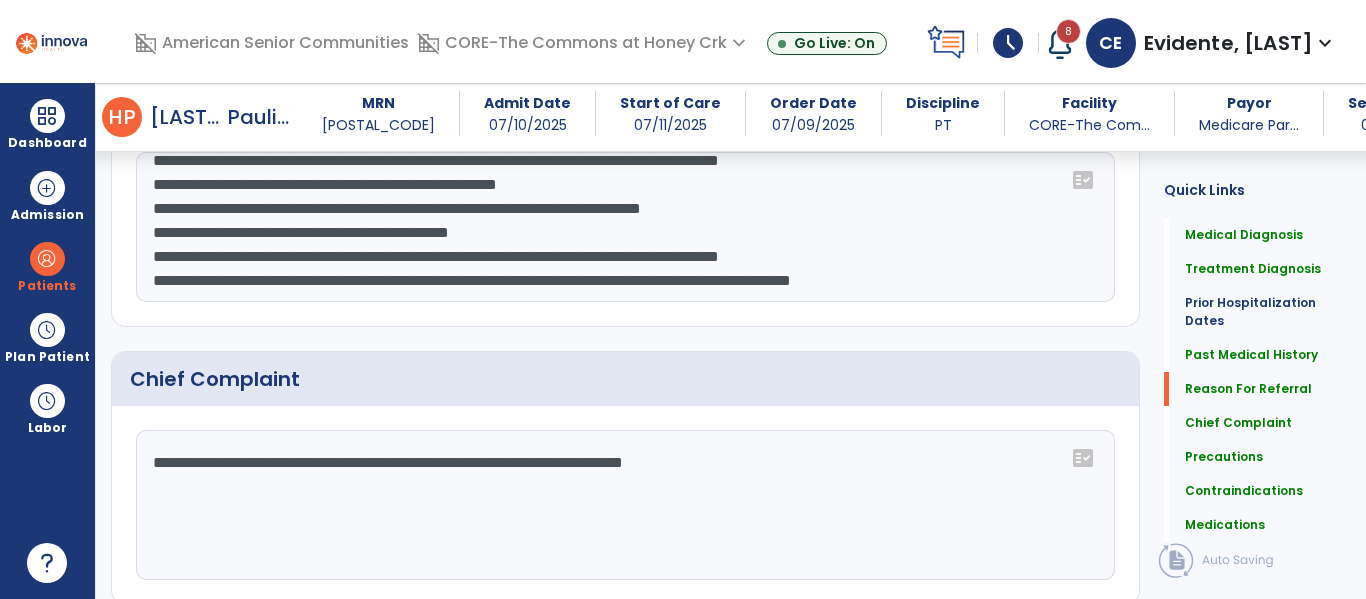 click on "**********" 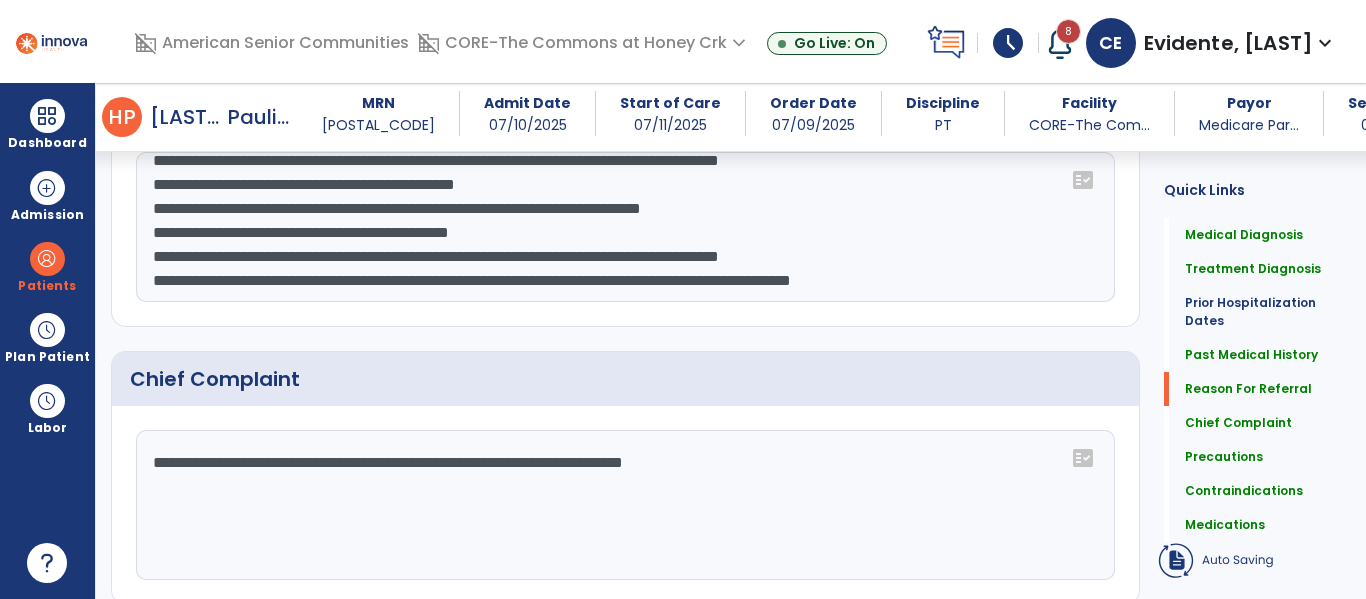 click on "**********" 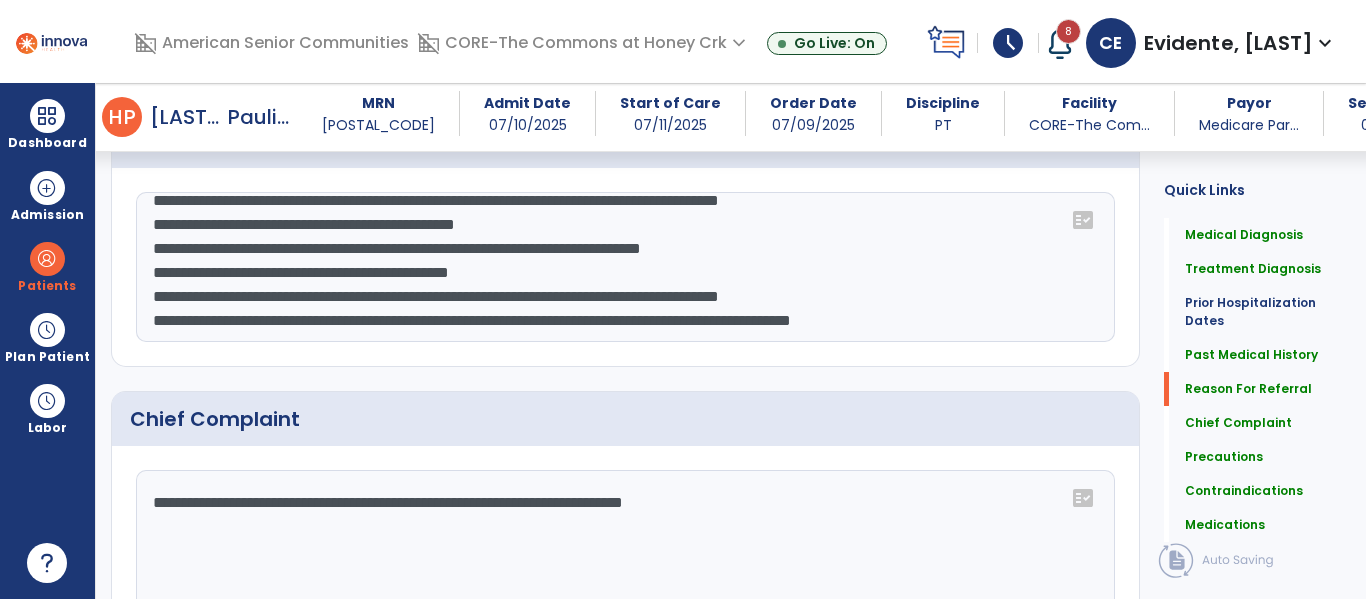 scroll, scrollTop: 1179, scrollLeft: 0, axis: vertical 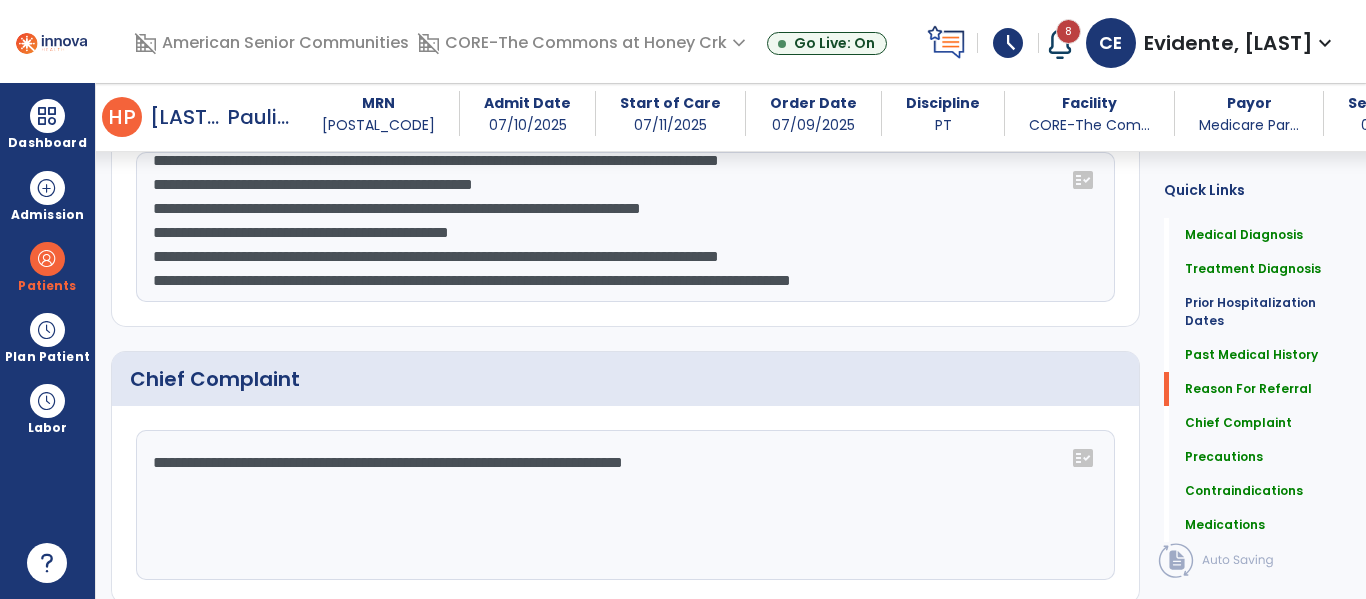 click on "**********" 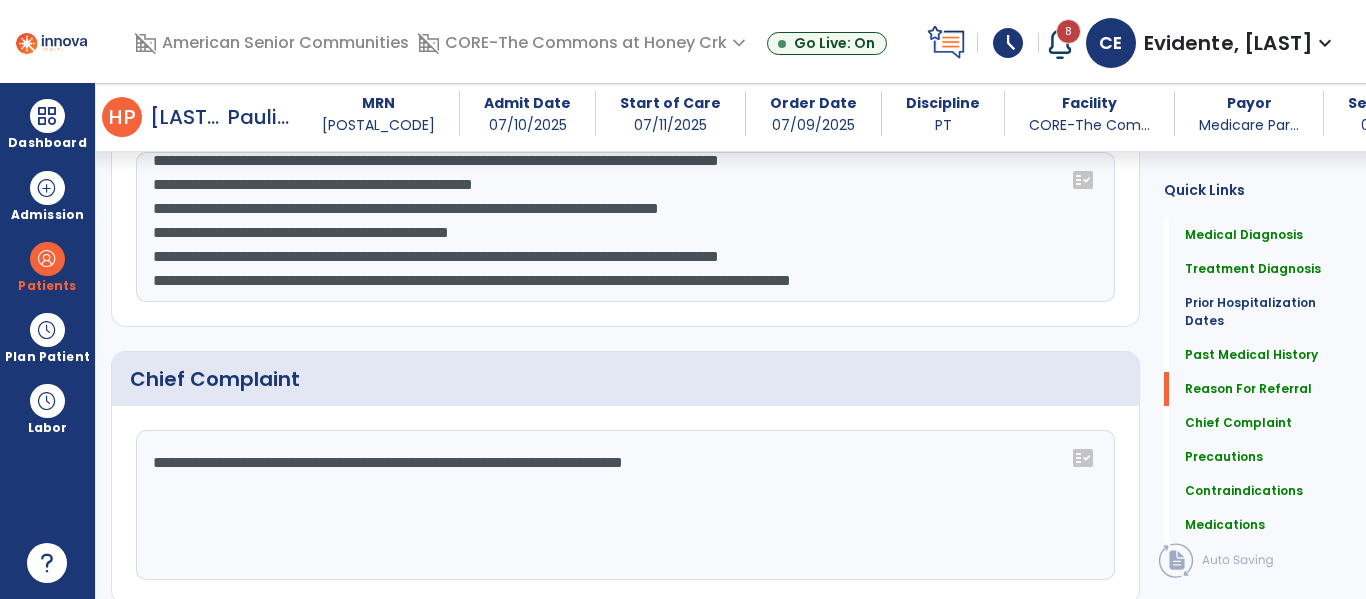 scroll, scrollTop: 1179, scrollLeft: 0, axis: vertical 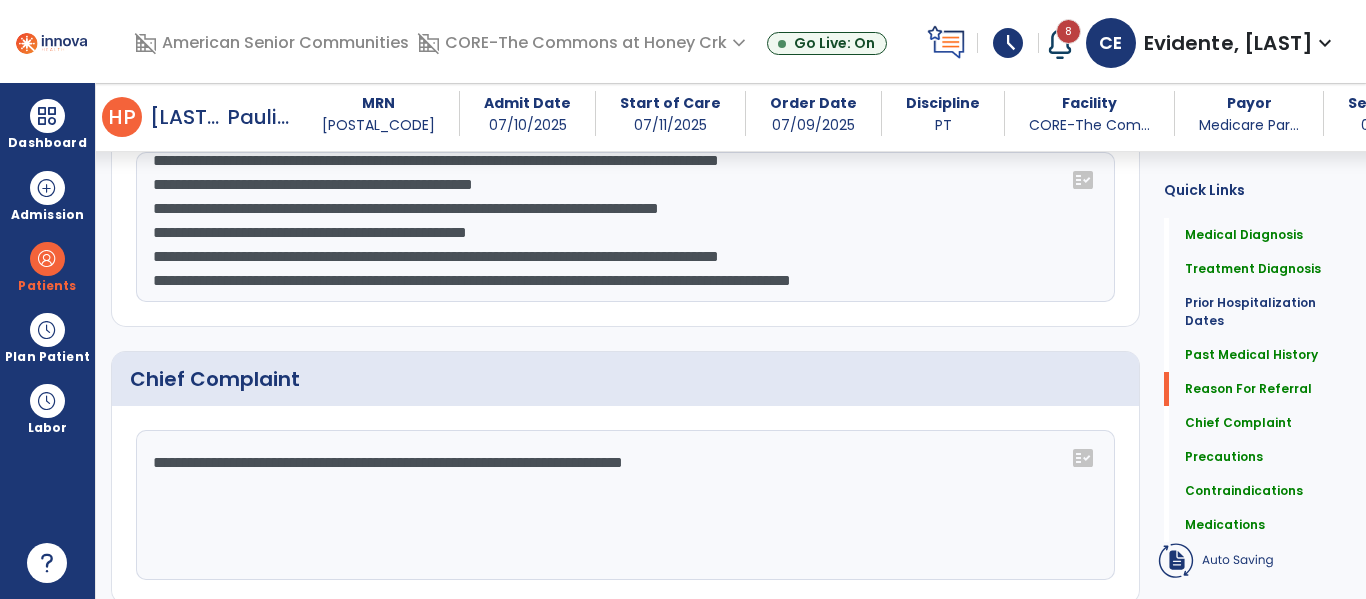 click on "**********" 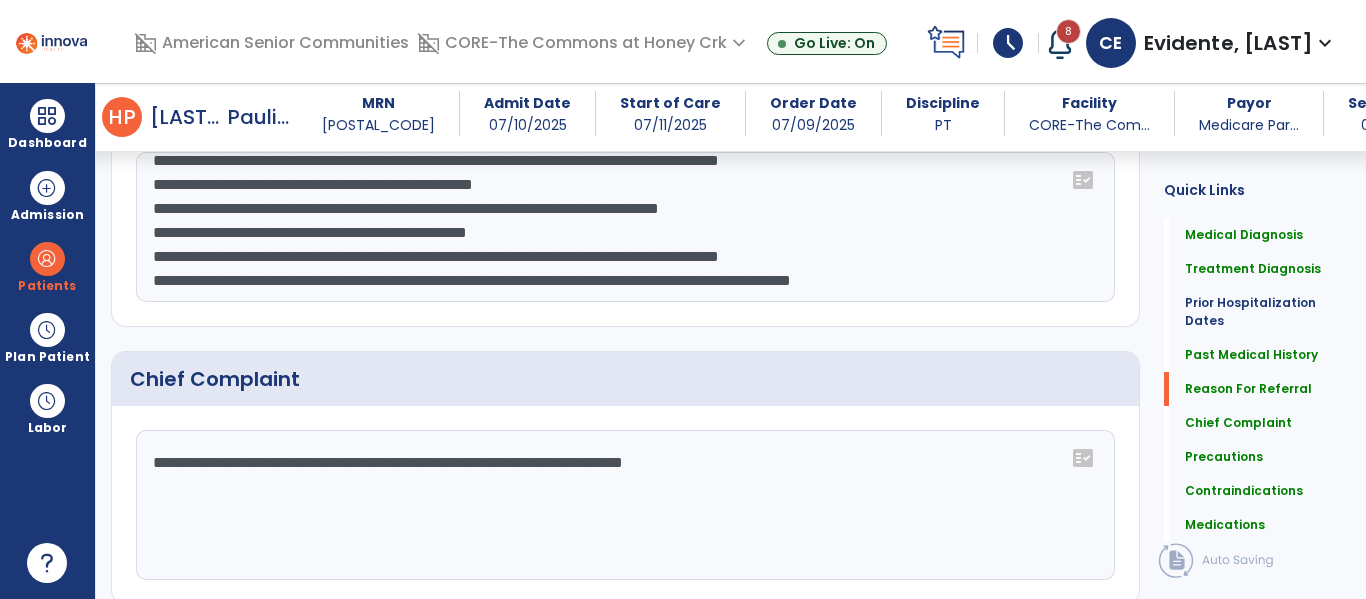 click on "**********" 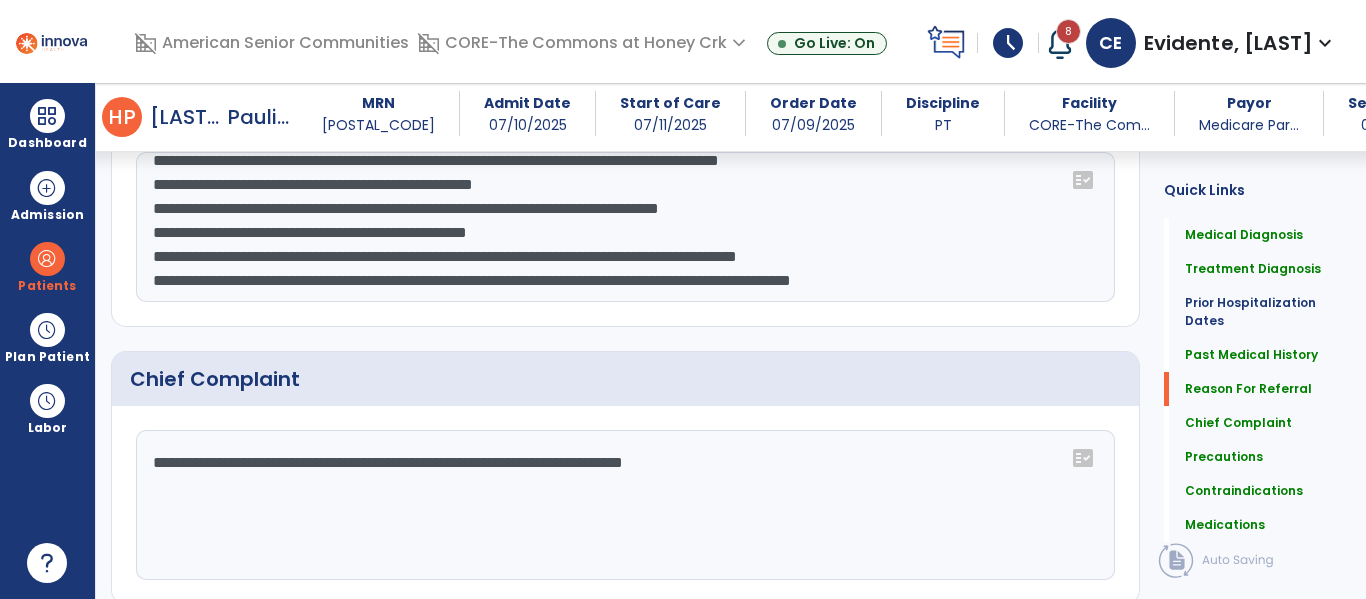 scroll, scrollTop: 1179, scrollLeft: 0, axis: vertical 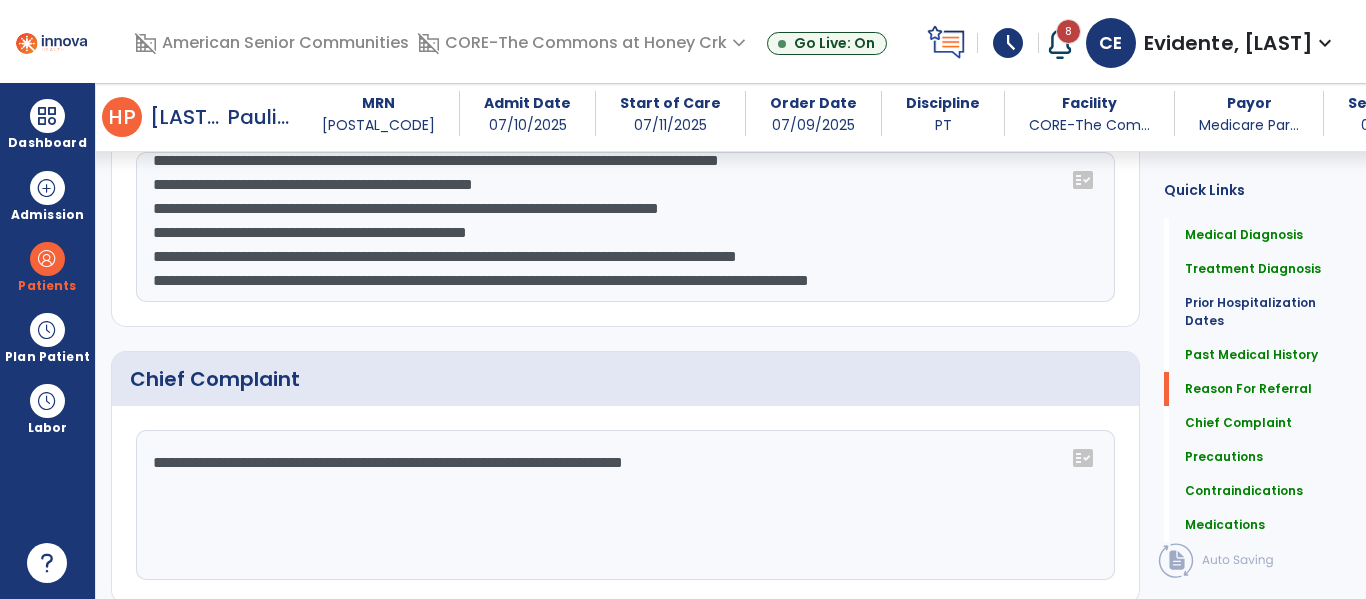 click on "**********" 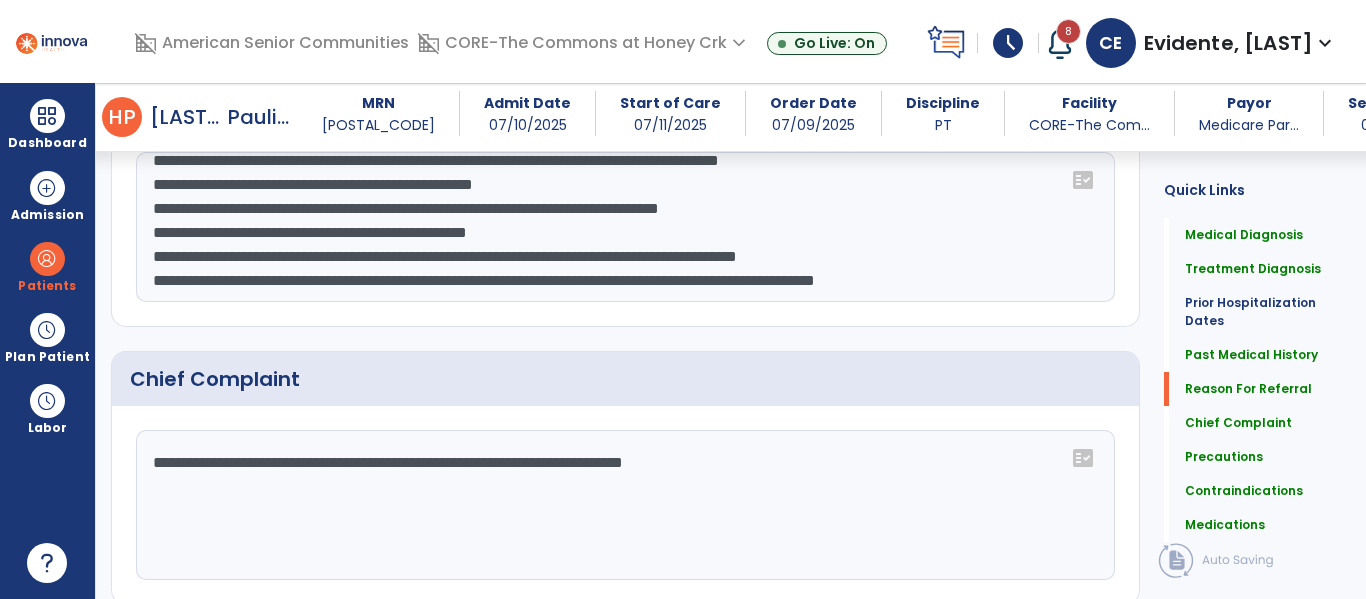 scroll, scrollTop: 112, scrollLeft: 0, axis: vertical 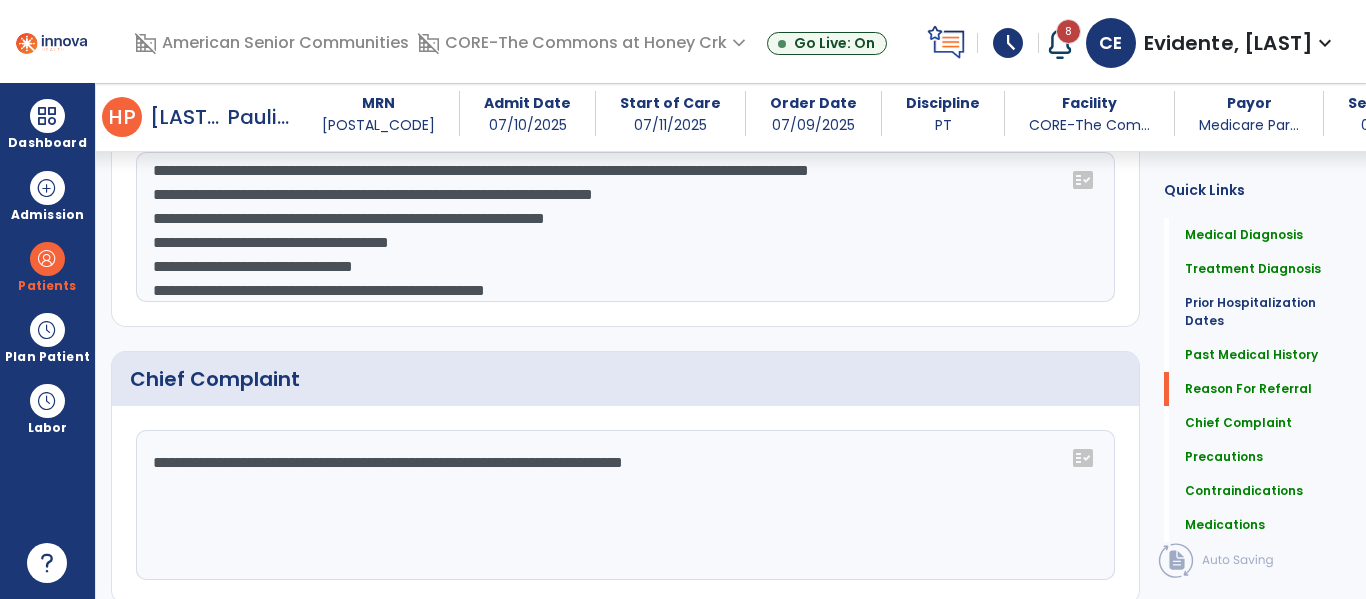 click 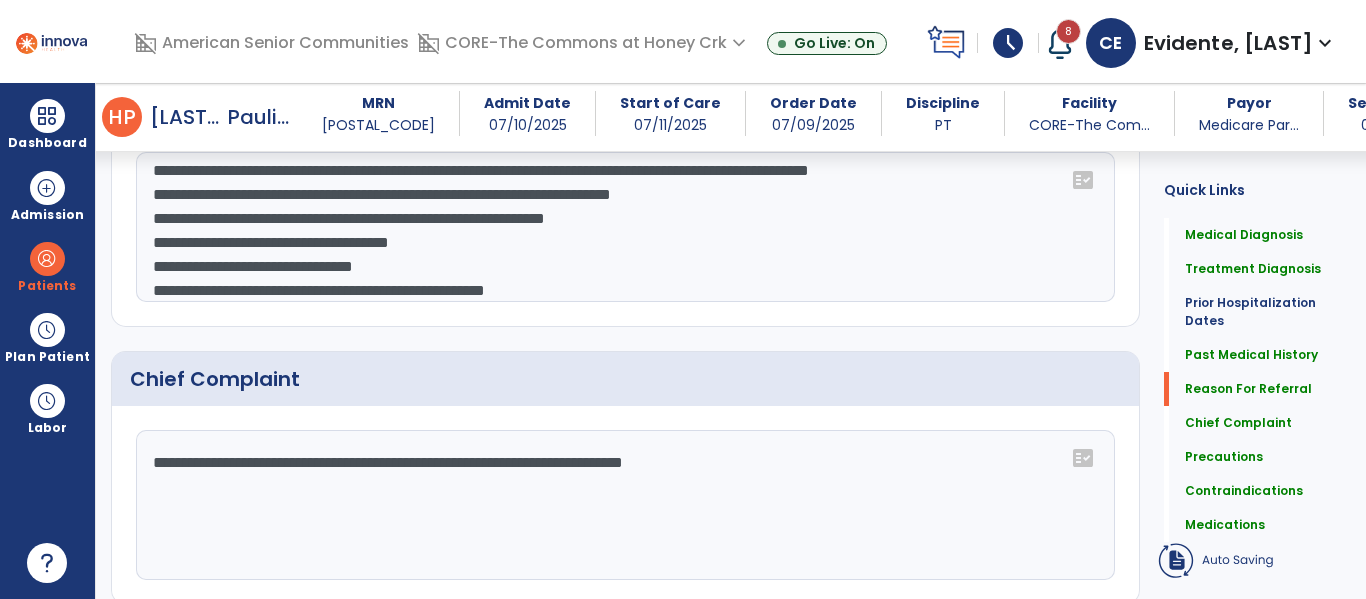 click 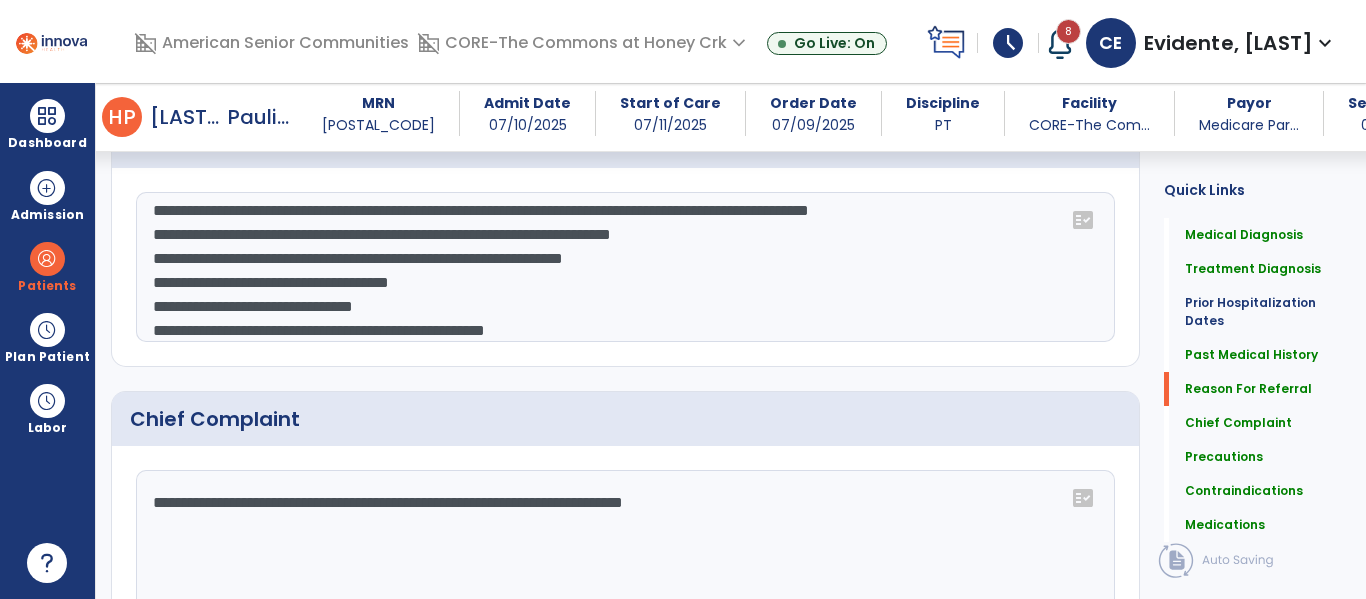 scroll, scrollTop: 1179, scrollLeft: 0, axis: vertical 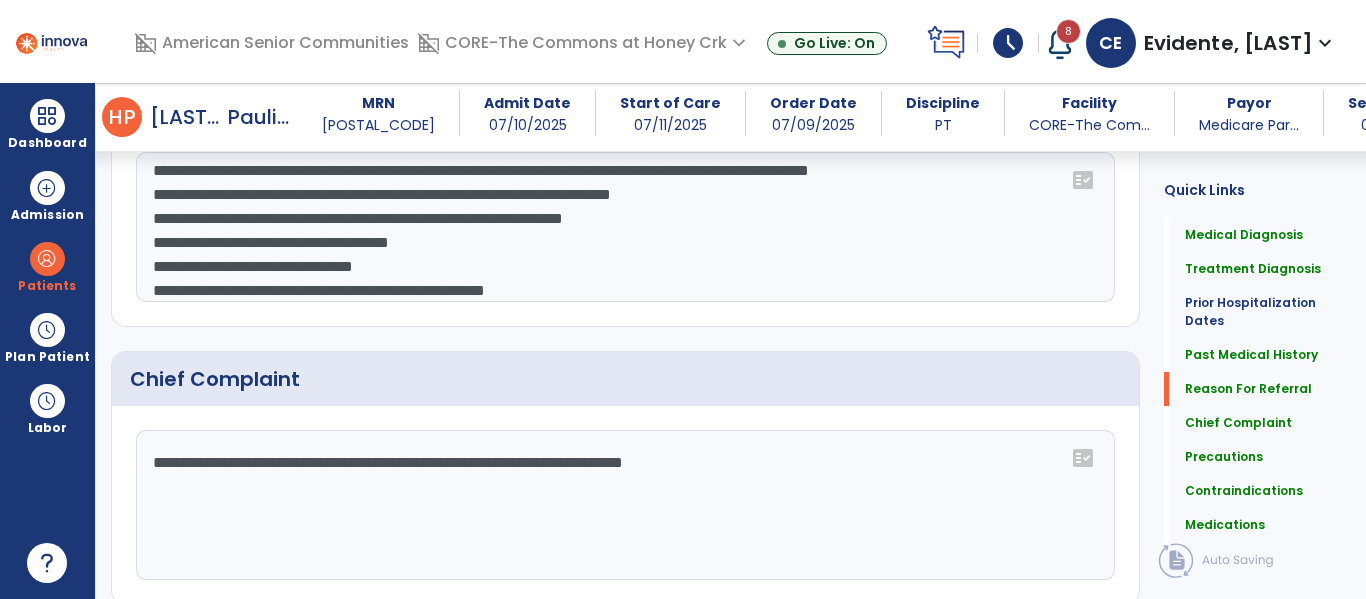 click 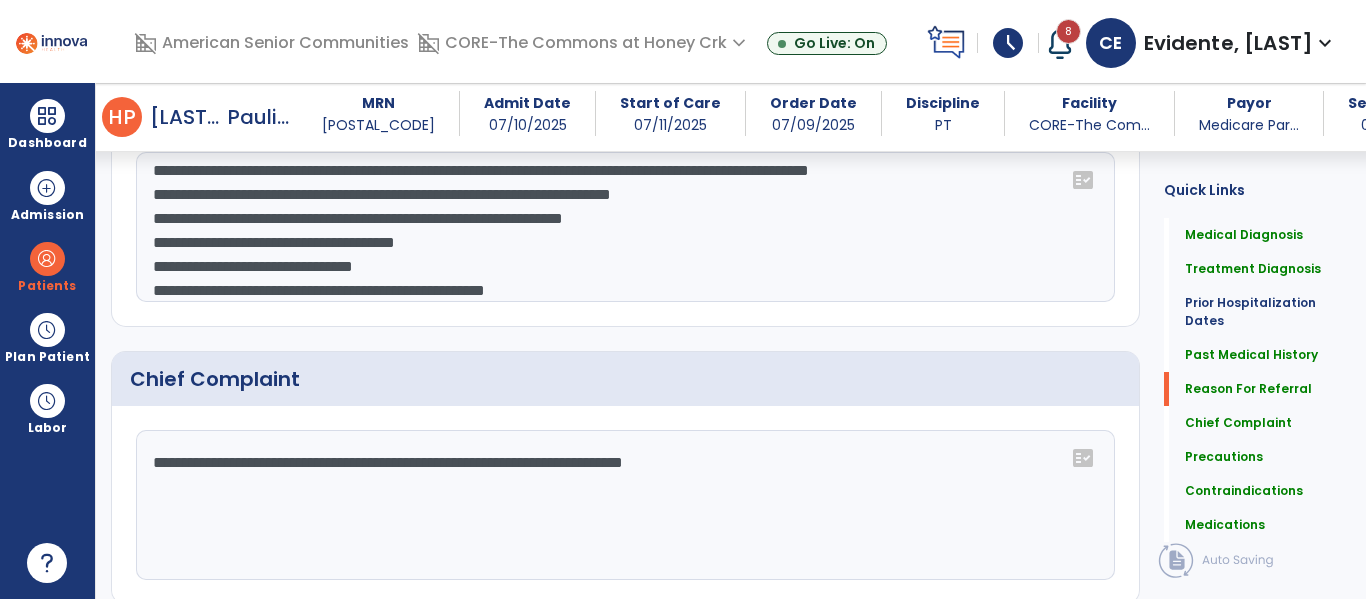 scroll, scrollTop: 1179, scrollLeft: 0, axis: vertical 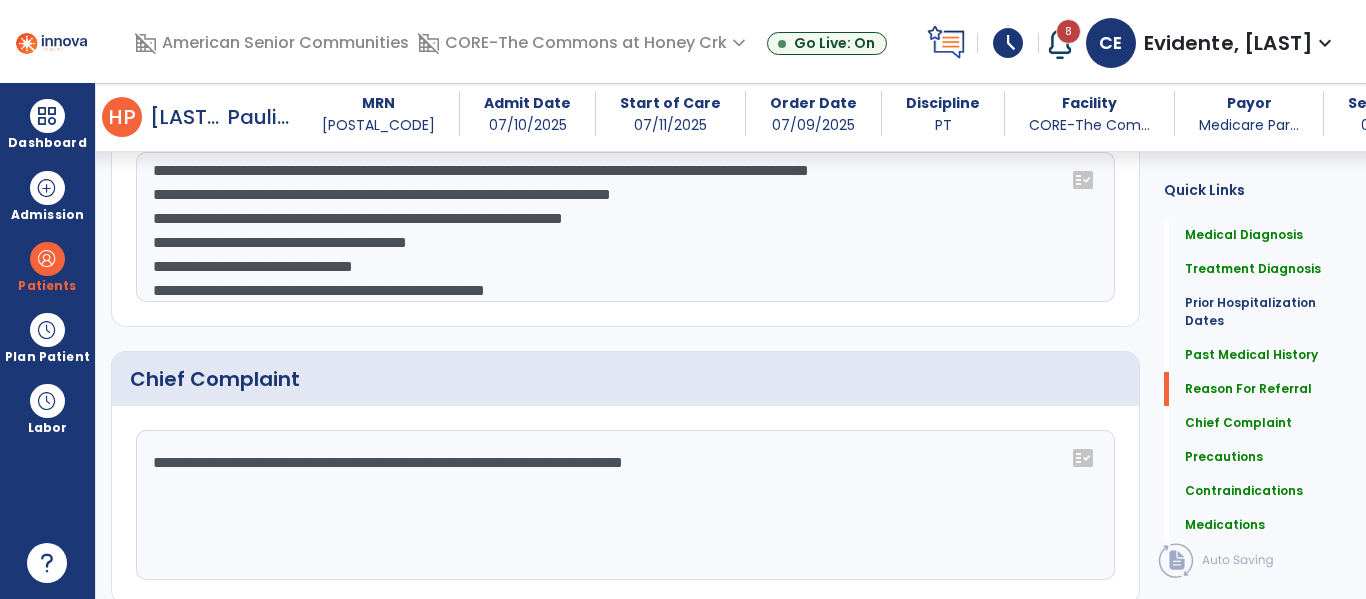 click 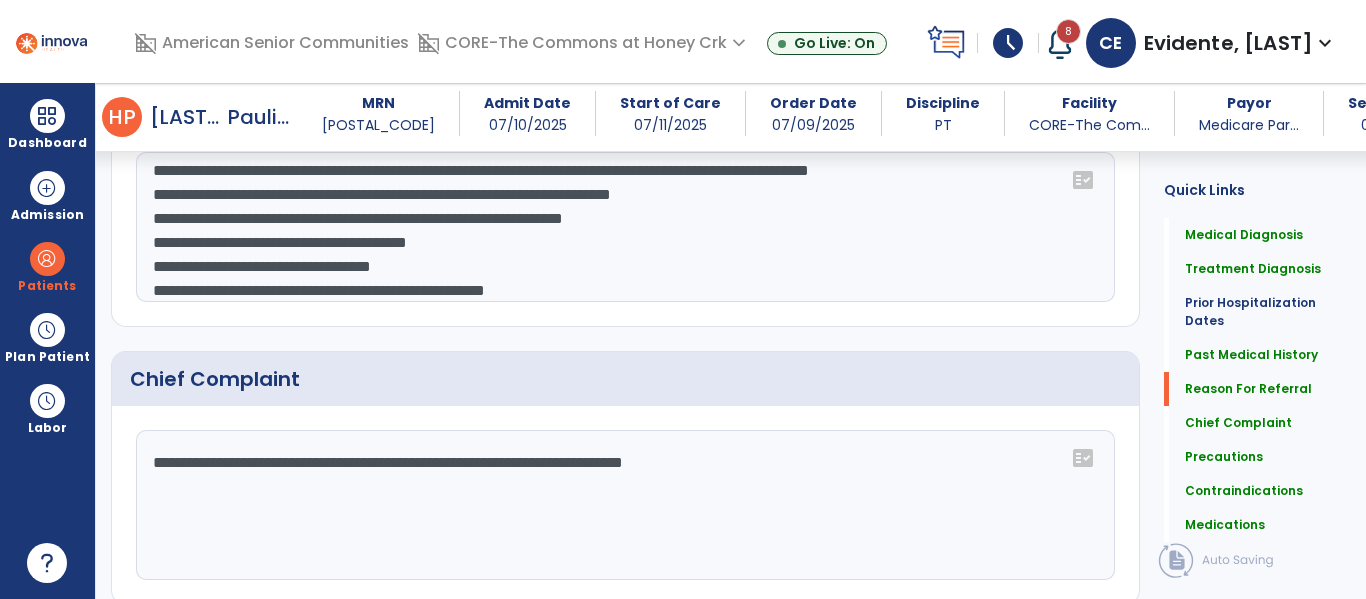 scroll, scrollTop: 1179, scrollLeft: 0, axis: vertical 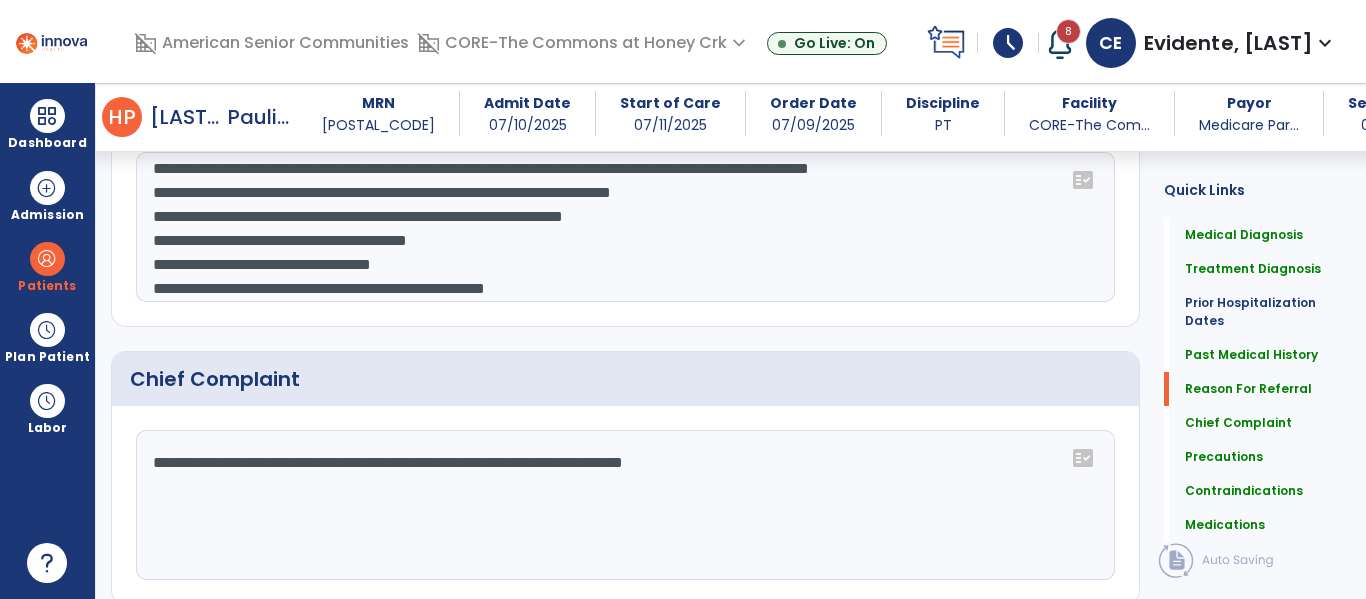 click 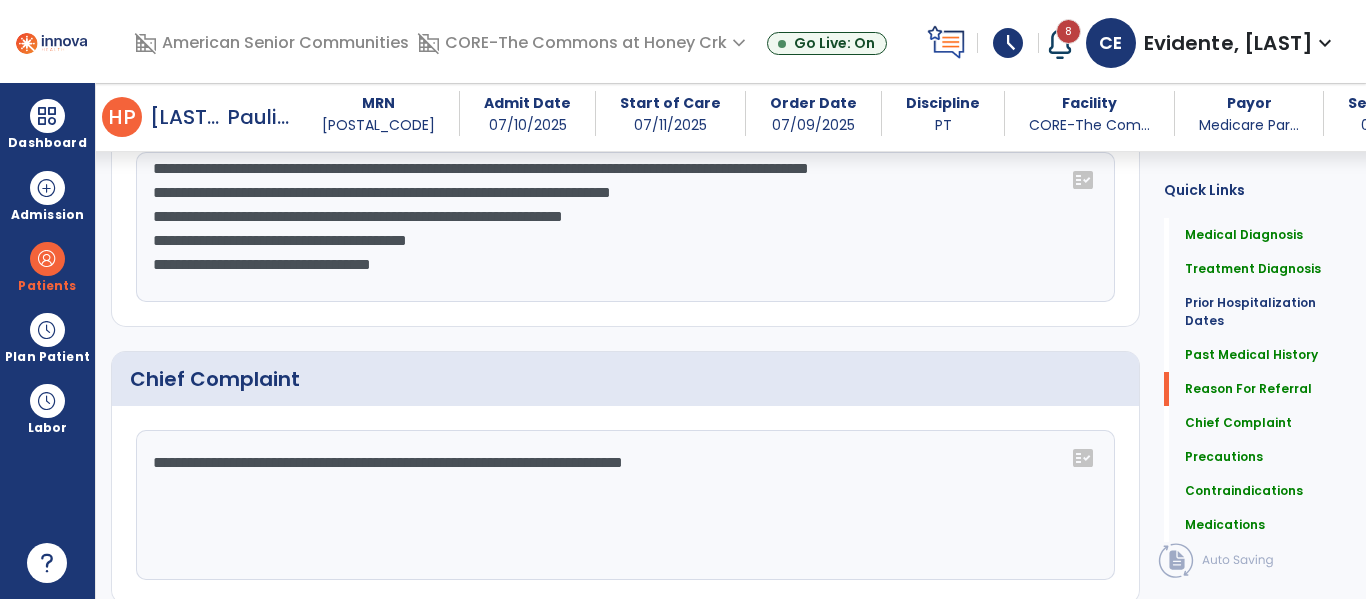 scroll, scrollTop: 208, scrollLeft: 0, axis: vertical 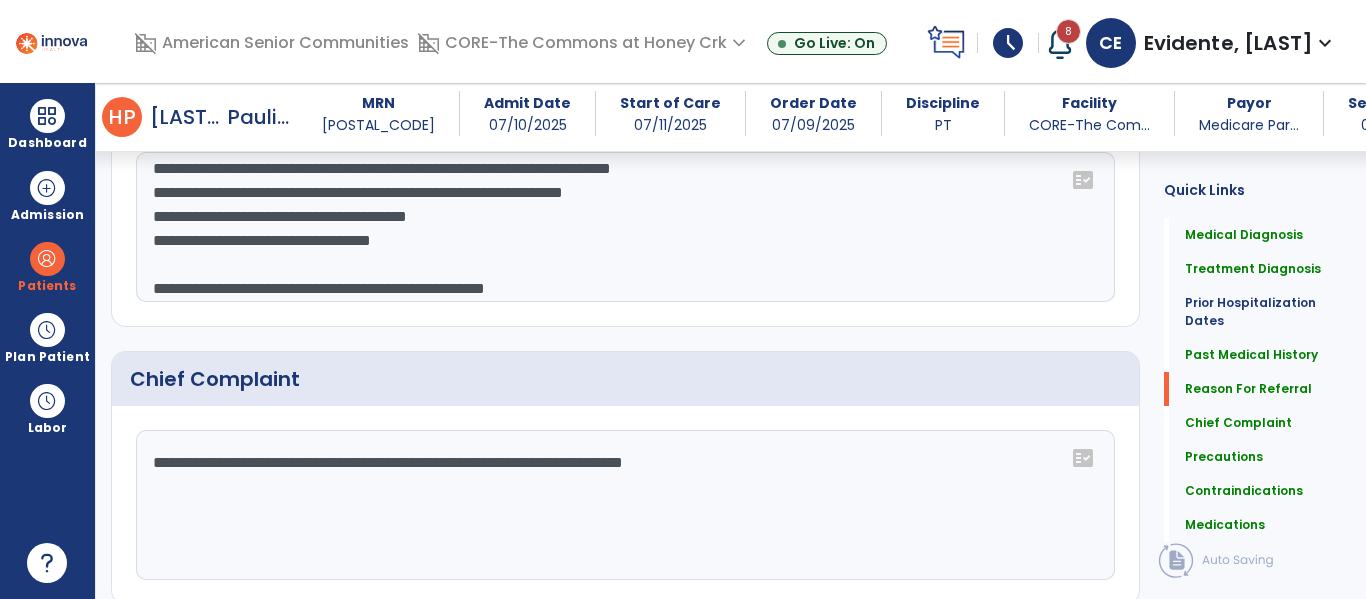 paste on "**********" 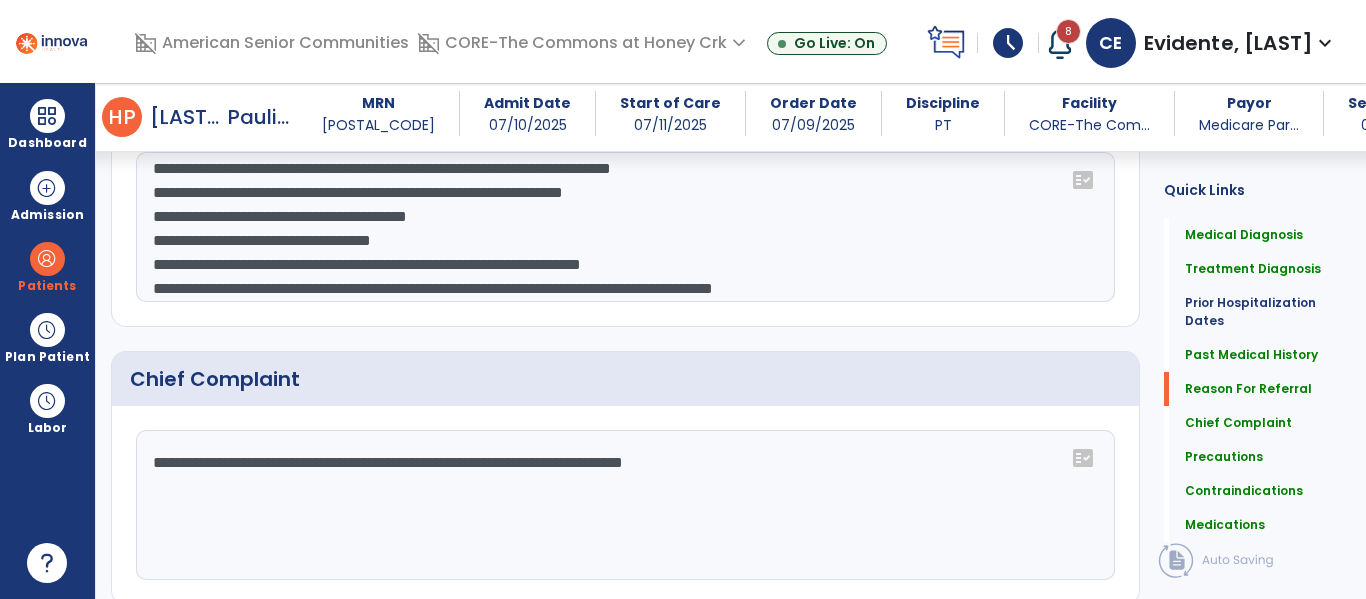 scroll, scrollTop: 232, scrollLeft: 0, axis: vertical 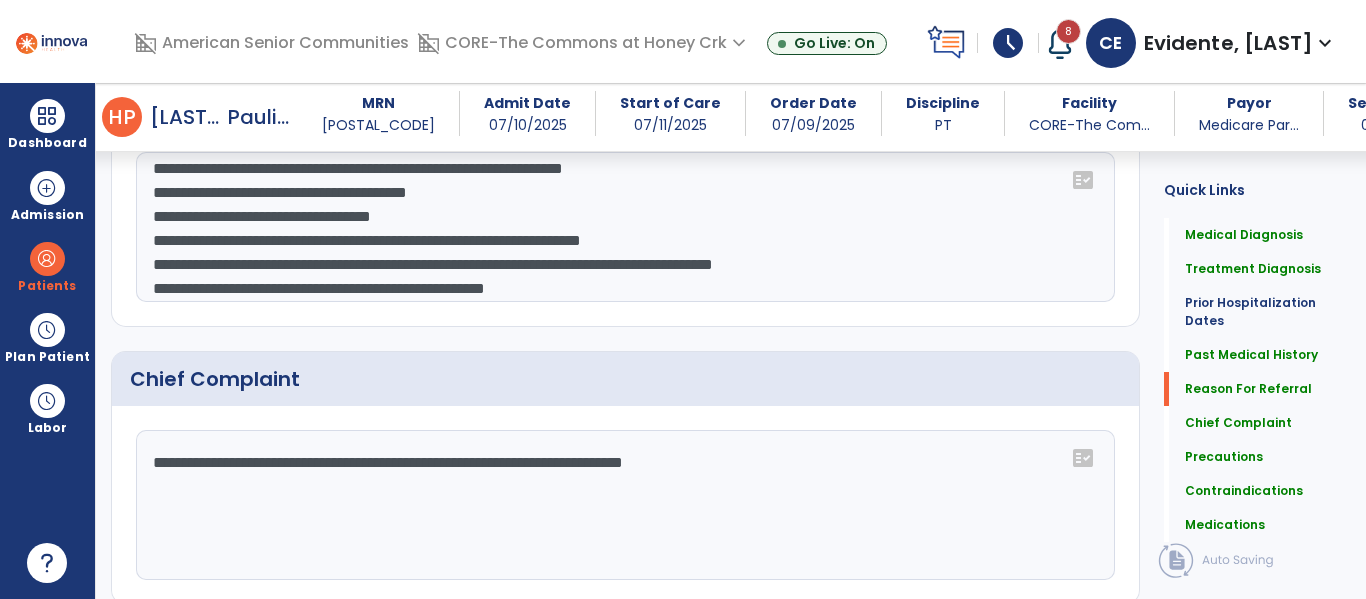 click 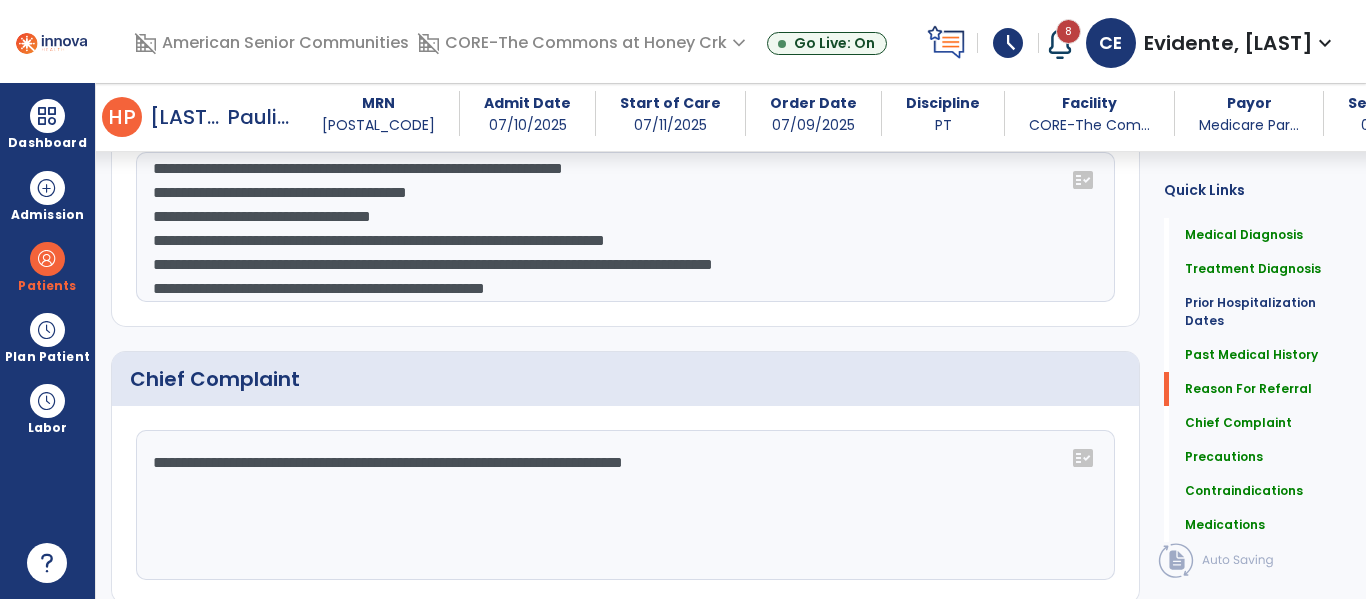 scroll, scrollTop: 1179, scrollLeft: 0, axis: vertical 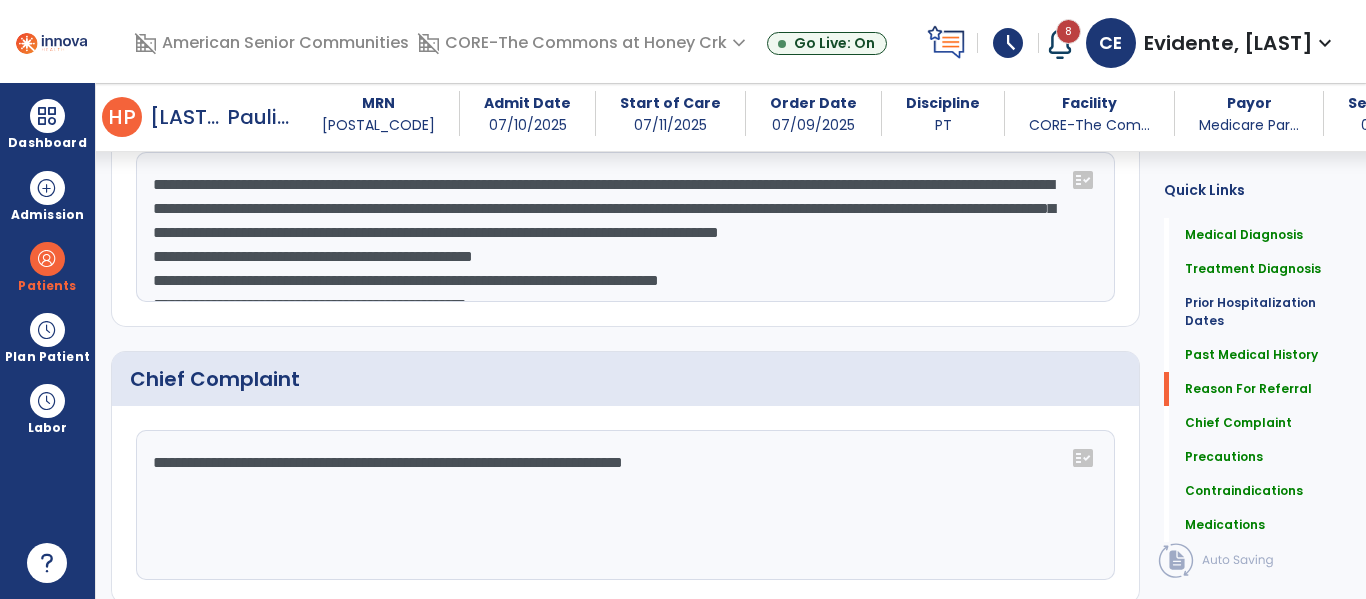 click 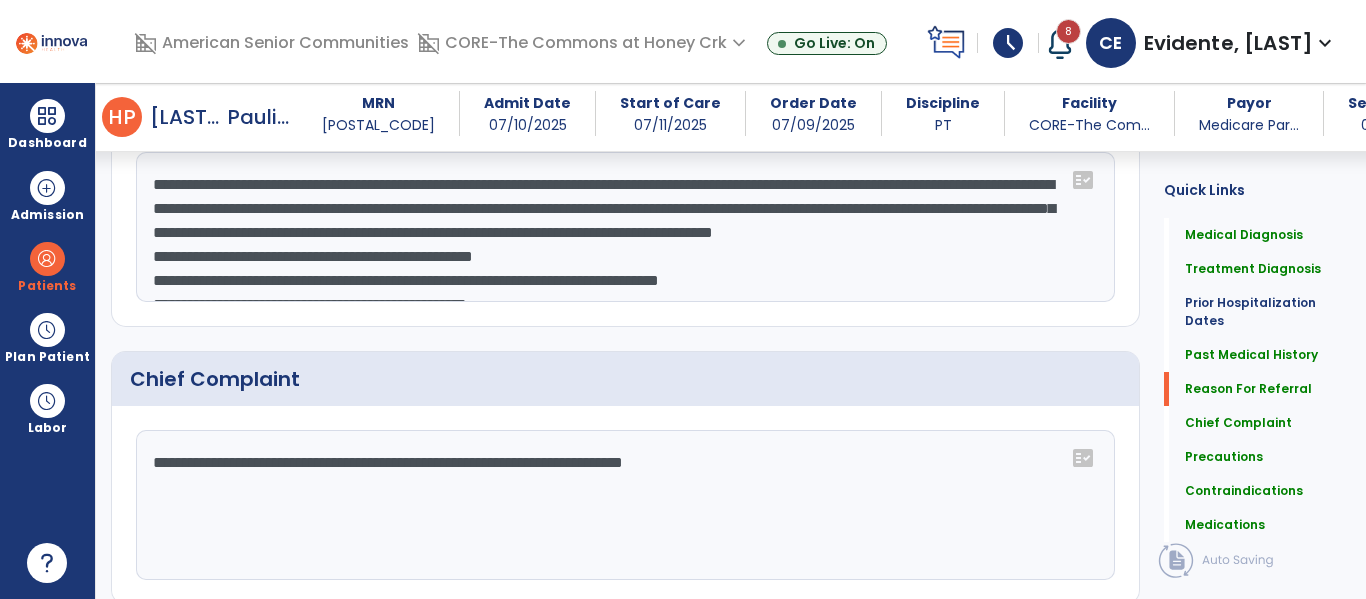 scroll, scrollTop: 35, scrollLeft: 0, axis: vertical 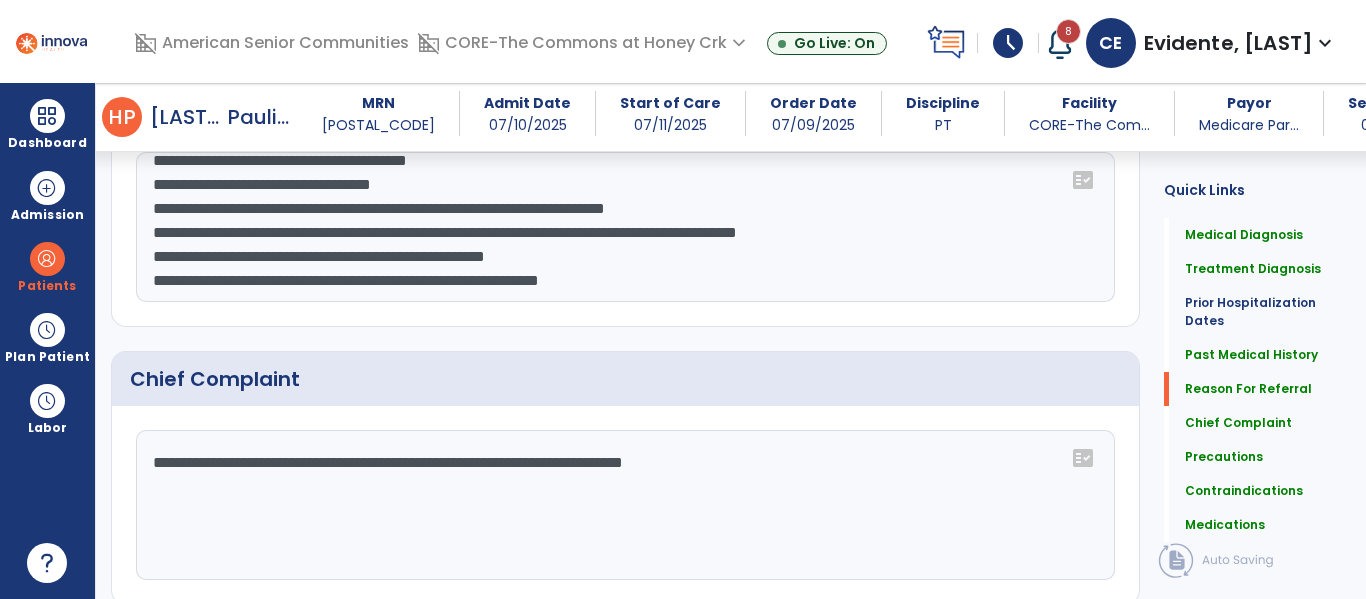 click 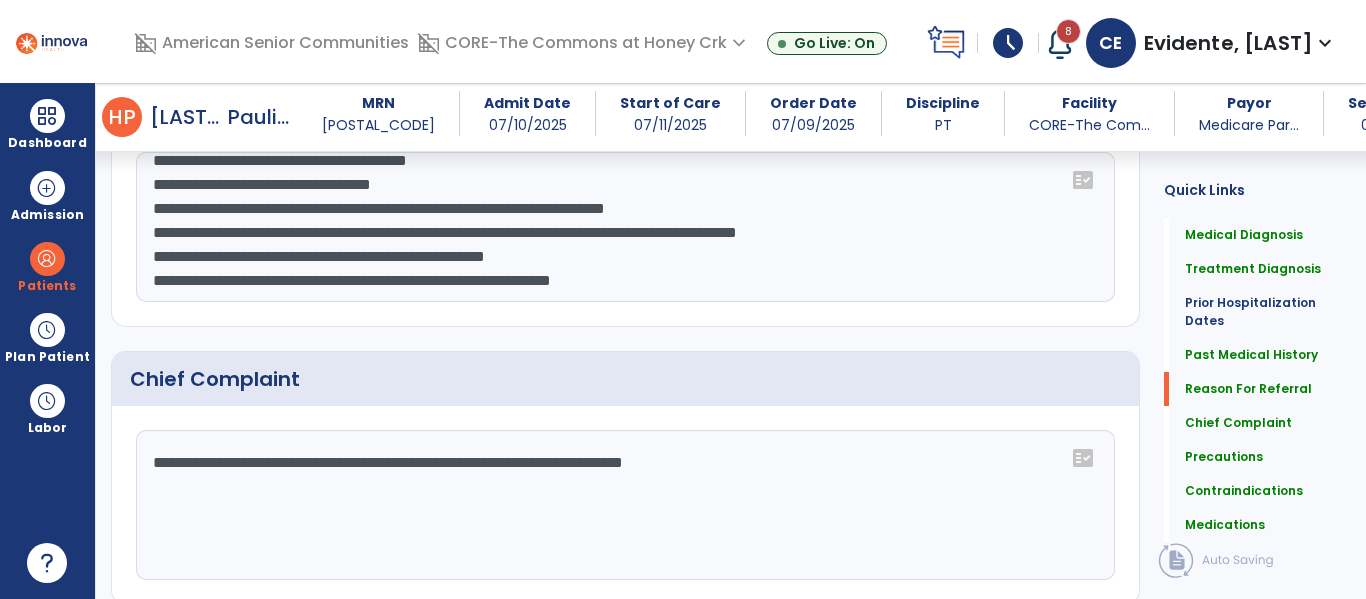 click 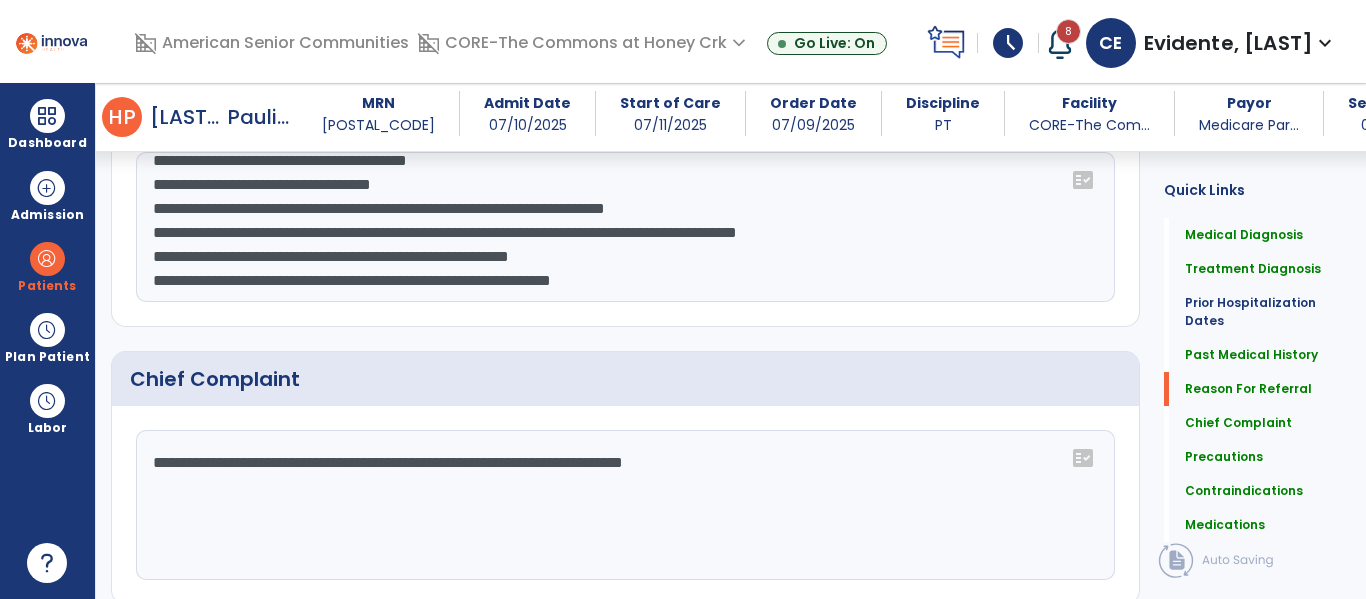 click 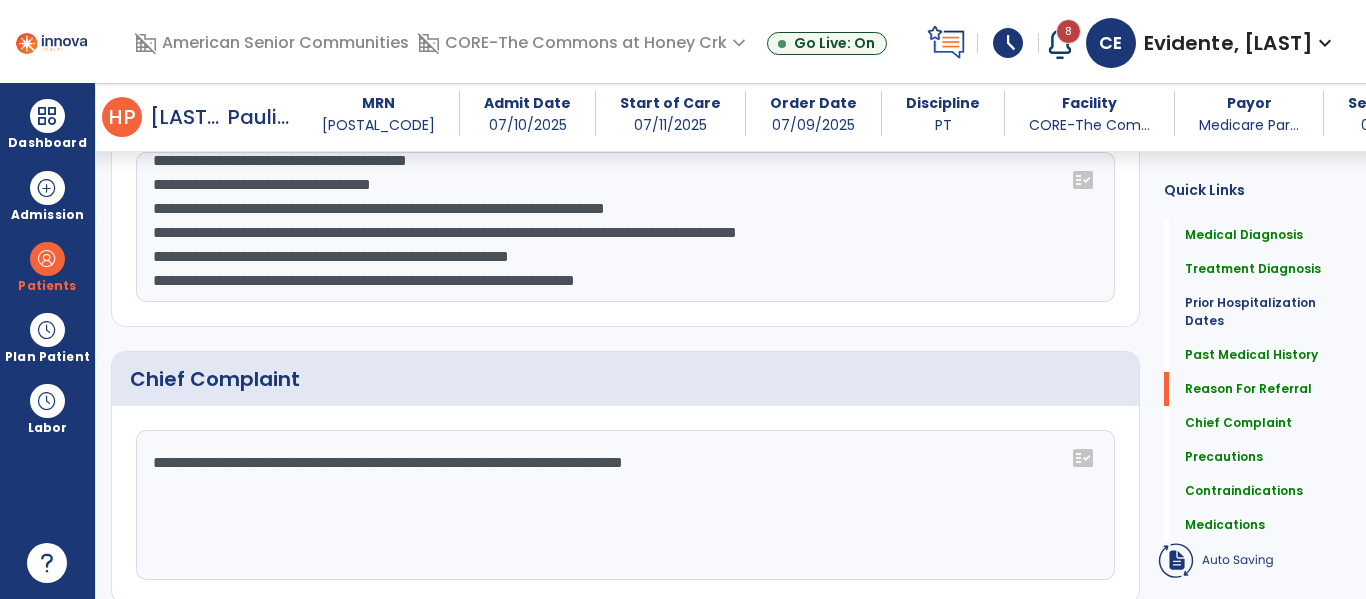 click 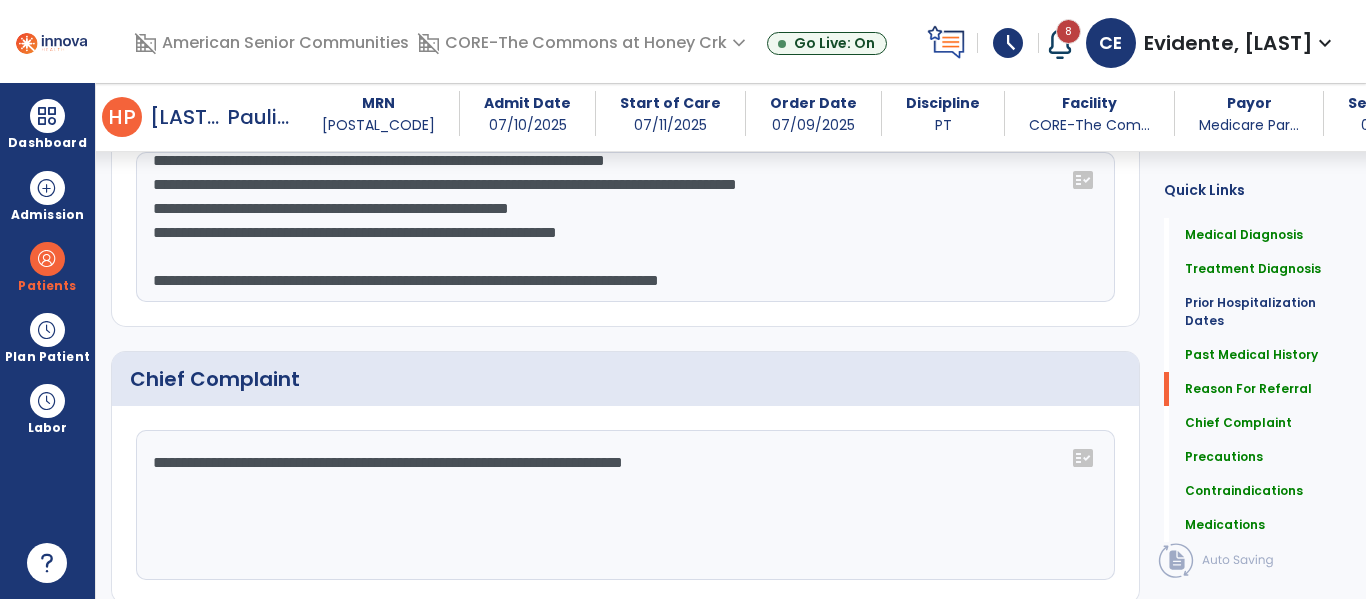 scroll, scrollTop: 1179, scrollLeft: 0, axis: vertical 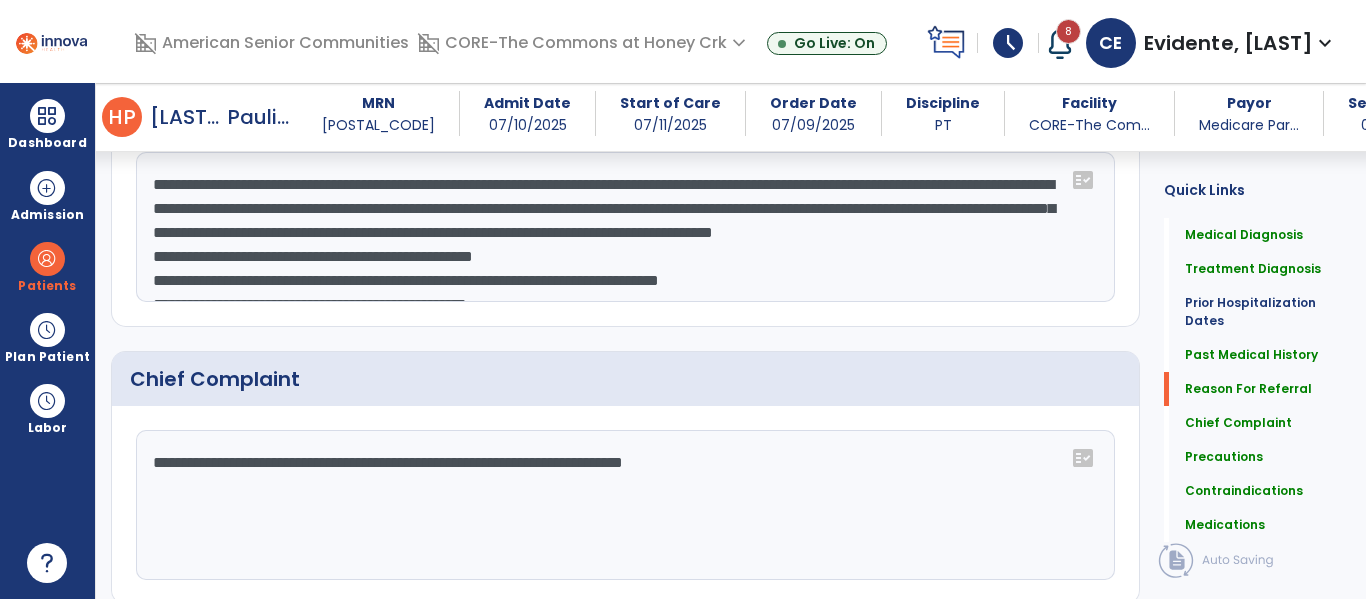 click 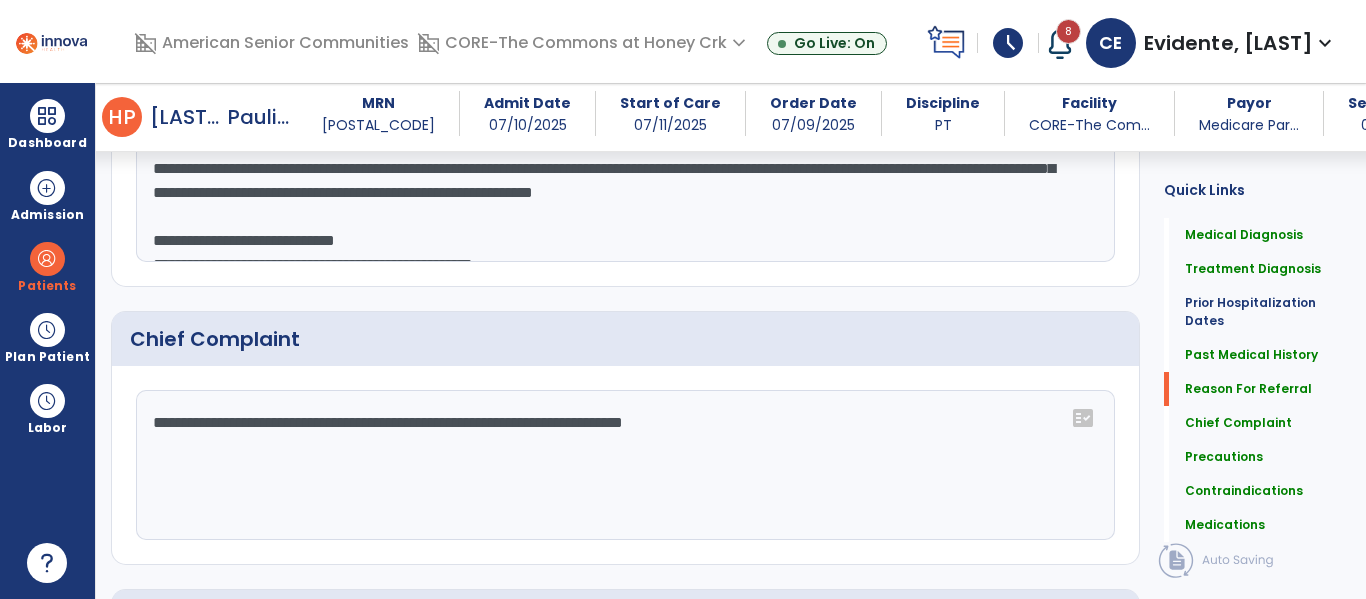 scroll, scrollTop: 16, scrollLeft: 0, axis: vertical 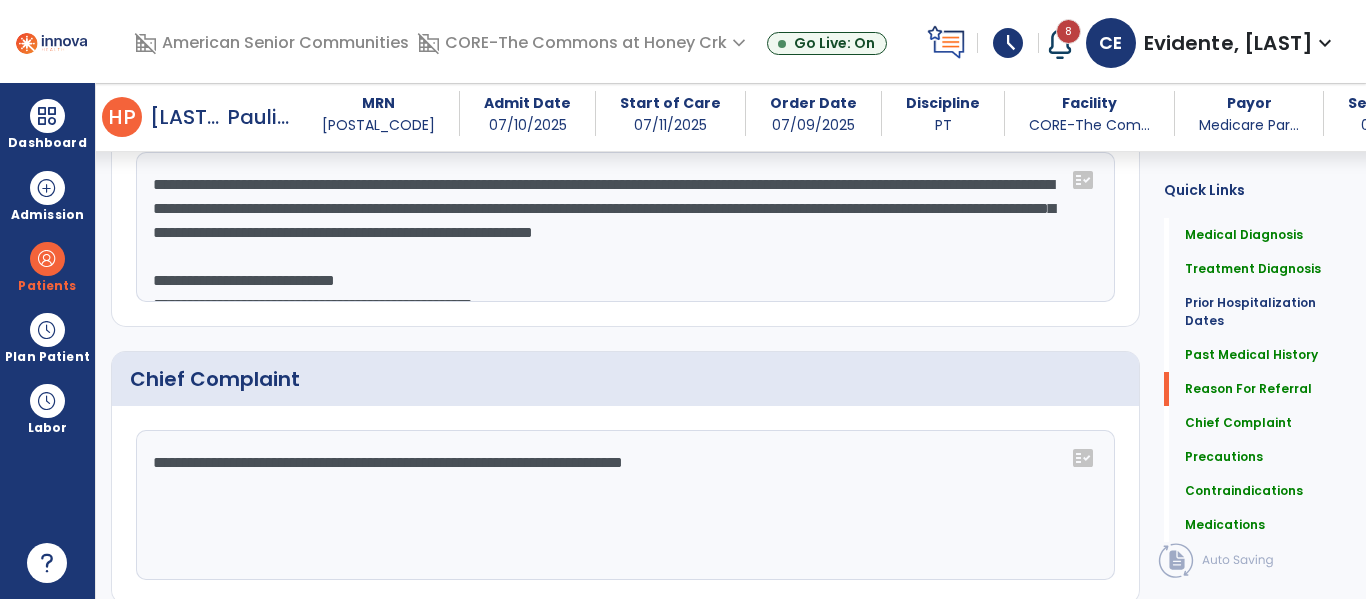 click 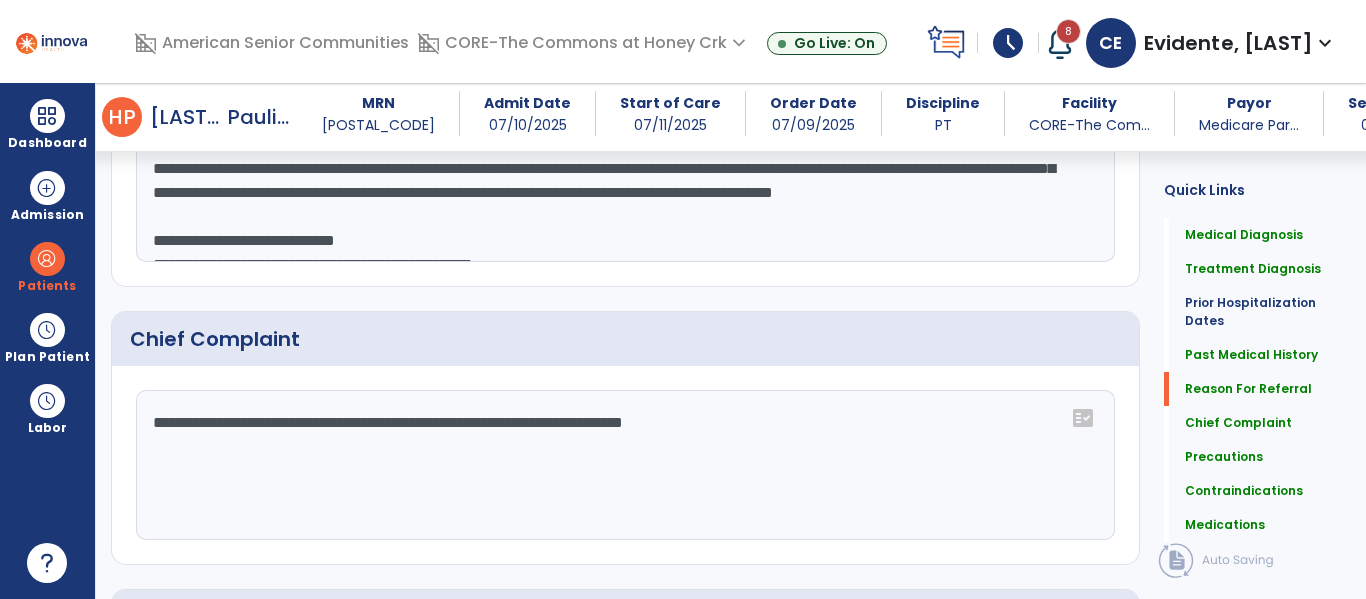 scroll, scrollTop: 1179, scrollLeft: 0, axis: vertical 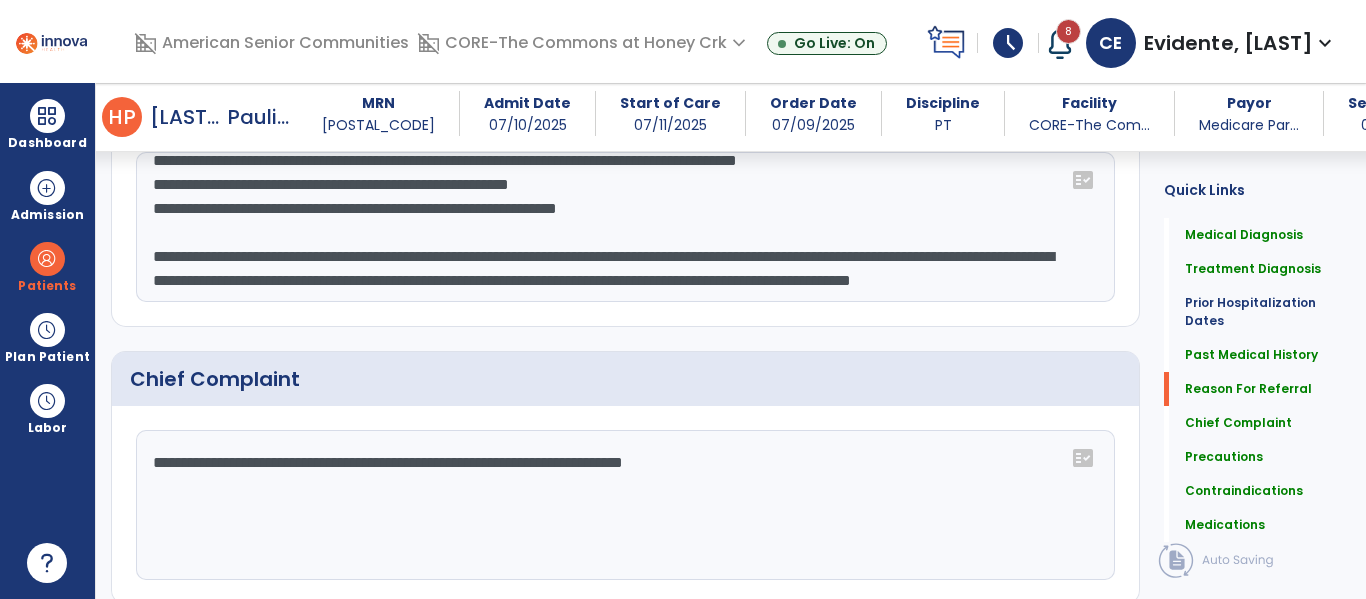 click 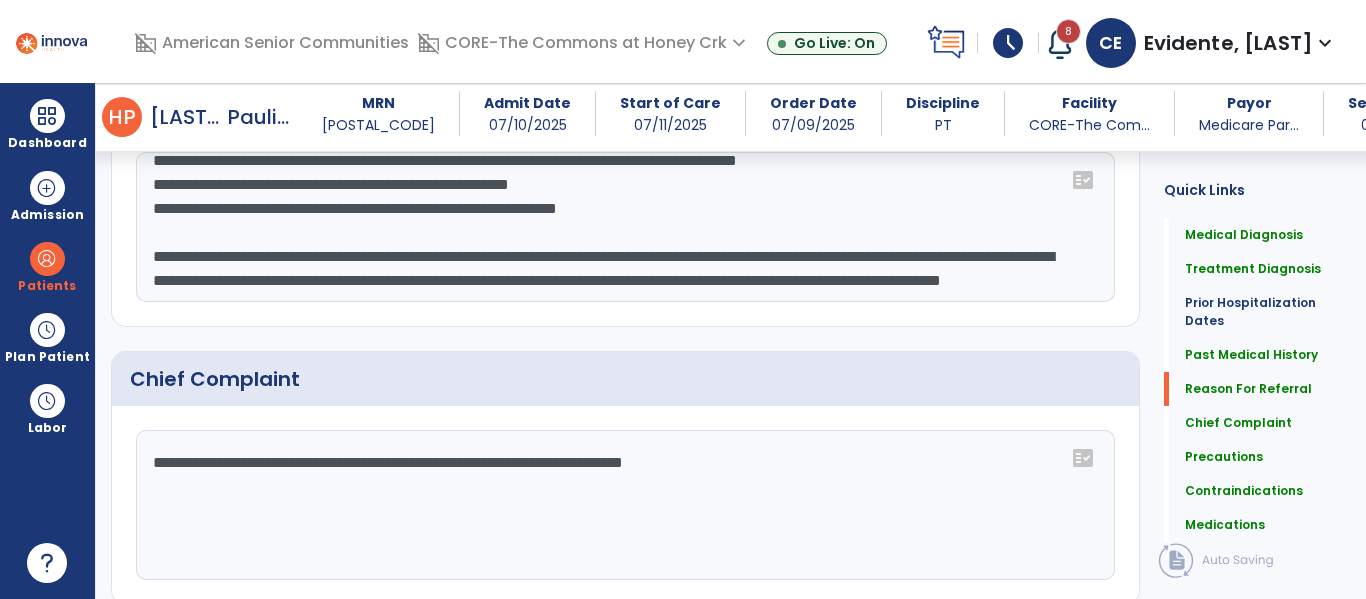 click 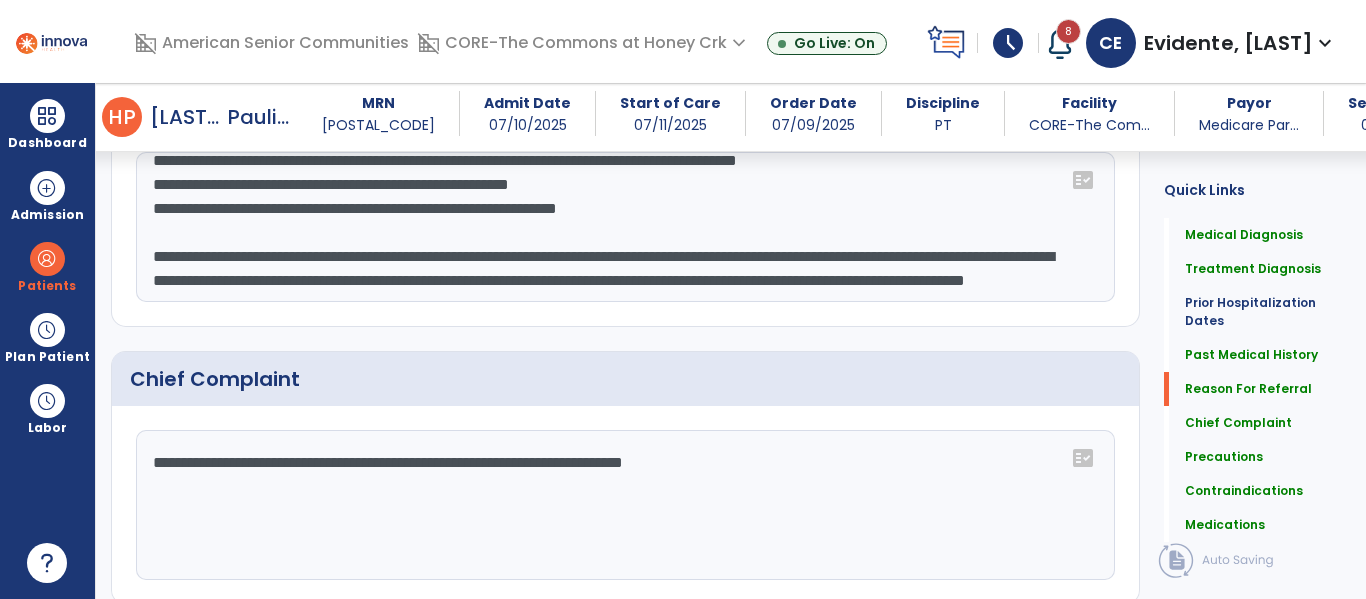 type on "**********" 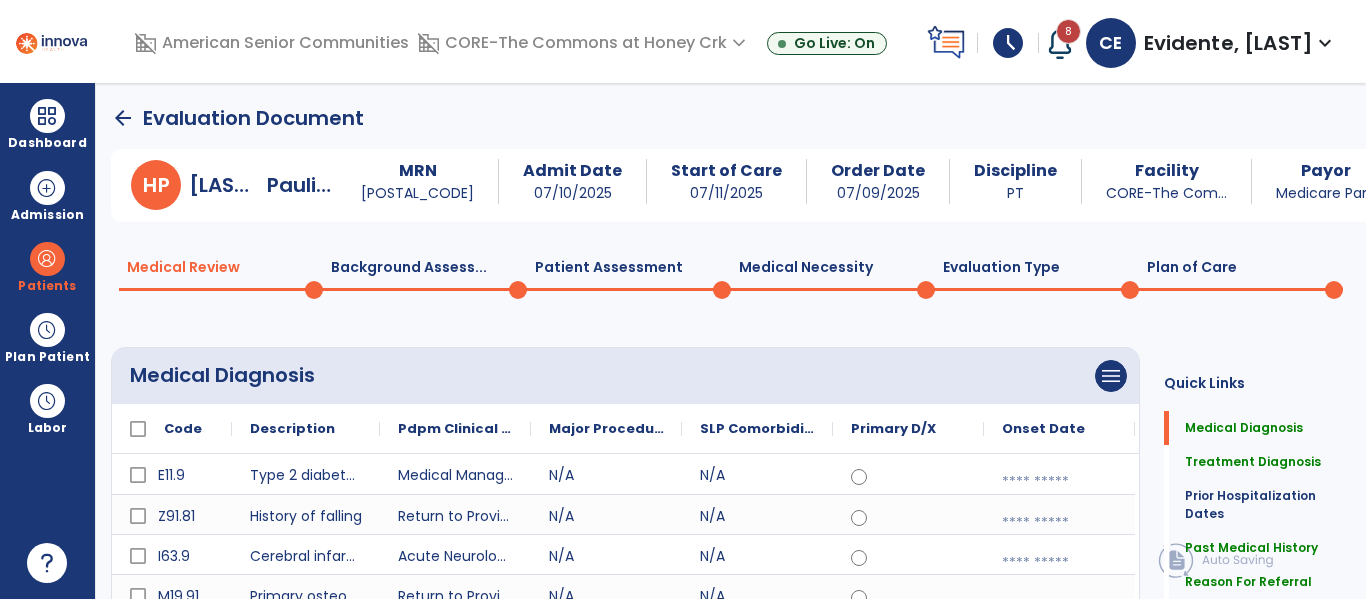 click on "Plan of Care  0" 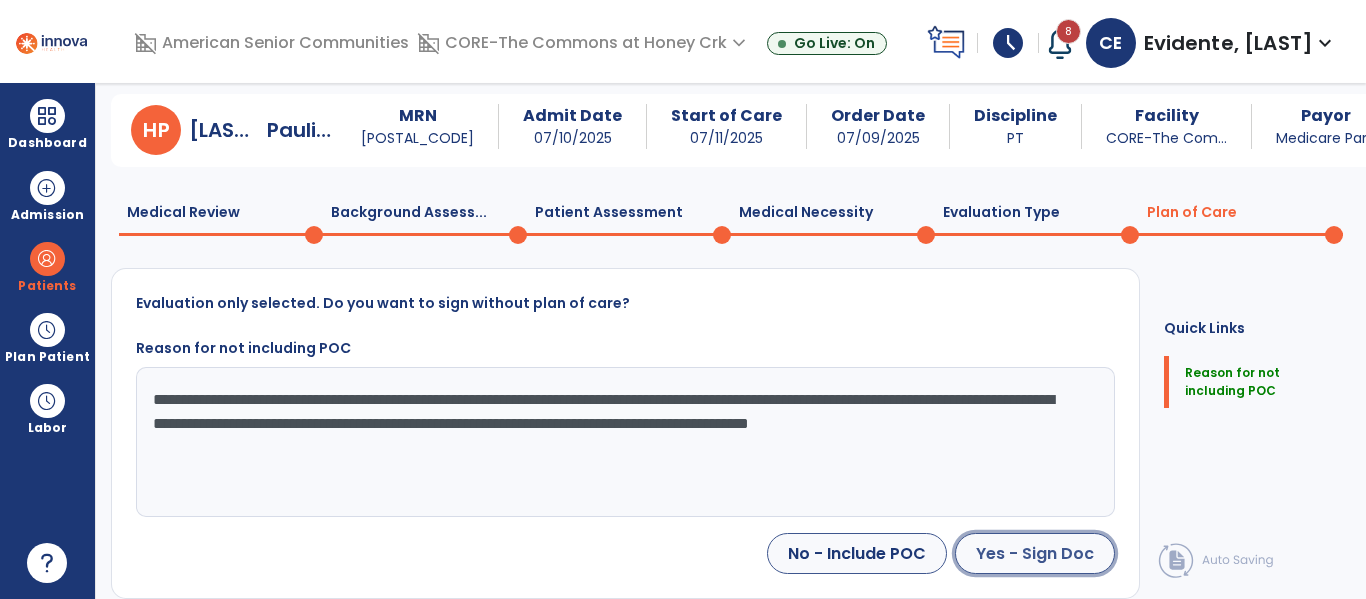 click on "Yes - Sign Doc" 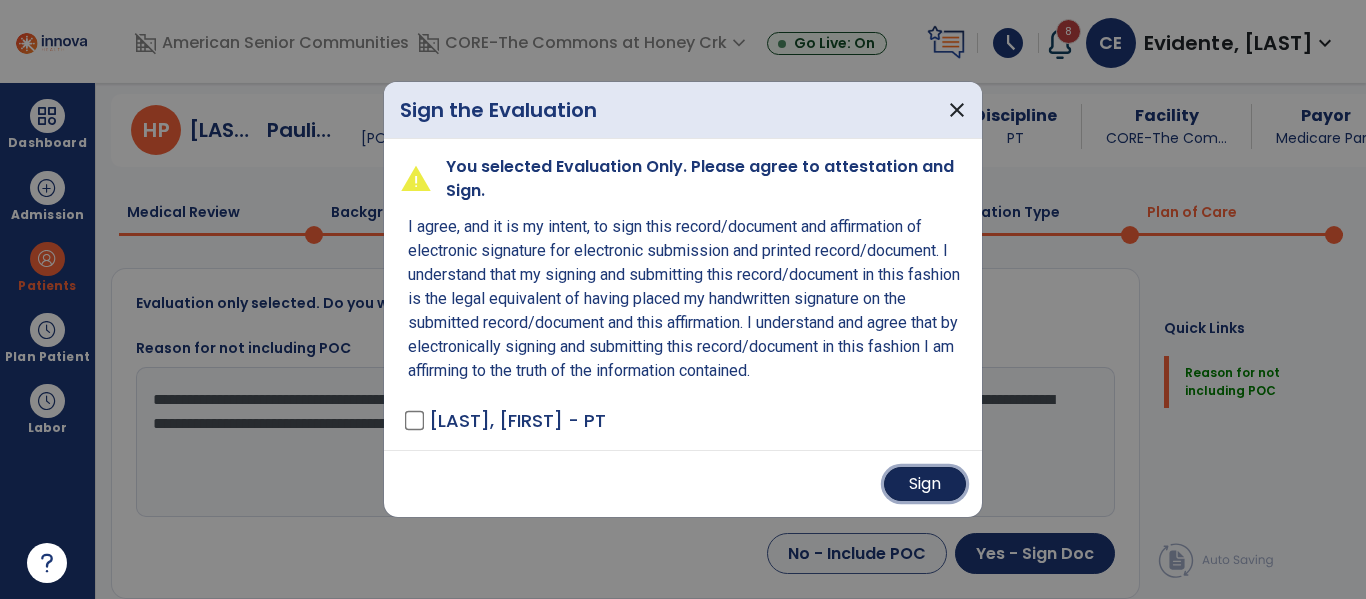 click on "Sign" at bounding box center [925, 484] 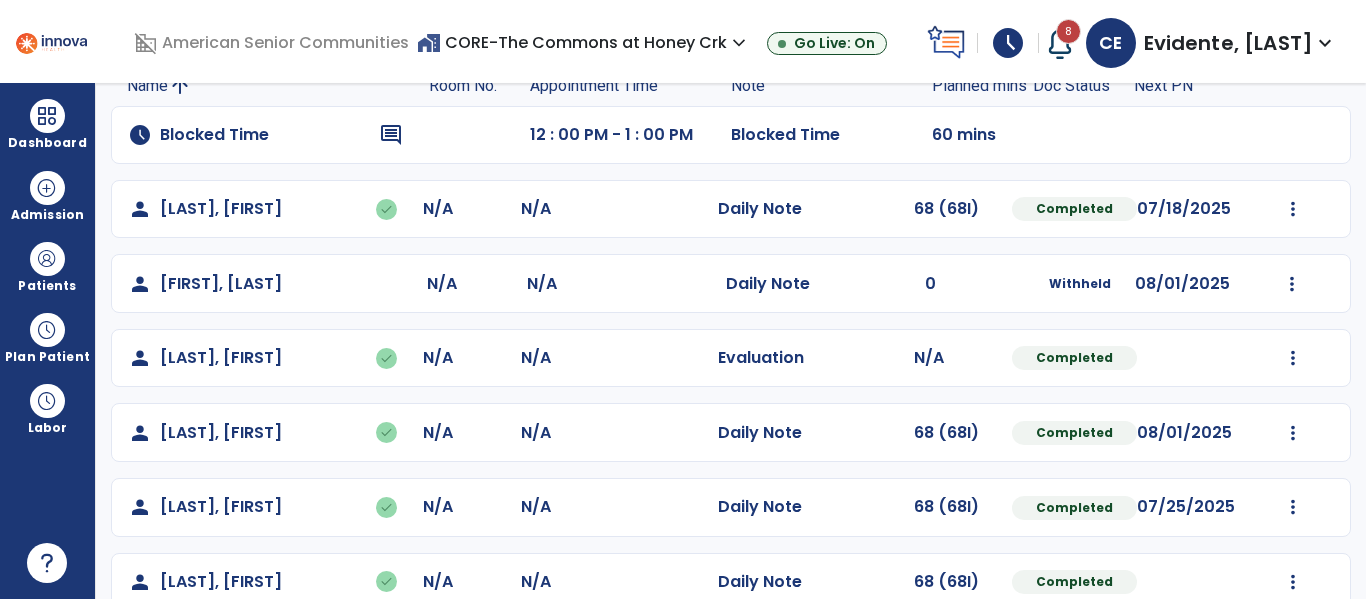 scroll, scrollTop: 160, scrollLeft: 0, axis: vertical 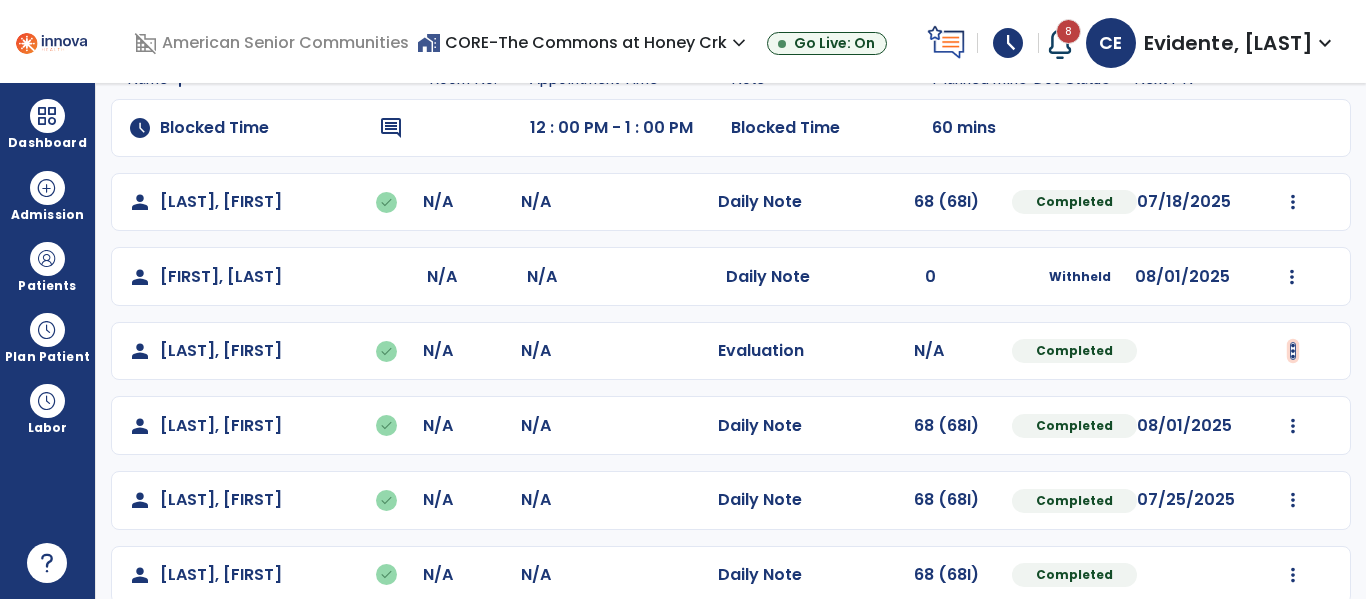 click at bounding box center [1293, 202] 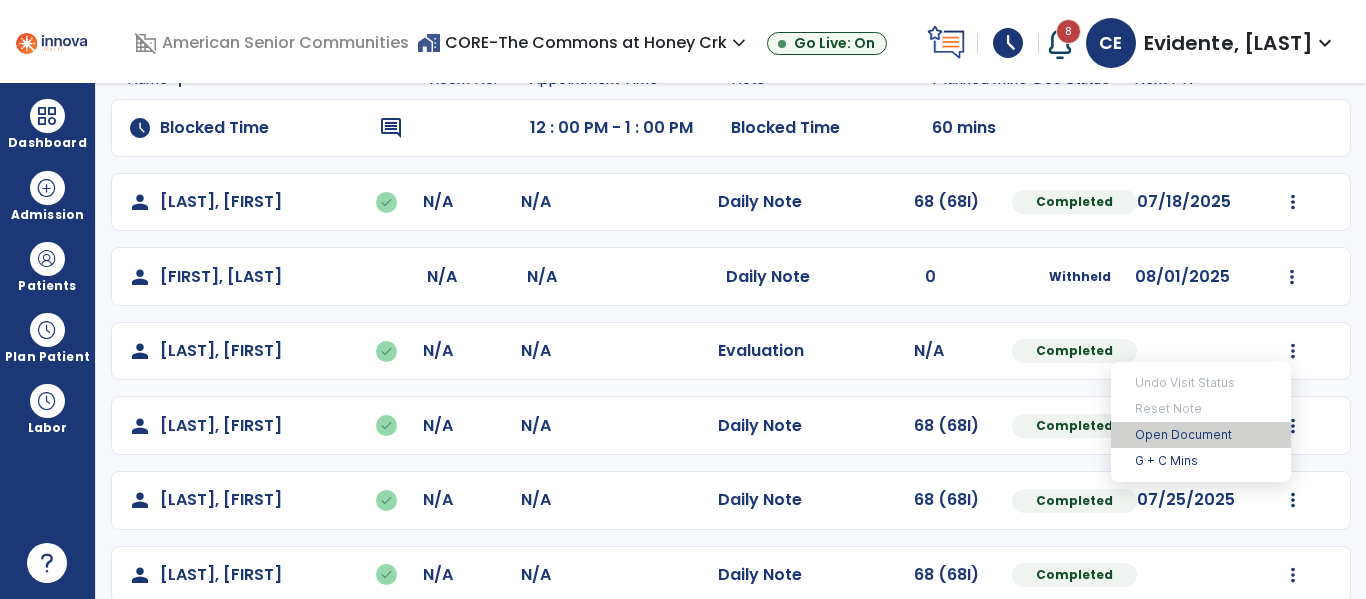 click on "Open Document" at bounding box center (1201, 435) 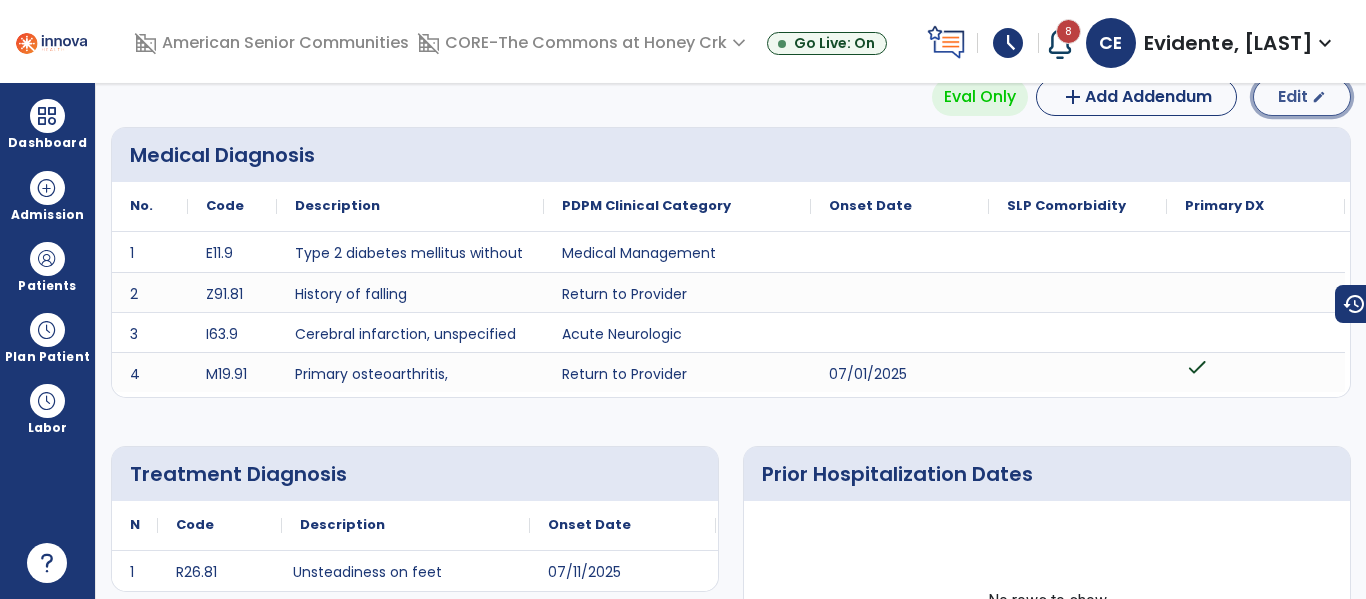 click on "Edit" 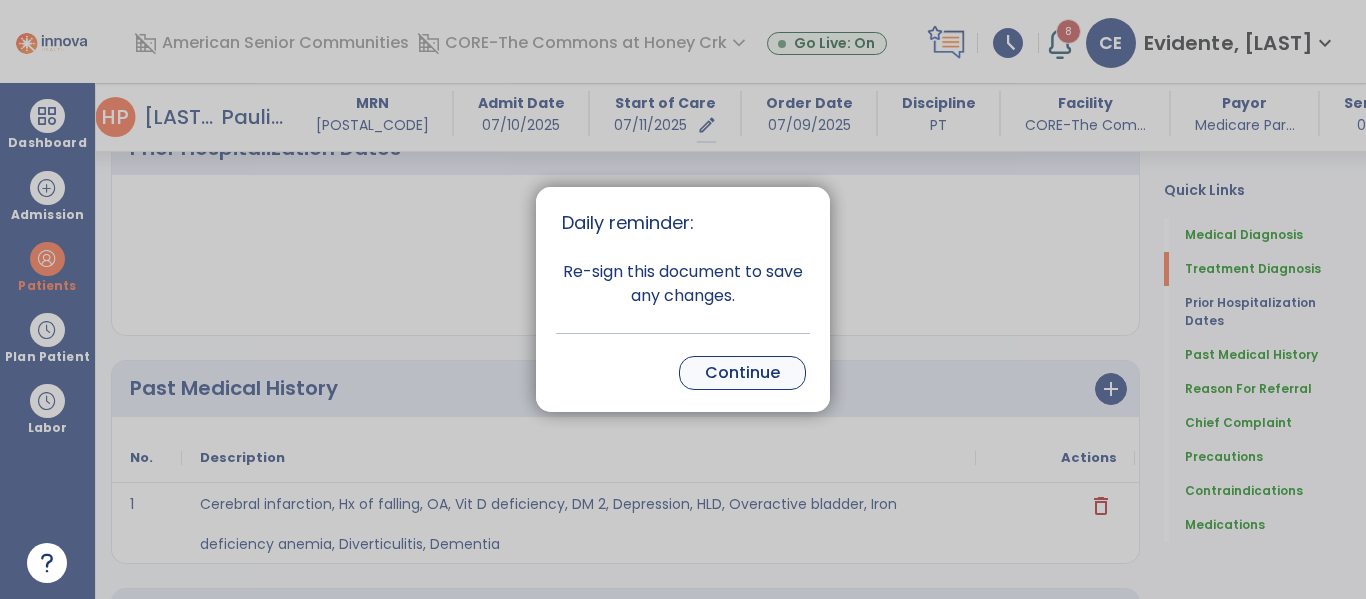 scroll, scrollTop: 355, scrollLeft: 0, axis: vertical 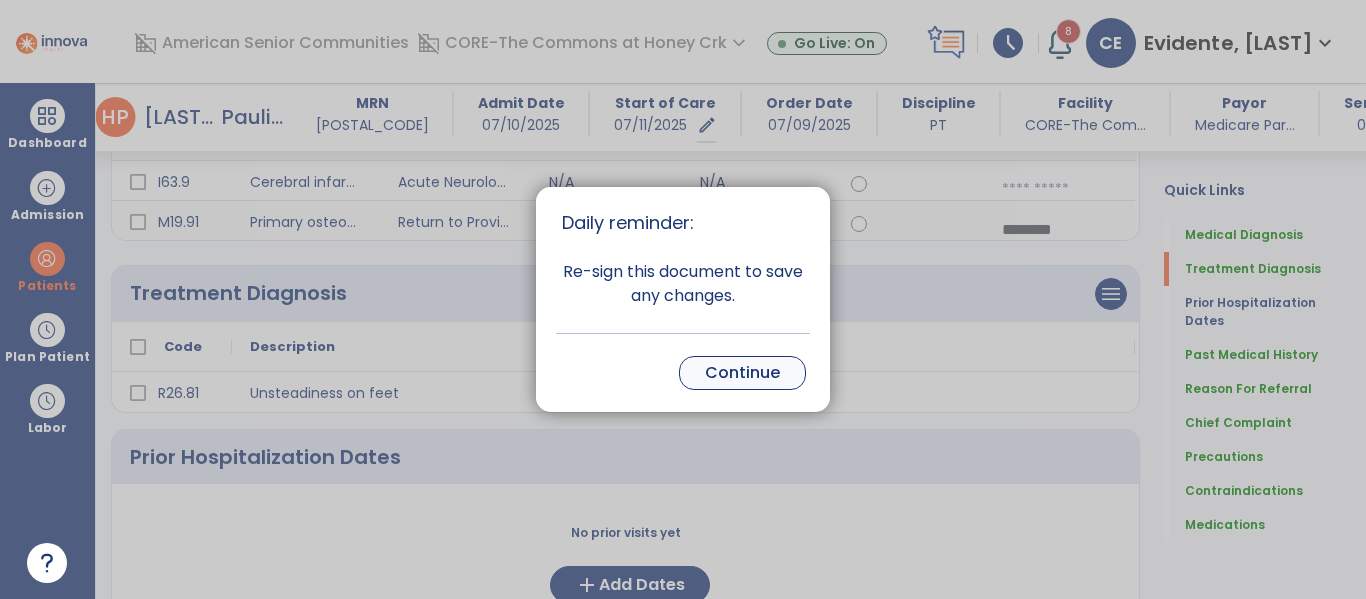 click on "Continue" at bounding box center [742, 373] 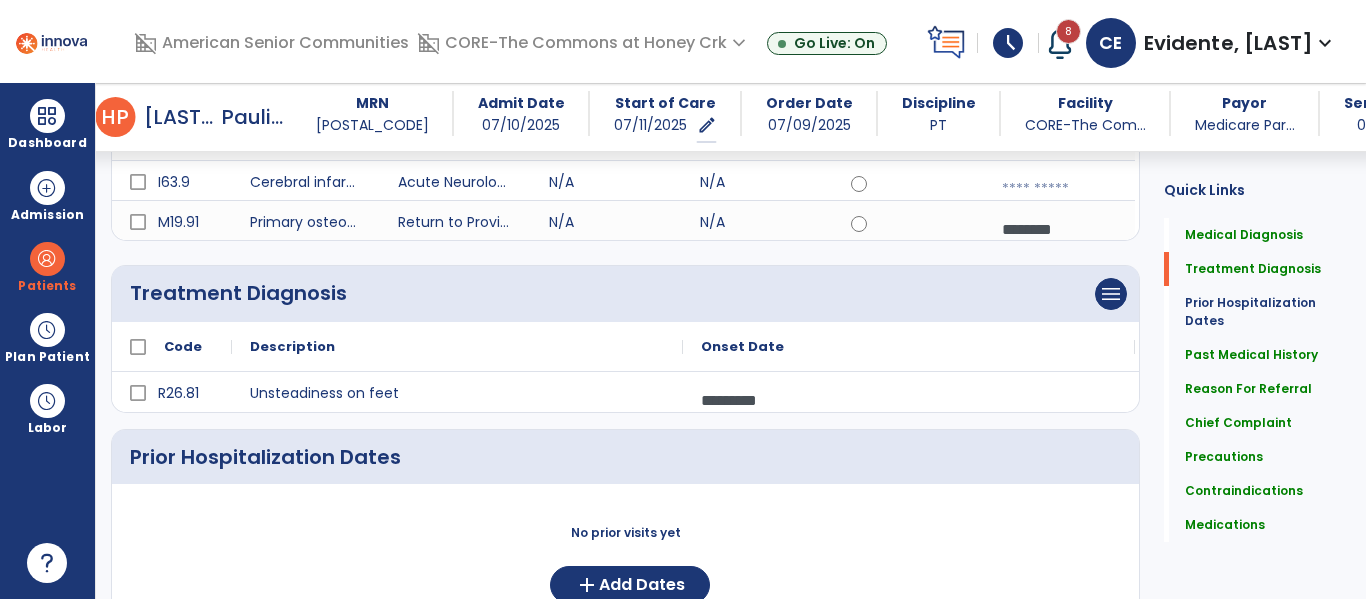 scroll, scrollTop: 0, scrollLeft: 0, axis: both 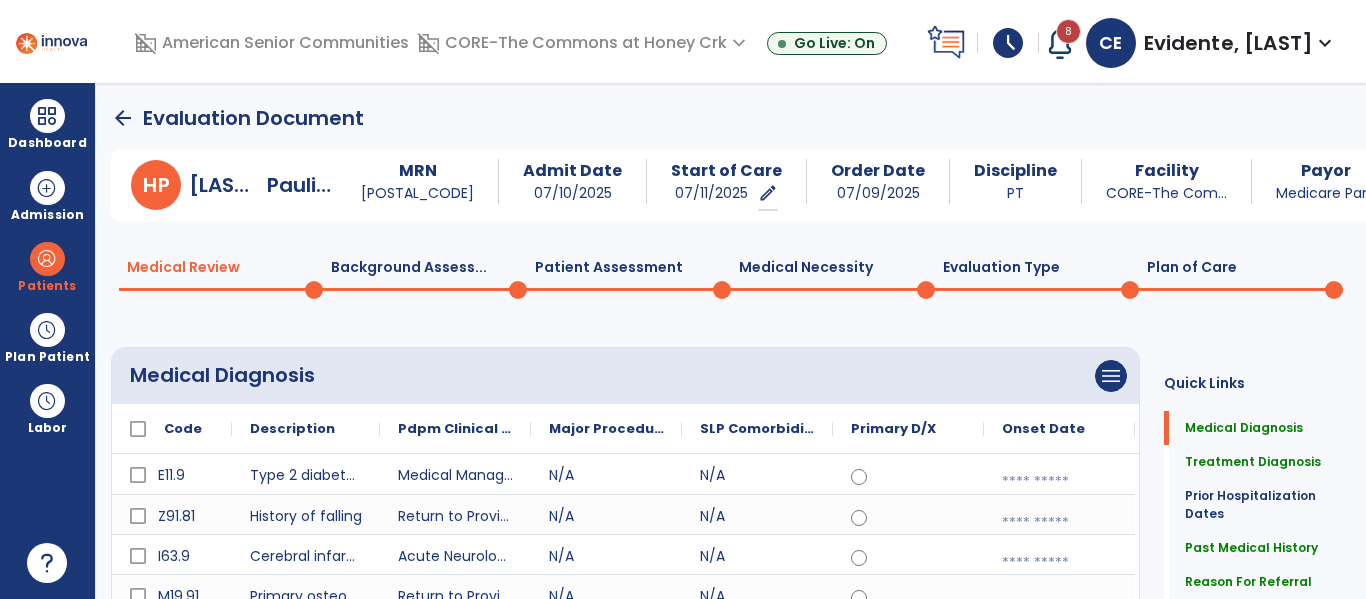click on "Plan of Care  0" 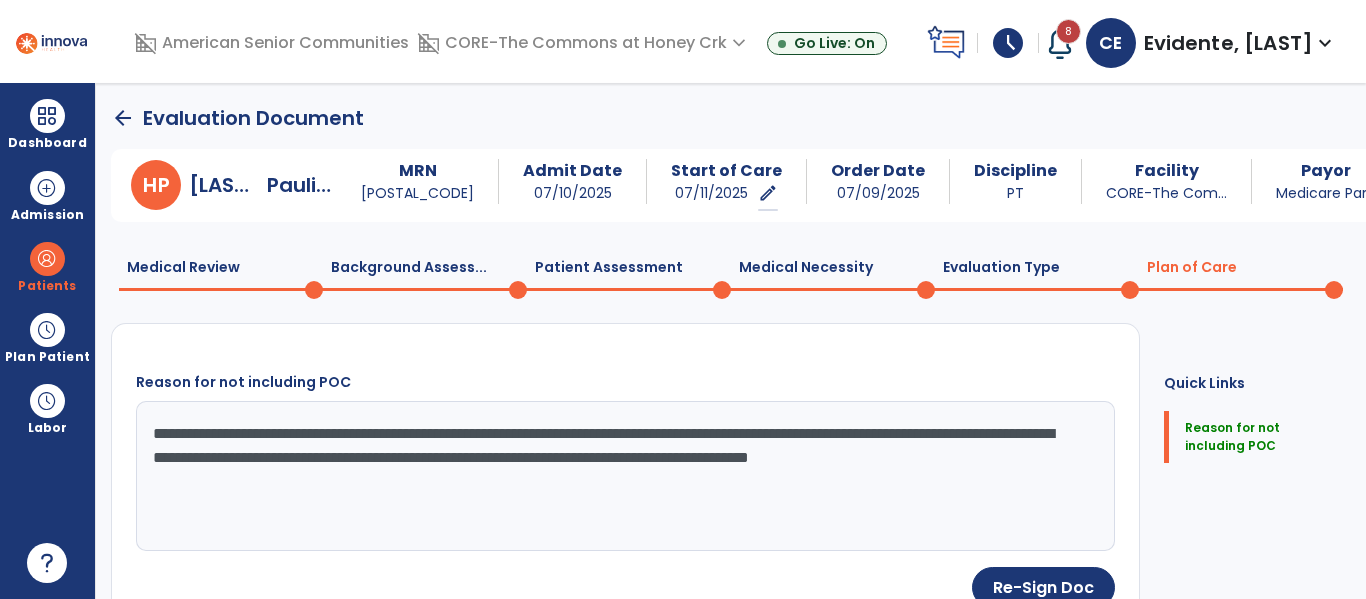 click on "Evaluation Type  0" 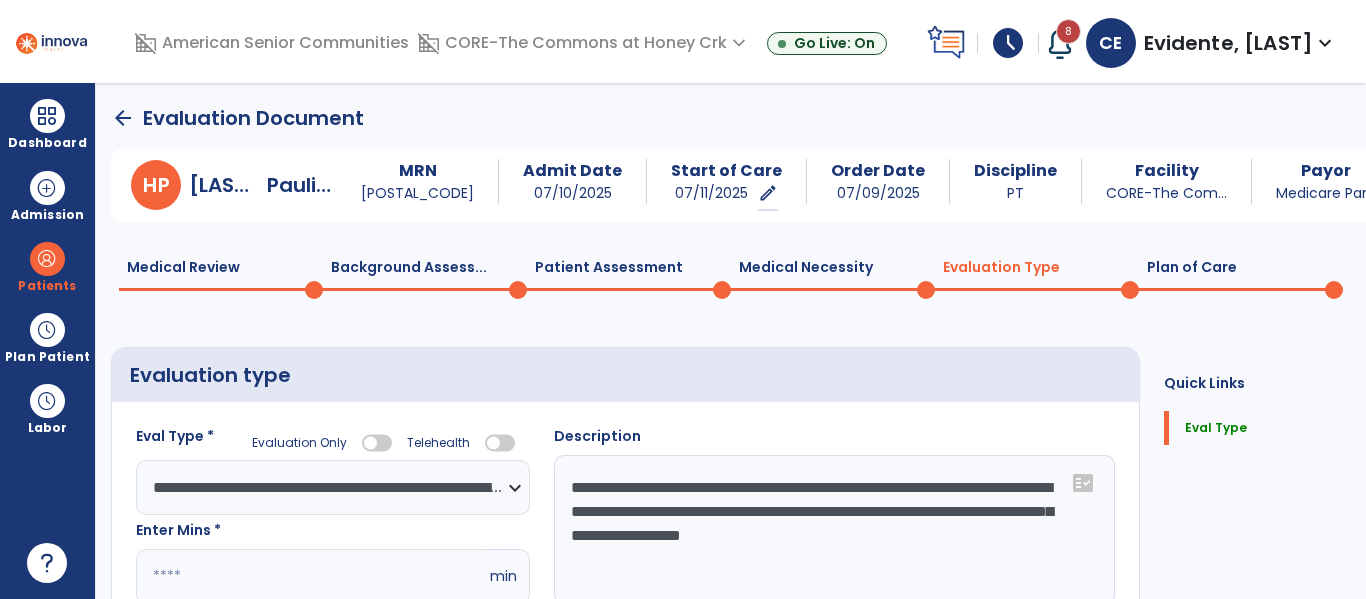 scroll, scrollTop: 97, scrollLeft: 0, axis: vertical 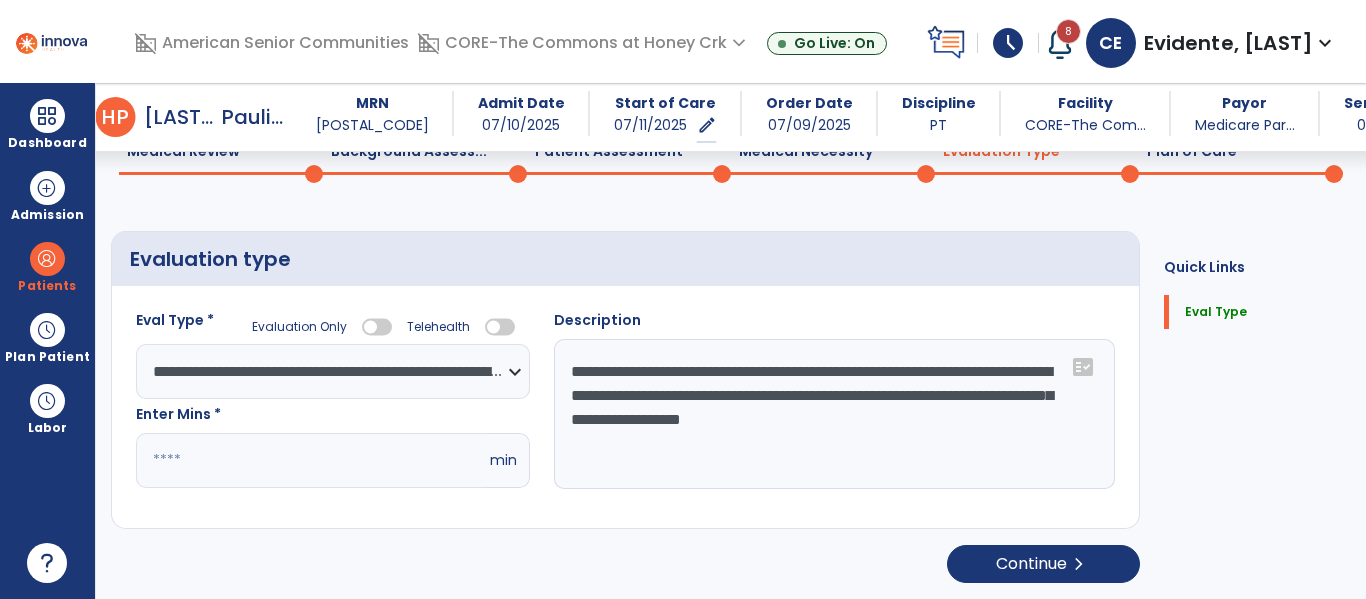 click 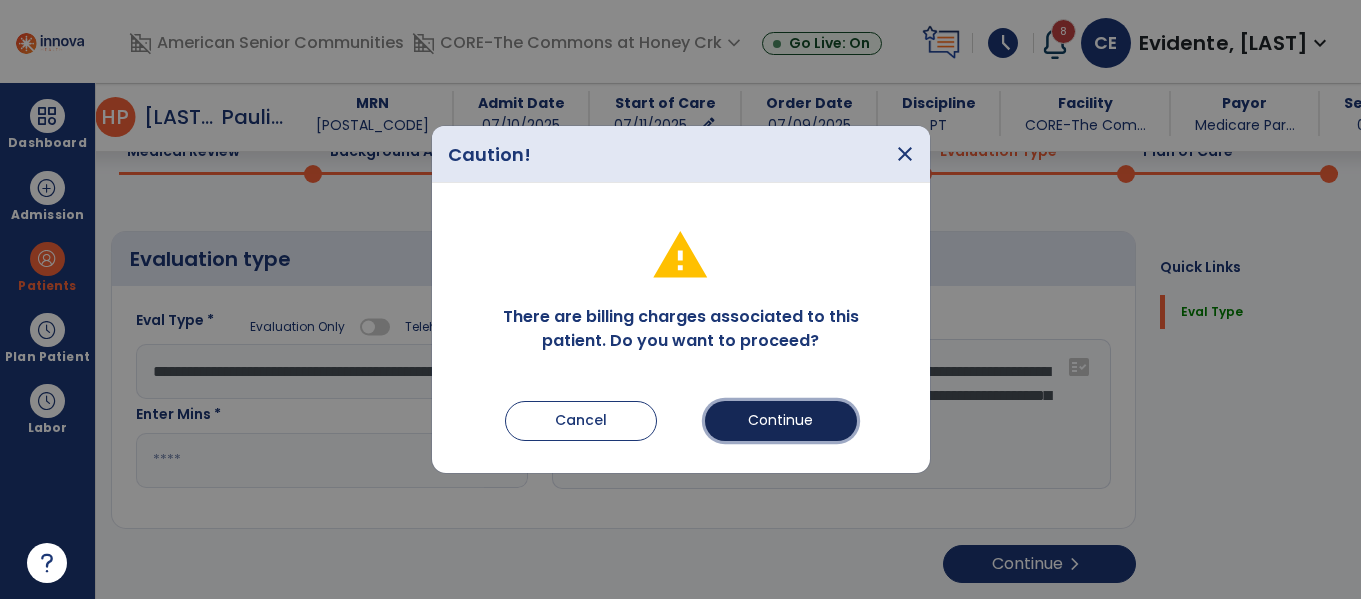 click on "Continue" at bounding box center (781, 421) 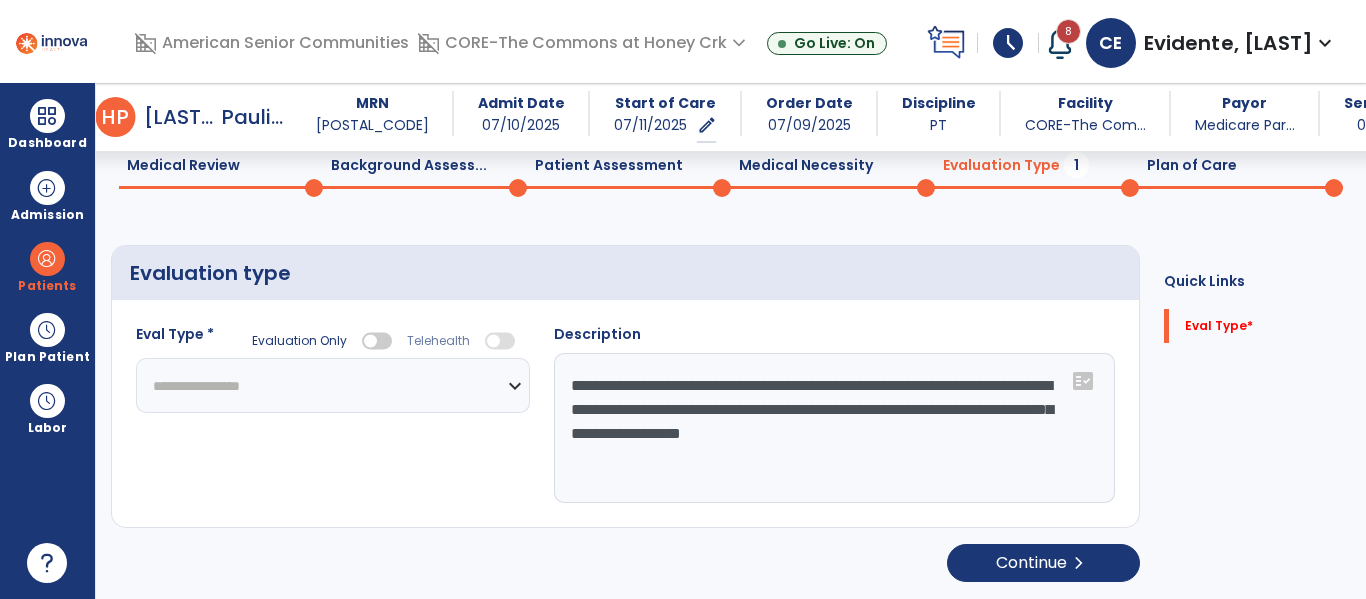 scroll, scrollTop: 83, scrollLeft: 0, axis: vertical 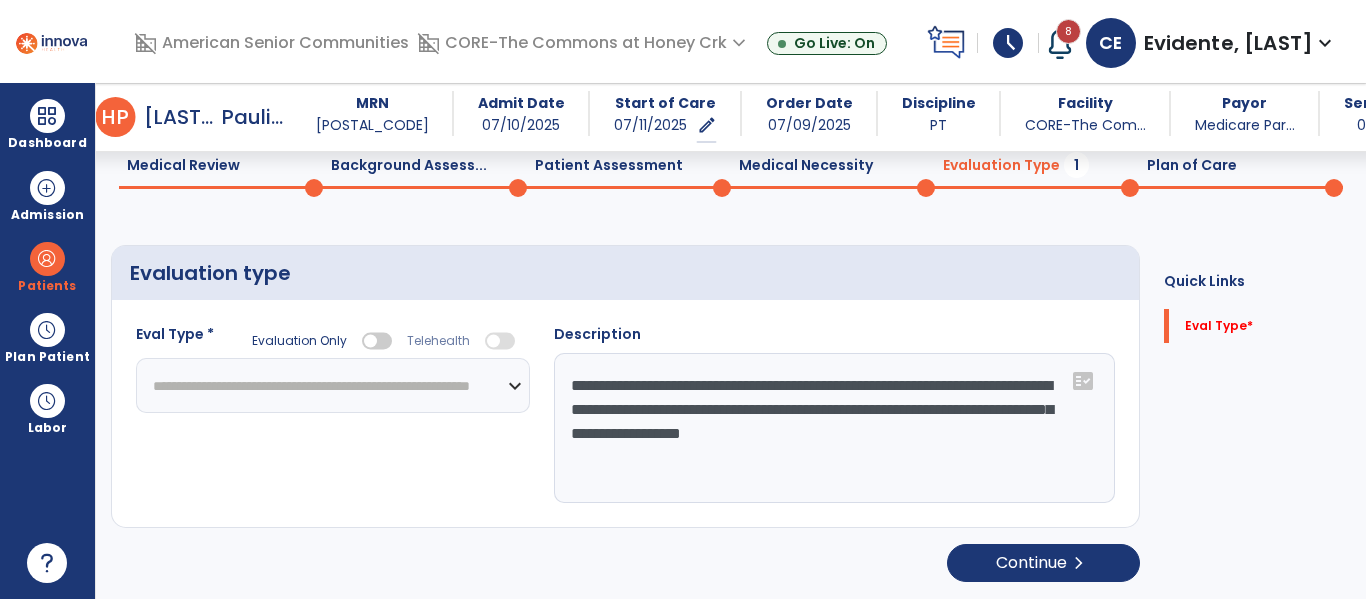 click on "**********" 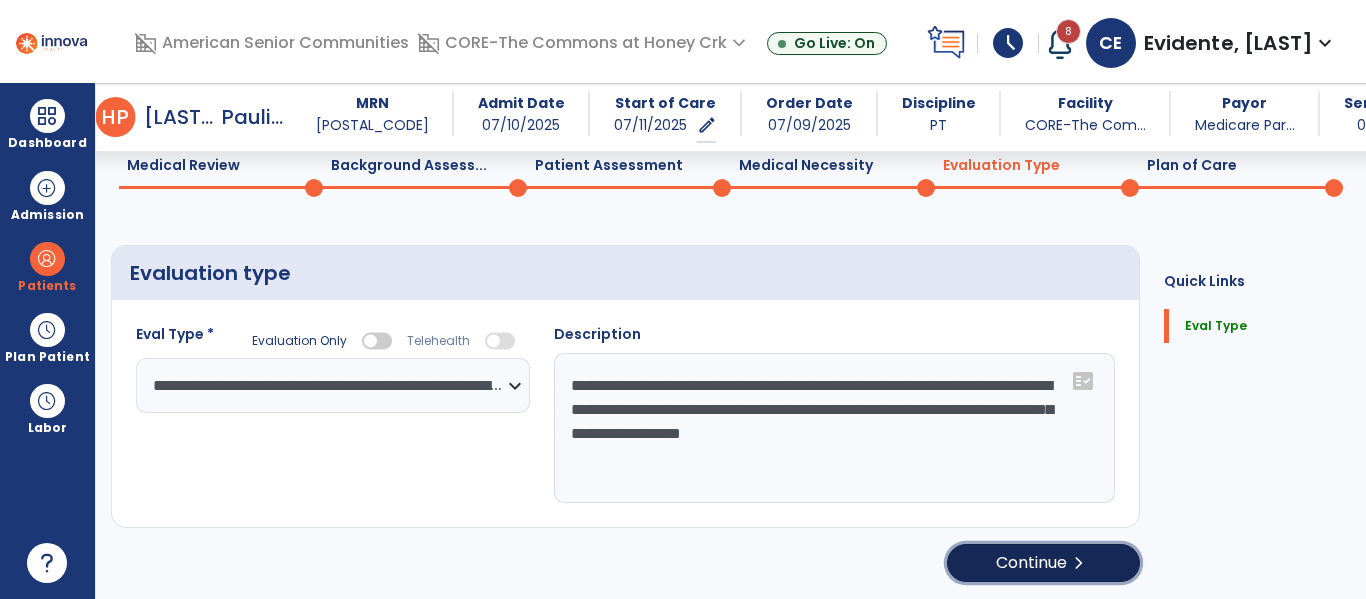 click on "Continue  chevron_right" 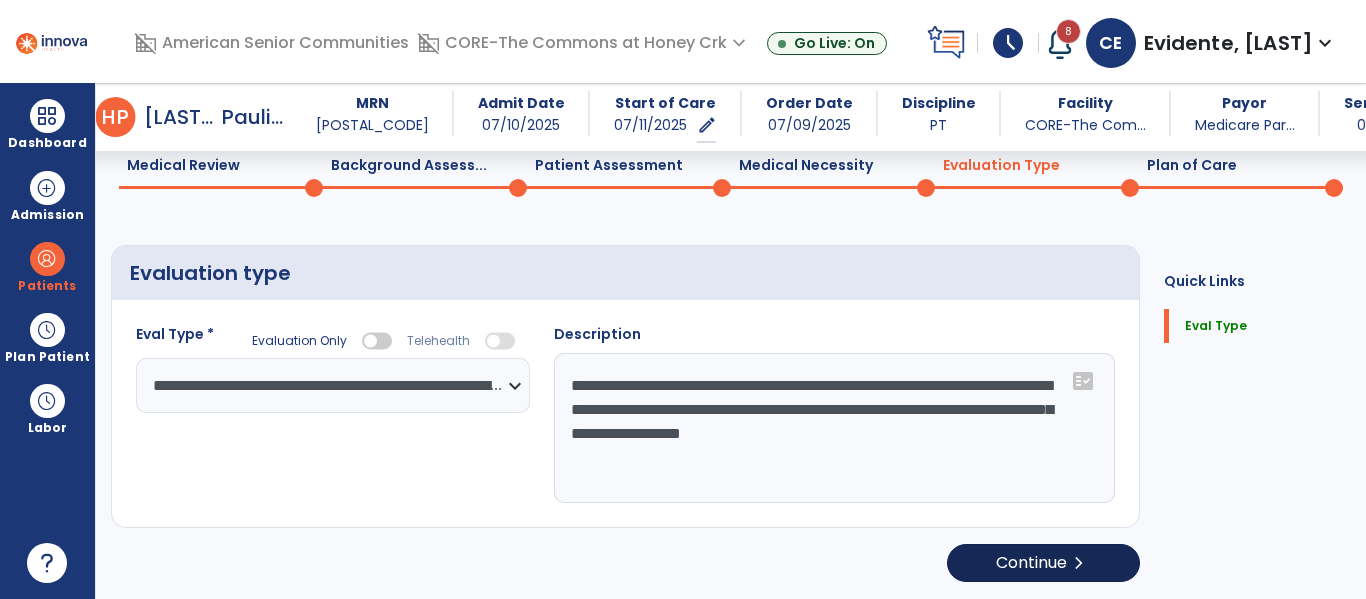 select on "*****" 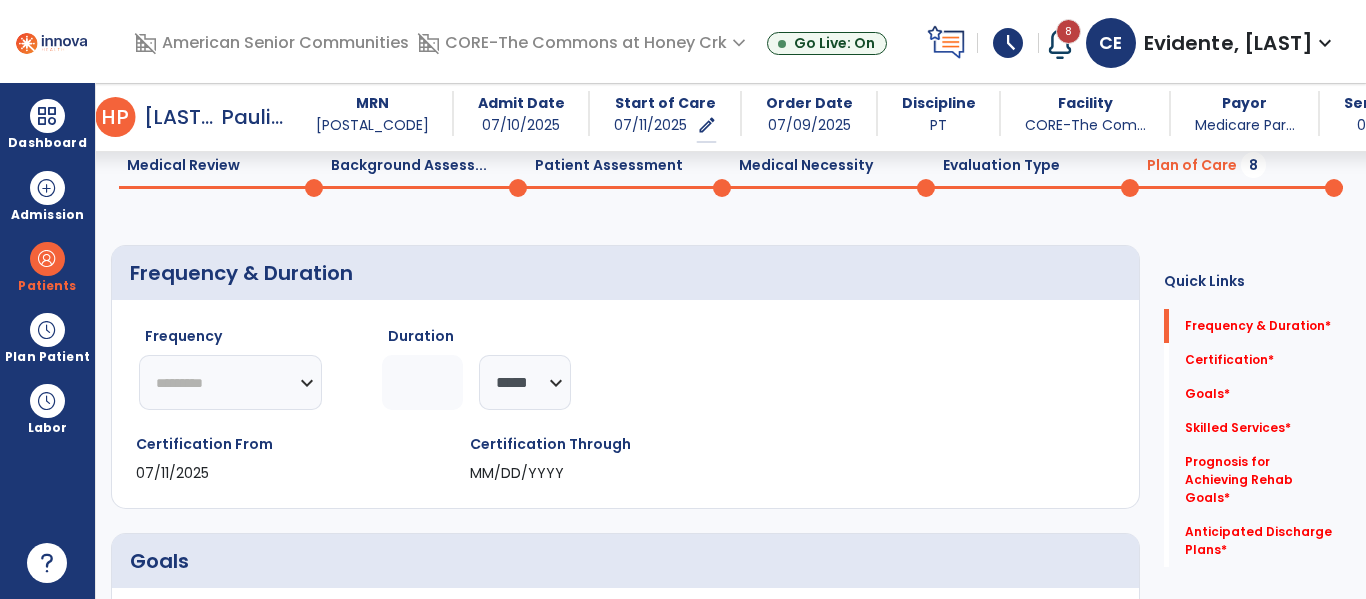 click on "********* ** ** ** ** ** ** **" 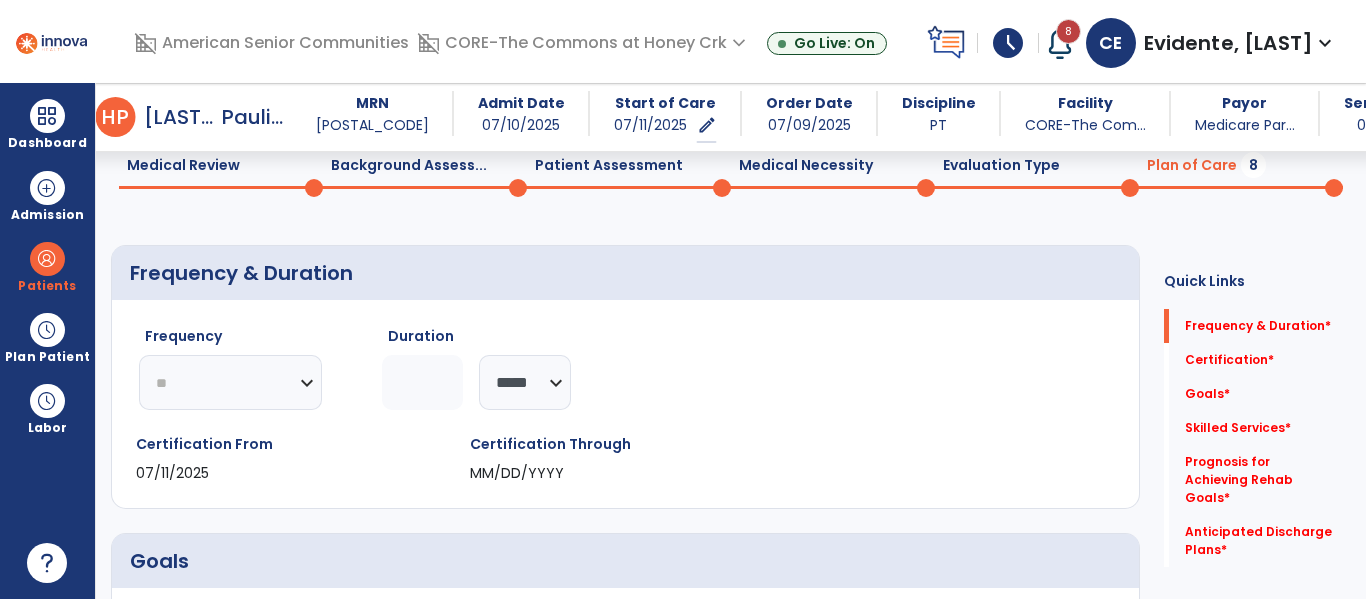 click on "********* ** ** ** ** ** ** **" 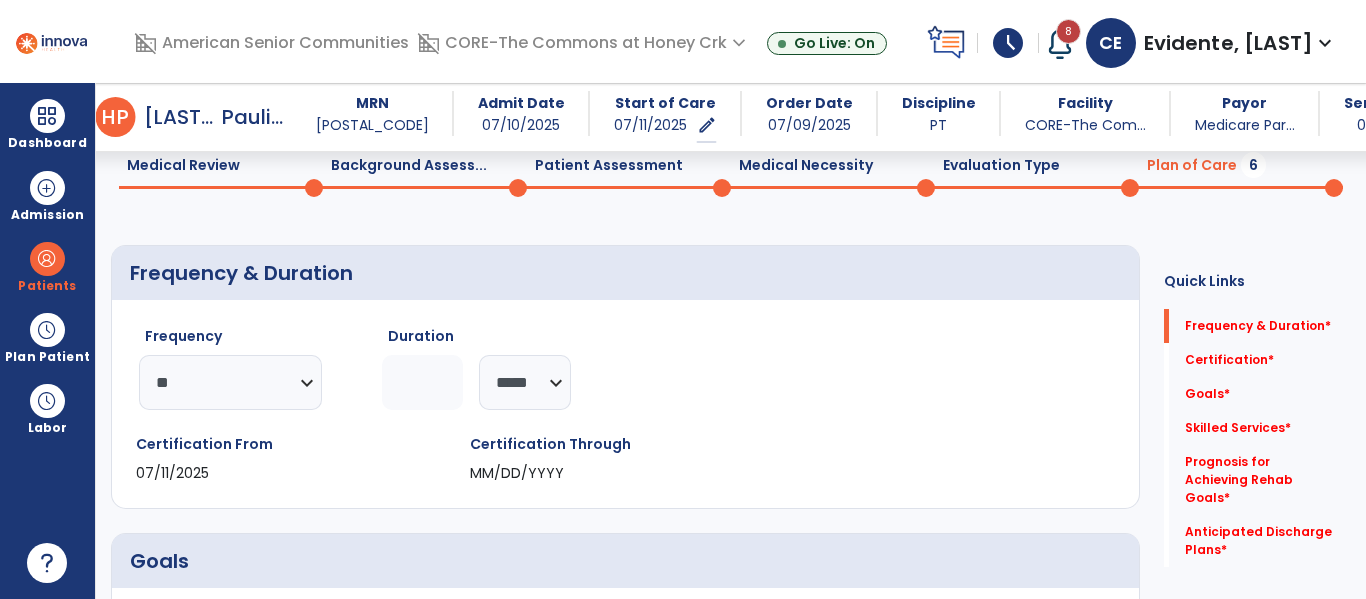 click 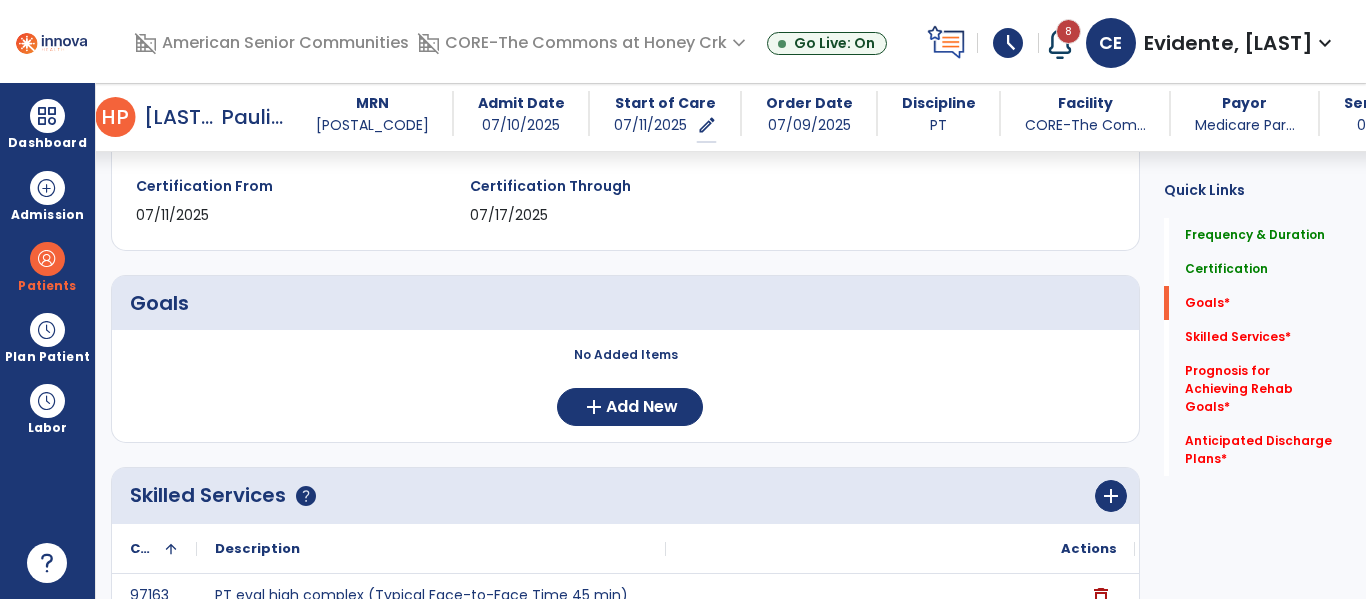 scroll, scrollTop: 337, scrollLeft: 0, axis: vertical 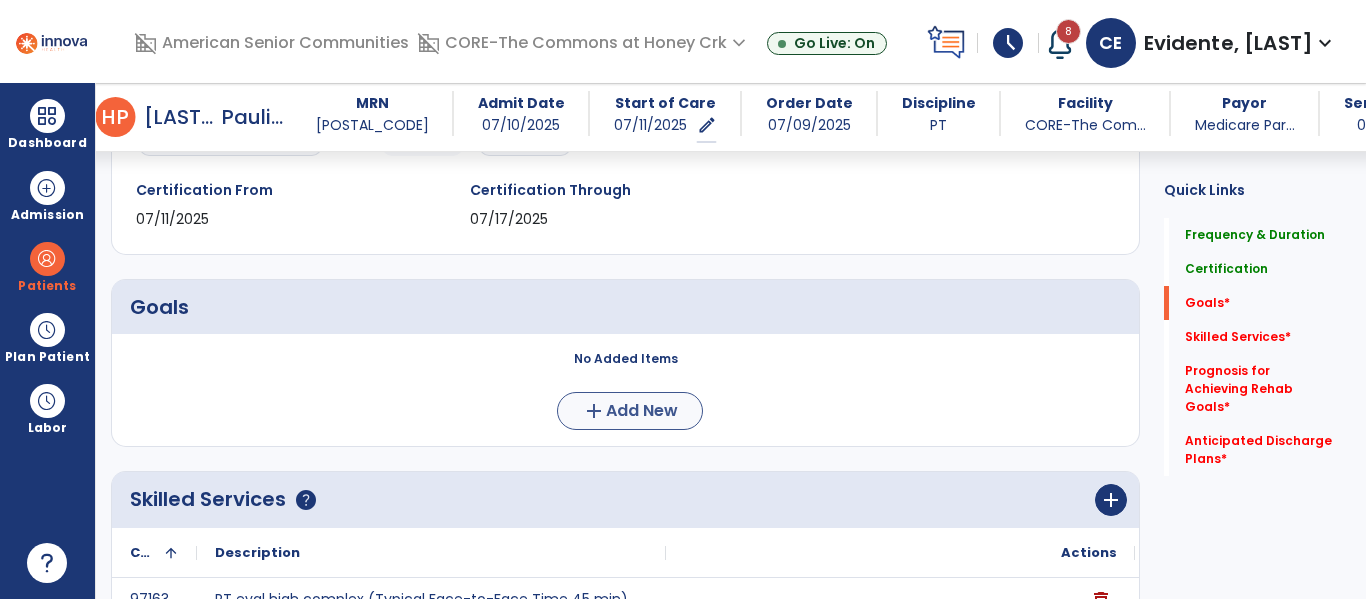 type on "*" 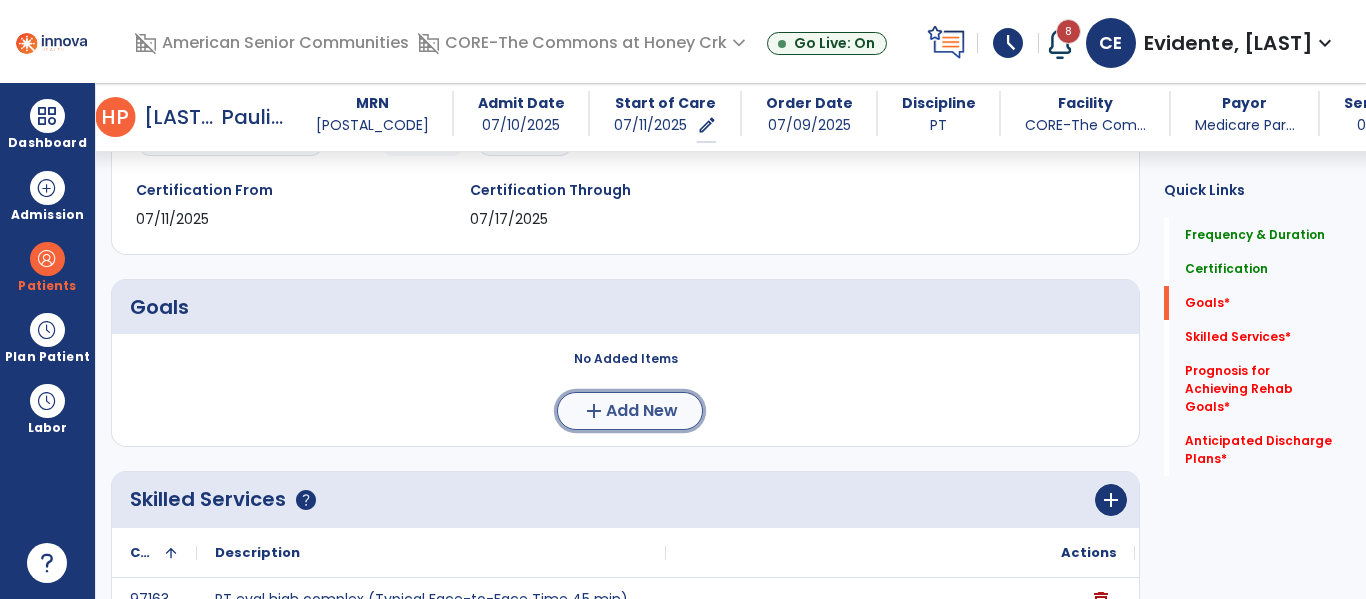 click on "Add New" at bounding box center (642, 411) 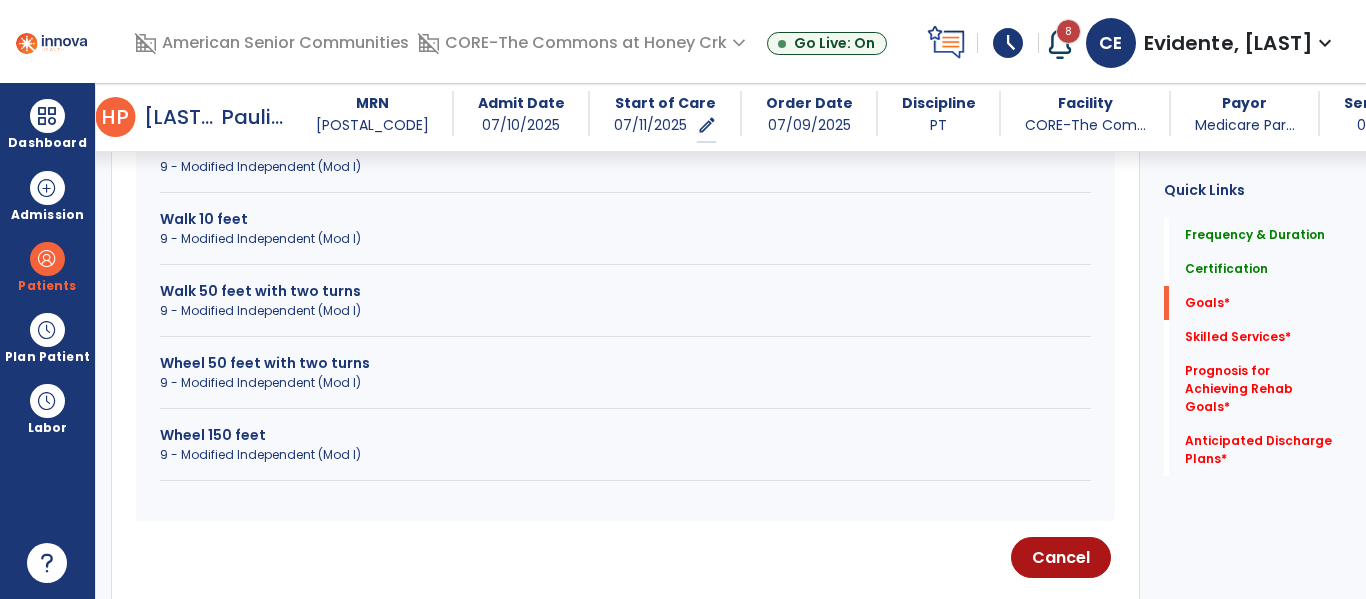scroll, scrollTop: 1073, scrollLeft: 0, axis: vertical 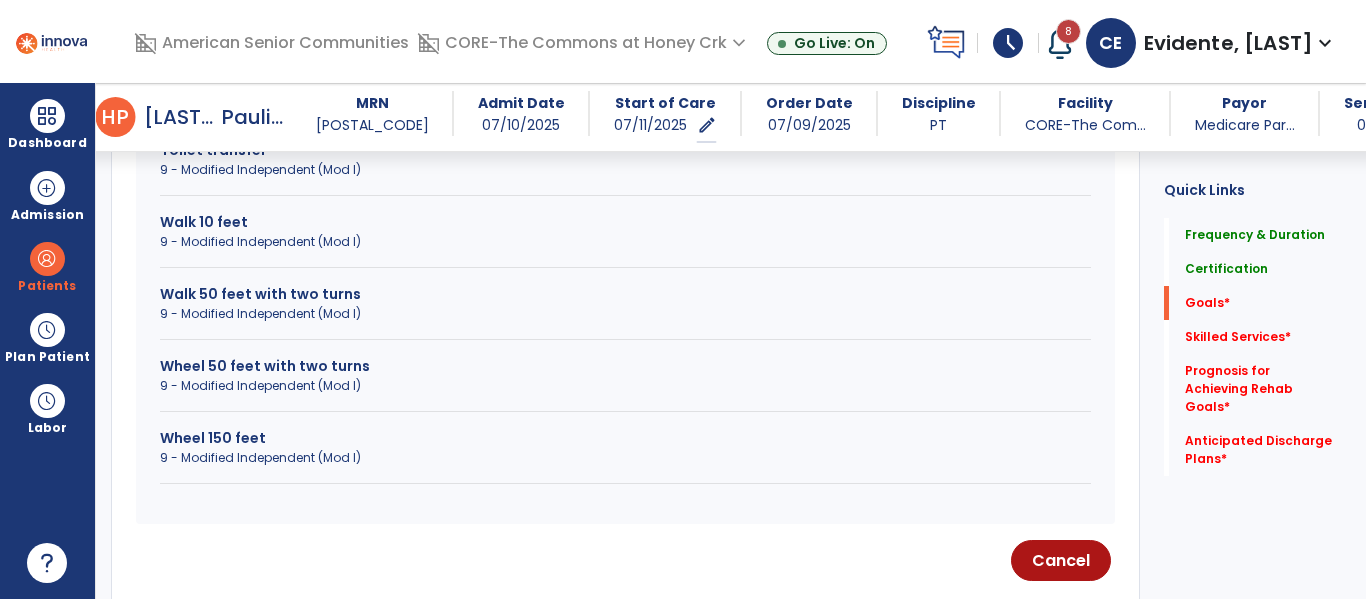 click on "Wheel 150 feet" at bounding box center (625, 438) 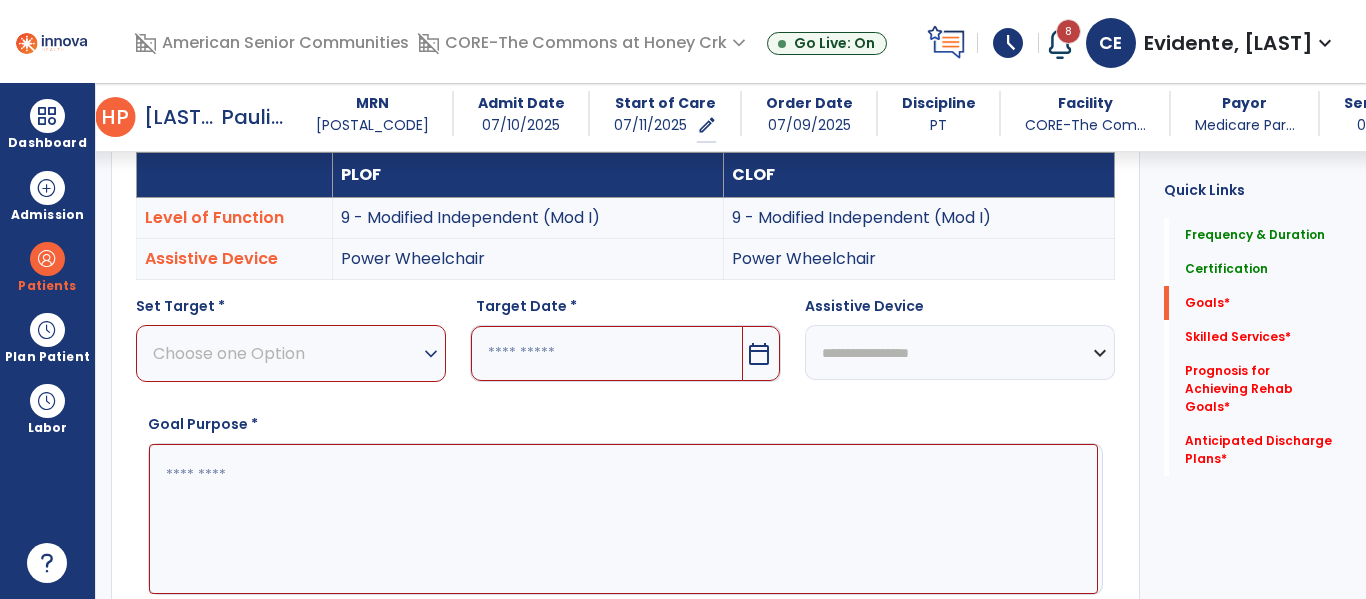 scroll, scrollTop: 578, scrollLeft: 0, axis: vertical 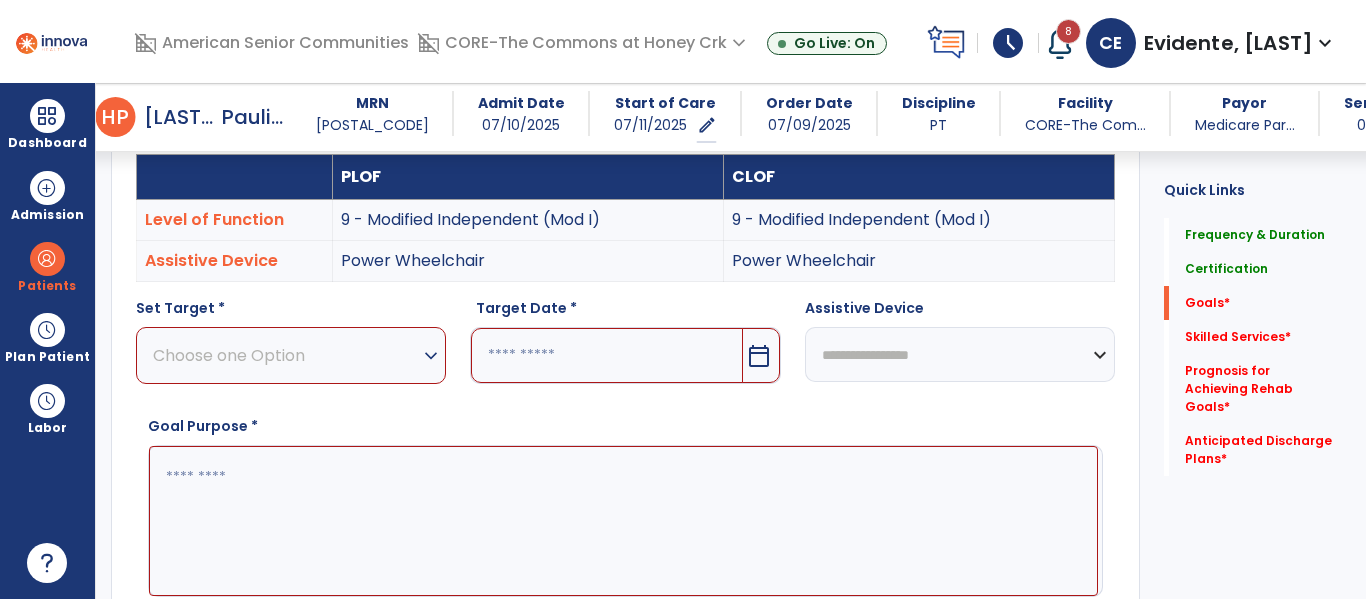 click on "expand_more" at bounding box center [431, 356] 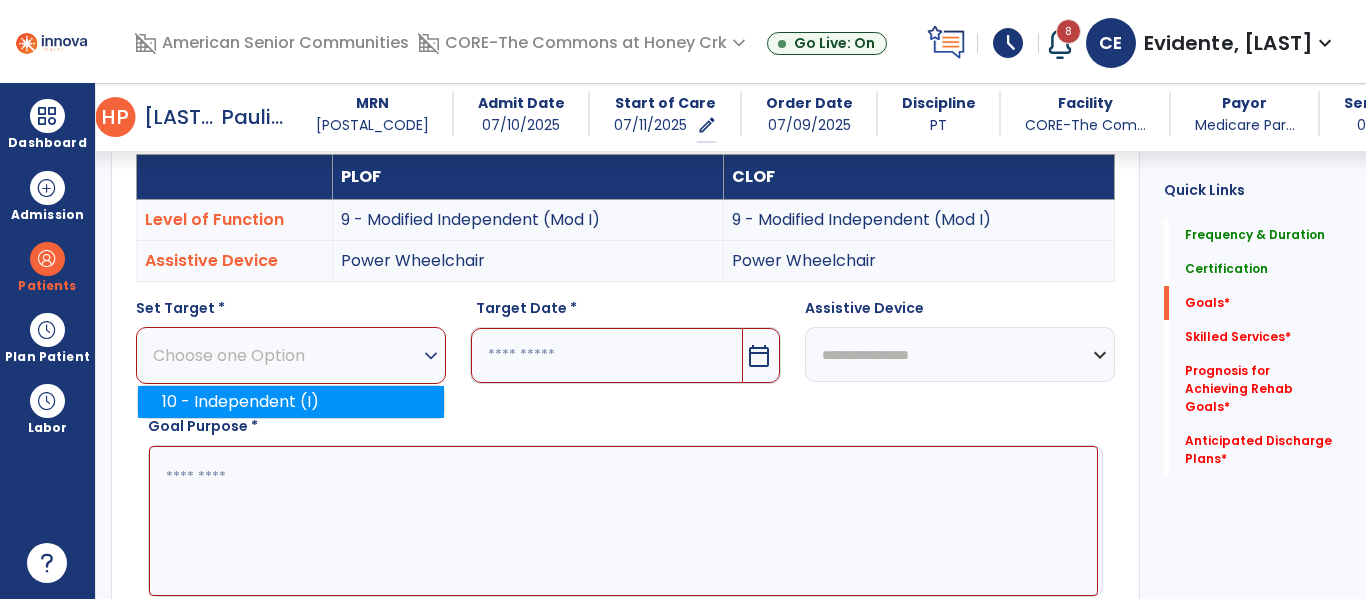 click on "10 - Independent (I)" at bounding box center [291, 402] 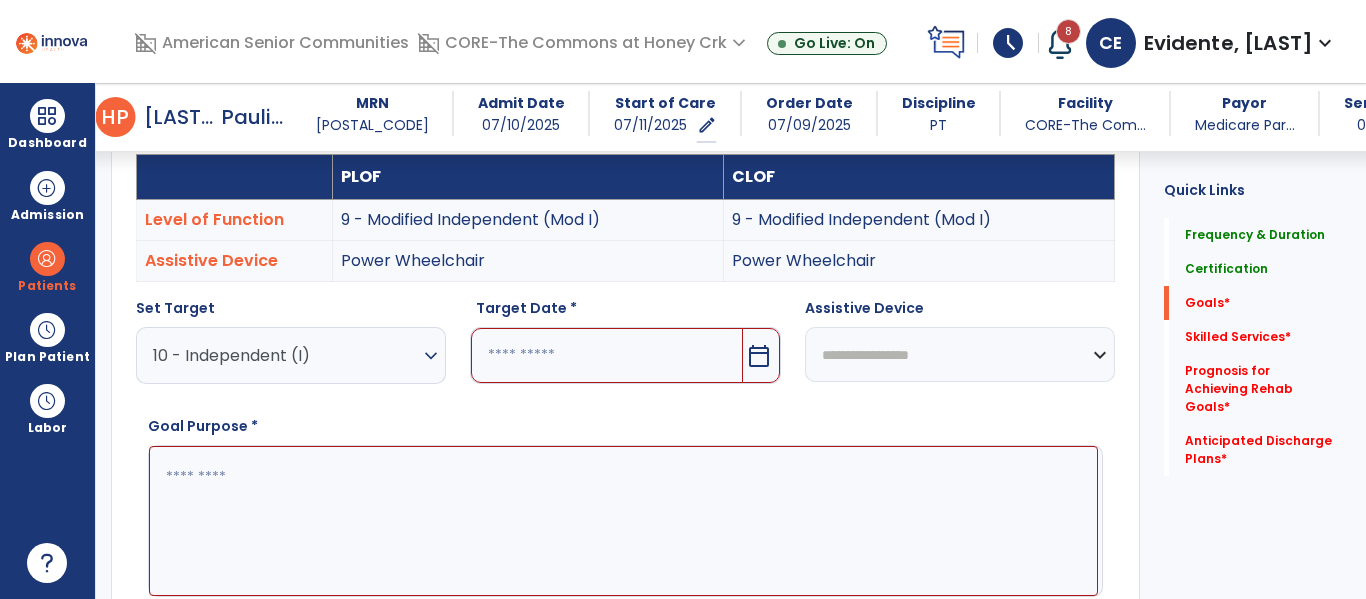 click on "calendar_today" at bounding box center [759, 356] 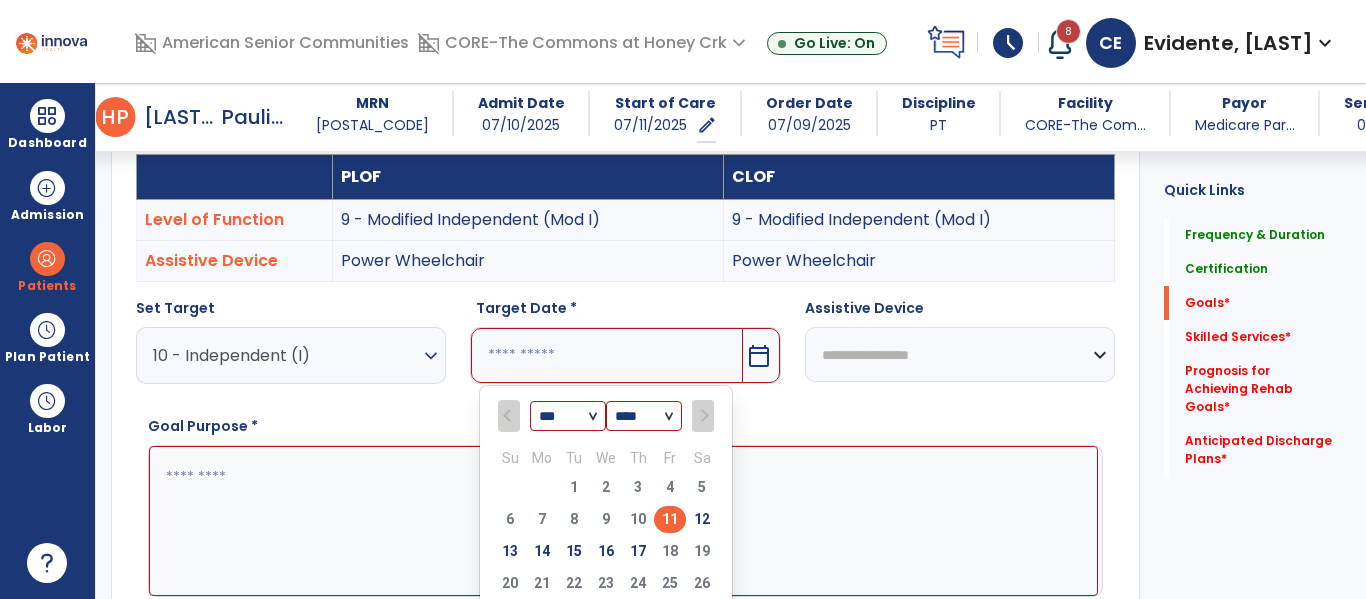 click on "11" at bounding box center (670, 519) 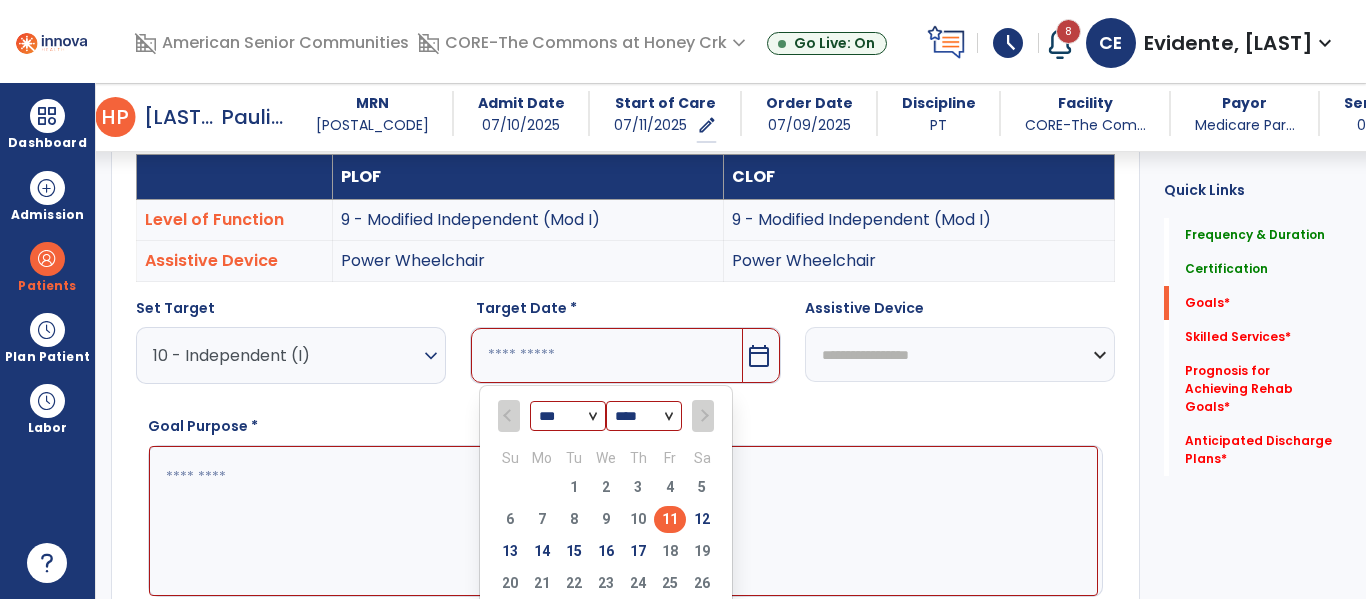 type on "*********" 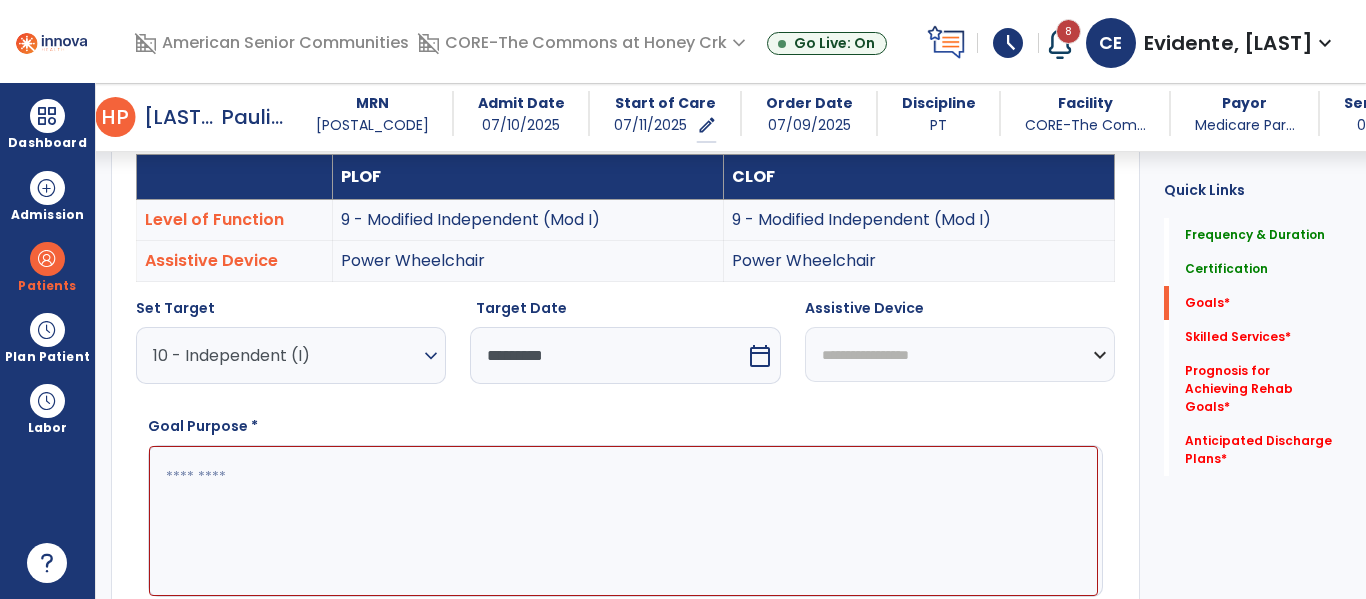 click on "**********" at bounding box center [960, 354] 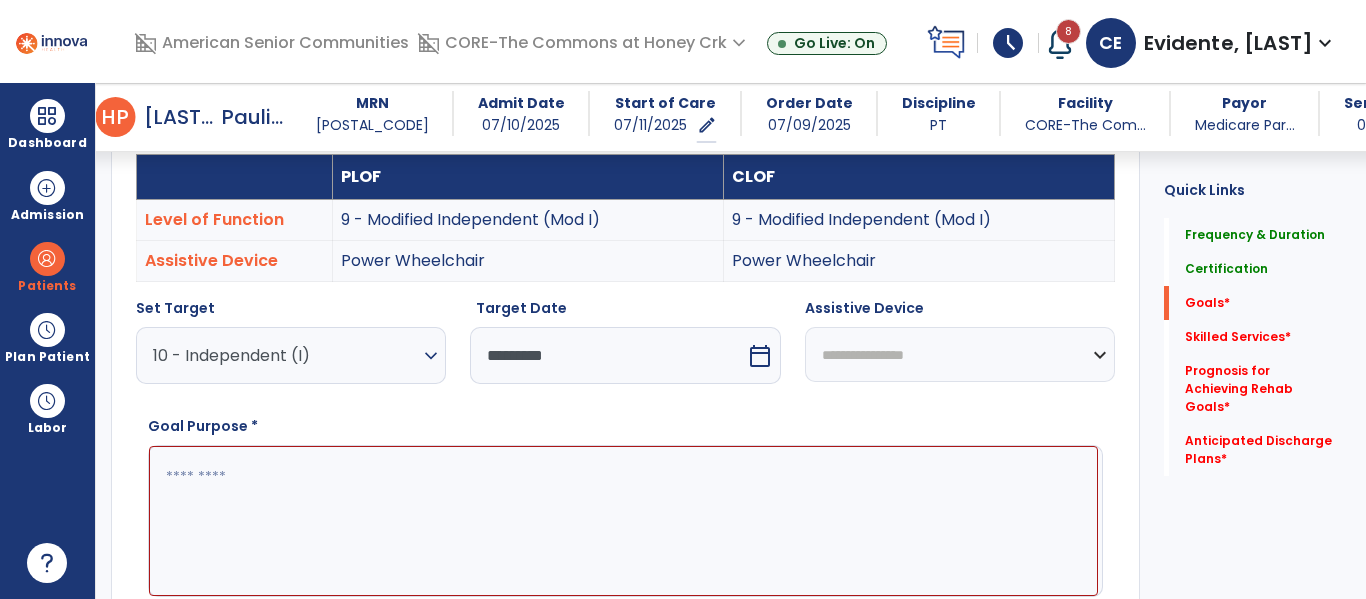 click on "**********" at bounding box center [960, 354] 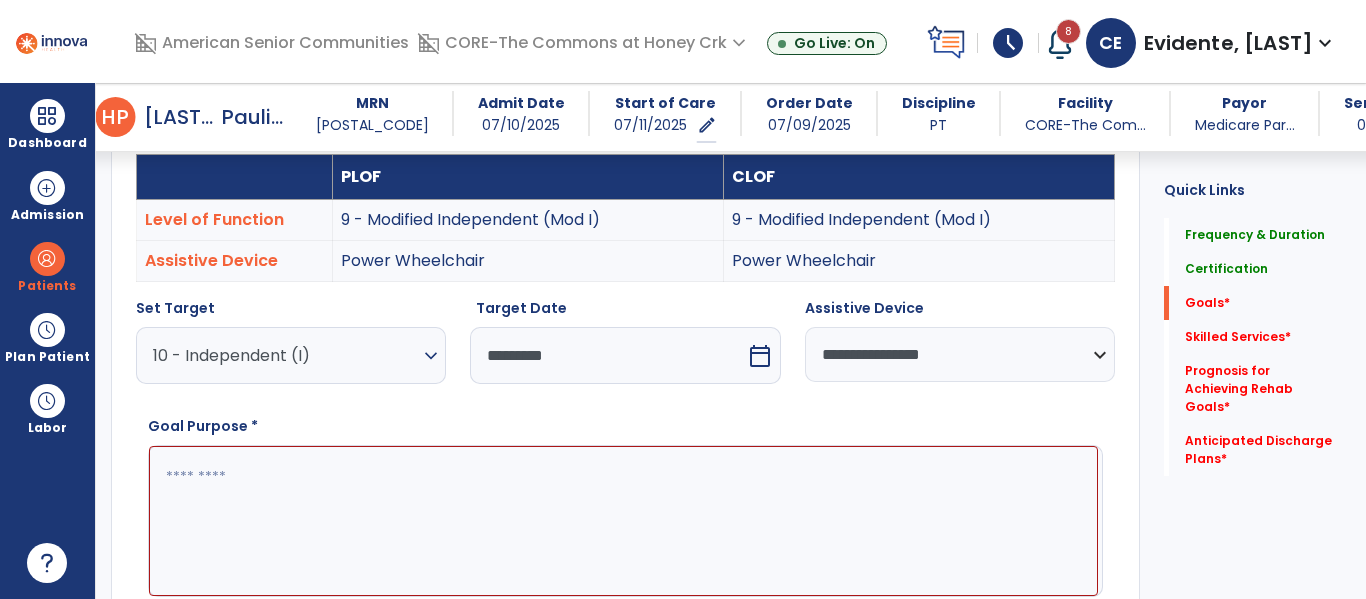 click at bounding box center [623, 521] 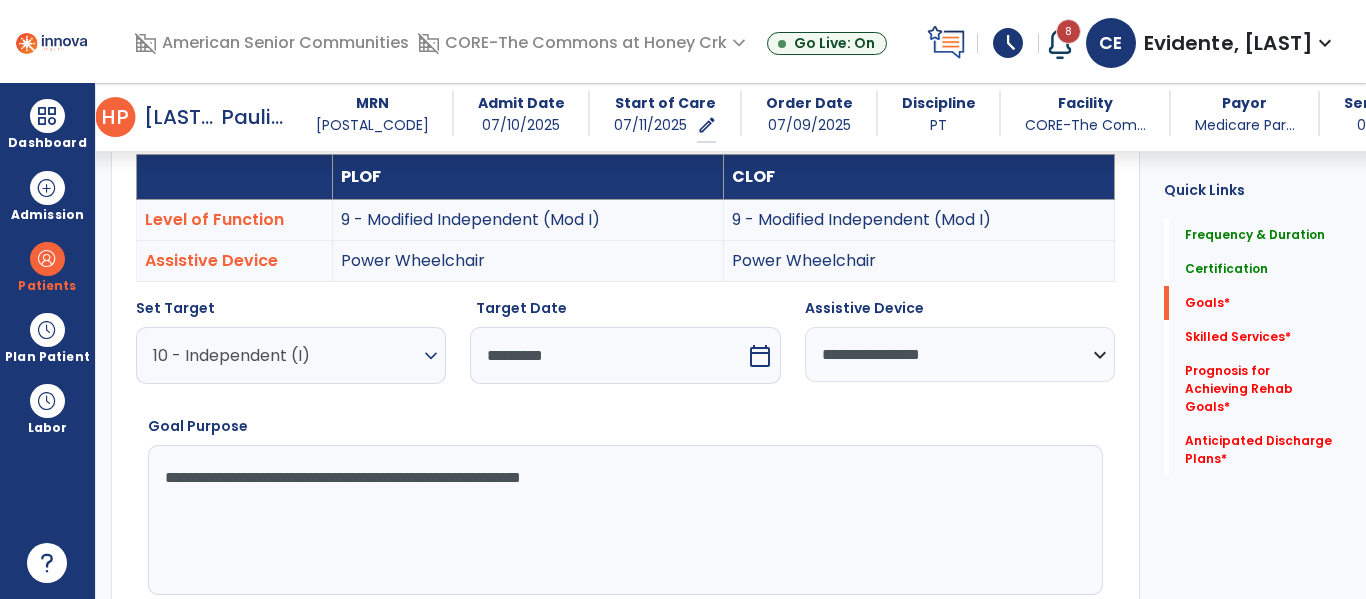 type on "**********" 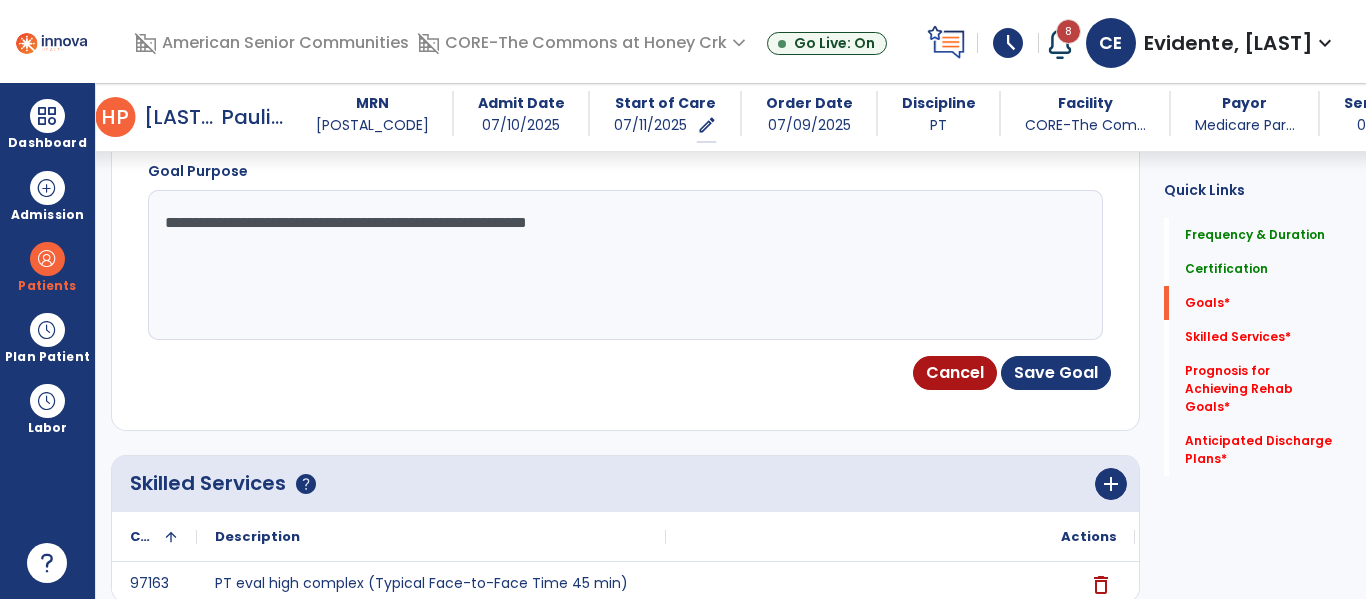 scroll, scrollTop: 870, scrollLeft: 0, axis: vertical 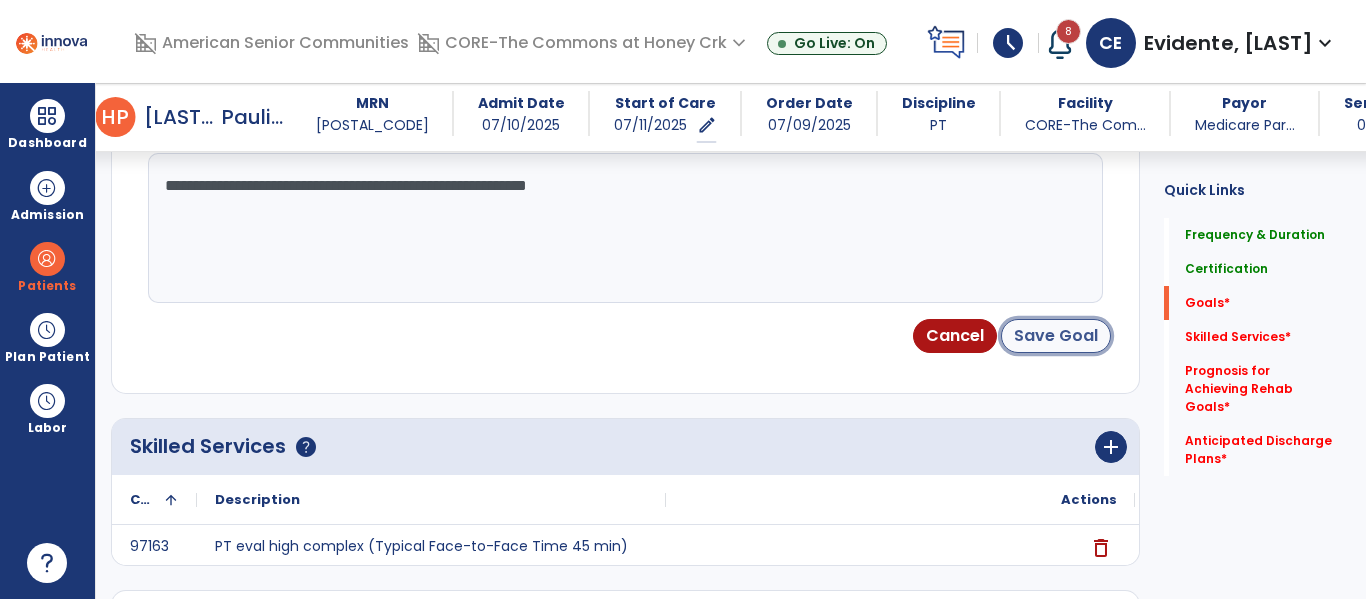 click on "Save Goal" at bounding box center (1056, 336) 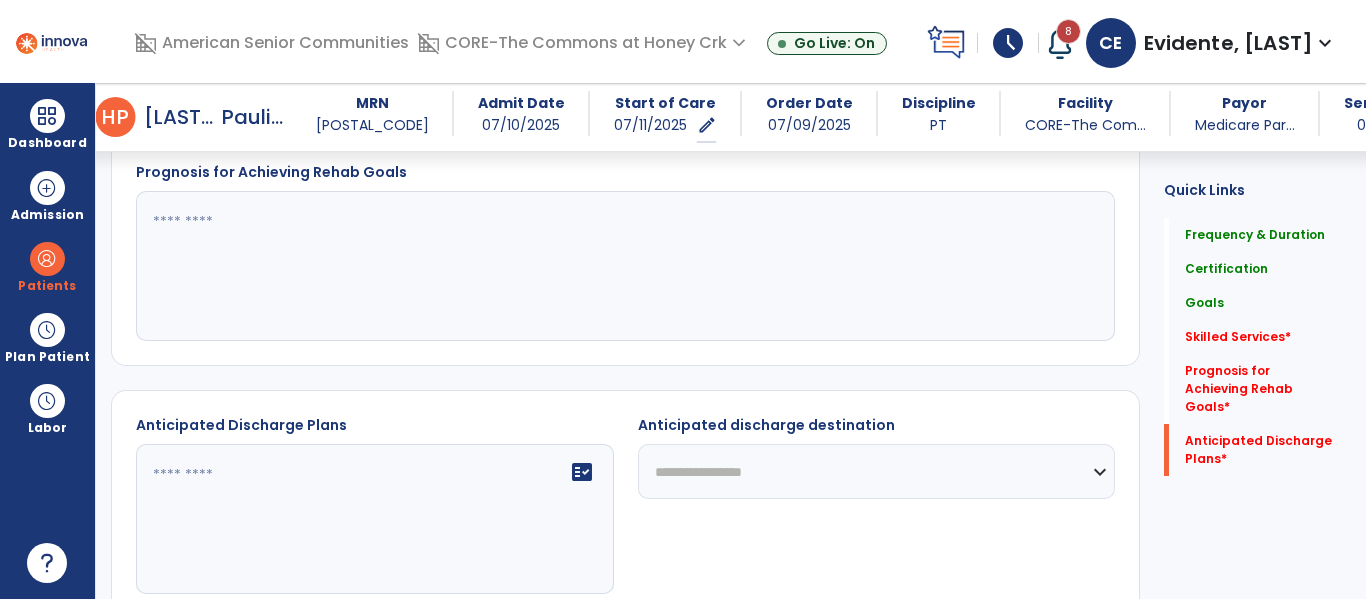 scroll, scrollTop: 986, scrollLeft: 0, axis: vertical 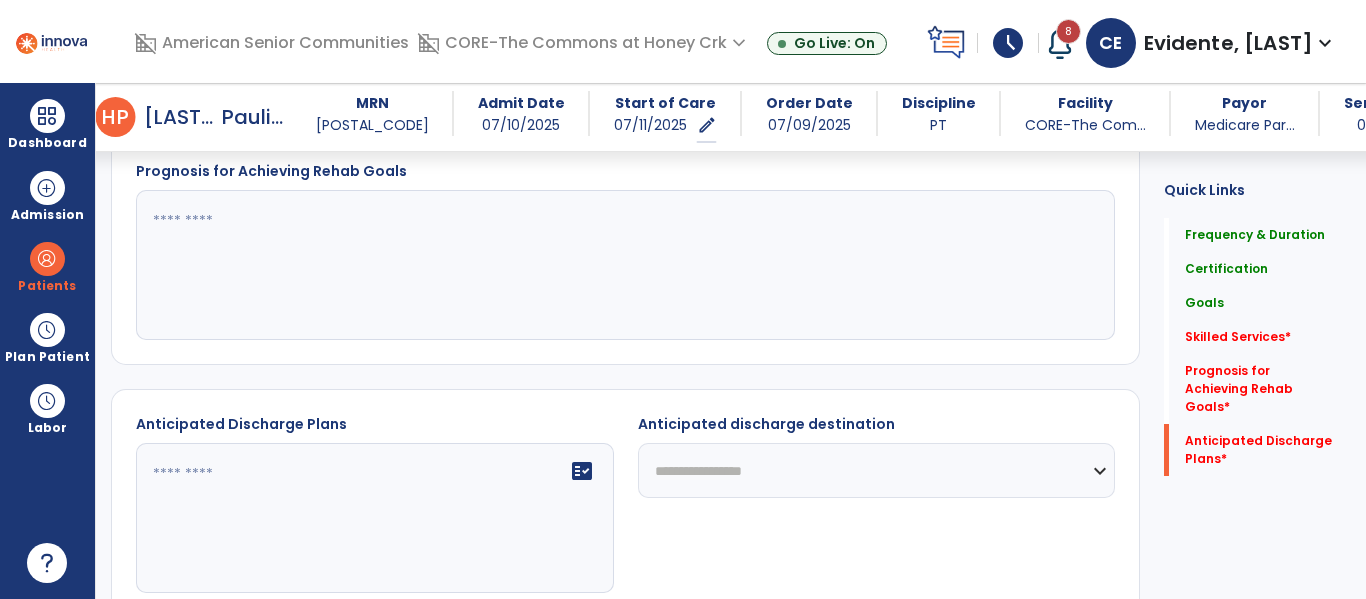 click 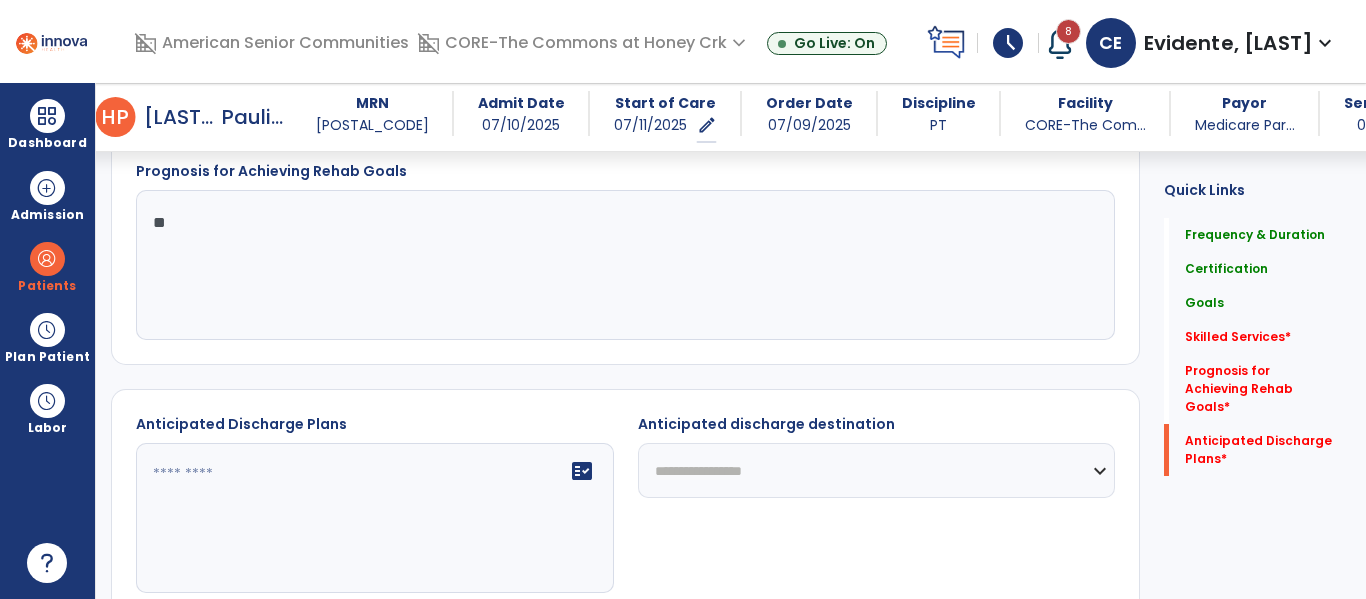 type on "***" 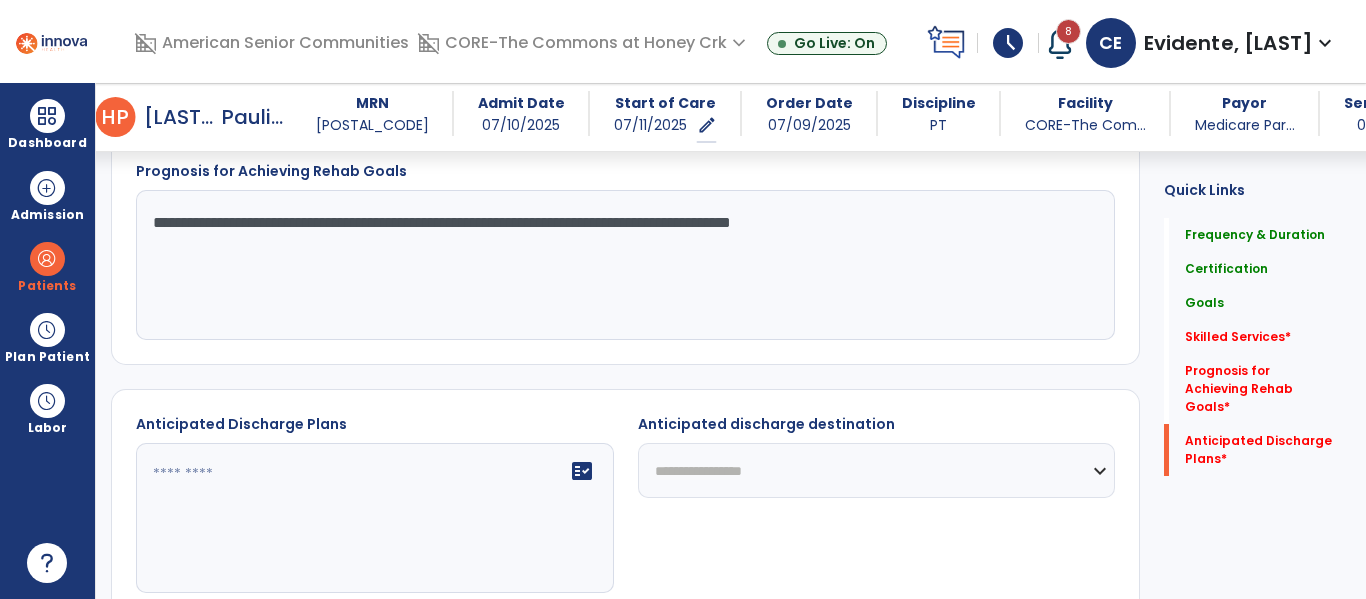 type on "**********" 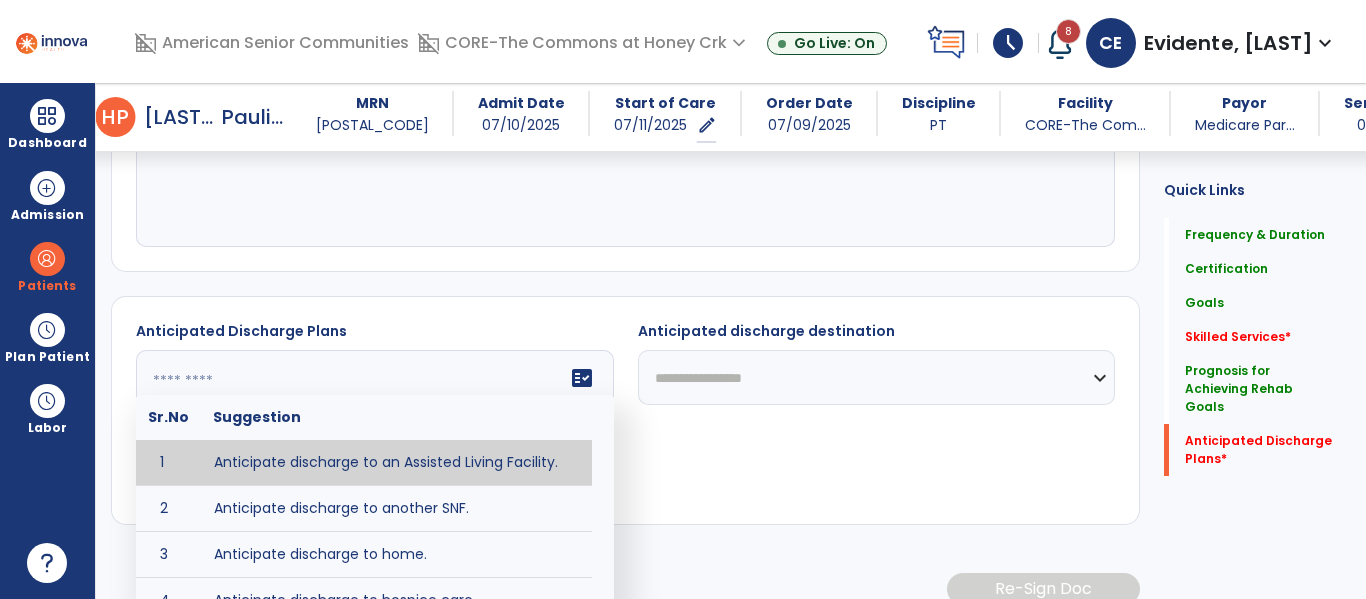 scroll, scrollTop: 1101, scrollLeft: 0, axis: vertical 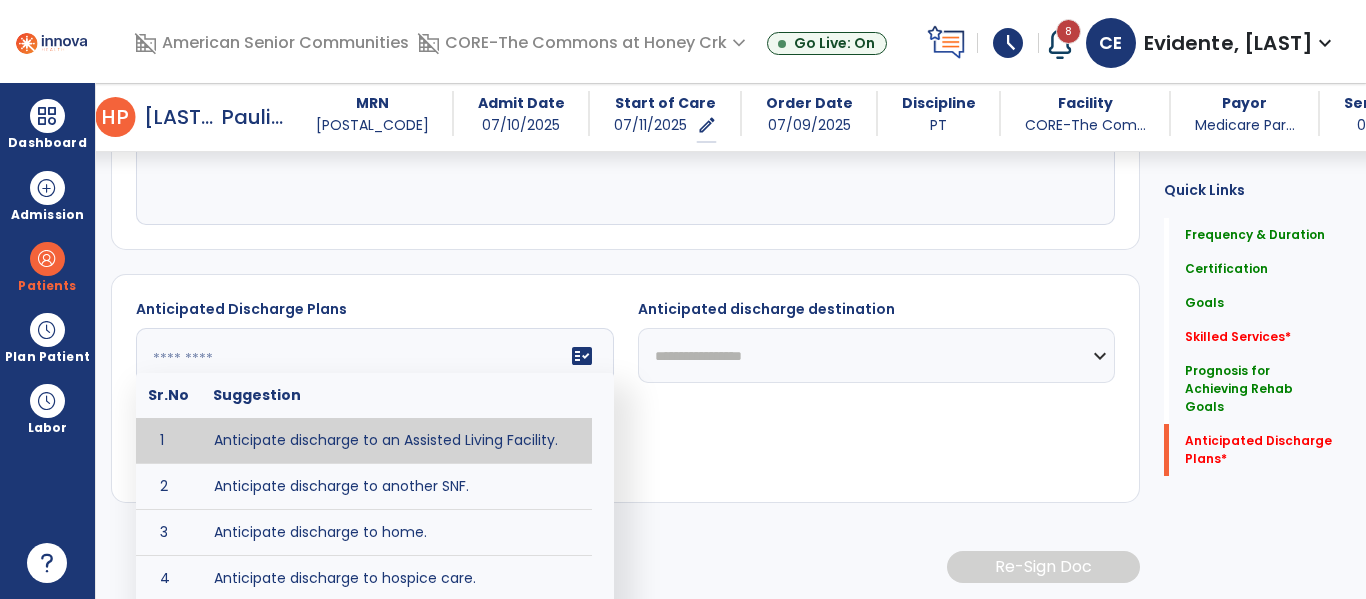 type on "**********" 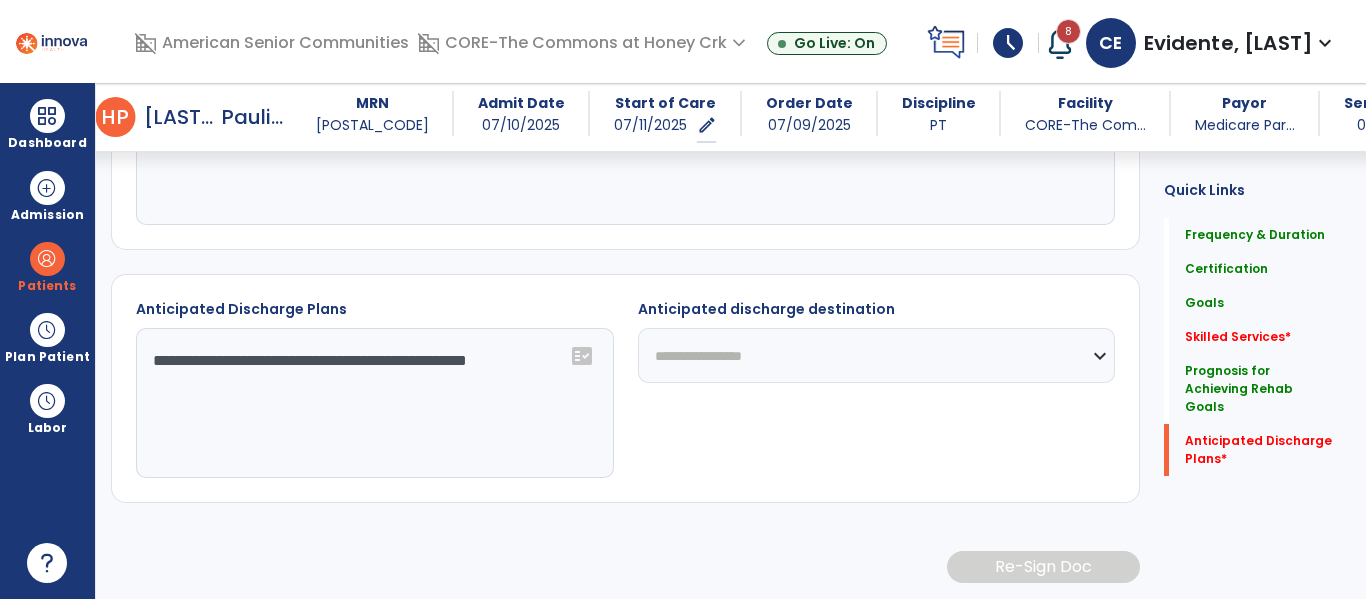 click on "**********" 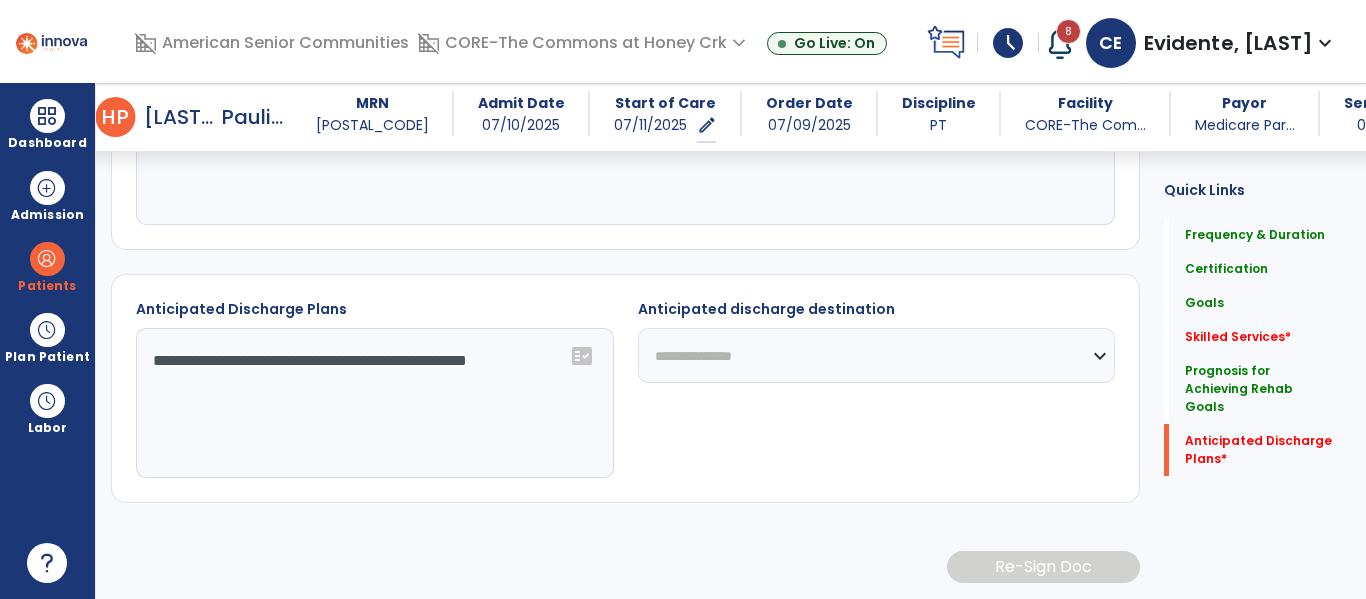 click on "**********" 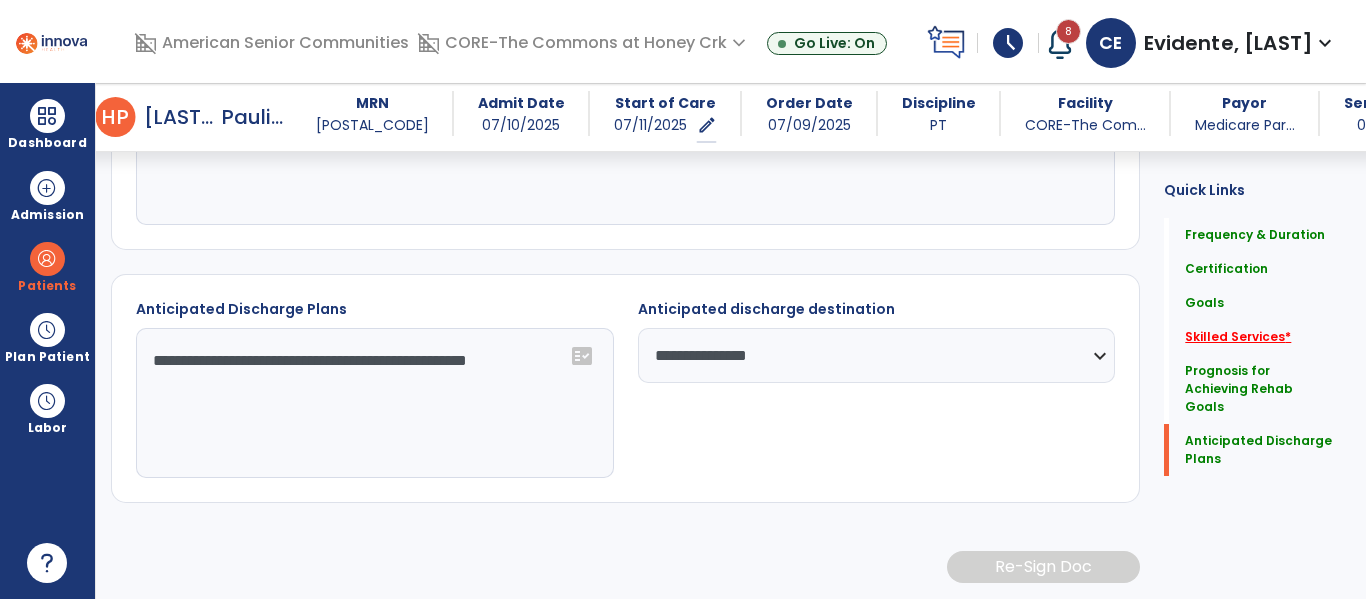 click on "Skilled Services   *" 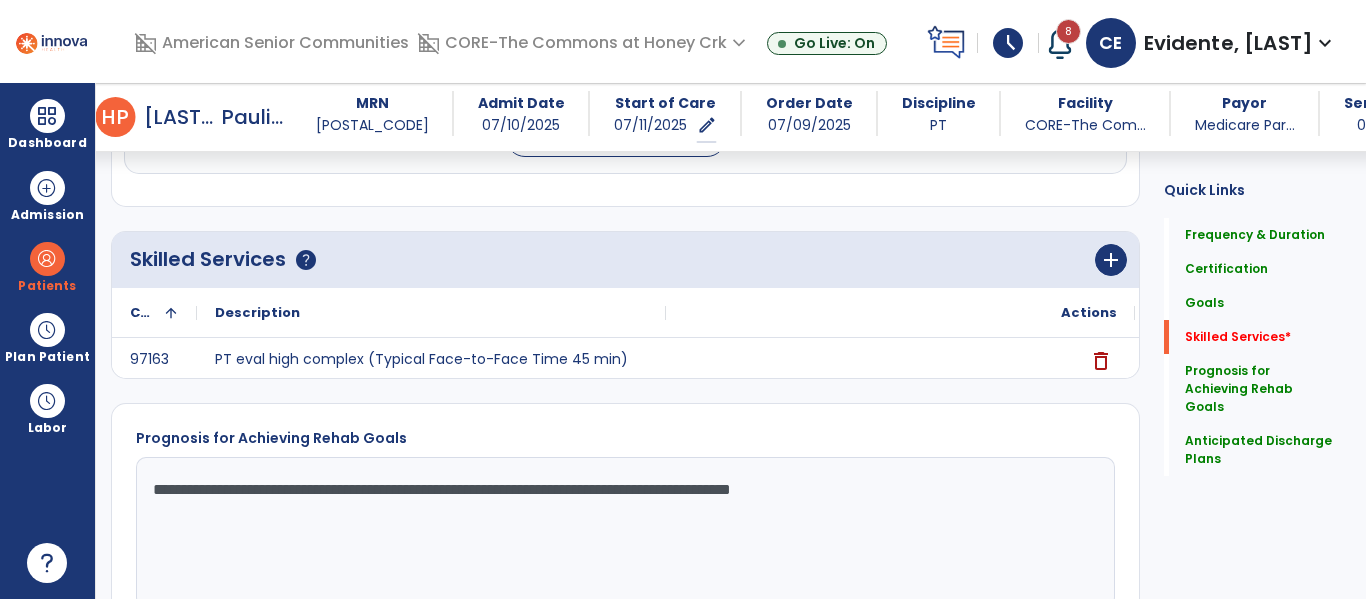 scroll, scrollTop: 734, scrollLeft: 0, axis: vertical 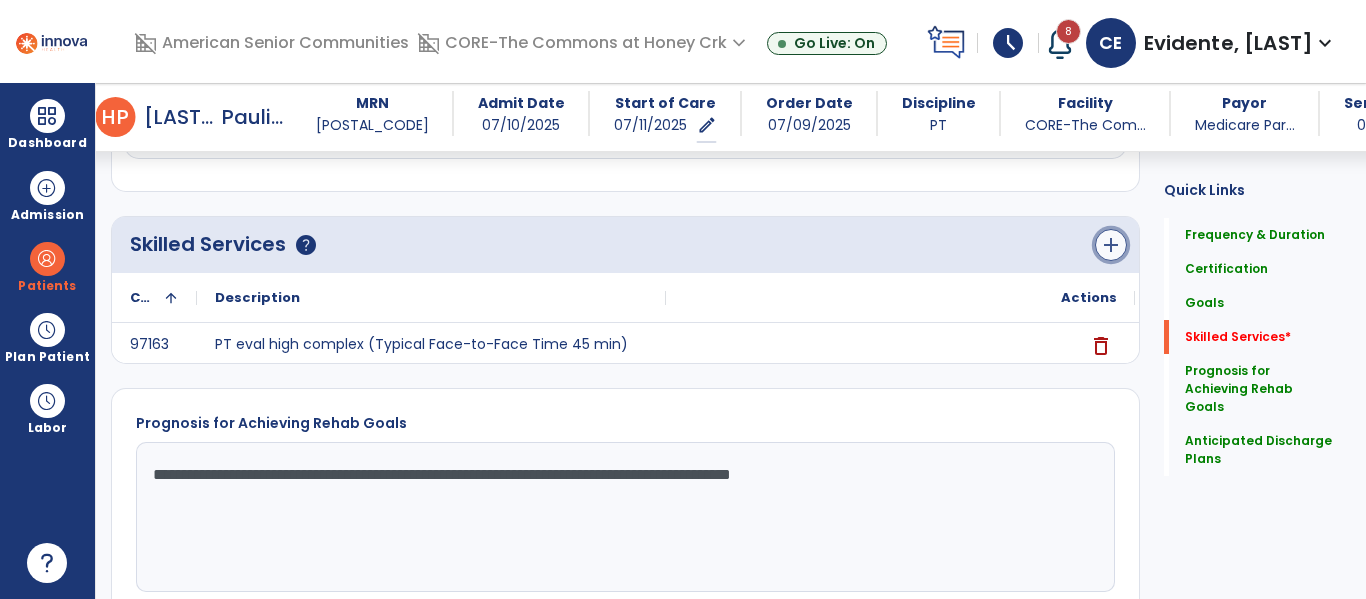 click on "add" 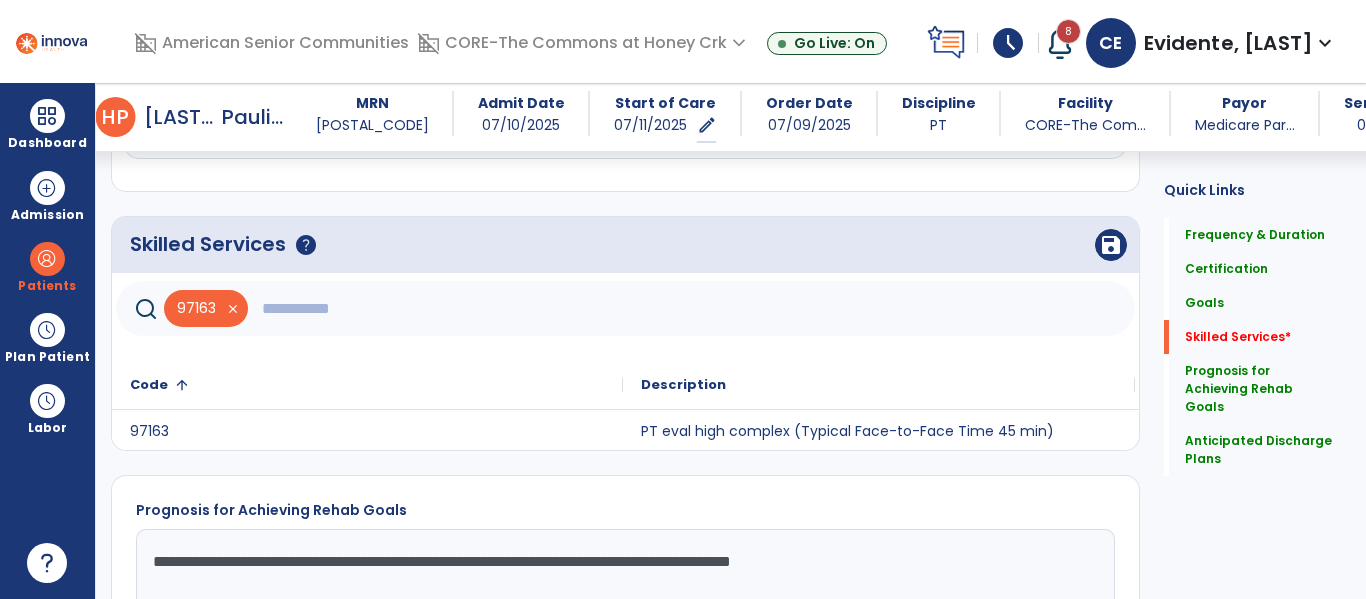 click 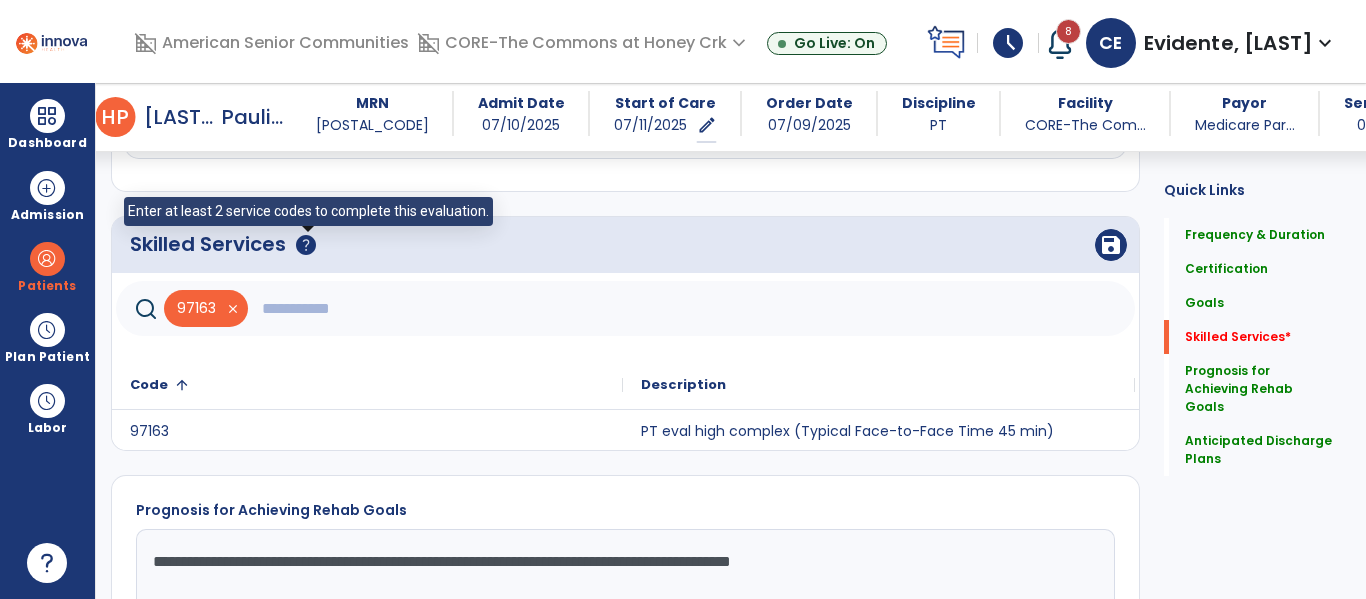 click on "help" 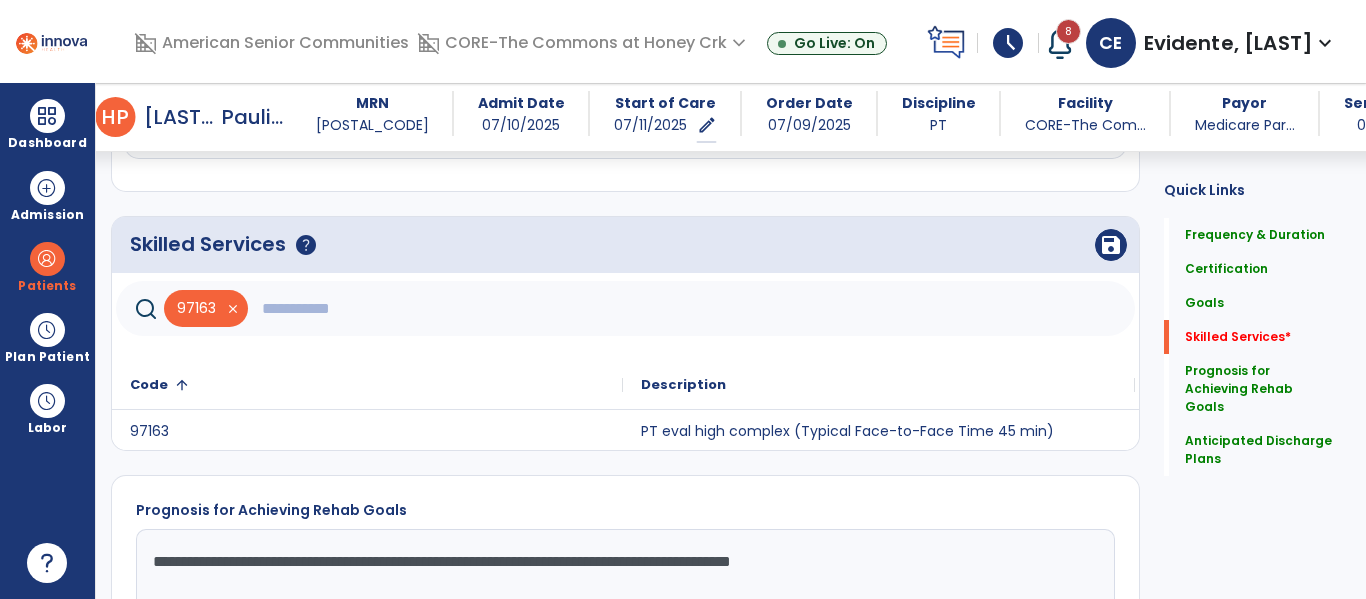 click on "help" 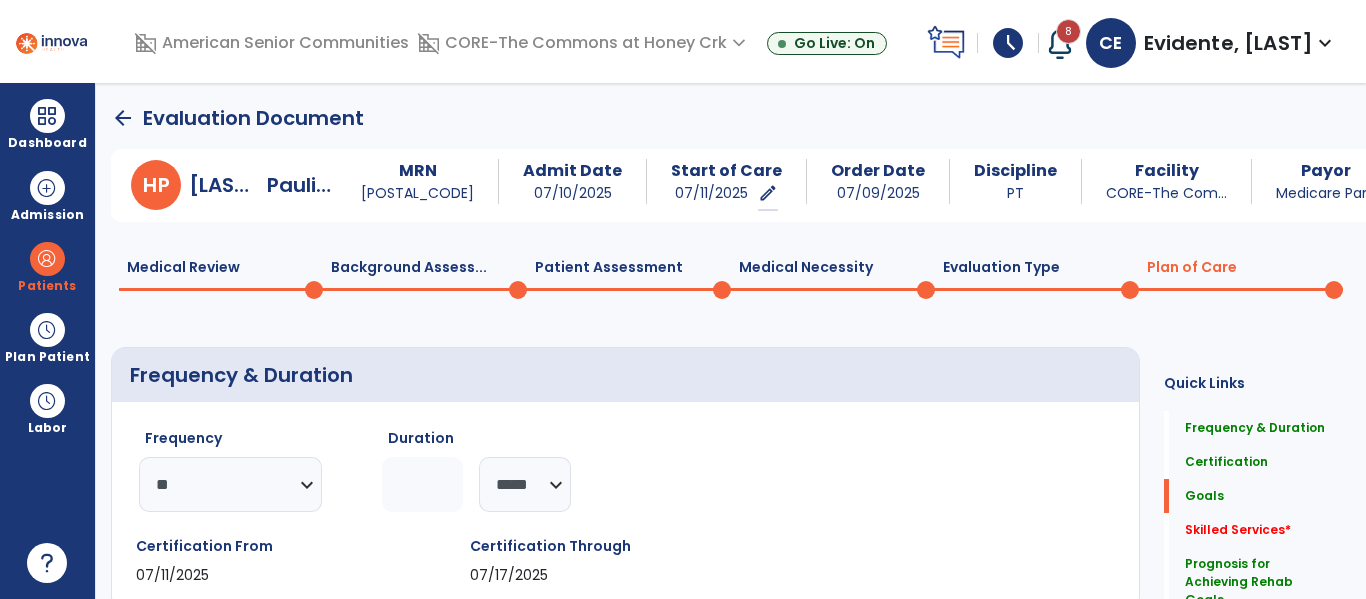 click on "Medical Review  0" 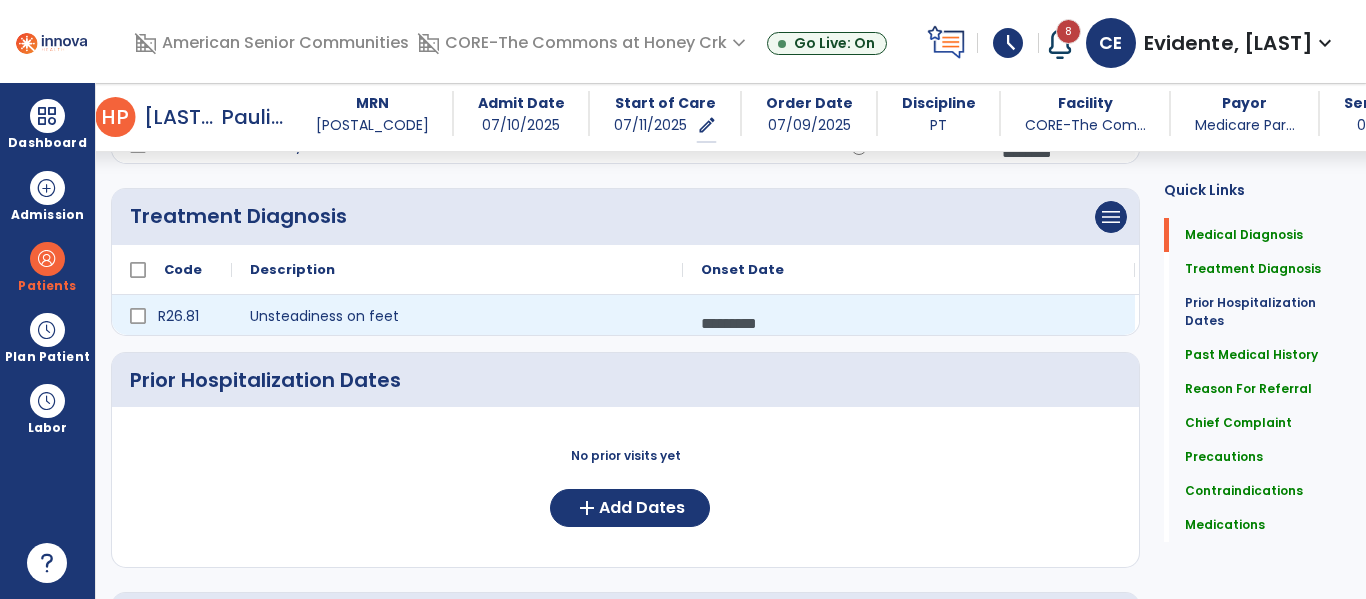 scroll, scrollTop: 425, scrollLeft: 0, axis: vertical 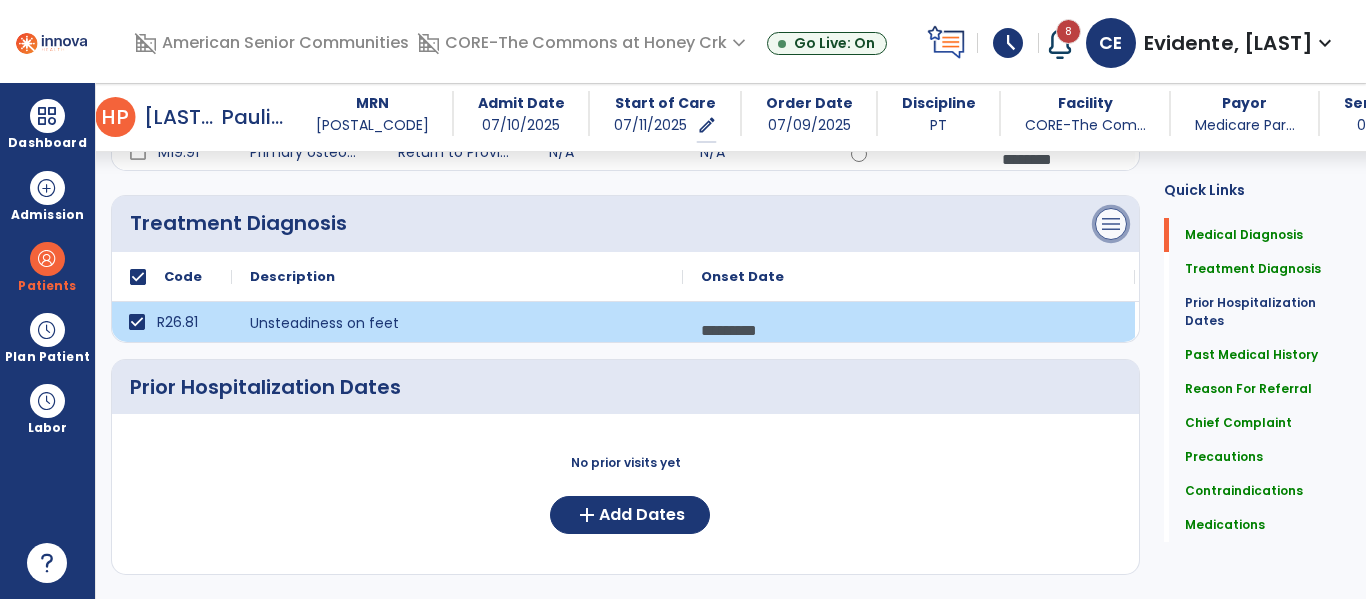click on "menu" at bounding box center [1111, -68] 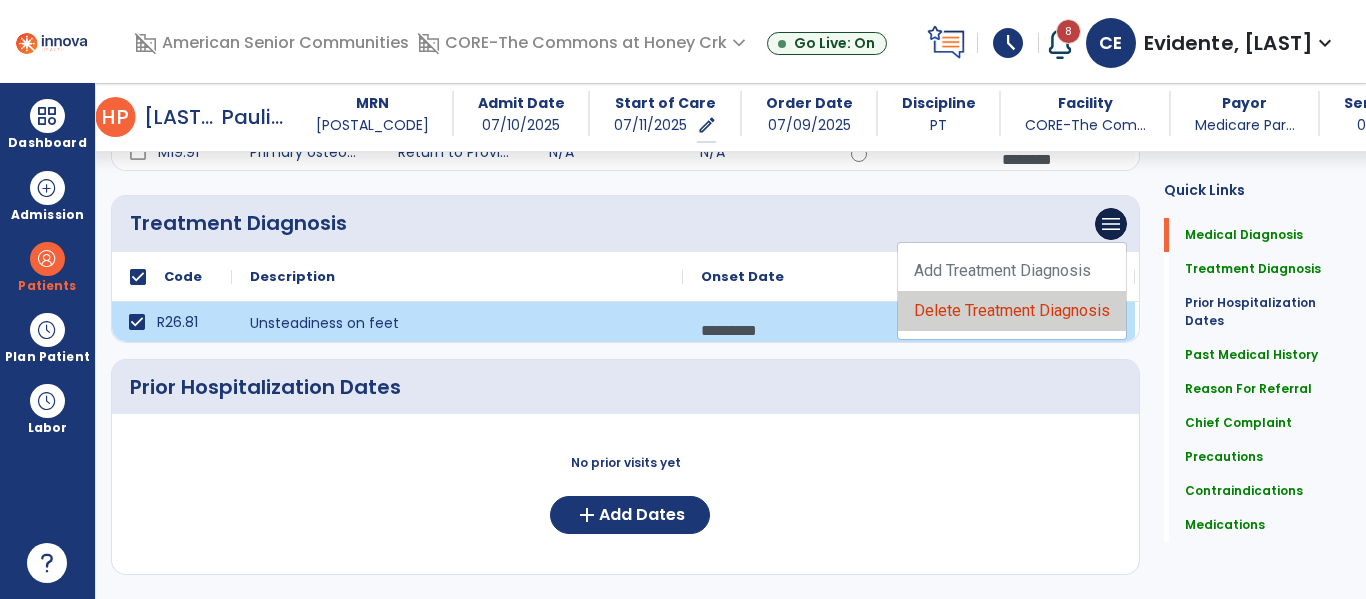 click on "Delete Treatment Diagnosis" 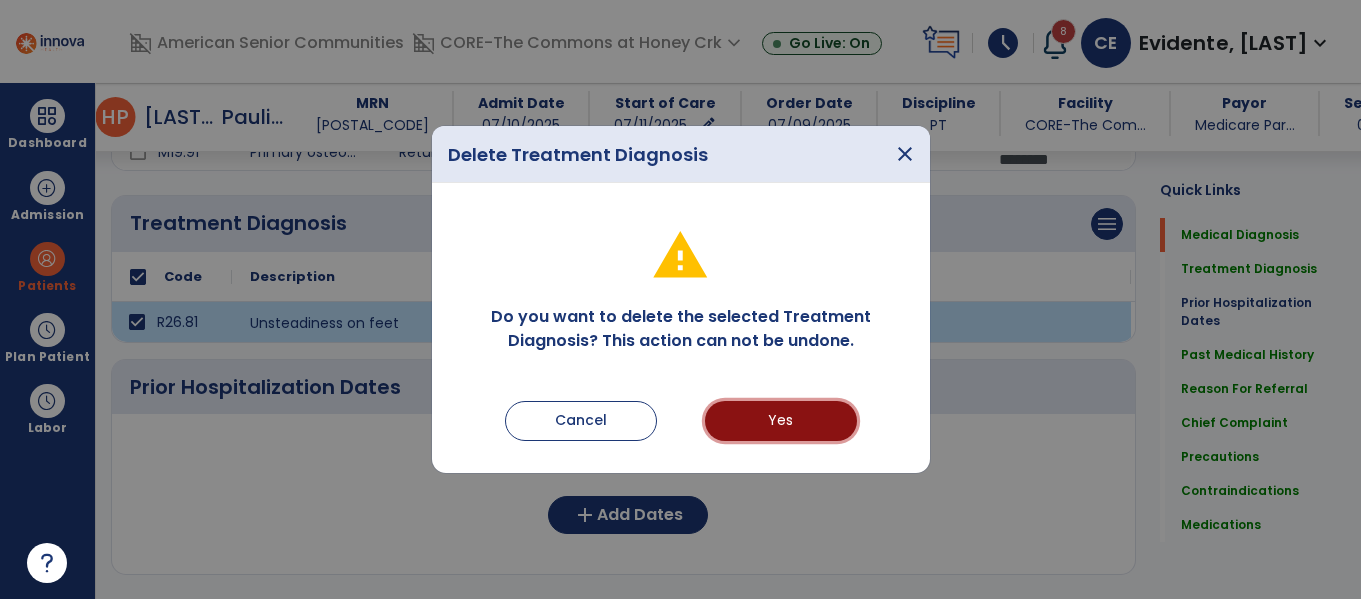 click on "Yes" at bounding box center [781, 421] 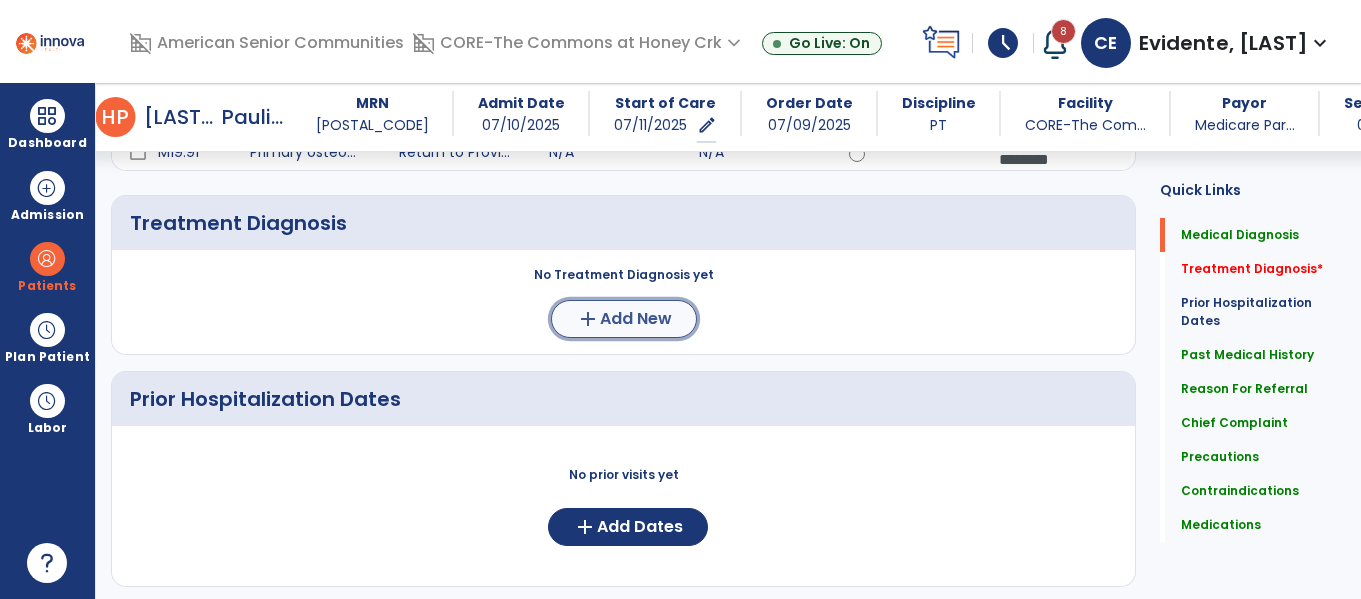 click on "add  Add New" 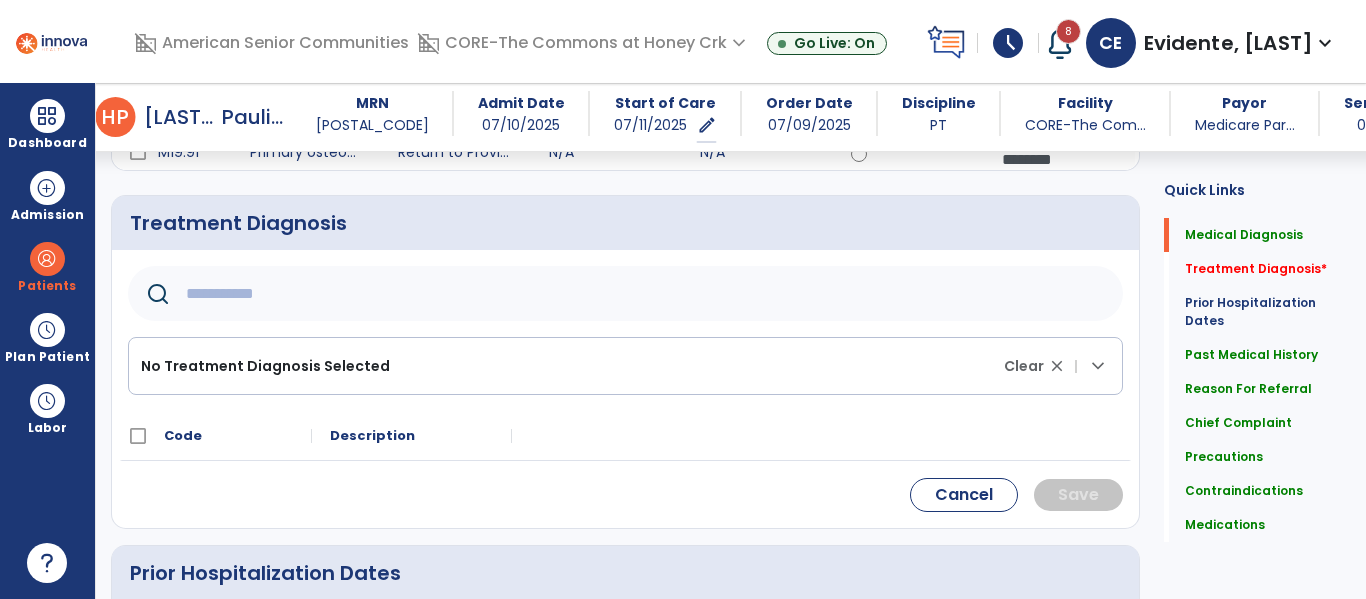 click 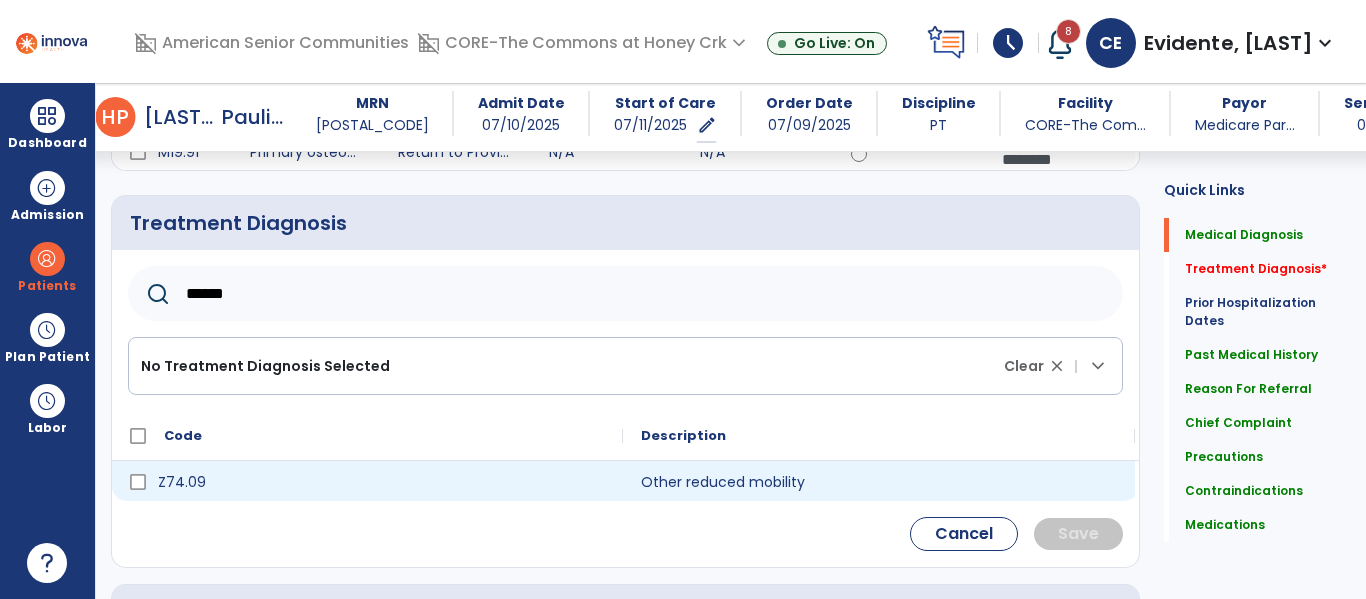 type on "******" 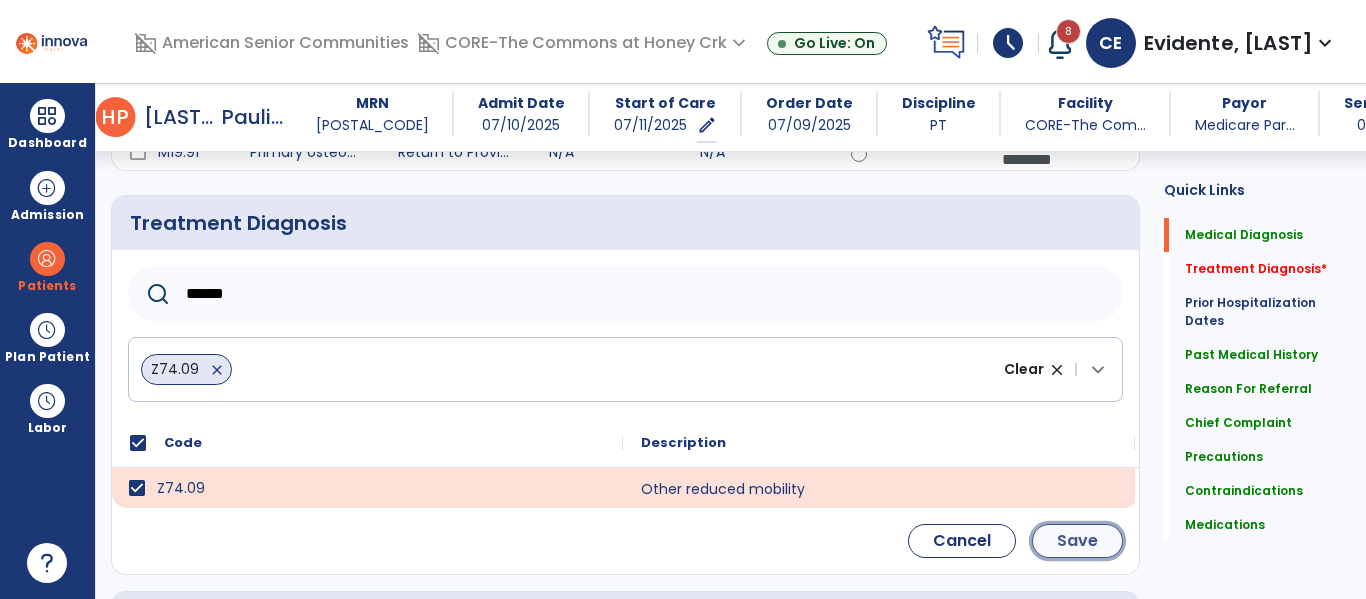 click on "Save" 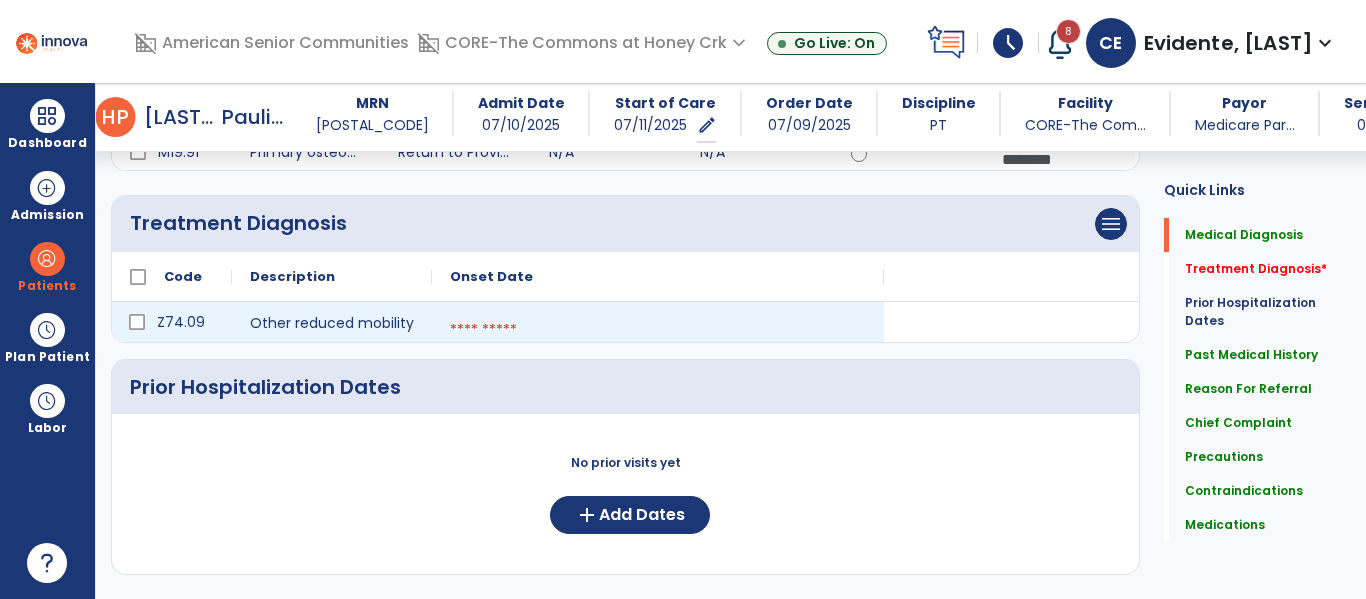 click at bounding box center (658, 330) 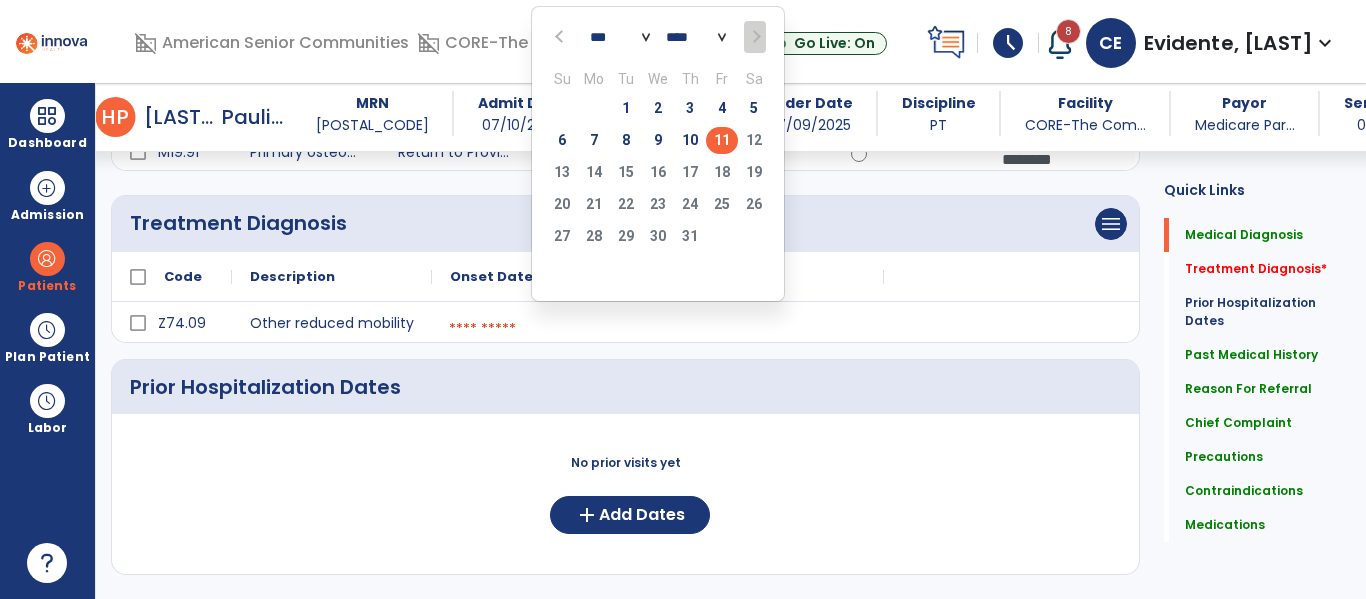 click on "11" 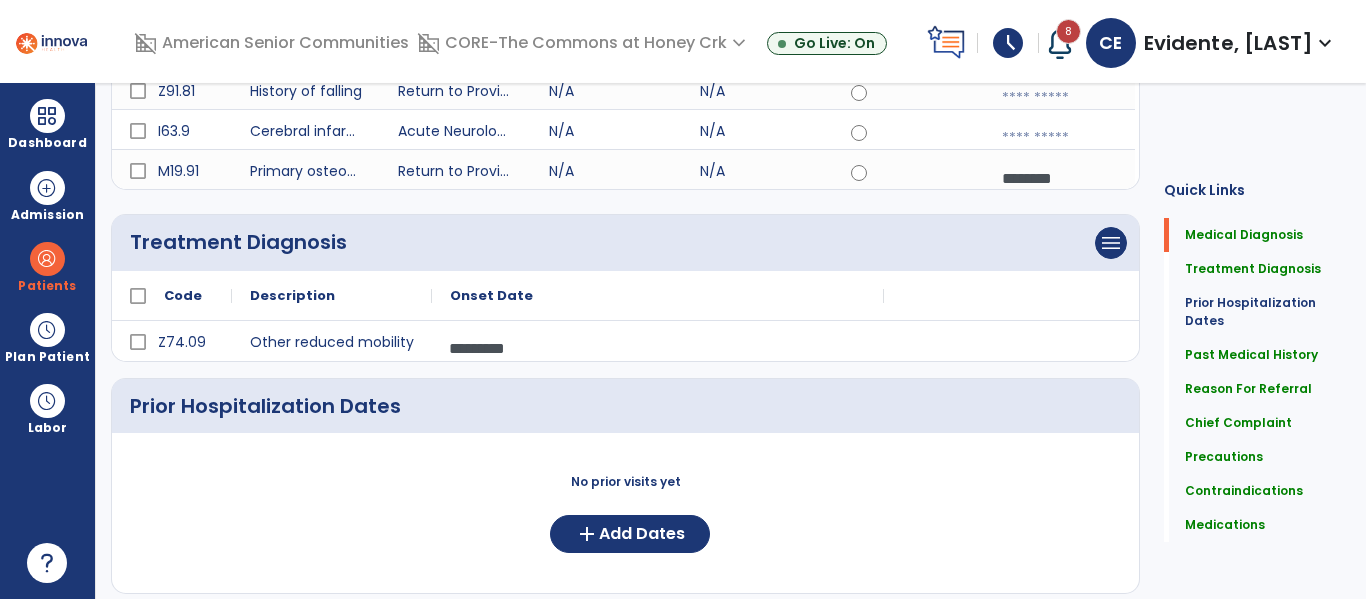 scroll, scrollTop: 0, scrollLeft: 0, axis: both 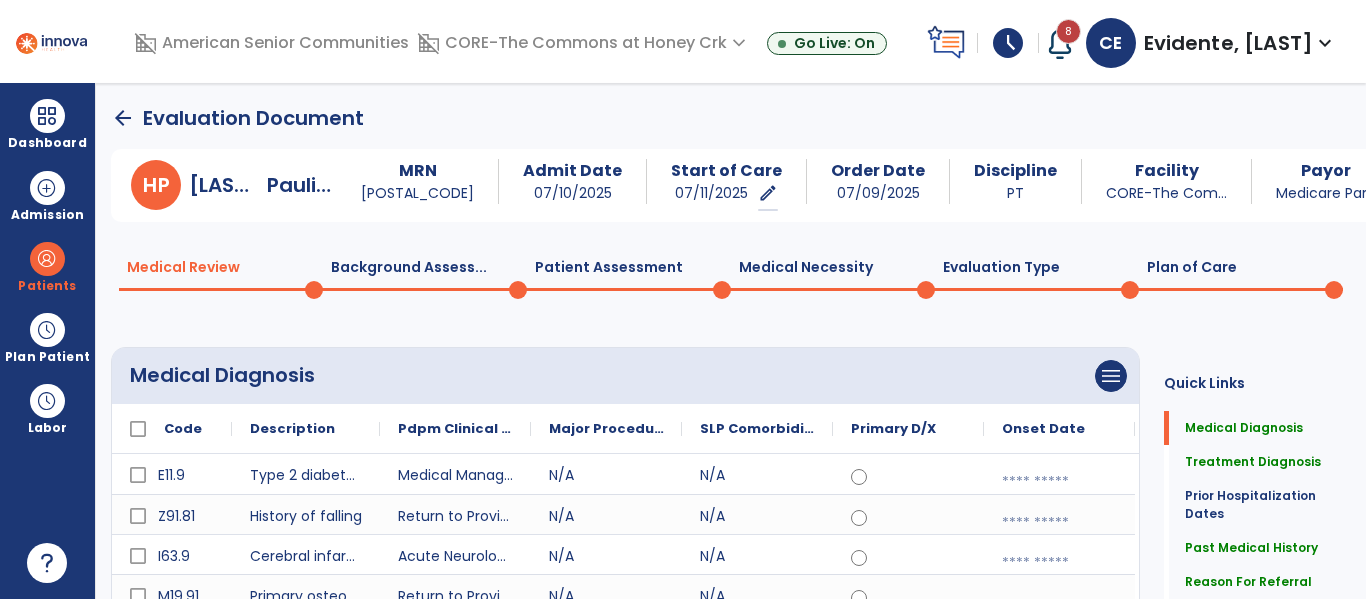 click on "Plan of Care  0" 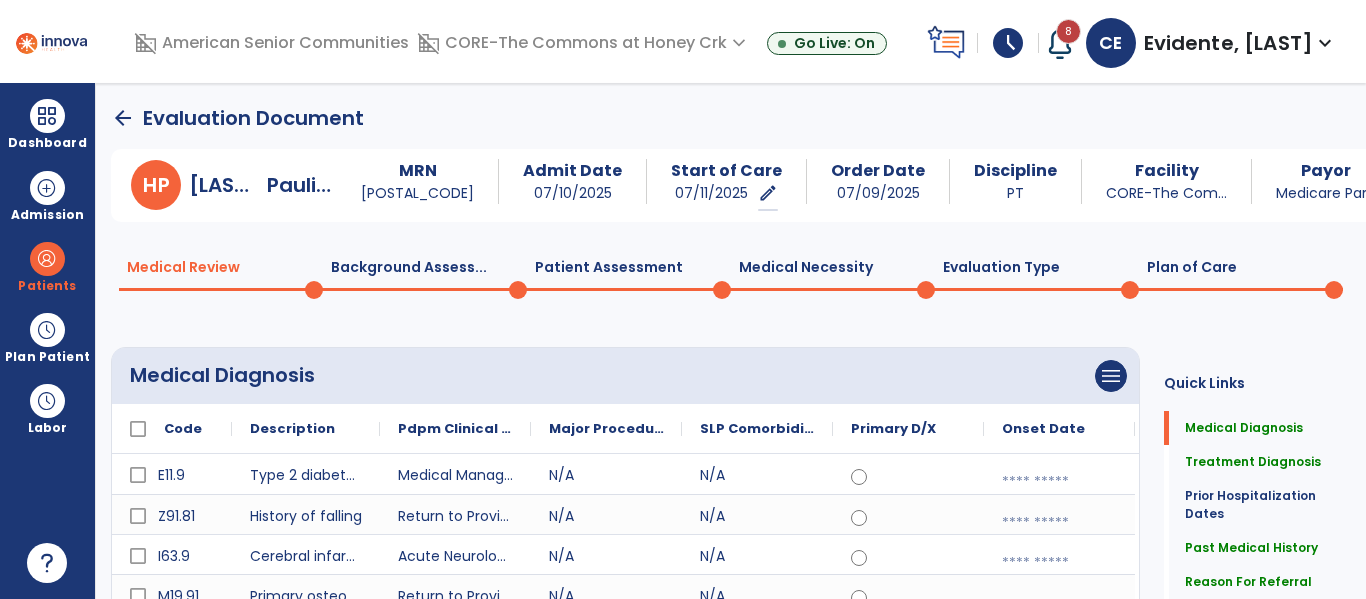 select on "**" 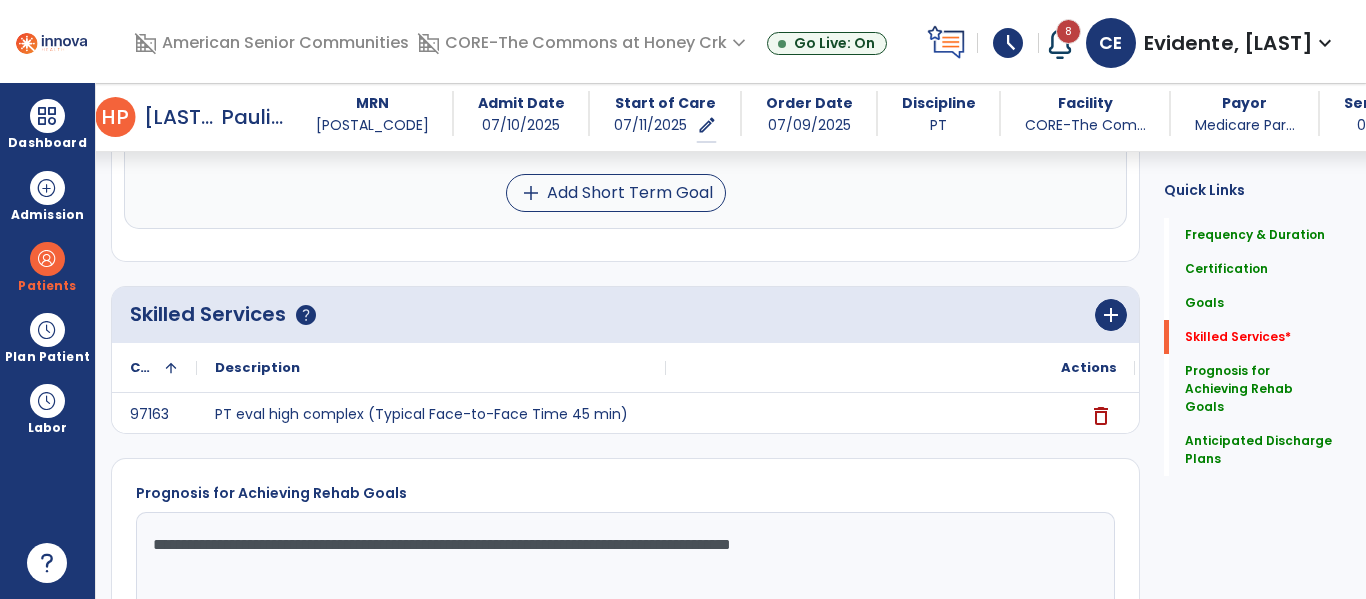 scroll, scrollTop: 650, scrollLeft: 0, axis: vertical 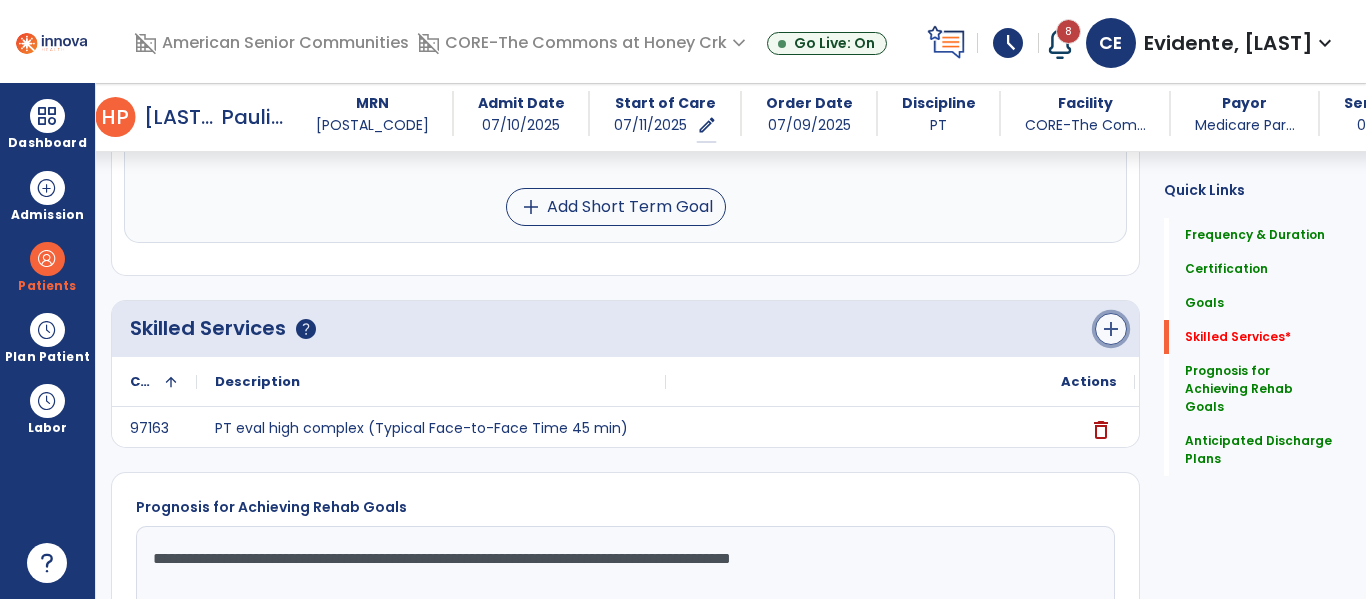 click on "add" 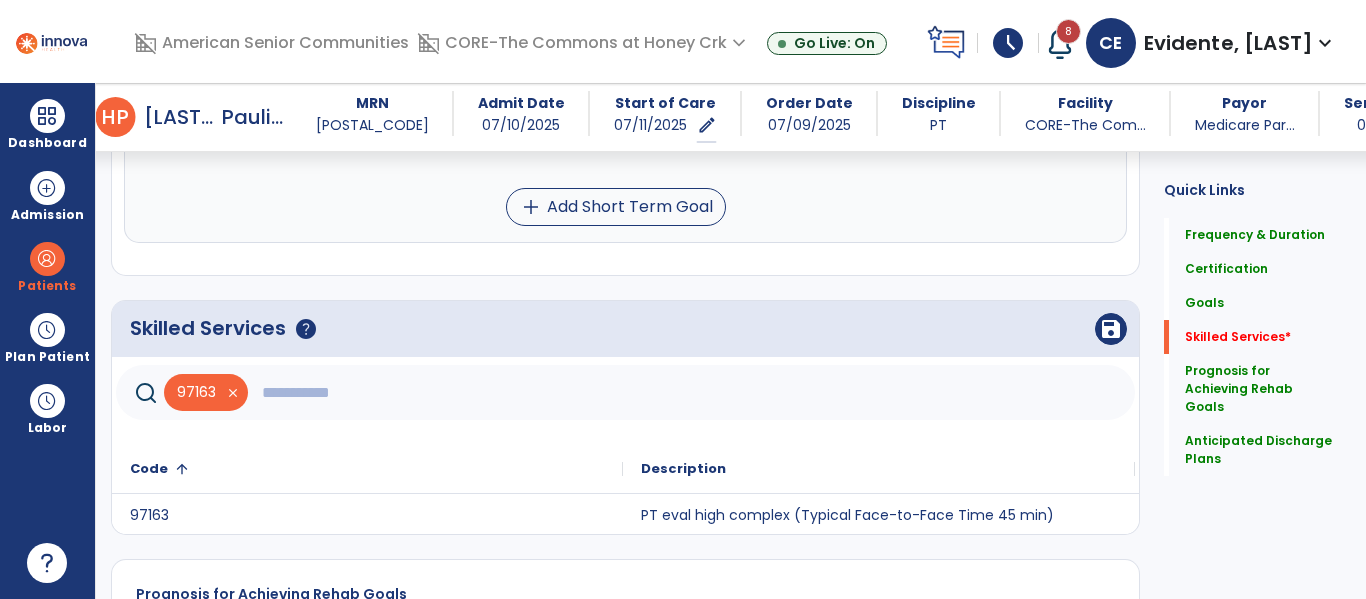 click 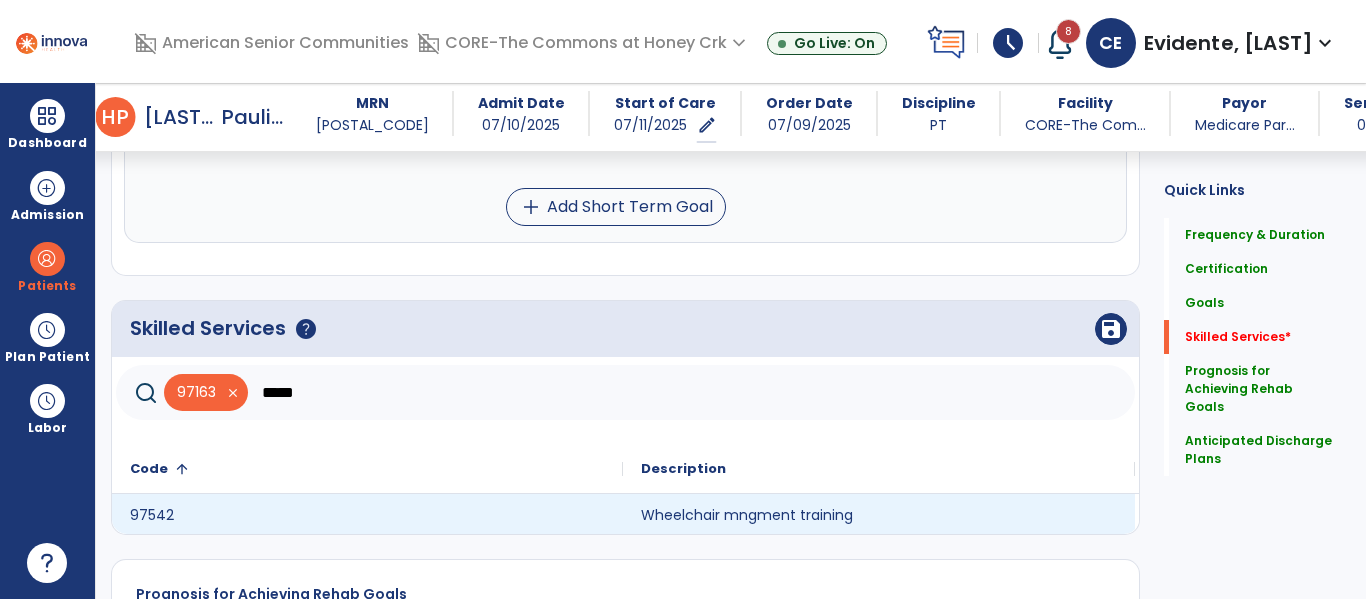 type on "*****" 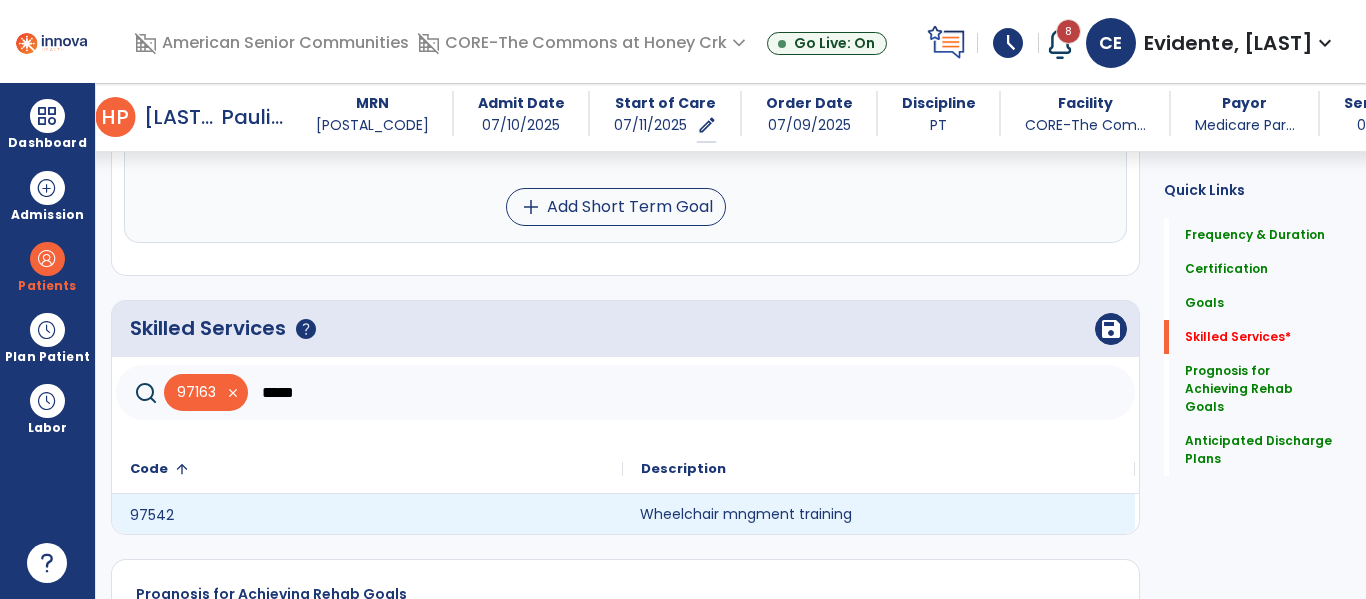 click on "Wheelchair mngment training" 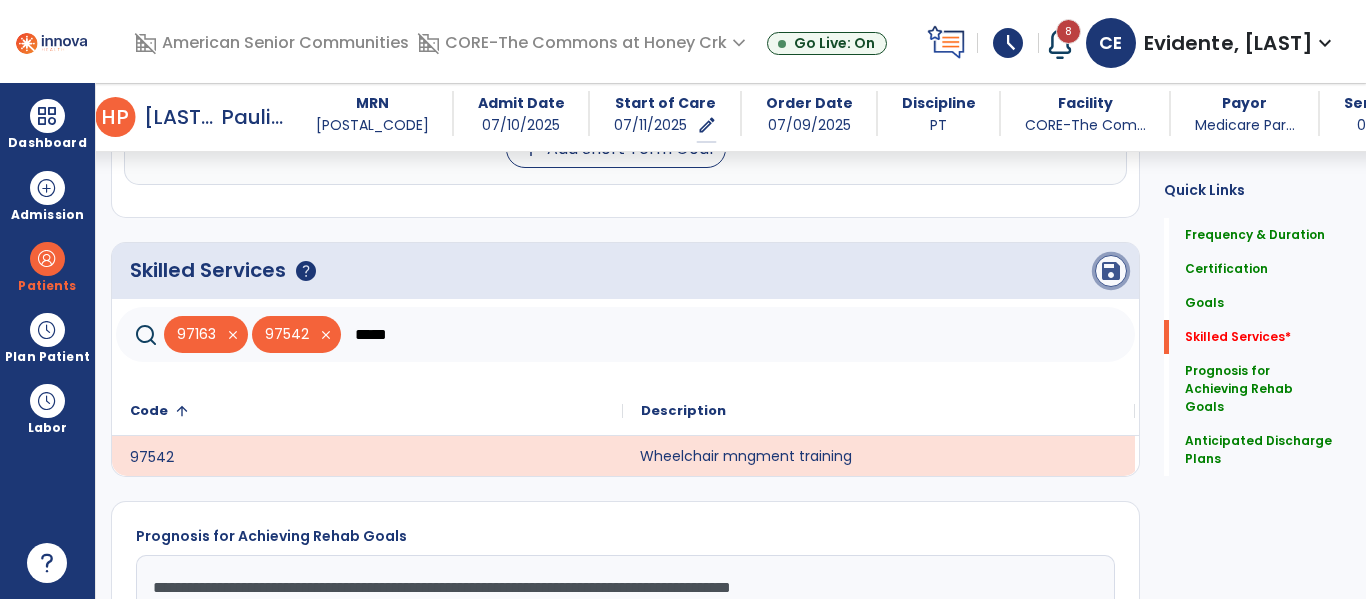 click on "save" 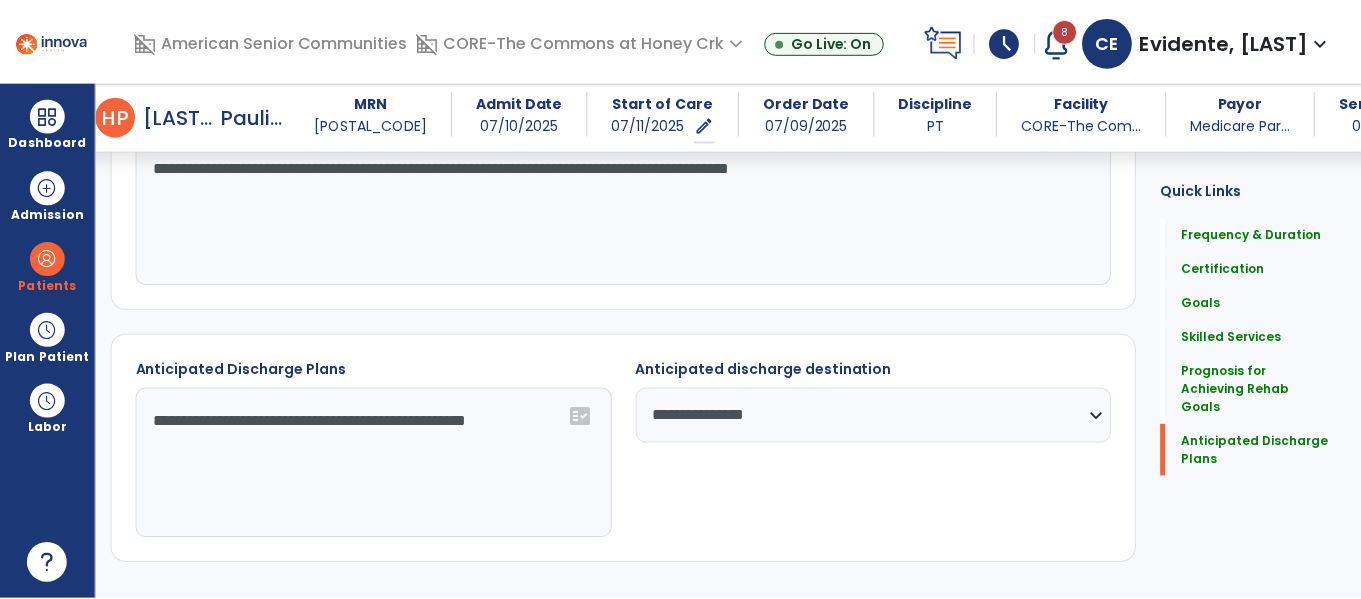 scroll, scrollTop: 1143, scrollLeft: 0, axis: vertical 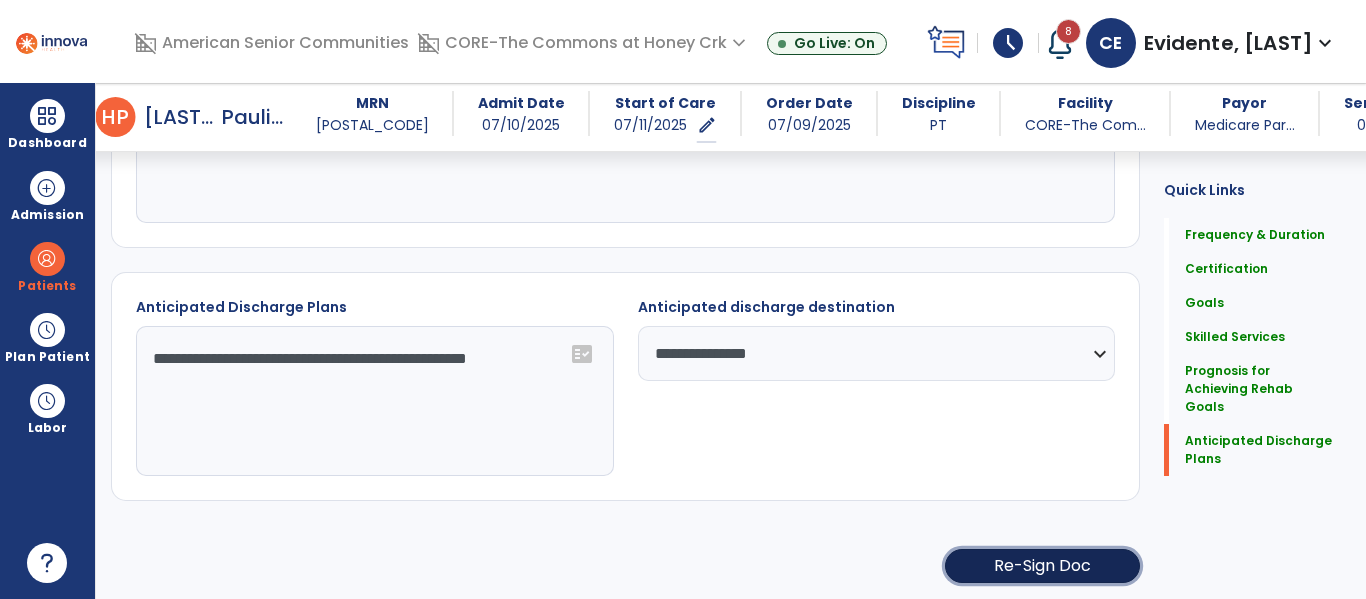click on "Re-Sign Doc" 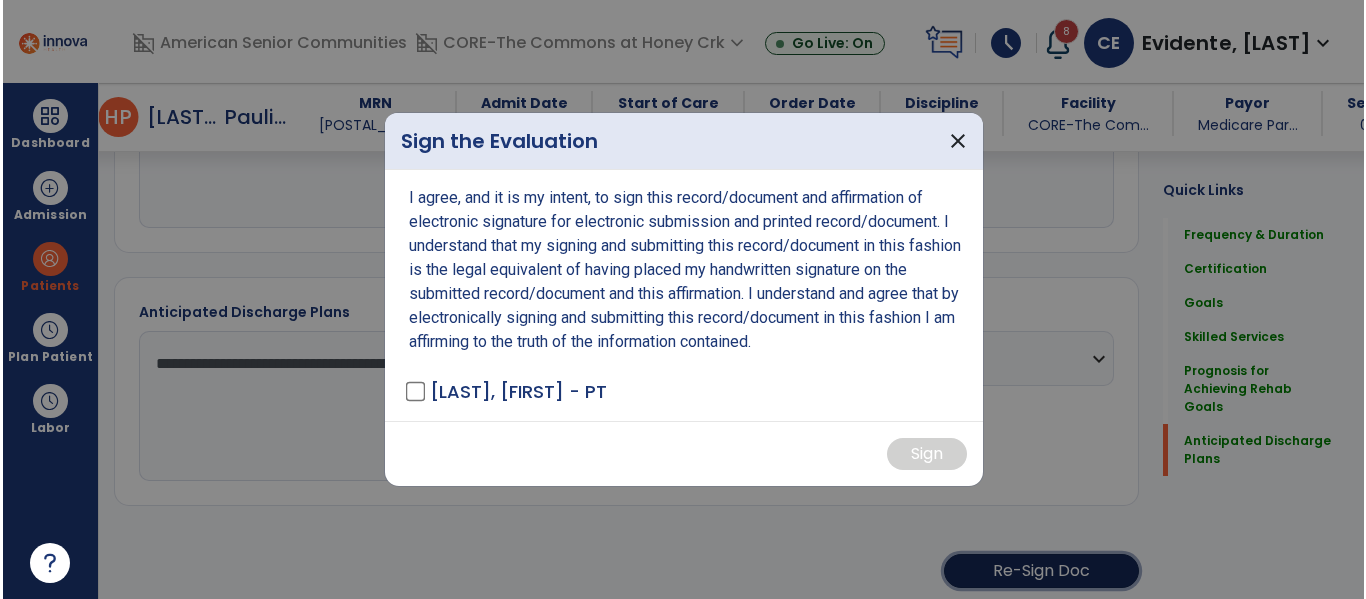 scroll, scrollTop: 1143, scrollLeft: 0, axis: vertical 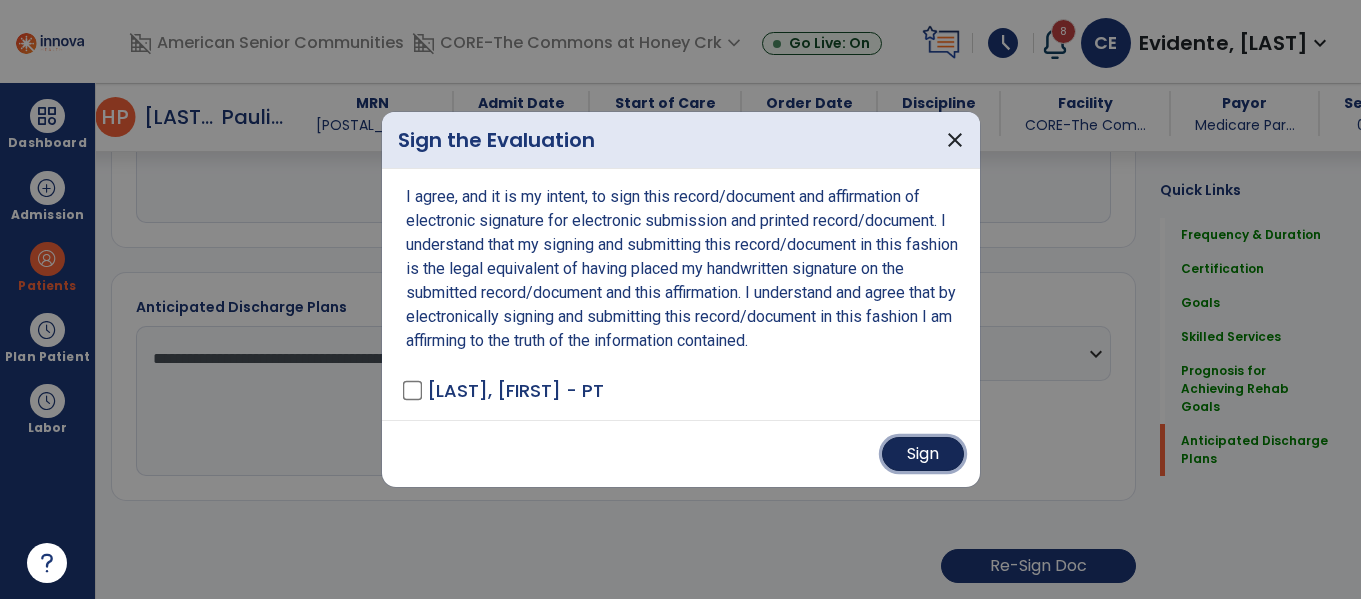 click on "Sign" at bounding box center (923, 454) 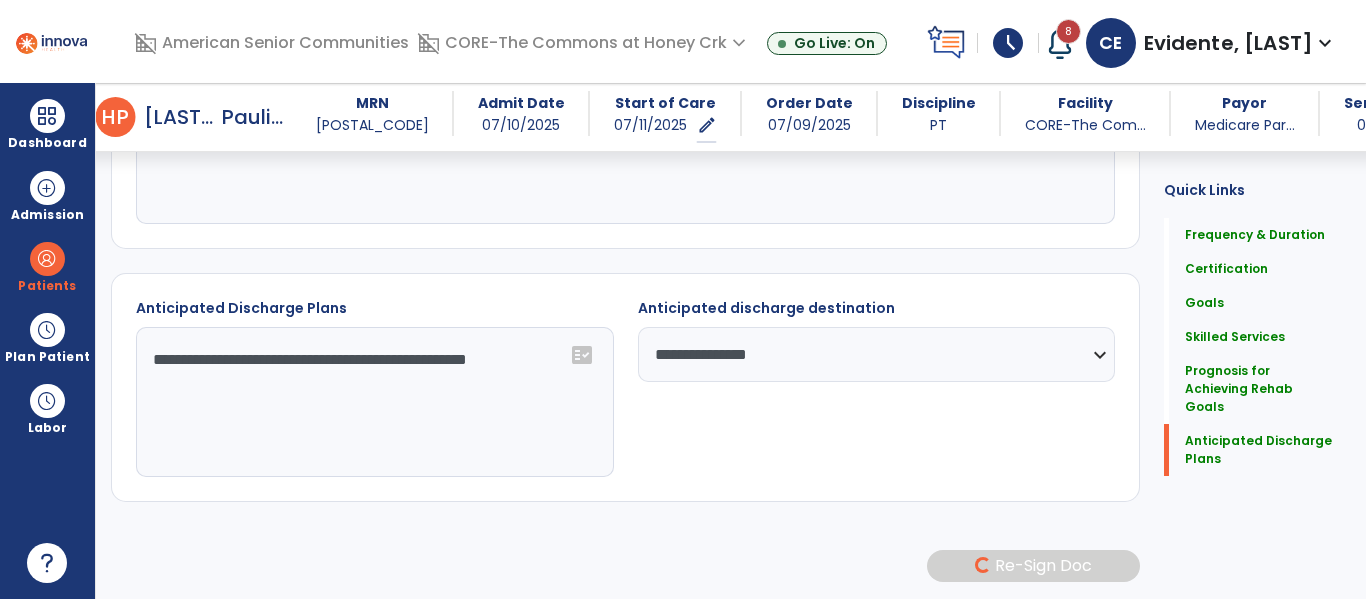 scroll, scrollTop: 1142, scrollLeft: 0, axis: vertical 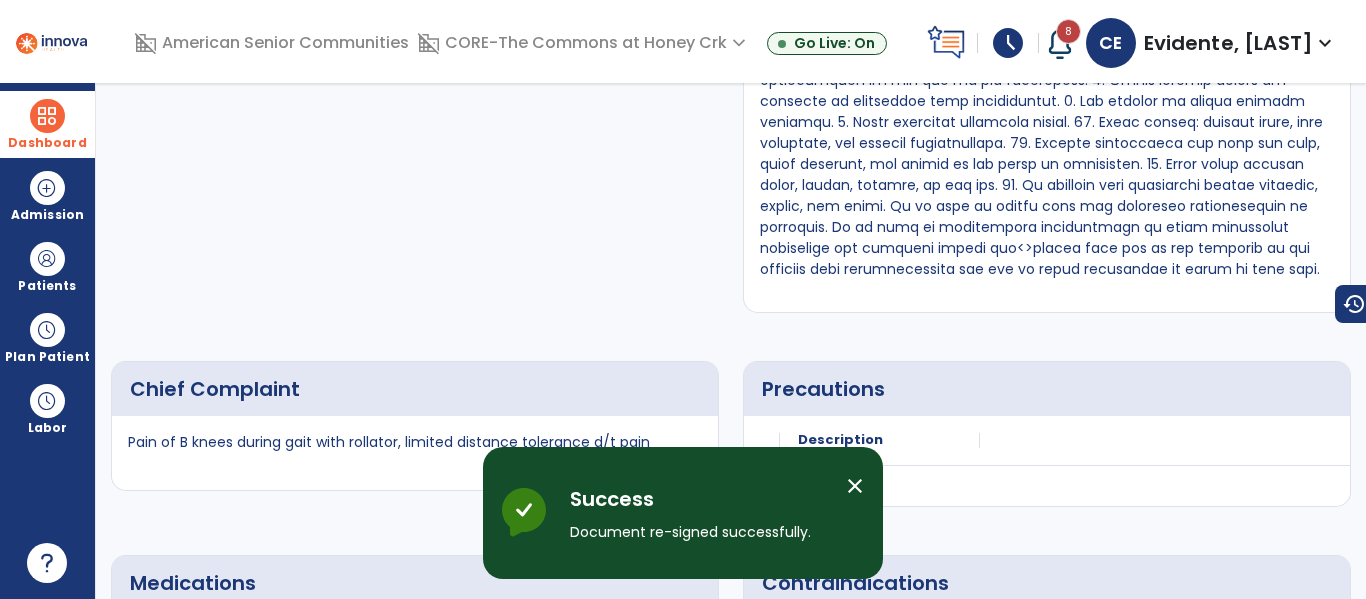 click on "Dashboard" at bounding box center [47, 124] 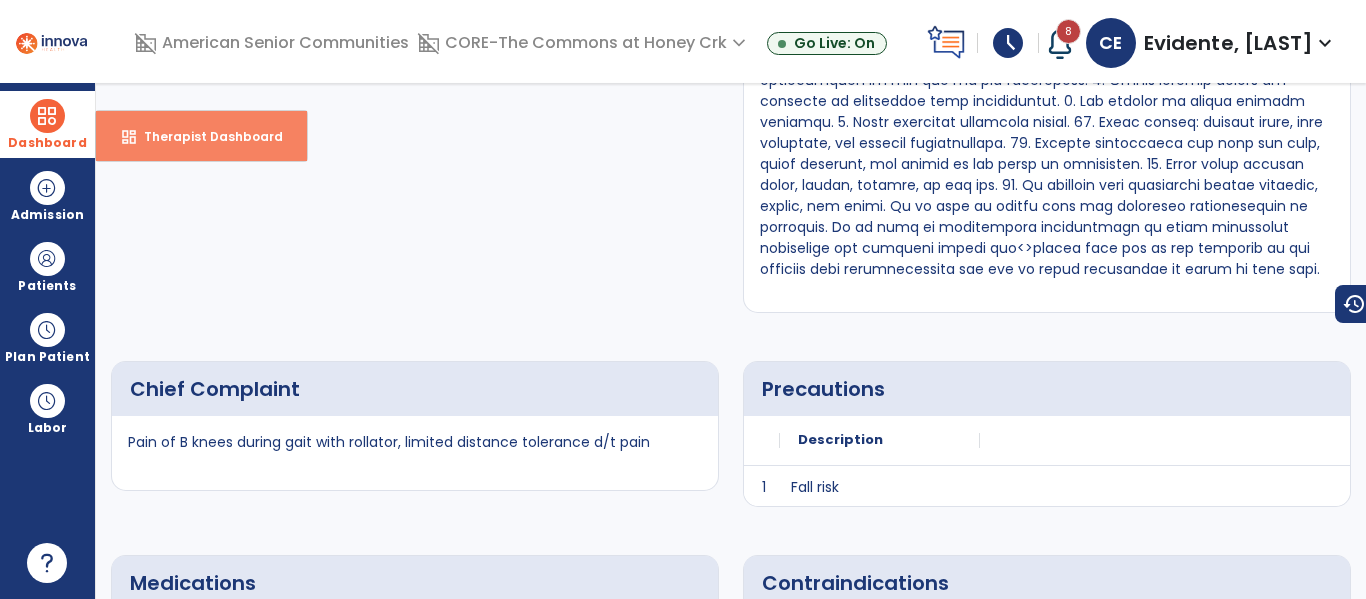 scroll, scrollTop: 0, scrollLeft: 0, axis: both 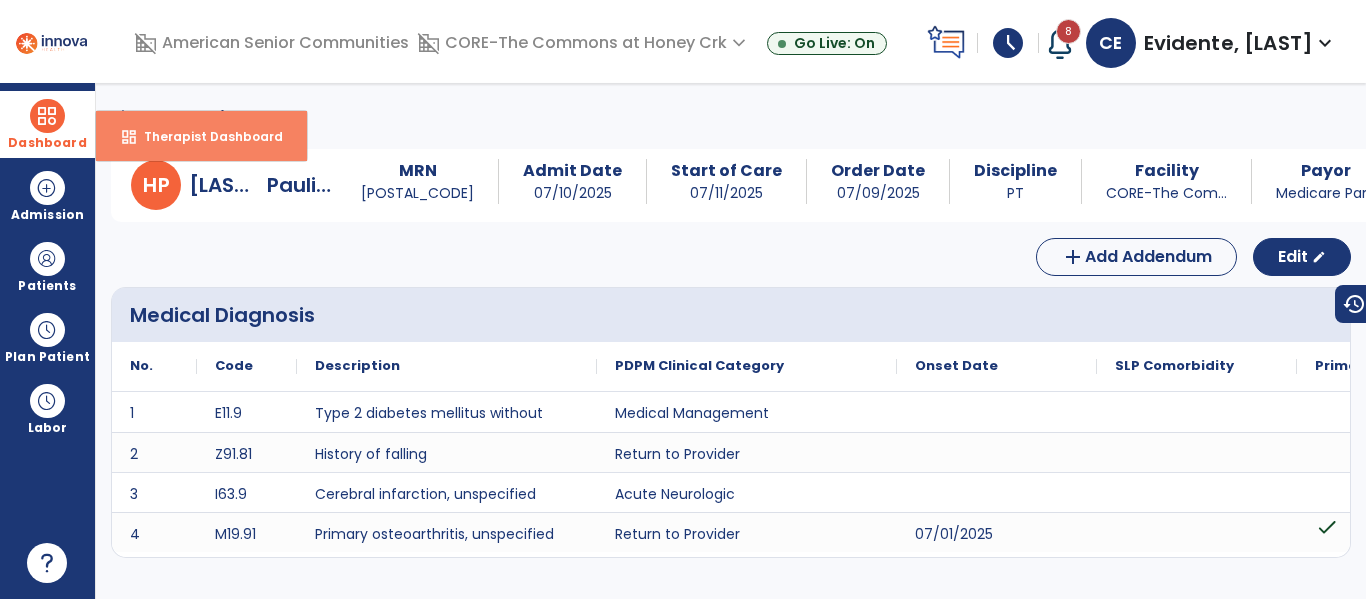 click on "Therapist Dashboard" at bounding box center [205, 136] 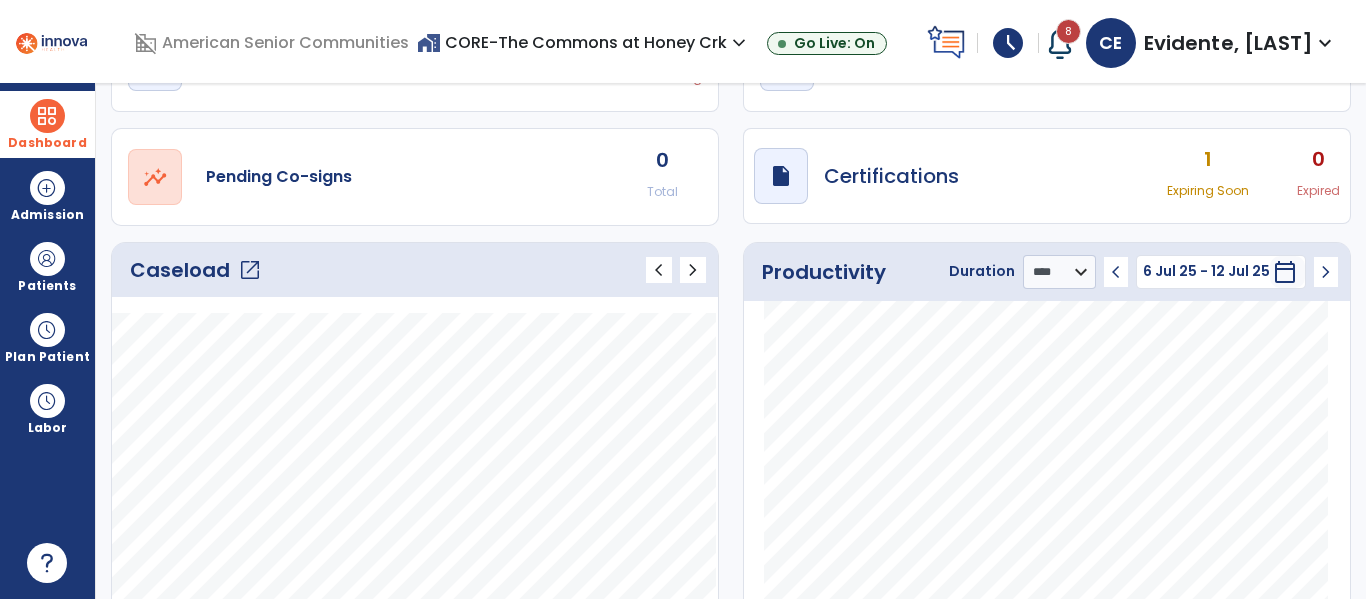 click on "open_in_new" 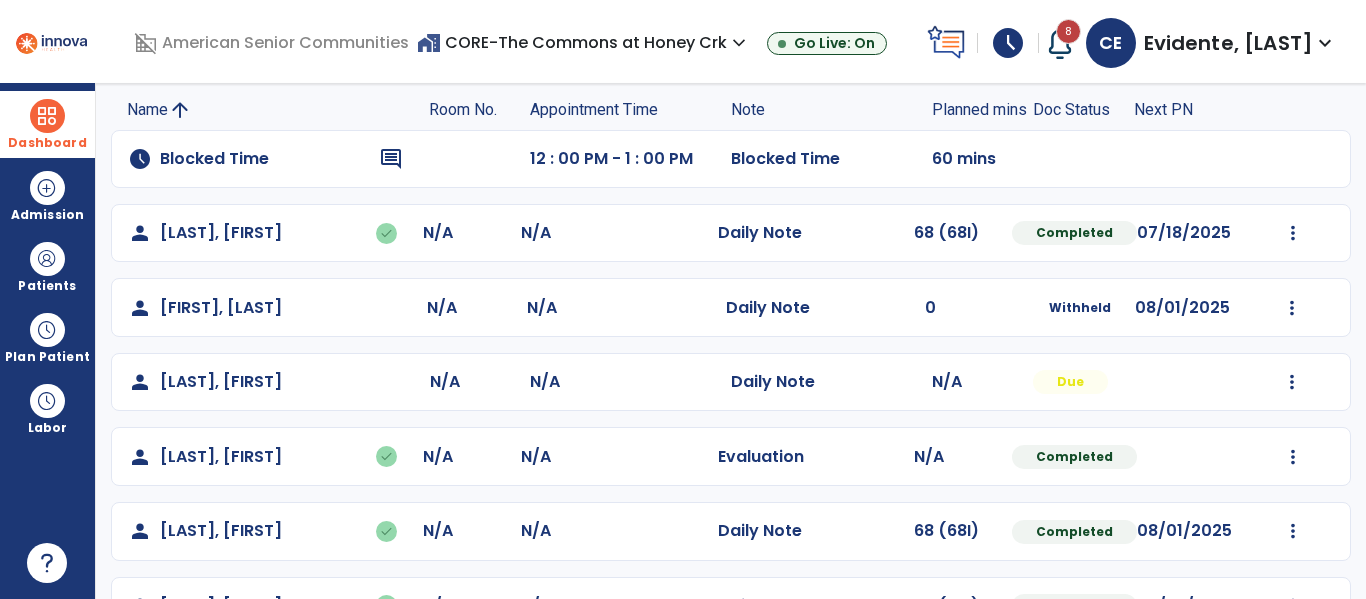 scroll, scrollTop: 131, scrollLeft: 0, axis: vertical 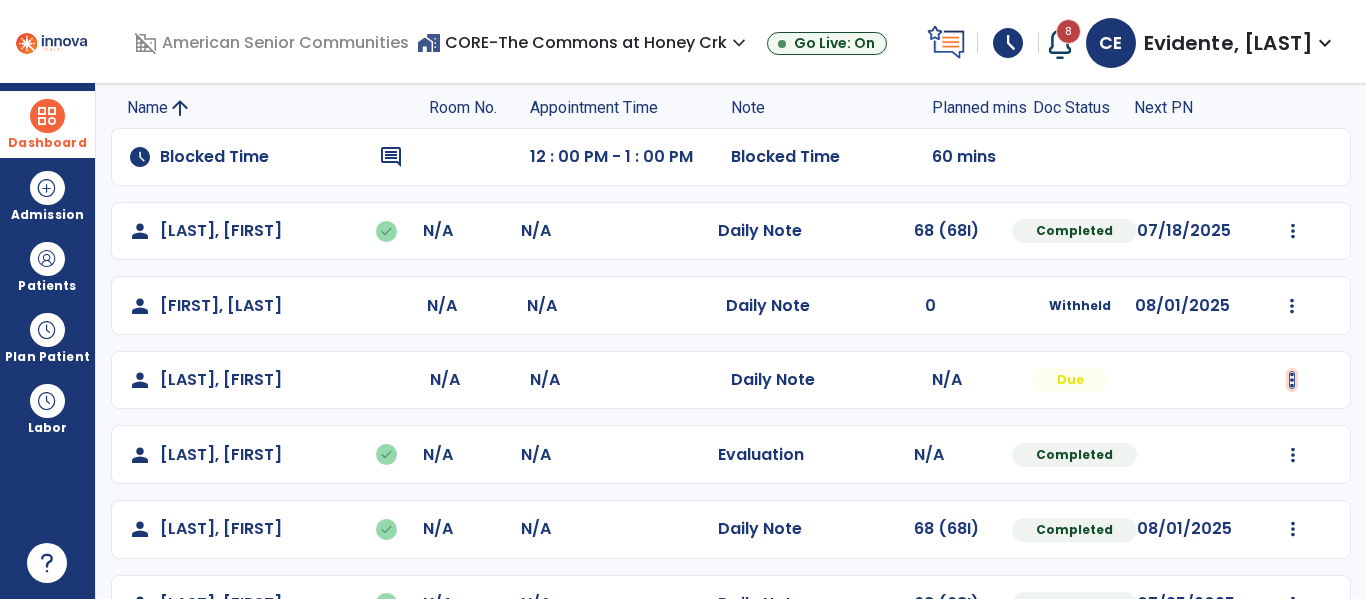 click at bounding box center (1293, 231) 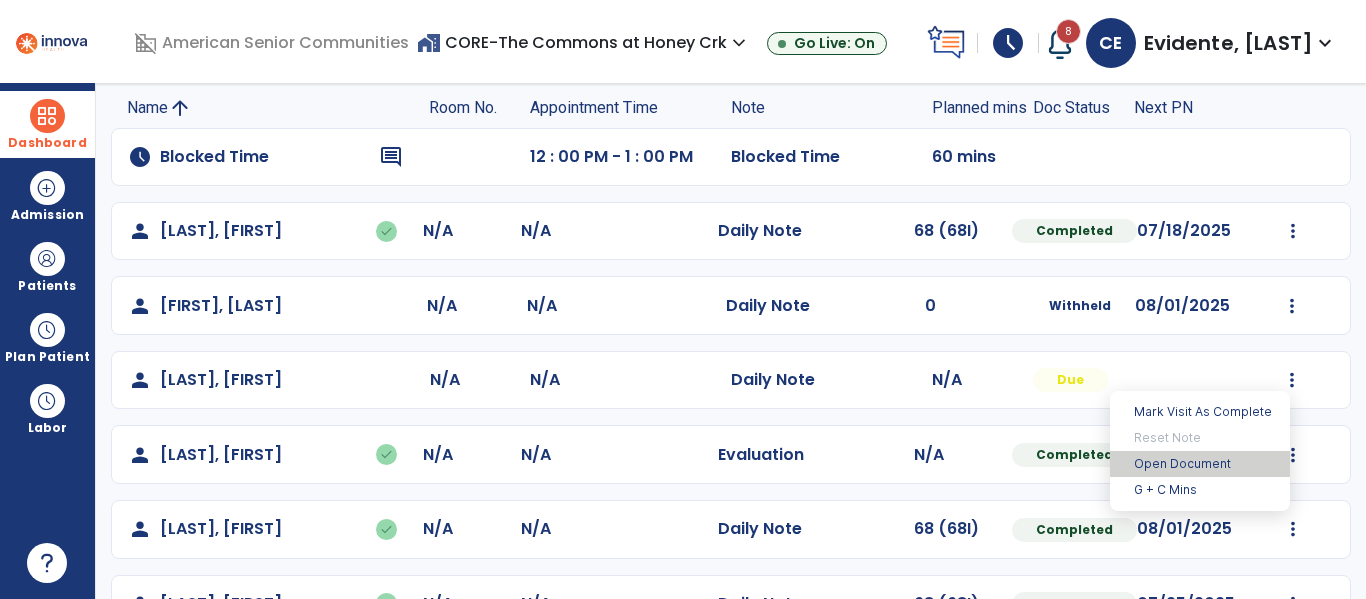 click on "Open Document" at bounding box center (1200, 464) 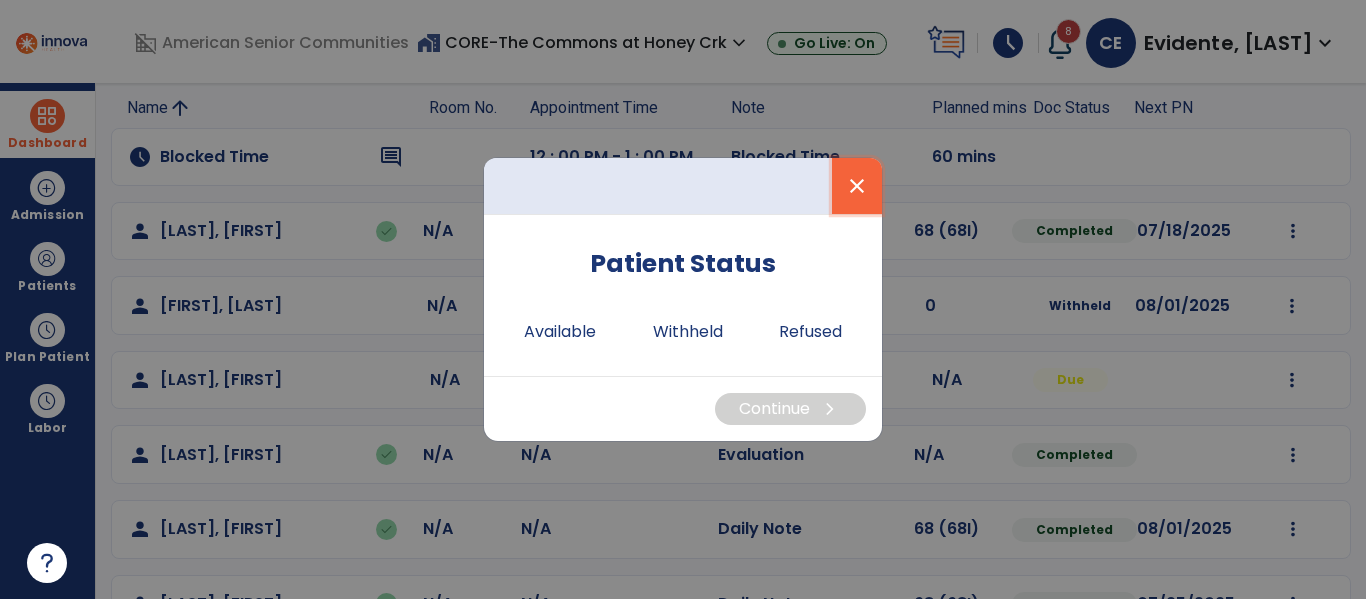 click on "close" at bounding box center [857, 186] 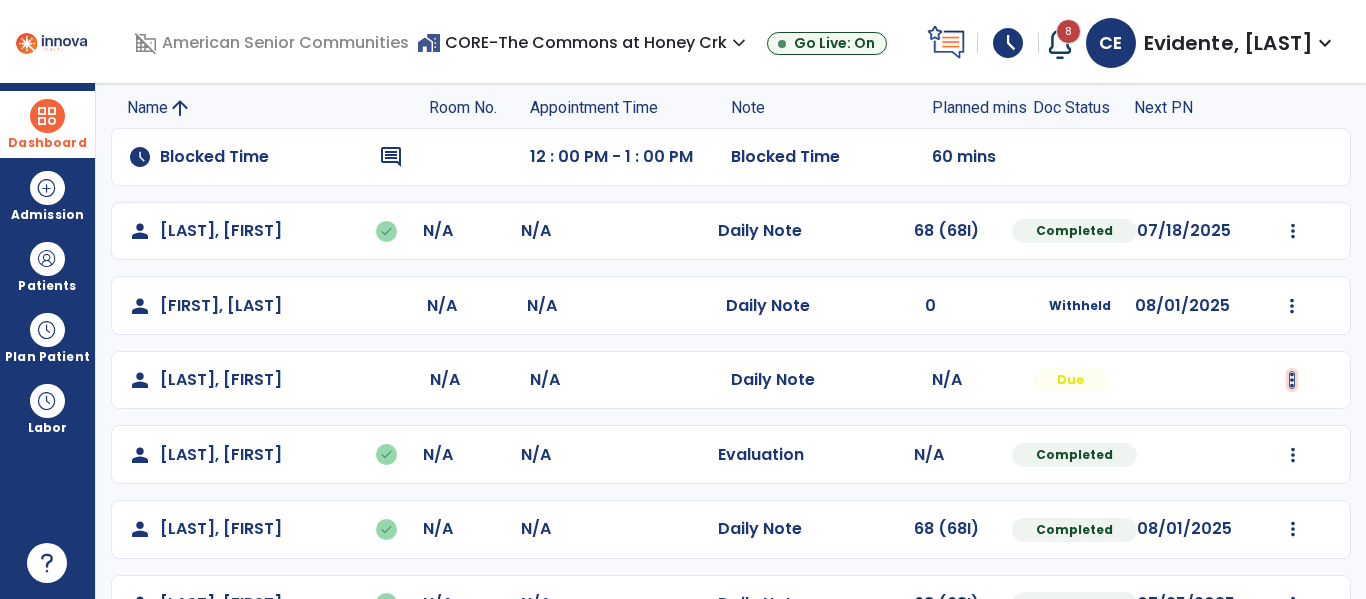 click at bounding box center [1293, 231] 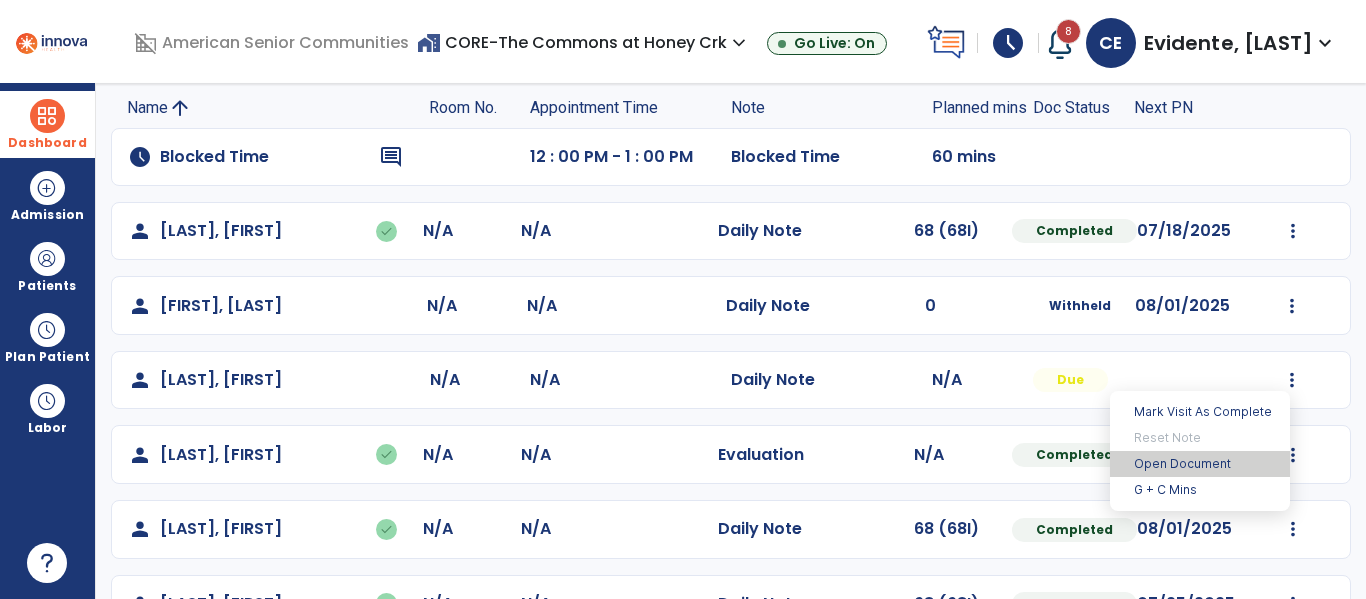 click on "Open Document" at bounding box center [1200, 464] 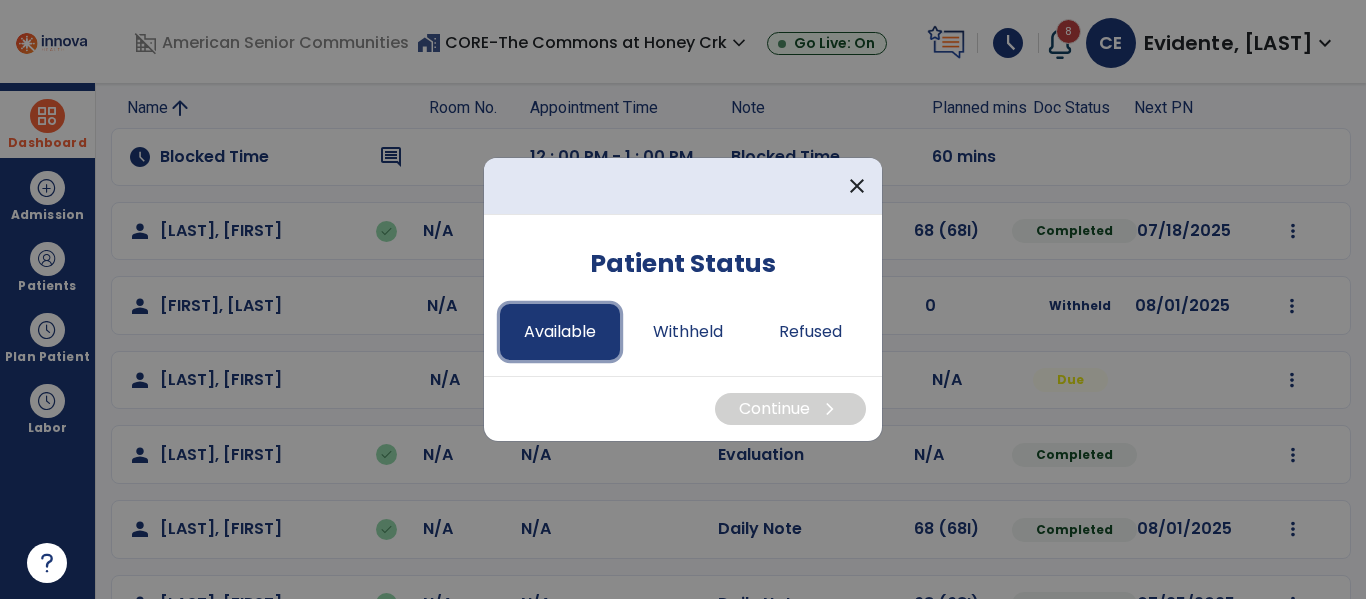click on "Available" at bounding box center (560, 332) 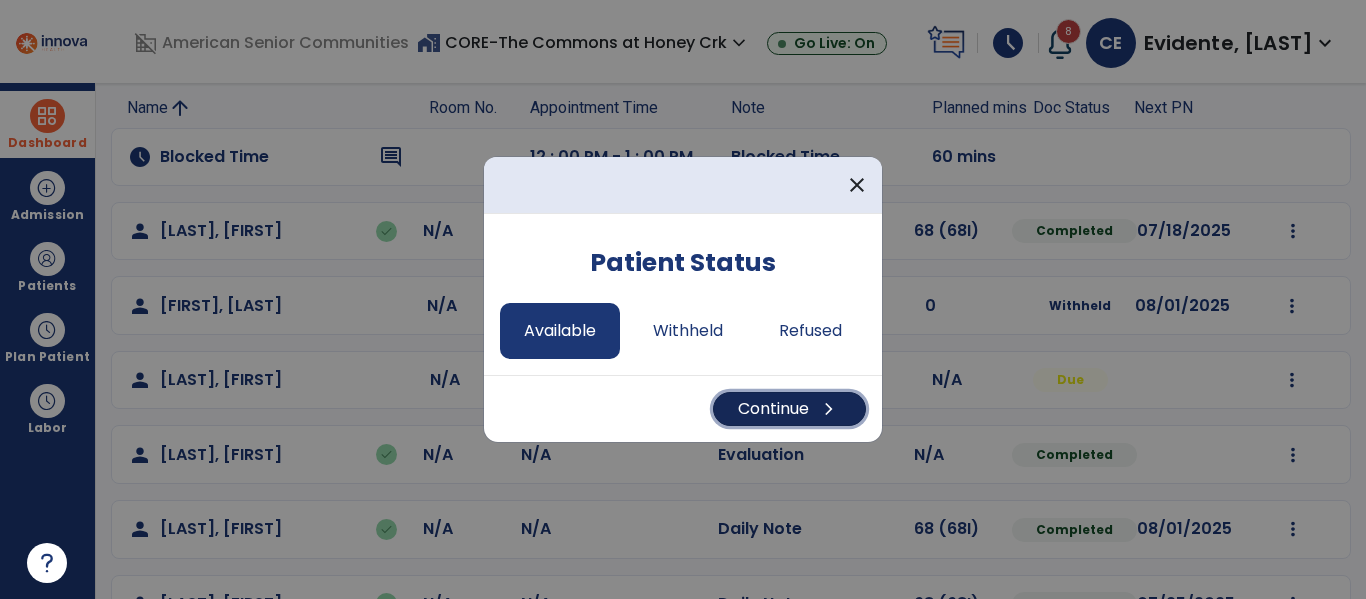 click on "chevron_right" at bounding box center [829, 409] 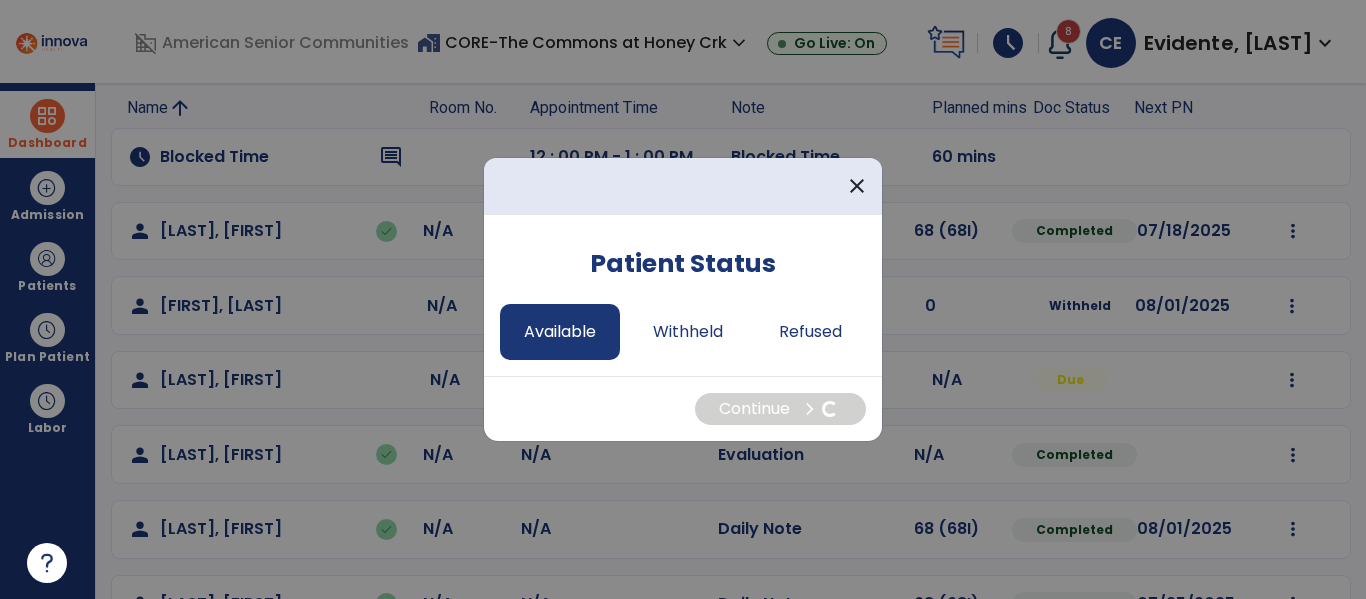 select on "*" 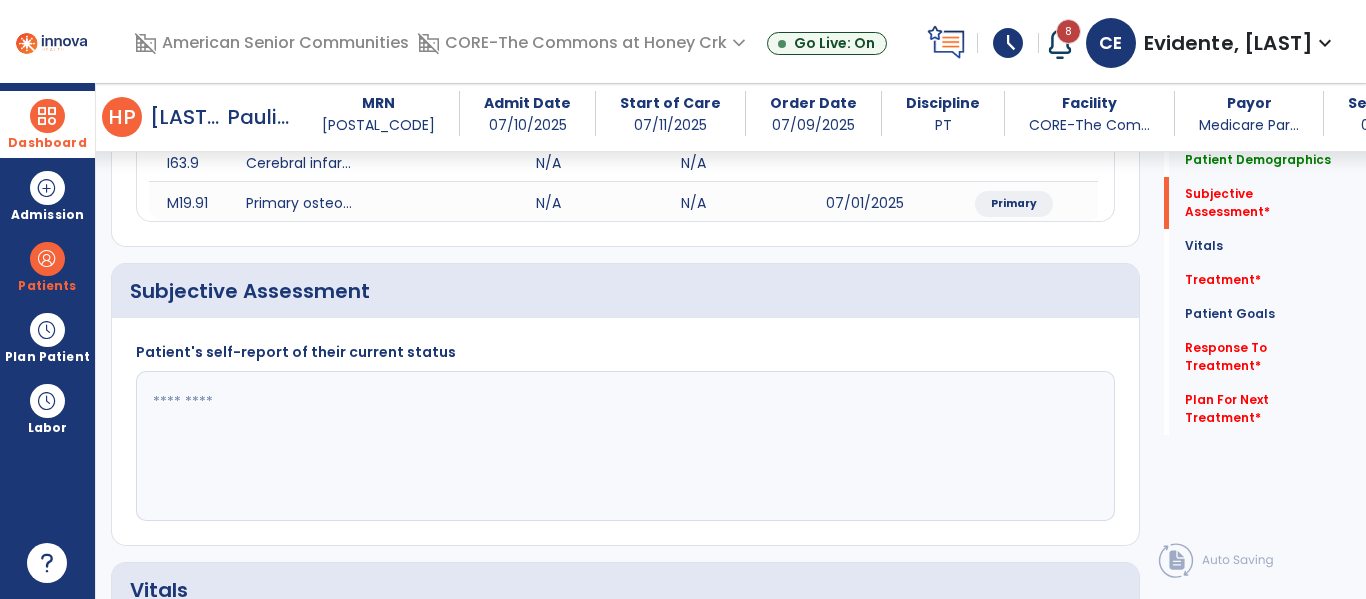 scroll, scrollTop: 399, scrollLeft: 0, axis: vertical 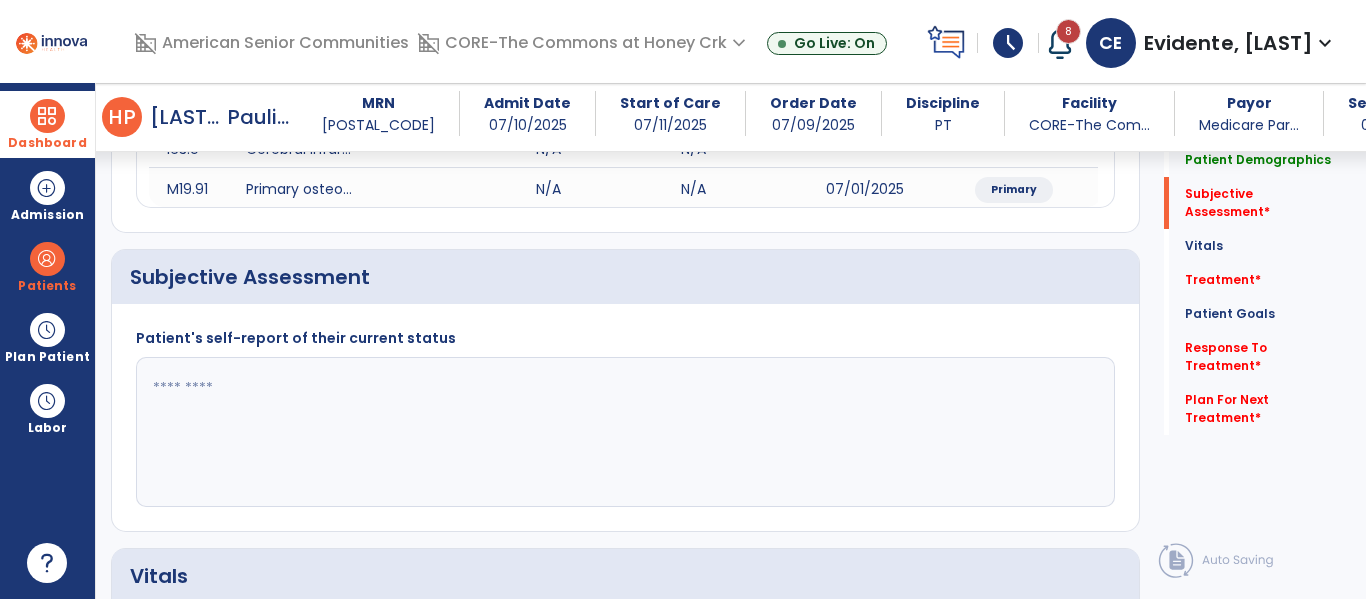 click 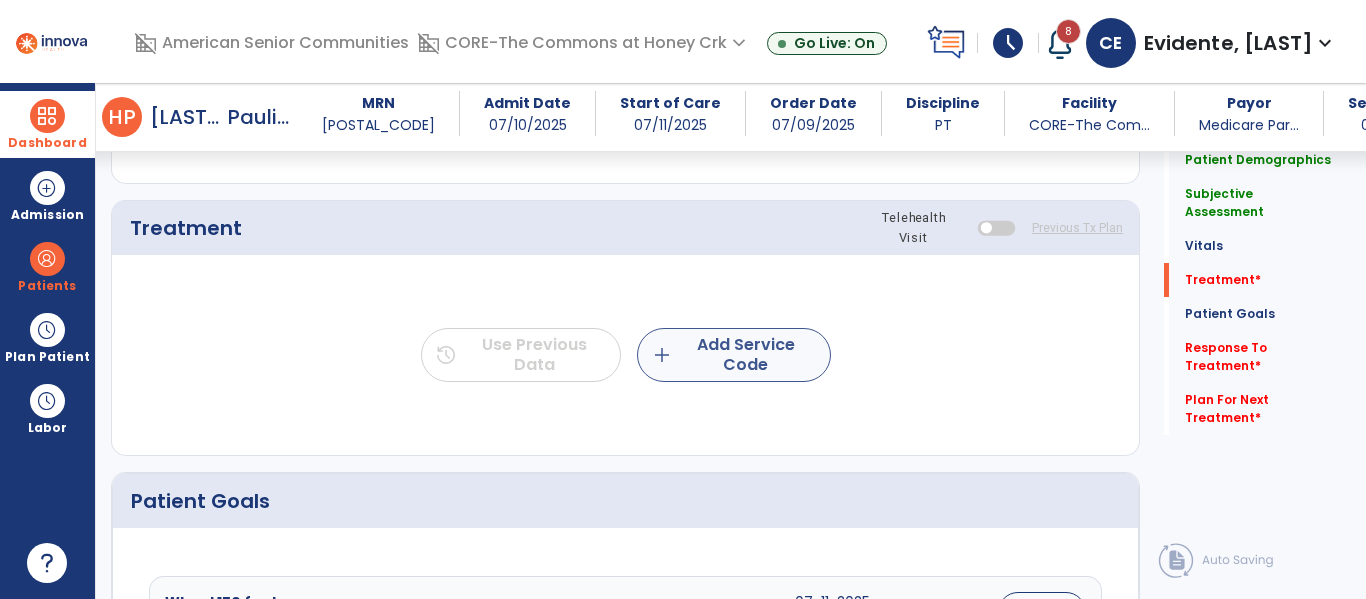 type on "**********" 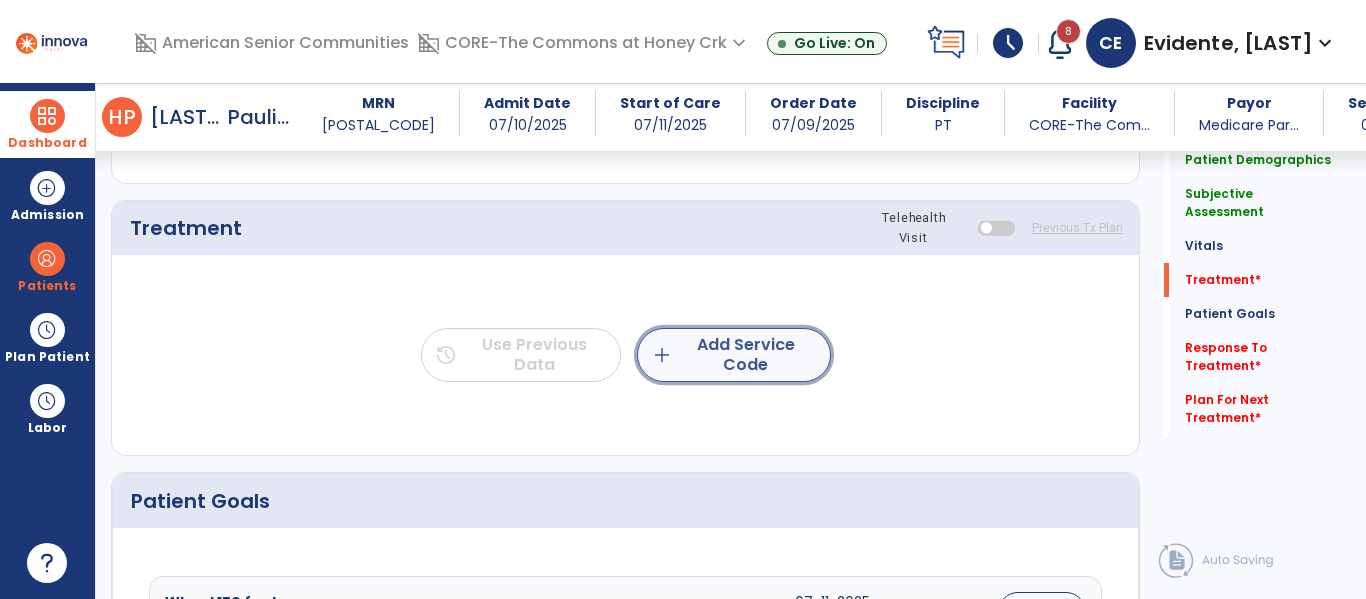 click on "add  Add Service Code" 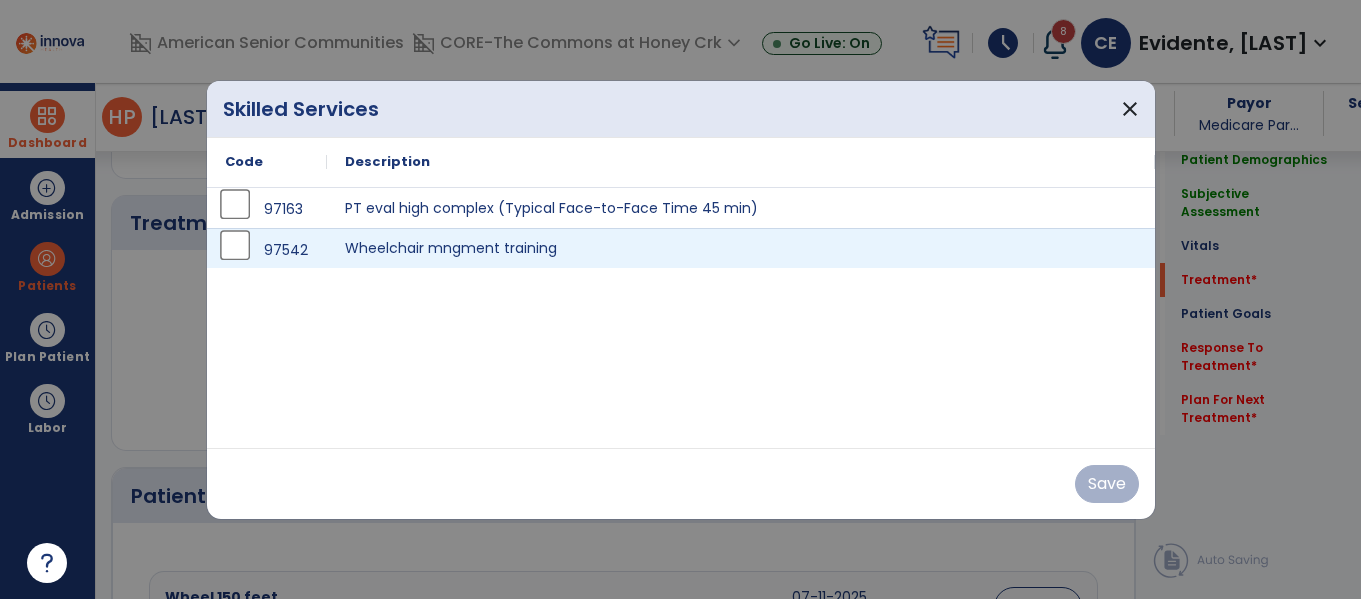 scroll, scrollTop: 1169, scrollLeft: 0, axis: vertical 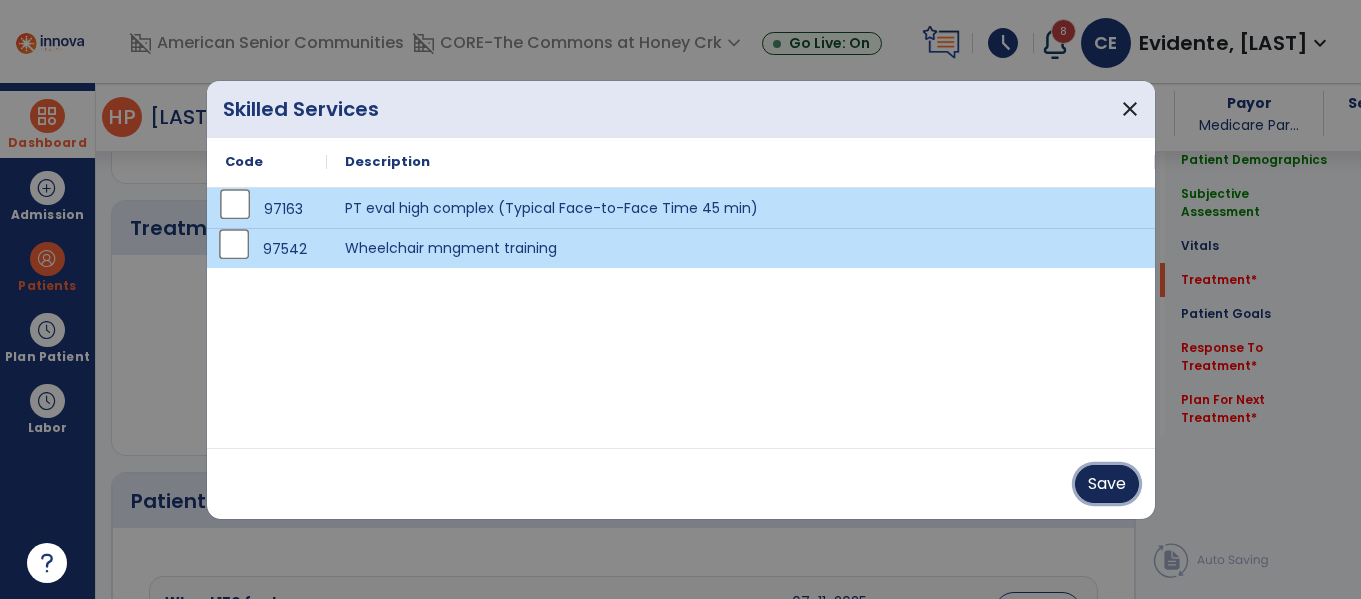 click on "Save" at bounding box center (1107, 484) 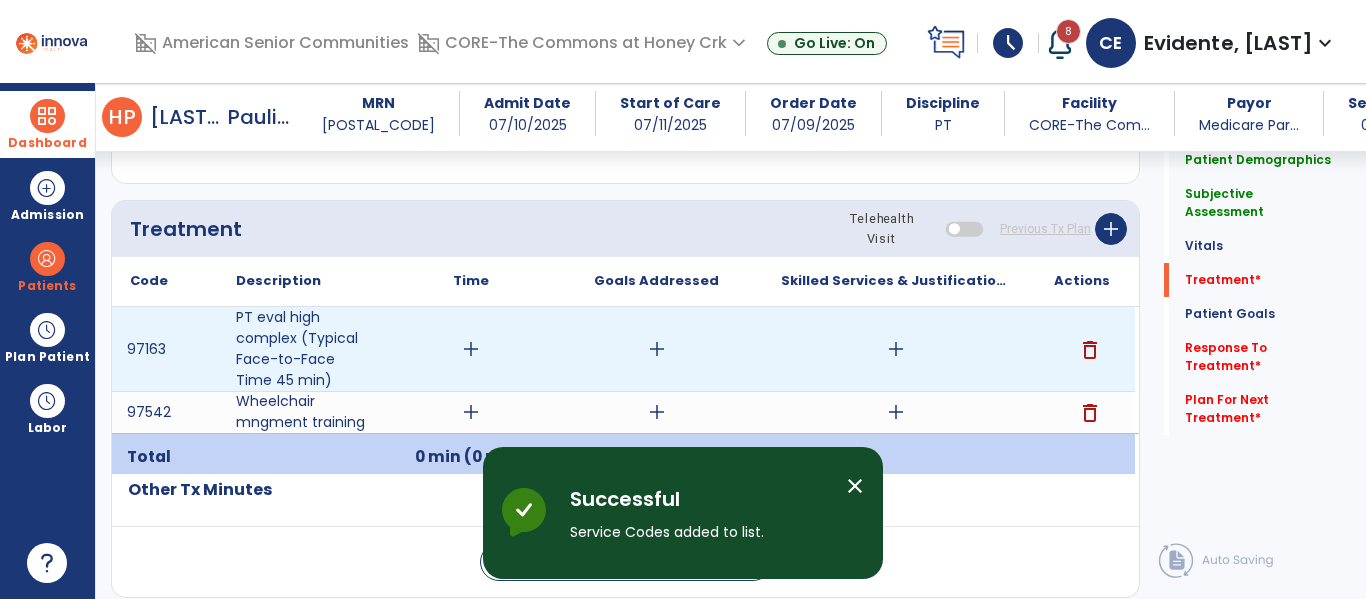 click on "add" at bounding box center [471, 349] 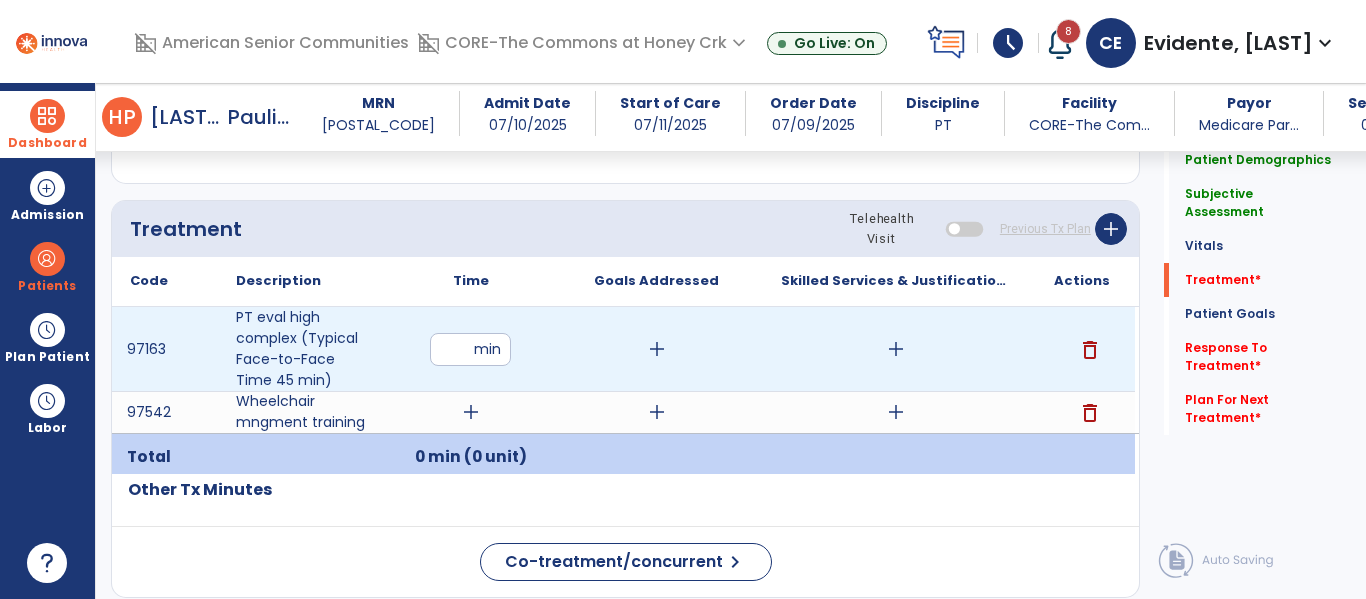 type on "**" 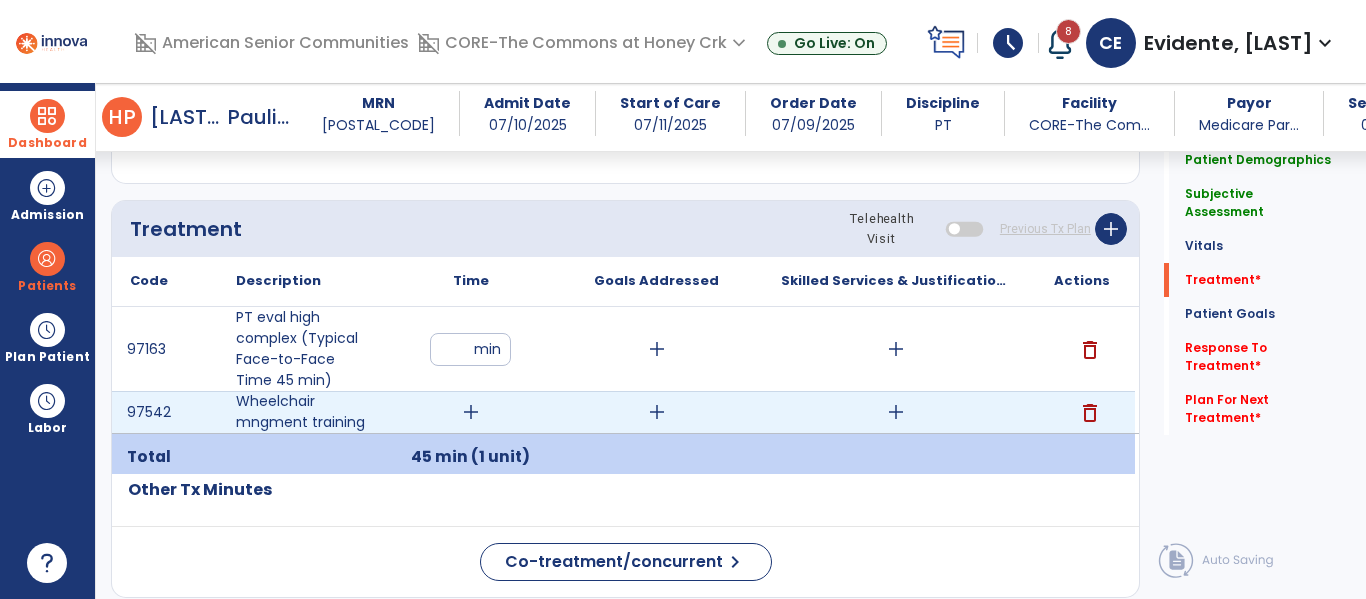 click on "add" at bounding box center (471, 412) 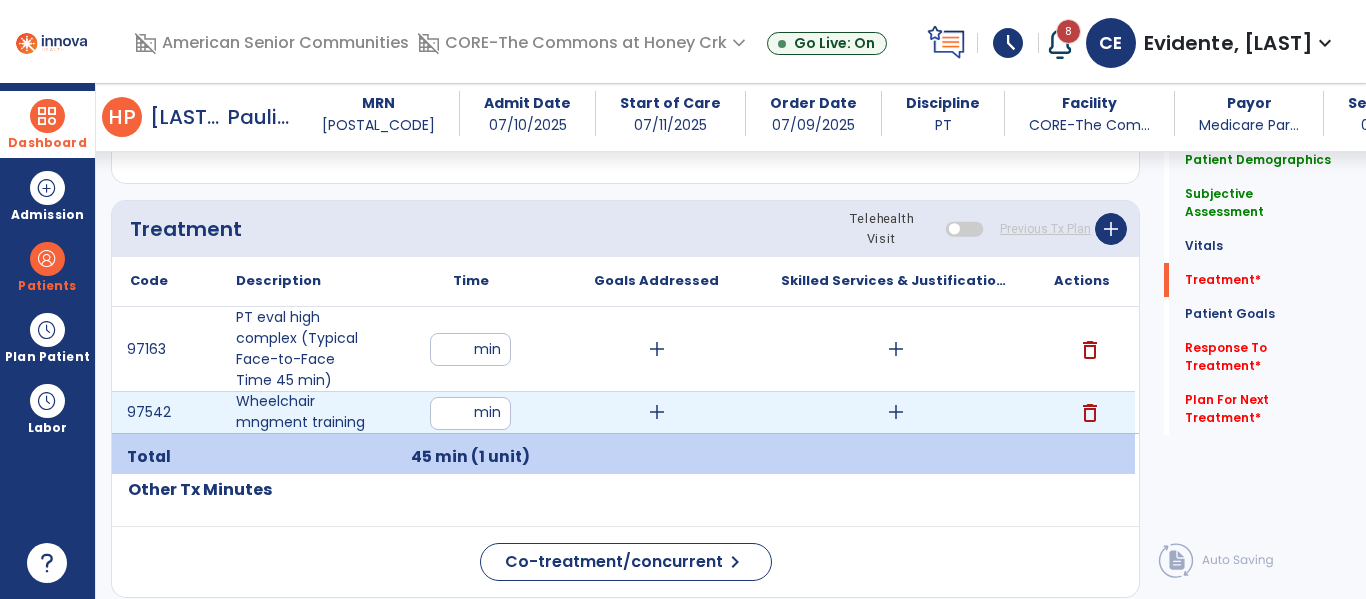 type on "**" 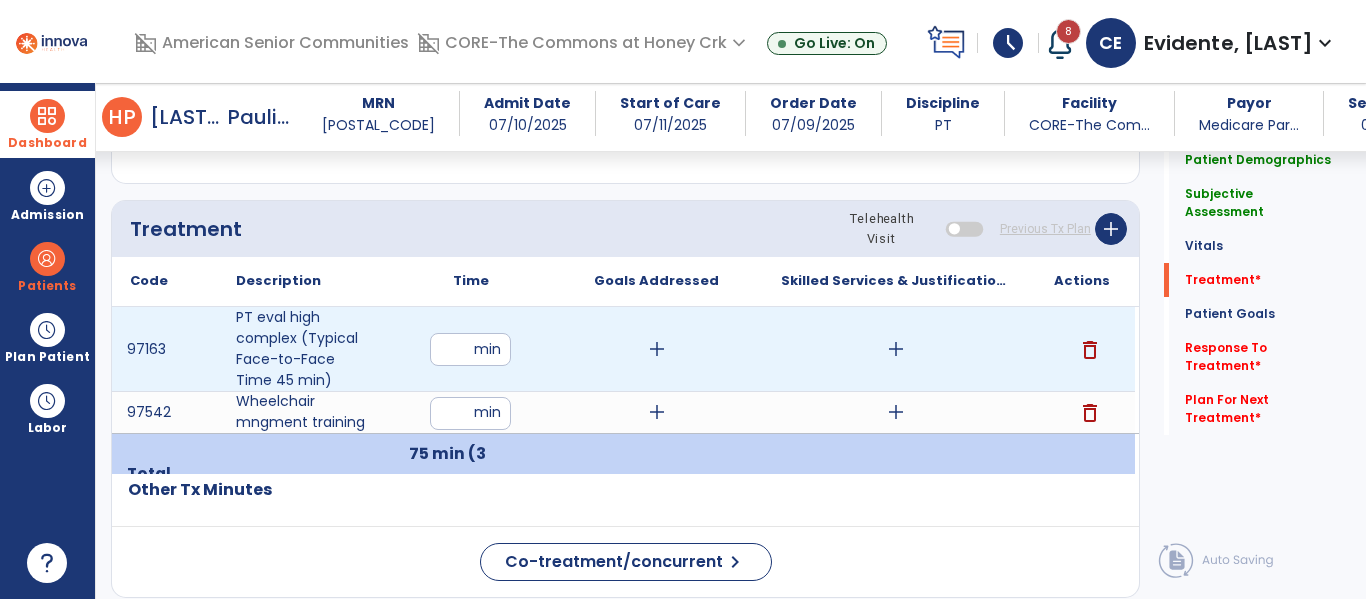 click on "add" at bounding box center (896, 349) 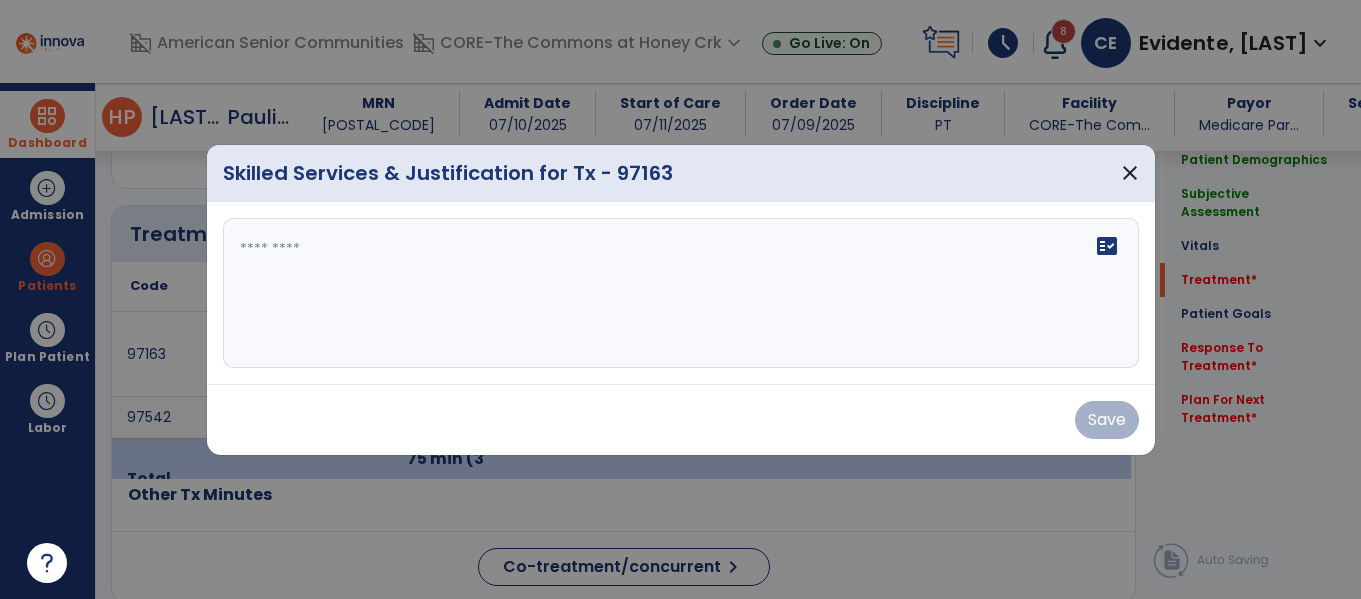scroll, scrollTop: 1169, scrollLeft: 0, axis: vertical 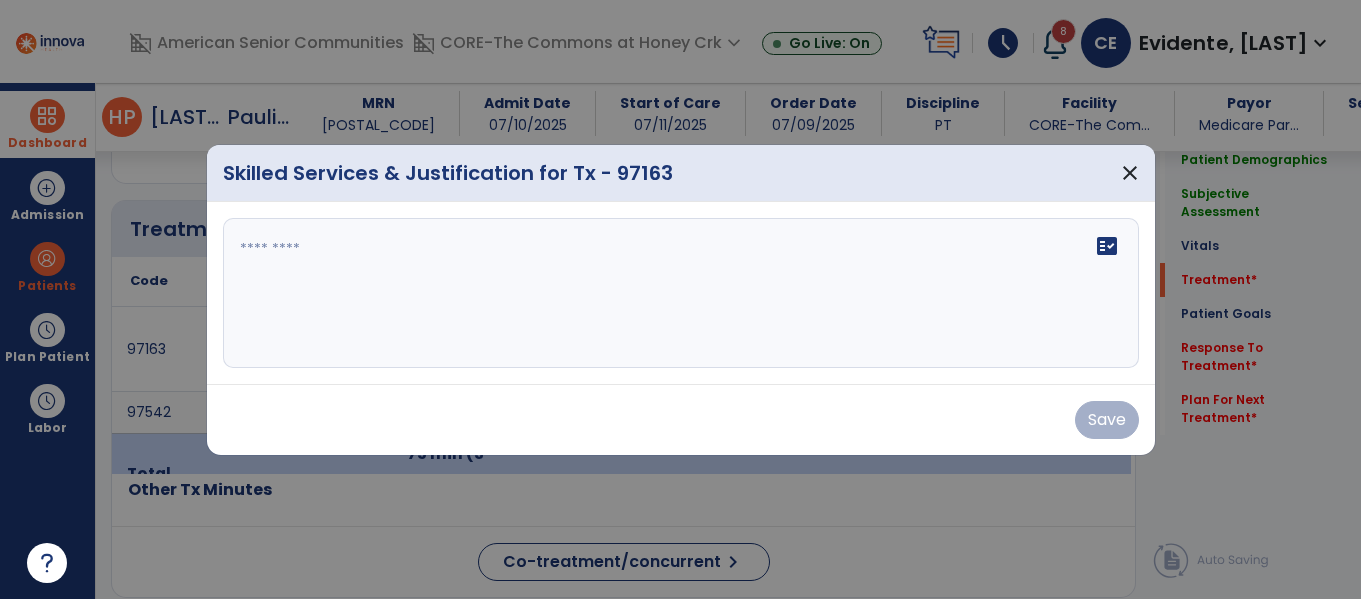 click on "fact_check" at bounding box center [681, 293] 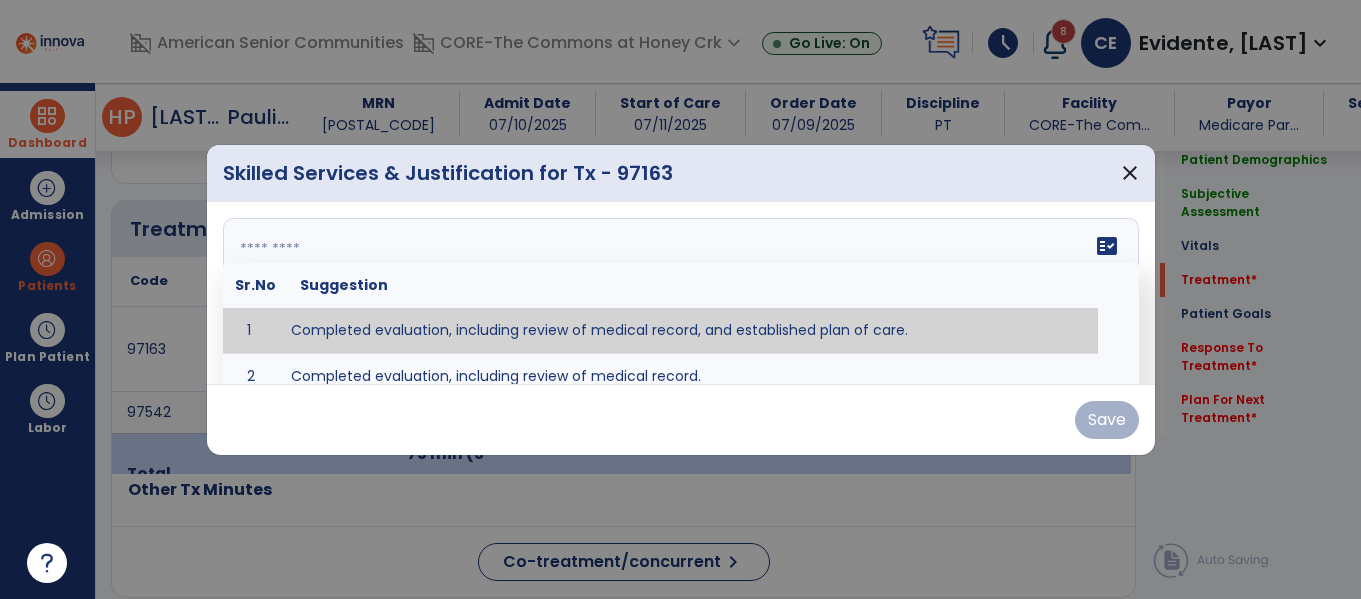 type on "**********" 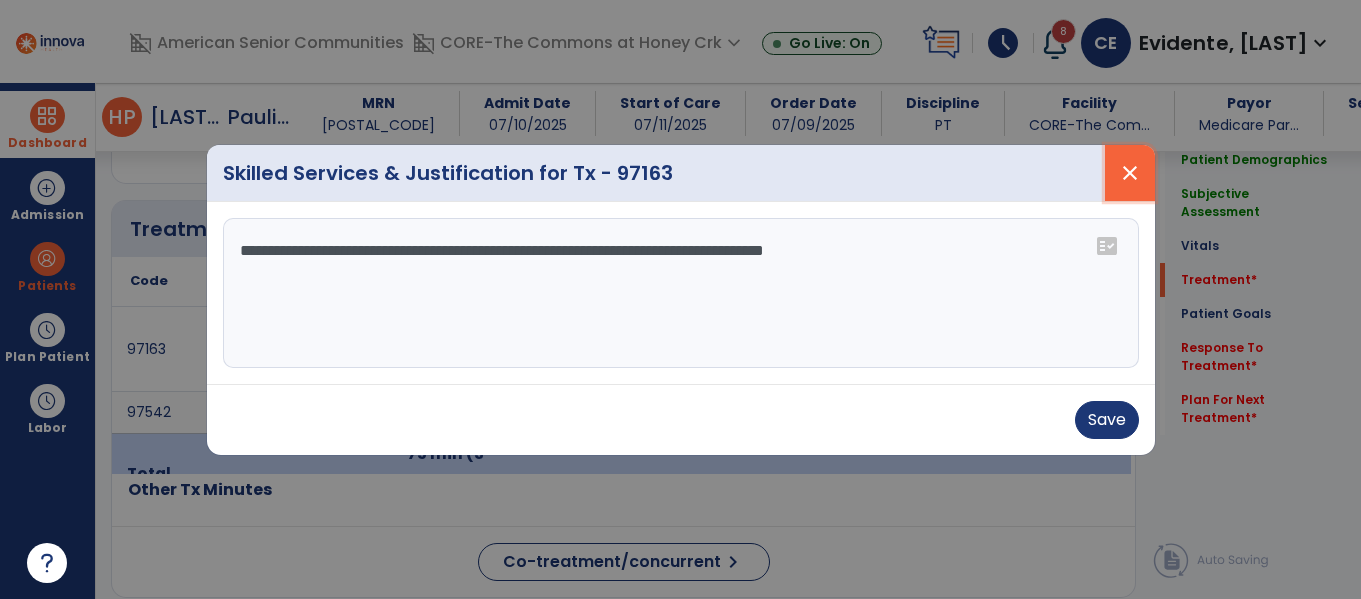 click on "close" at bounding box center [1130, 173] 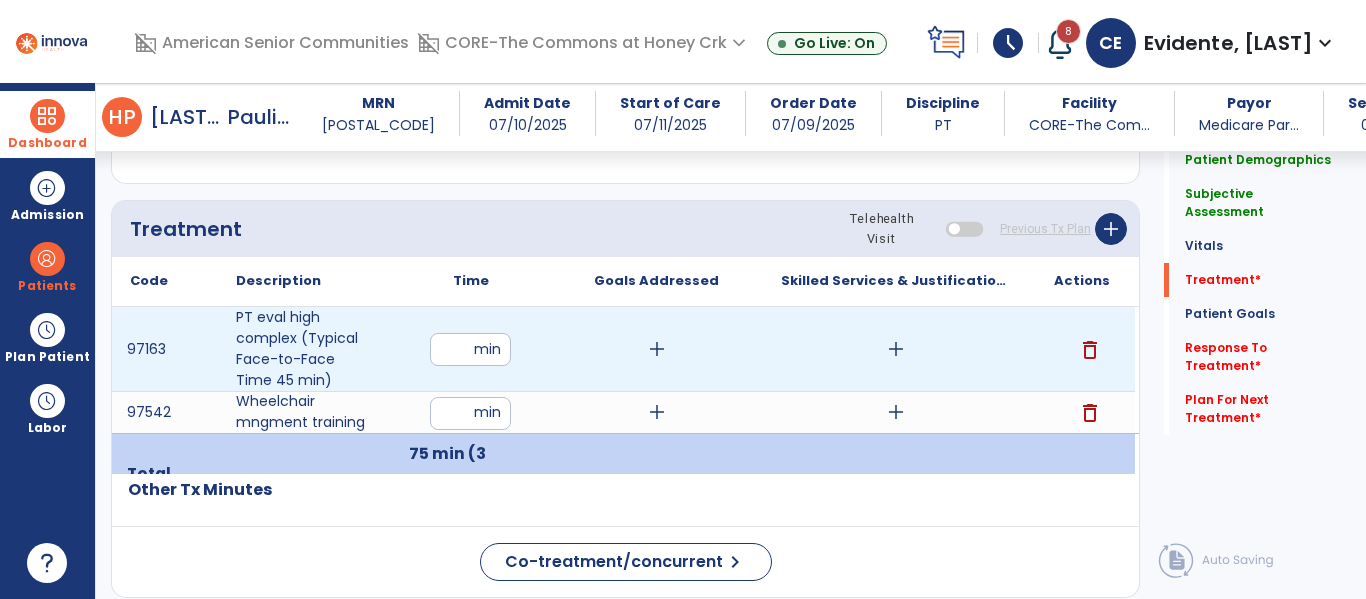 click on "add" at bounding box center [896, 349] 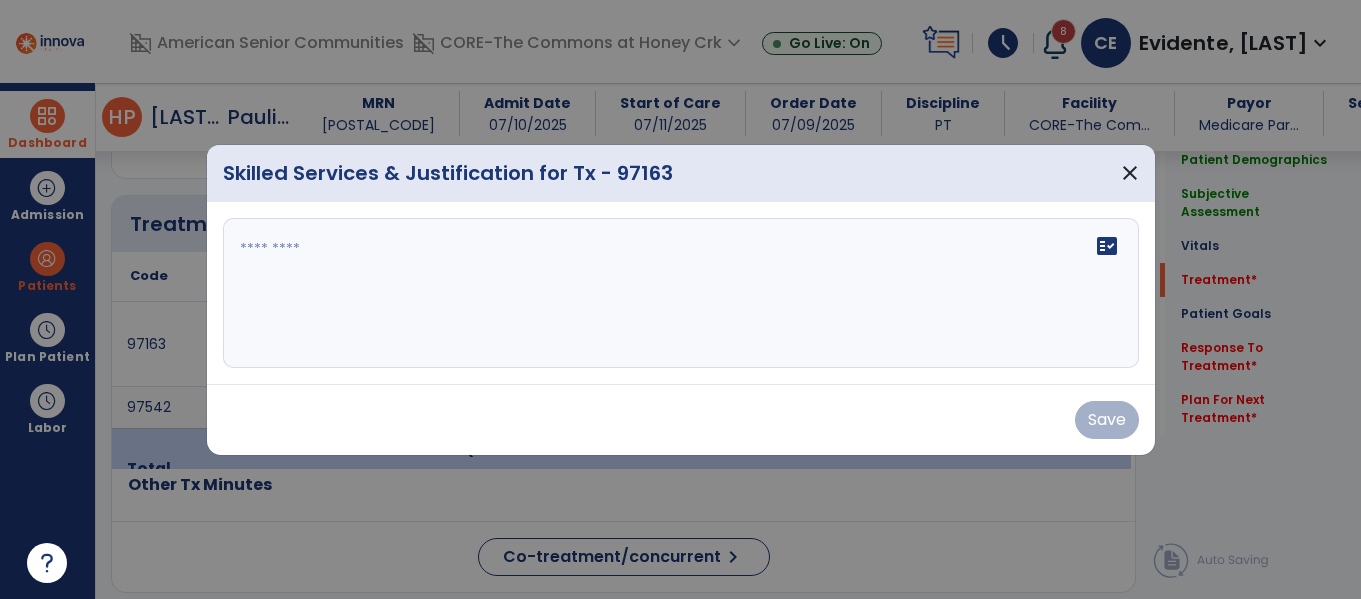 scroll, scrollTop: 1169, scrollLeft: 0, axis: vertical 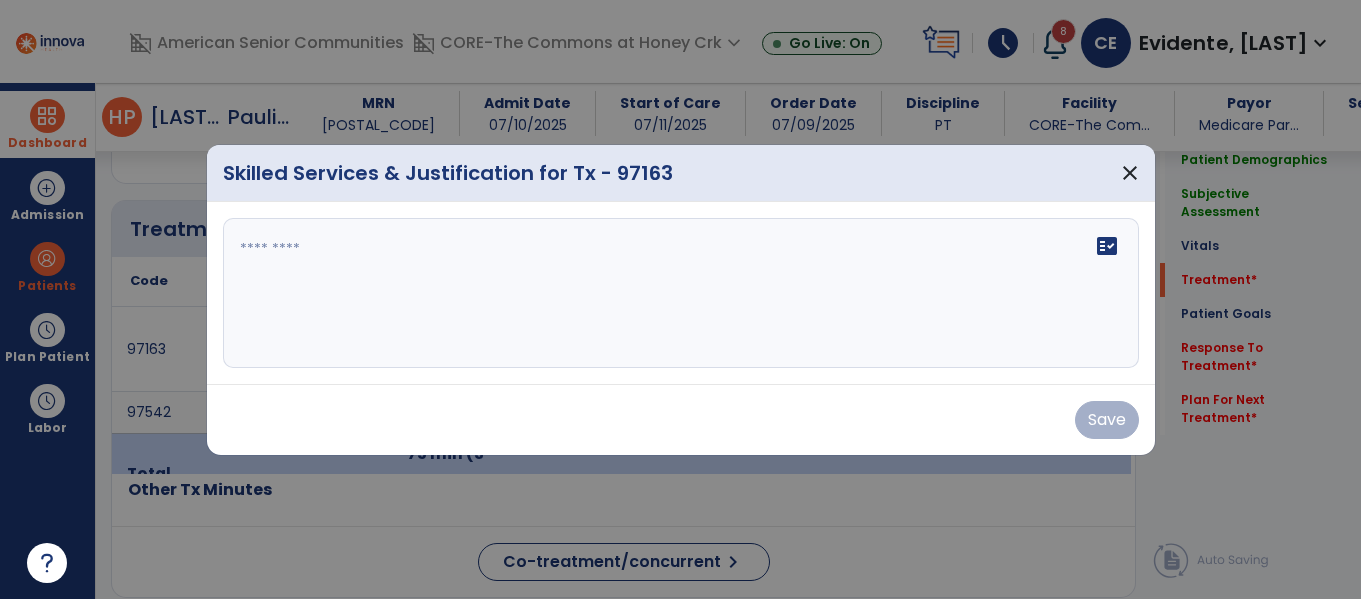 click on "fact_check" at bounding box center [681, 293] 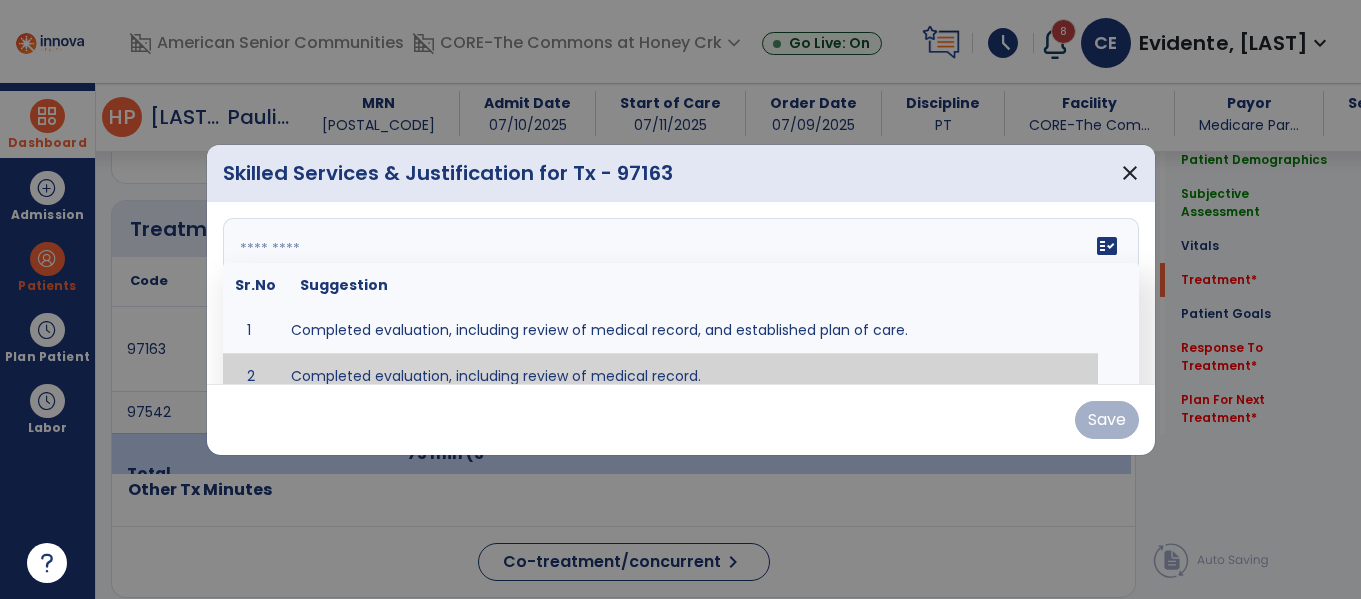 type on "**********" 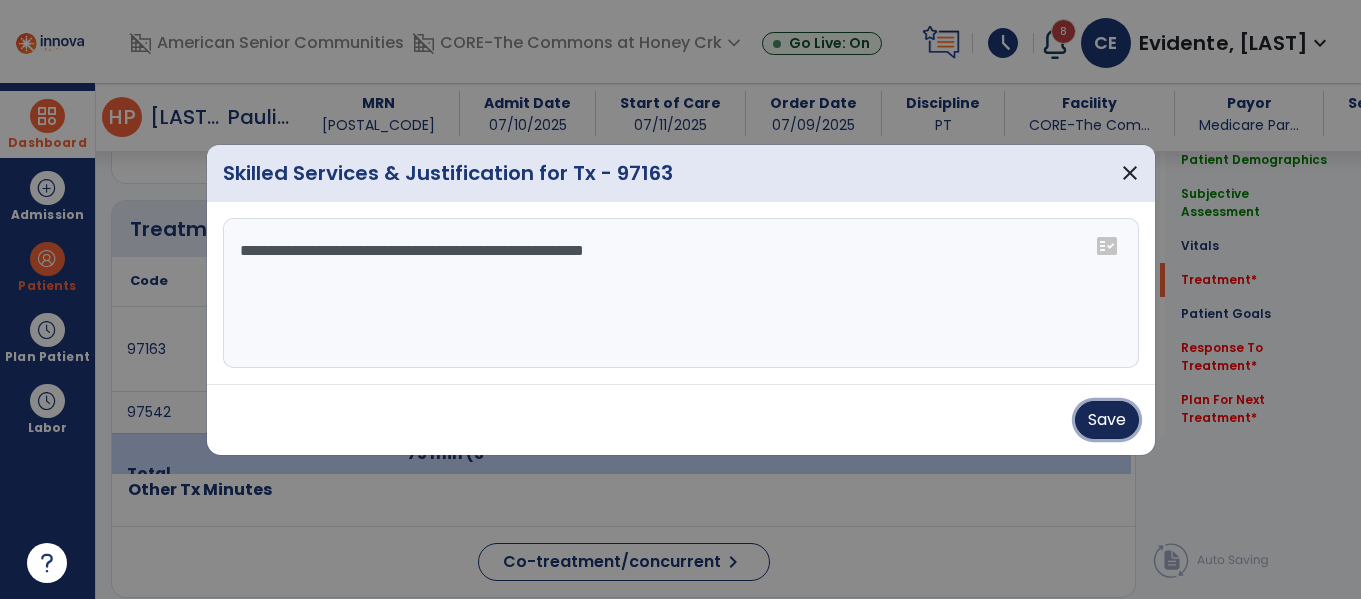 click on "Save" at bounding box center [1107, 420] 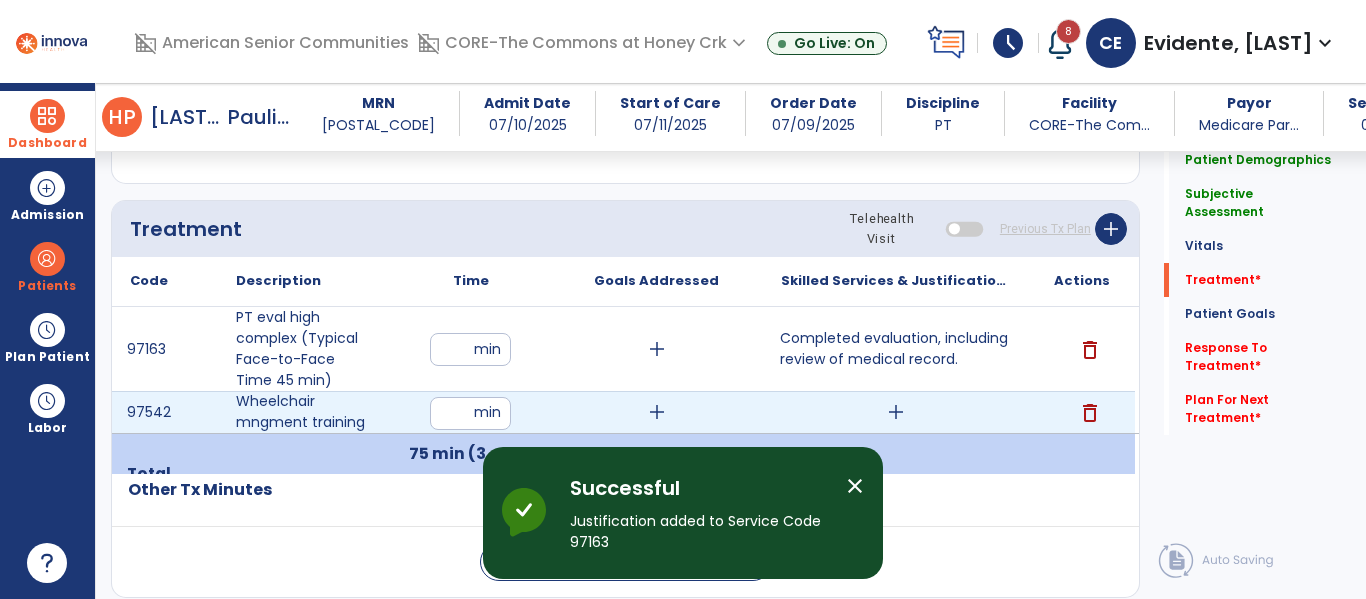 click on "add" at bounding box center [896, 412] 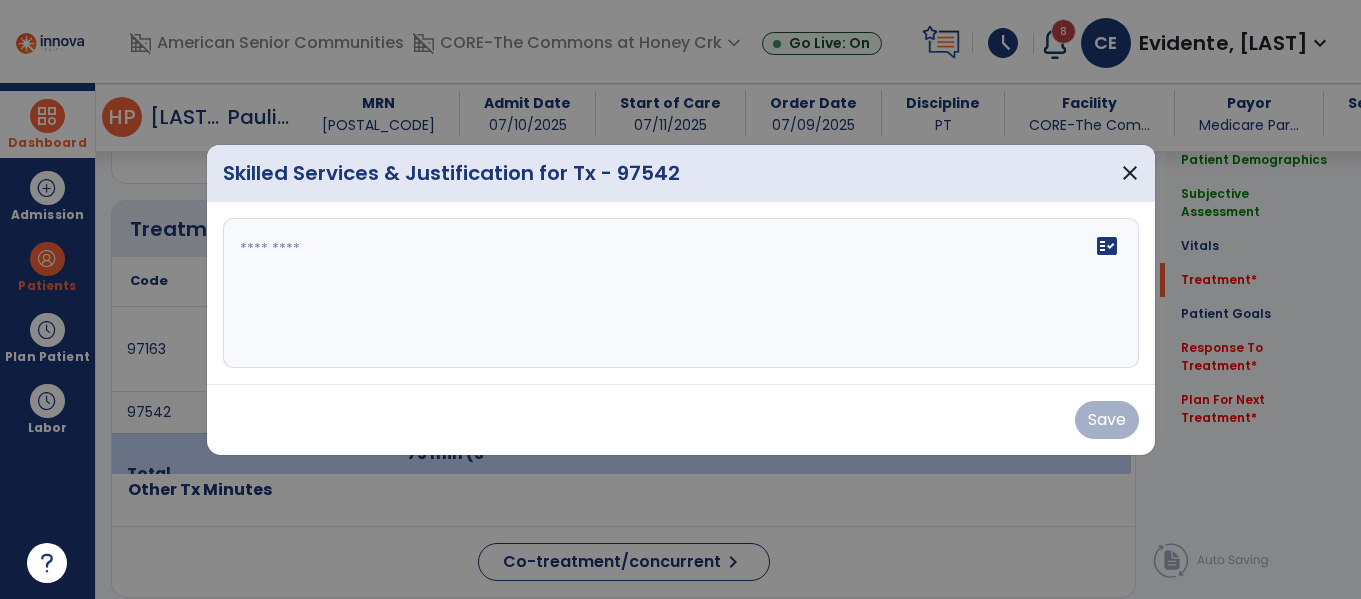 scroll, scrollTop: 1169, scrollLeft: 0, axis: vertical 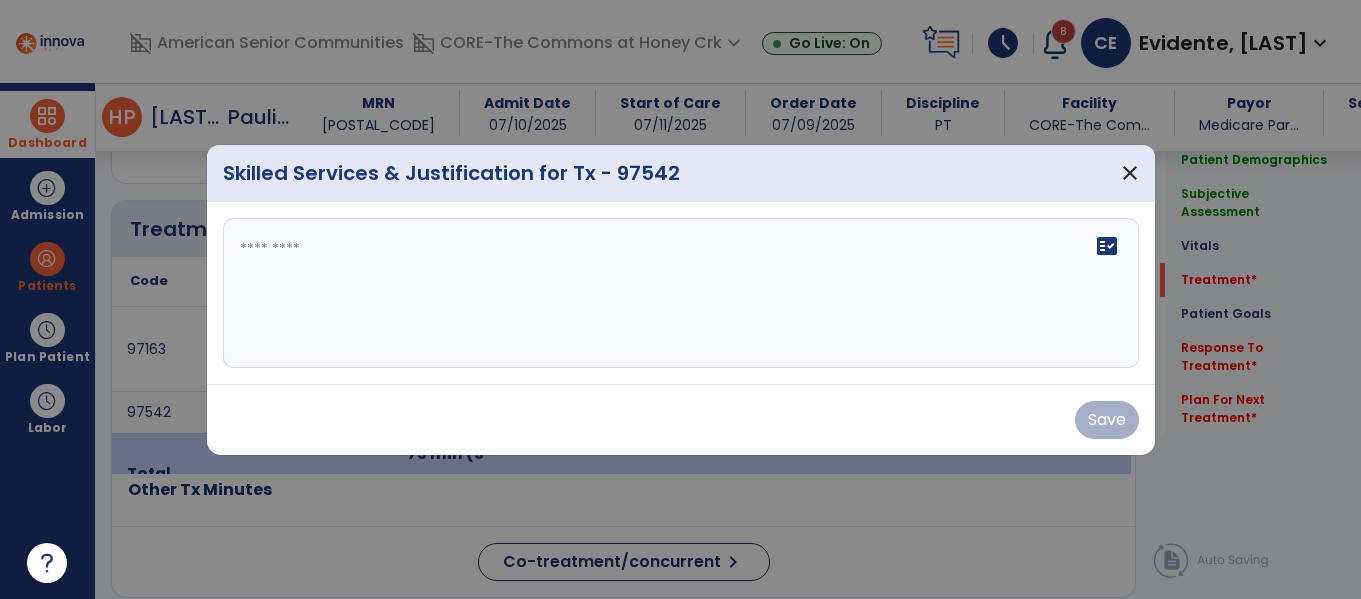 click at bounding box center [681, 293] 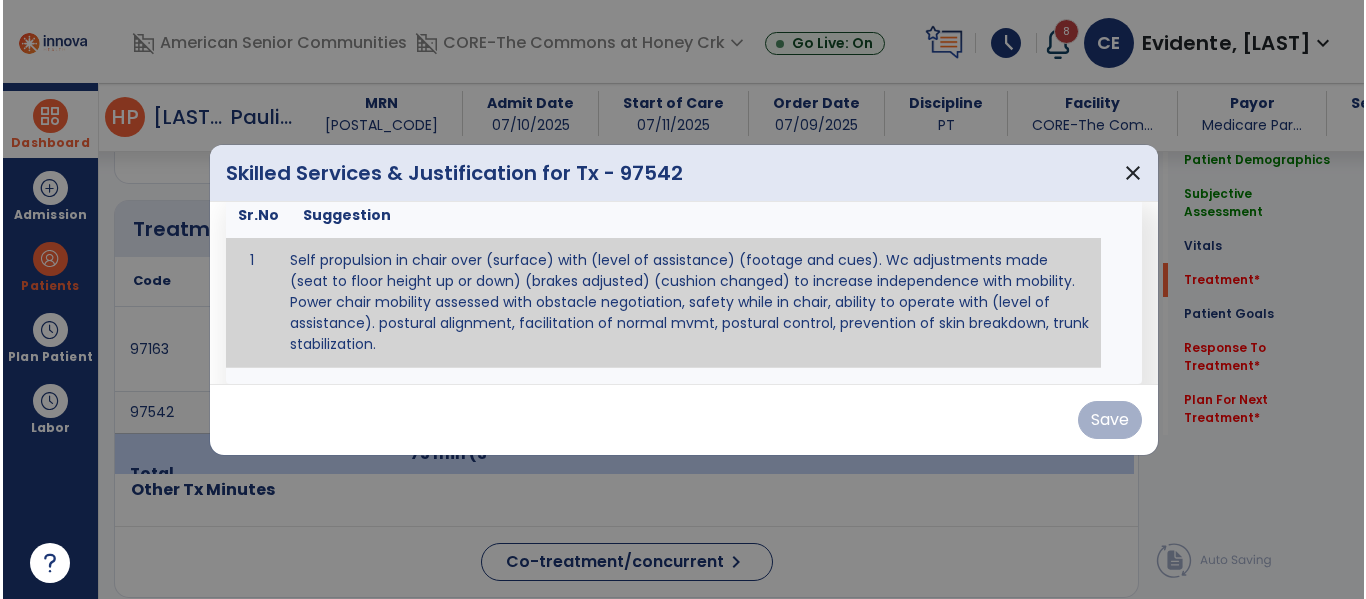 scroll, scrollTop: 0, scrollLeft: 0, axis: both 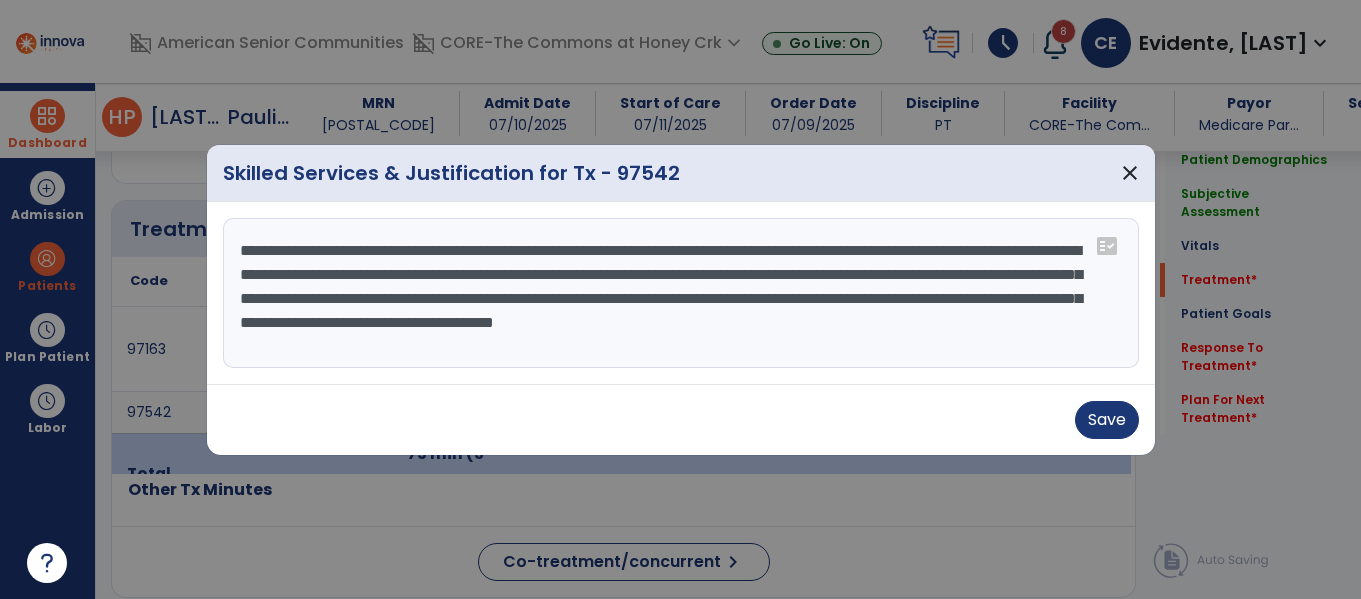 click on "**********" at bounding box center (681, 293) 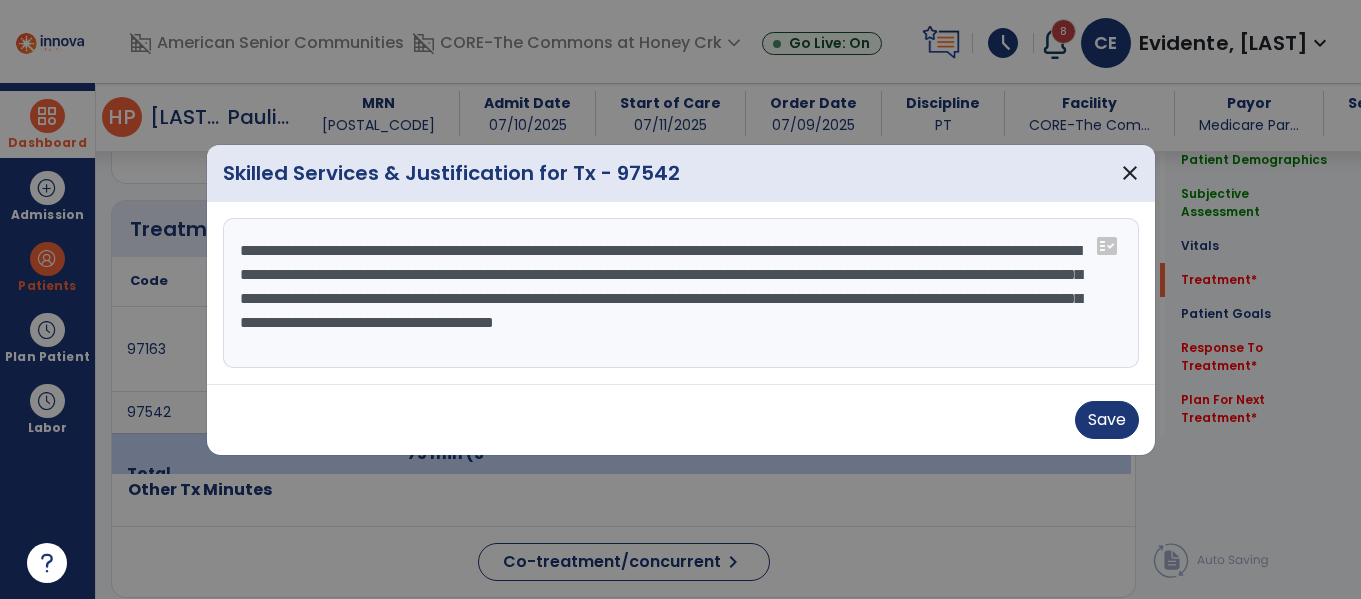 click on "**********" at bounding box center [681, 293] 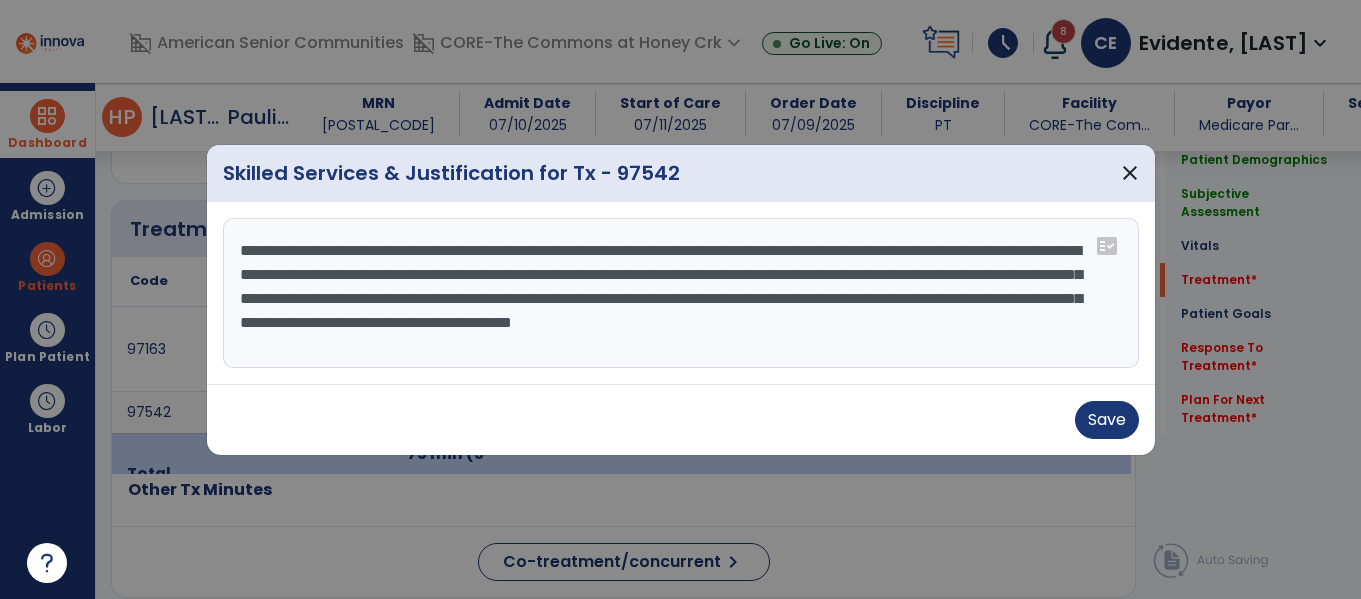click on "**********" at bounding box center [681, 293] 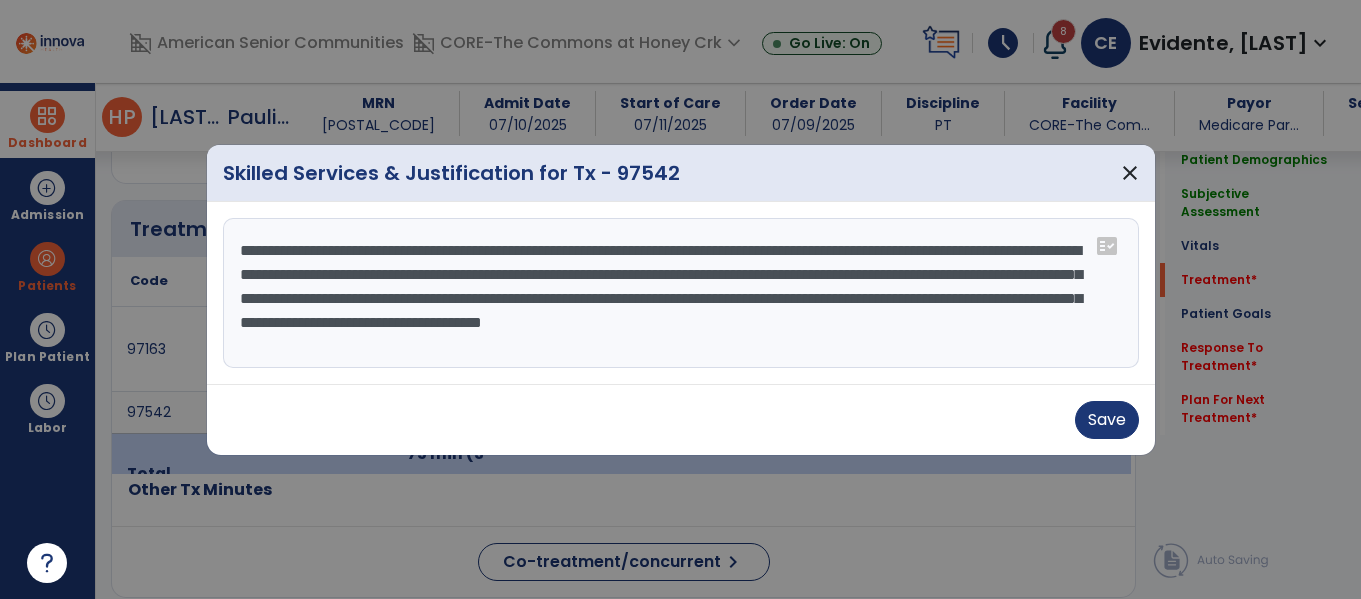 click on "**********" at bounding box center [681, 293] 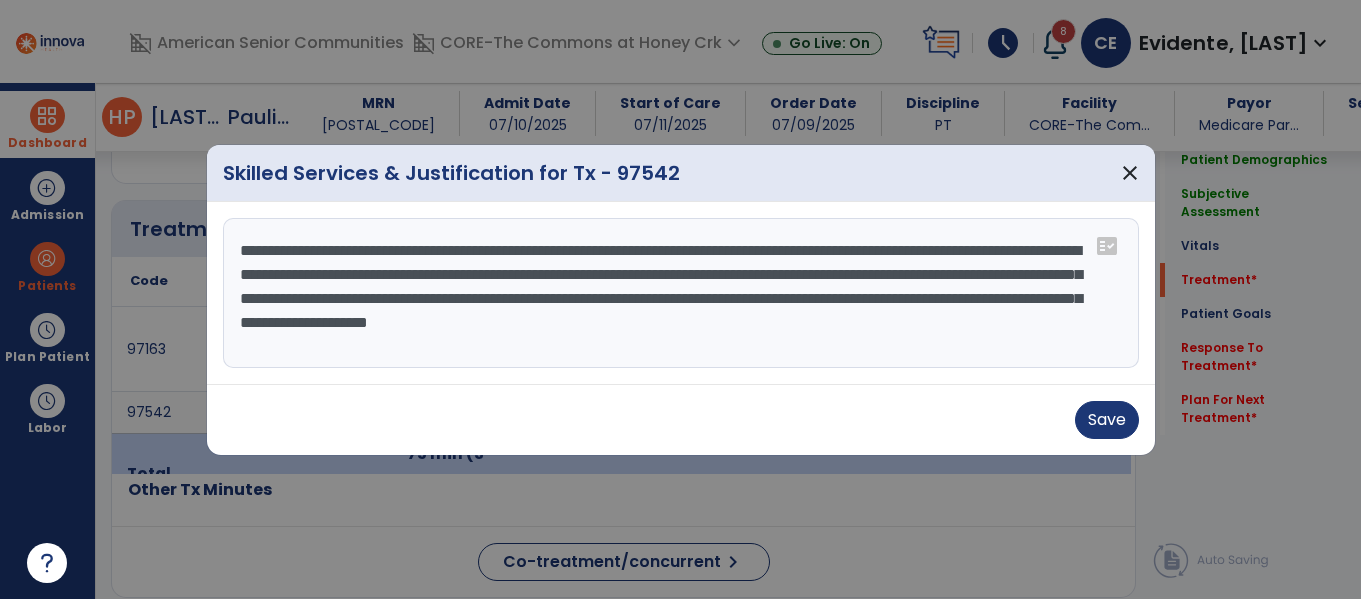click on "**********" at bounding box center (681, 293) 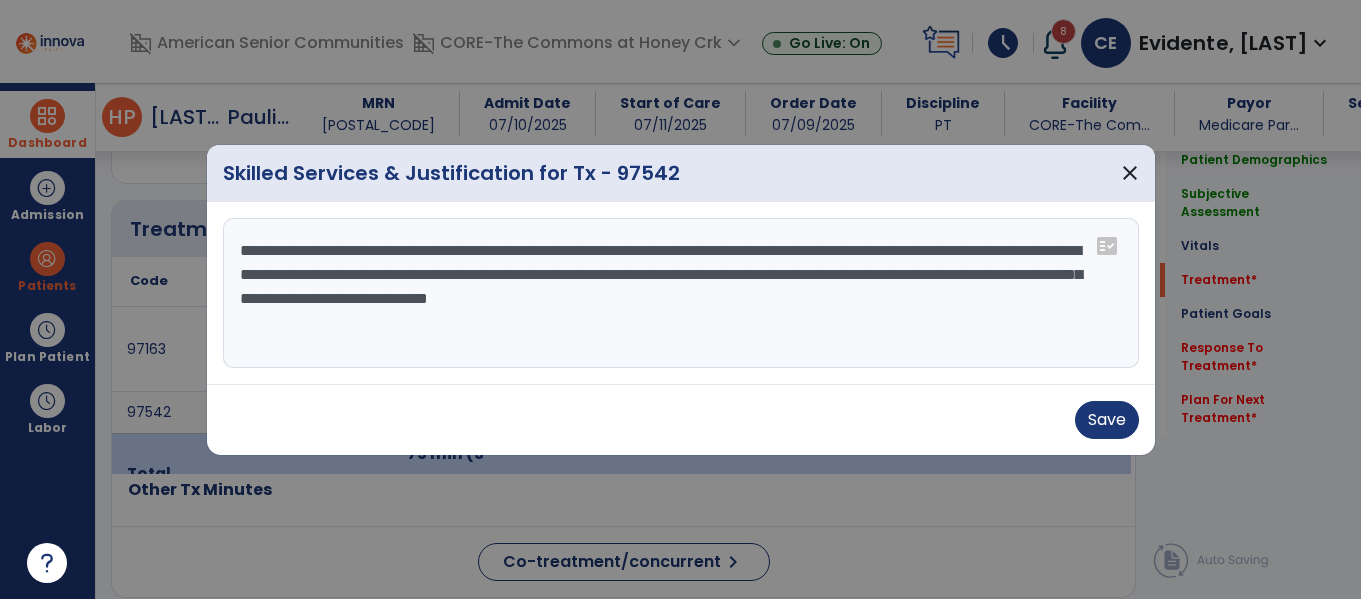 click on "**********" at bounding box center [681, 293] 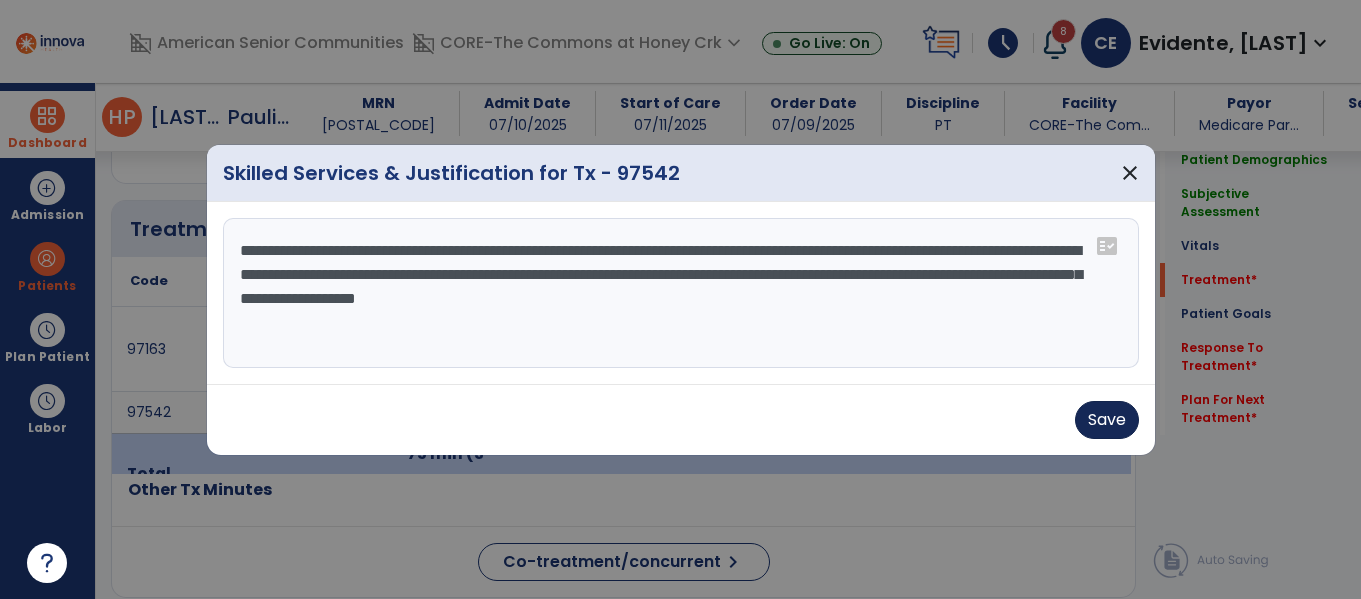 type on "**********" 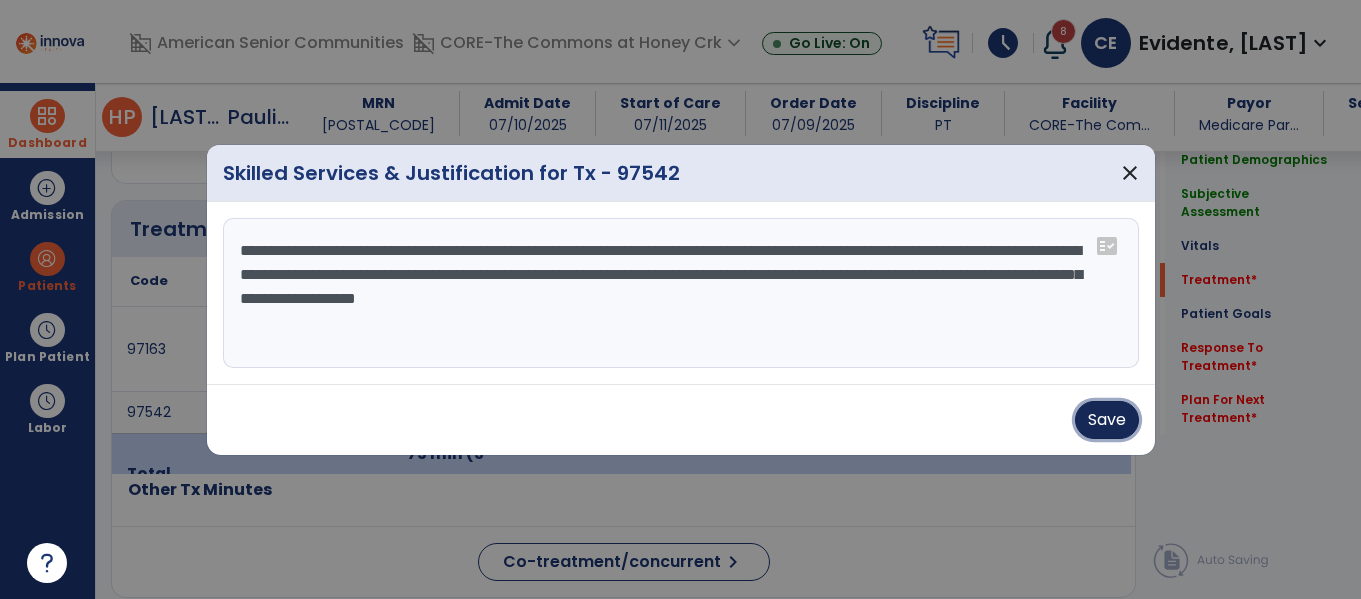 click on "Save" at bounding box center [1107, 420] 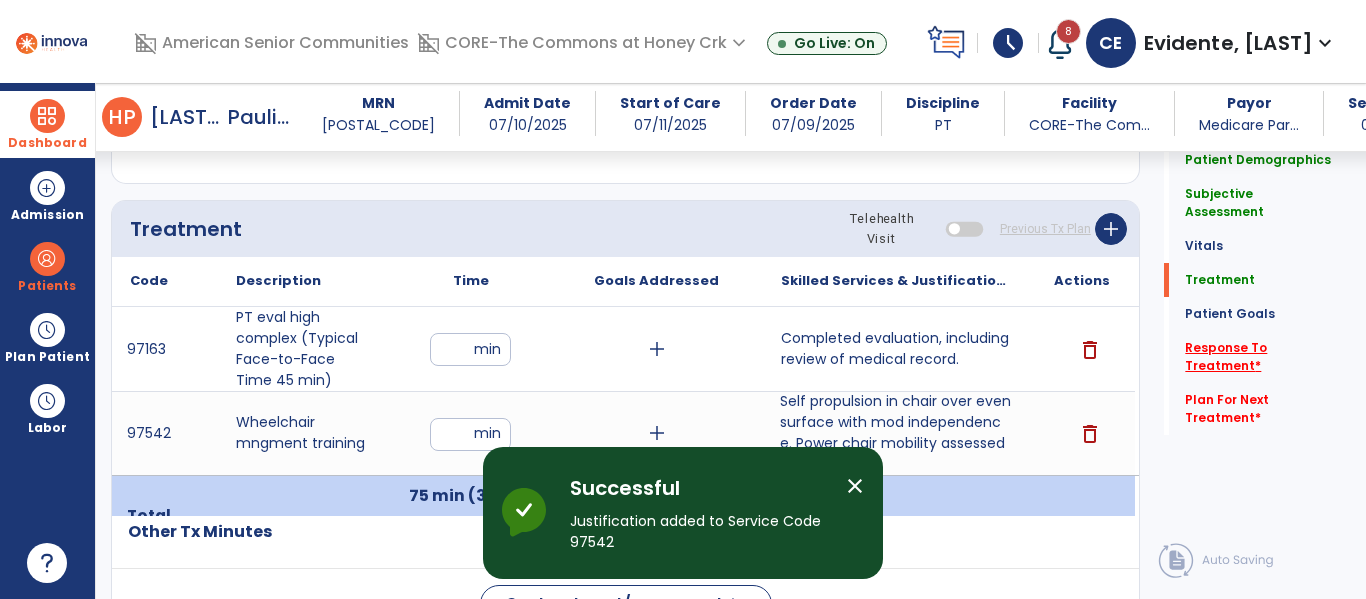 click on "Response To Treatment   *" 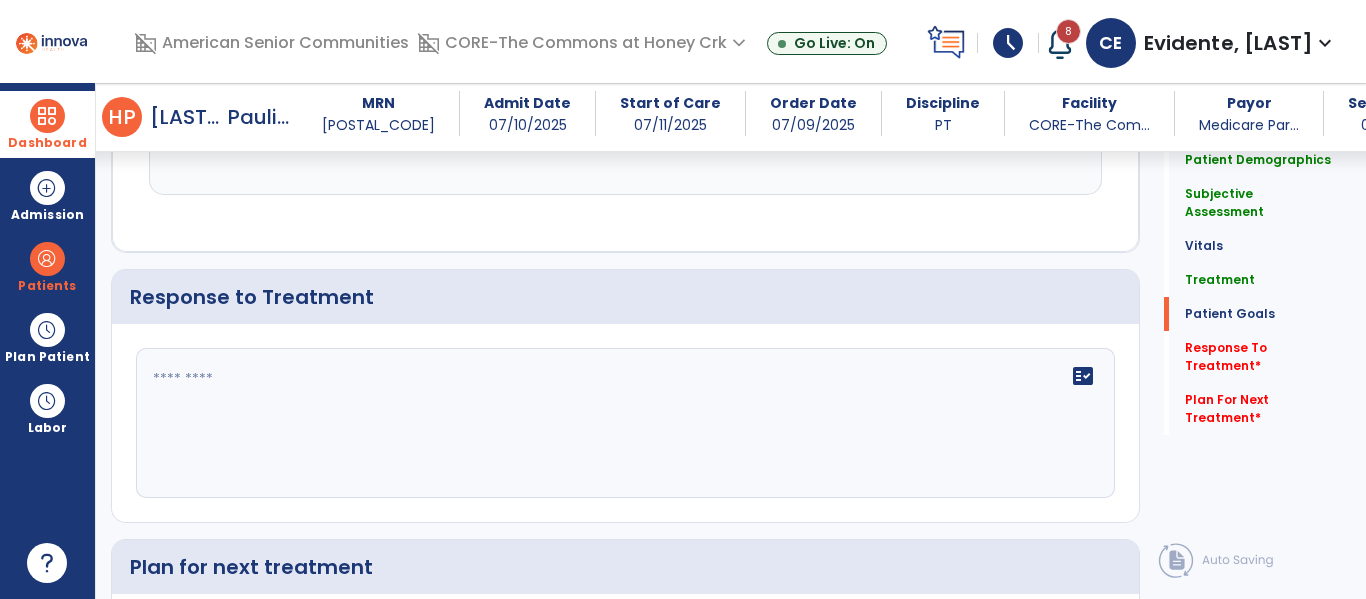 scroll, scrollTop: 1963, scrollLeft: 0, axis: vertical 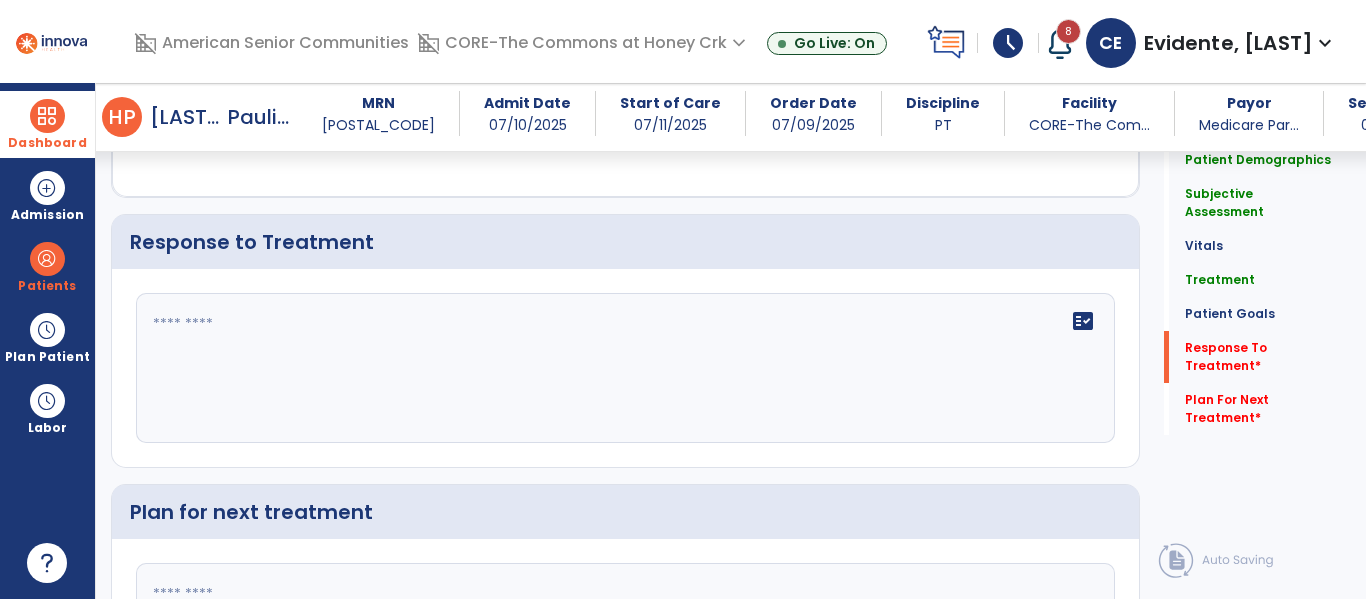 click on "fact_check" 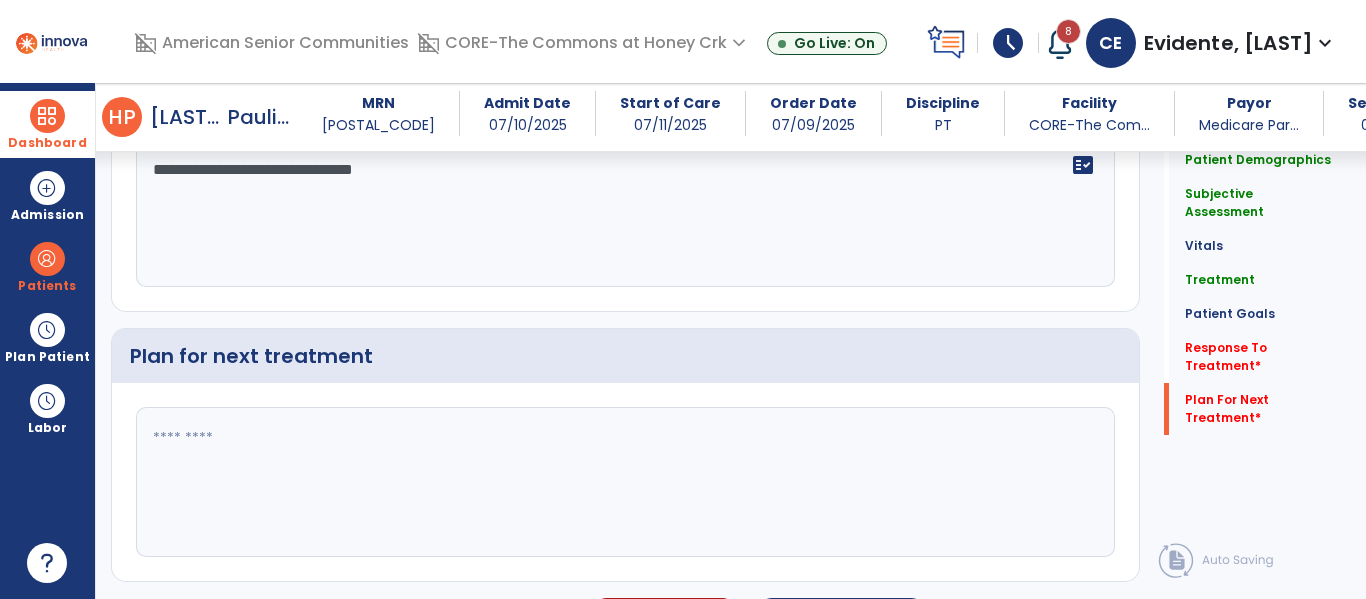 scroll, scrollTop: 2168, scrollLeft: 0, axis: vertical 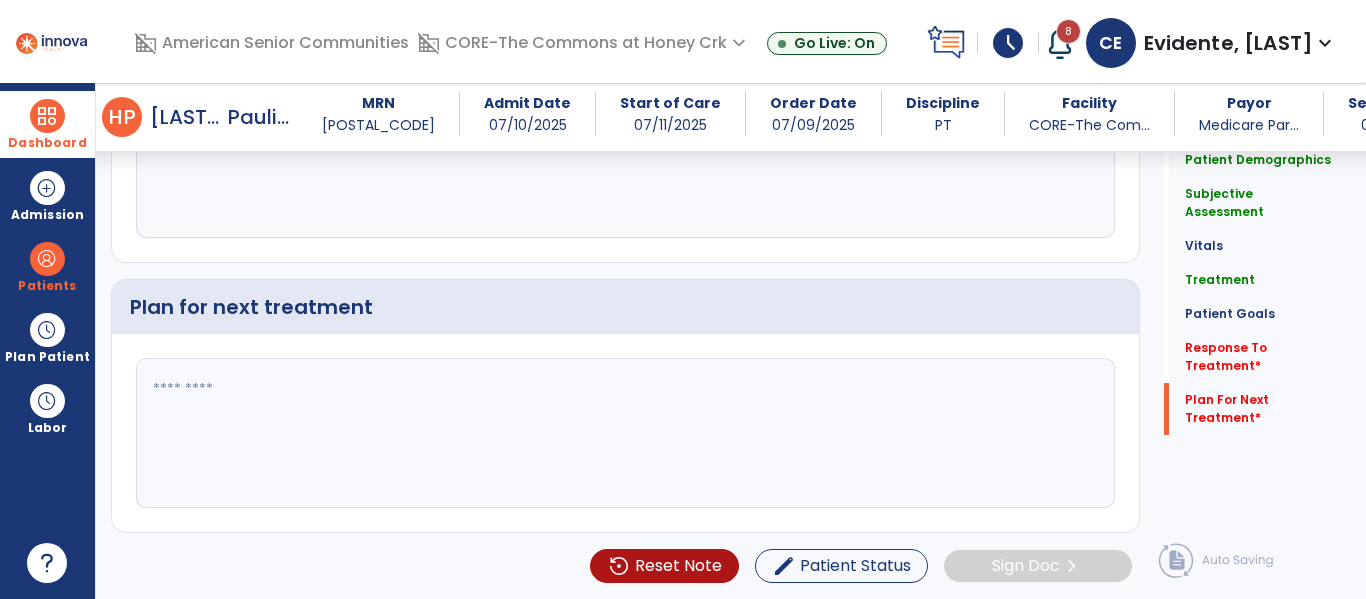 type on "**********" 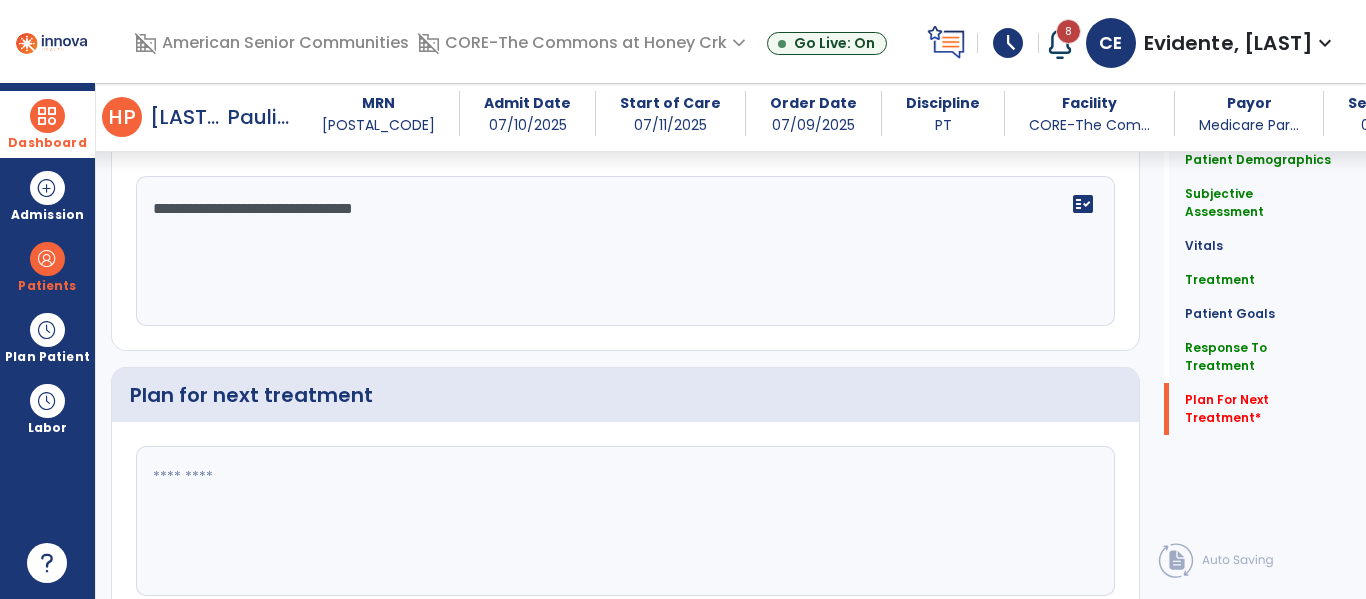 scroll, scrollTop: 2168, scrollLeft: 0, axis: vertical 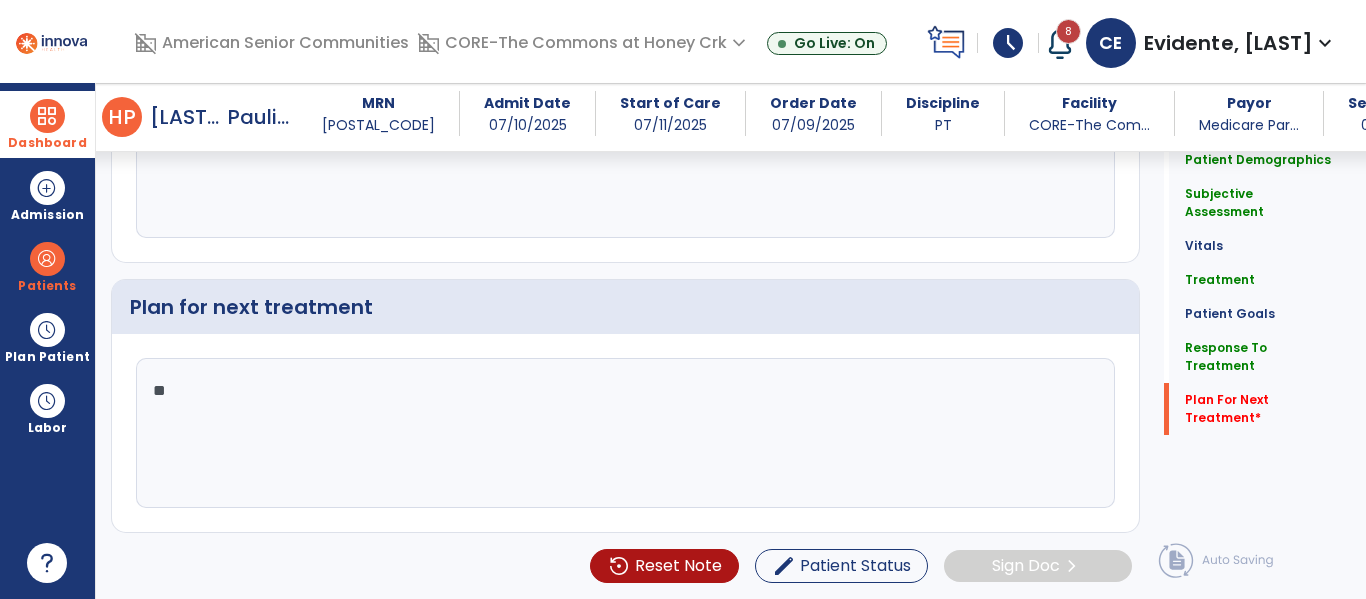 type on "*" 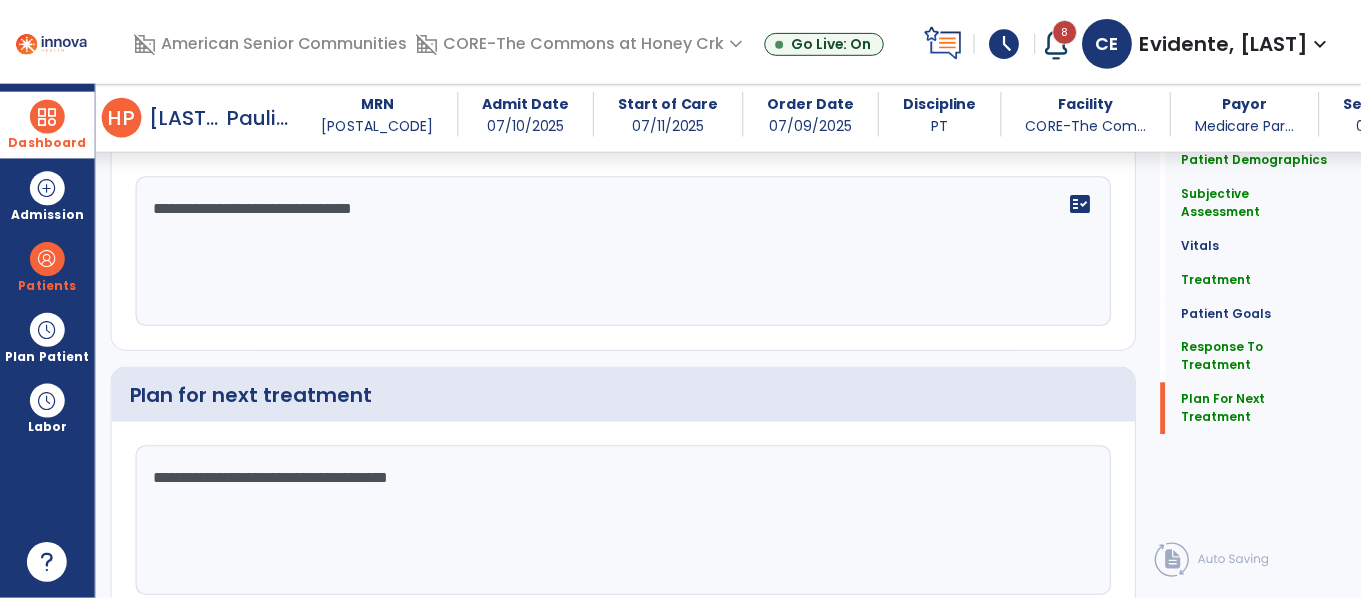 scroll, scrollTop: 2168, scrollLeft: 0, axis: vertical 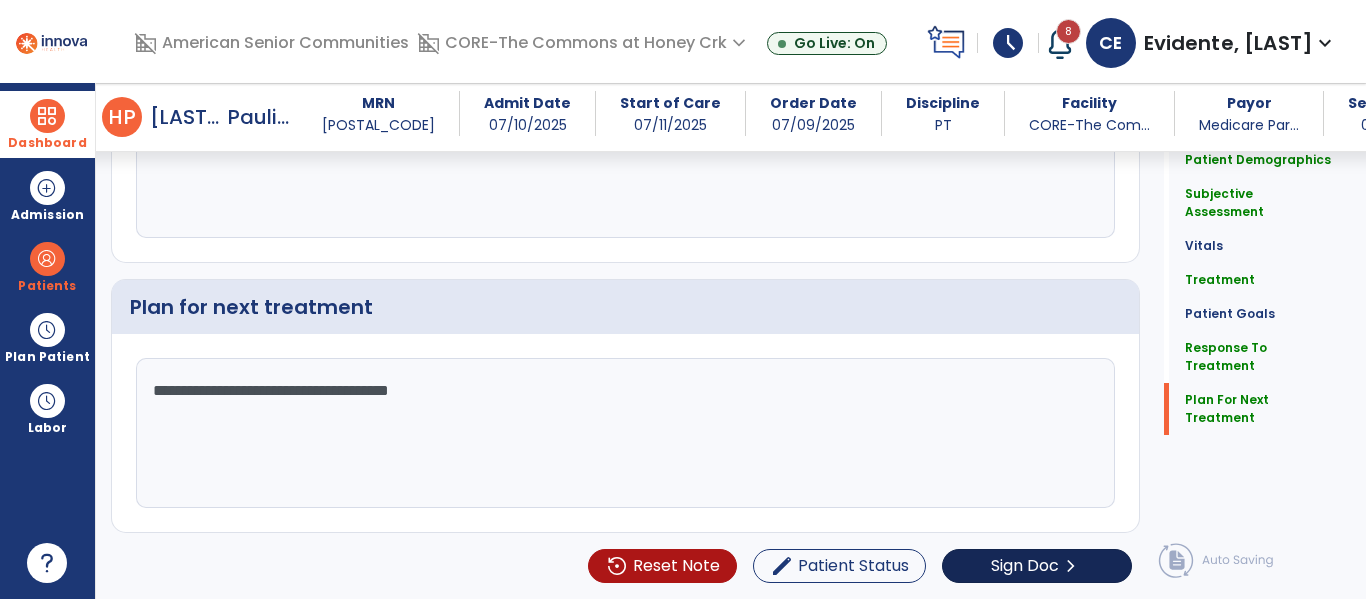 type on "**********" 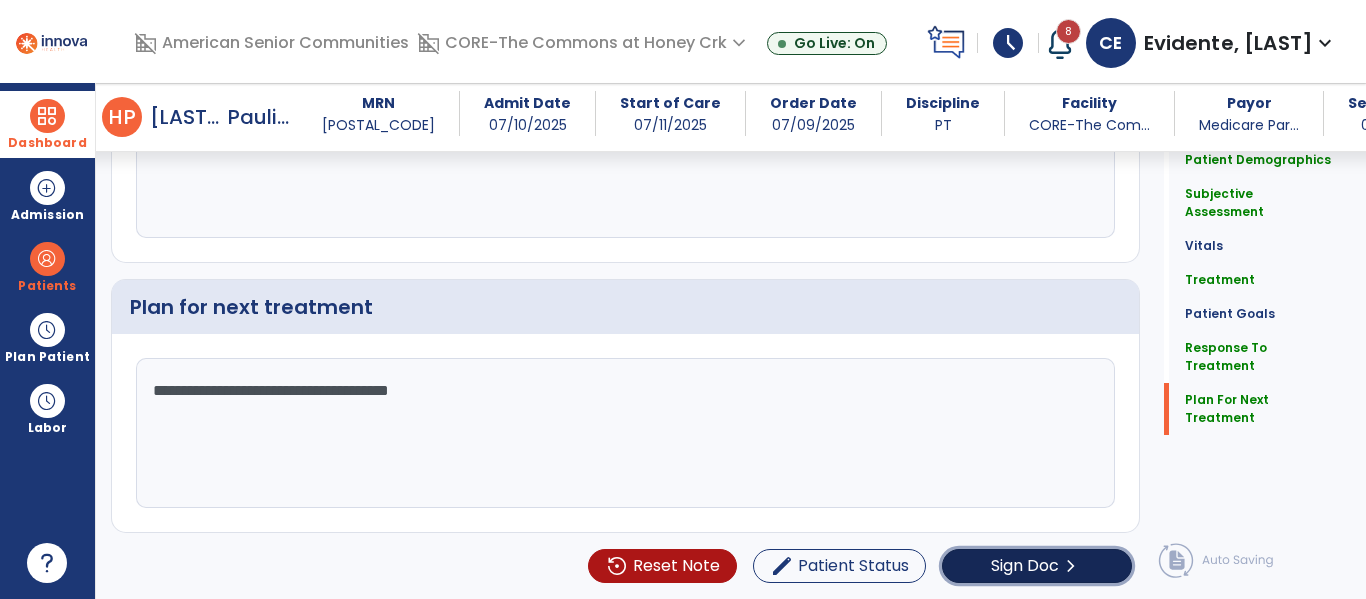 click on "Sign Doc" 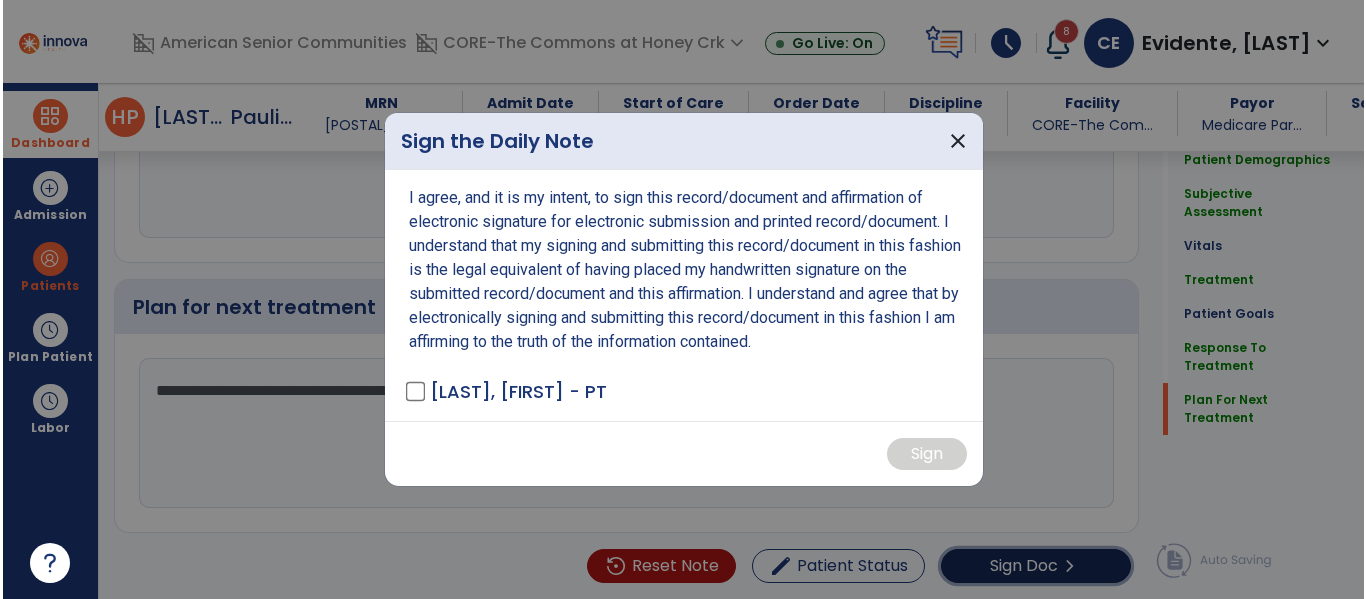 scroll, scrollTop: 2168, scrollLeft: 0, axis: vertical 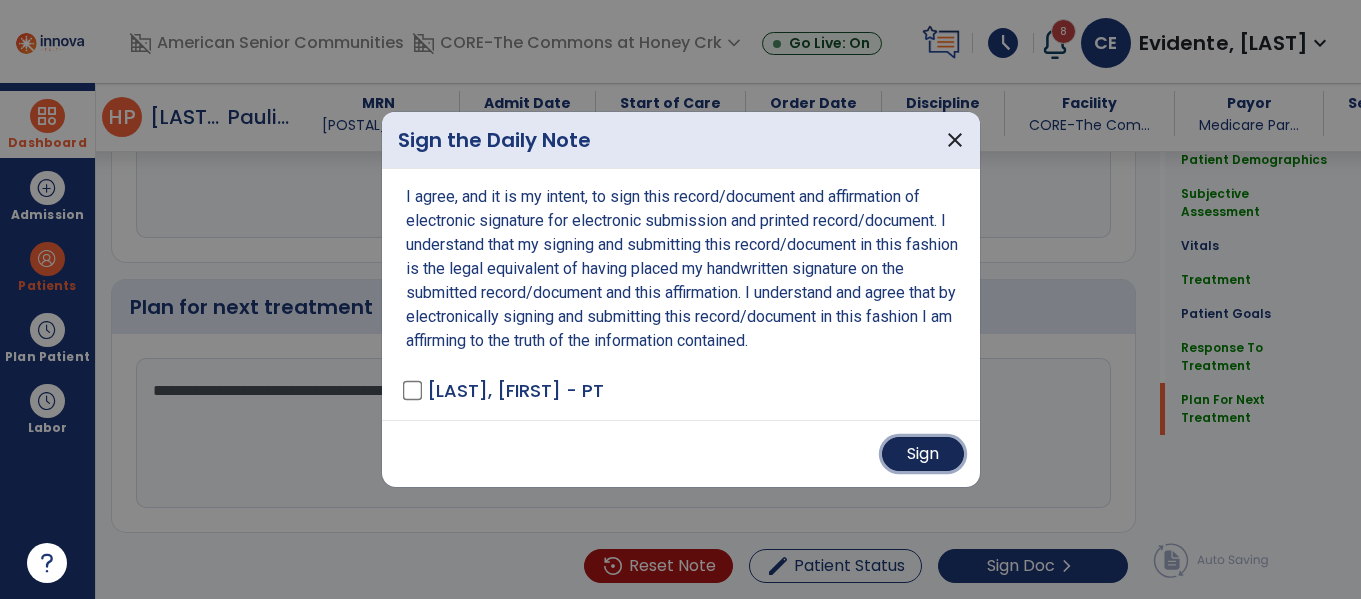 click on "Sign" at bounding box center (923, 454) 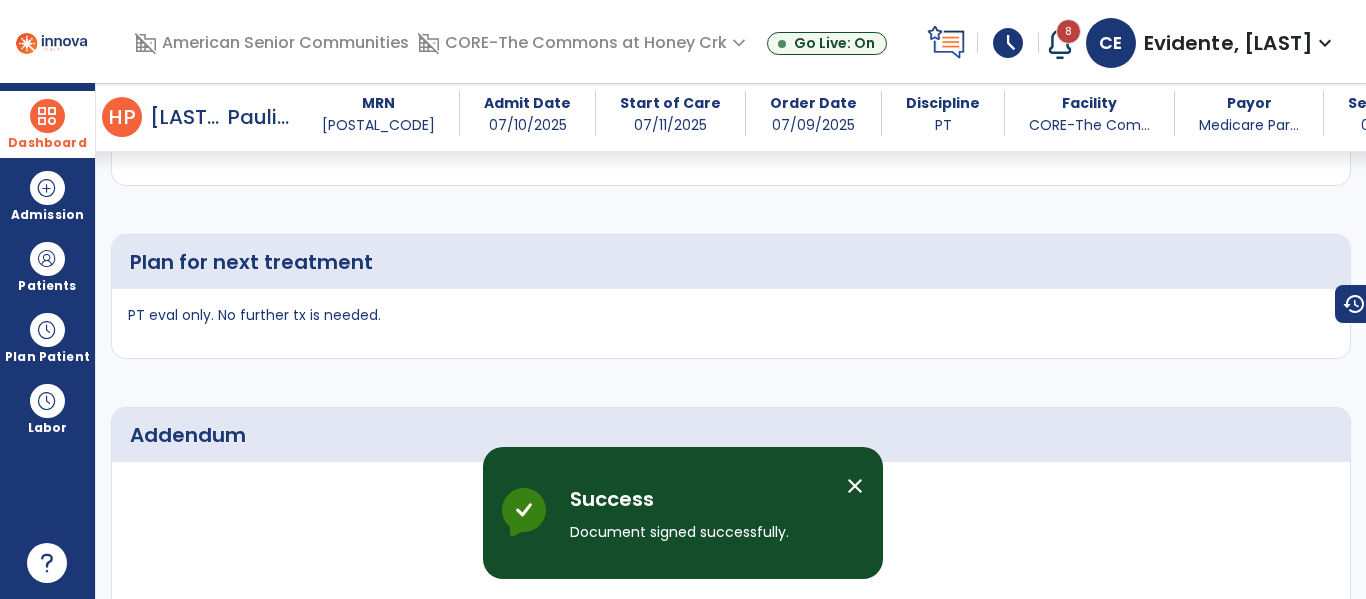 scroll, scrollTop: 2153, scrollLeft: 0, axis: vertical 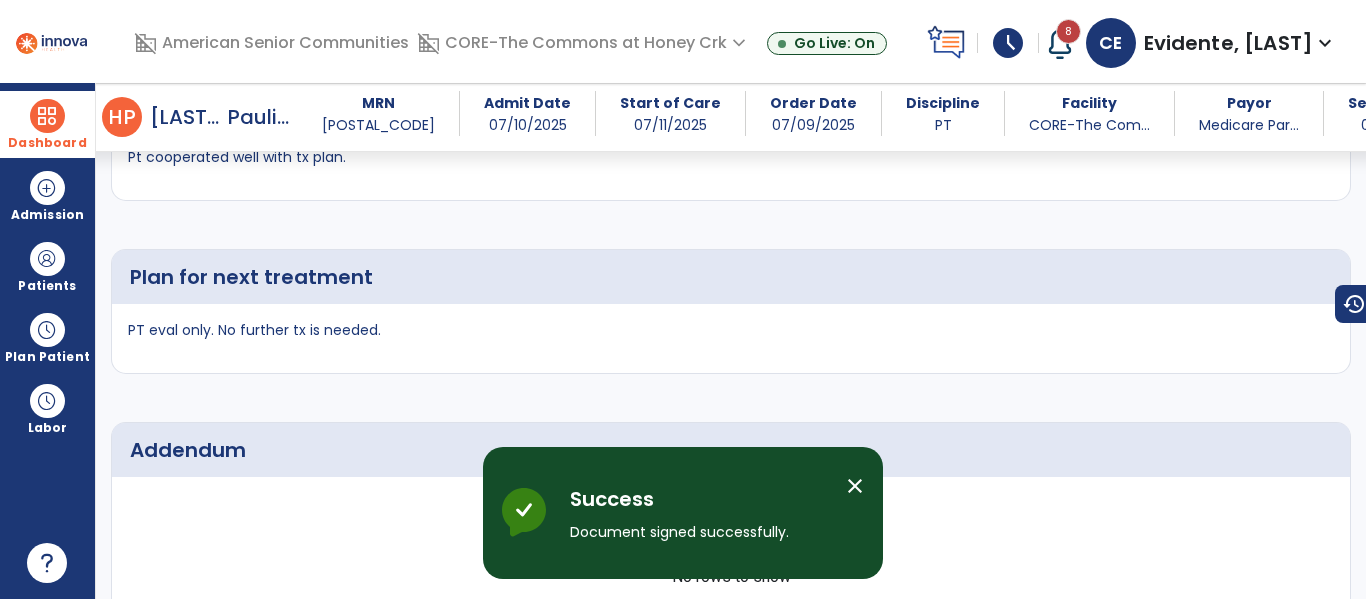 click at bounding box center (47, 116) 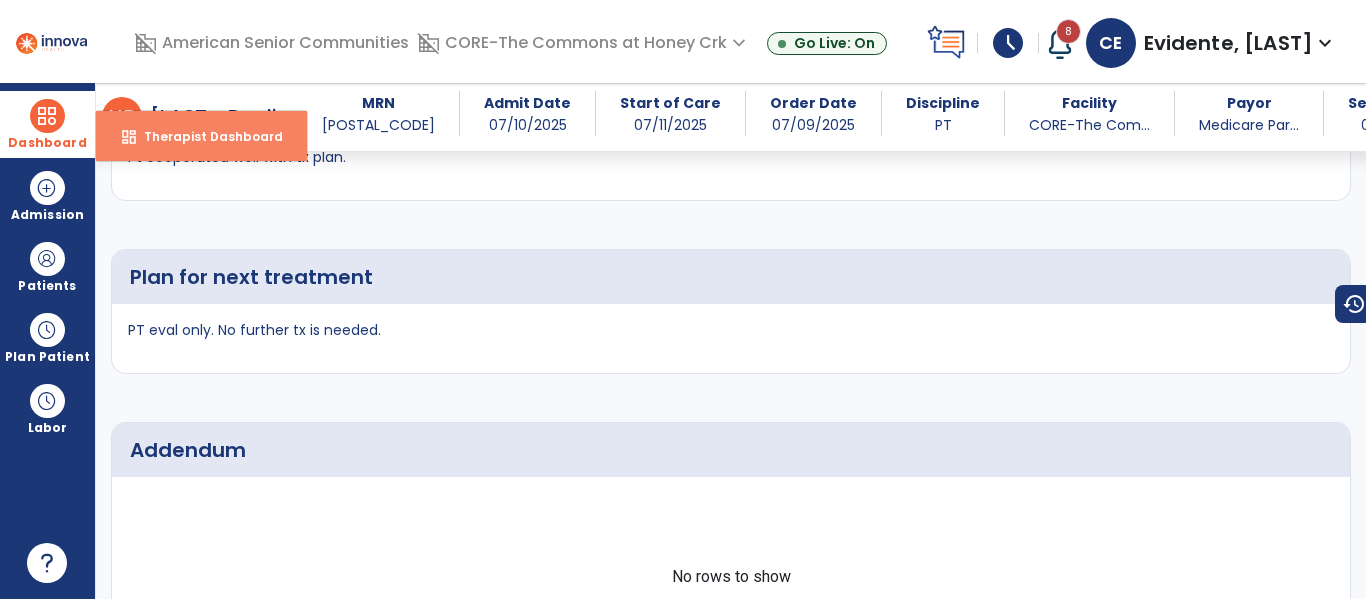 click on "Therapist Dashboard" at bounding box center [205, 136] 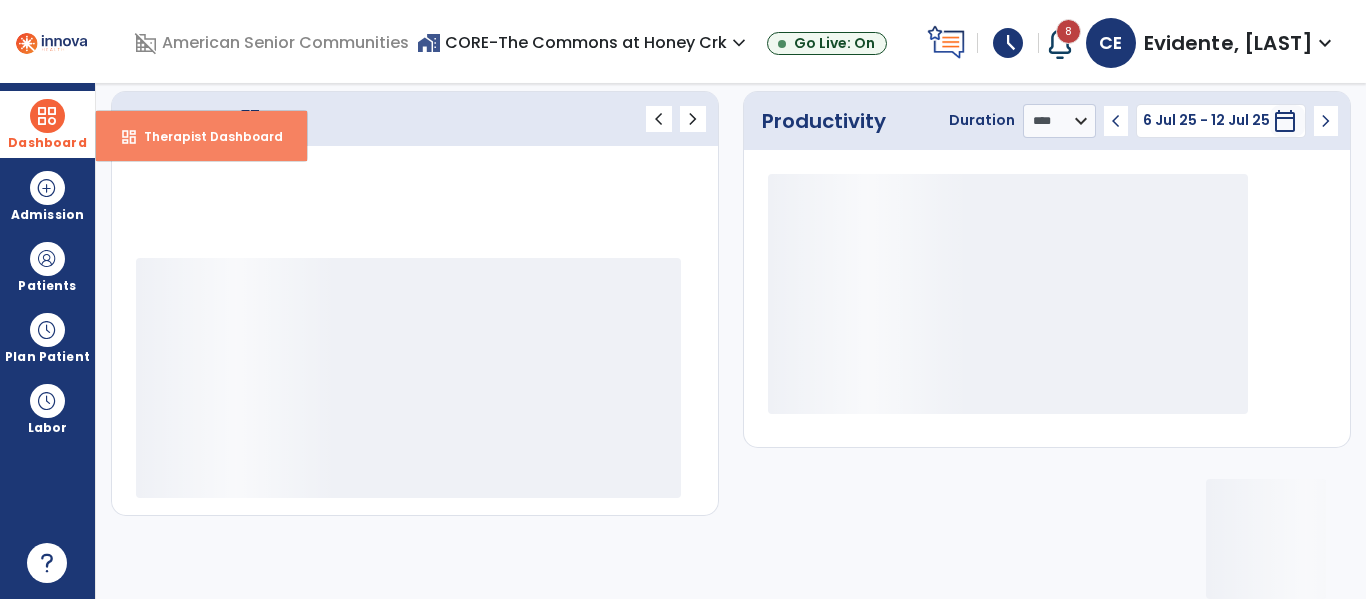 scroll, scrollTop: 278, scrollLeft: 0, axis: vertical 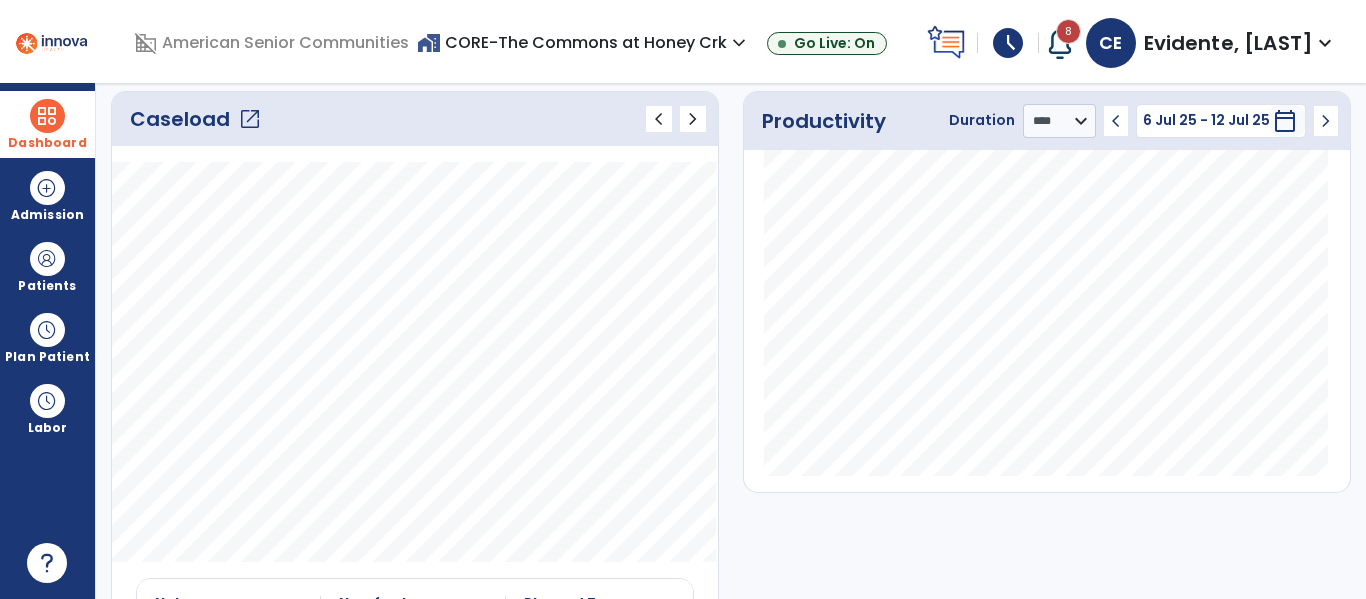 click on "open_in_new" 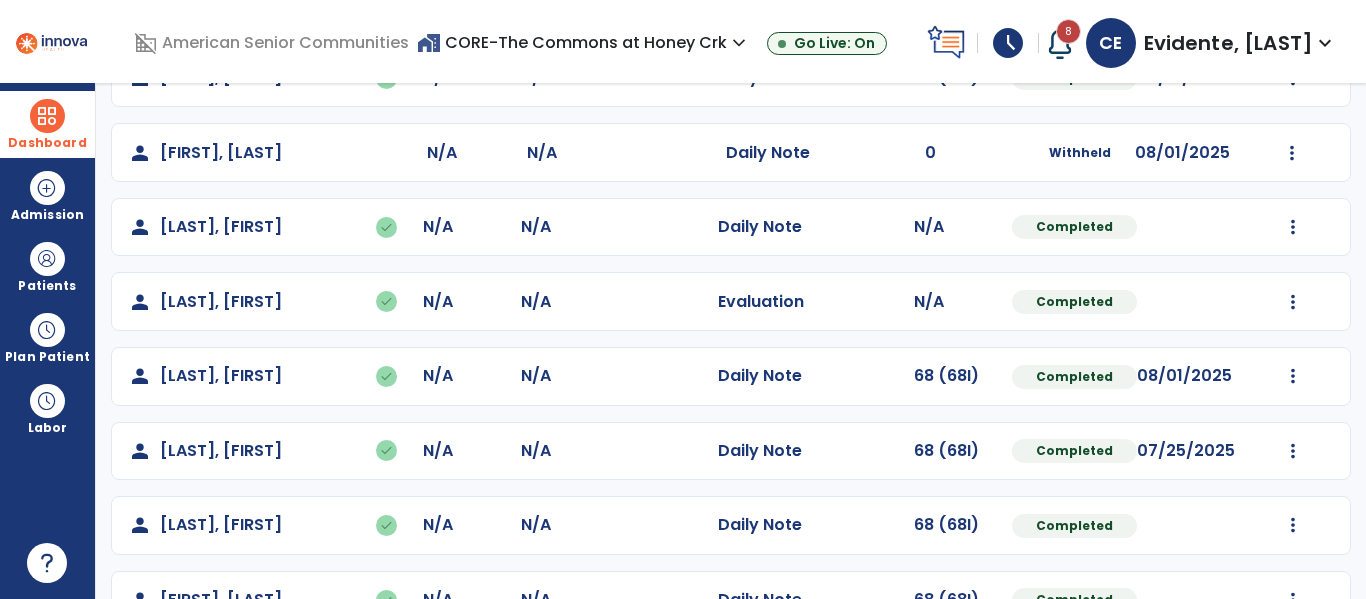 scroll, scrollTop: 252, scrollLeft: 0, axis: vertical 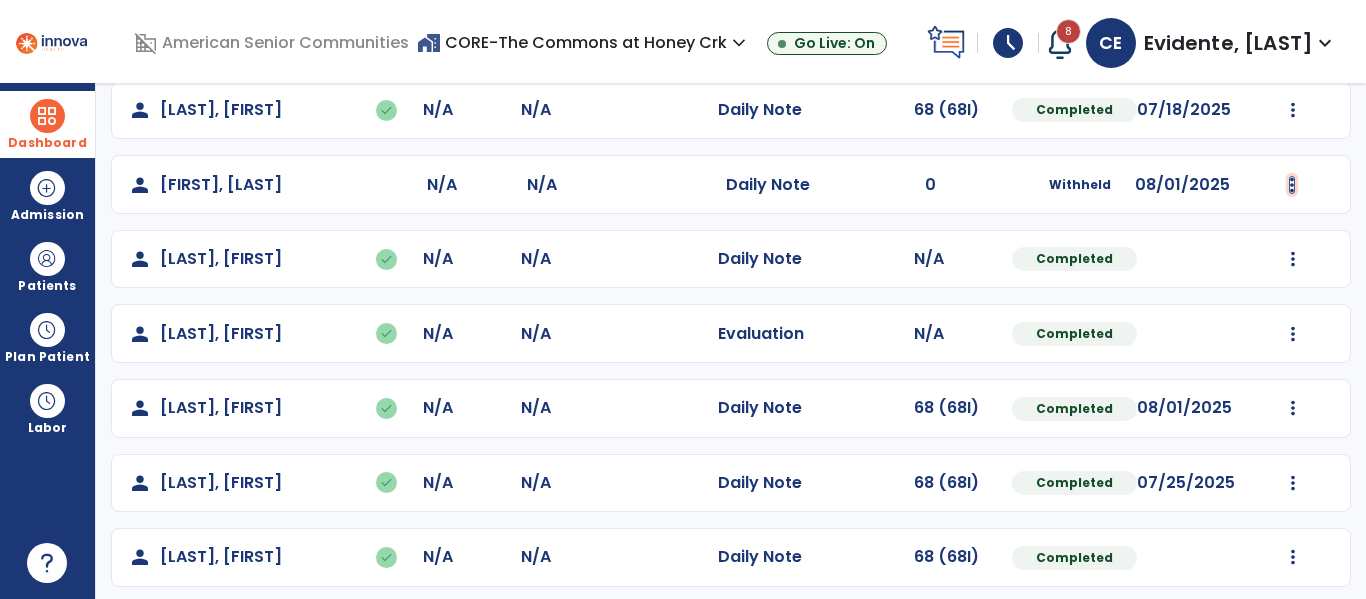 click at bounding box center (1293, 110) 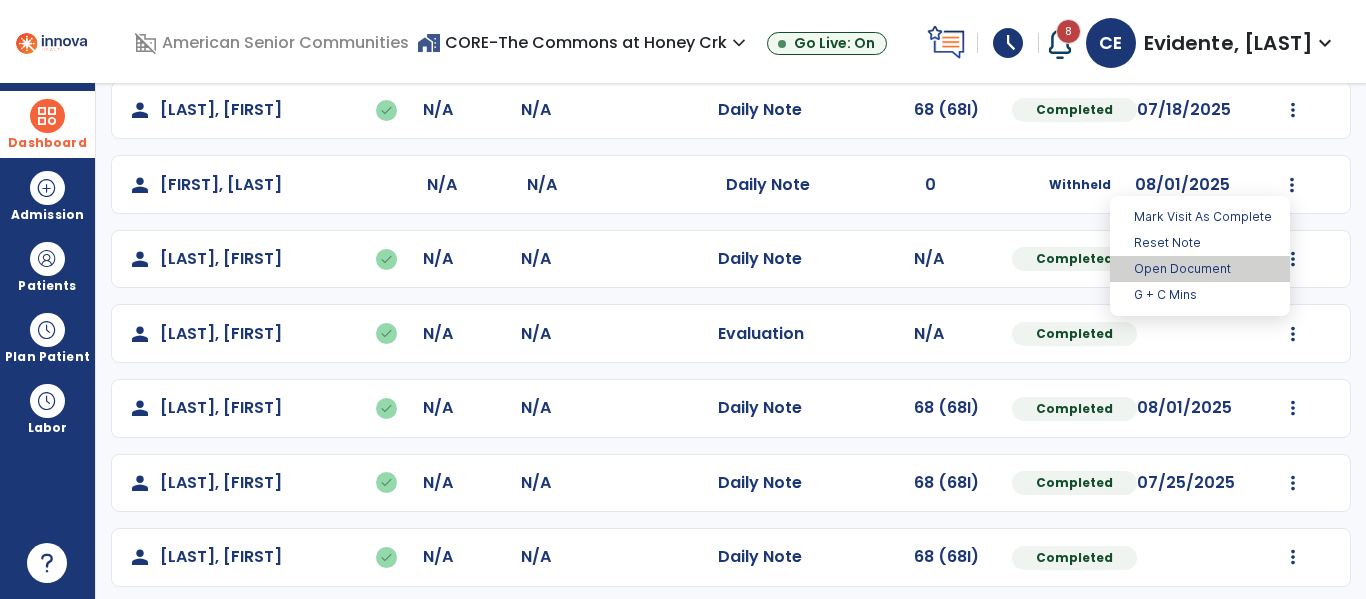 click on "Open Document" at bounding box center [1200, 269] 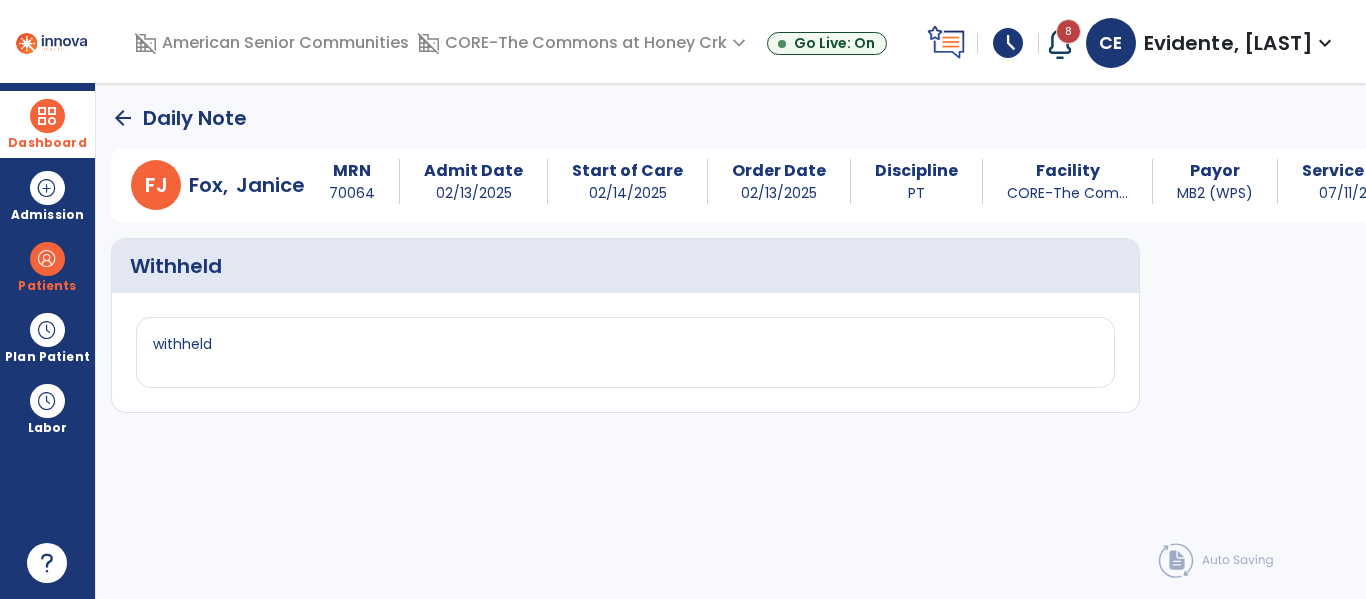 scroll, scrollTop: 0, scrollLeft: 0, axis: both 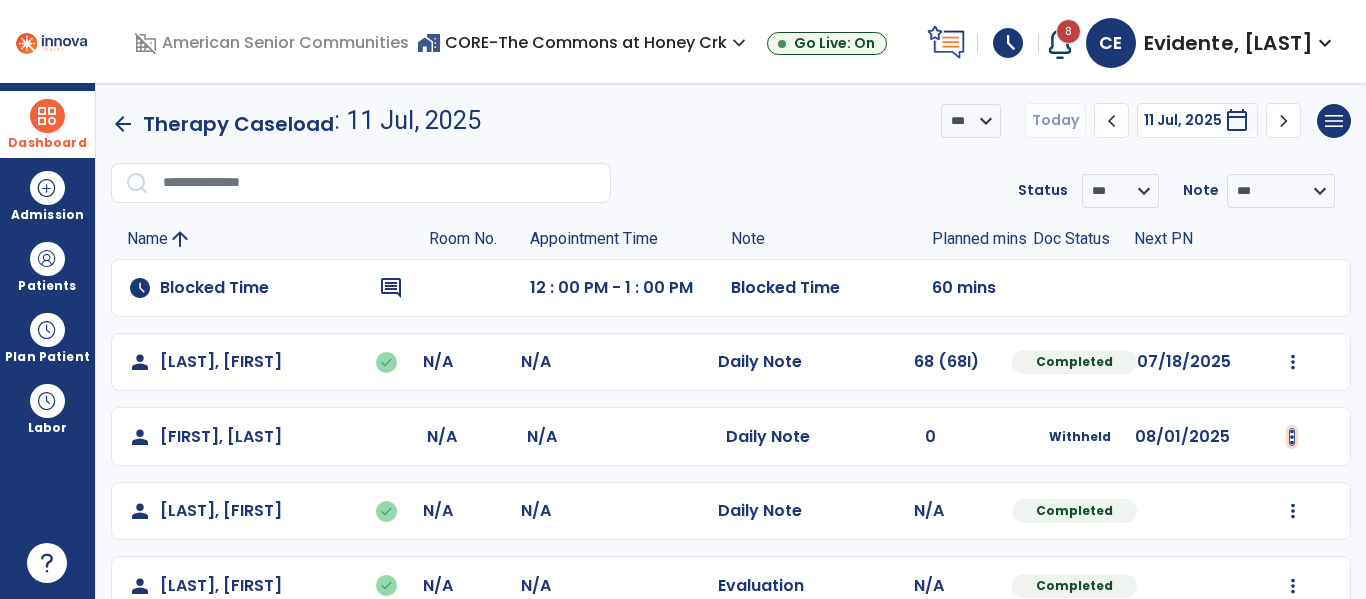 click at bounding box center (1293, 362) 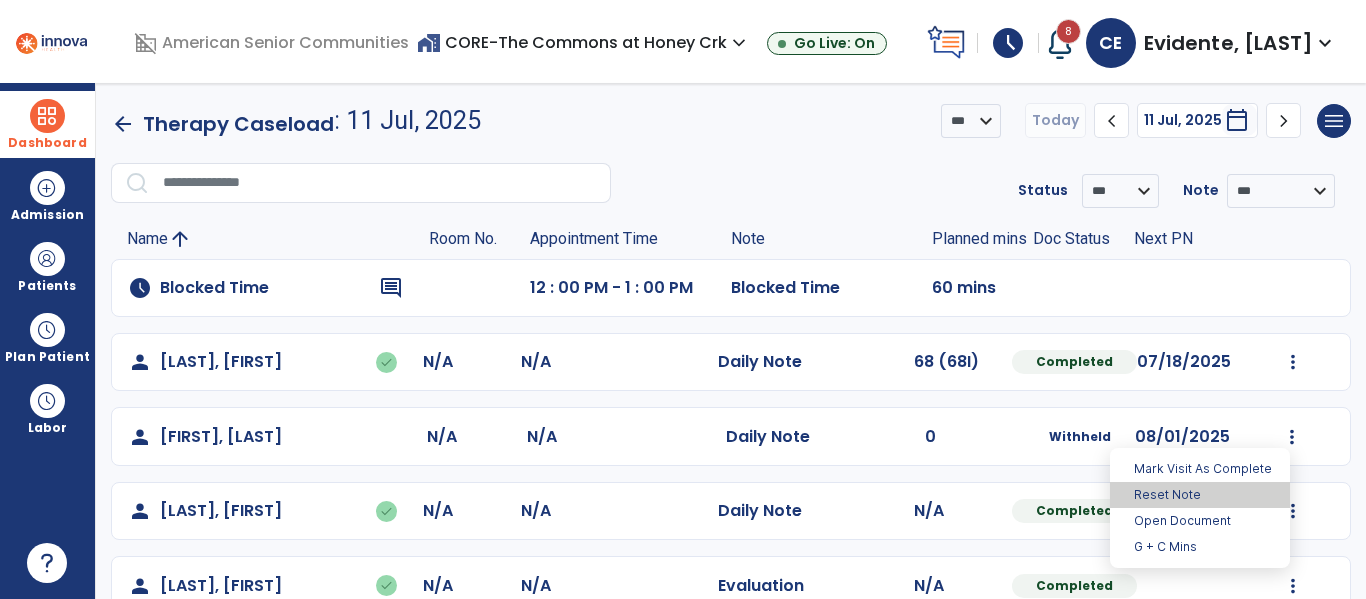 click on "Reset Note" at bounding box center (1200, 495) 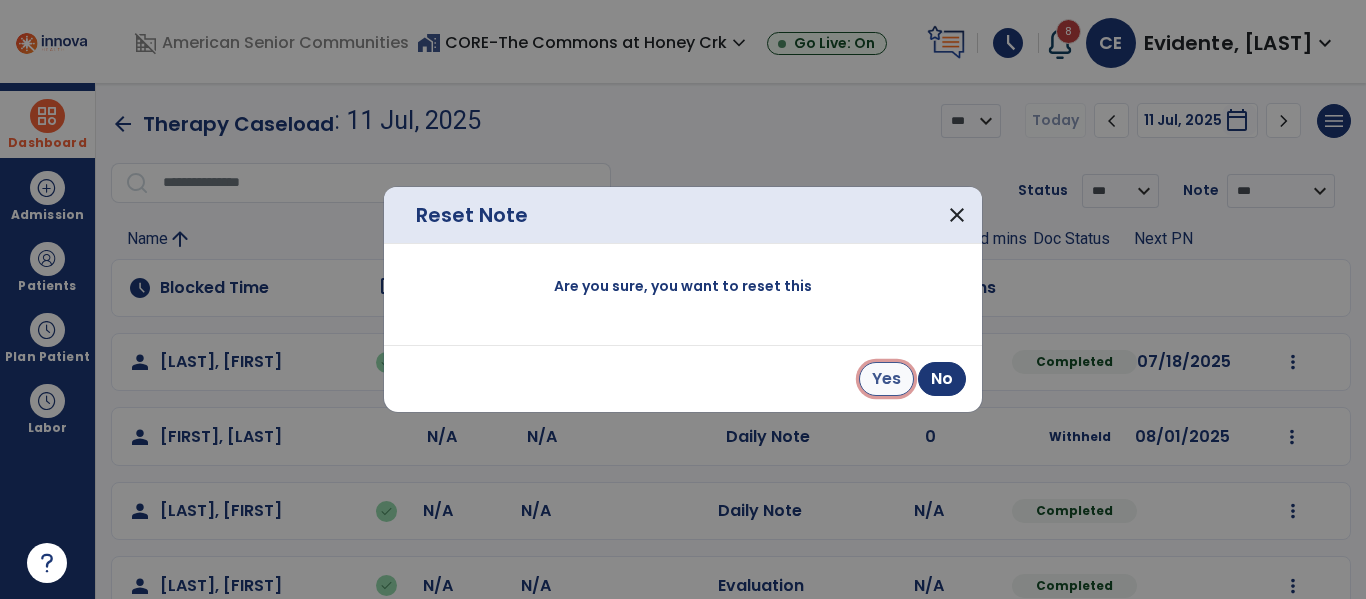 click on "Yes" at bounding box center (886, 379) 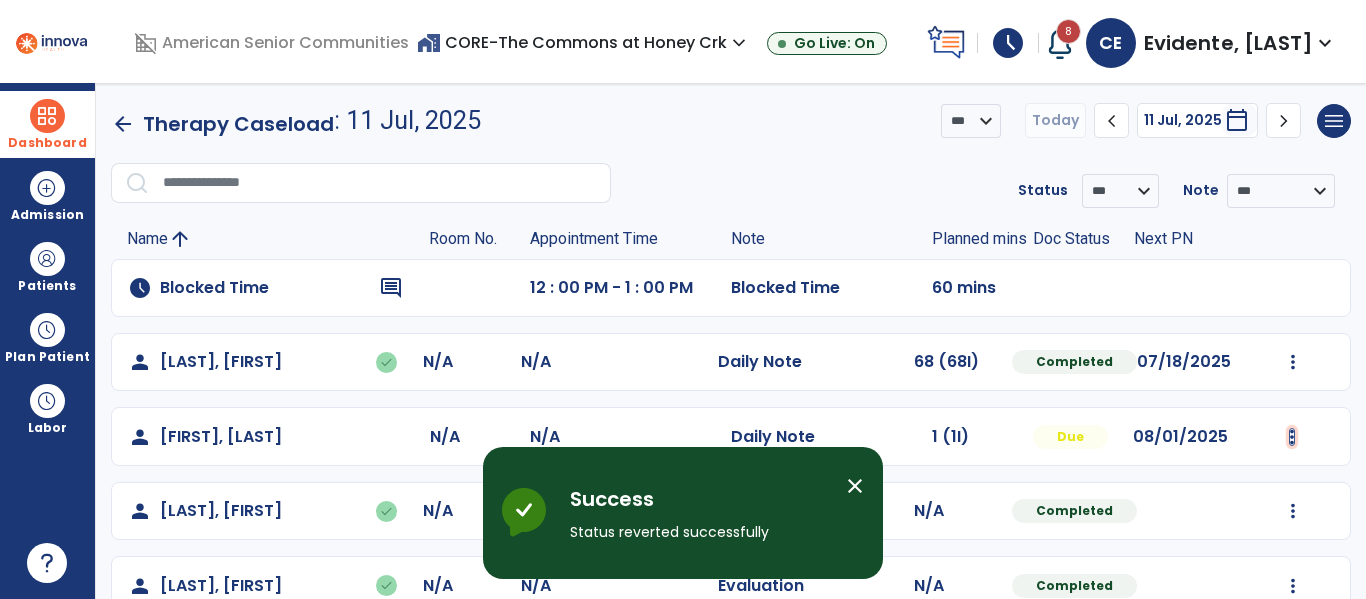 click at bounding box center (1293, 362) 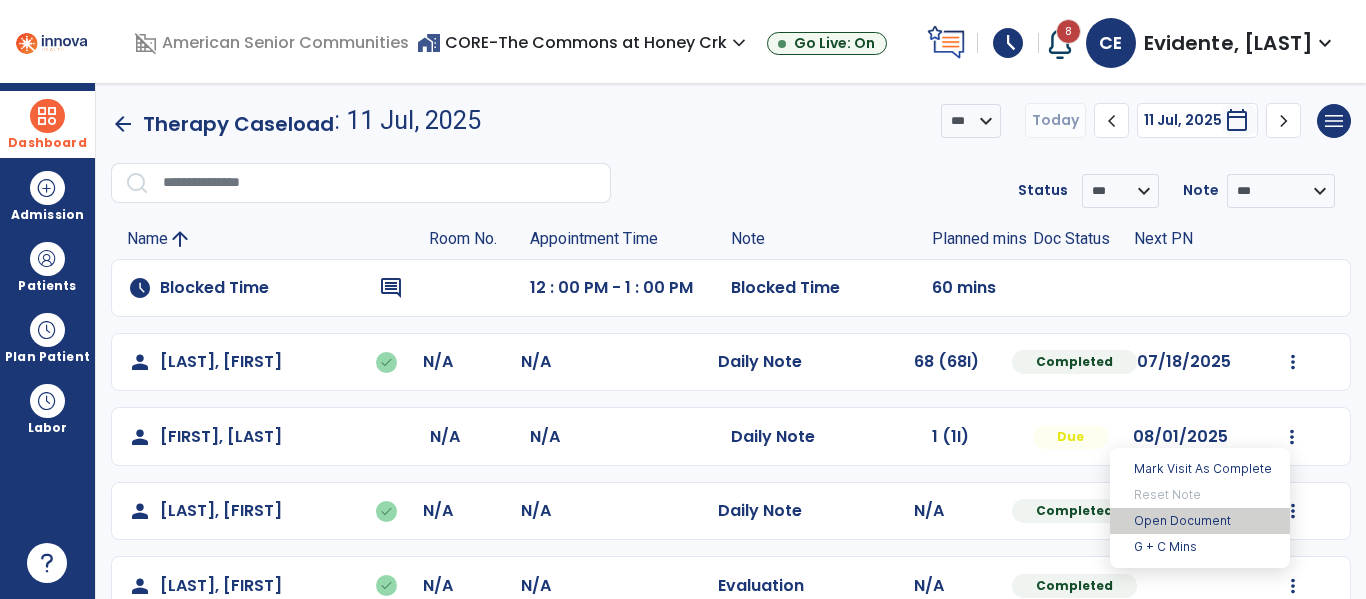 click on "Open Document" at bounding box center [1200, 521] 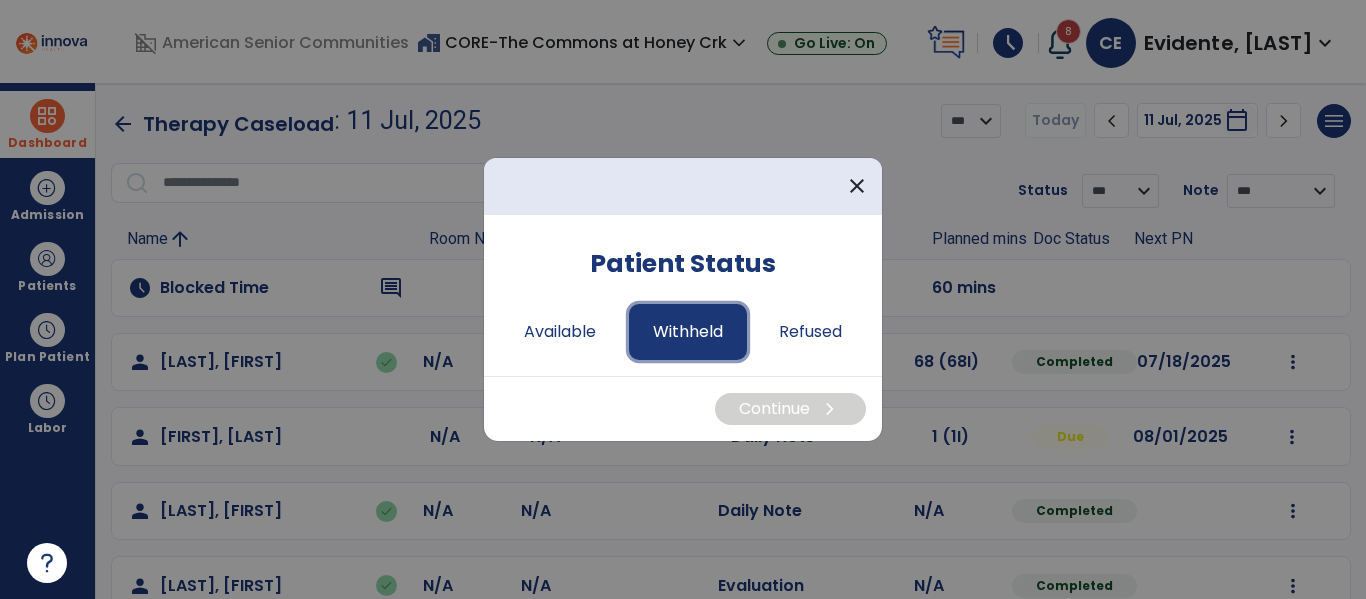 click on "Withheld" at bounding box center [688, 332] 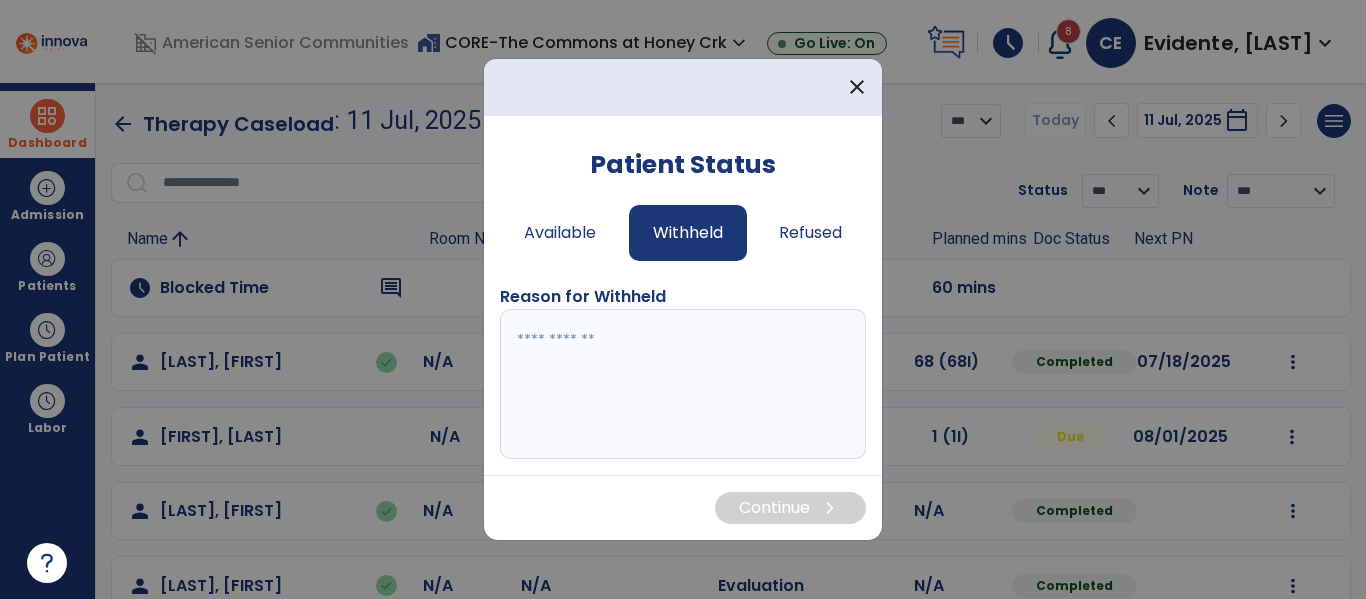 click at bounding box center [683, 384] 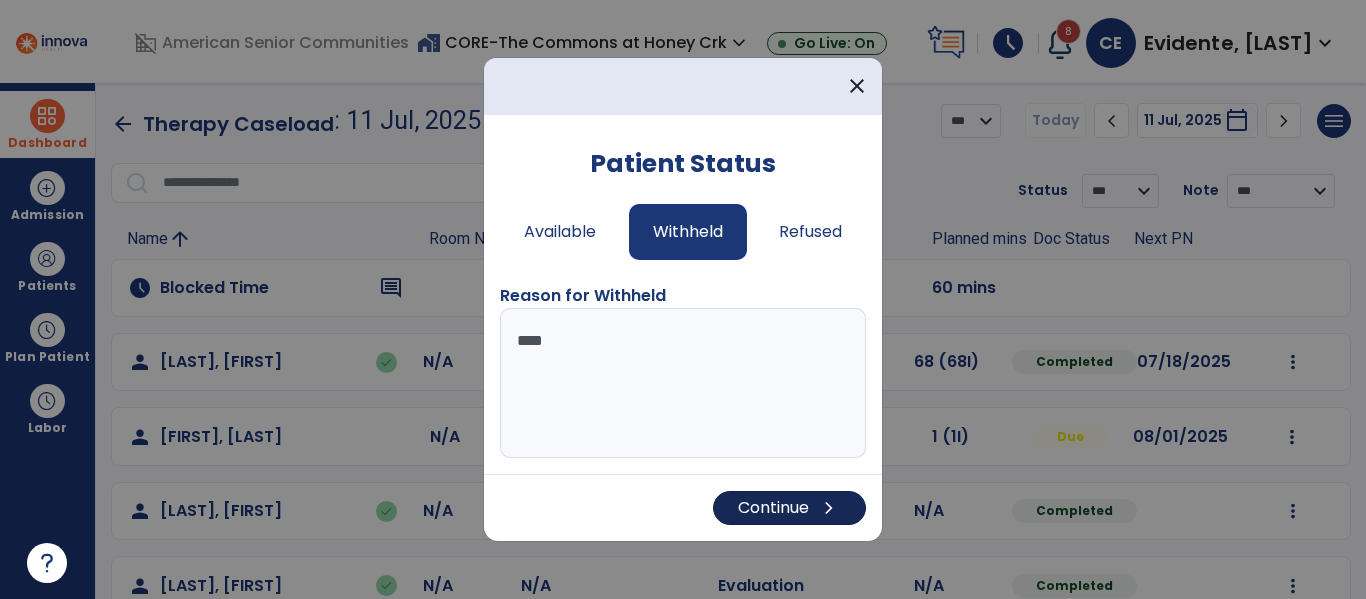 type on "****" 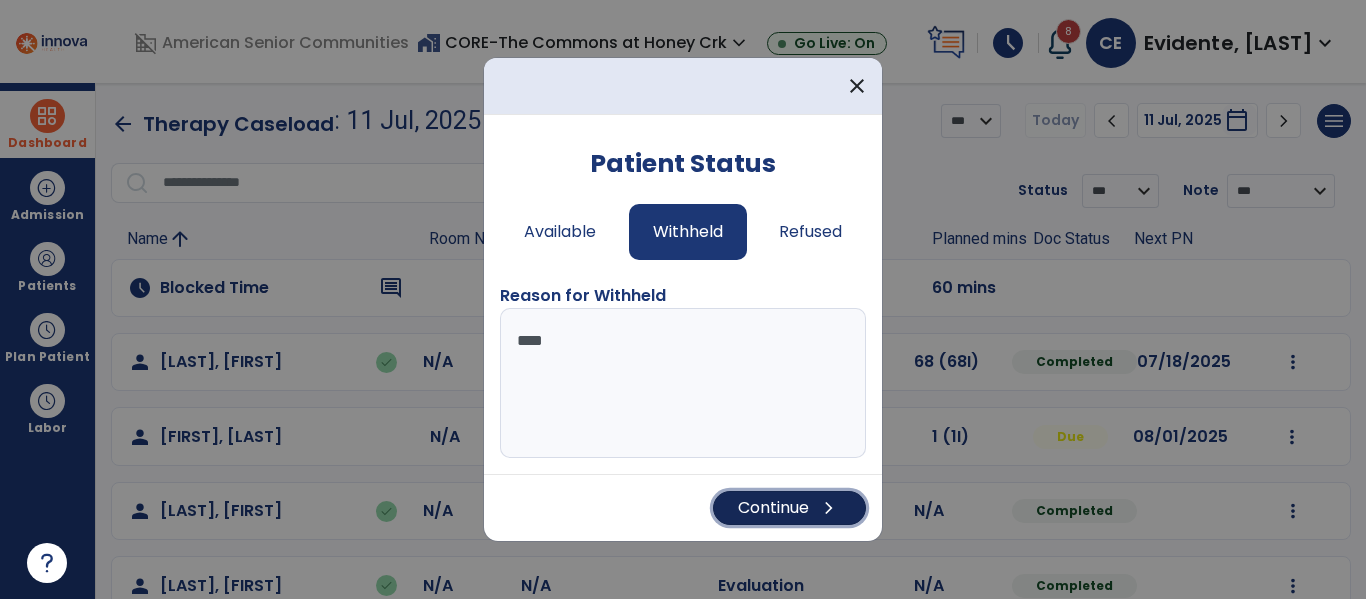 click on "chevron_right" at bounding box center (829, 508) 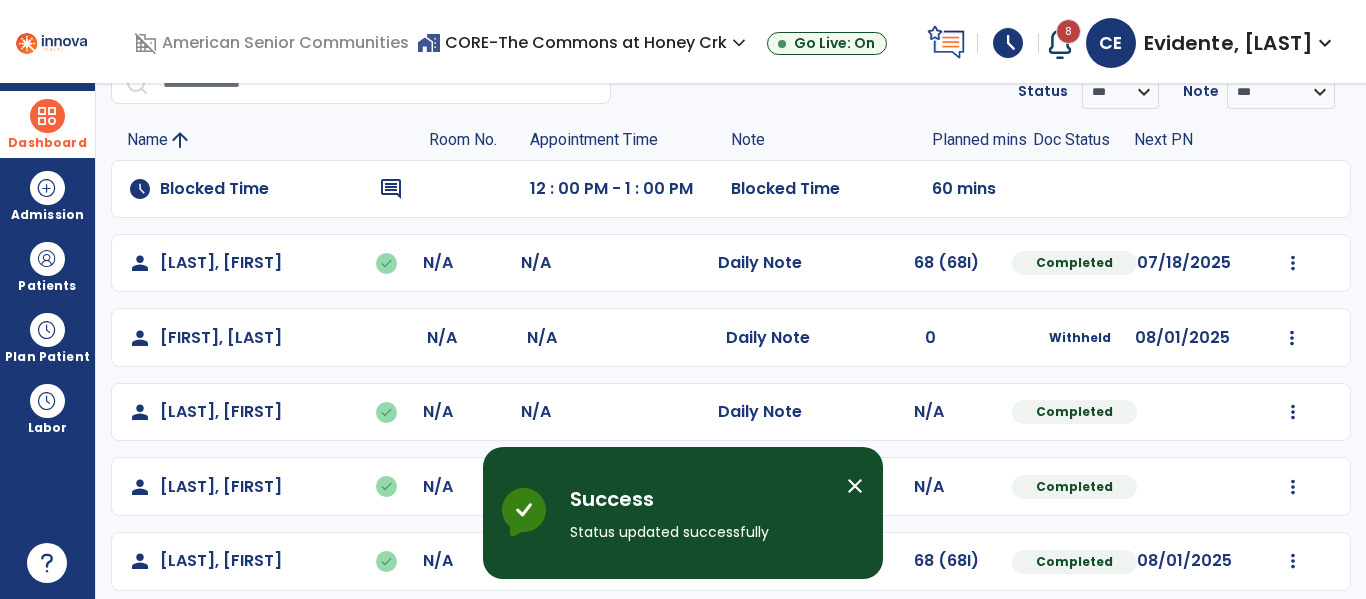 scroll, scrollTop: 0, scrollLeft: 0, axis: both 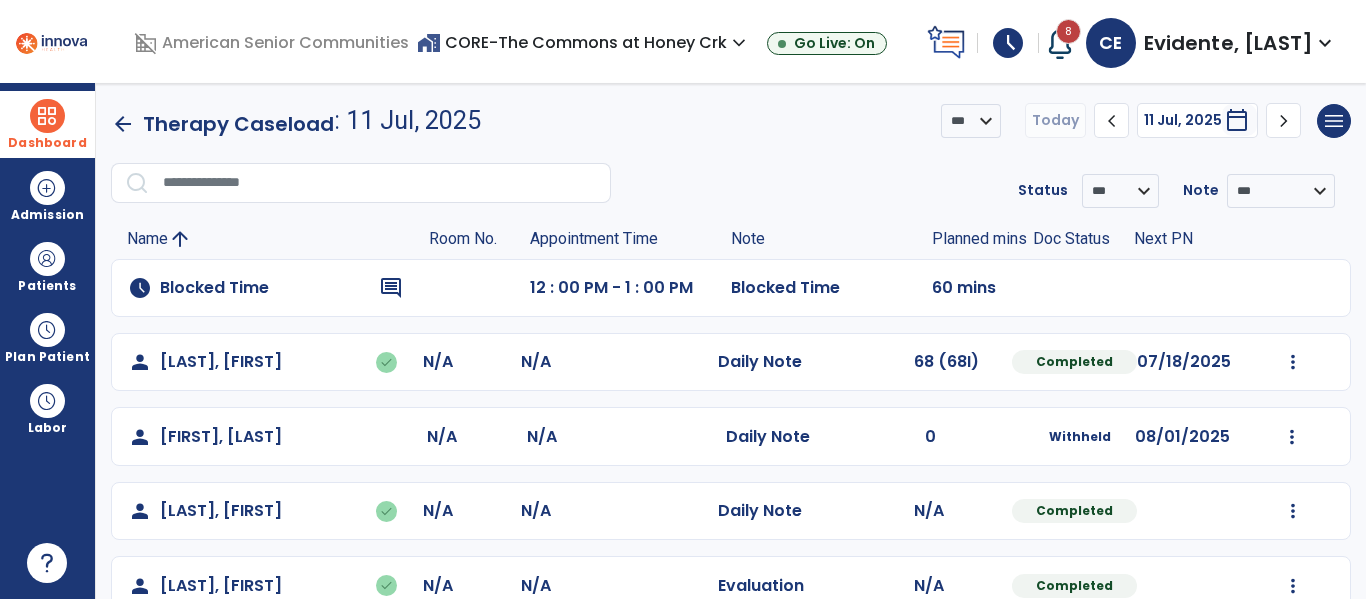 click at bounding box center (47, 116) 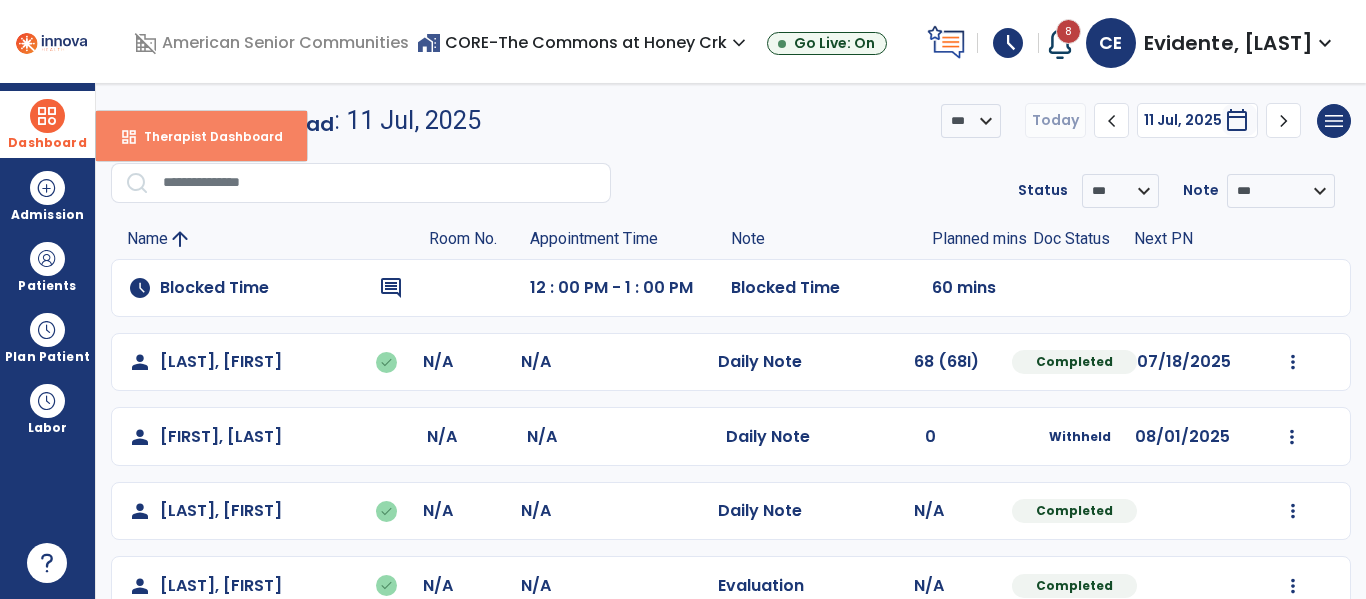 click on "Therapist Dashboard" at bounding box center (205, 136) 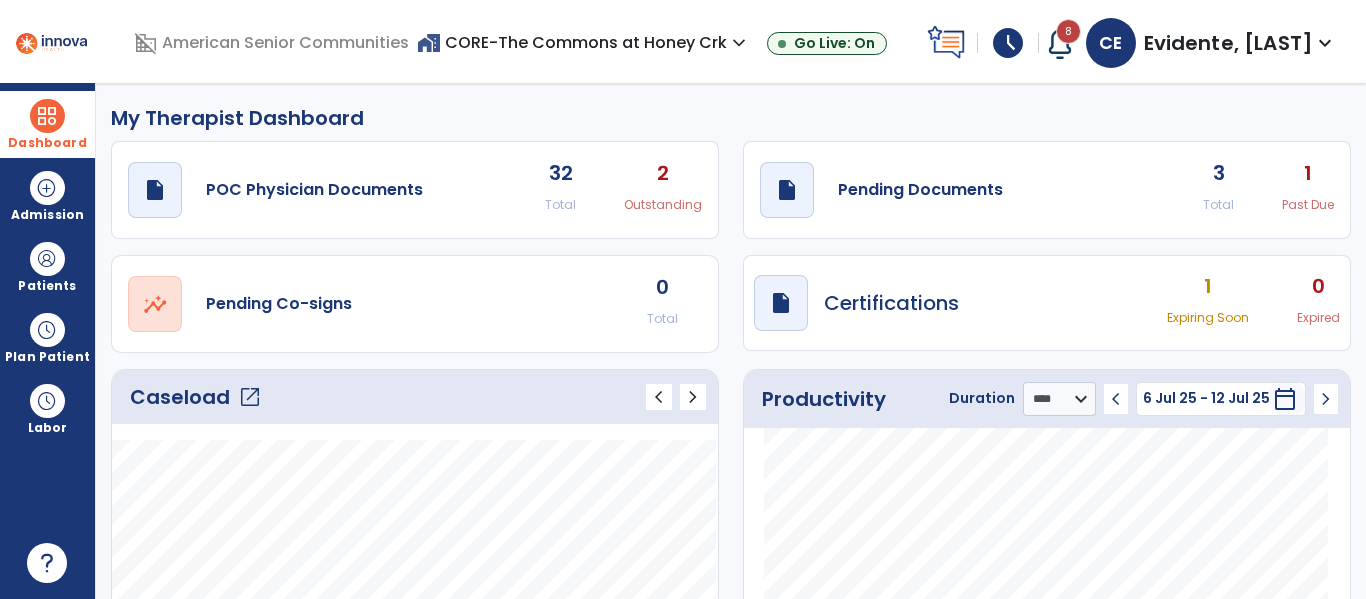 click on "home_work   CORE-The Commons at Honey Crk   expand_more" at bounding box center [584, 42] 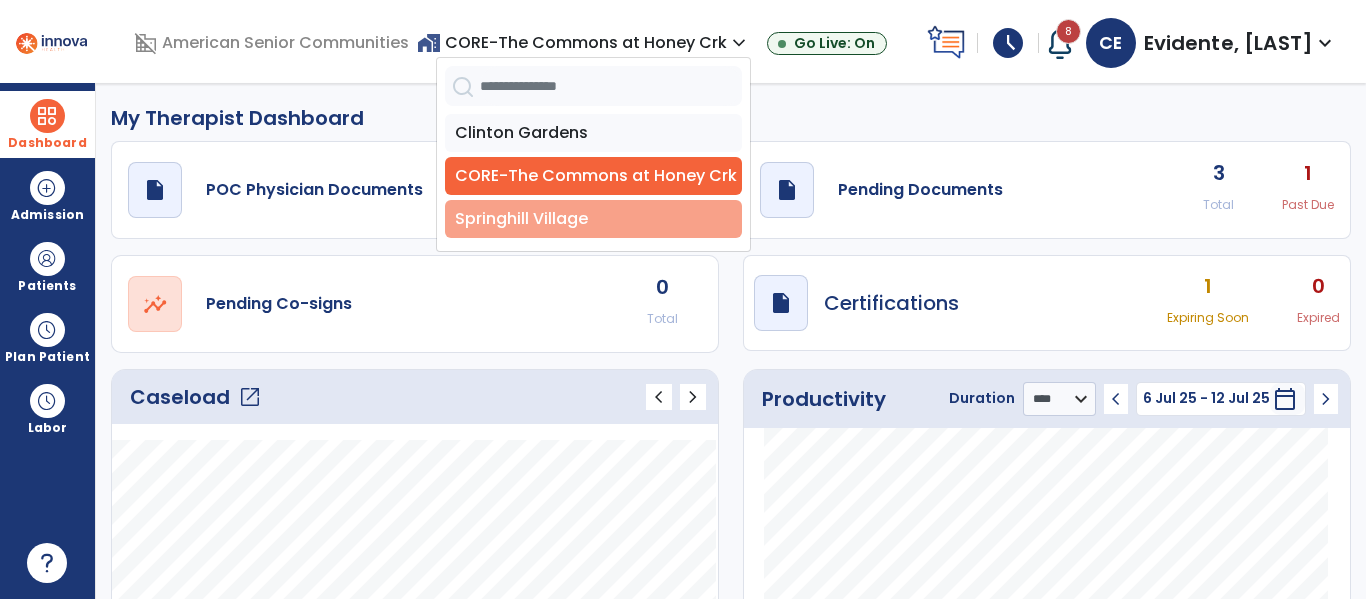 click on "Springhill Village" at bounding box center [593, 219] 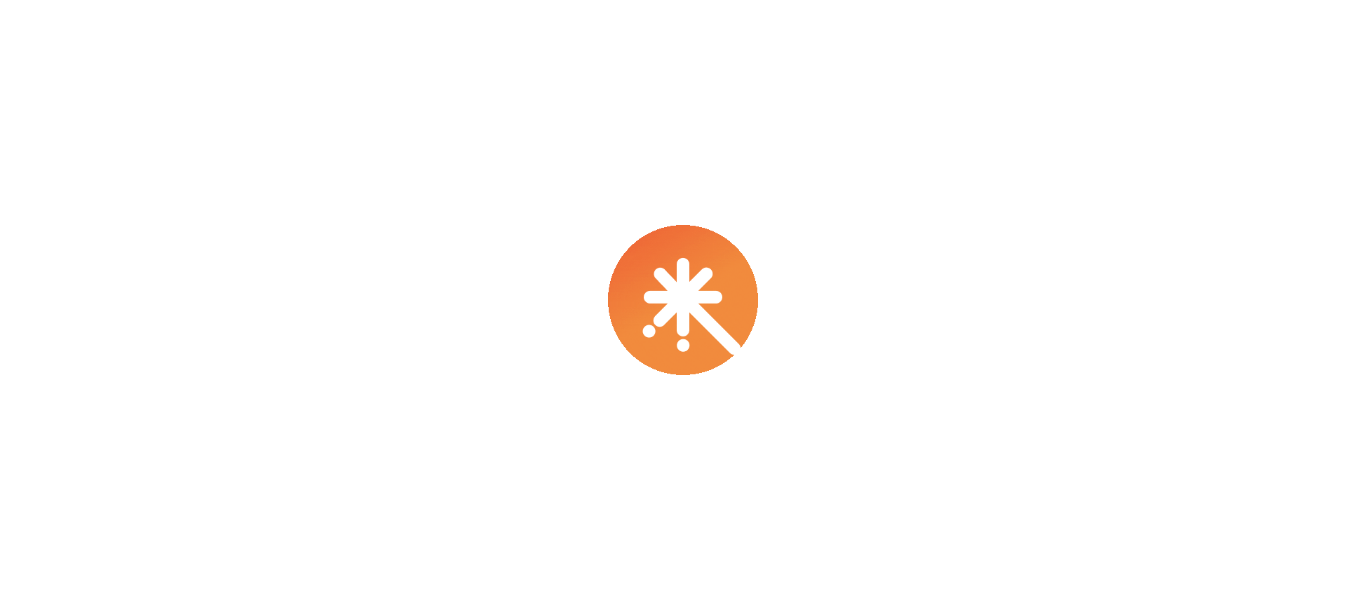 scroll, scrollTop: 0, scrollLeft: 0, axis: both 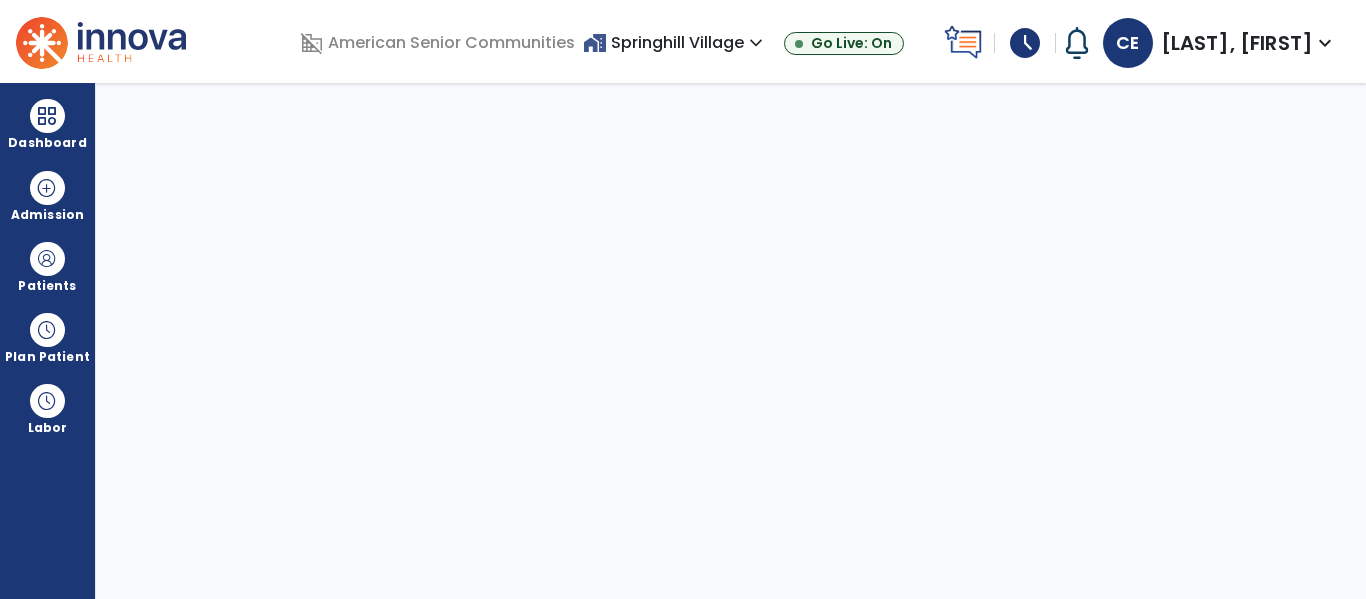 select on "****" 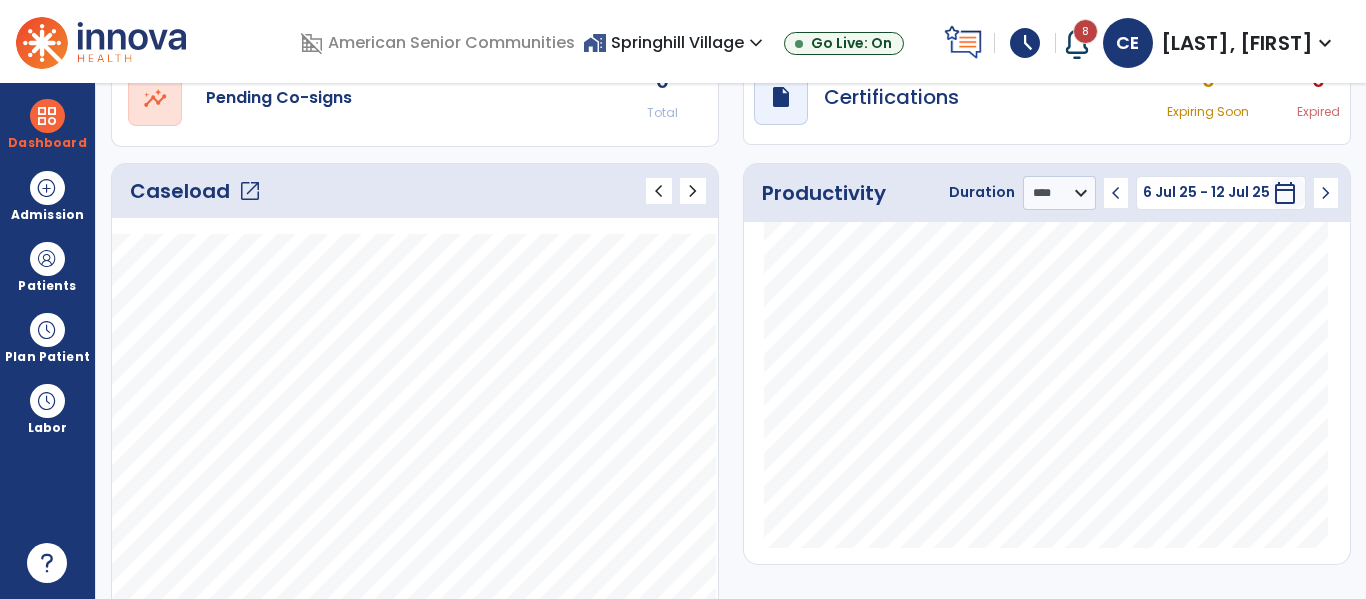 scroll, scrollTop: 0, scrollLeft: 0, axis: both 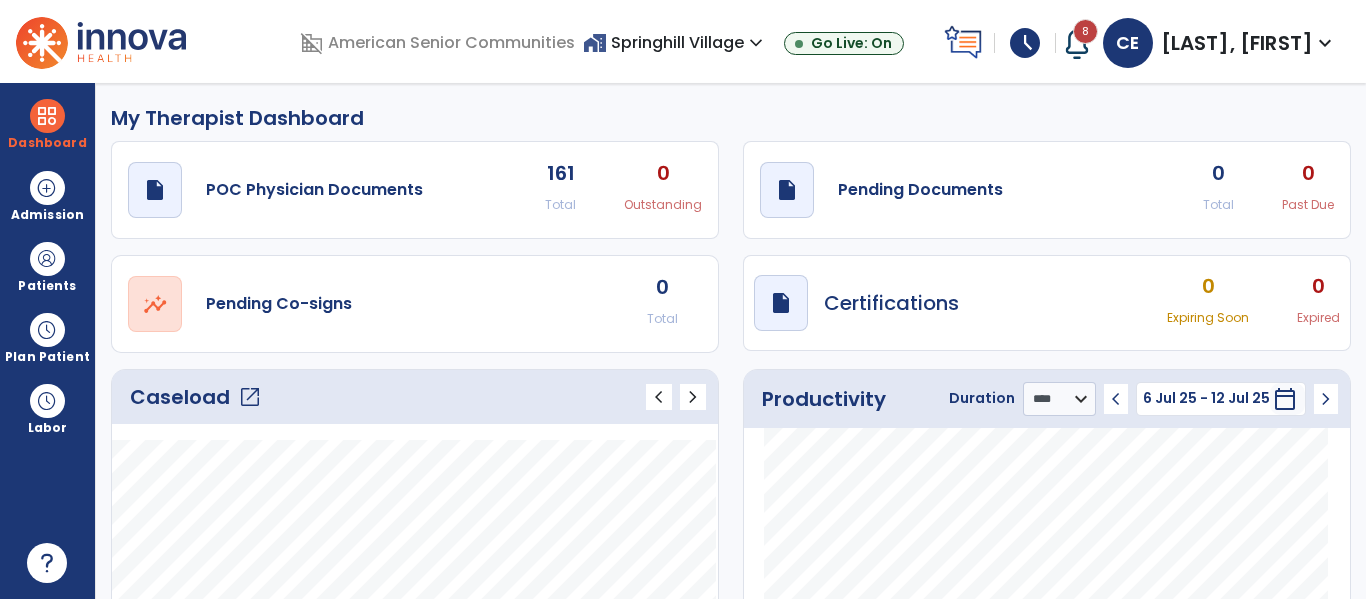 click on "home_work   Springhill Village   expand_more" at bounding box center (675, 42) 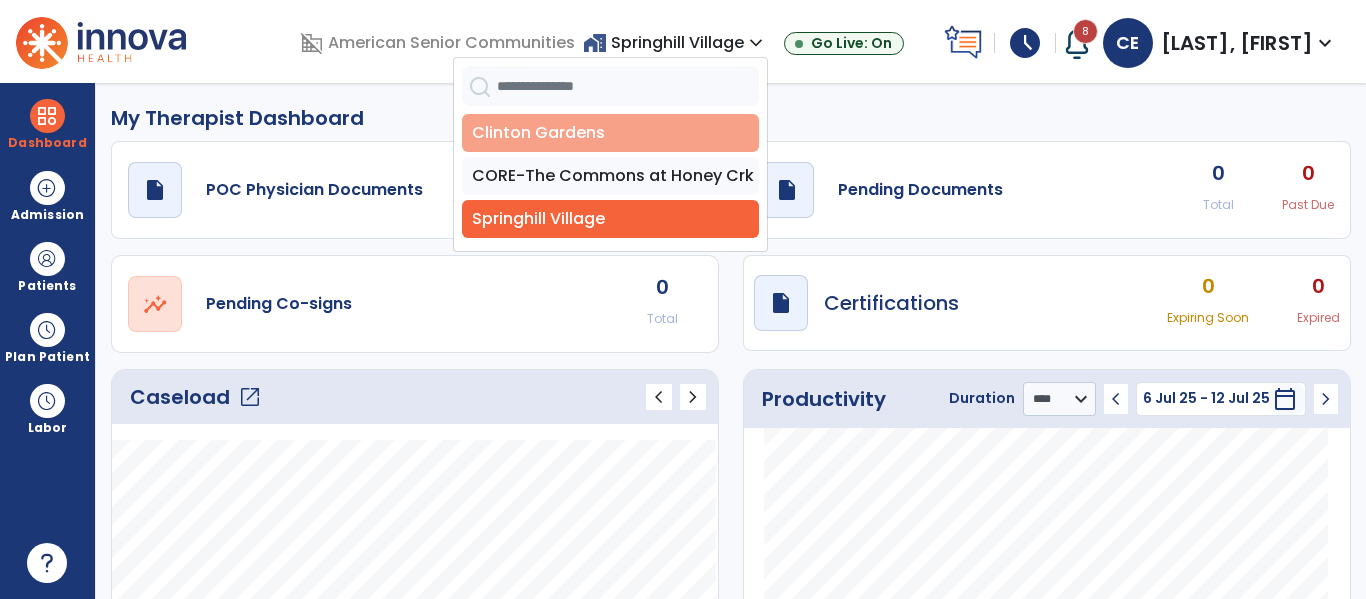click on "Clinton Gardens" at bounding box center (610, 133) 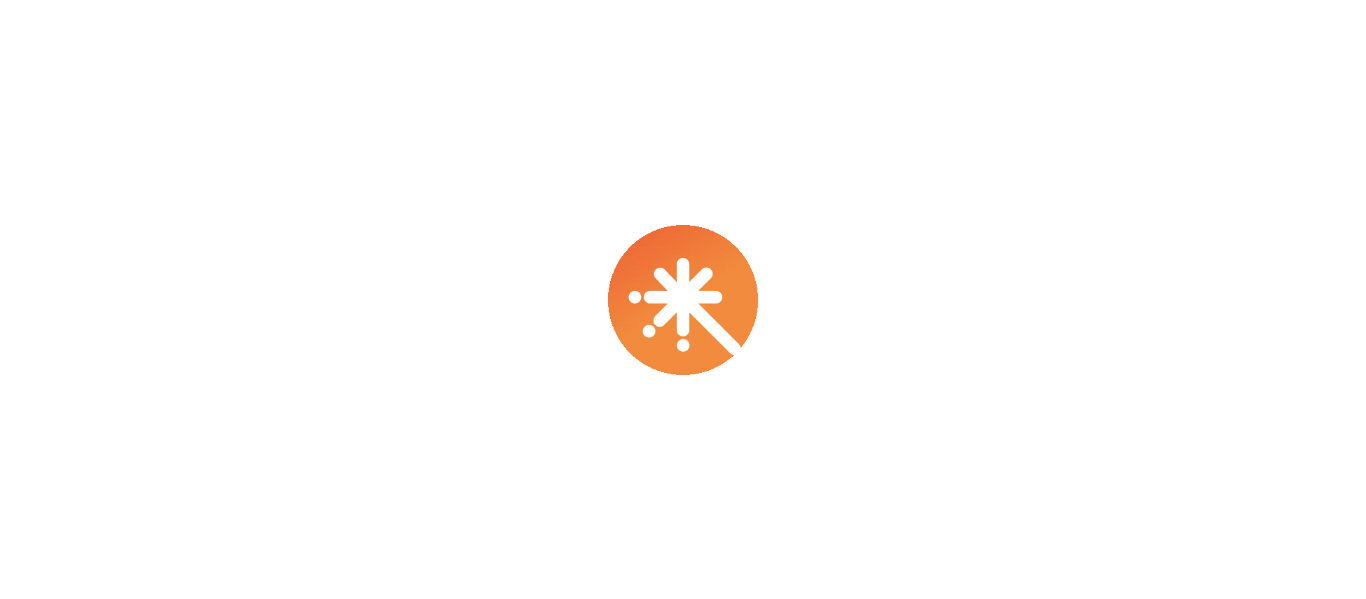 scroll, scrollTop: 0, scrollLeft: 0, axis: both 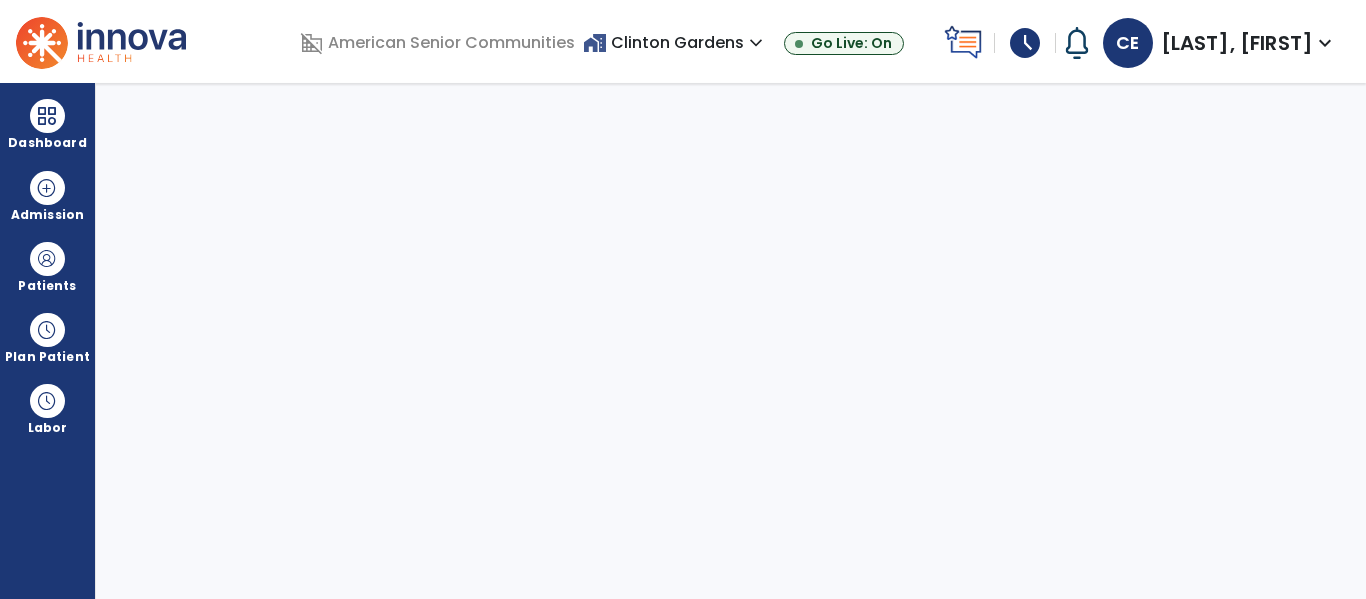 select on "****" 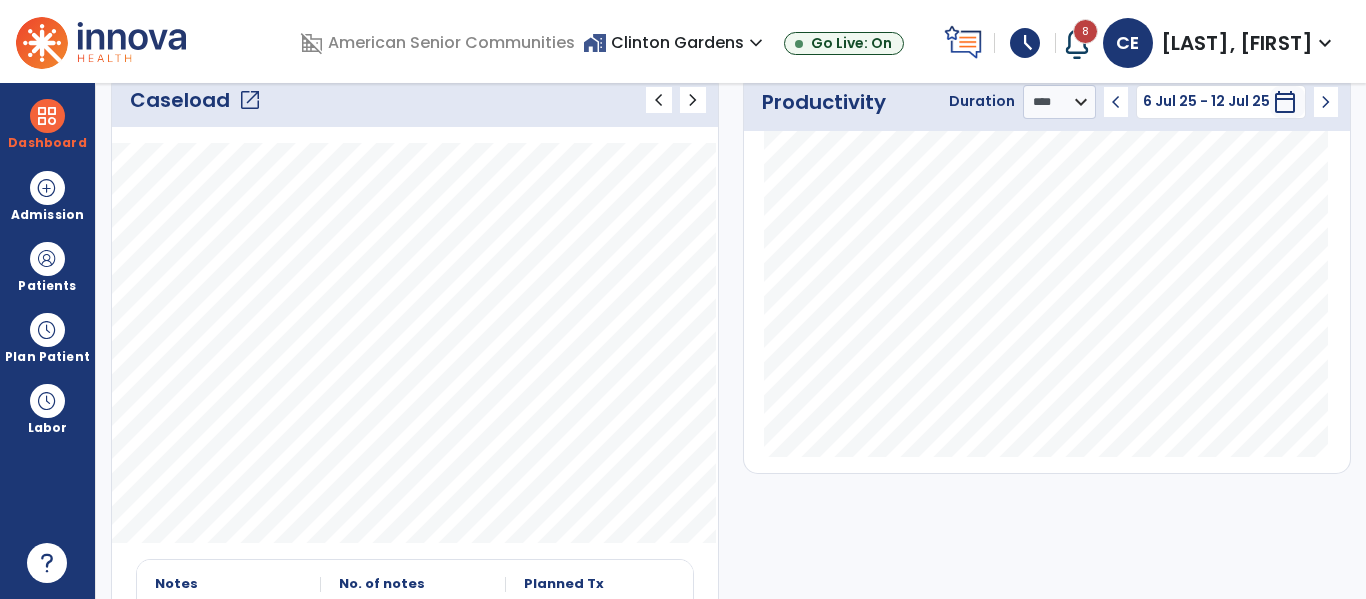 scroll, scrollTop: 0, scrollLeft: 0, axis: both 